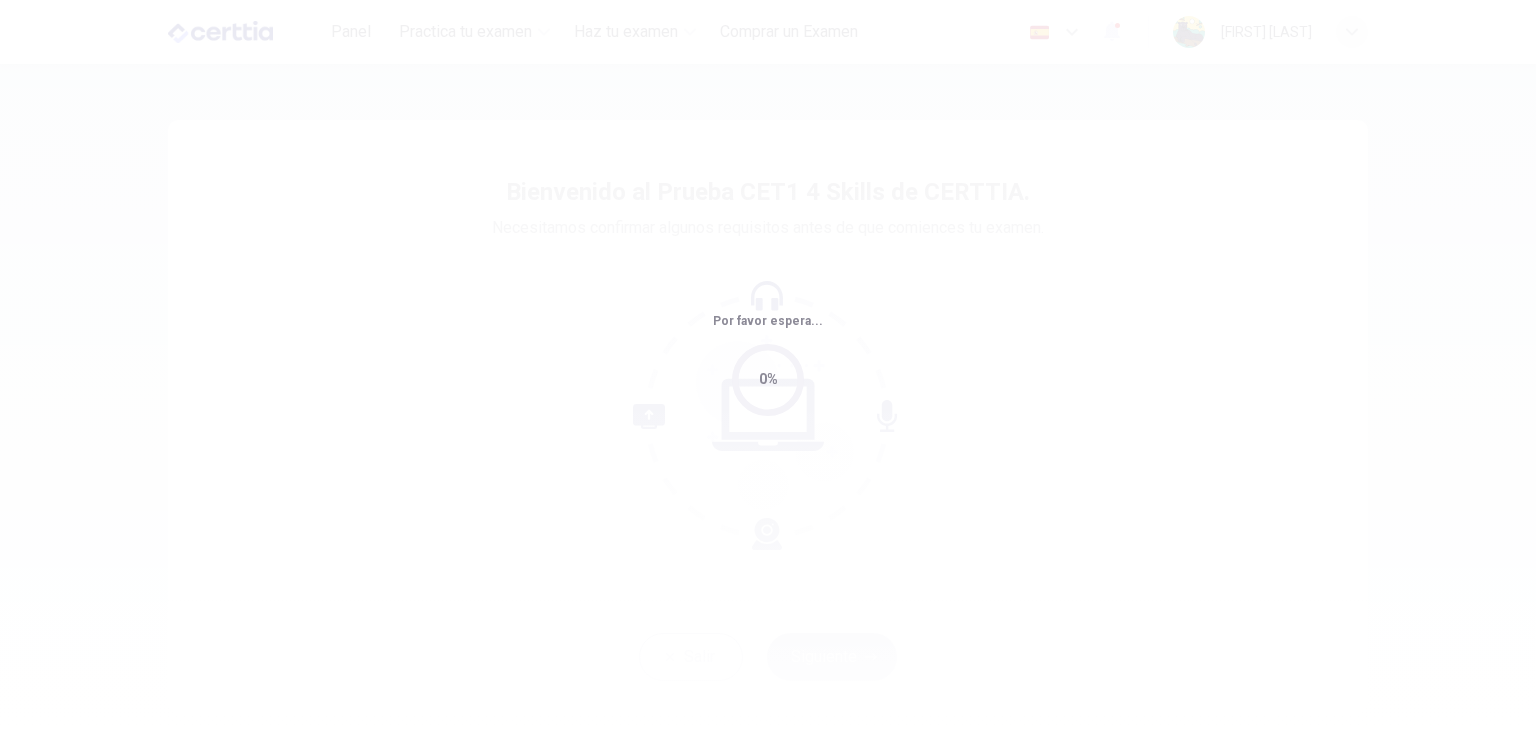 scroll, scrollTop: 0, scrollLeft: 0, axis: both 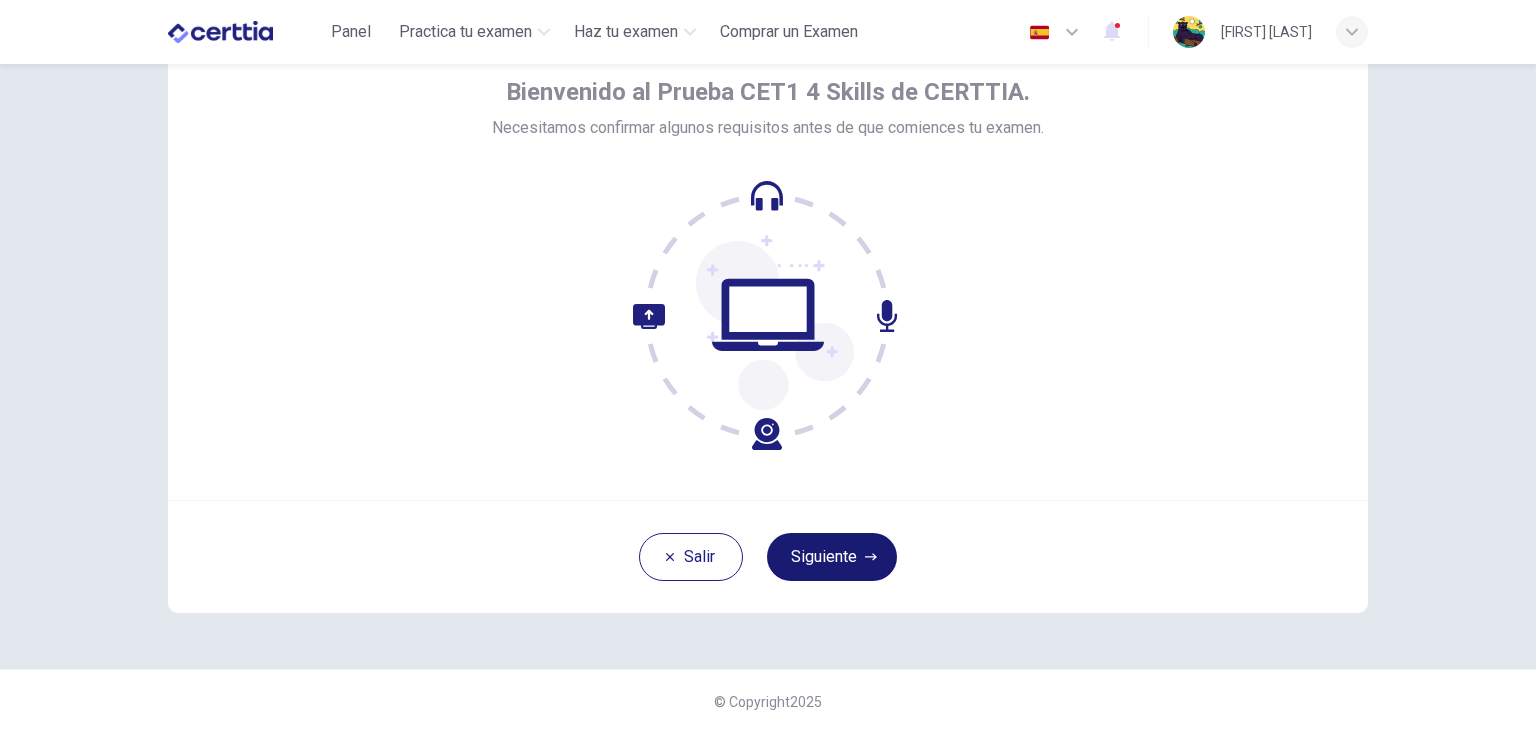 click on "Siguiente" at bounding box center (832, 557) 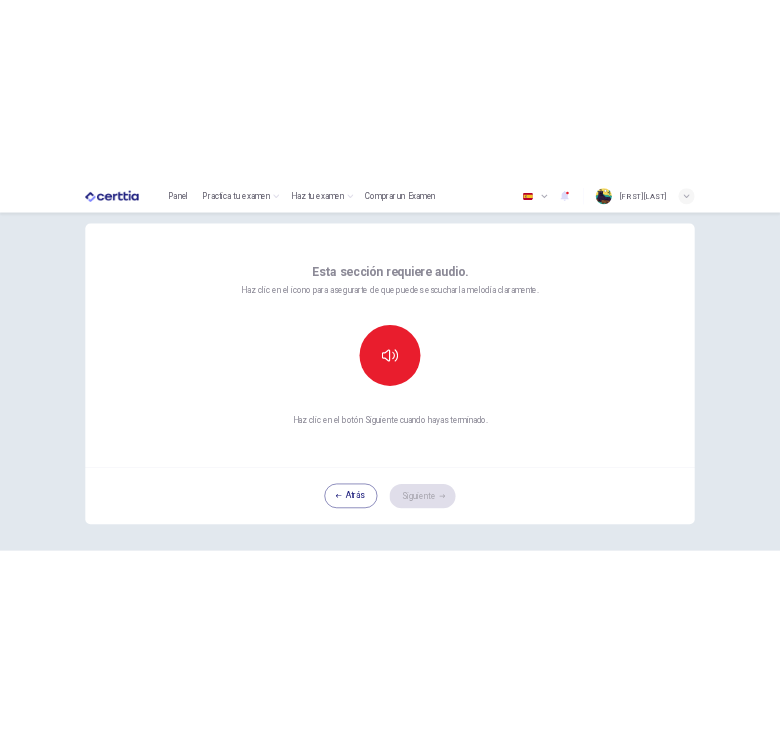 scroll, scrollTop: 0, scrollLeft: 0, axis: both 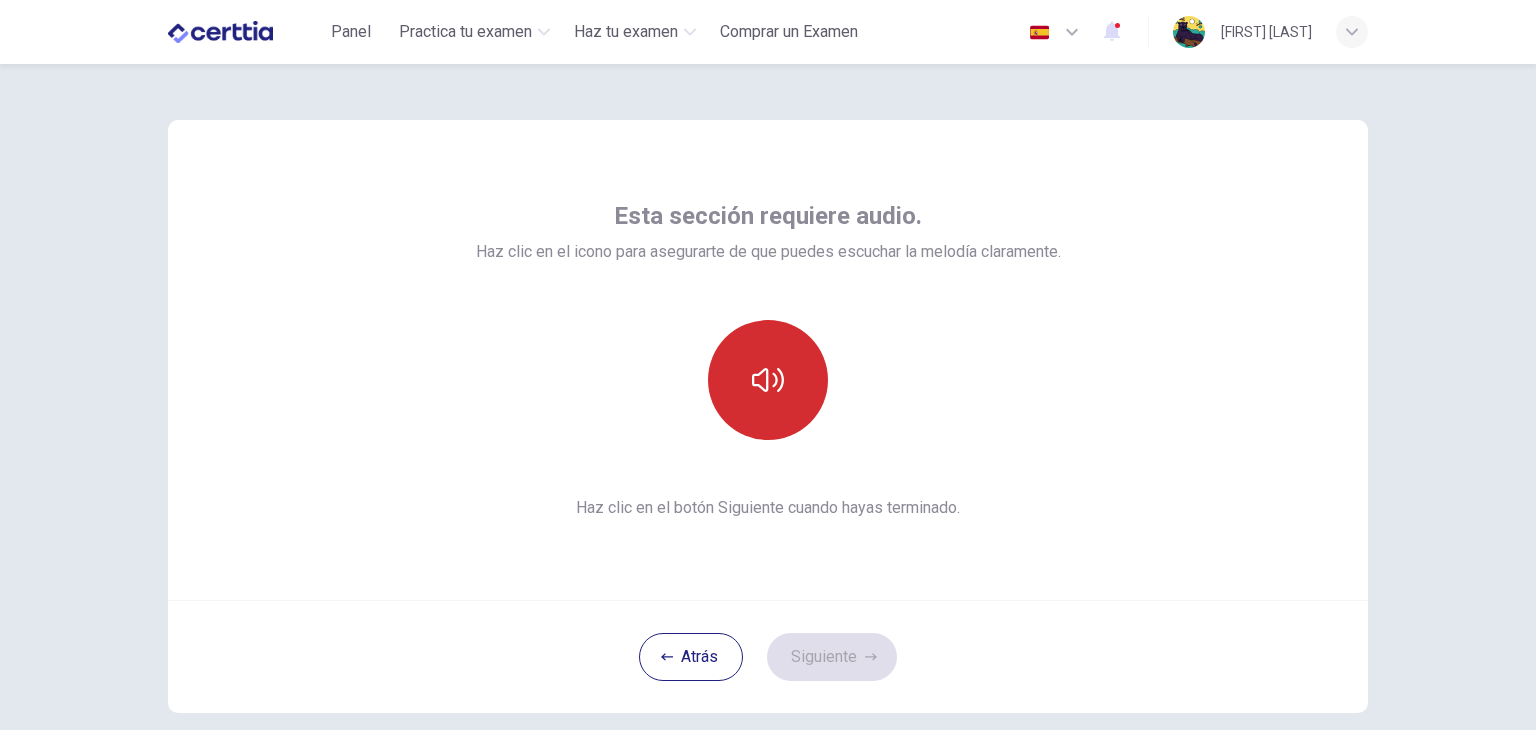 click 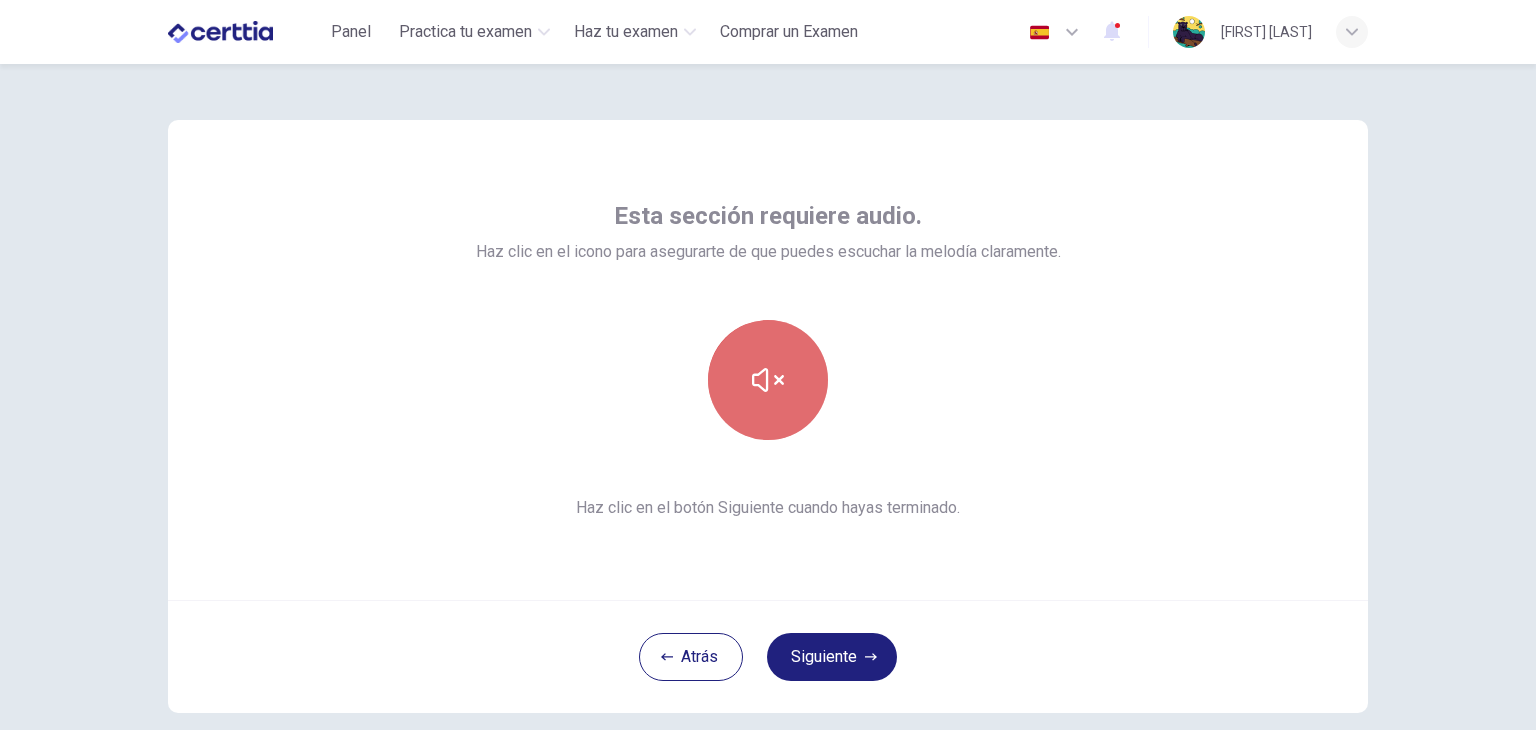 click at bounding box center (768, 380) 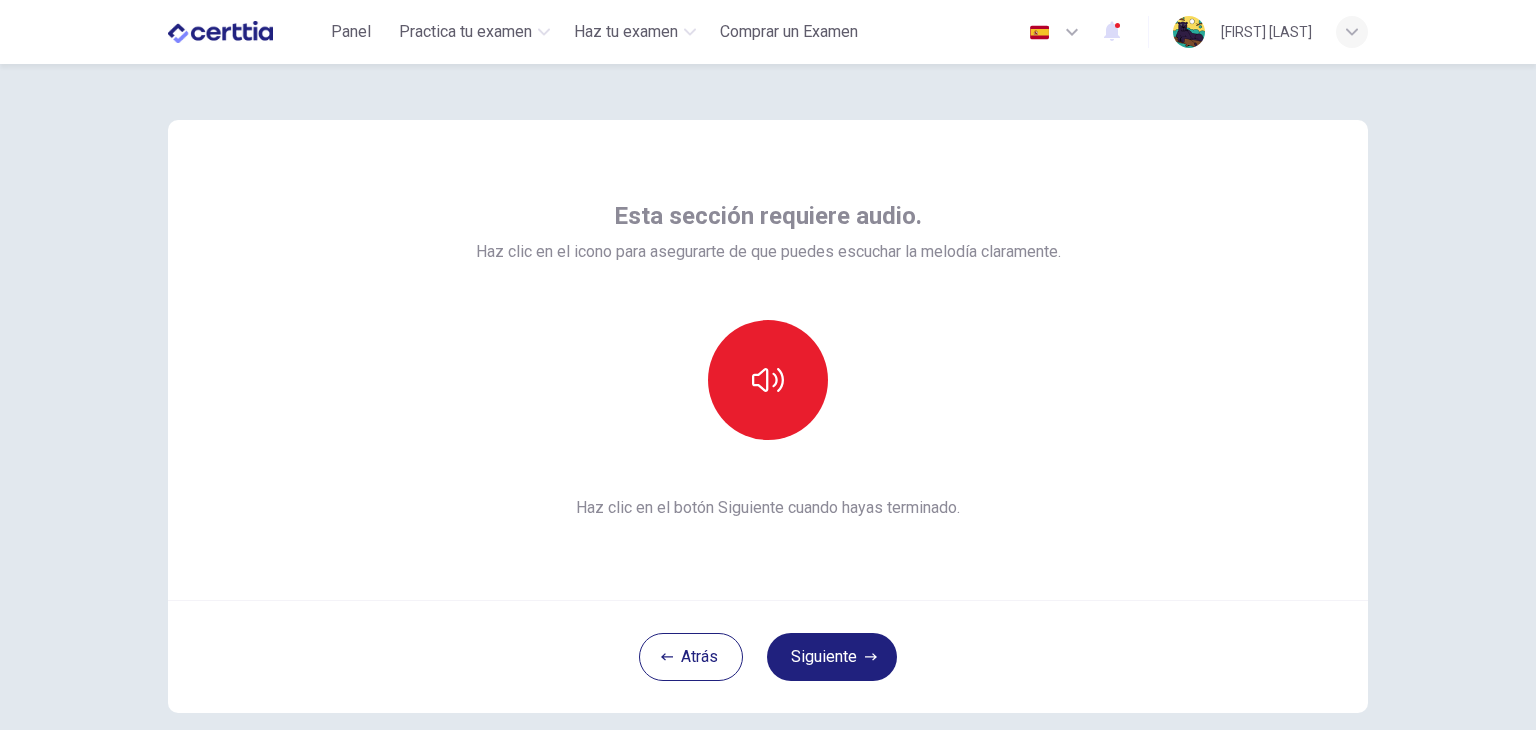 click on "Esta sección requiere audio. Haz clic en el icono para asegurarte de que puedes escuchar la melodía claramente. Haz clic en el botón Siguiente cuando hayas terminado." at bounding box center [768, 360] 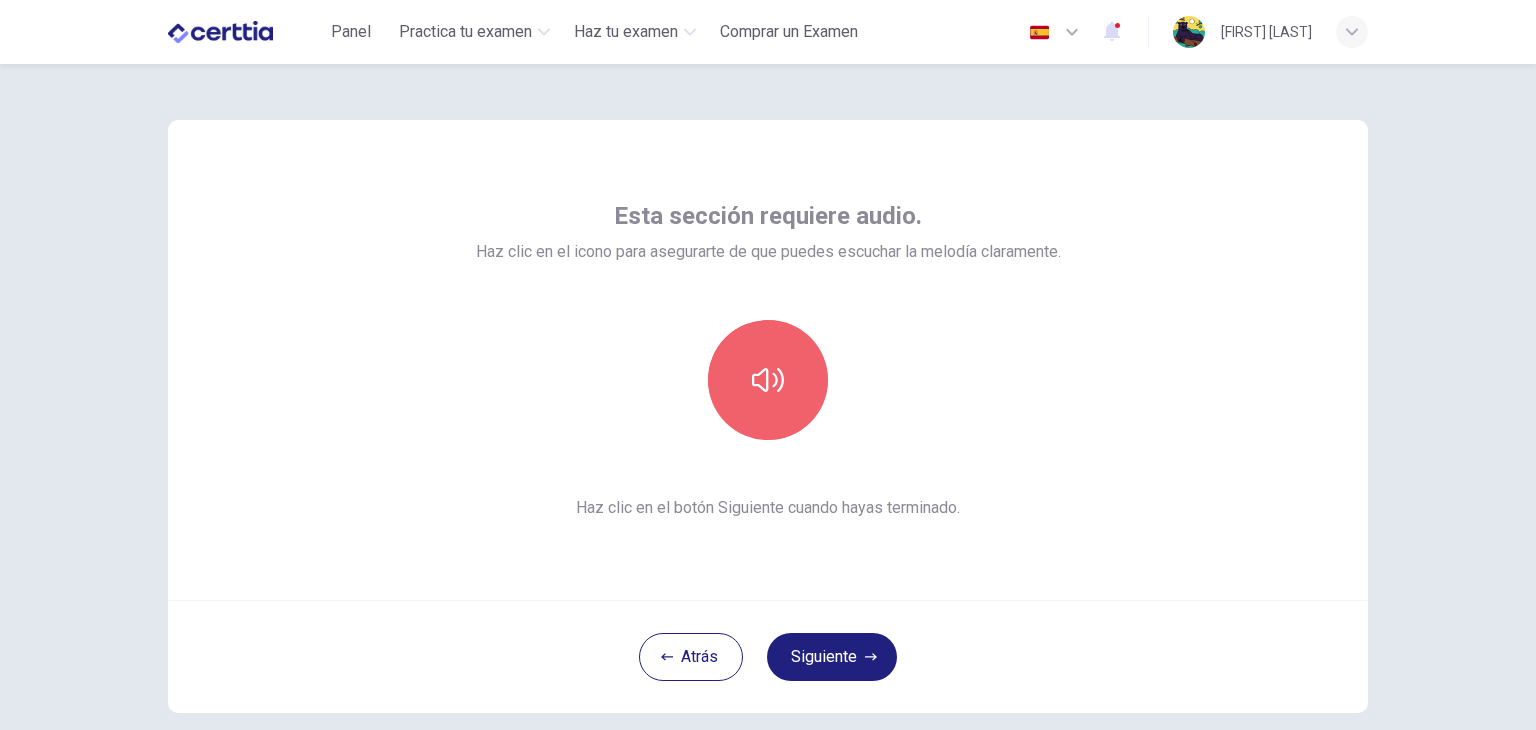 click 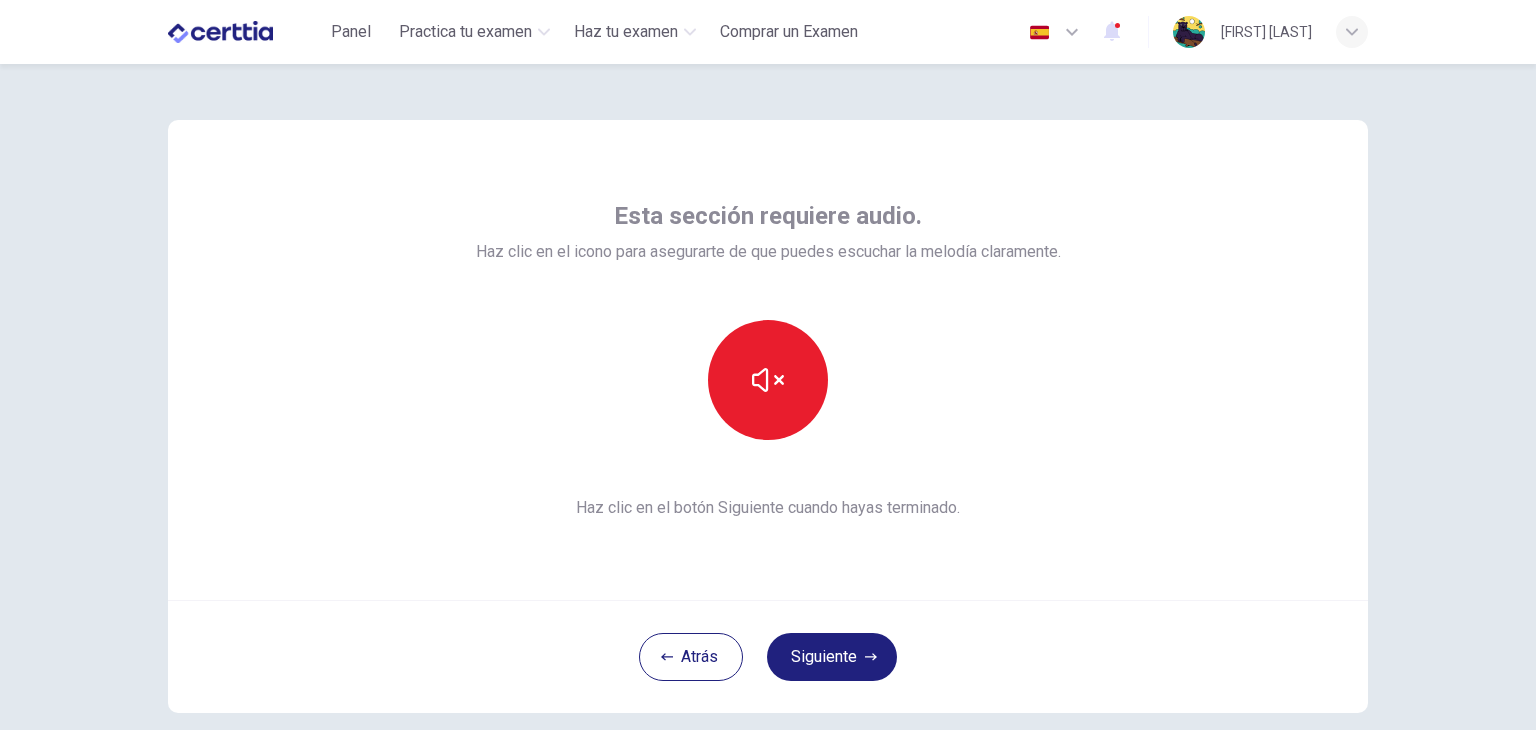 click at bounding box center (768, 380) 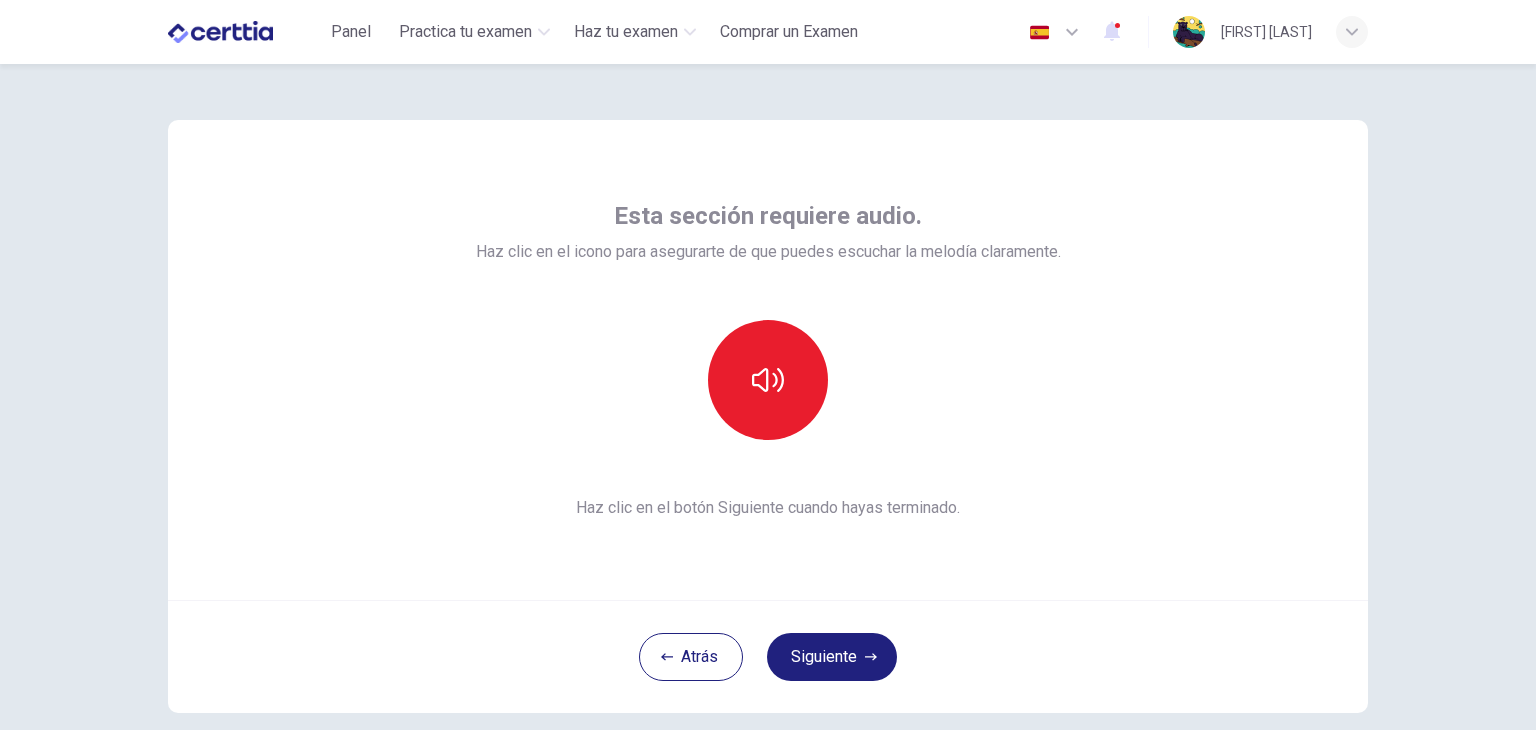 click on "Esta sección requiere audio." at bounding box center (768, 216) 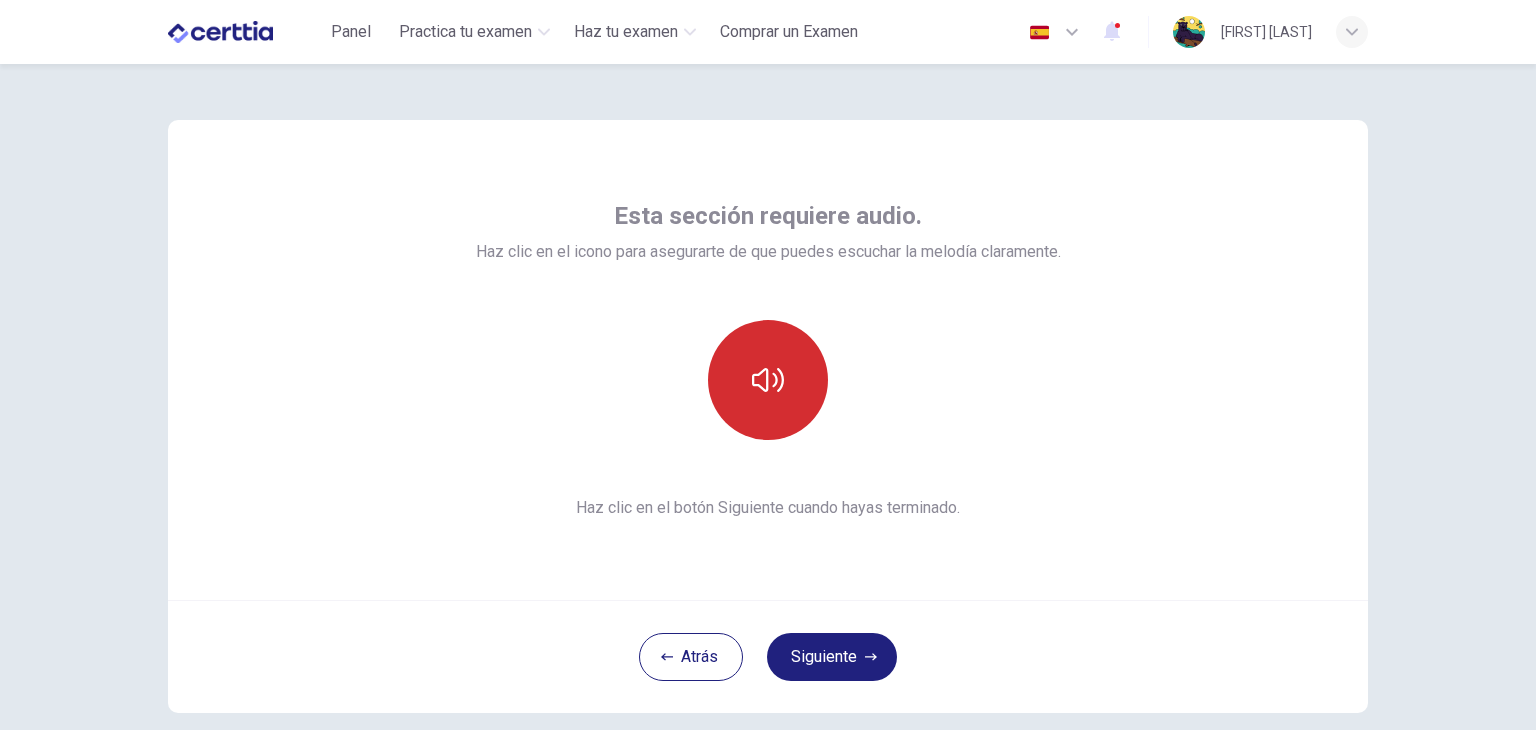 click at bounding box center [768, 380] 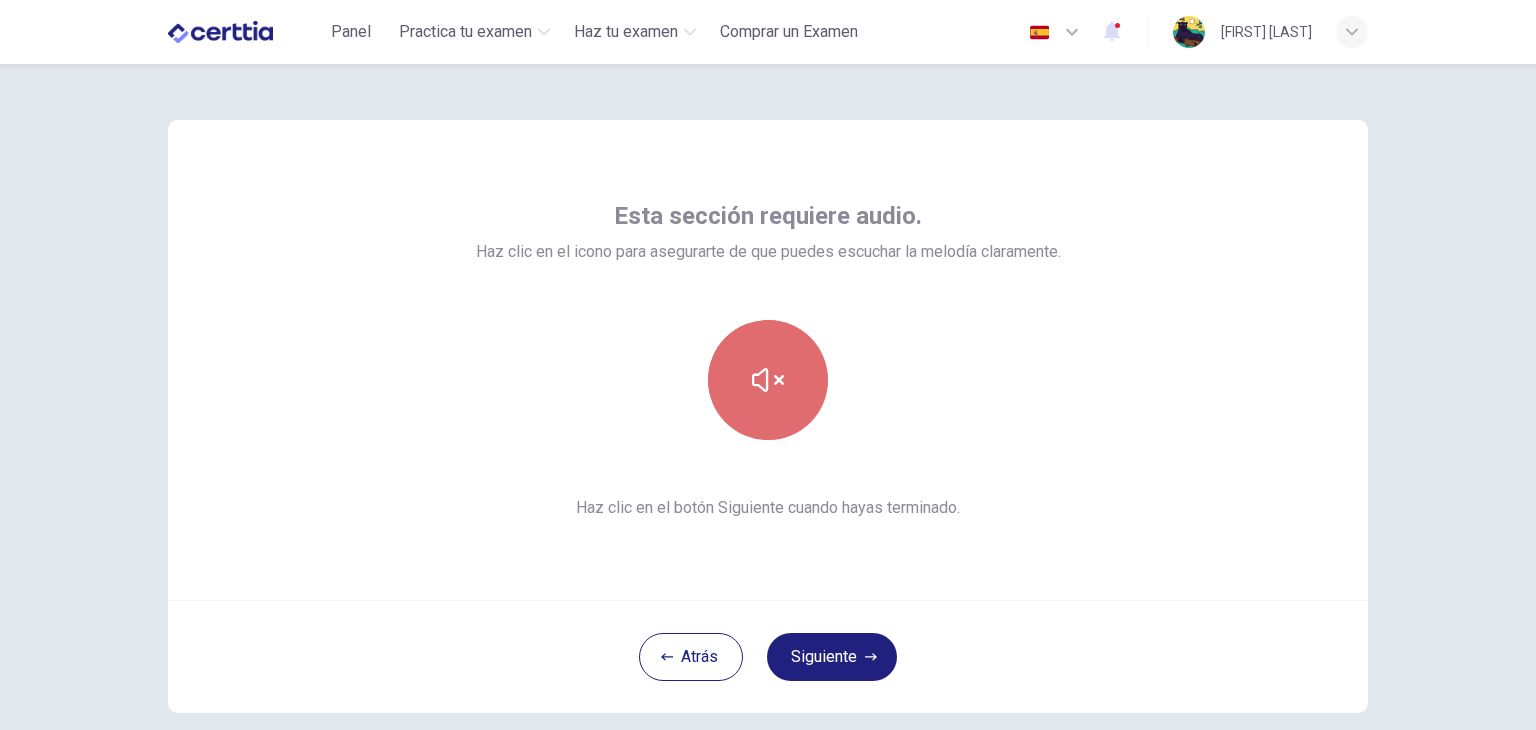 click at bounding box center (768, 380) 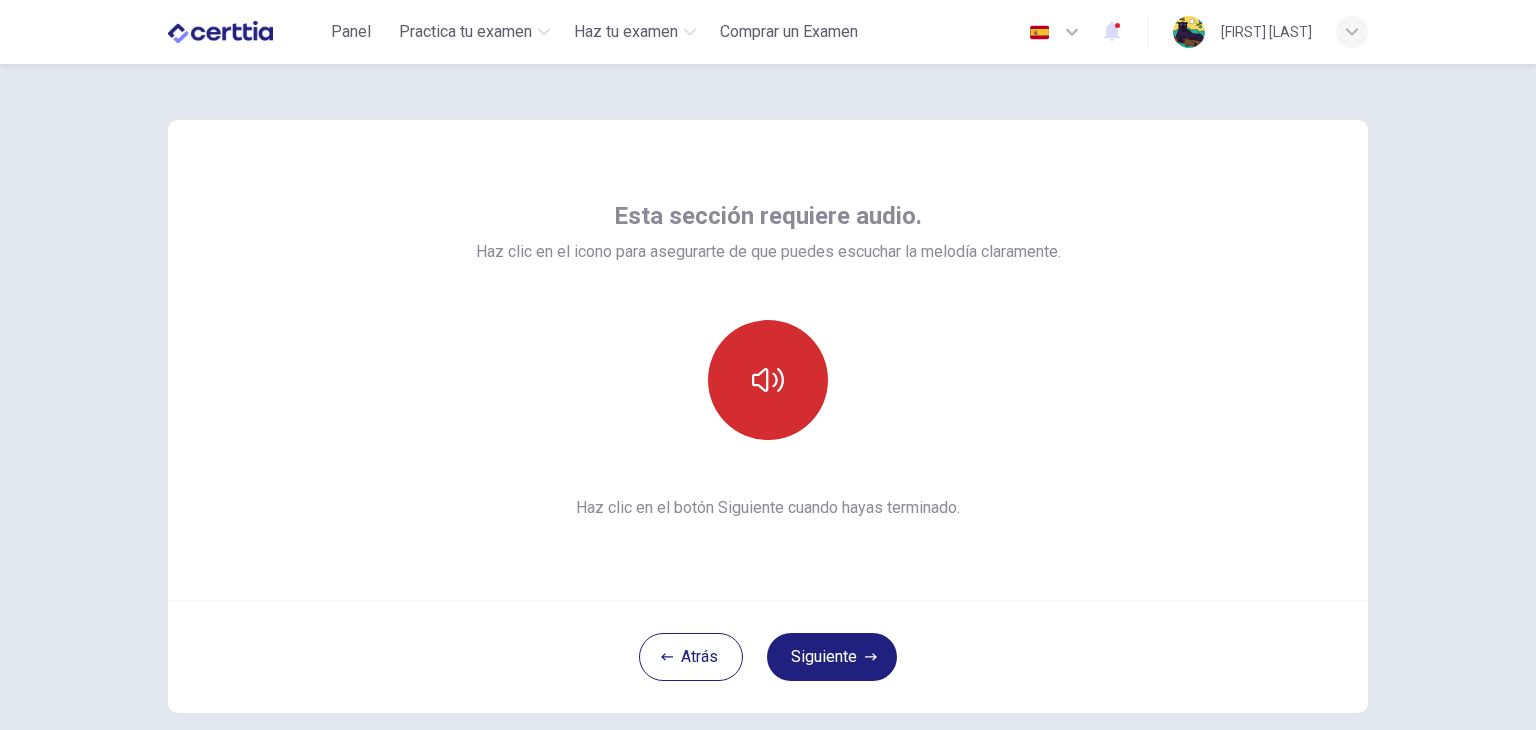 click at bounding box center [768, 380] 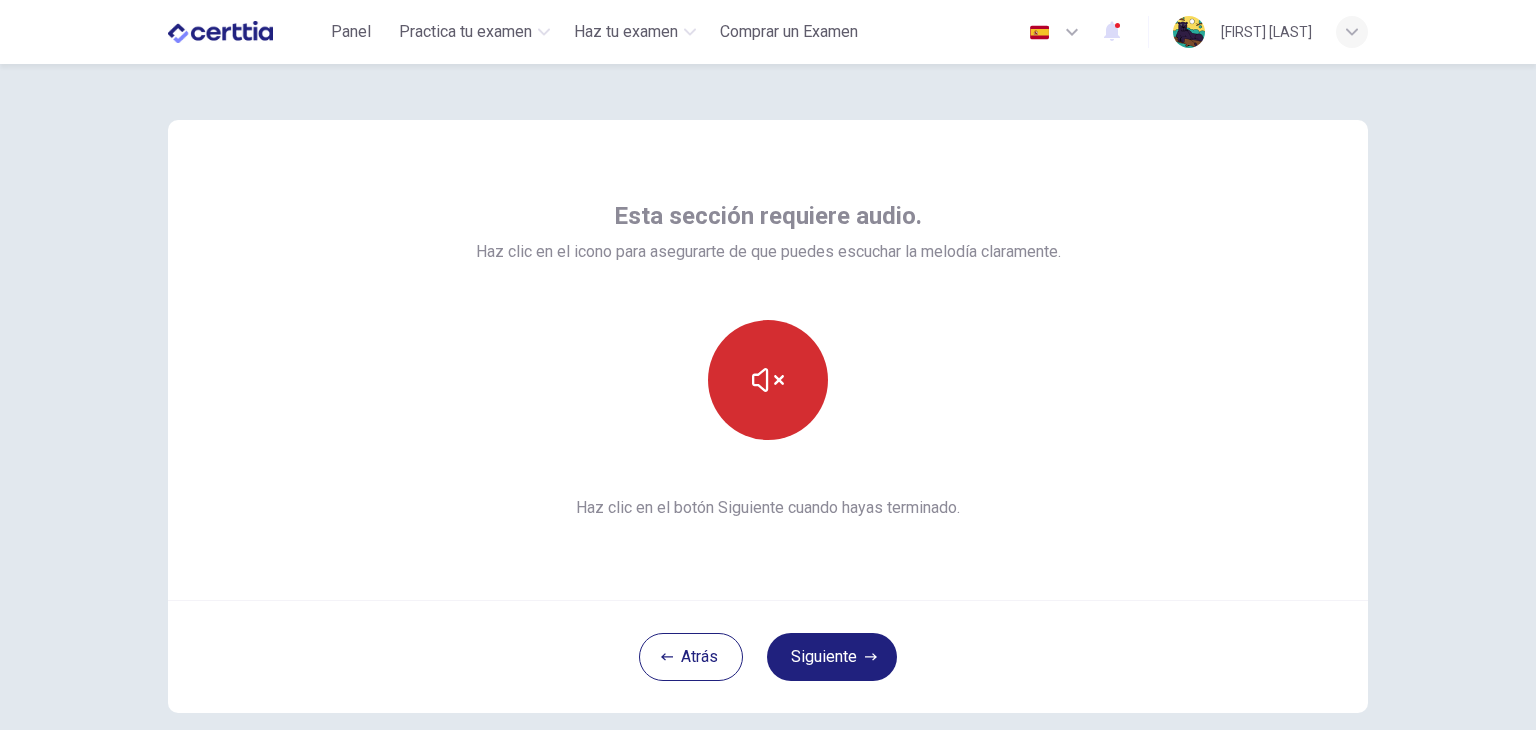 click at bounding box center [768, 380] 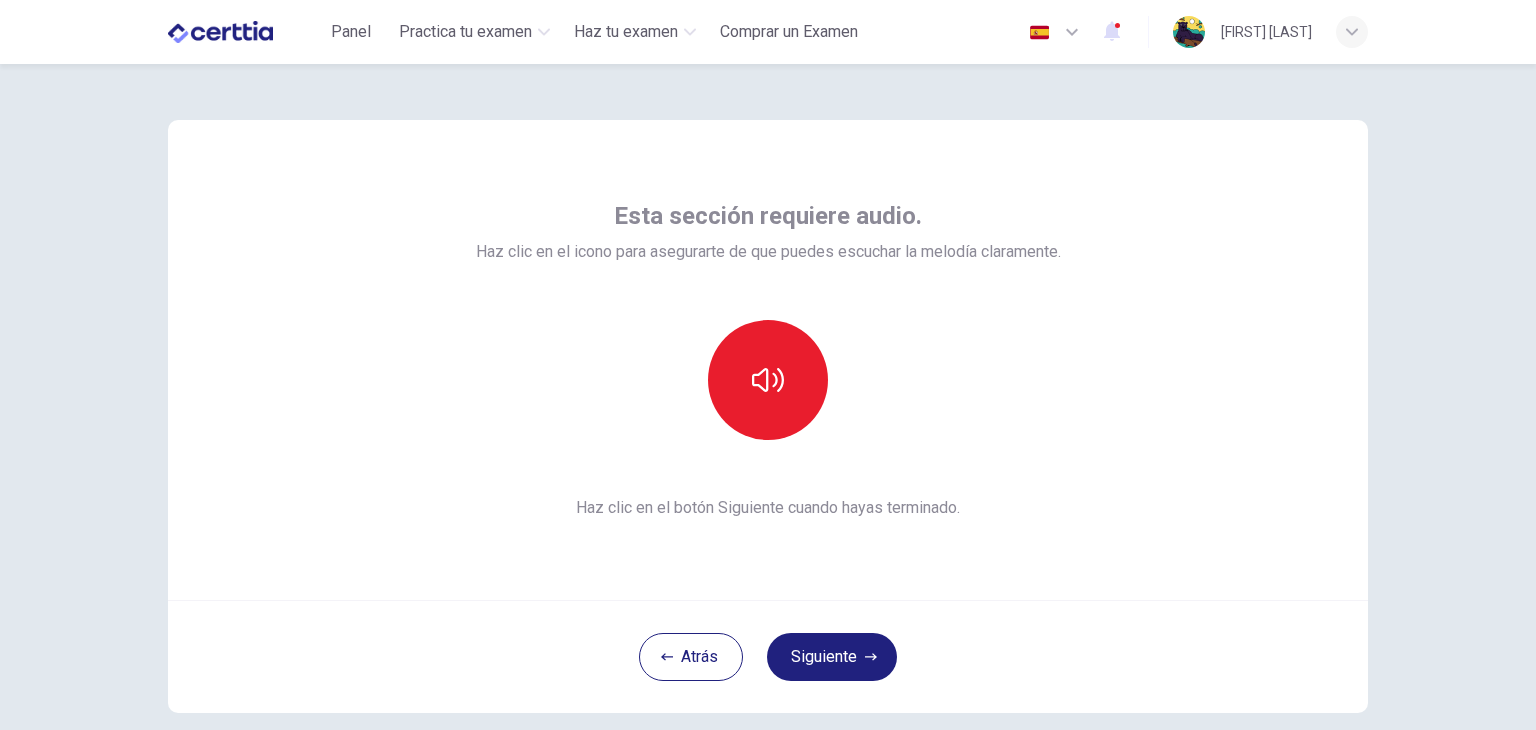 click on "Esta sección requiere audio. Haz clic en el icono para asegurarte de que puedes escuchar la melodía claramente. Haz clic en el botón Siguiente cuando hayas terminado." at bounding box center [768, 360] 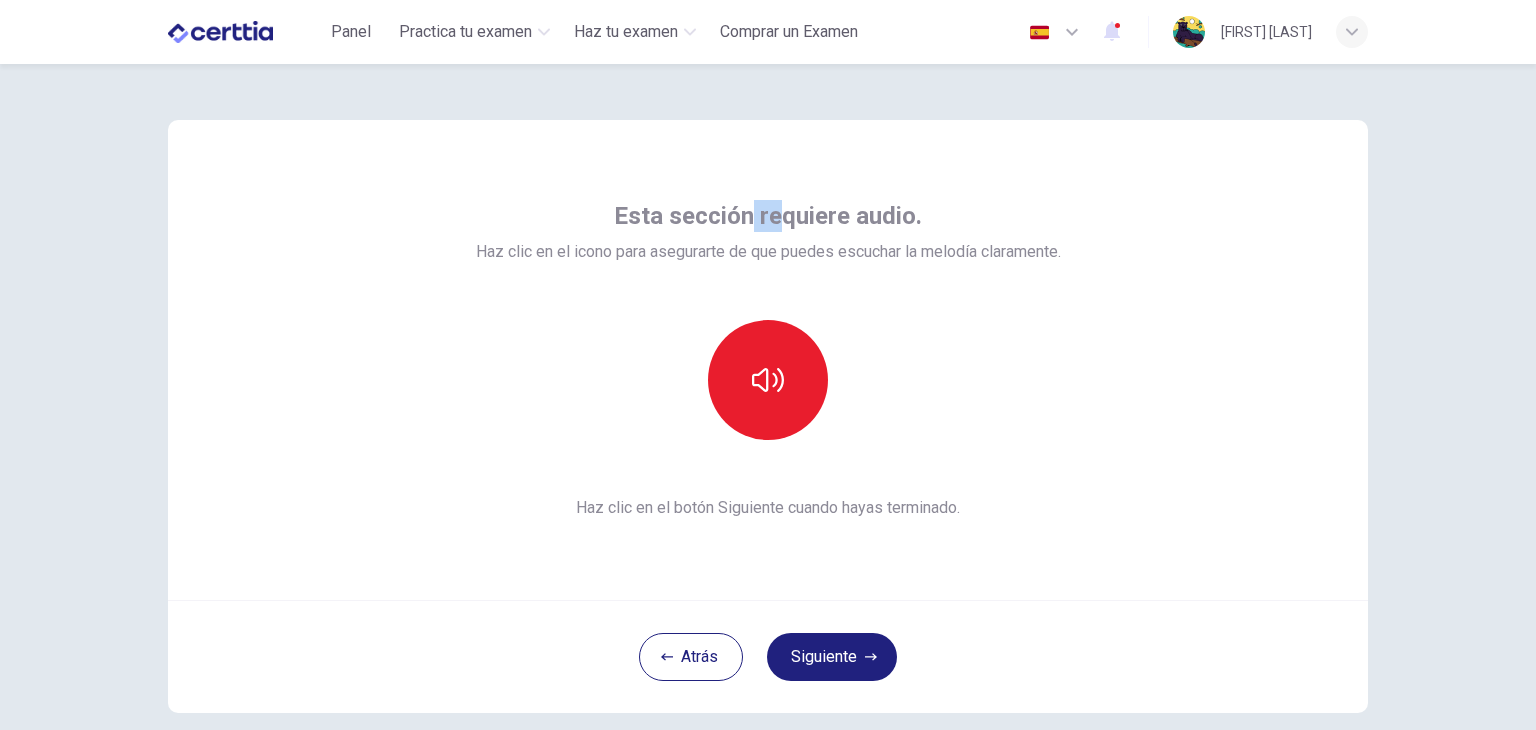 drag, startPoint x: 750, startPoint y: 219, endPoint x: 836, endPoint y: 217, distance: 86.023254 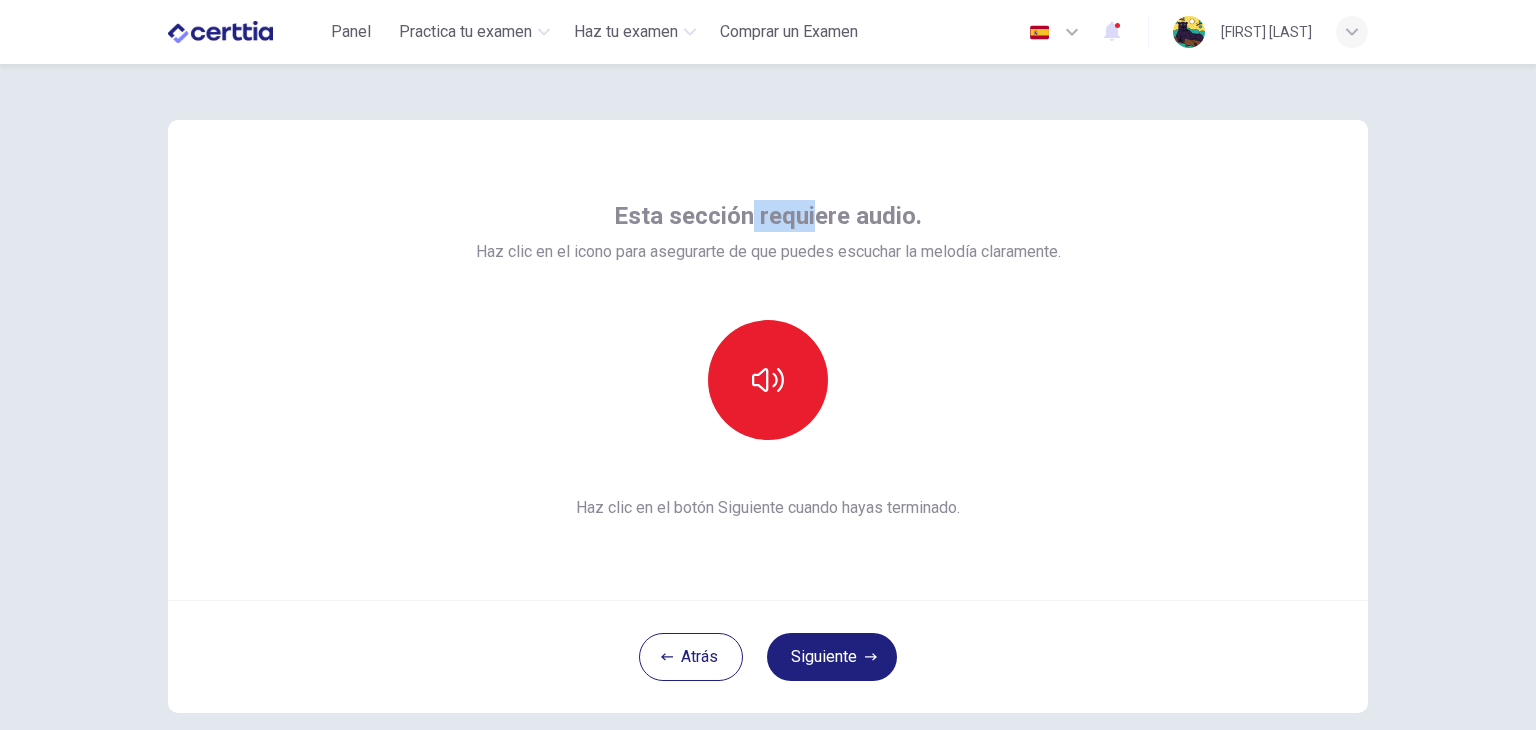 click on "Esta sección requiere audio." at bounding box center (768, 216) 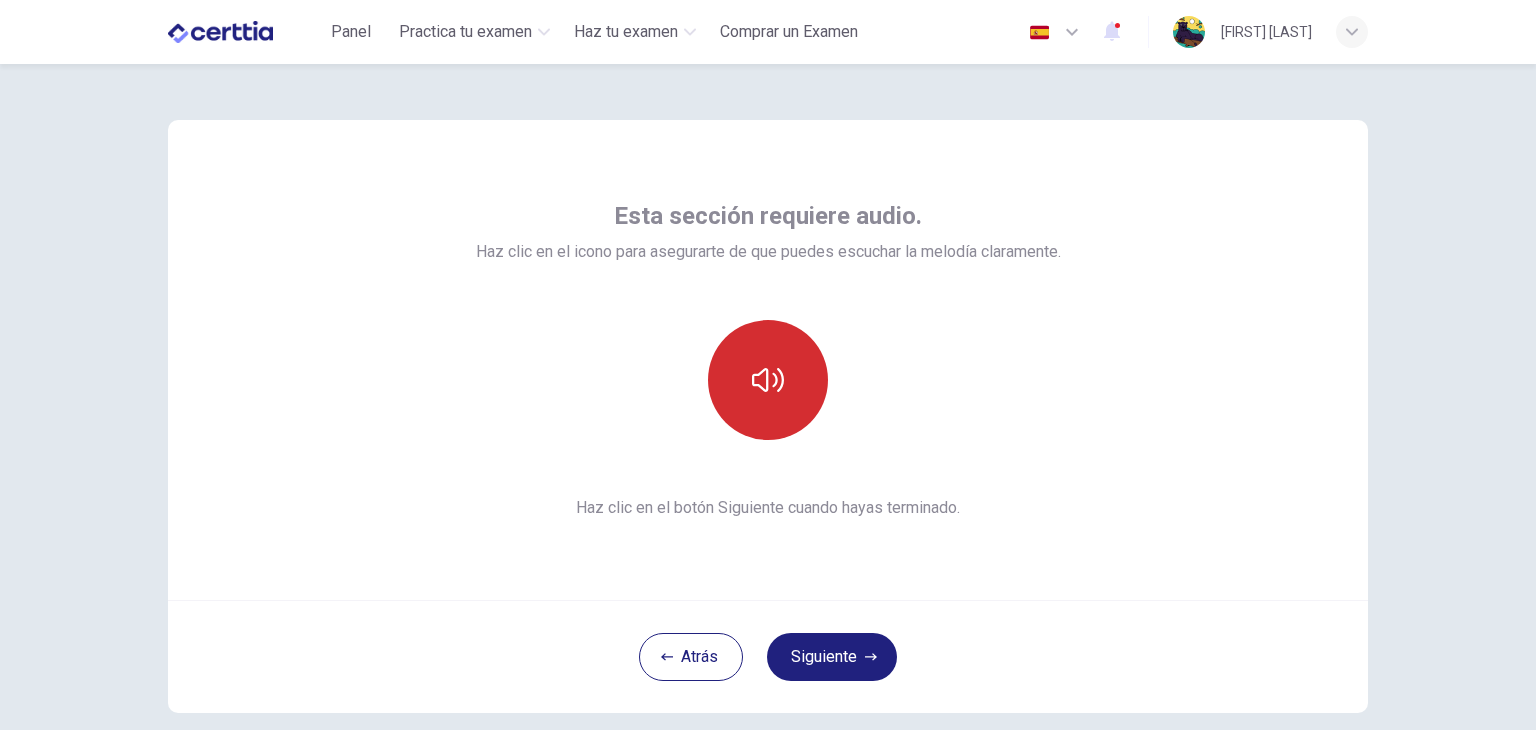 click 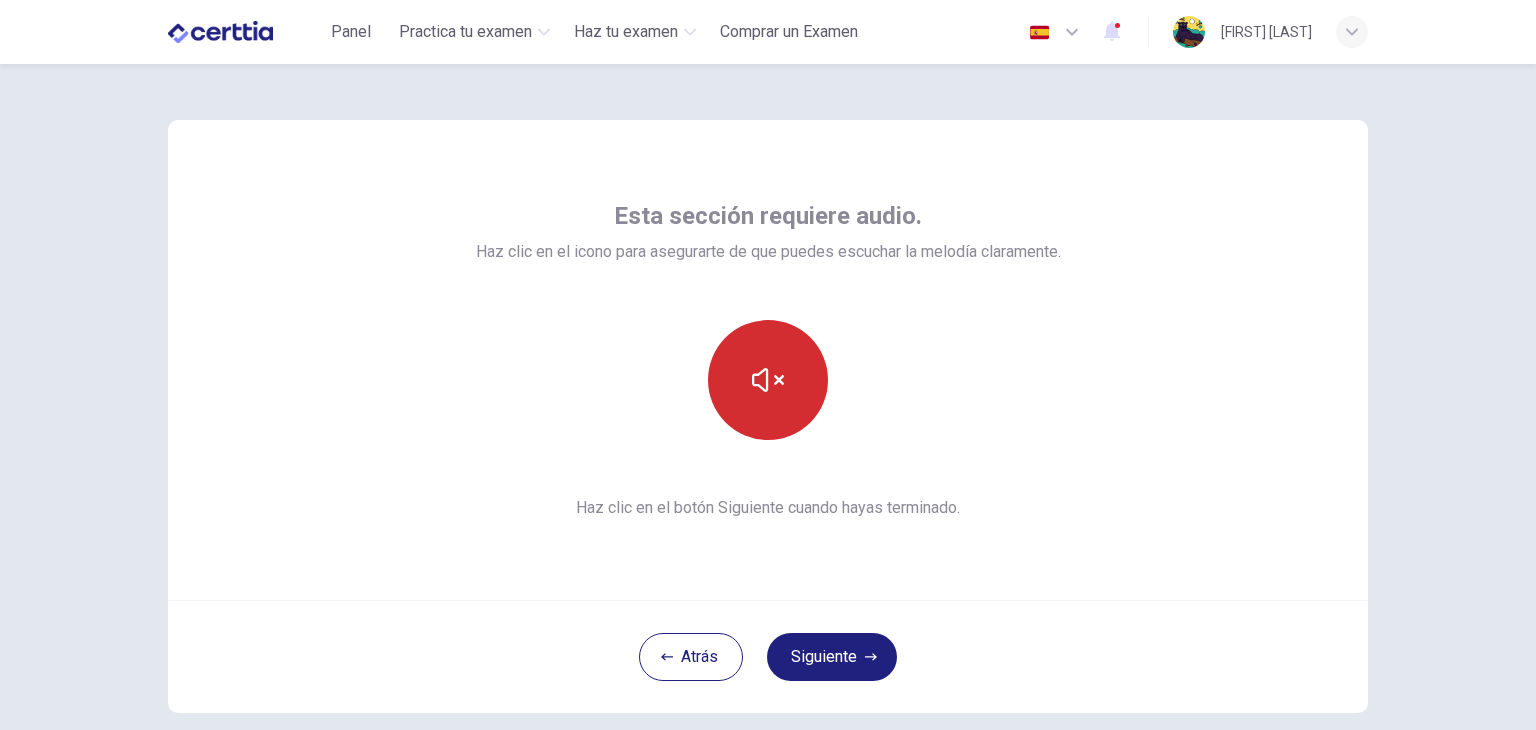 click 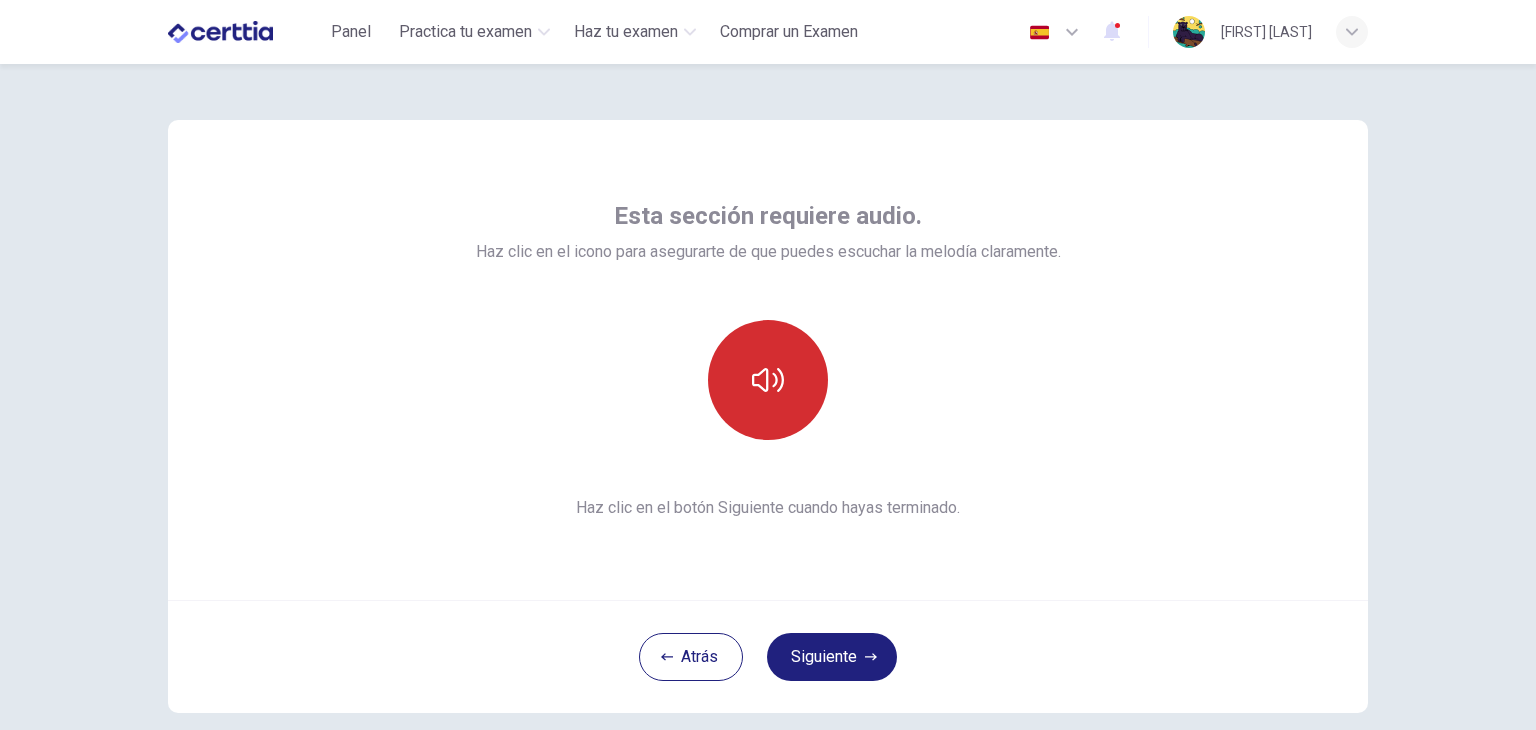 click 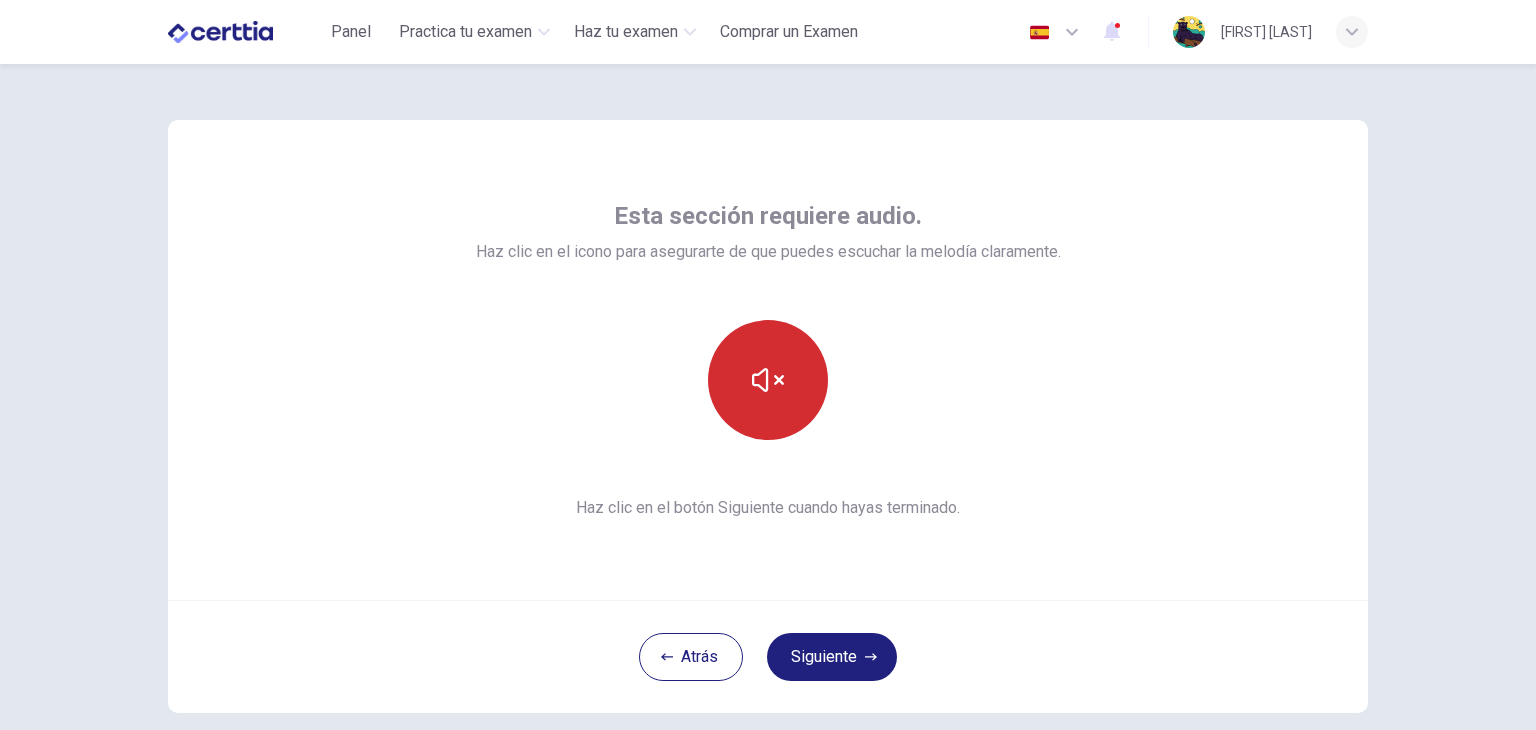 click 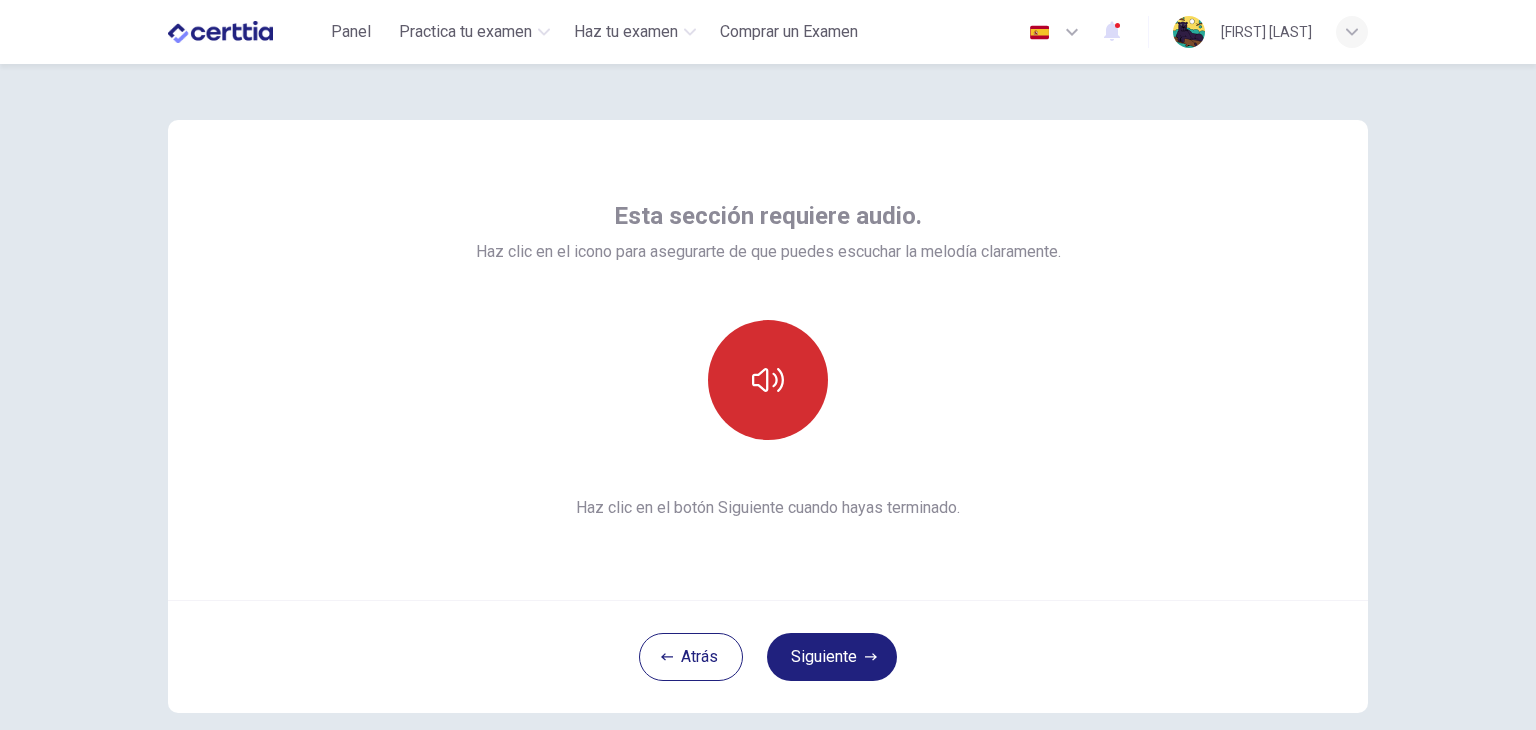 click 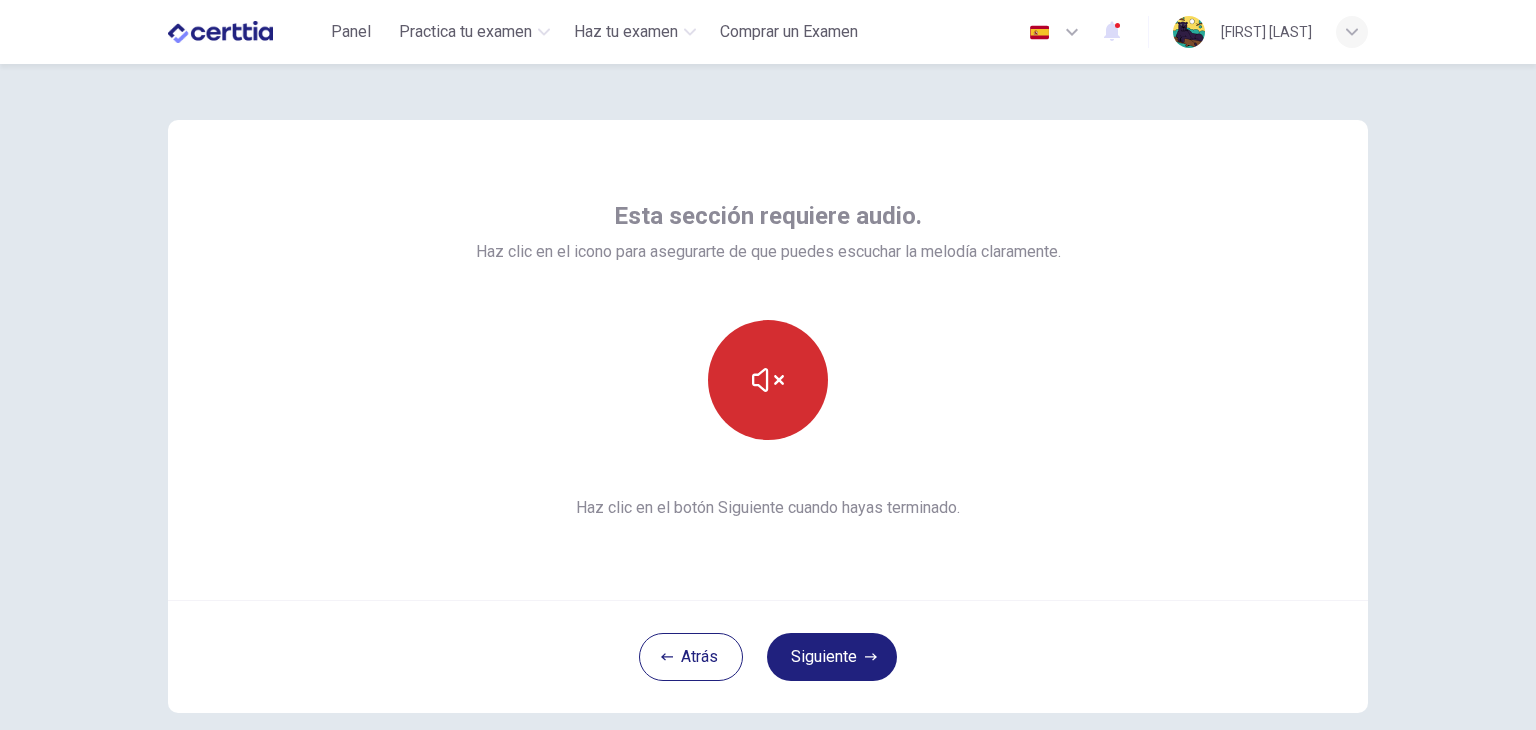 click at bounding box center [768, 380] 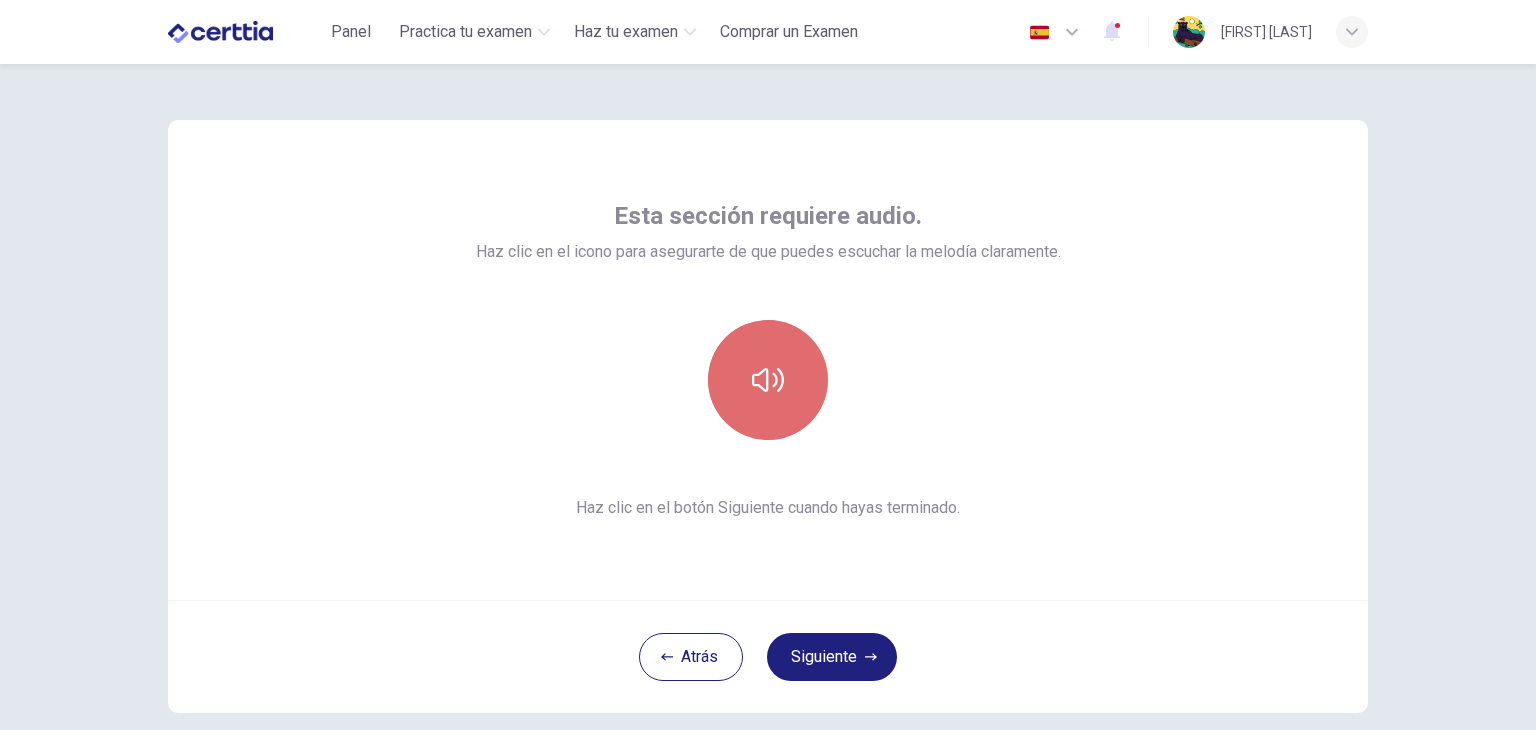 click 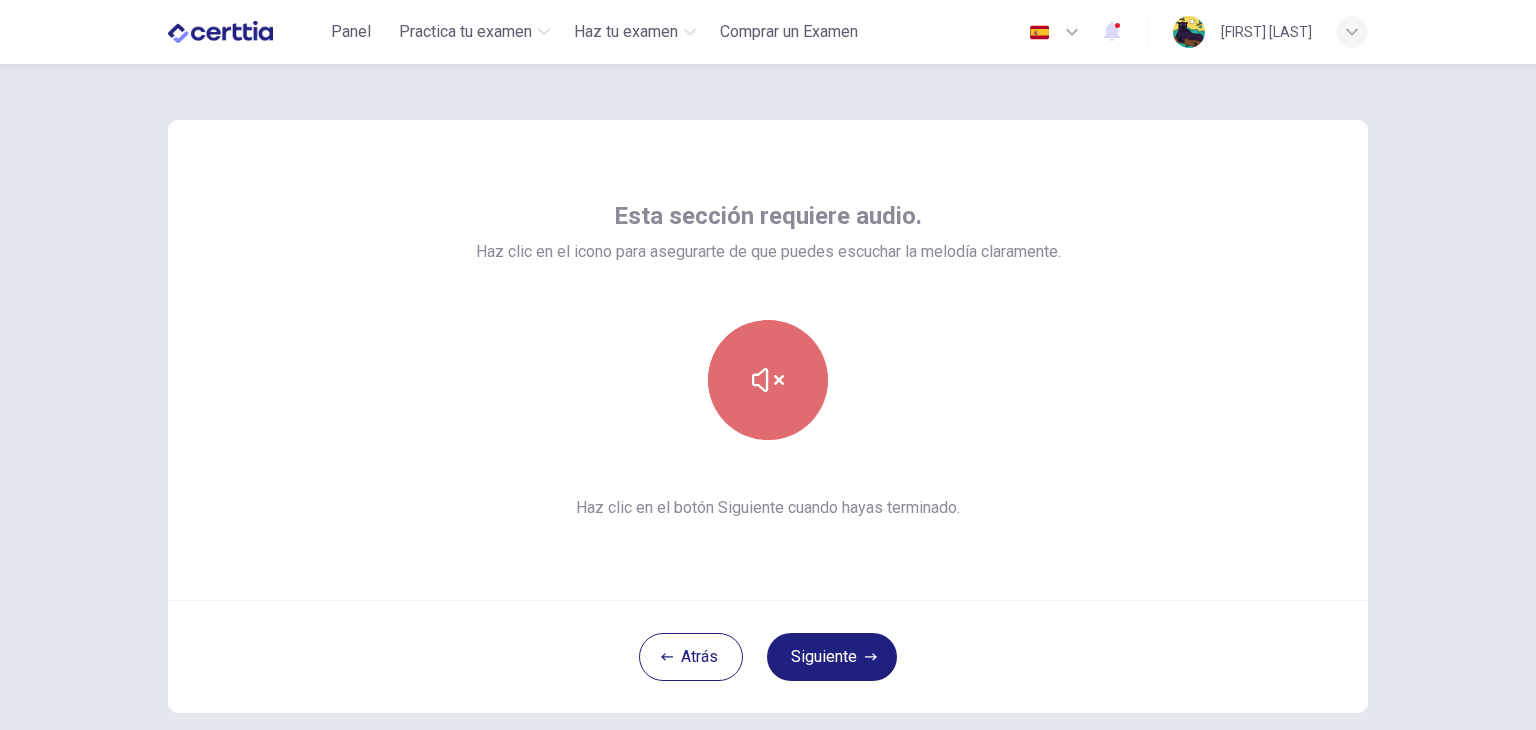 click at bounding box center [768, 380] 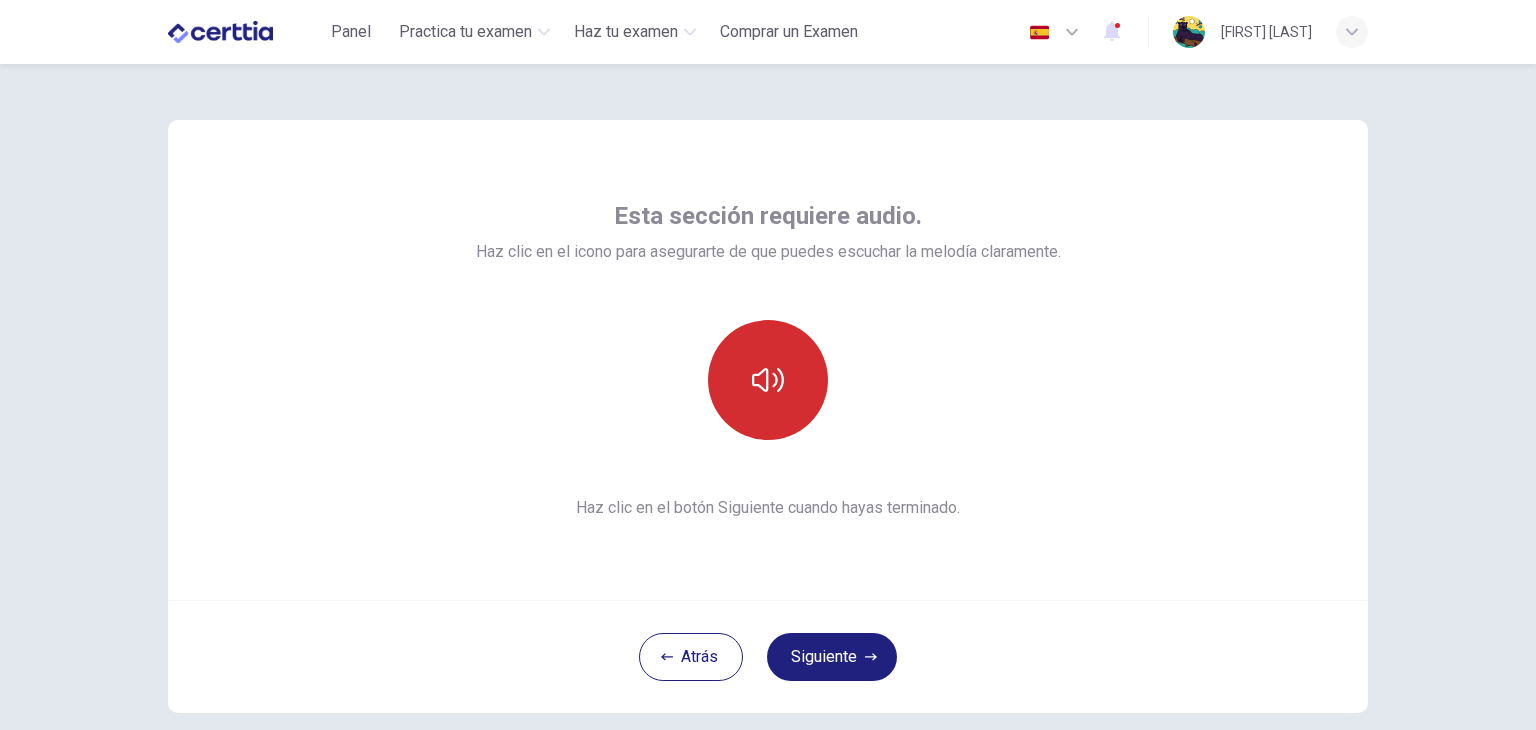 click 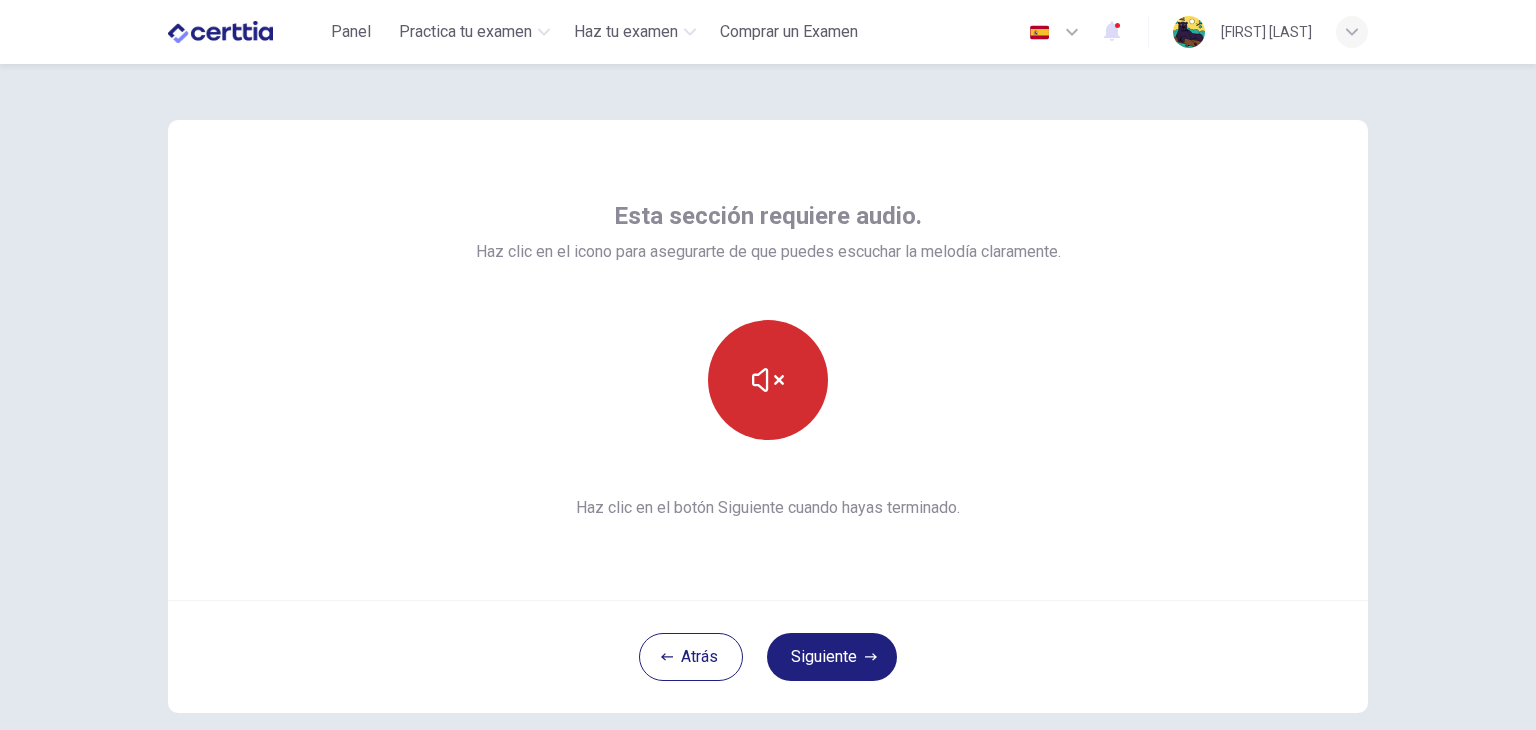 click at bounding box center [768, 380] 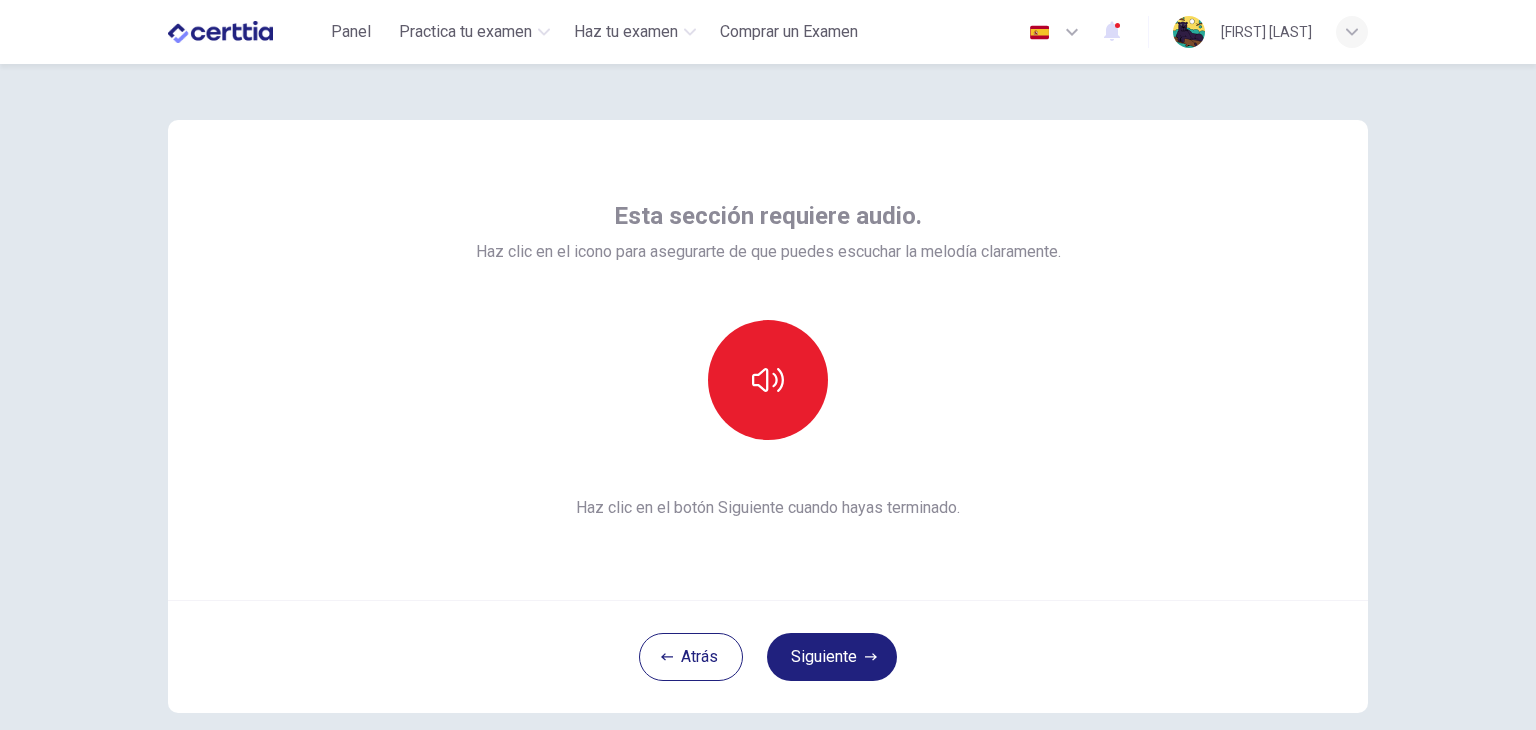 click on "Haz clic en el icono para asegurarte de que puedes escuchar la melodía claramente." at bounding box center [768, 252] 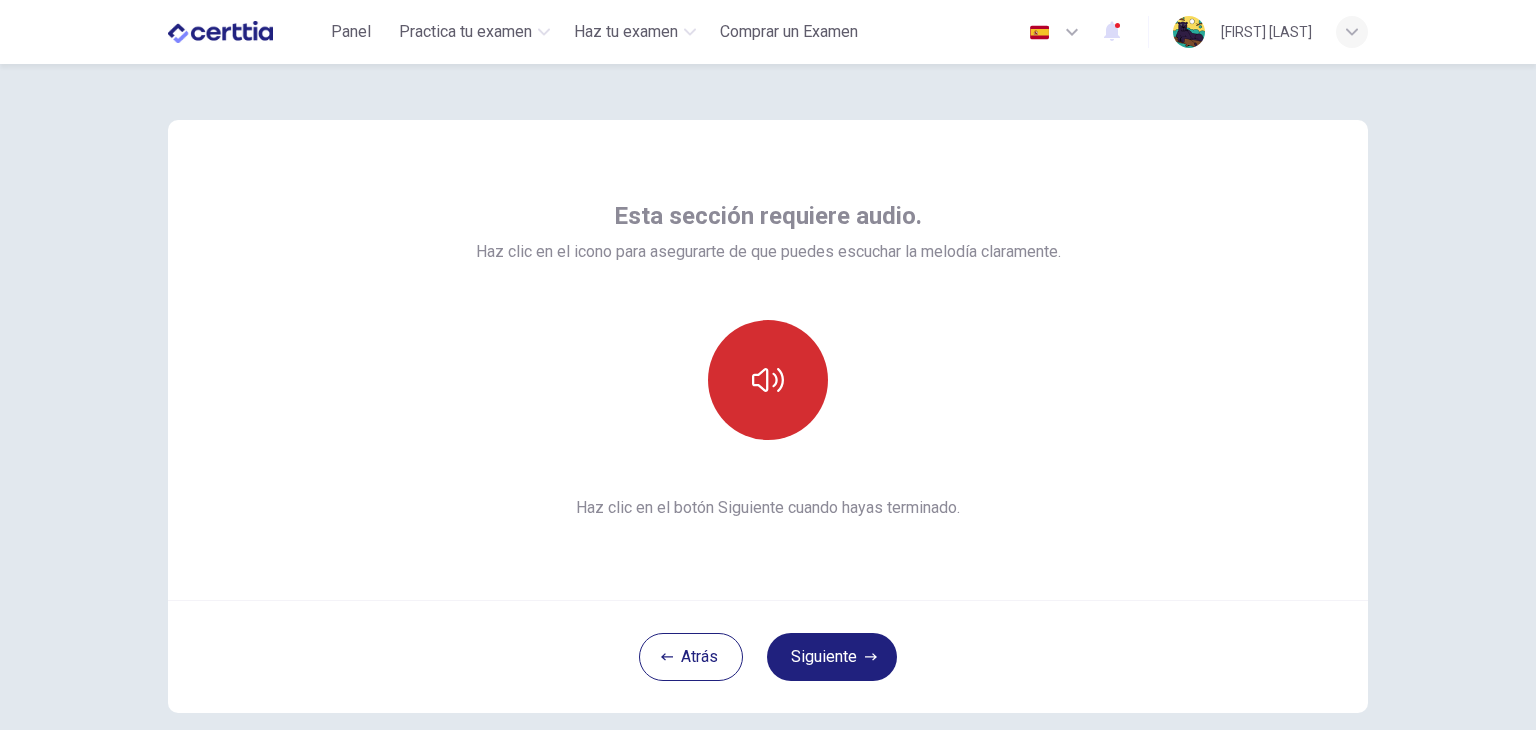click at bounding box center [768, 380] 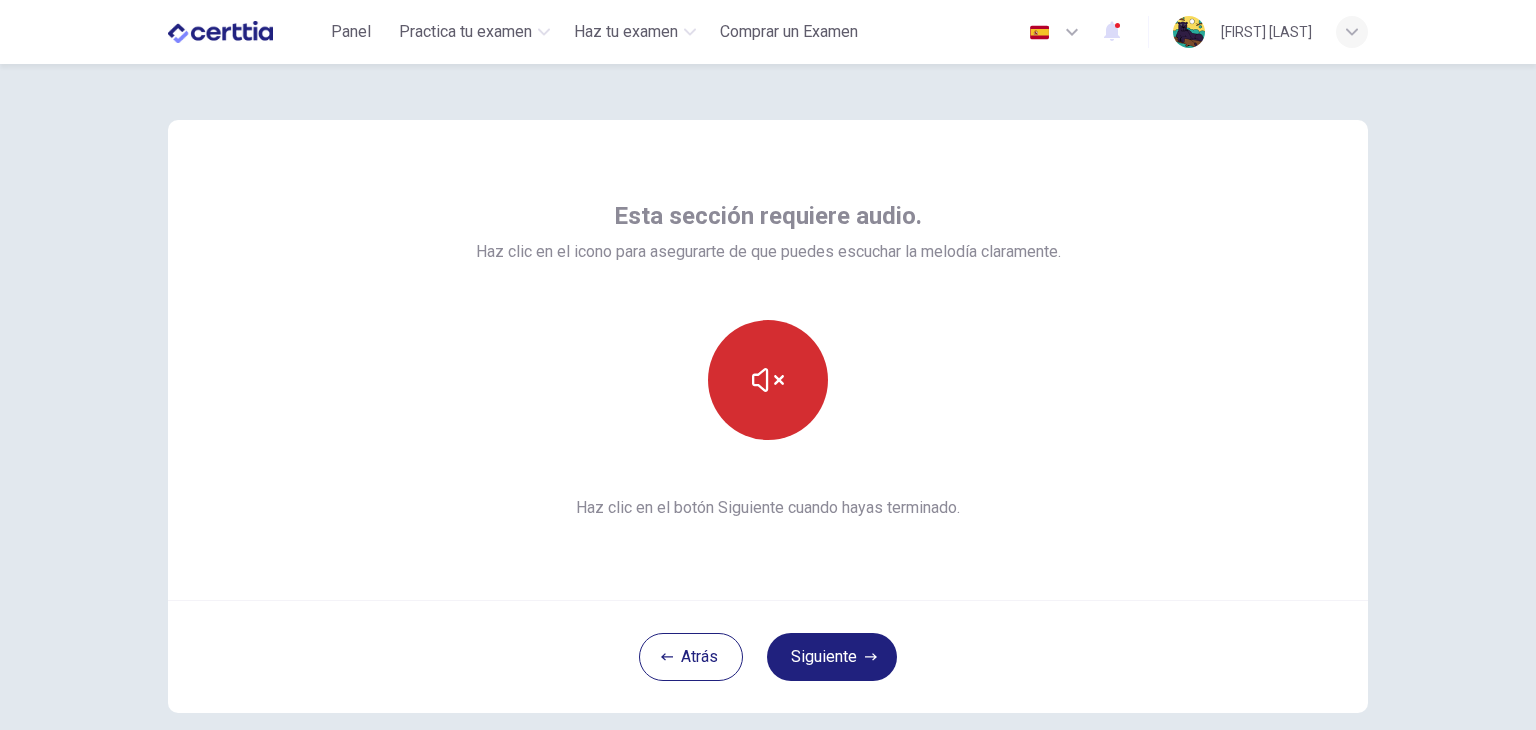 click at bounding box center (768, 380) 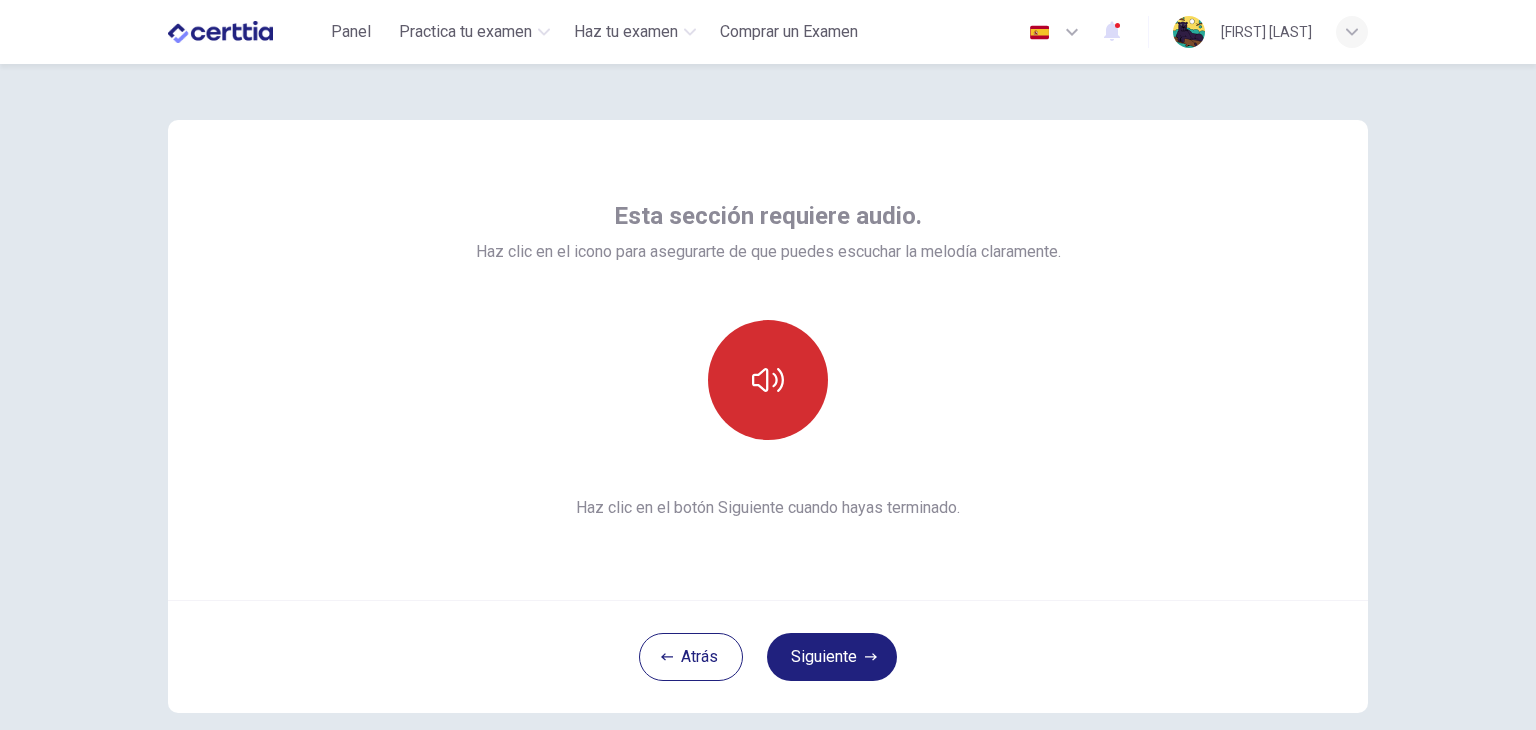 click at bounding box center [768, 380] 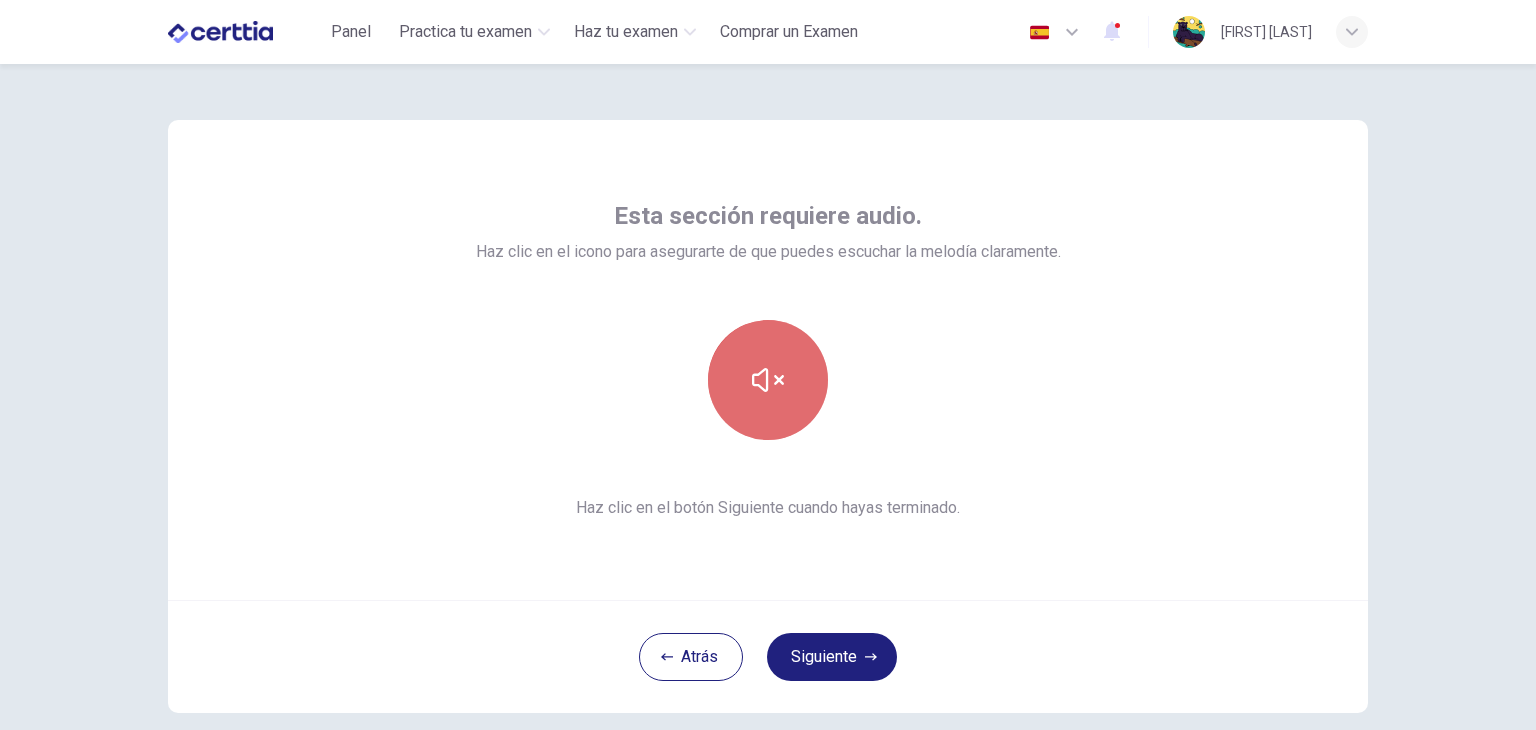 click at bounding box center [768, 380] 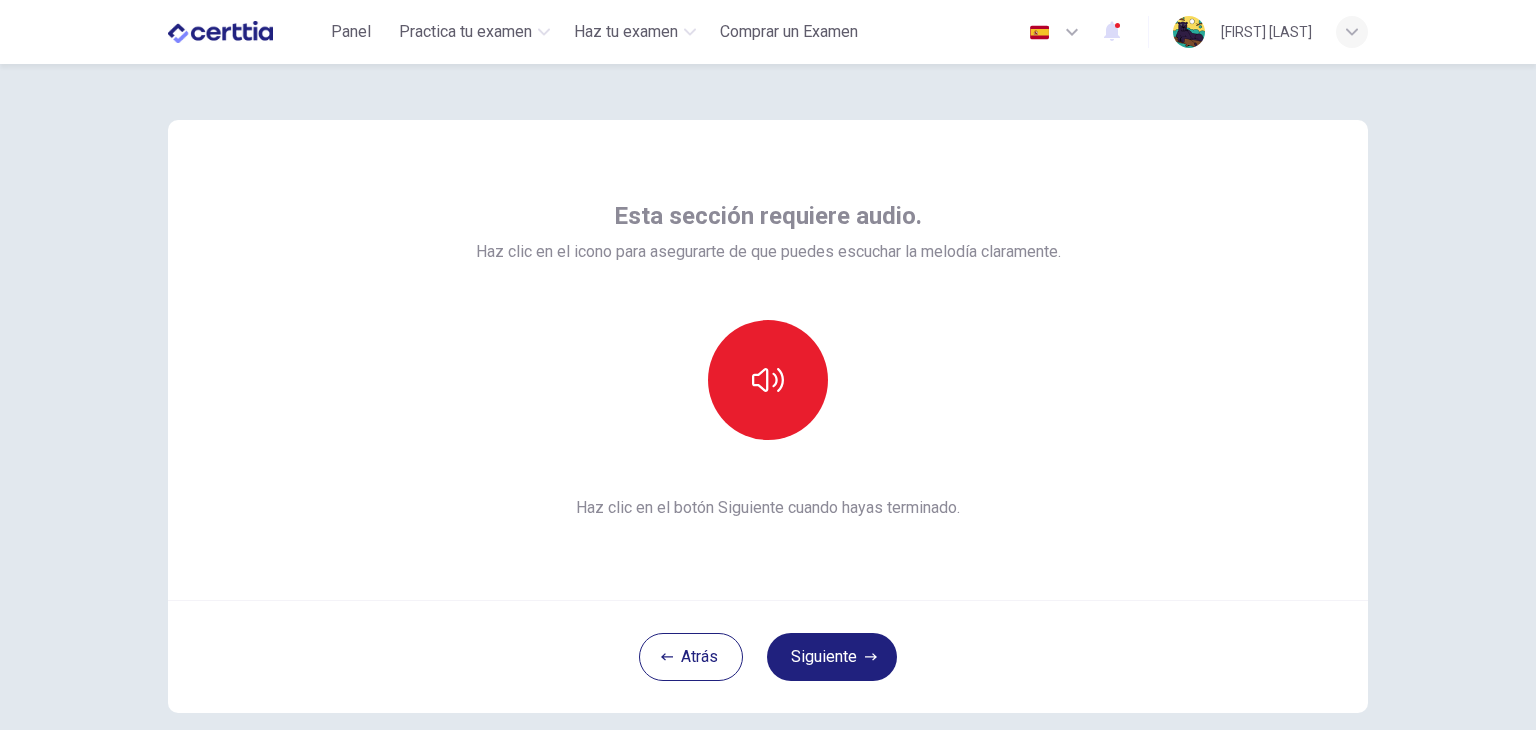 click on "Atrás Siguiente" at bounding box center [768, 656] 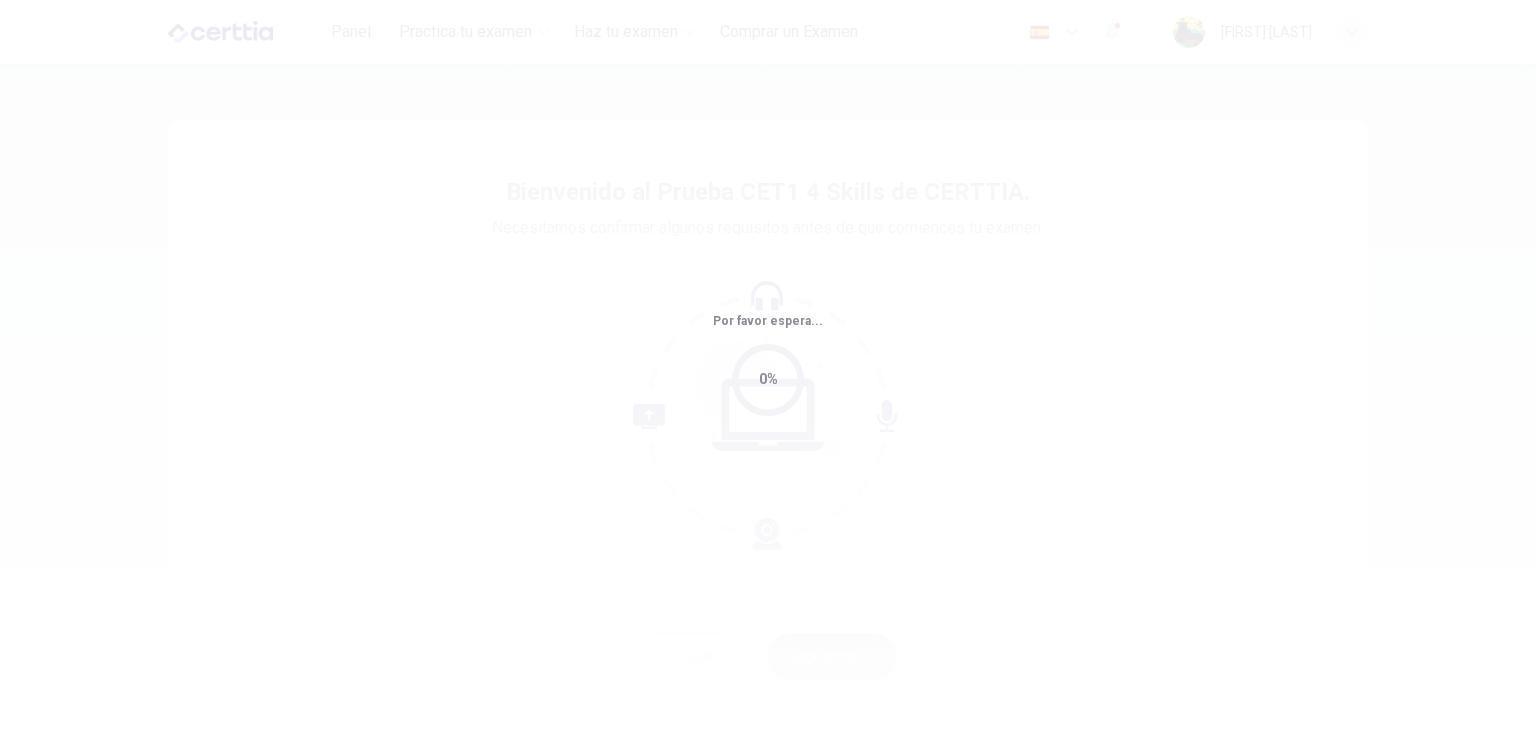 scroll, scrollTop: 0, scrollLeft: 0, axis: both 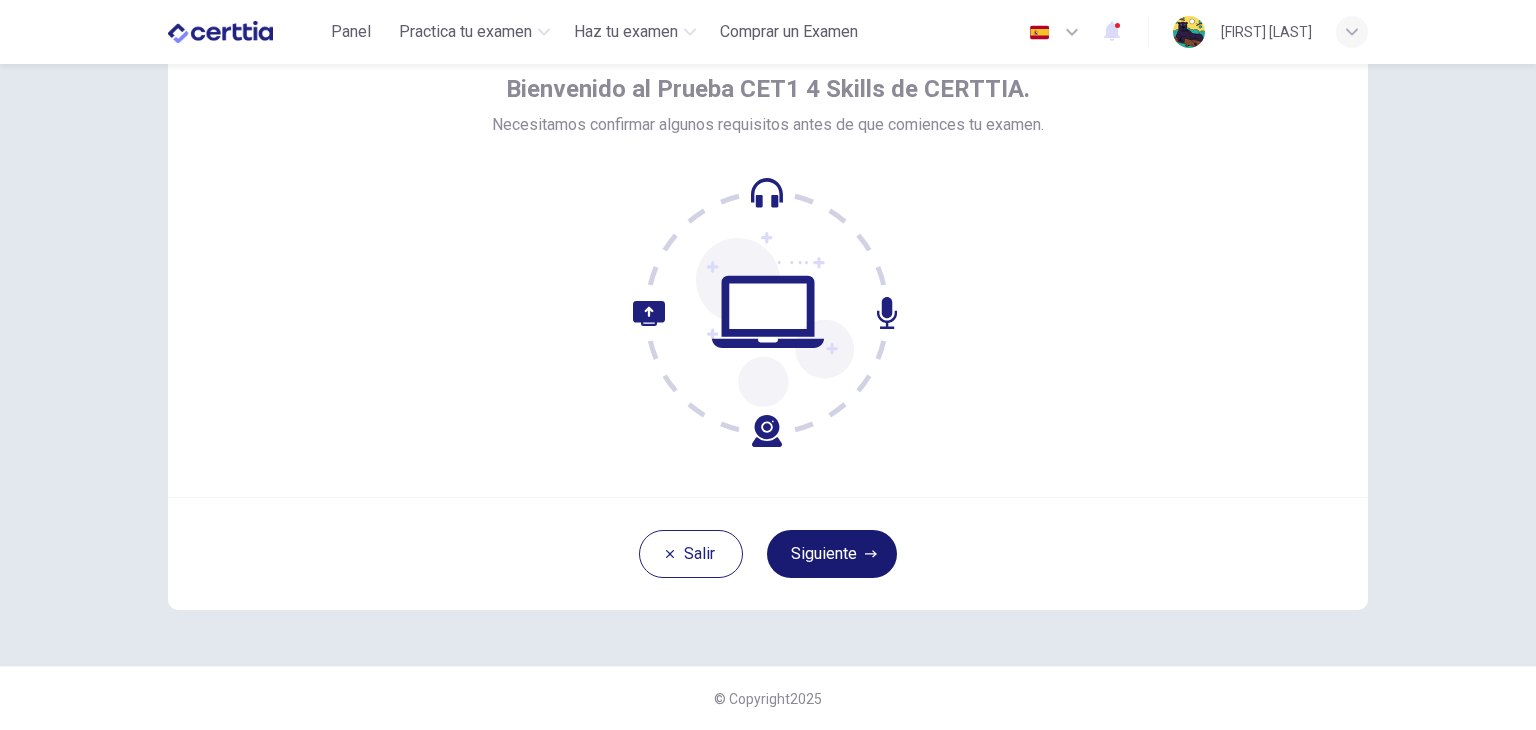 click on "Siguiente" at bounding box center [832, 554] 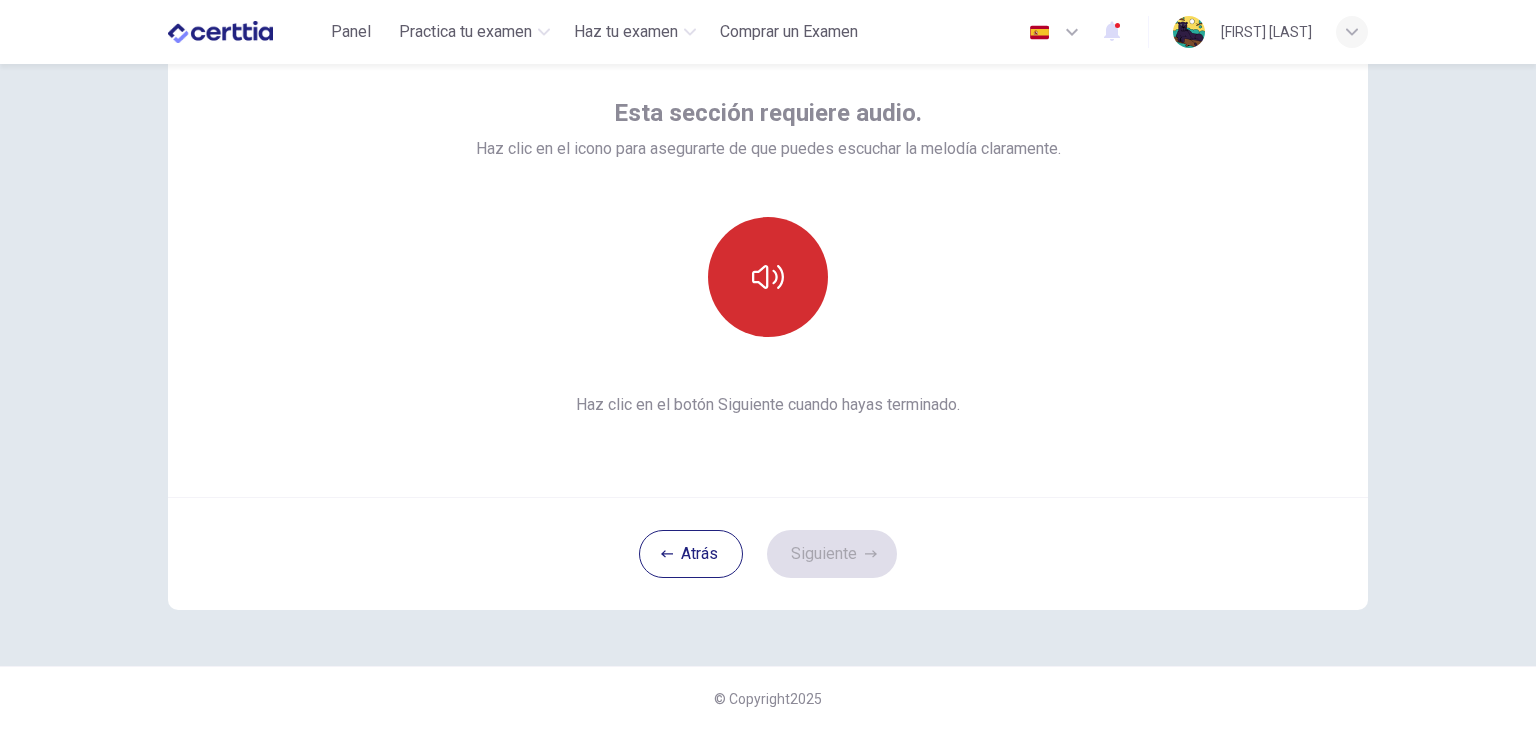 click at bounding box center [768, 277] 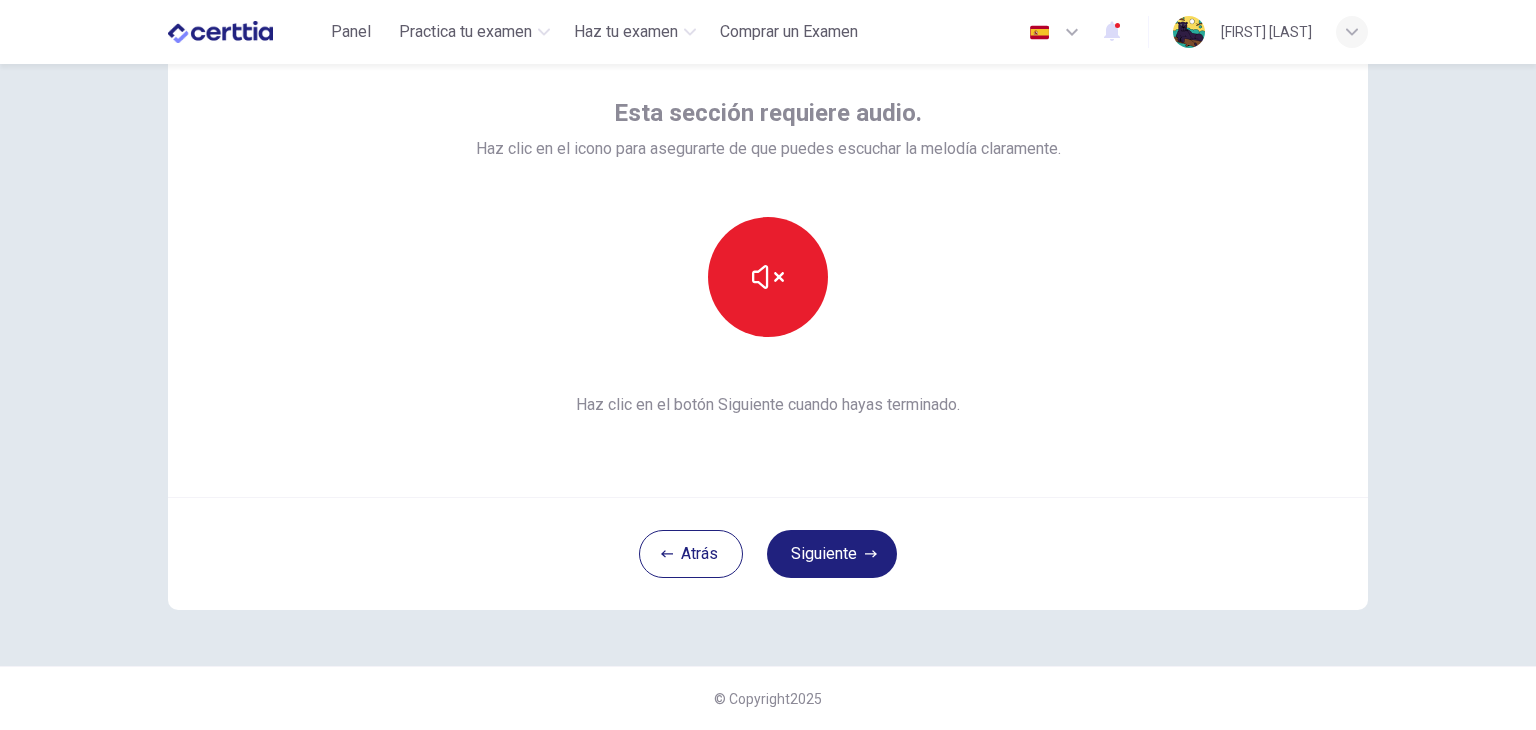 click on "This section requires audio. Haz clic en el icono para asegurarte de que puedes escuchar la melodía claramente. Haz clic en el botón Siguiente cuando hayas terminado. Atrás Siguiente © Copyright  2025" at bounding box center [768, 397] 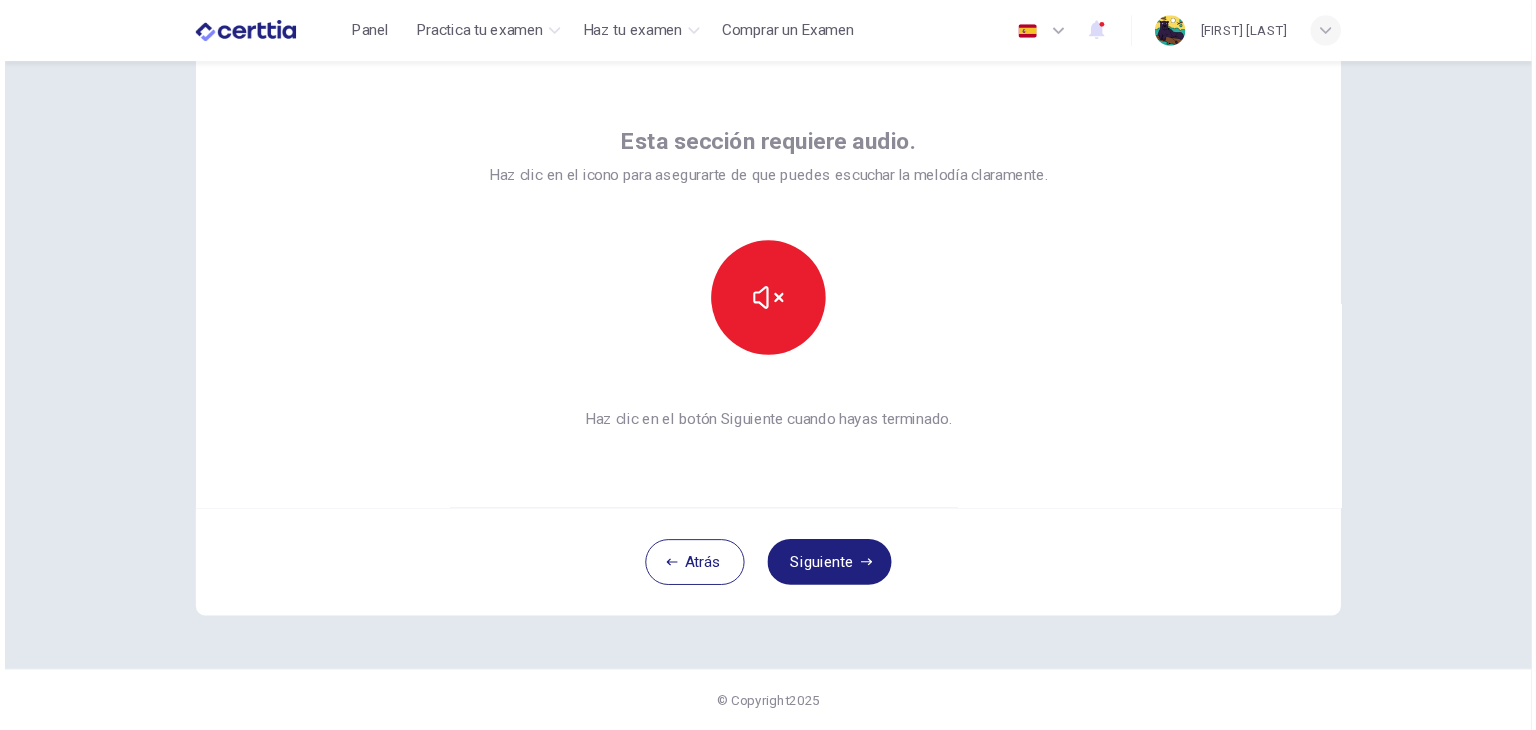 scroll, scrollTop: 0, scrollLeft: 0, axis: both 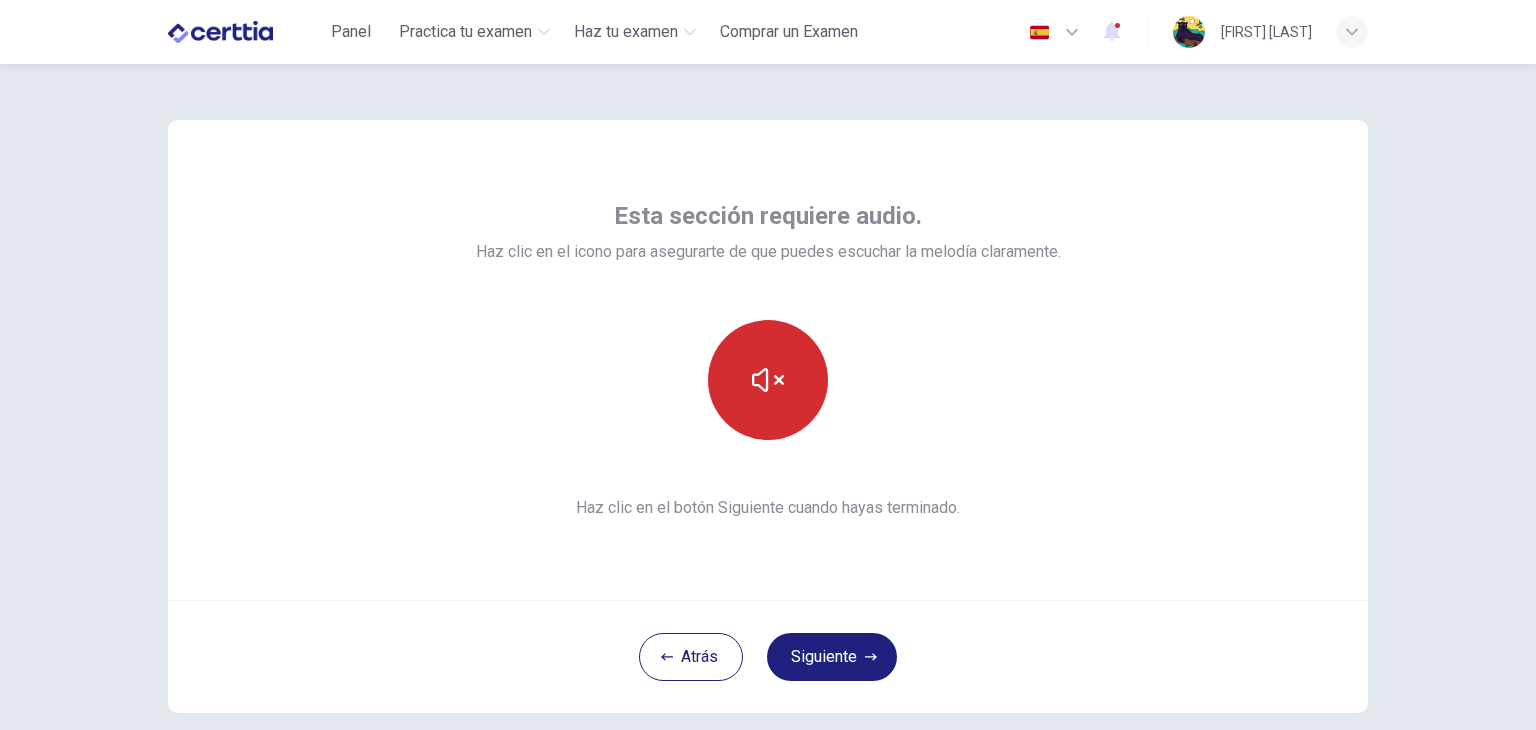 click at bounding box center [768, 380] 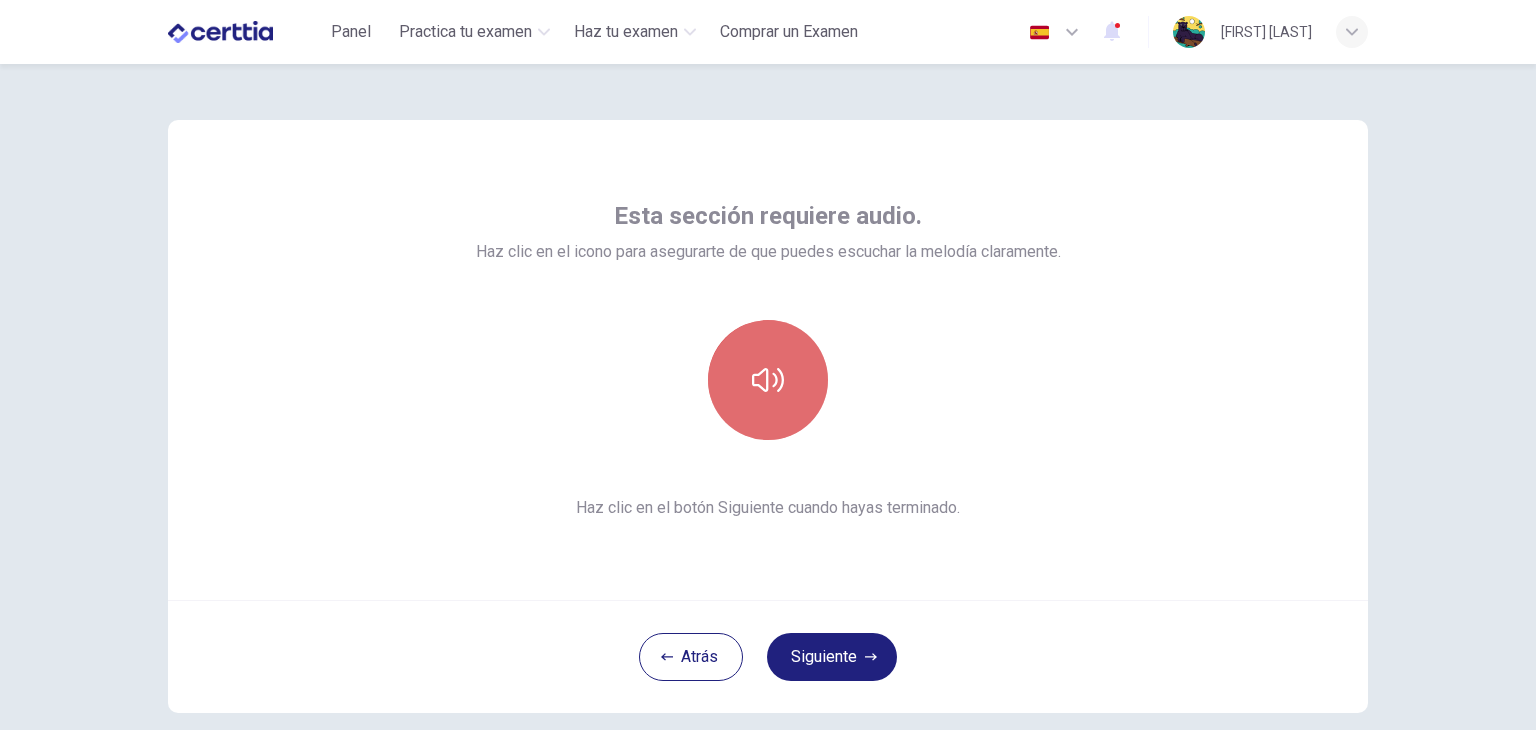 click at bounding box center [768, 380] 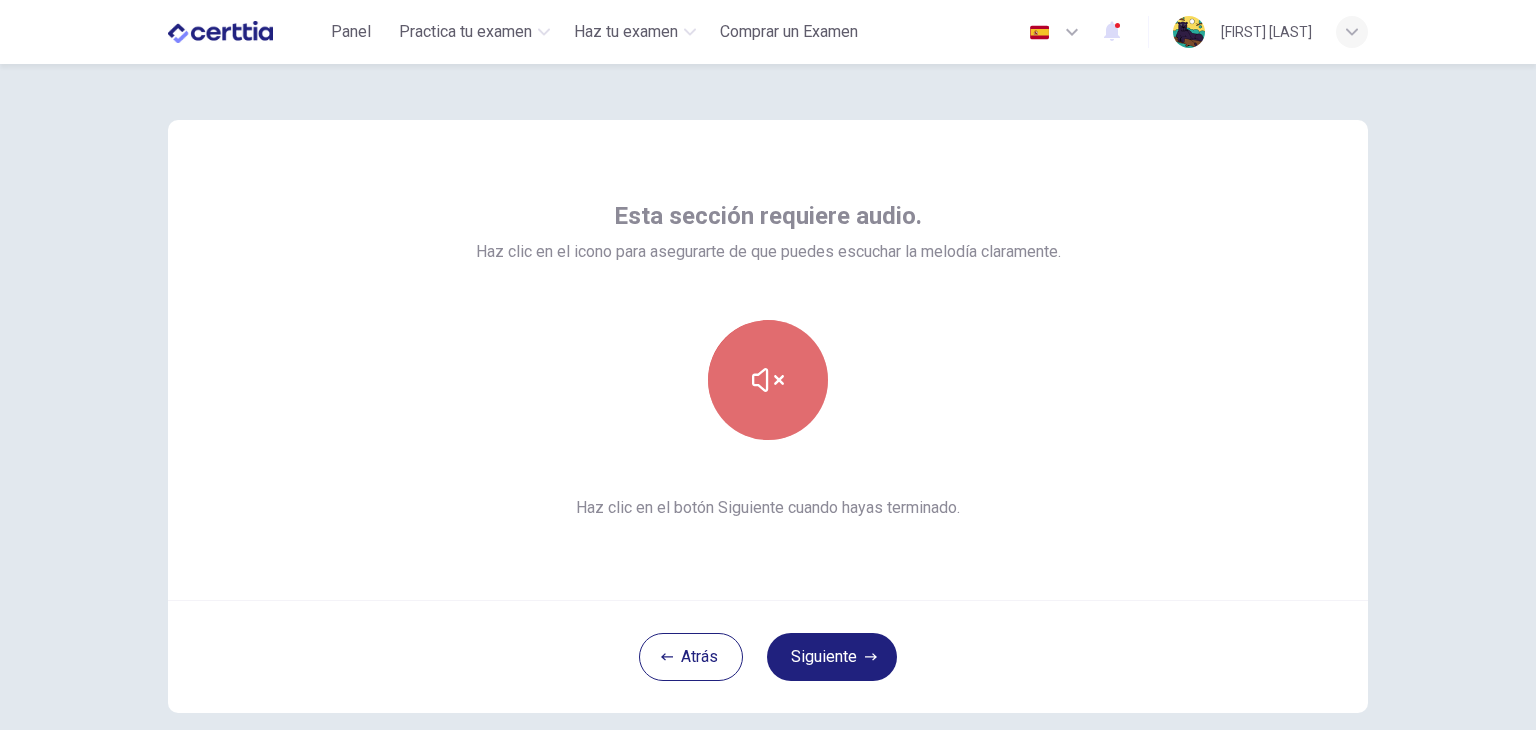 click at bounding box center (768, 380) 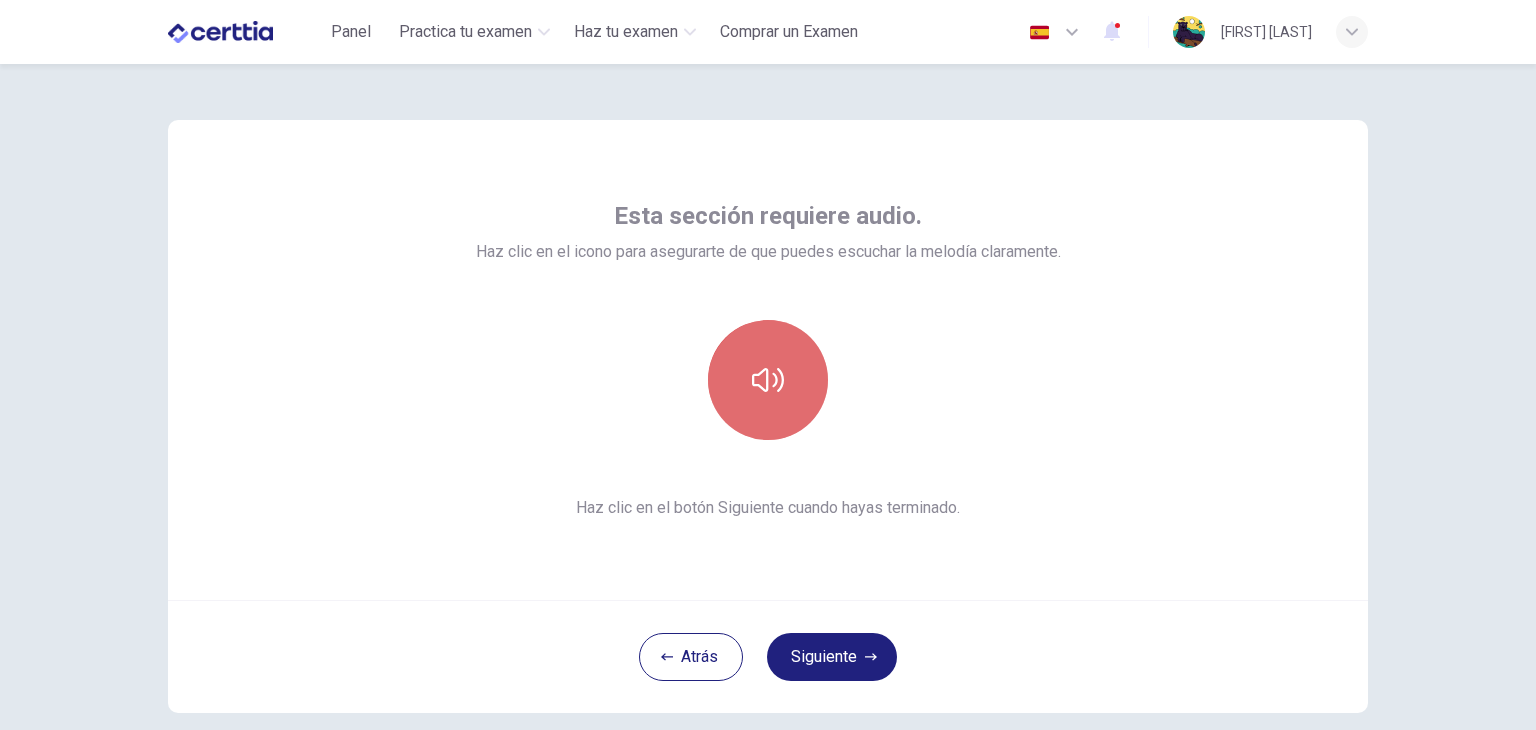 click 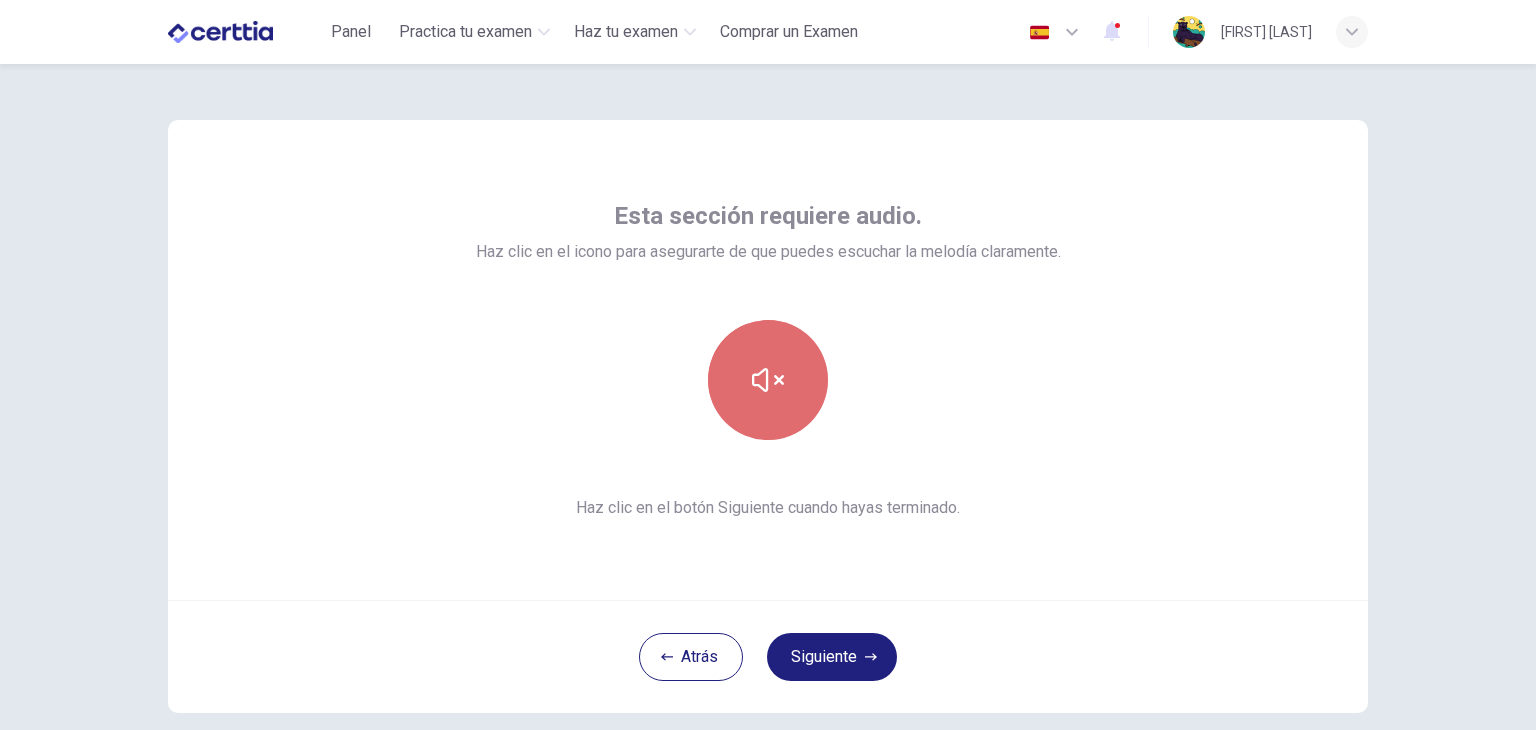 click at bounding box center (768, 380) 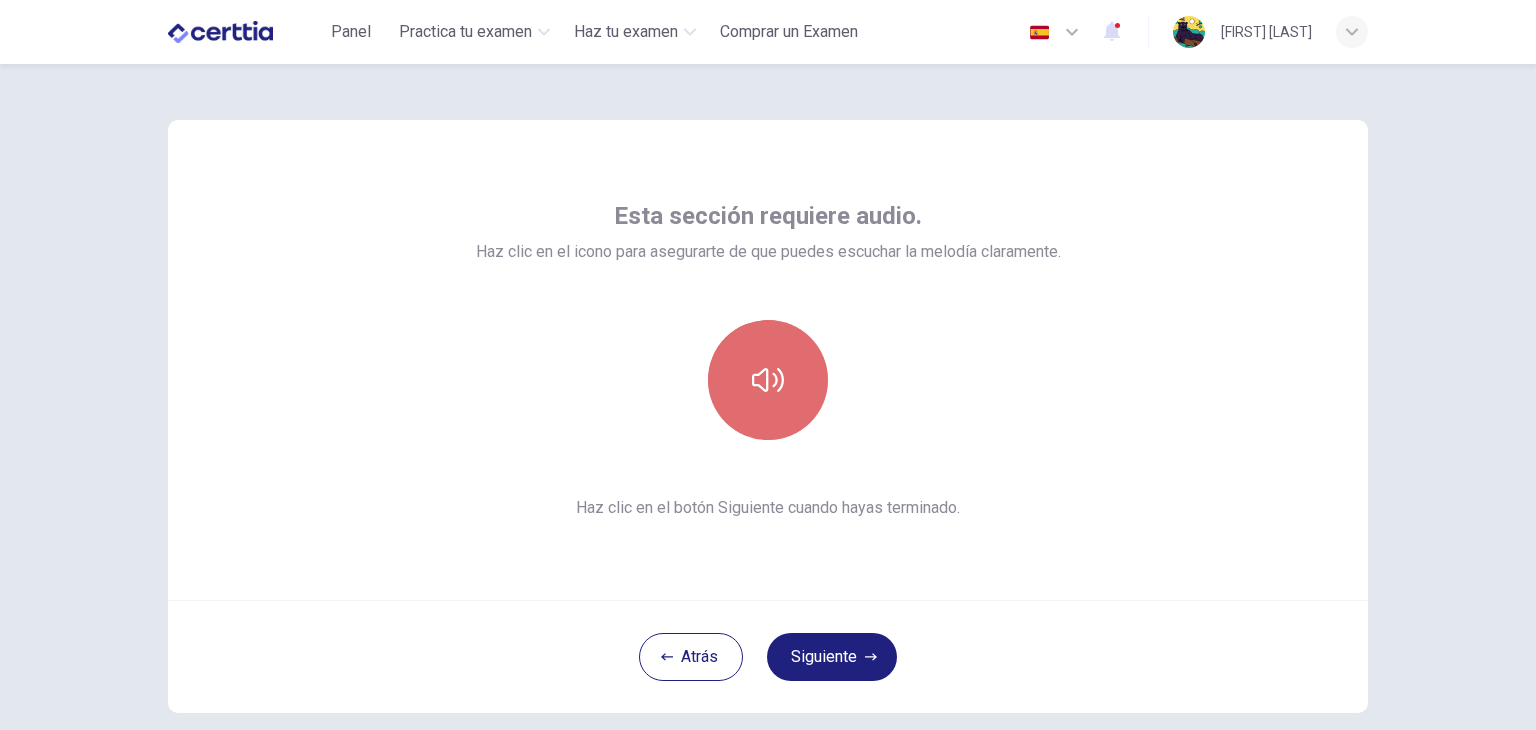 click at bounding box center [768, 380] 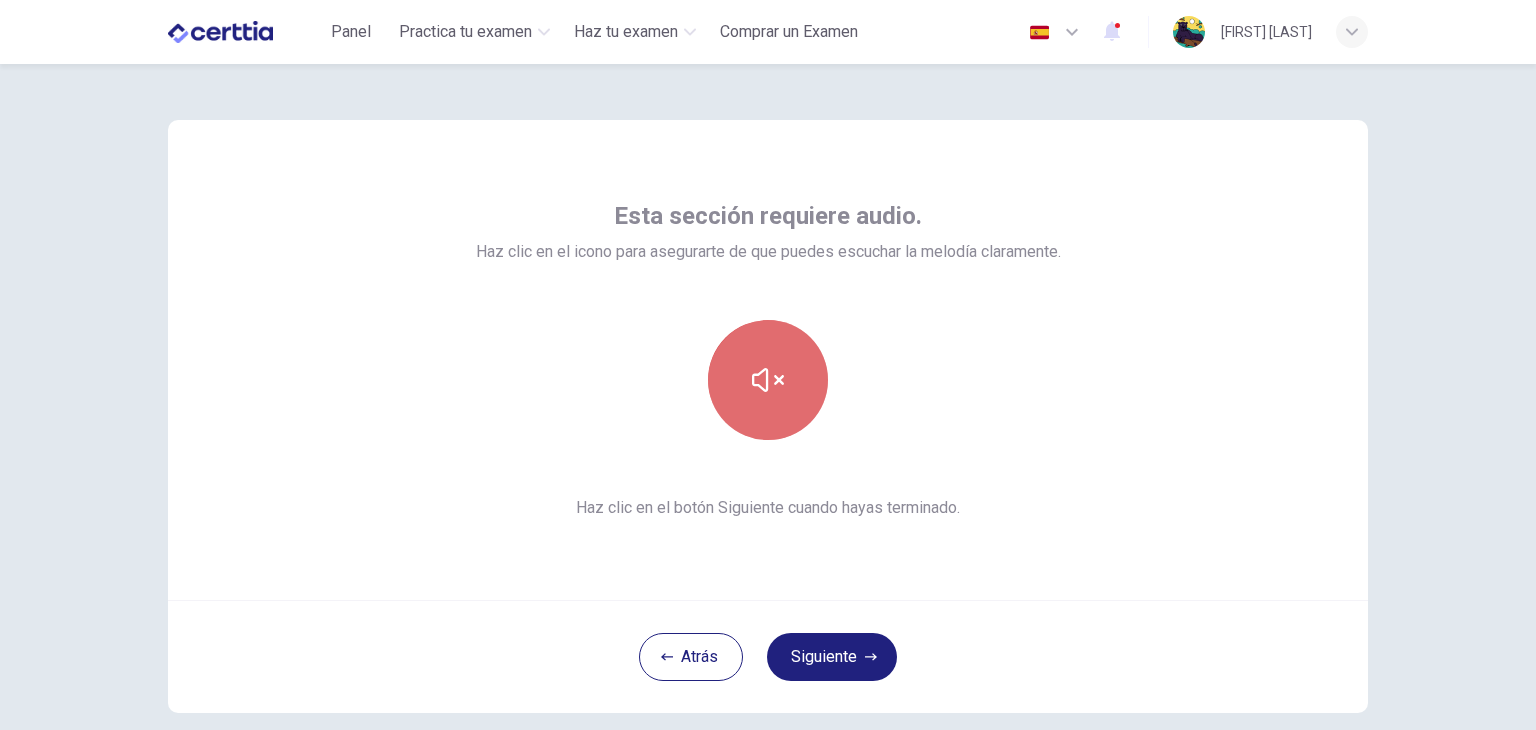 click 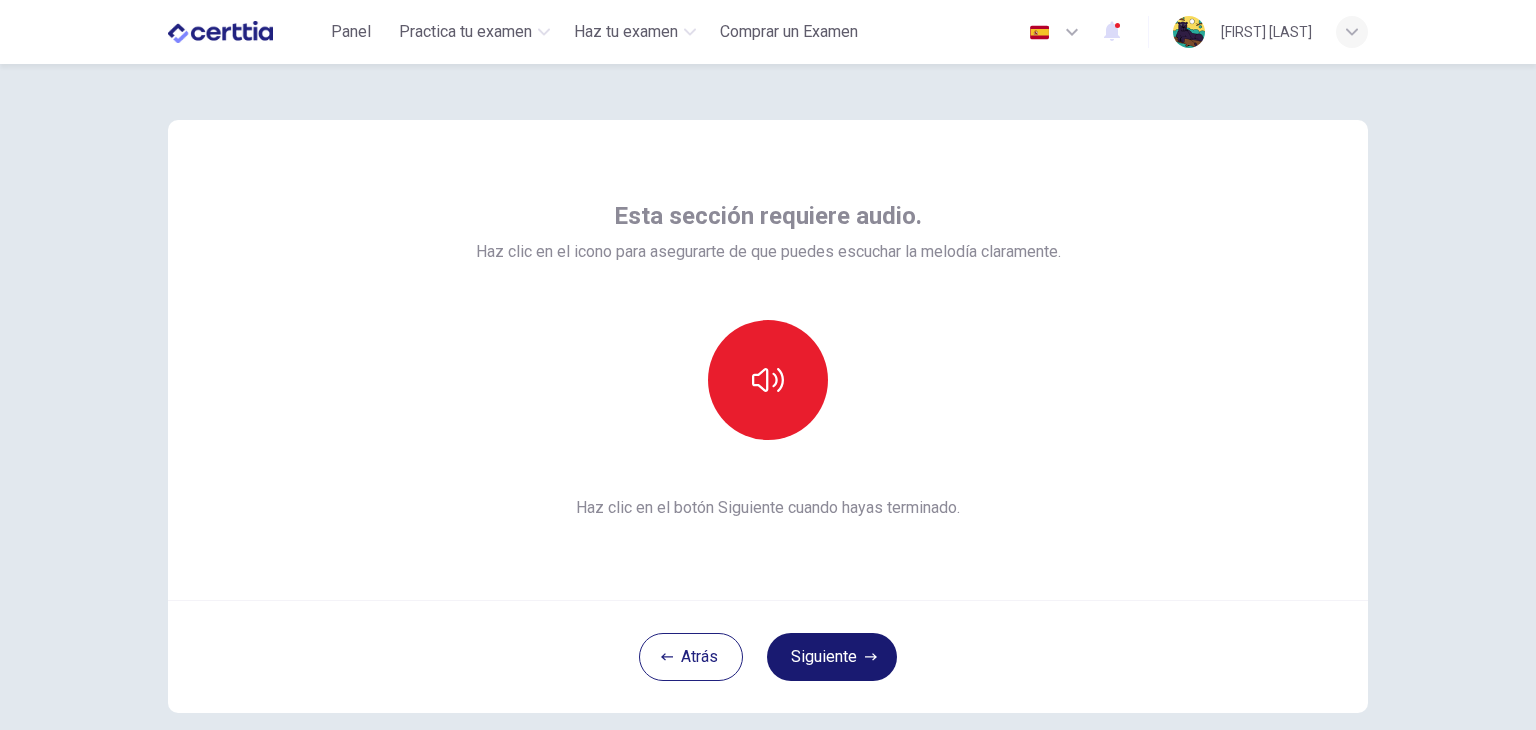 click on "Siguiente" at bounding box center (832, 657) 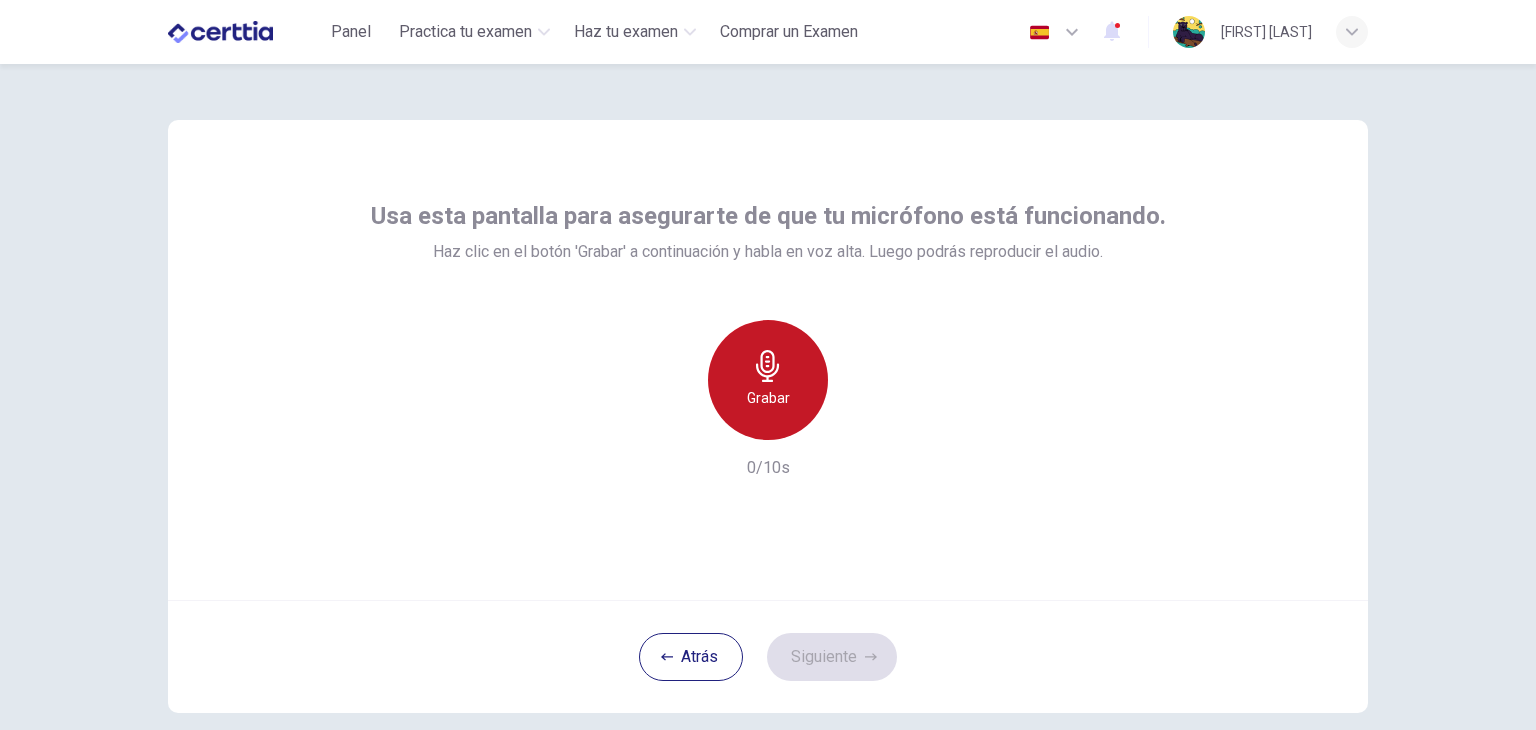 click 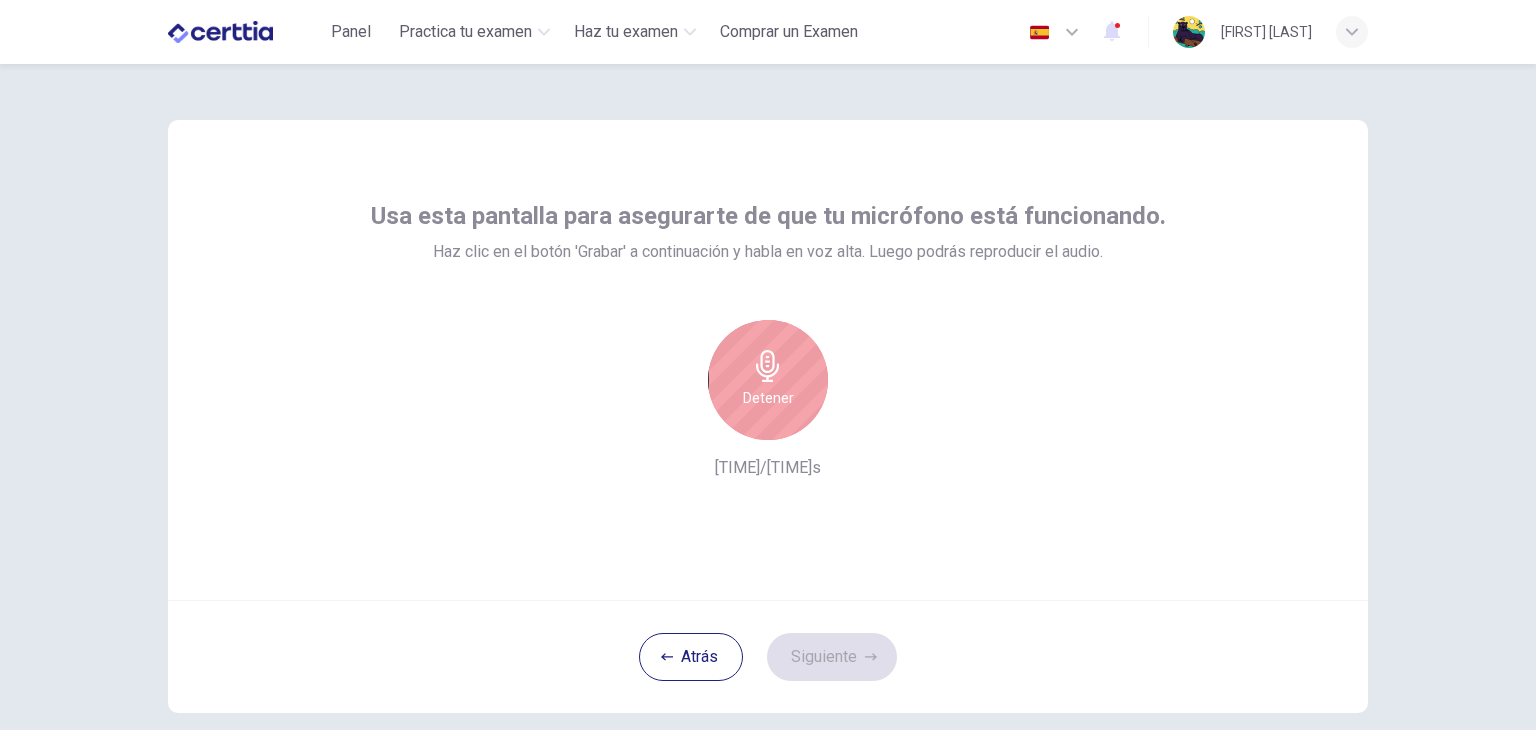 click on "Detener" at bounding box center (768, 398) 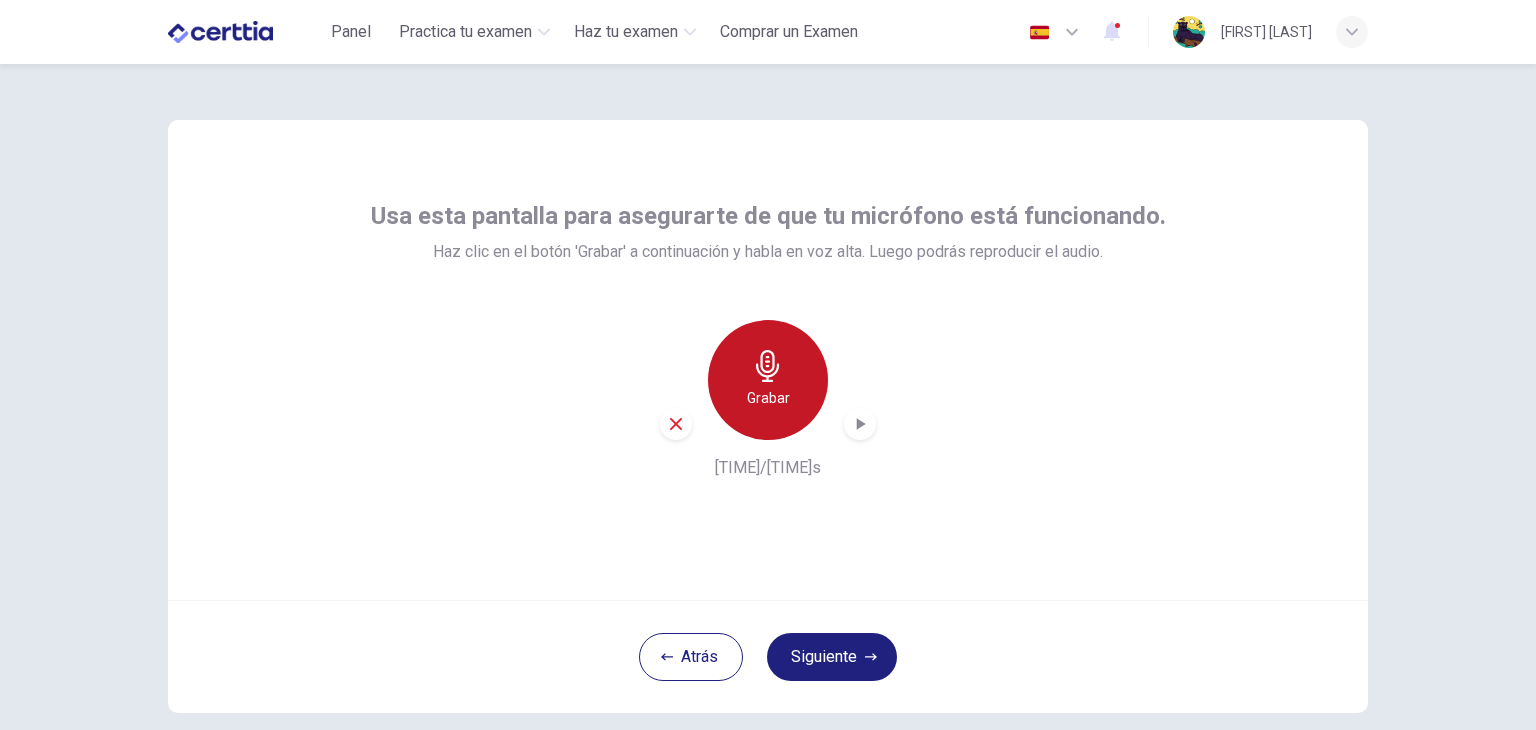 click on "Grabar" at bounding box center (768, 398) 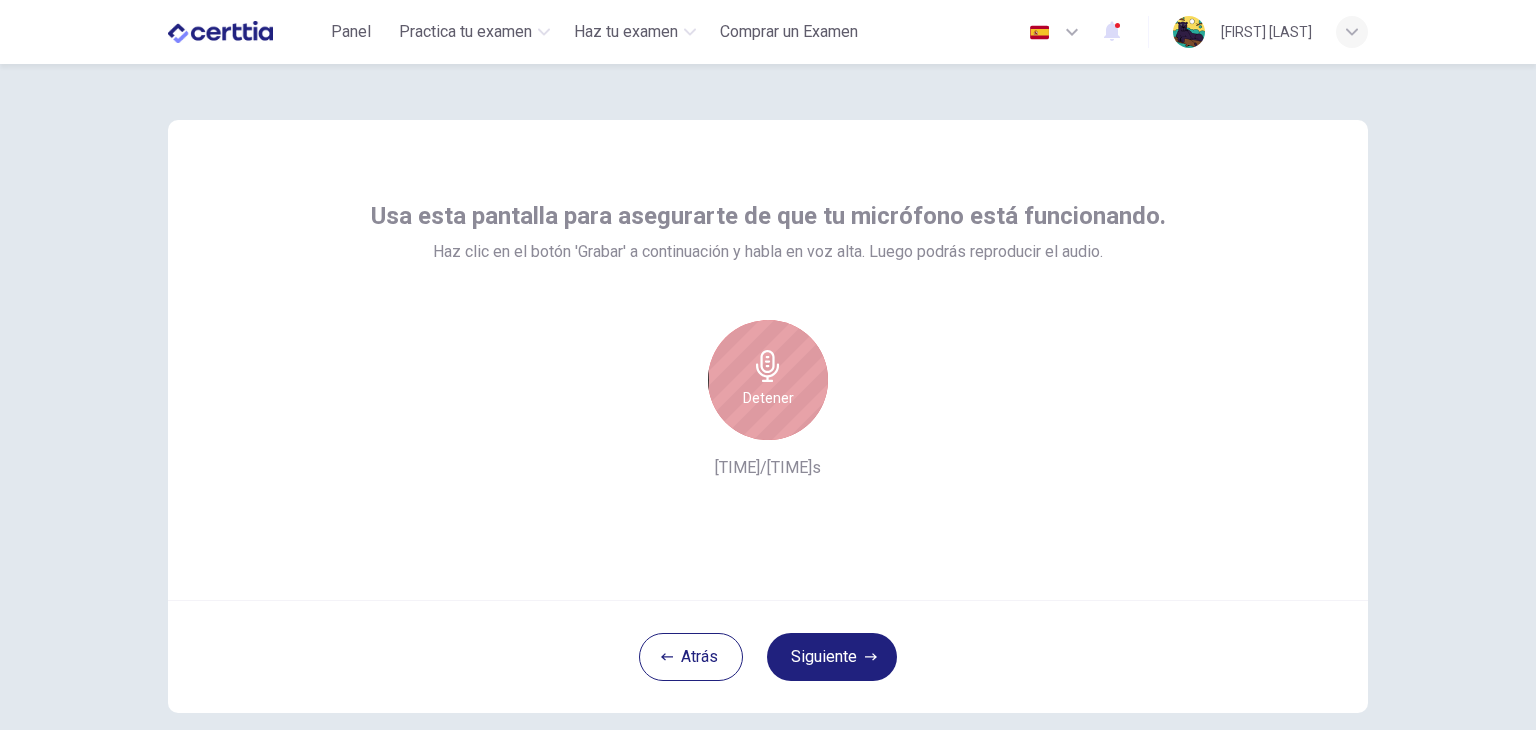 click on "Detener" at bounding box center [768, 398] 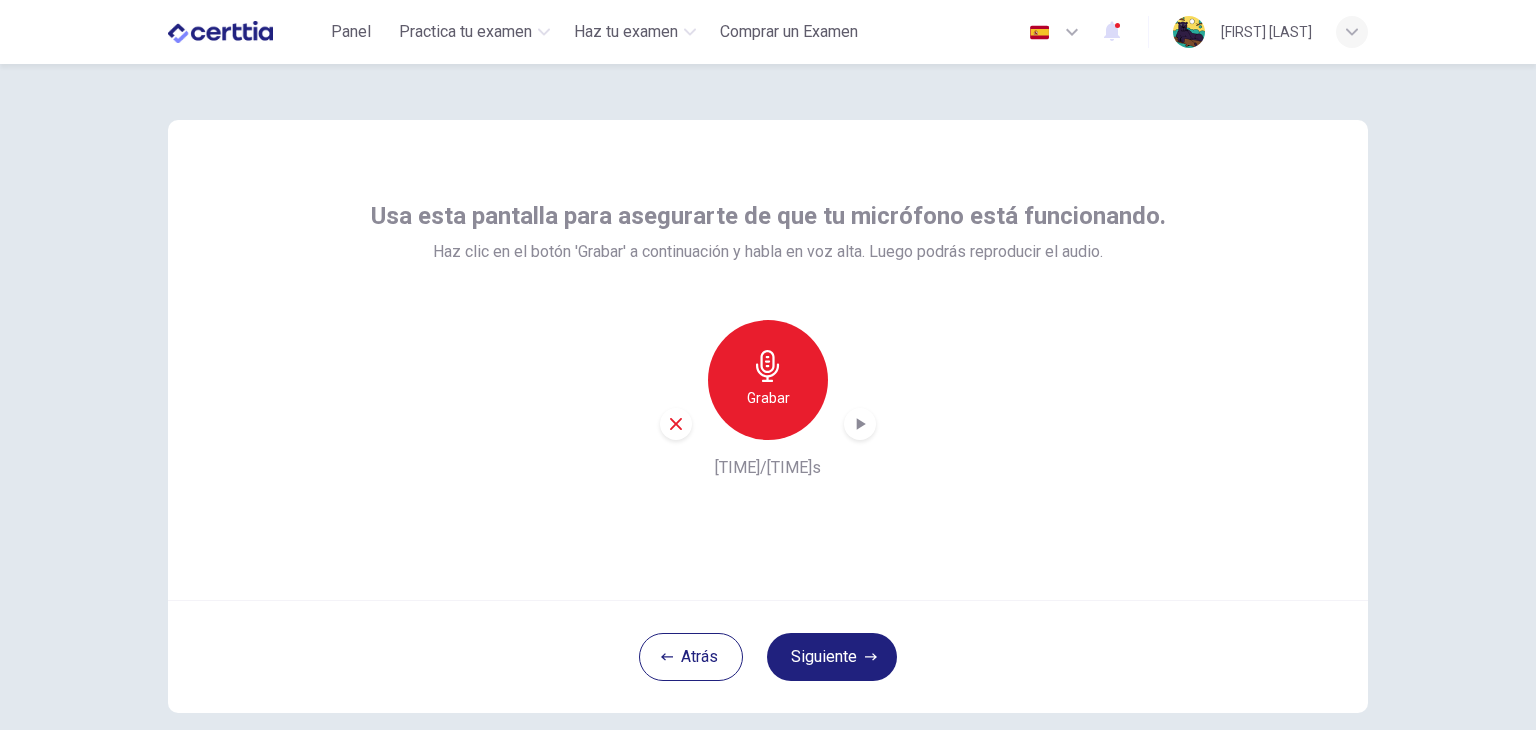 drag, startPoint x: 840, startPoint y: 411, endPoint x: 852, endPoint y: 417, distance: 13.416408 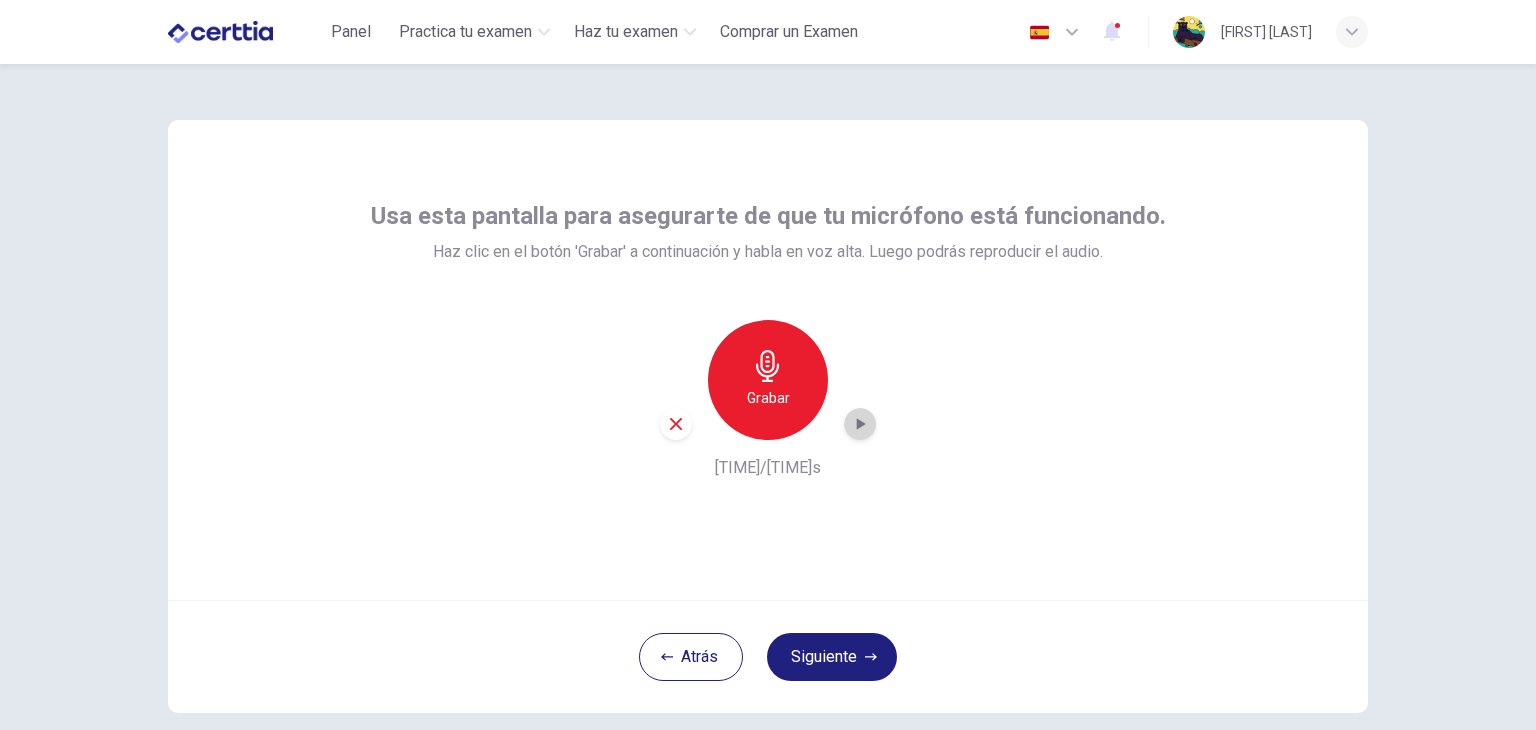 click 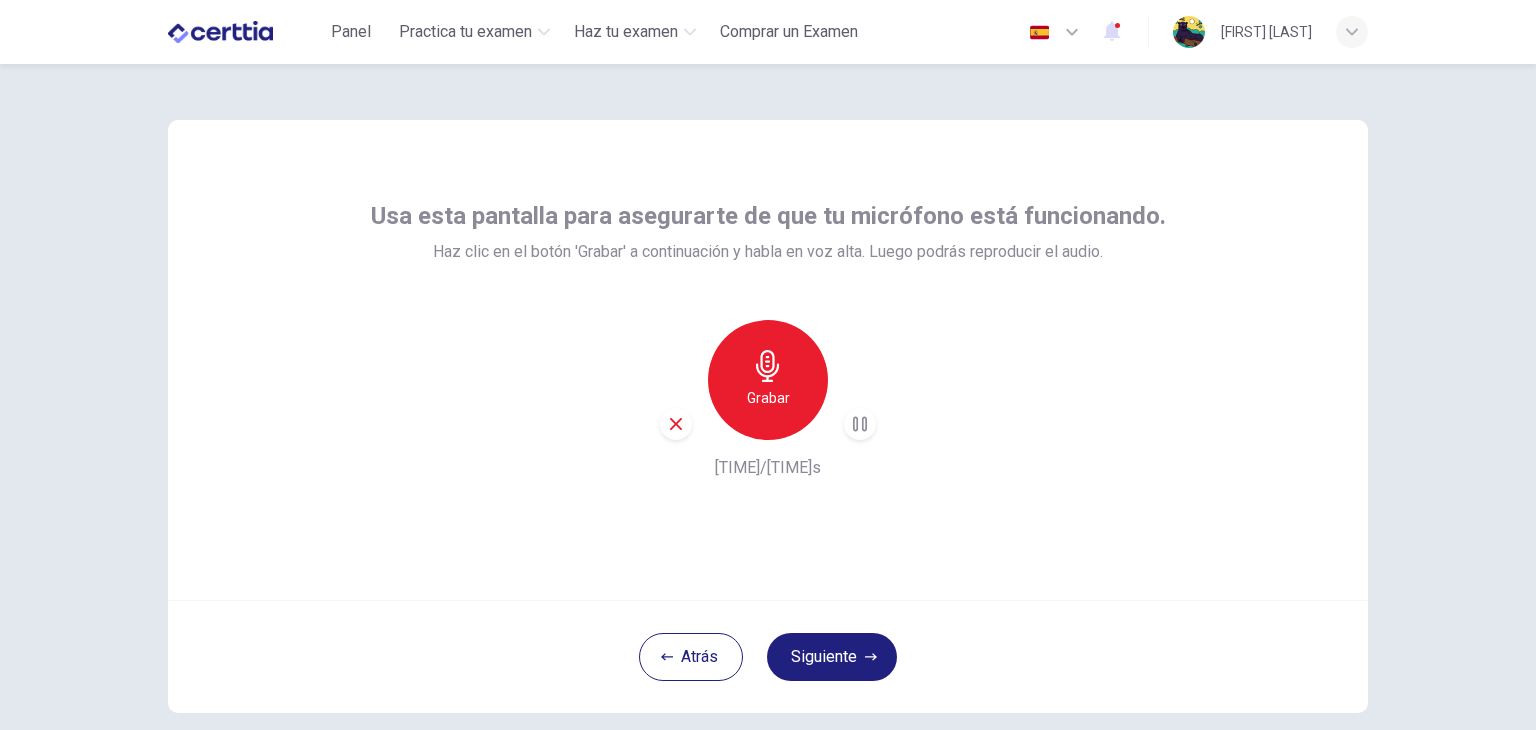 click 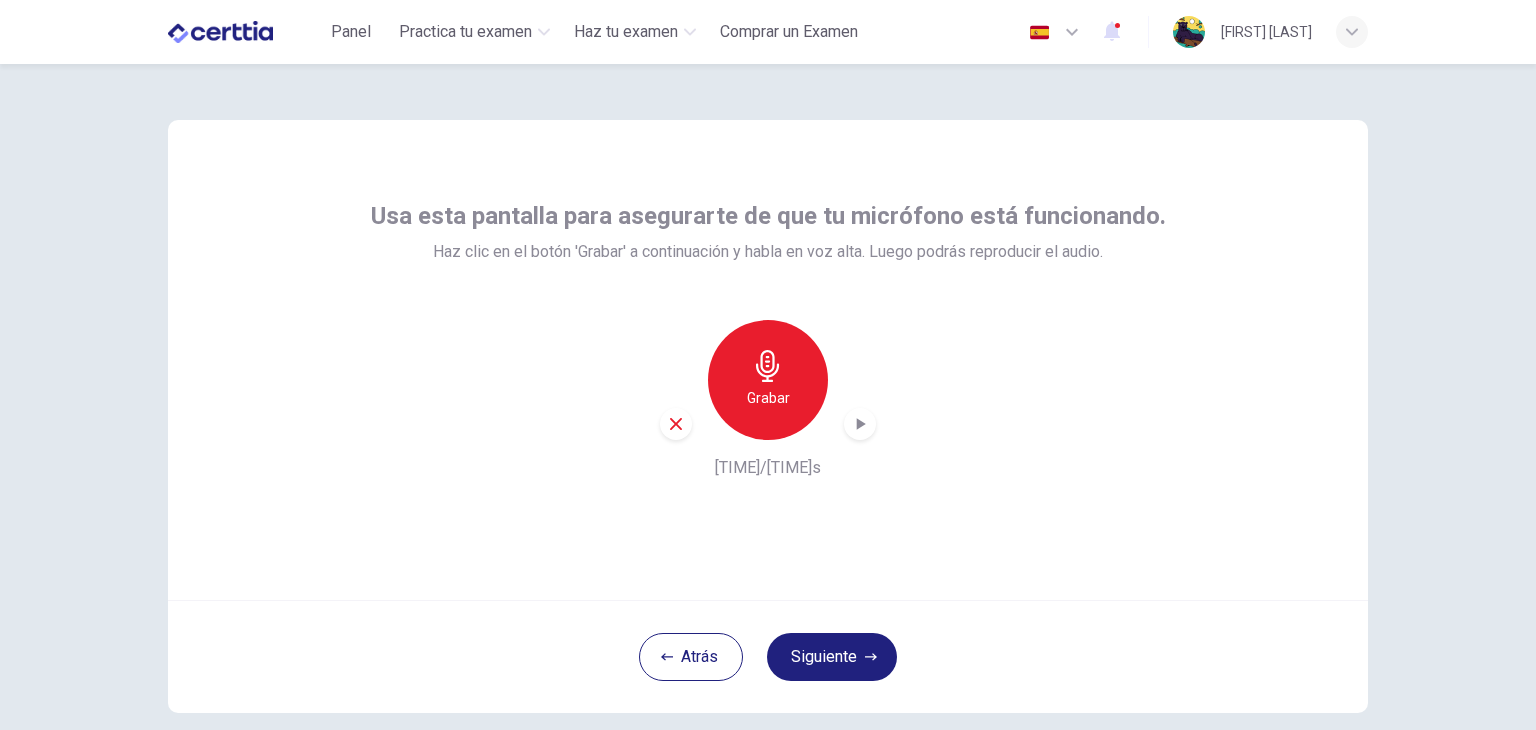 click on "Atrás Siguiente" at bounding box center (768, 656) 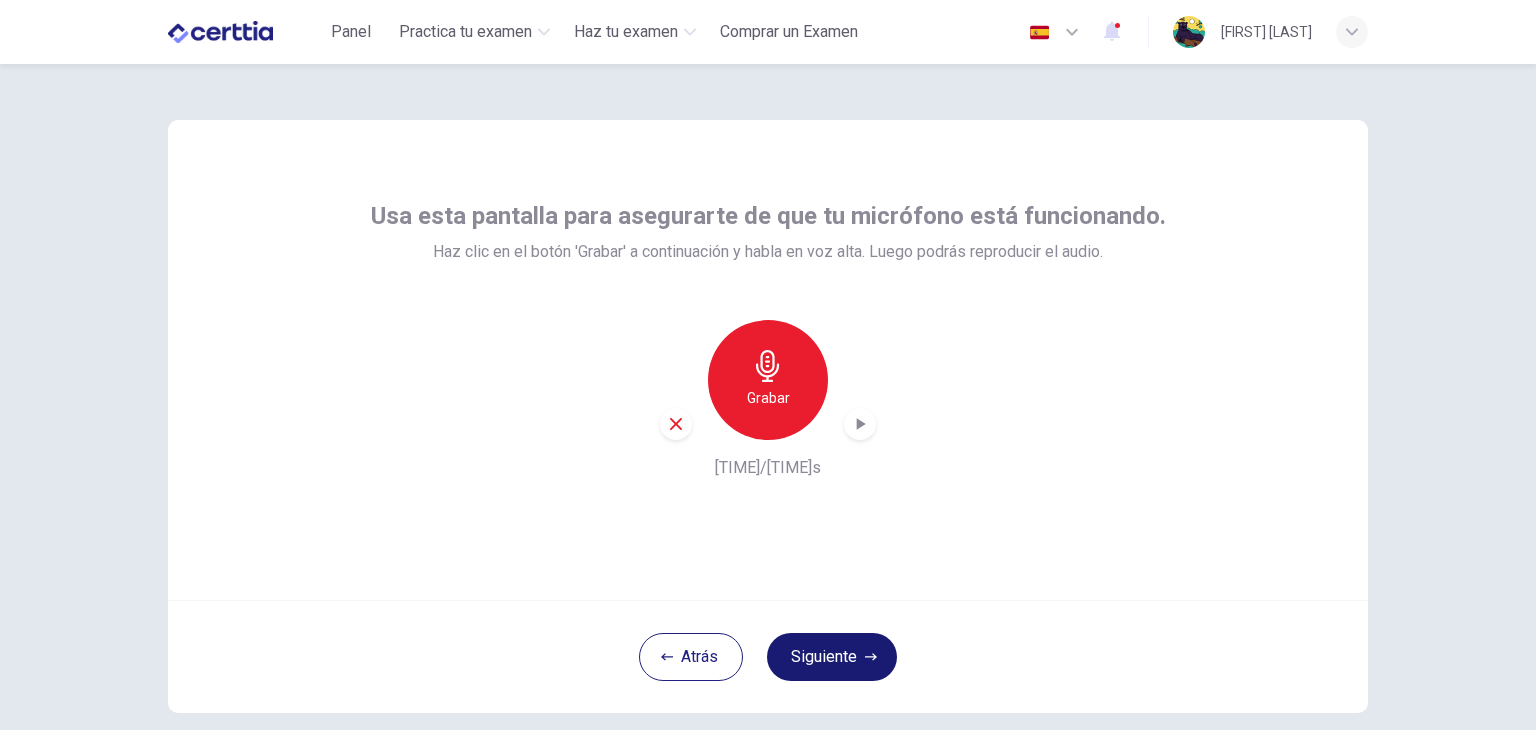click on "Siguiente" at bounding box center (832, 657) 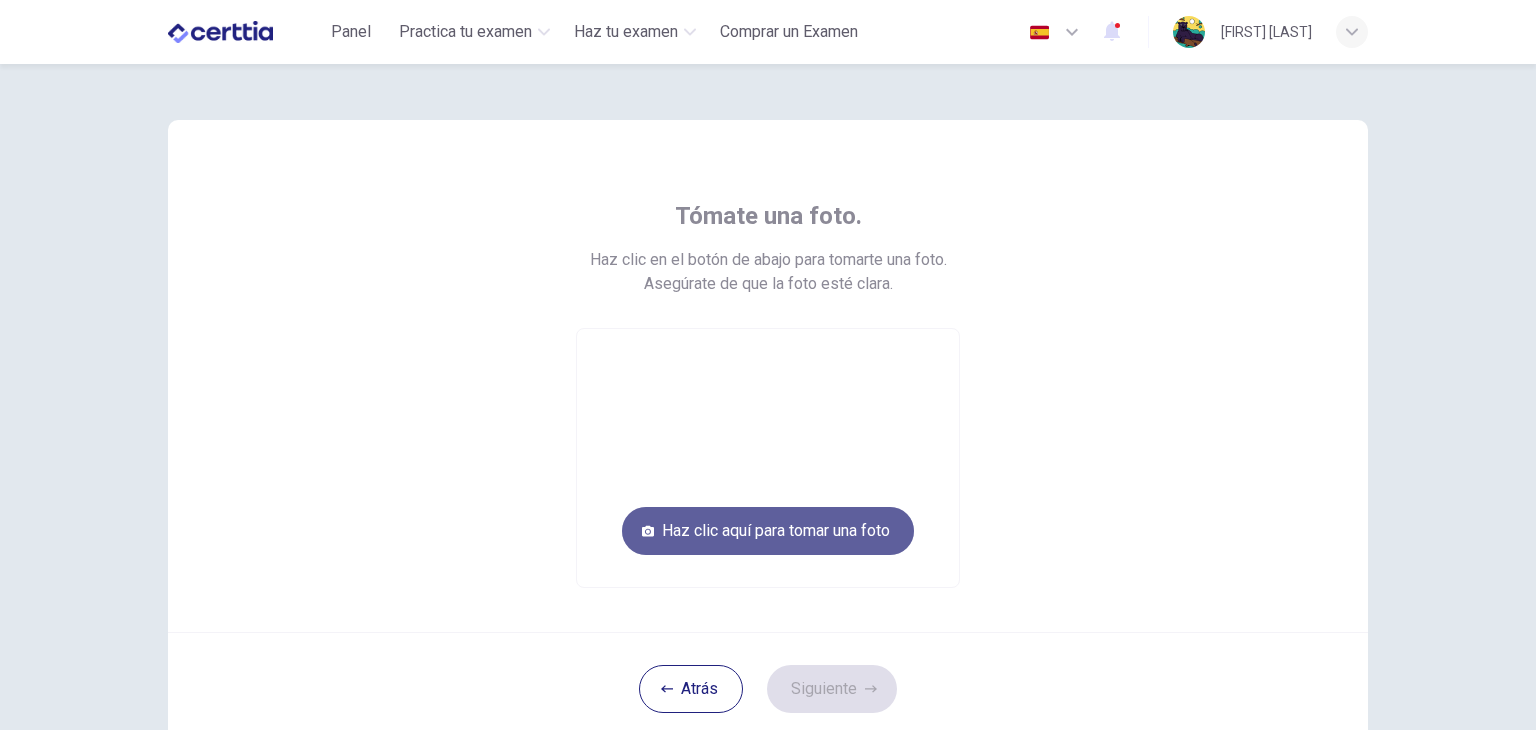 click on "Haz clic aquí para tomar una foto" at bounding box center (768, 531) 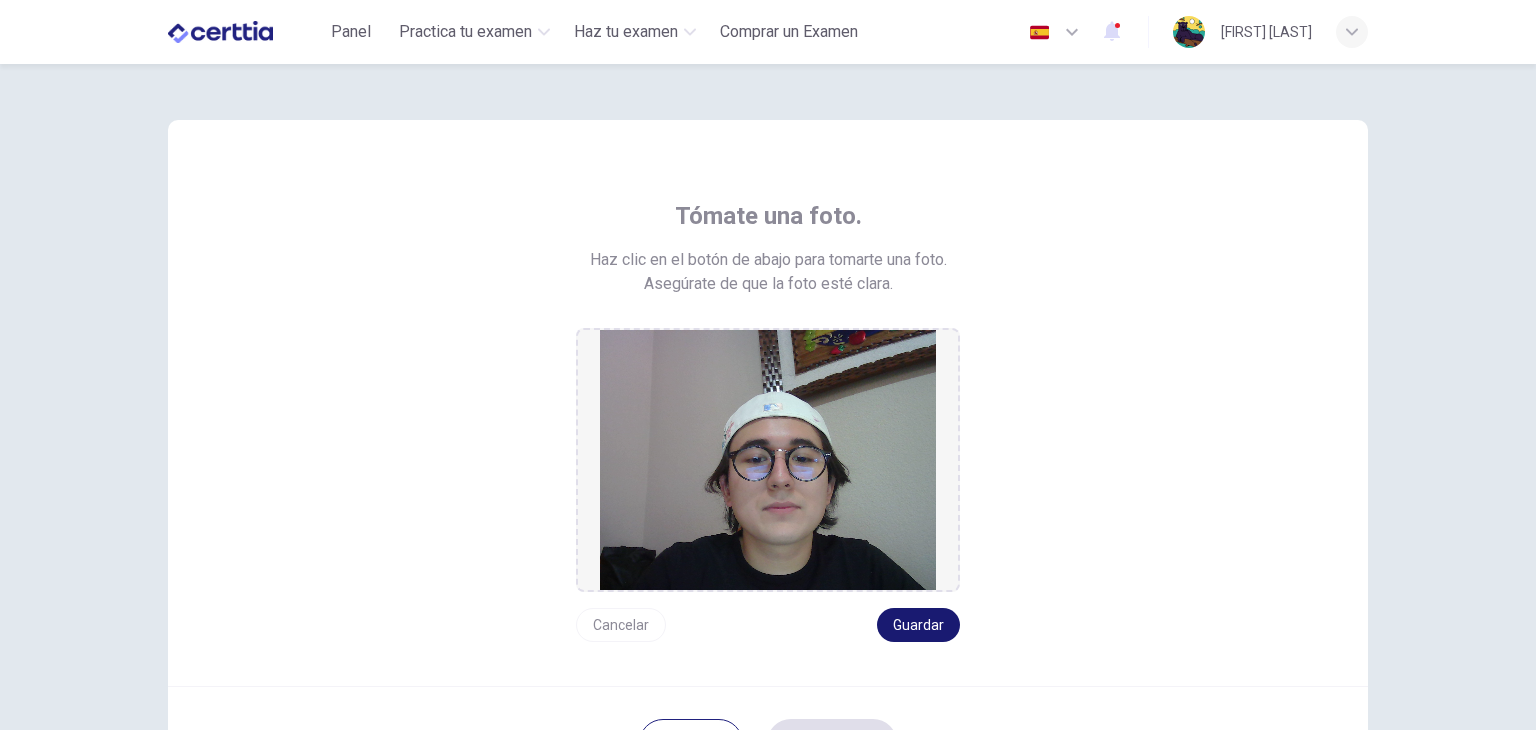 click on "Guardar" at bounding box center (918, 625) 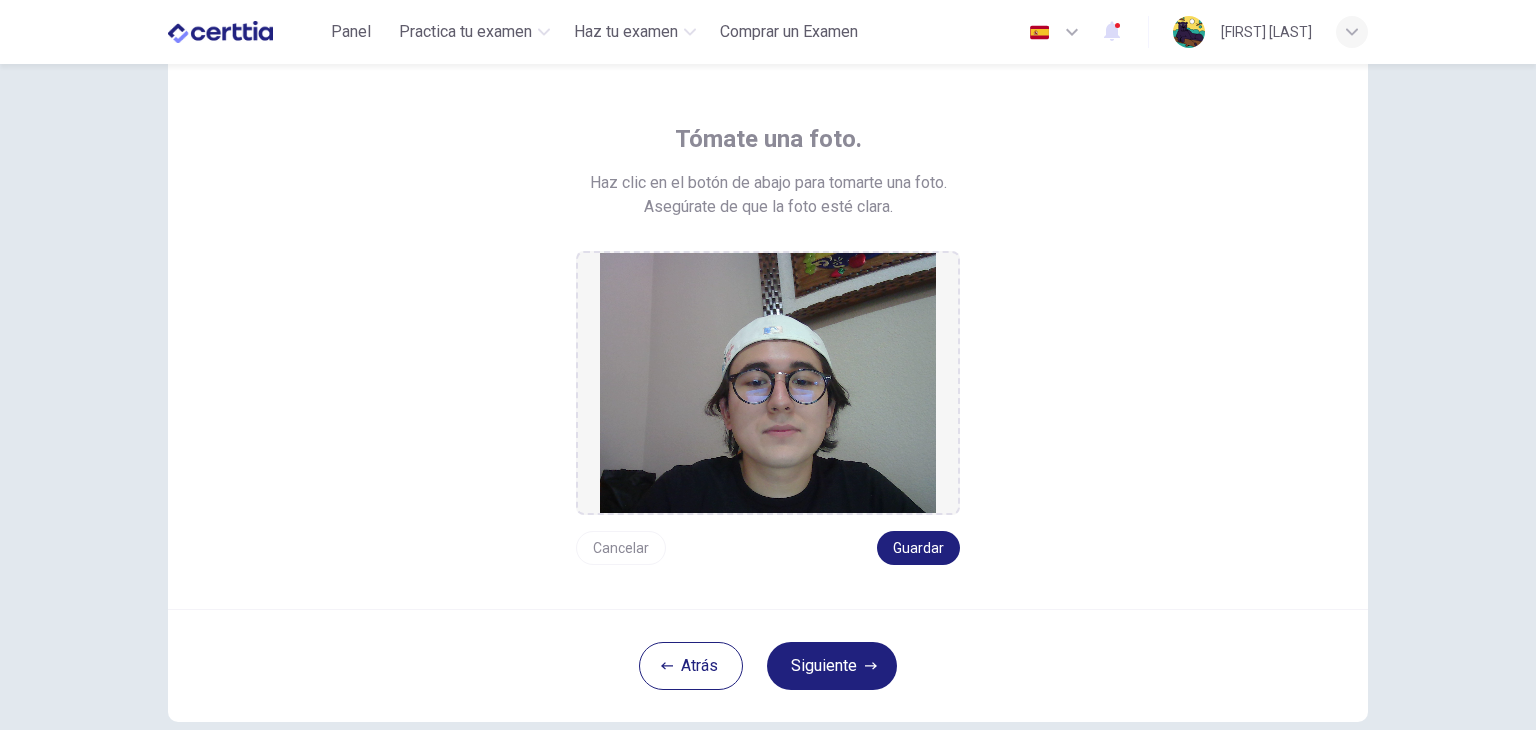 scroll, scrollTop: 100, scrollLeft: 0, axis: vertical 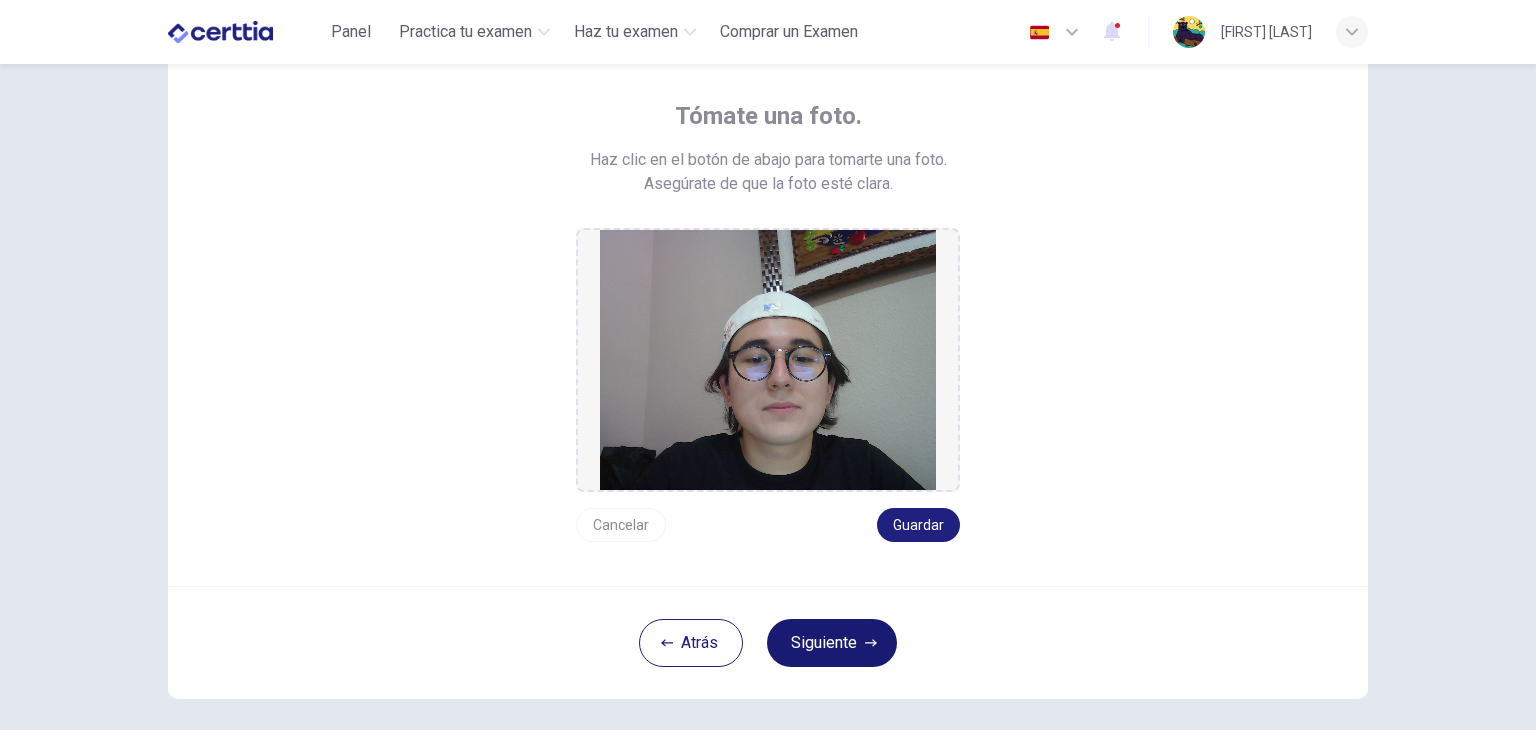 click on "Siguiente" at bounding box center [832, 643] 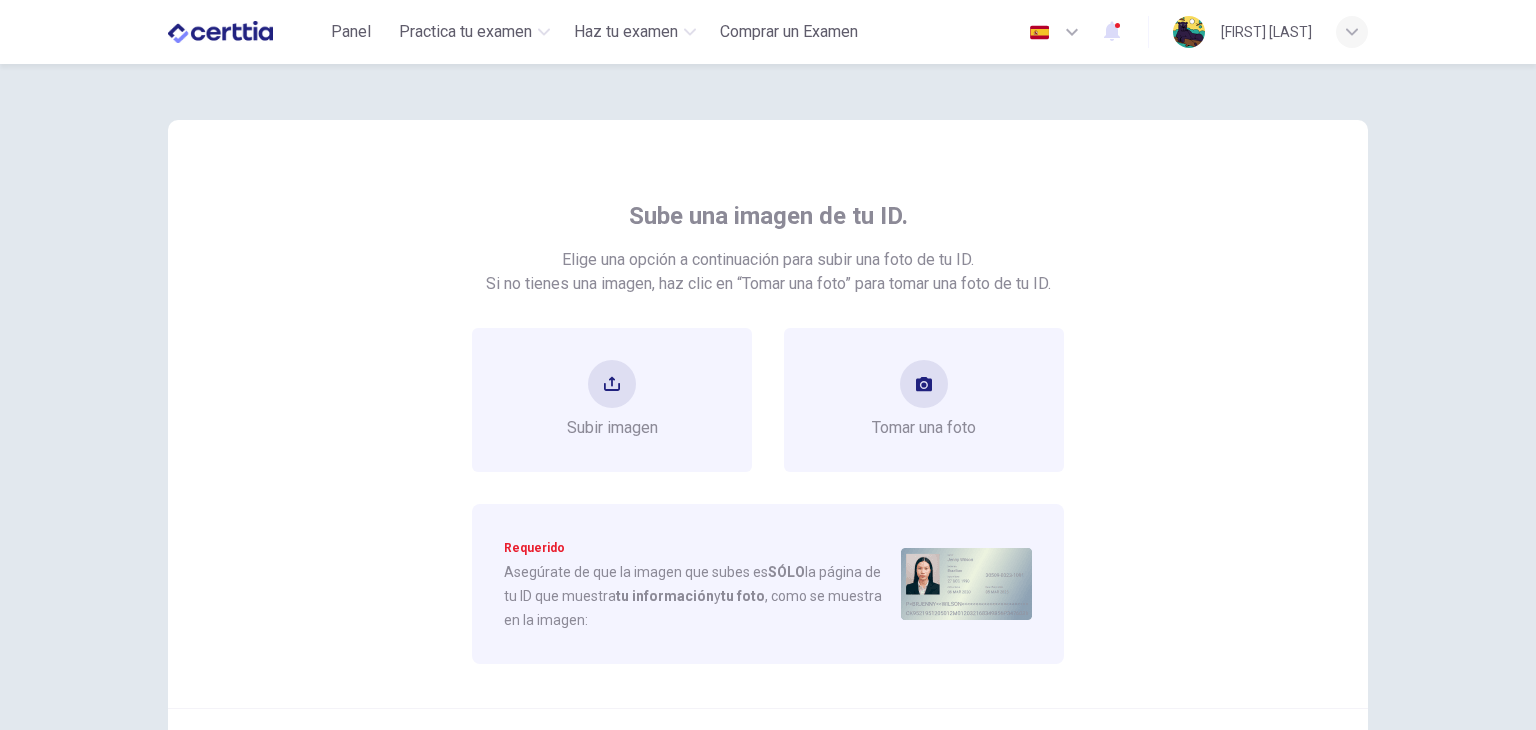 scroll, scrollTop: 100, scrollLeft: 0, axis: vertical 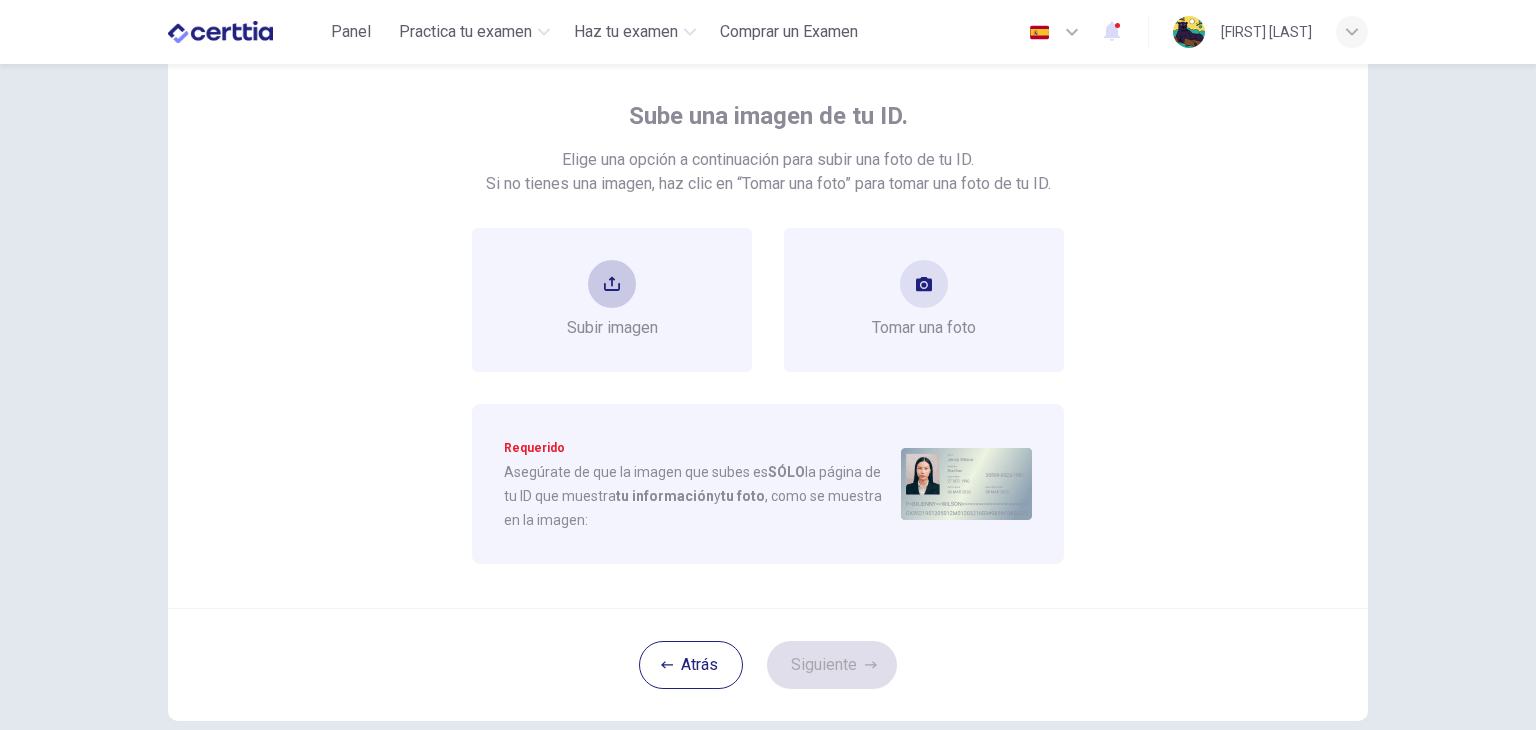click on "Subir imagen" at bounding box center (612, 300) 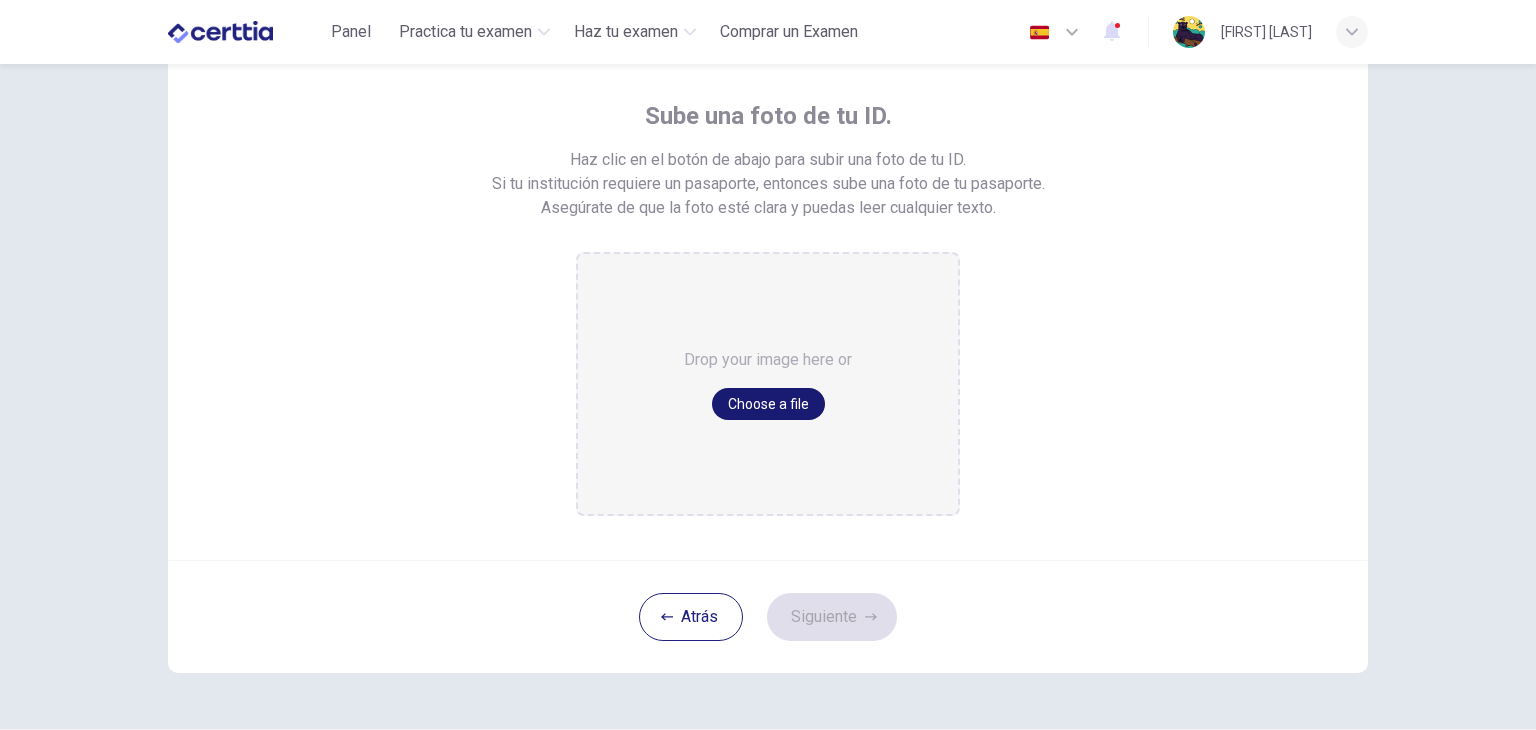 click on "Choose a file" at bounding box center (768, 404) 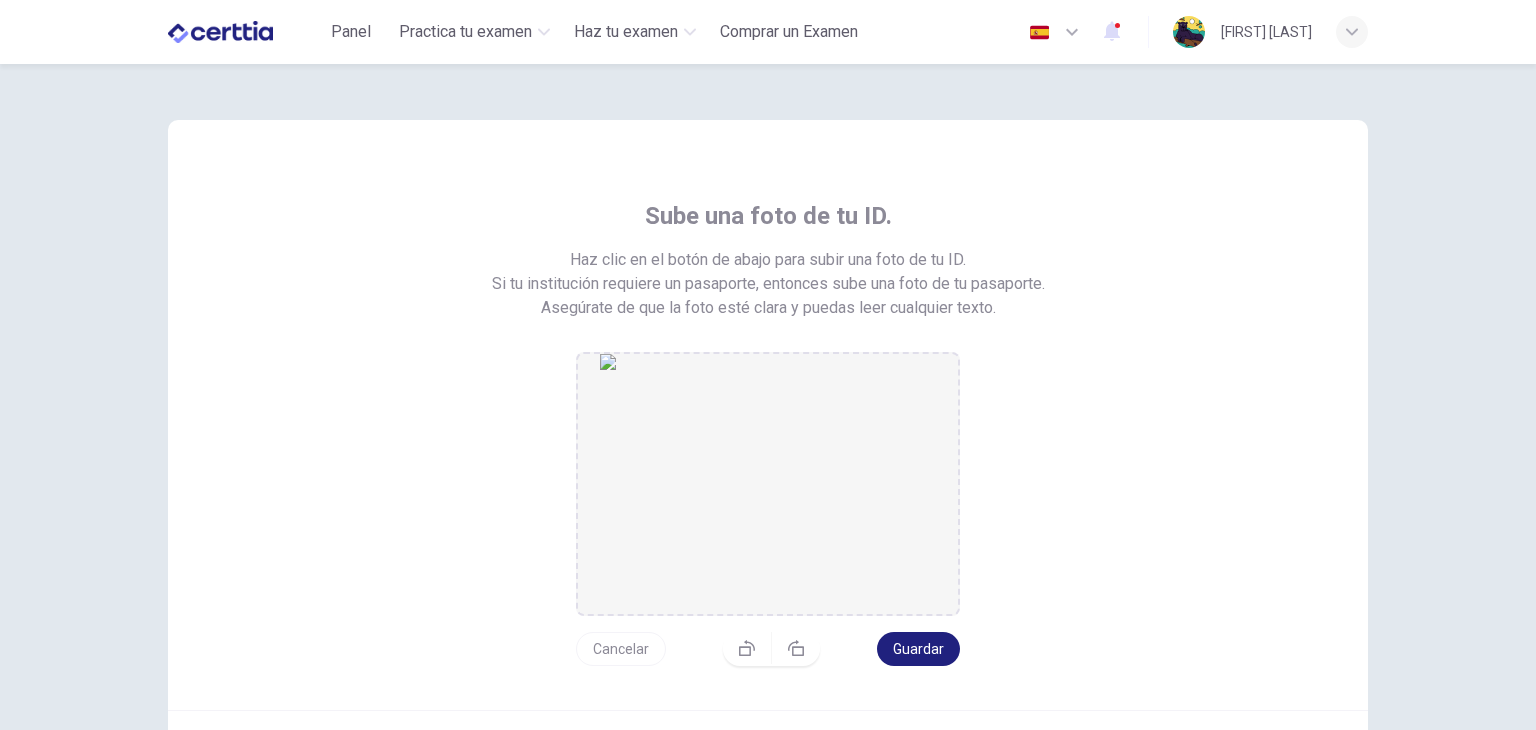 scroll, scrollTop: 100, scrollLeft: 0, axis: vertical 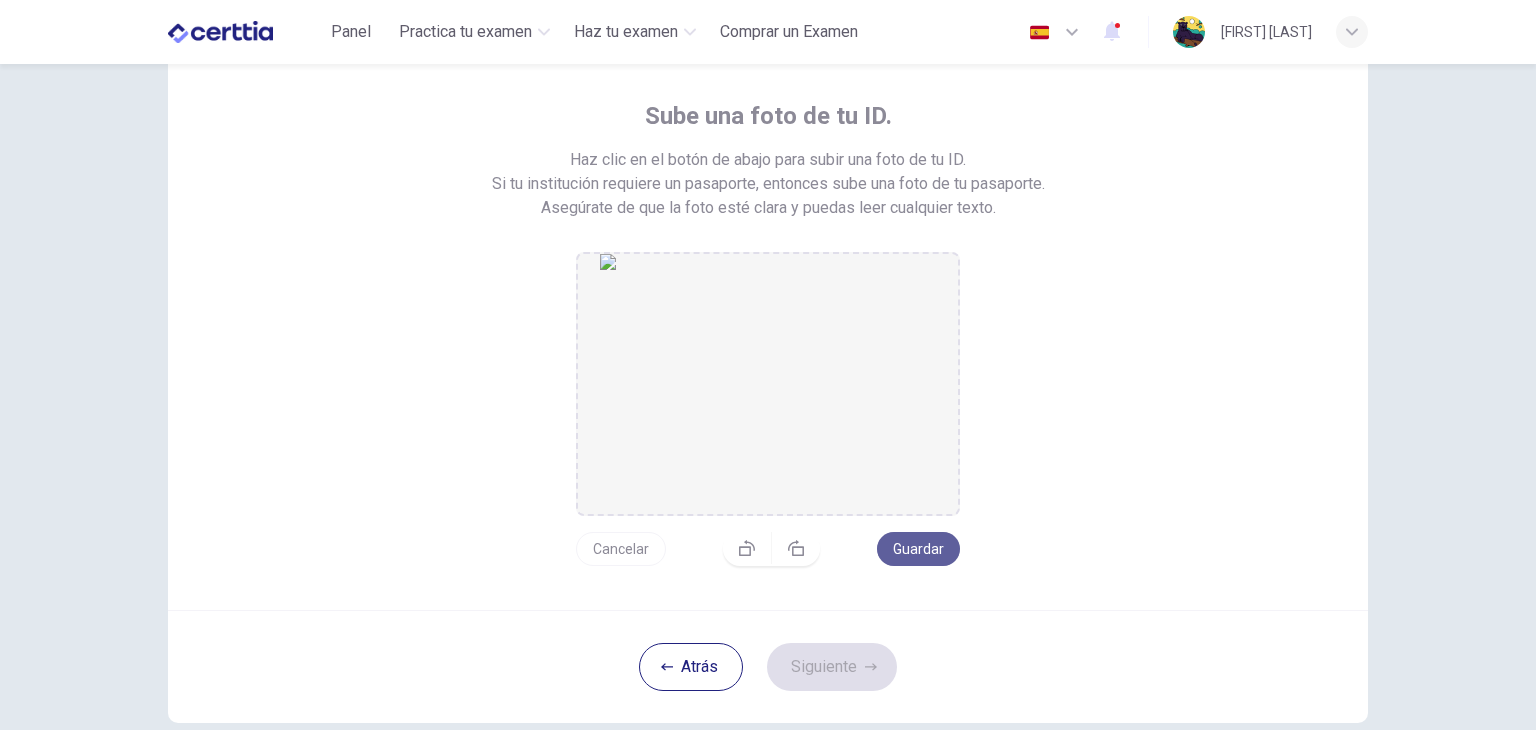 click on "Guardar" at bounding box center (918, 549) 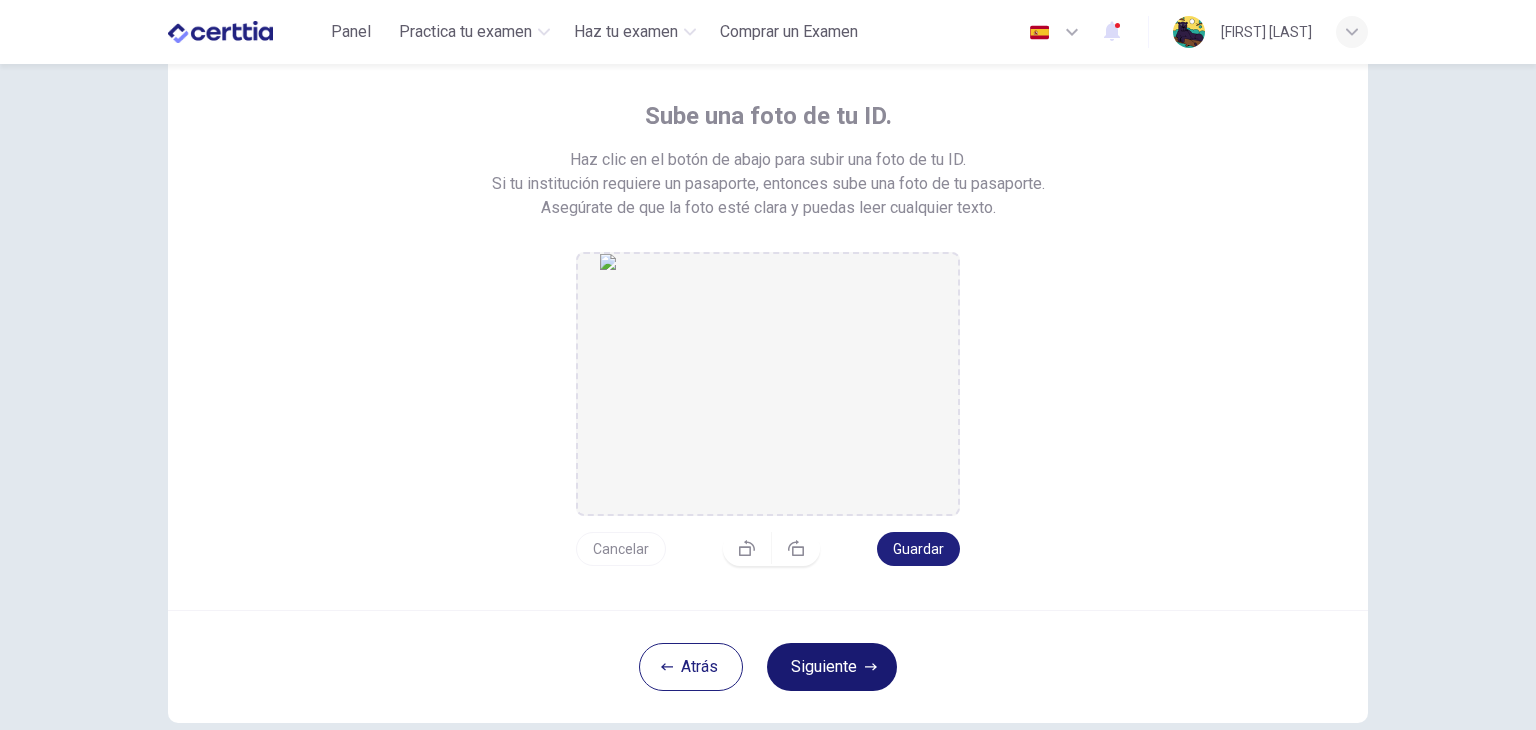 click on "Siguiente" at bounding box center [832, 667] 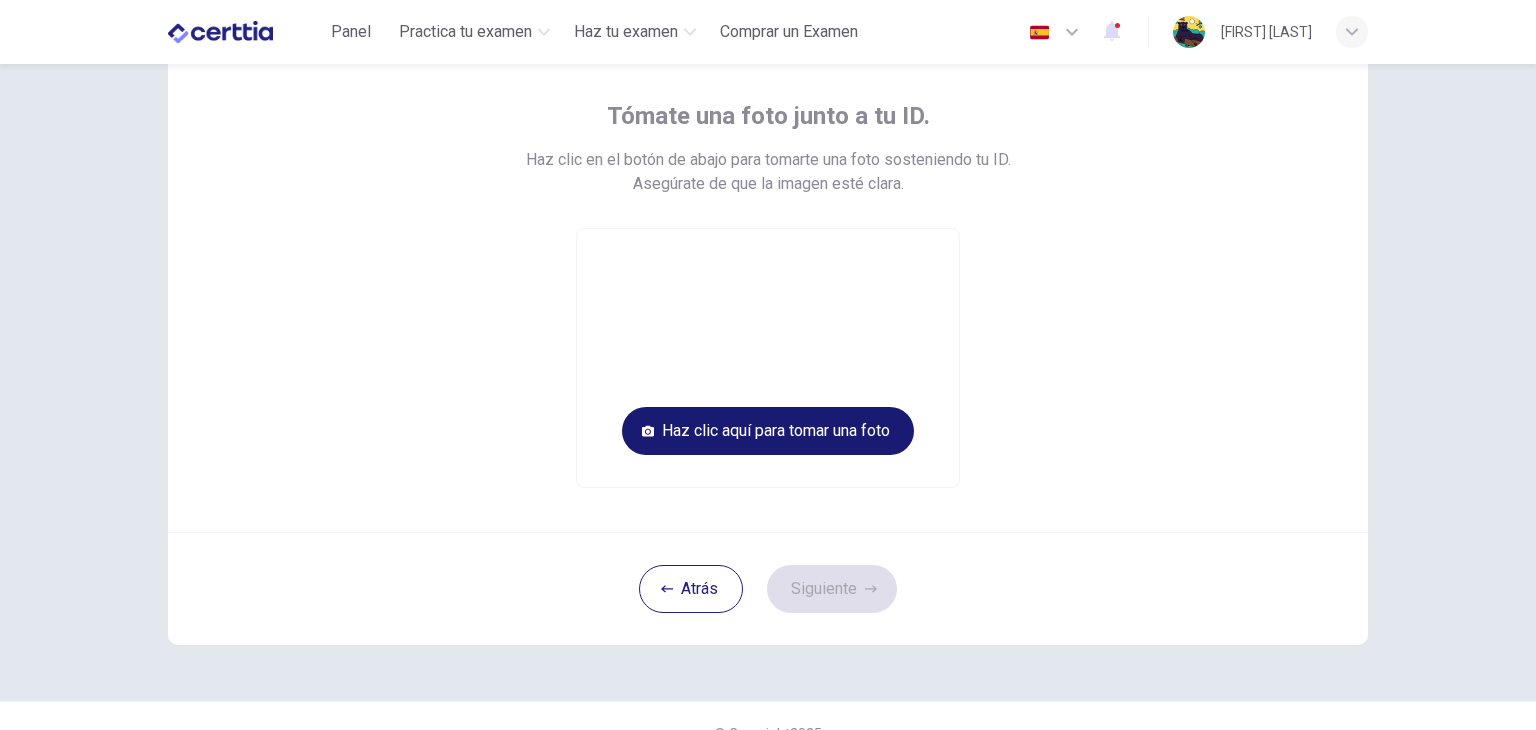 click on "Haz clic aquí para tomar una foto" at bounding box center (768, 431) 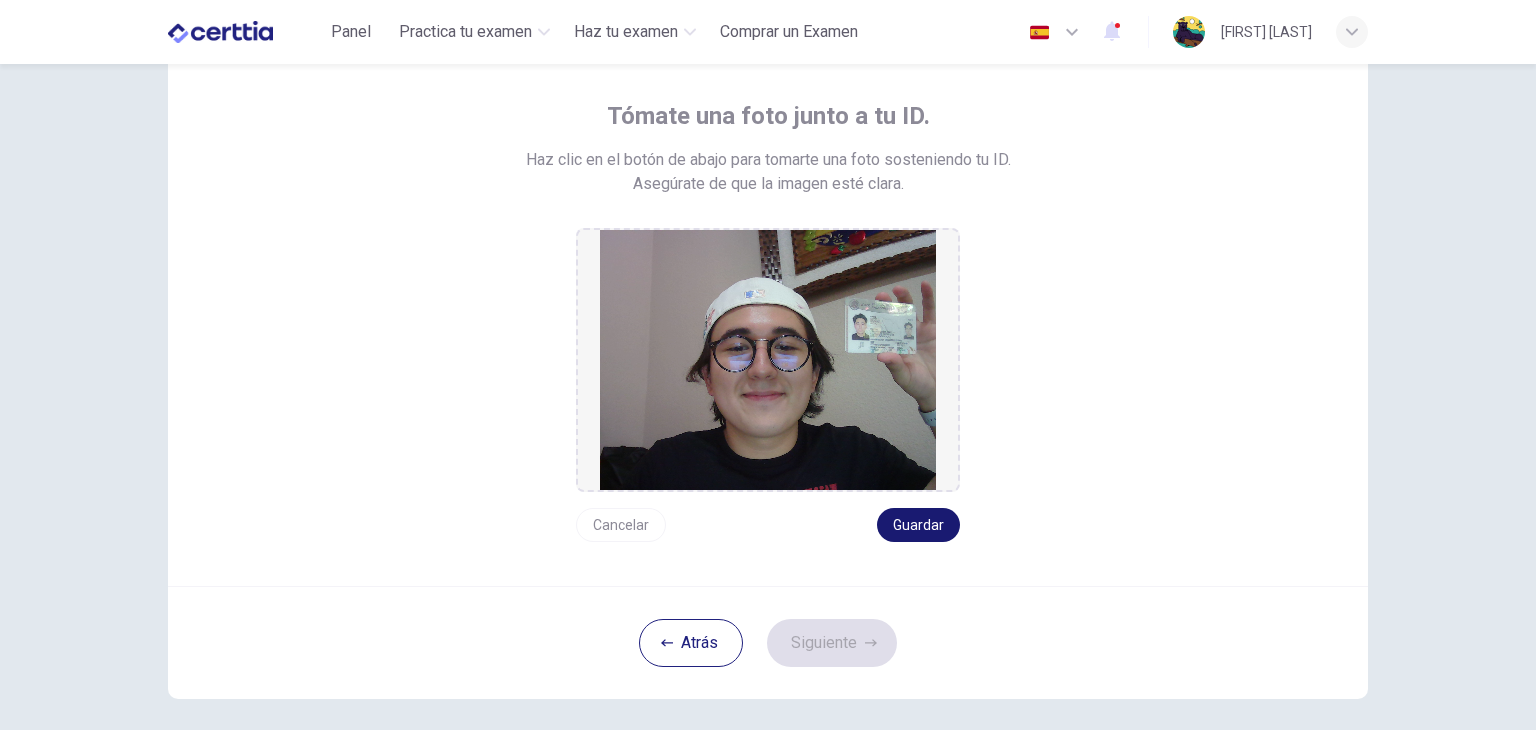 click on "Guardar" at bounding box center [918, 525] 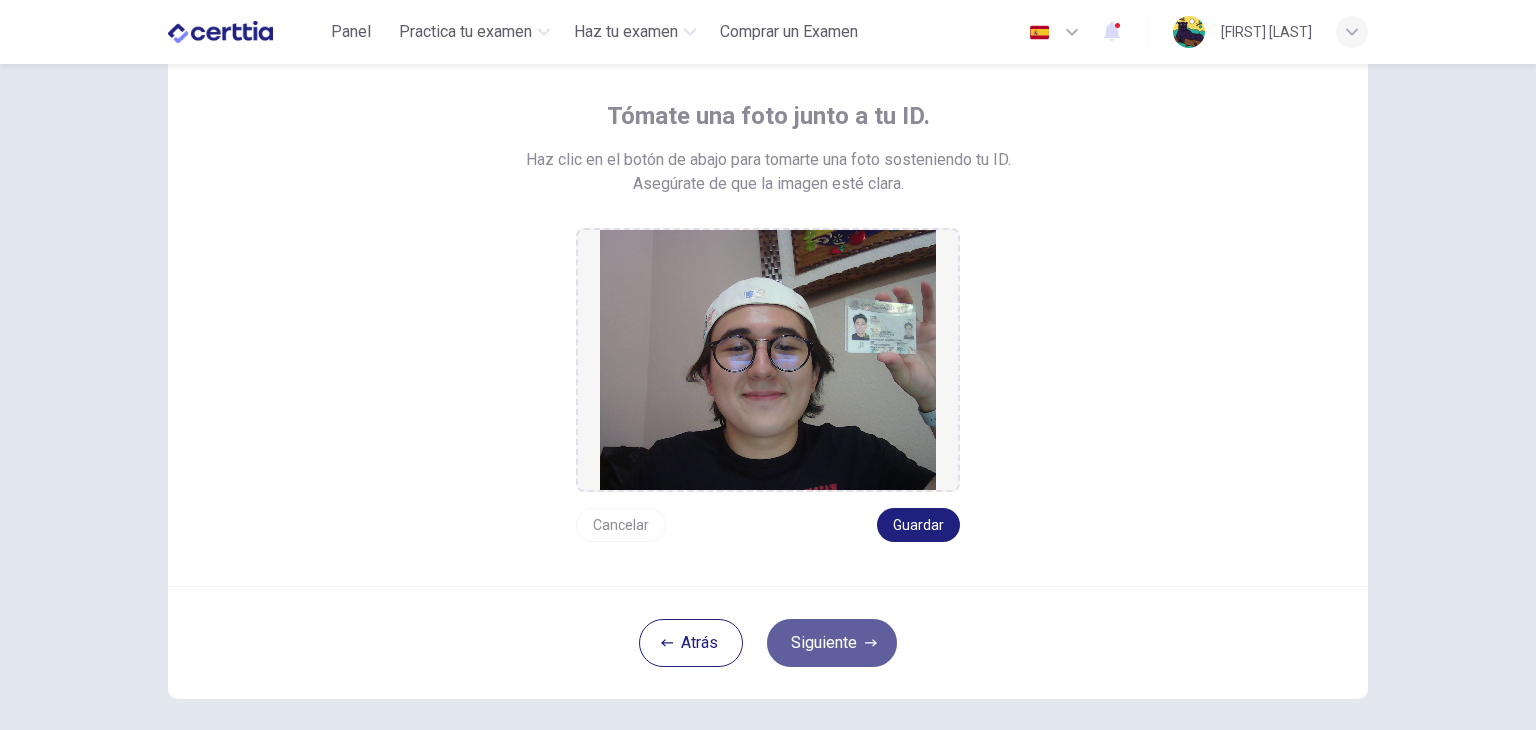 click on "Siguiente" at bounding box center (832, 643) 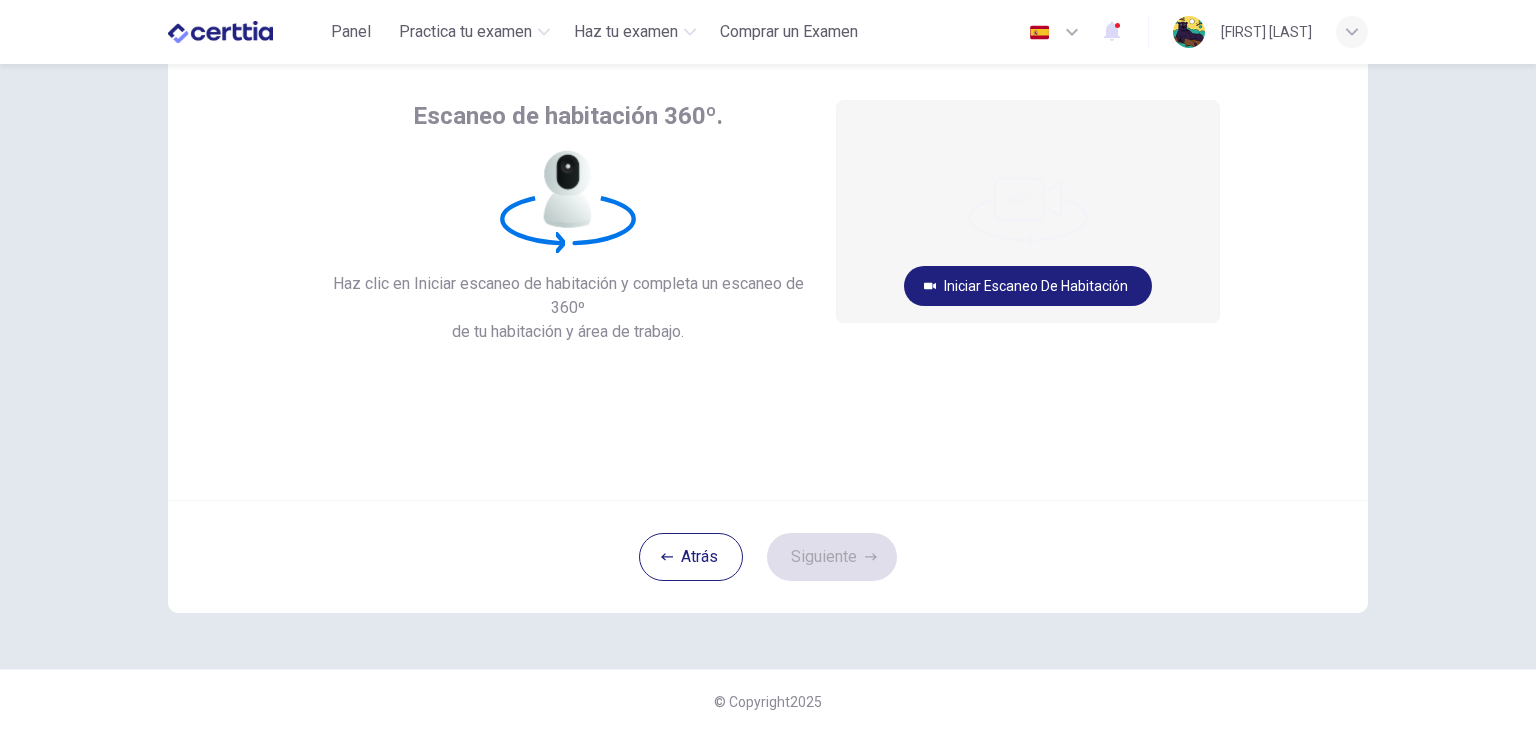 scroll, scrollTop: 0, scrollLeft: 0, axis: both 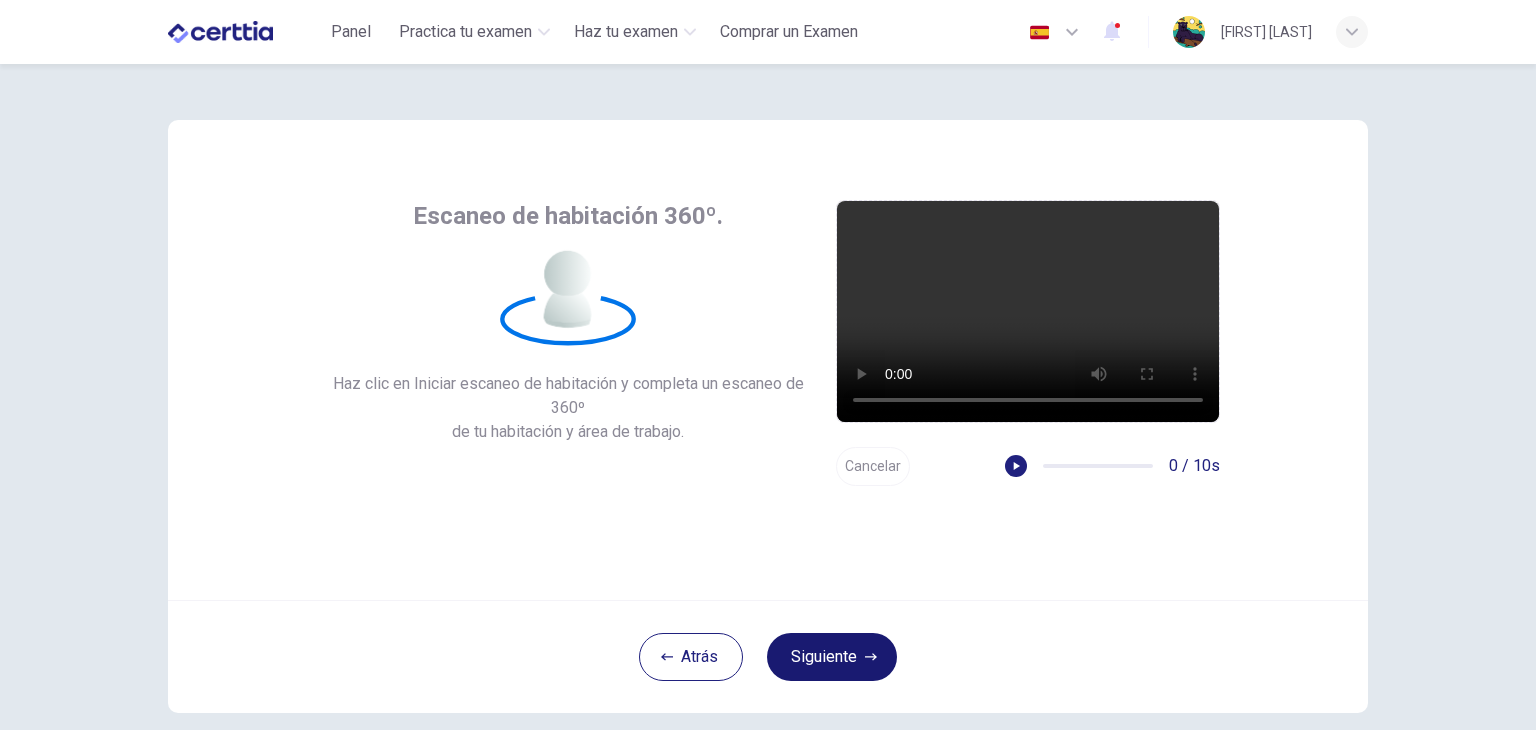 click on "Siguiente" at bounding box center [832, 657] 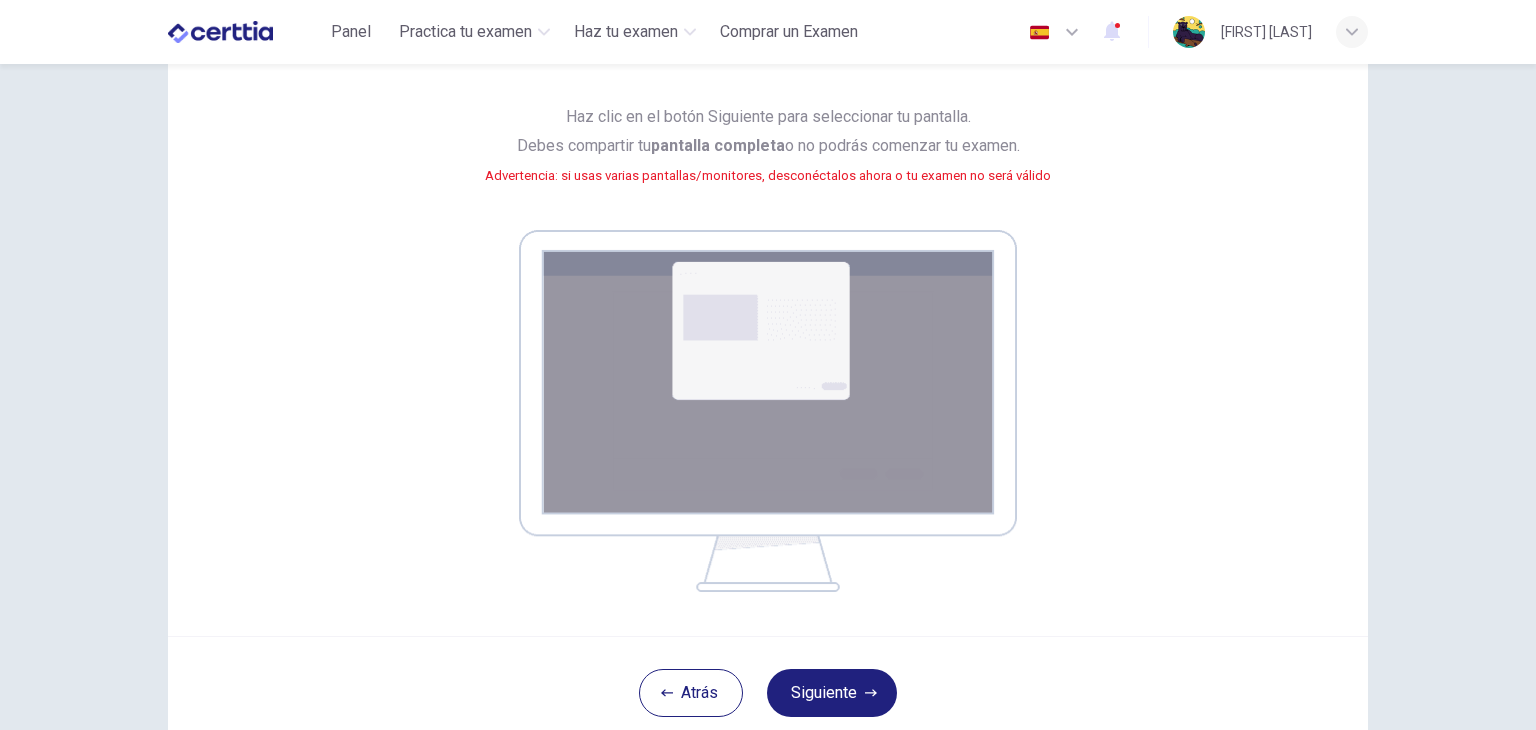scroll, scrollTop: 200, scrollLeft: 0, axis: vertical 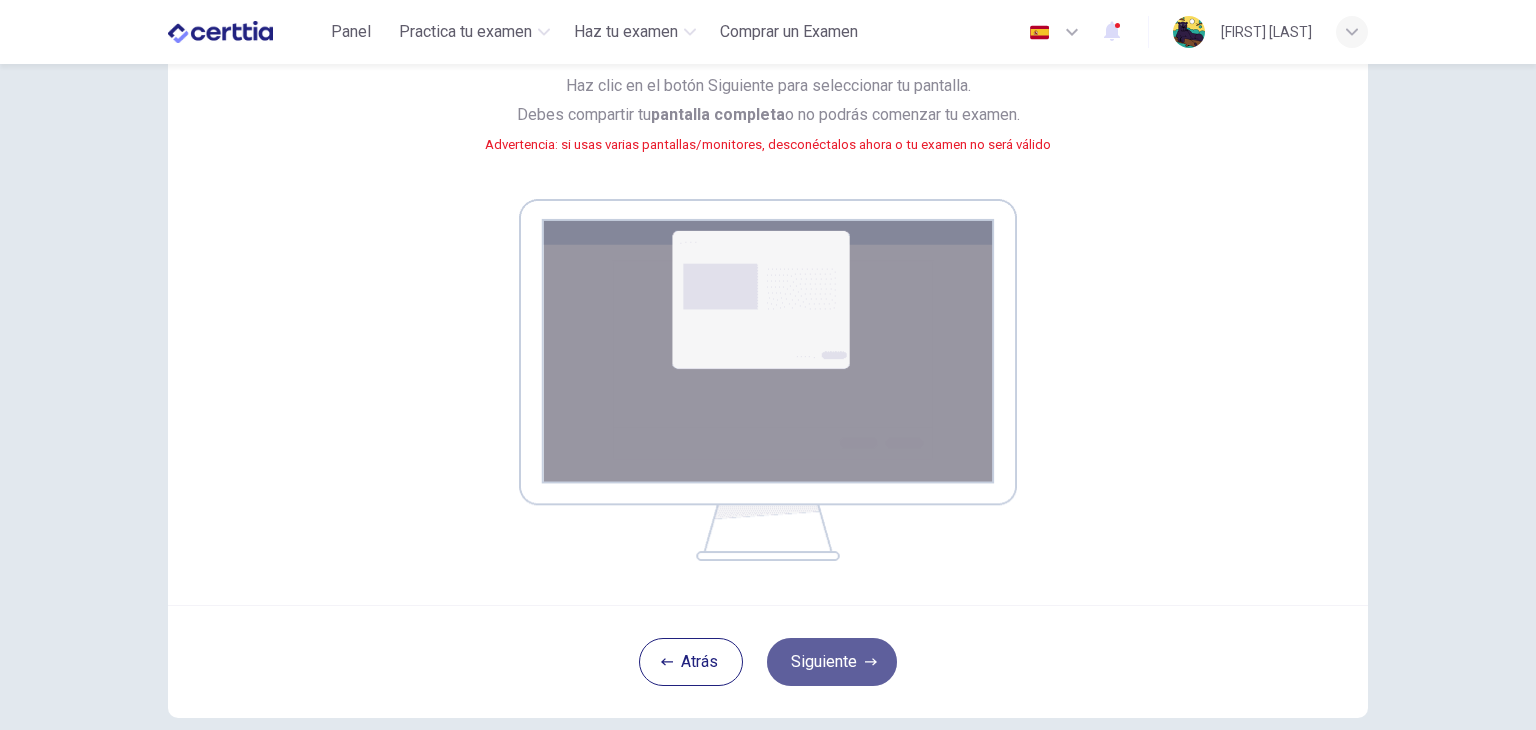 click on "Siguiente" at bounding box center (832, 662) 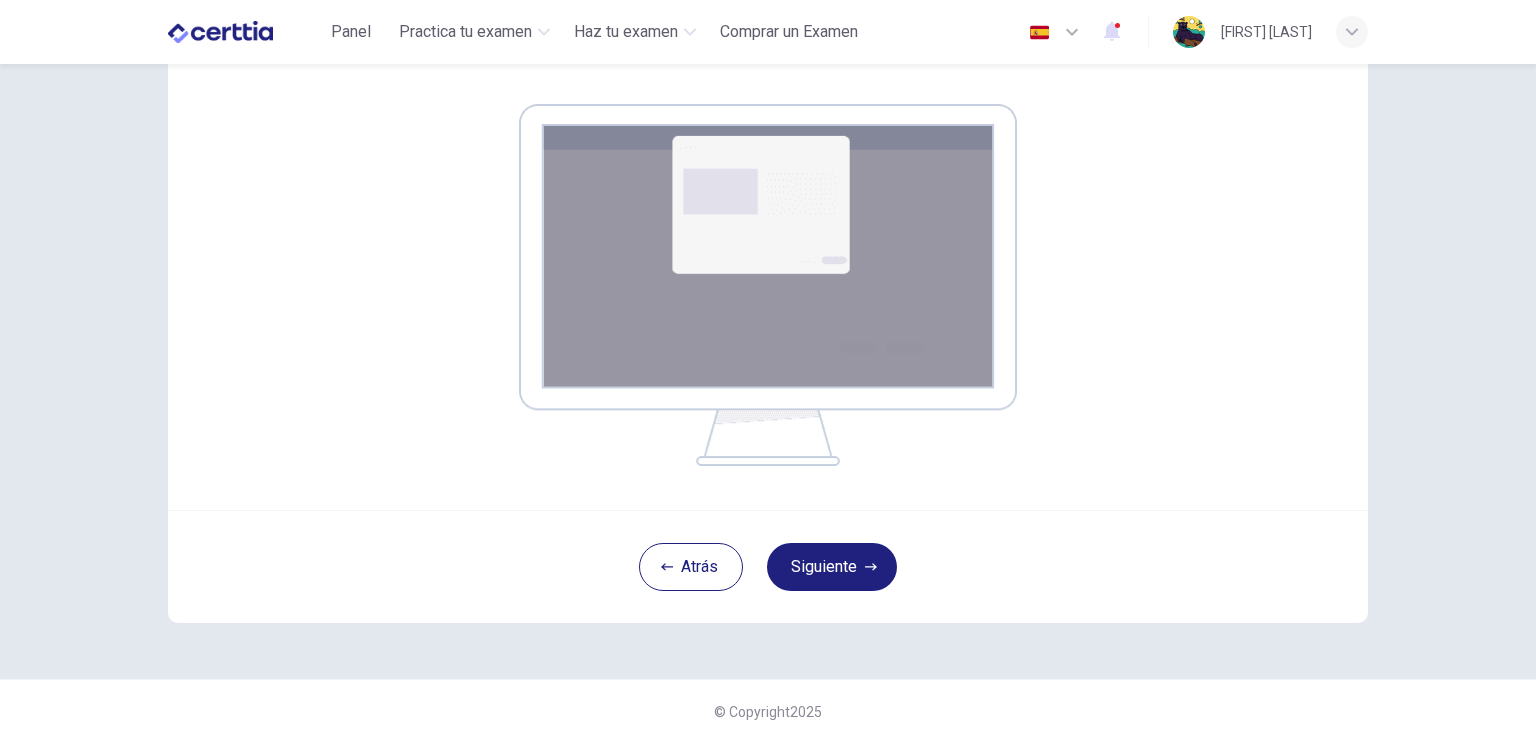 scroll, scrollTop: 300, scrollLeft: 0, axis: vertical 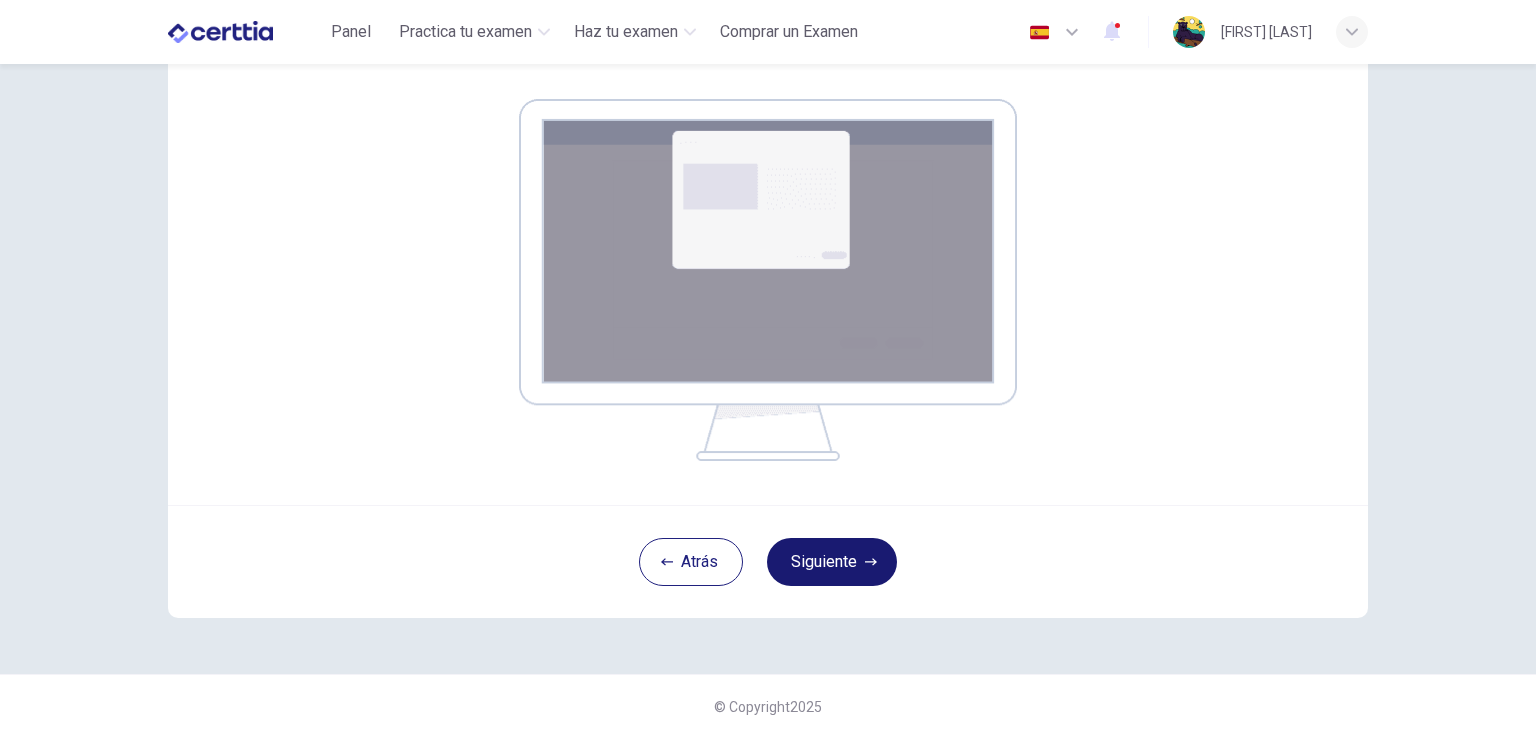 click on "Siguiente" at bounding box center (832, 562) 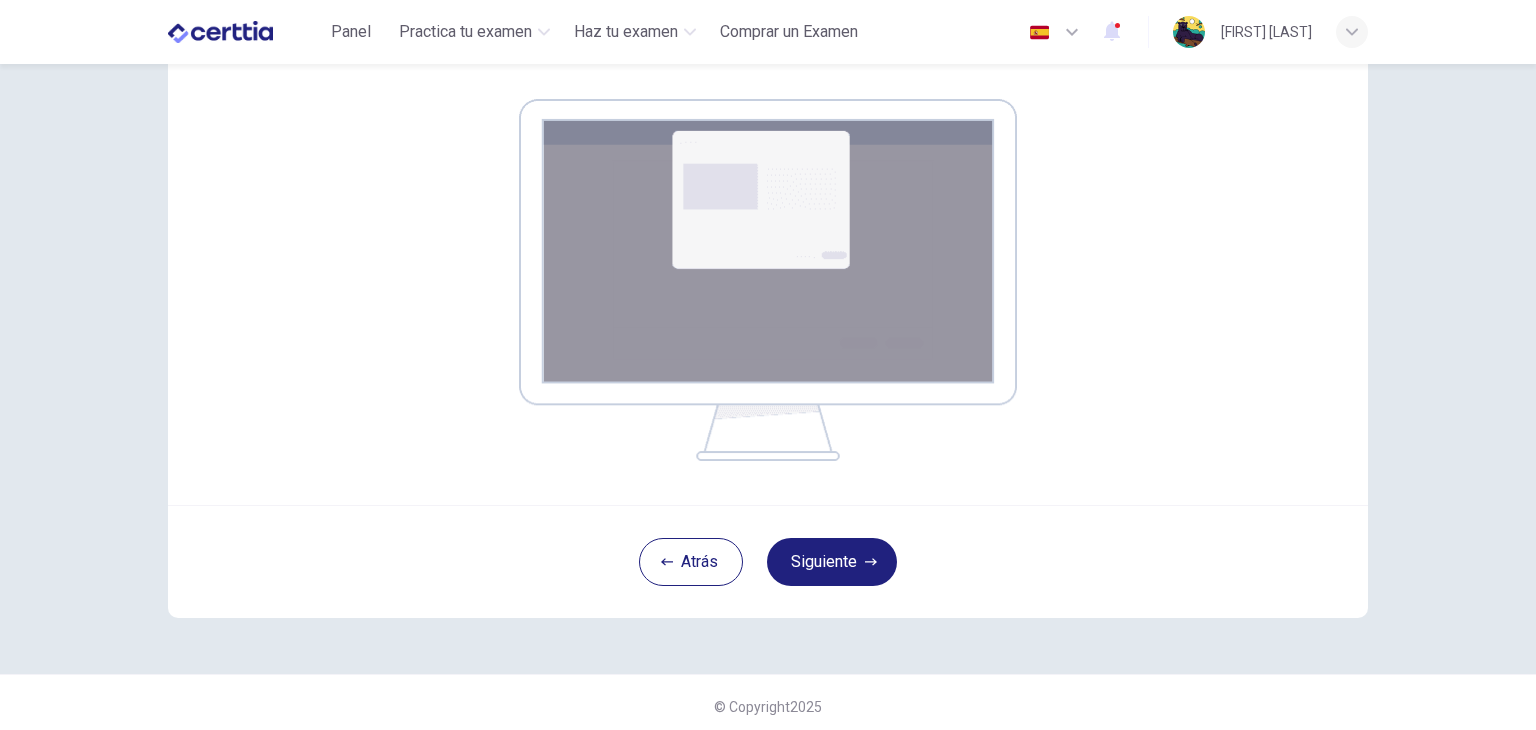 scroll, scrollTop: 103, scrollLeft: 0, axis: vertical 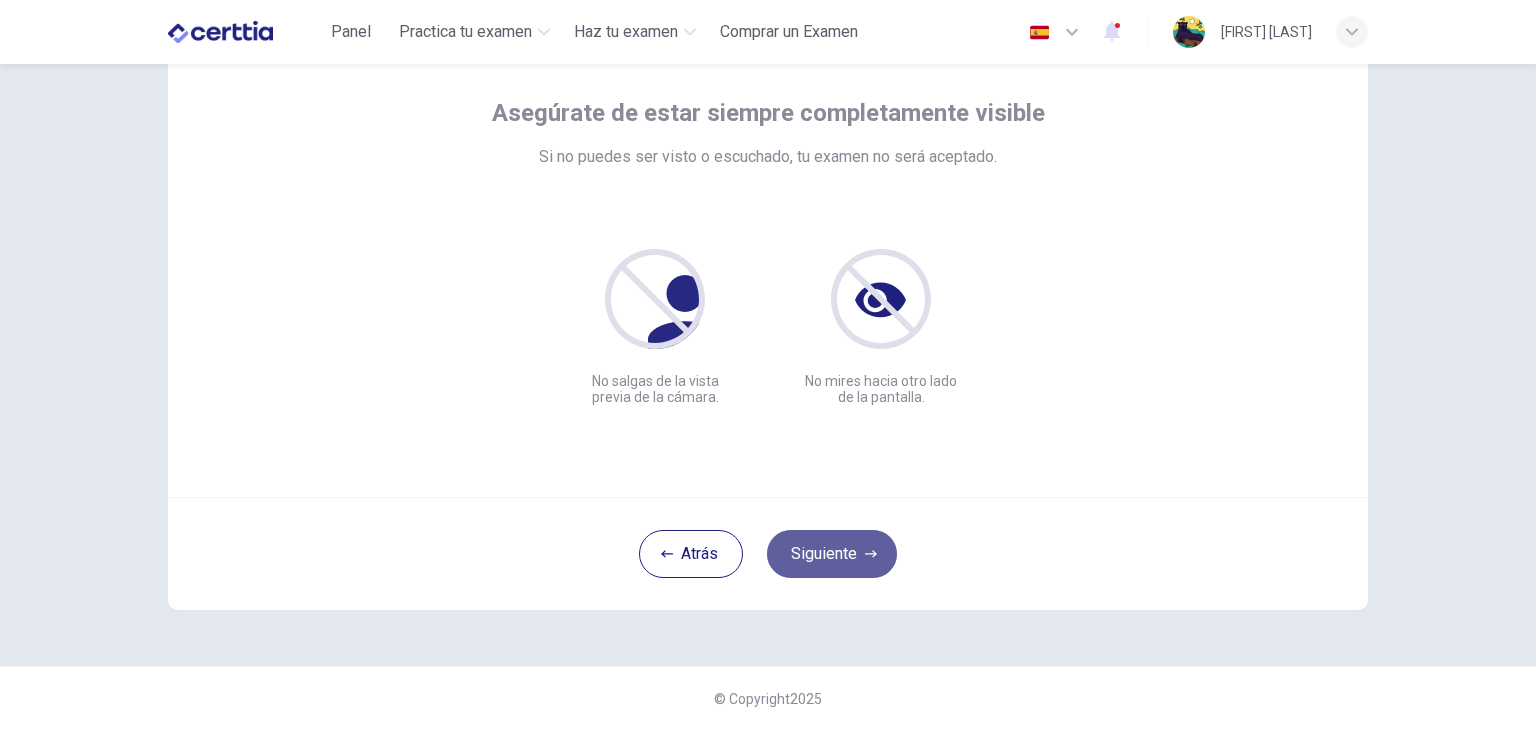 click on "Siguiente" at bounding box center (832, 554) 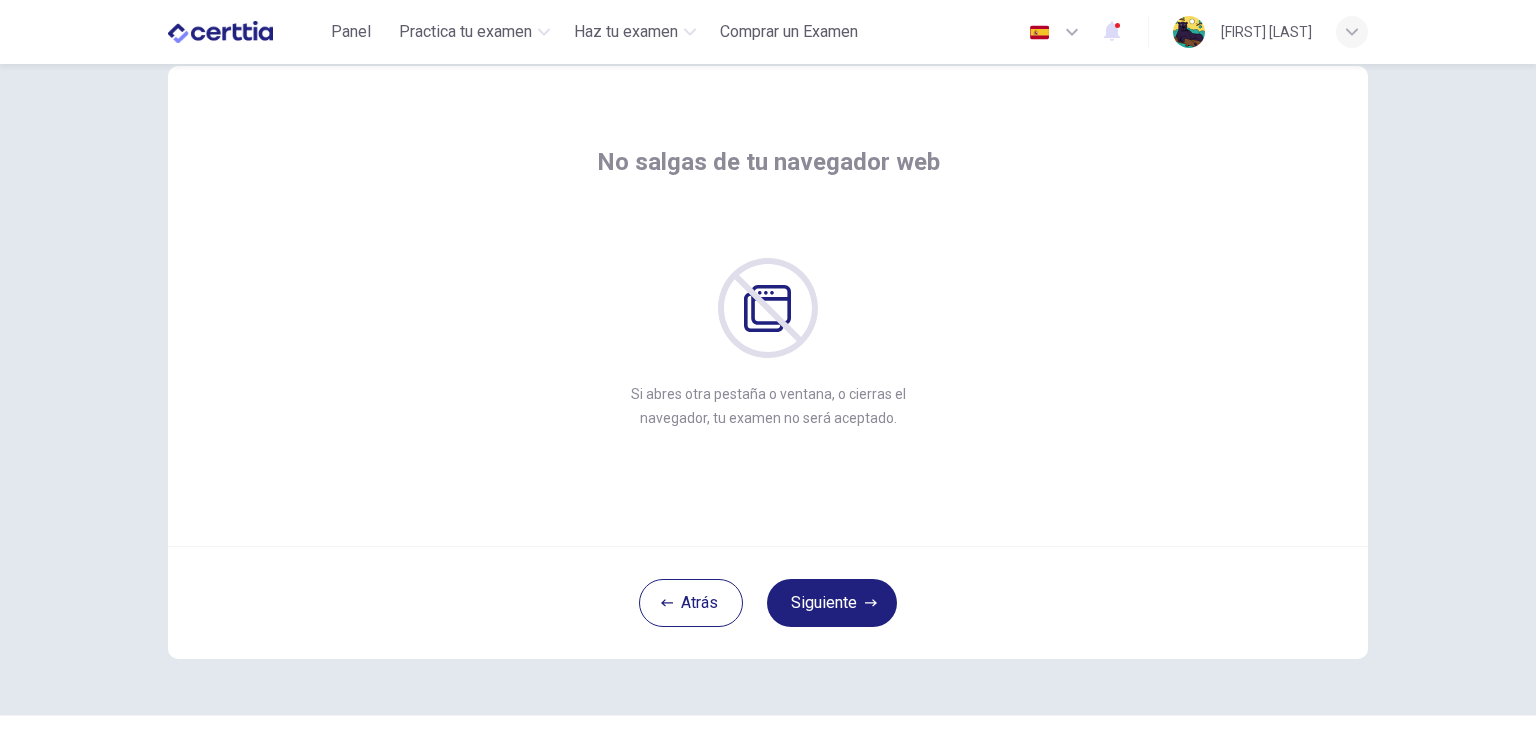 scroll, scrollTop: 103, scrollLeft: 0, axis: vertical 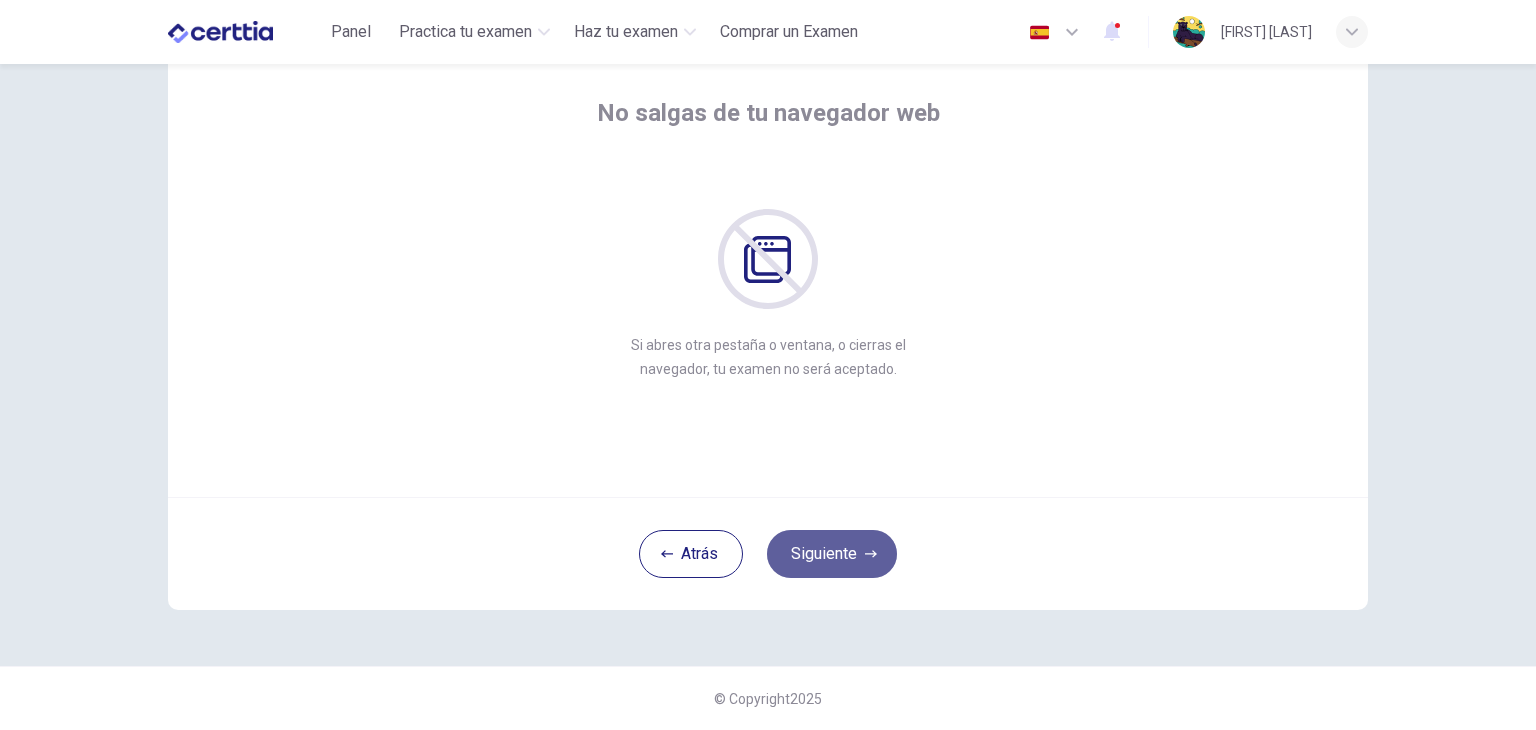 click on "Siguiente" at bounding box center (832, 554) 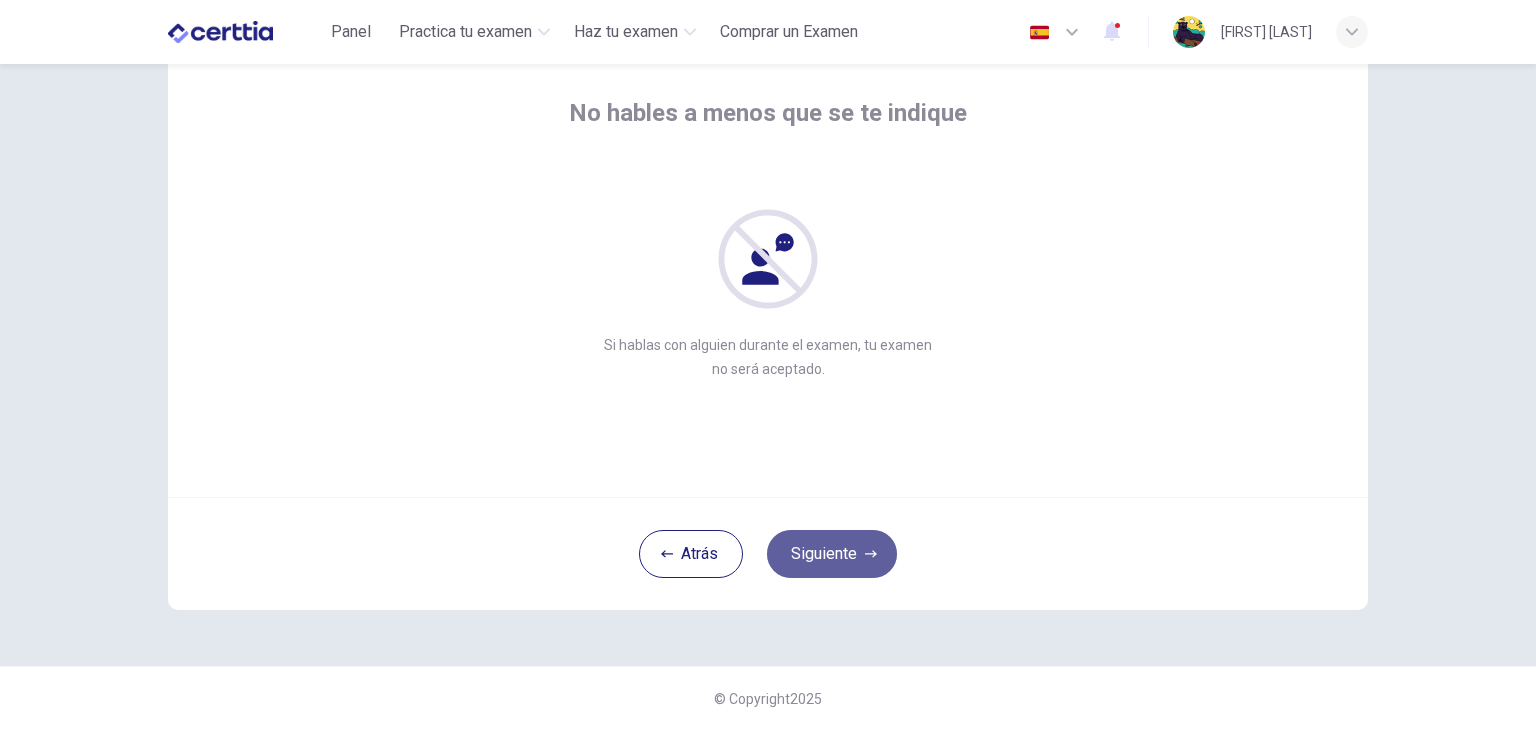 click on "Siguiente" at bounding box center [832, 554] 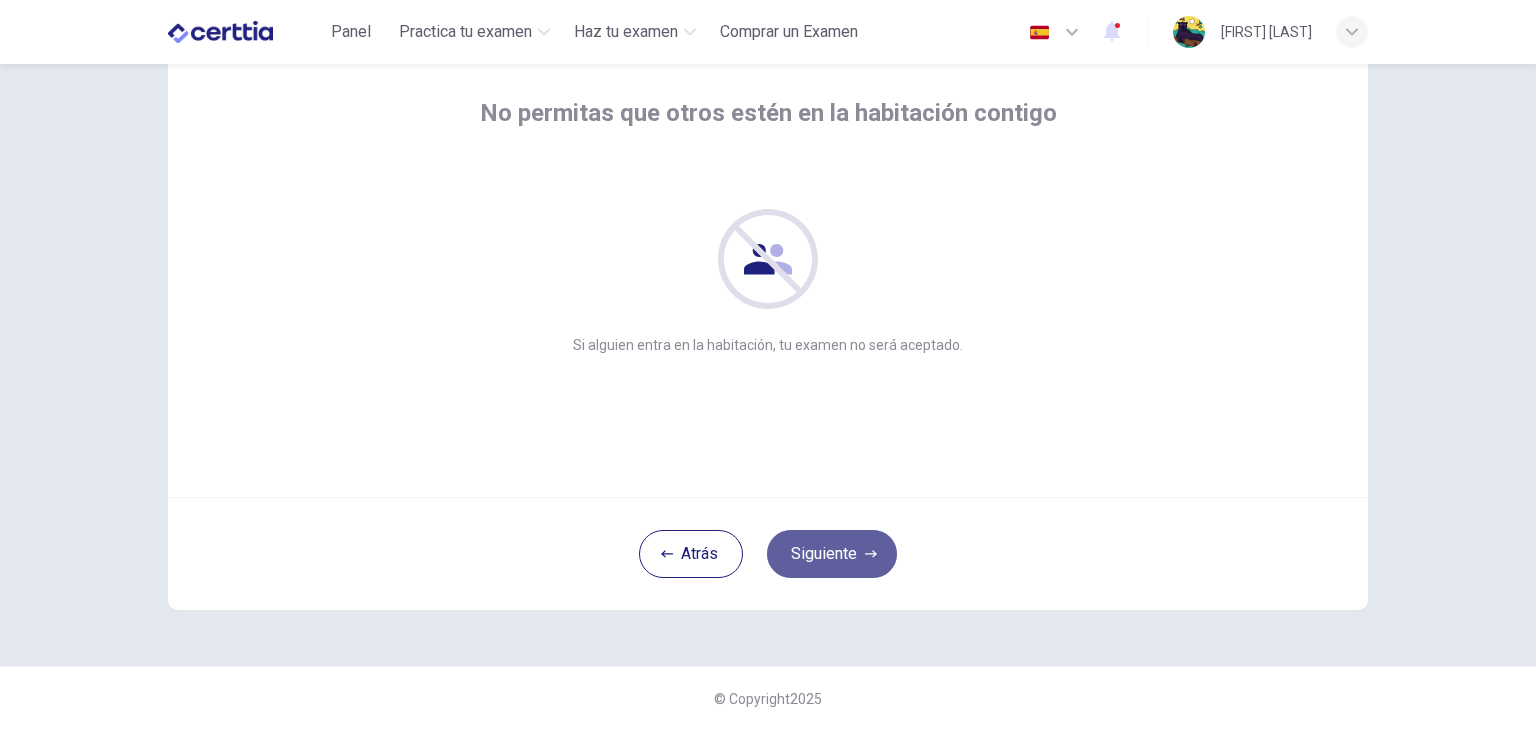 click on "Siguiente" at bounding box center (832, 554) 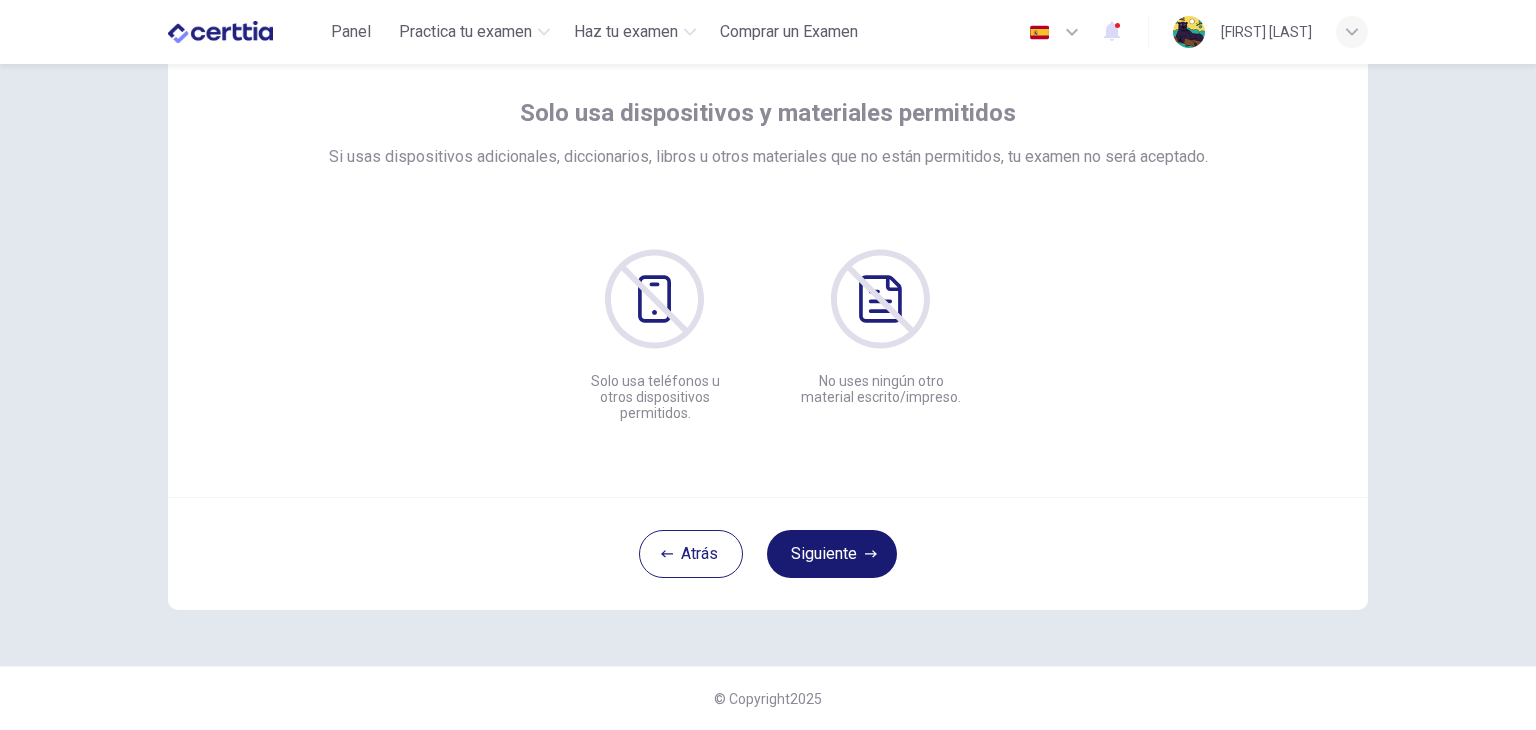 click on "Siguiente" at bounding box center [832, 554] 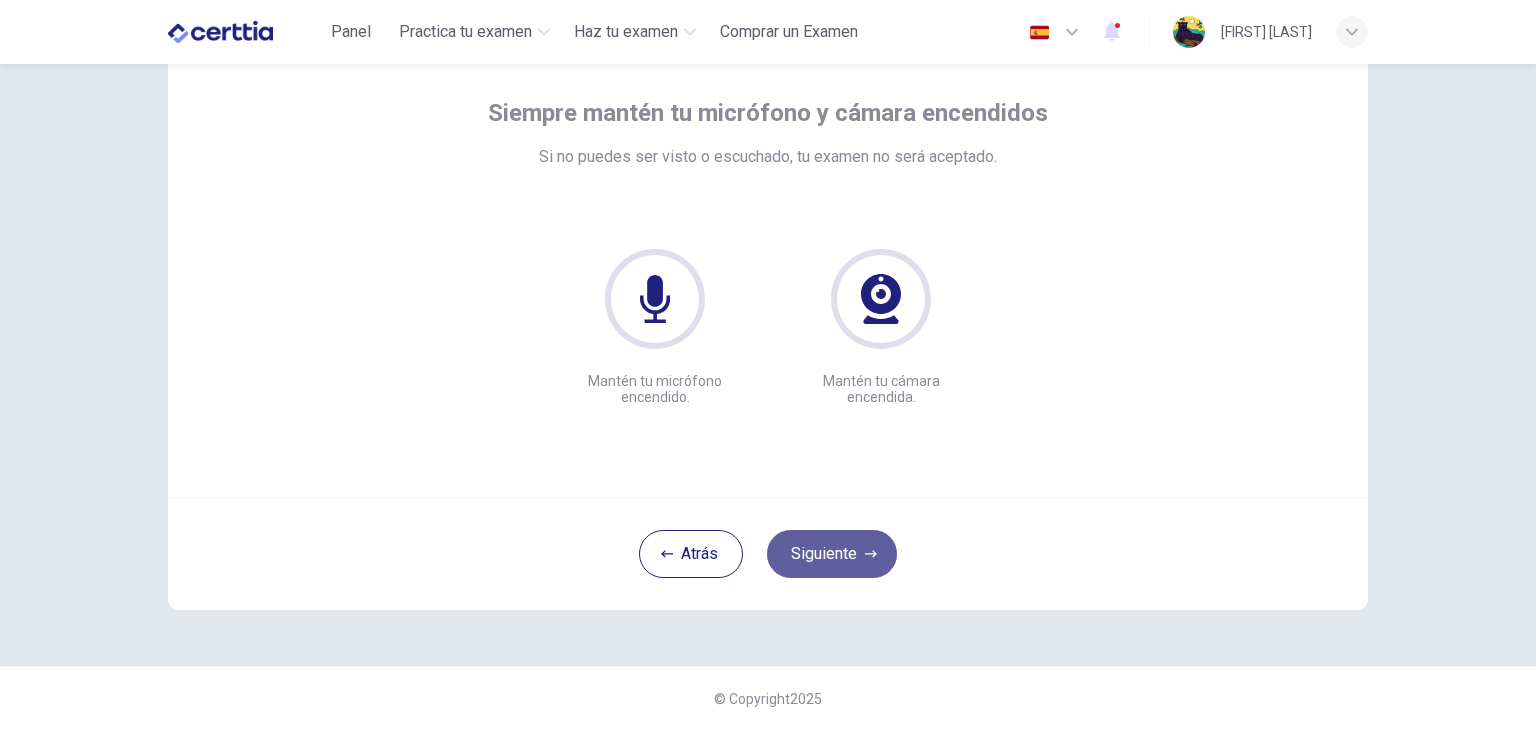 click on "Siguiente" at bounding box center (832, 554) 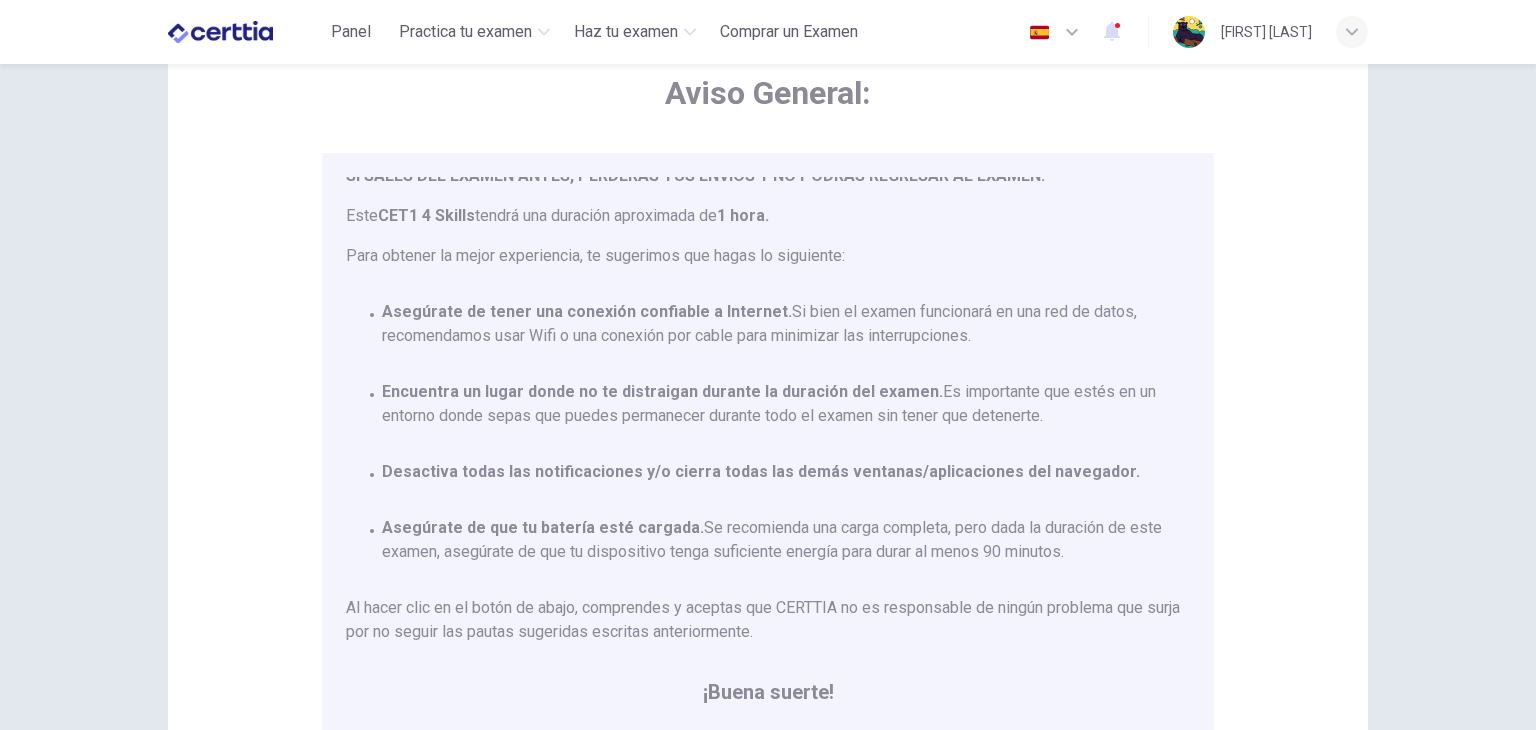 scroll, scrollTop: 116, scrollLeft: 0, axis: vertical 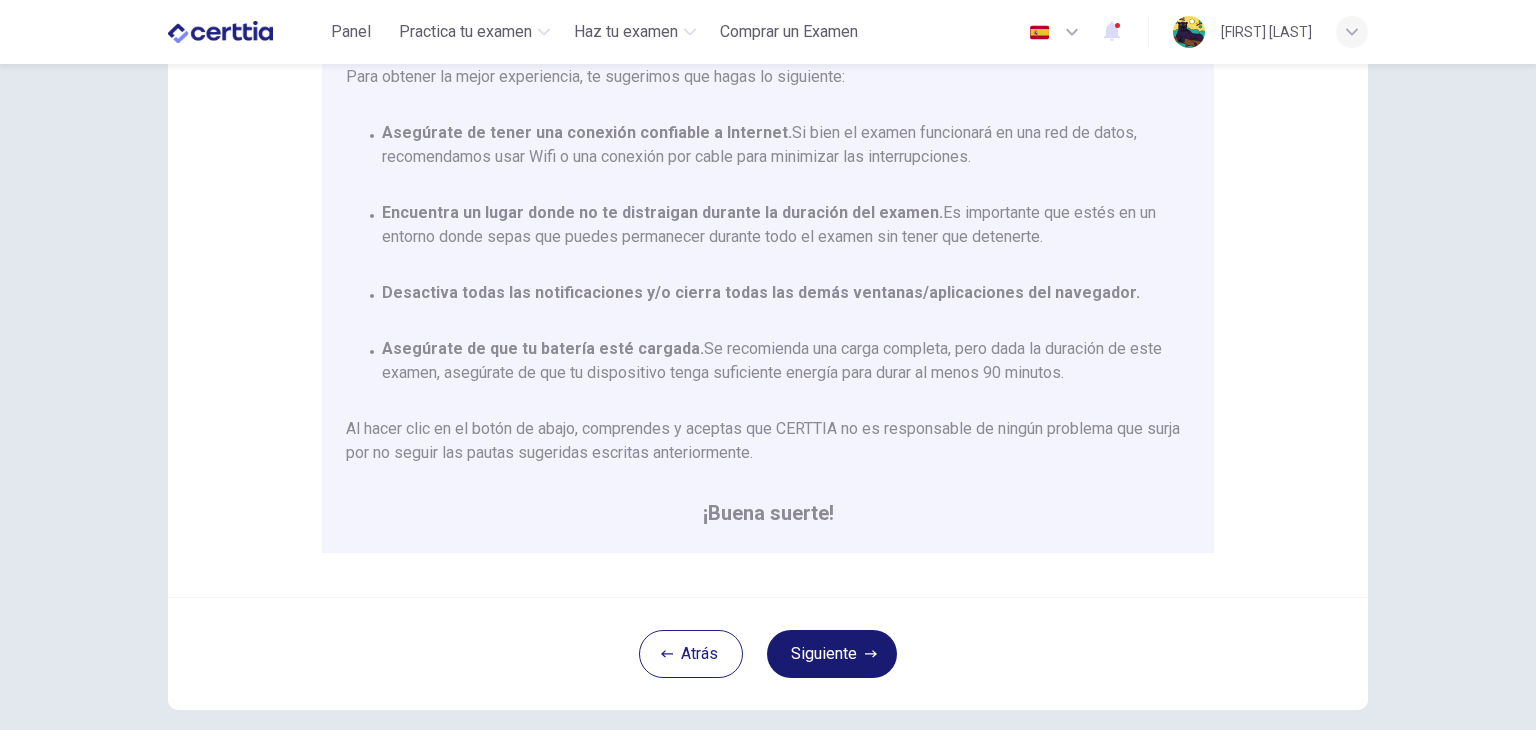 click on "Siguiente" at bounding box center [832, 654] 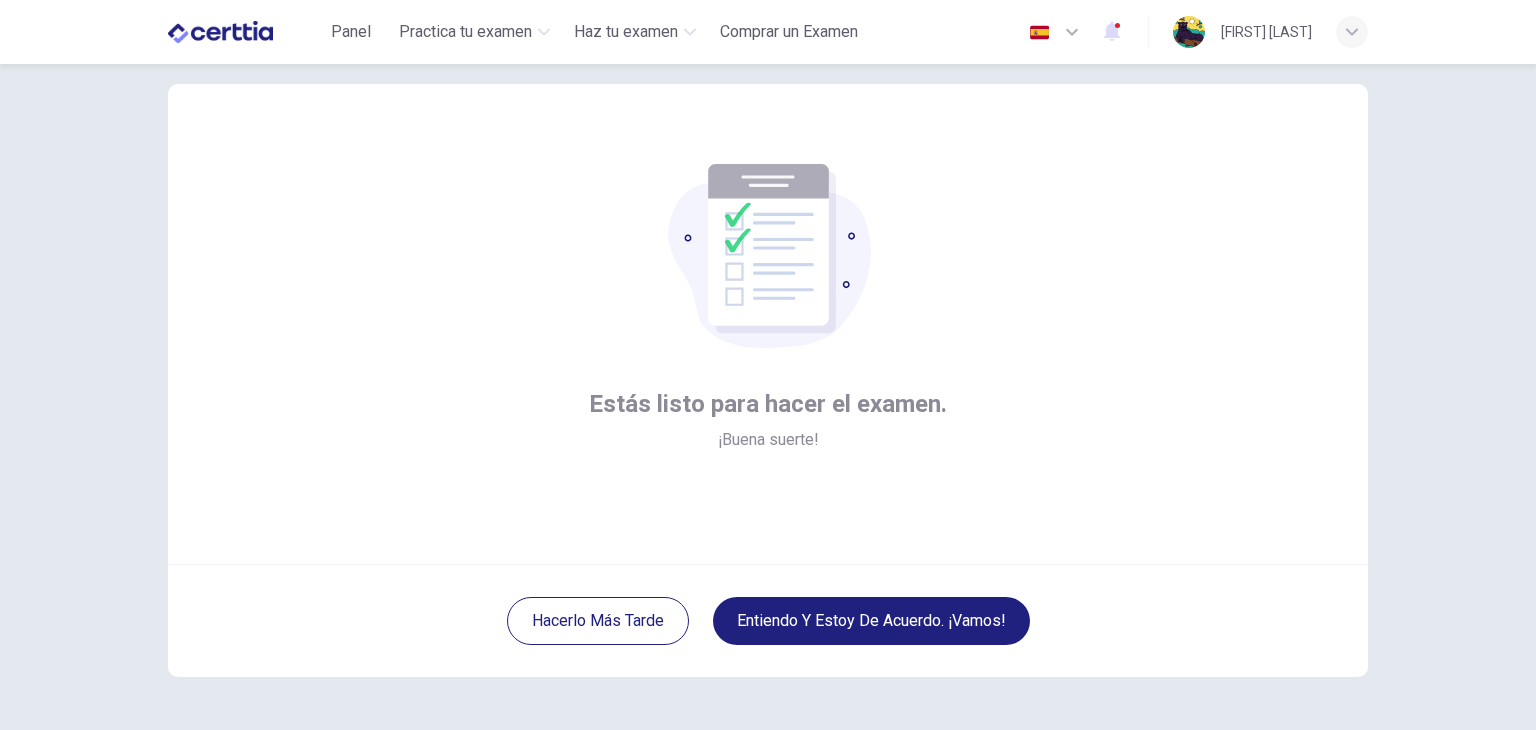 scroll, scrollTop: 100, scrollLeft: 0, axis: vertical 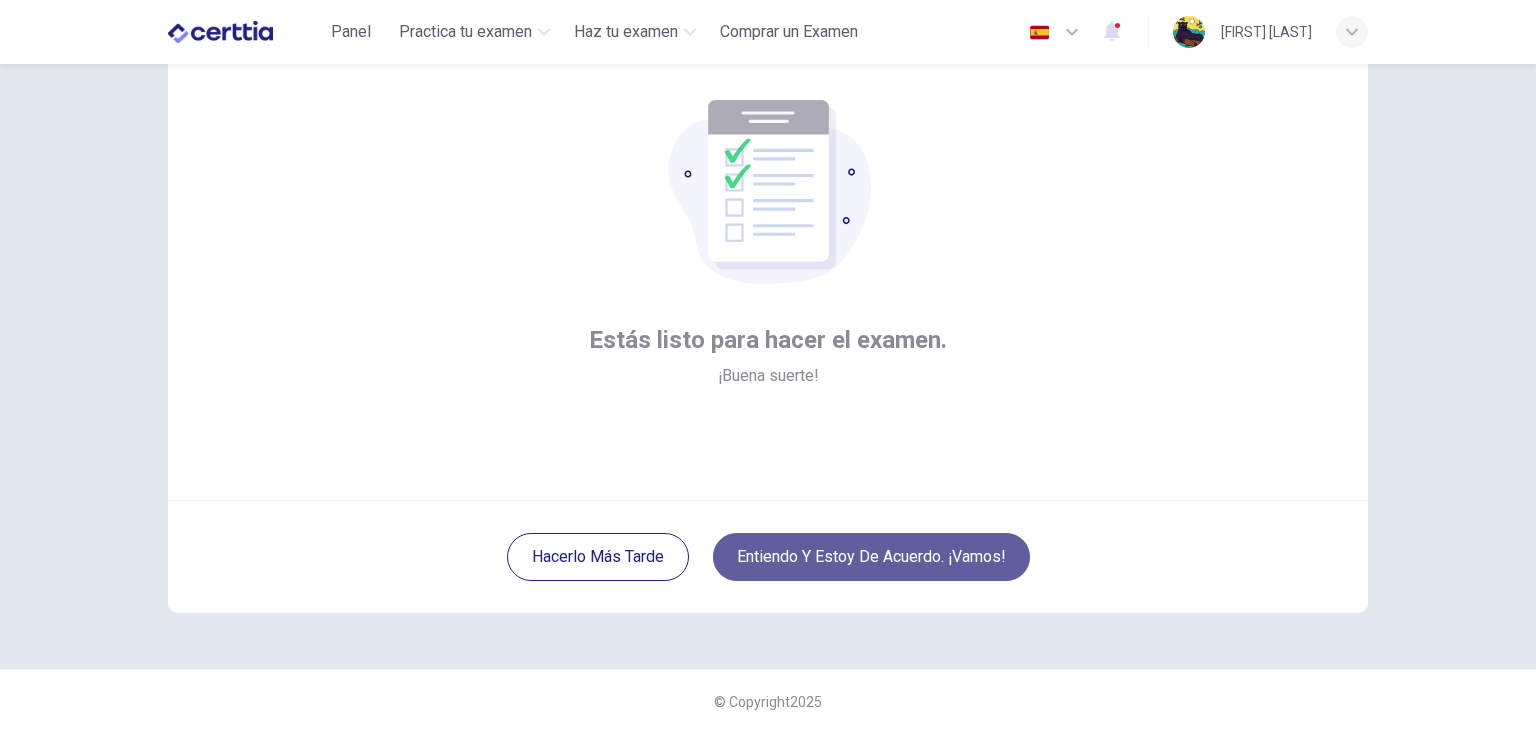 click on "Entiendo y estoy de acuerdo. ¡Vamos!" at bounding box center [871, 557] 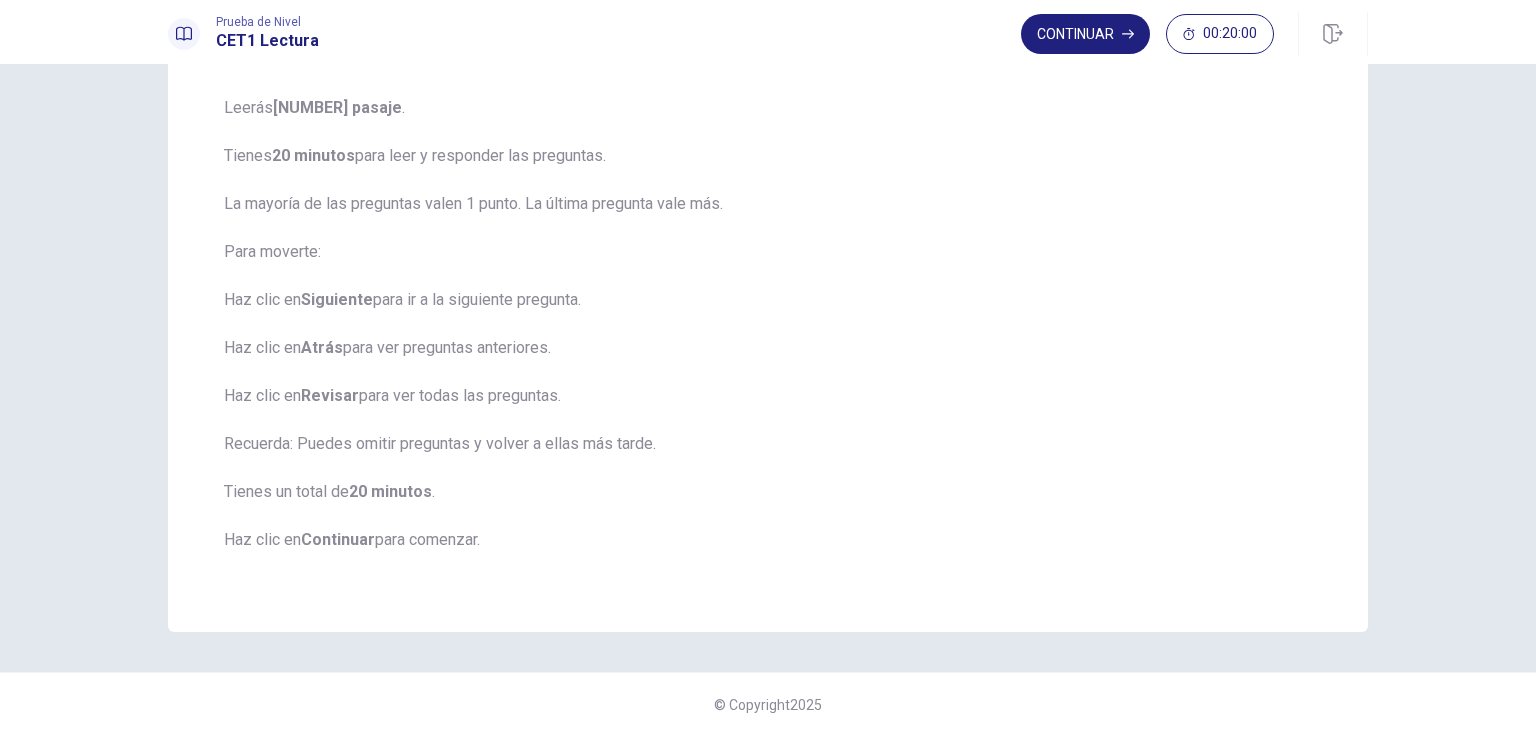 scroll, scrollTop: 150, scrollLeft: 0, axis: vertical 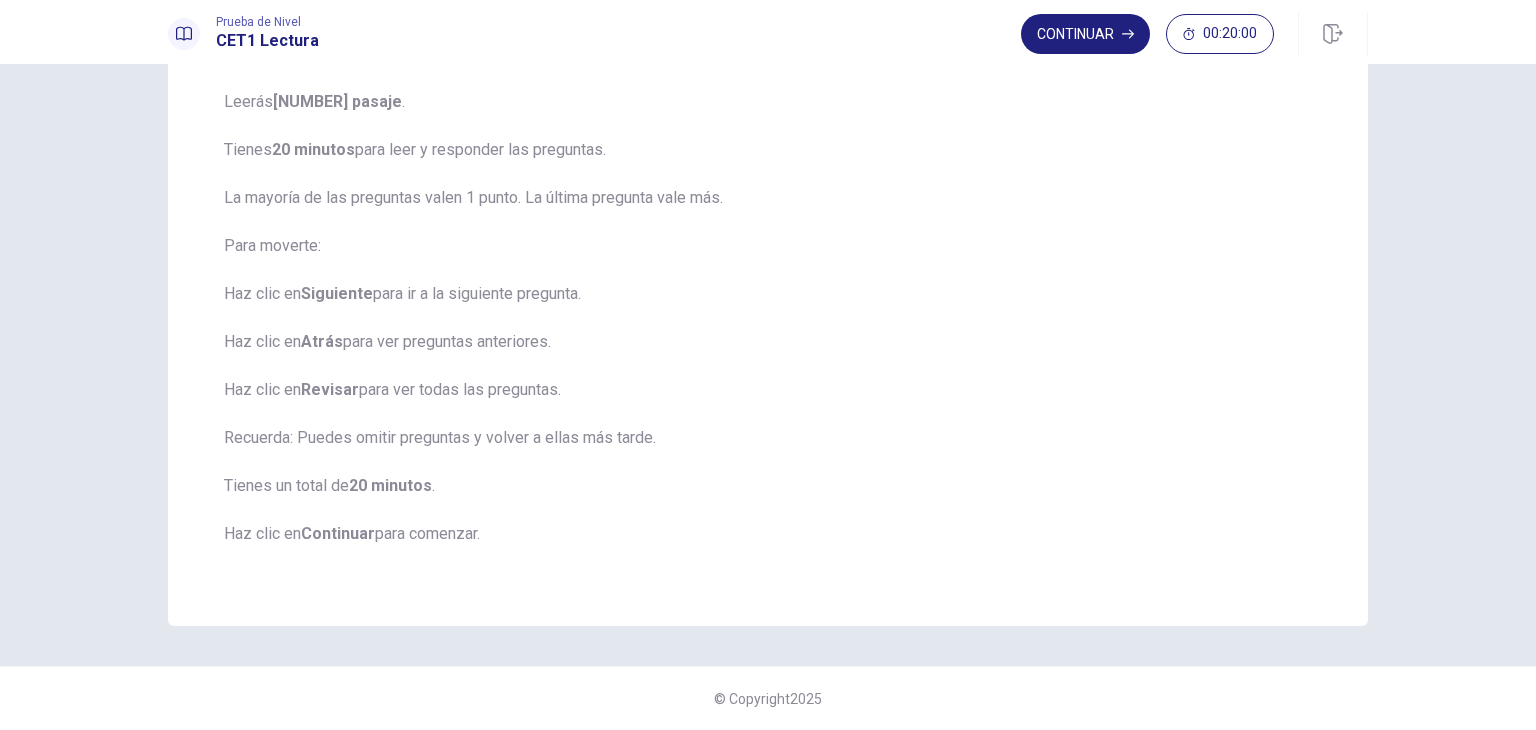 drag, startPoint x: 352, startPoint y: 481, endPoint x: 371, endPoint y: 482, distance: 19.026299 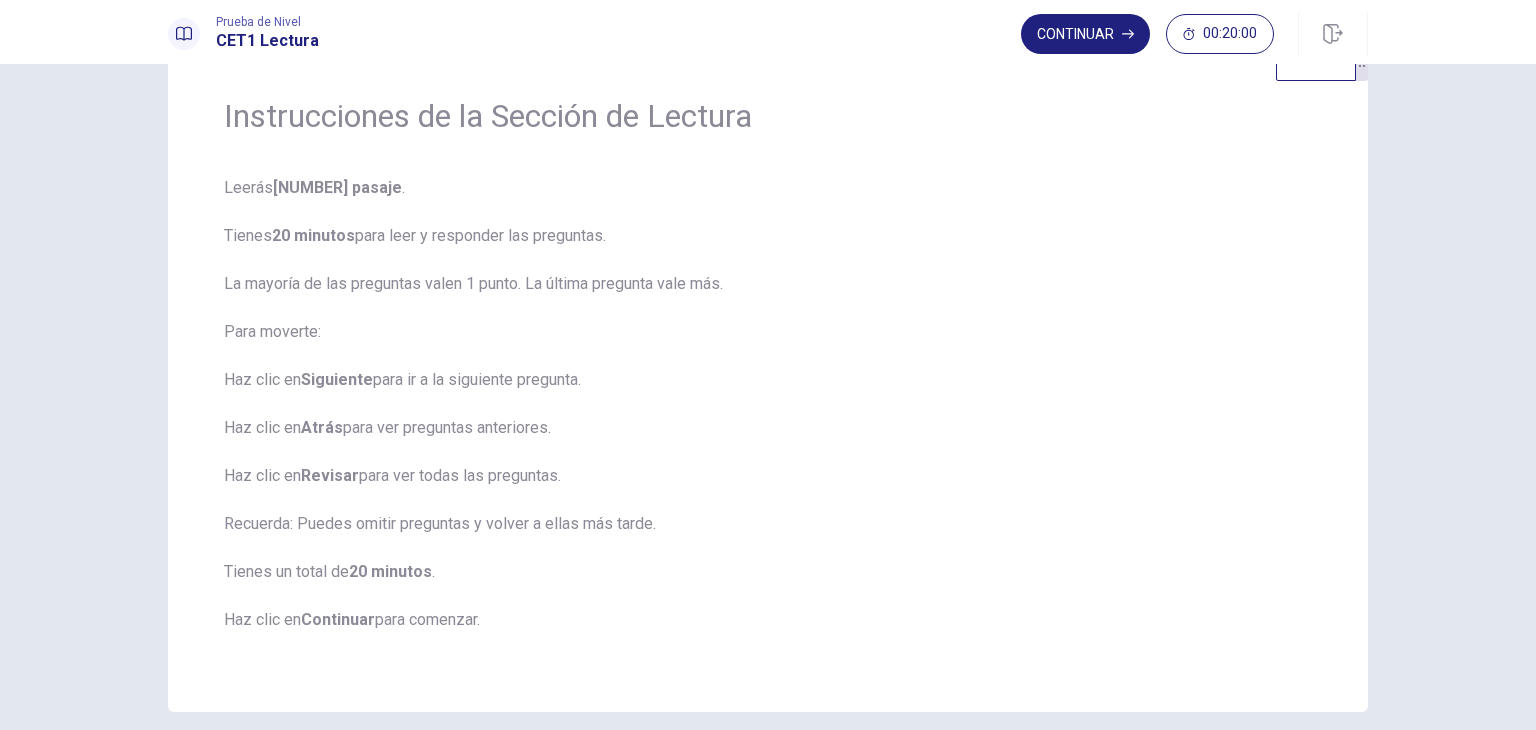scroll, scrollTop: 0, scrollLeft: 0, axis: both 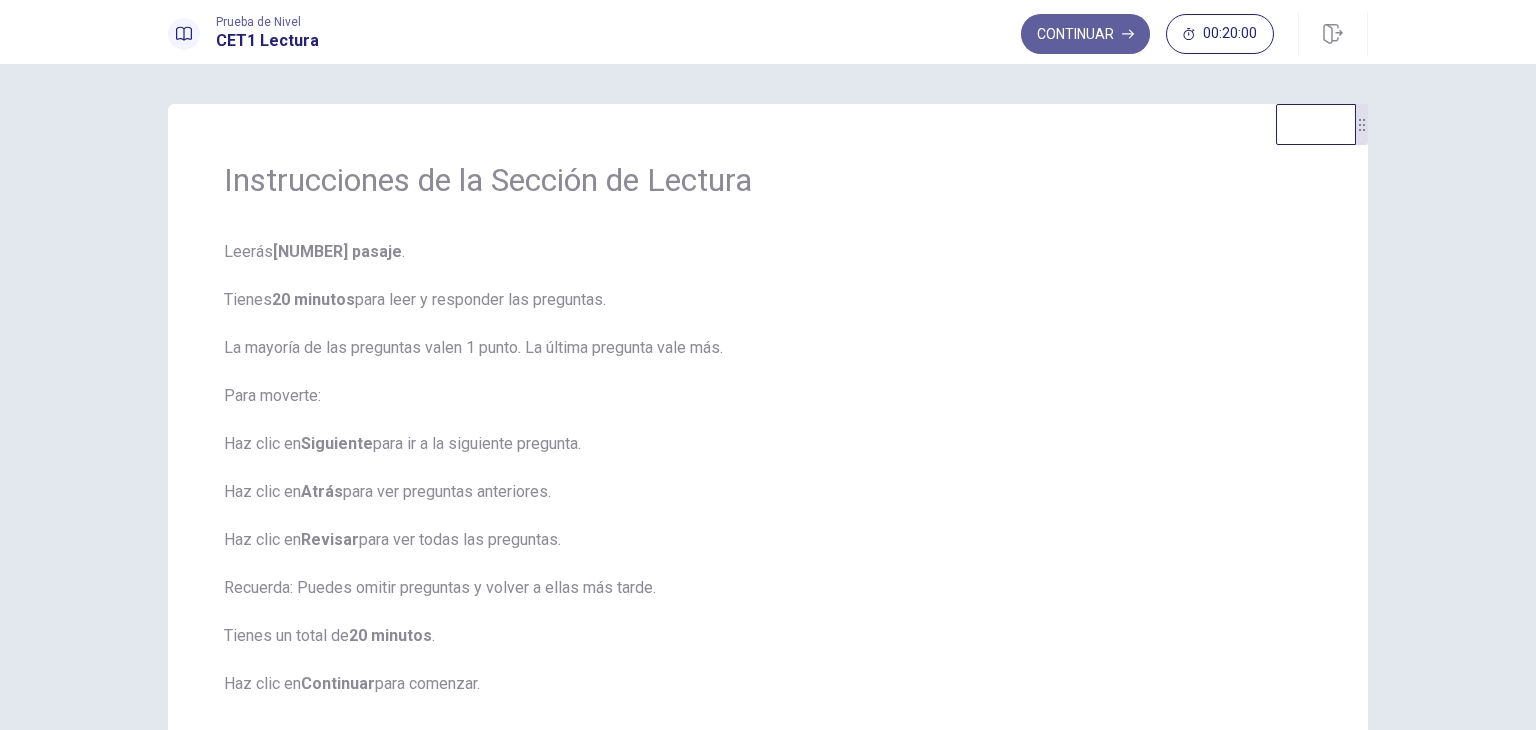 click on "Continuar" at bounding box center [1085, 34] 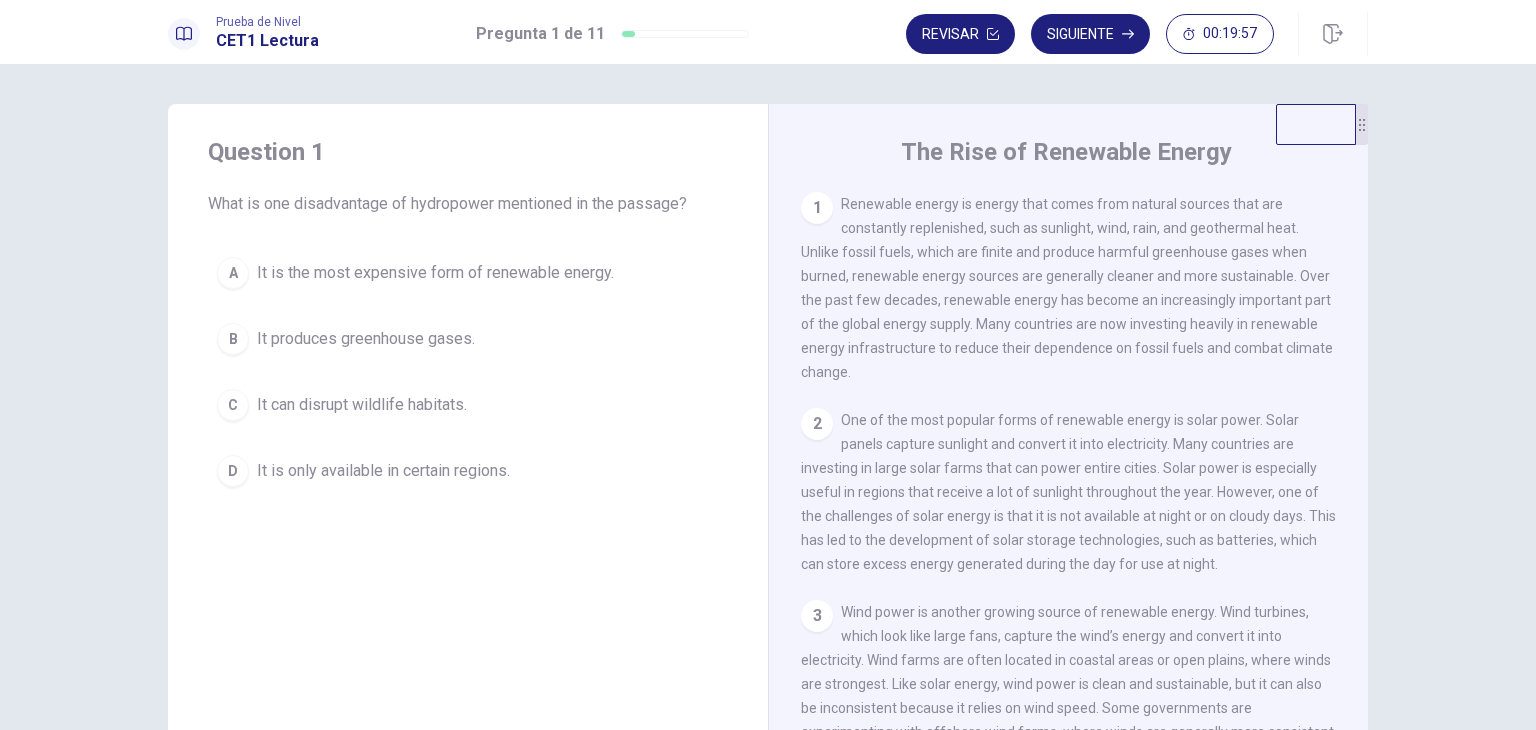 scroll, scrollTop: 100, scrollLeft: 0, axis: vertical 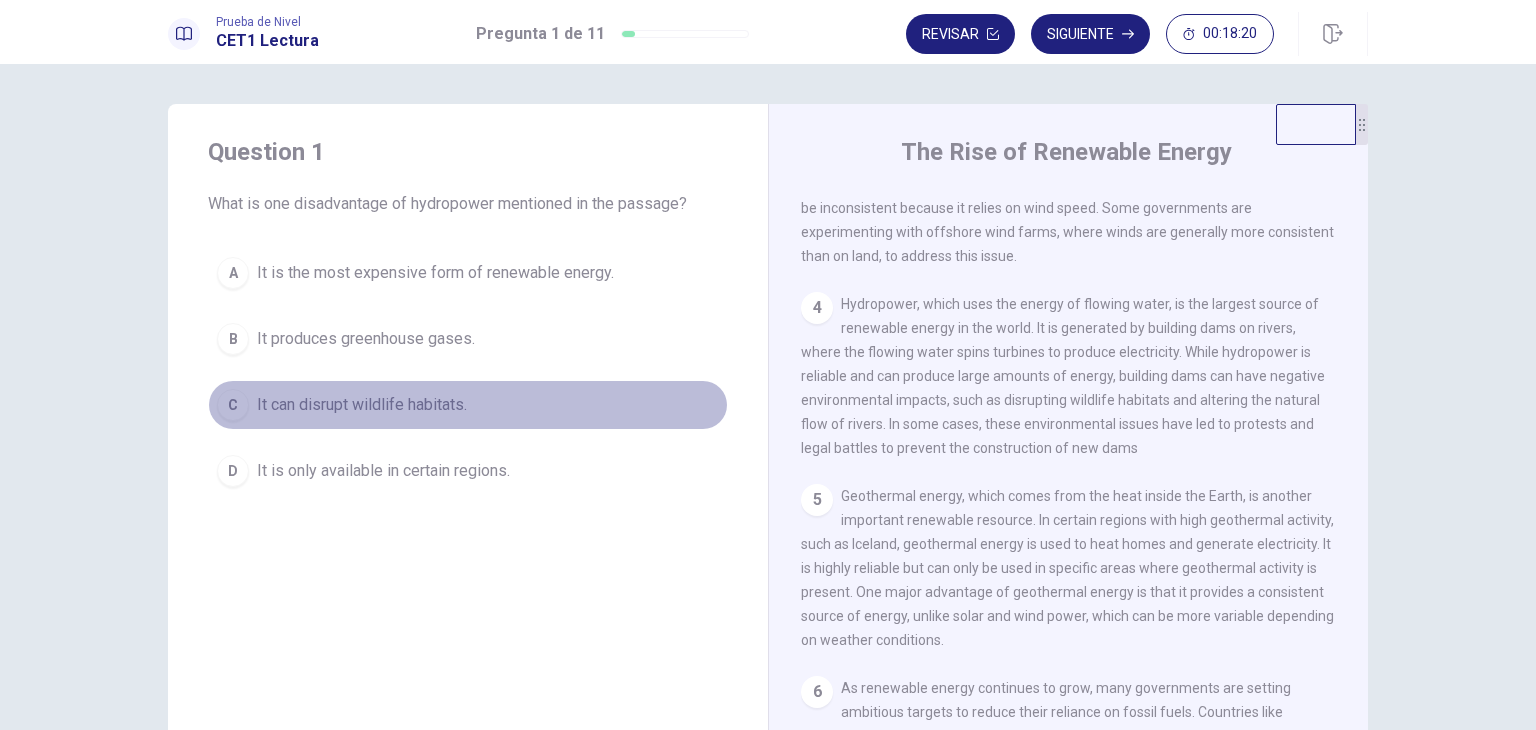 click on "It can disrupt wildlife habitats." at bounding box center (362, 405) 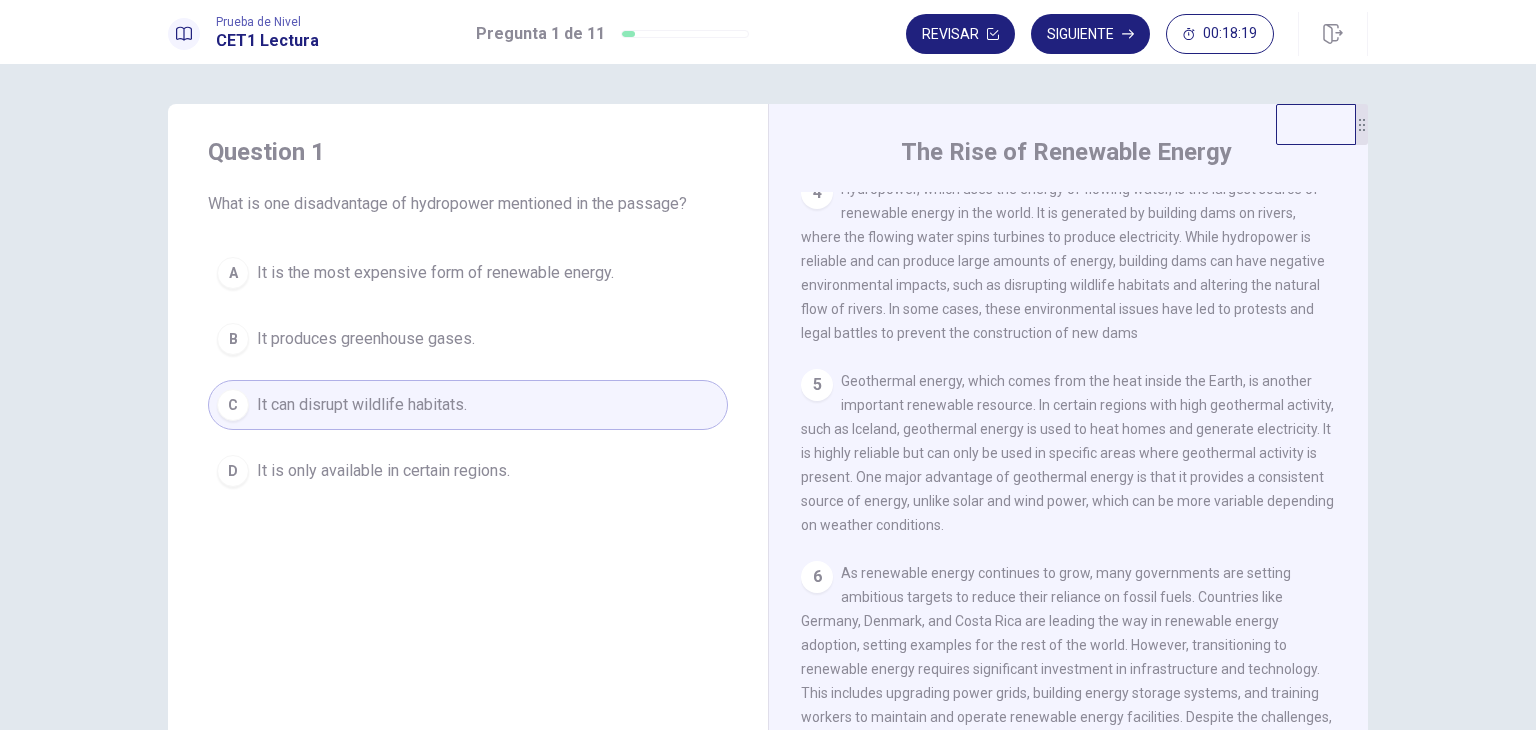 scroll, scrollTop: 684, scrollLeft: 0, axis: vertical 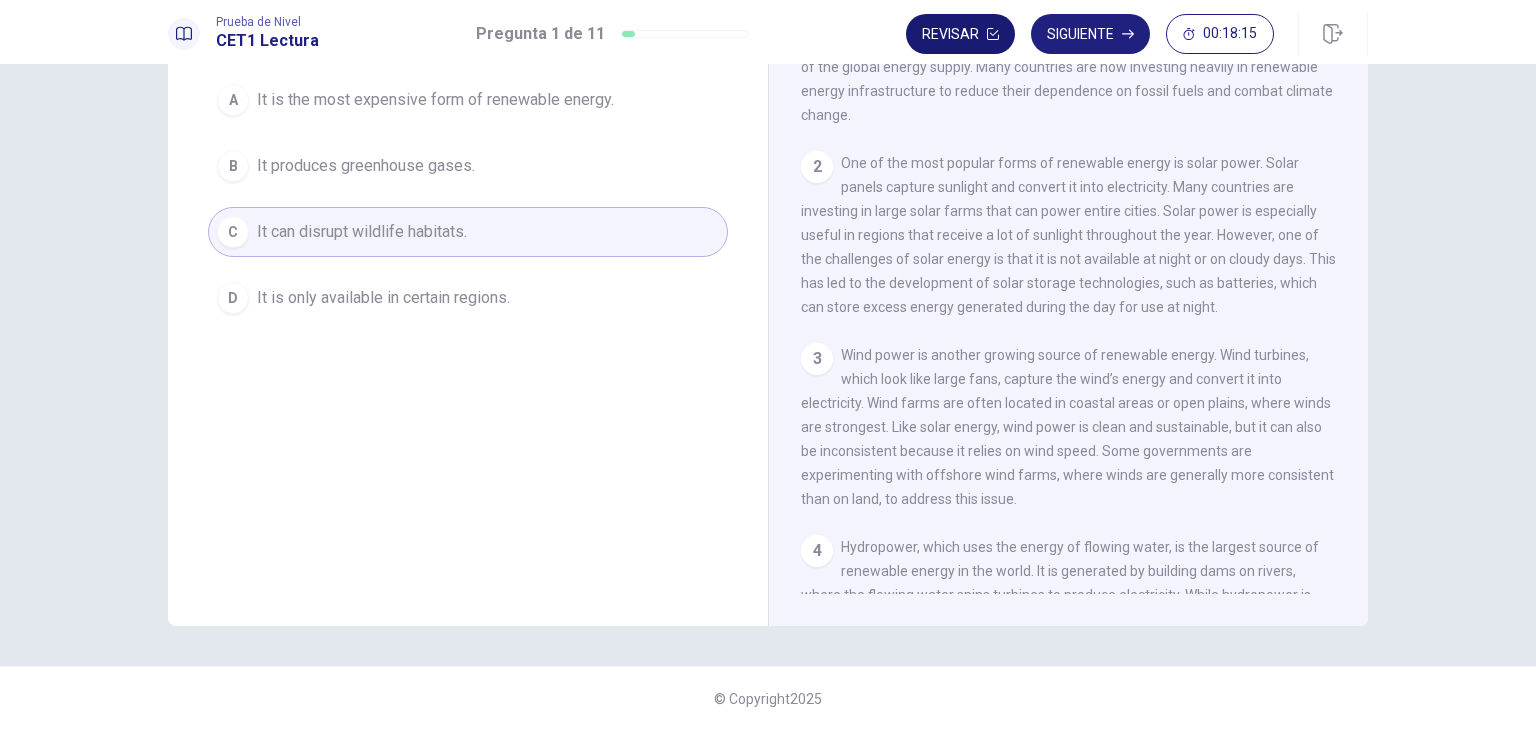 click on "Revisar" at bounding box center [960, 34] 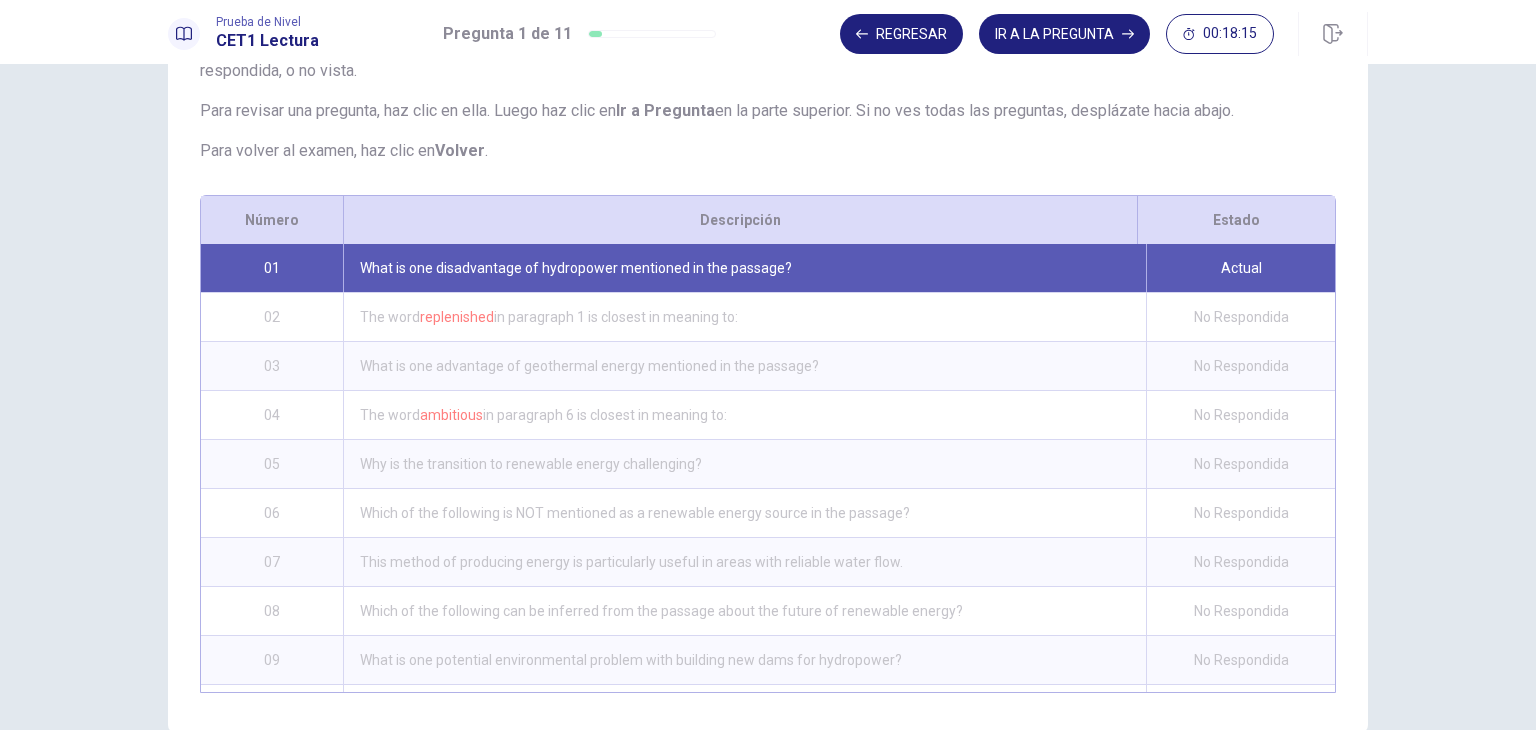 scroll, scrollTop: 280, scrollLeft: 0, axis: vertical 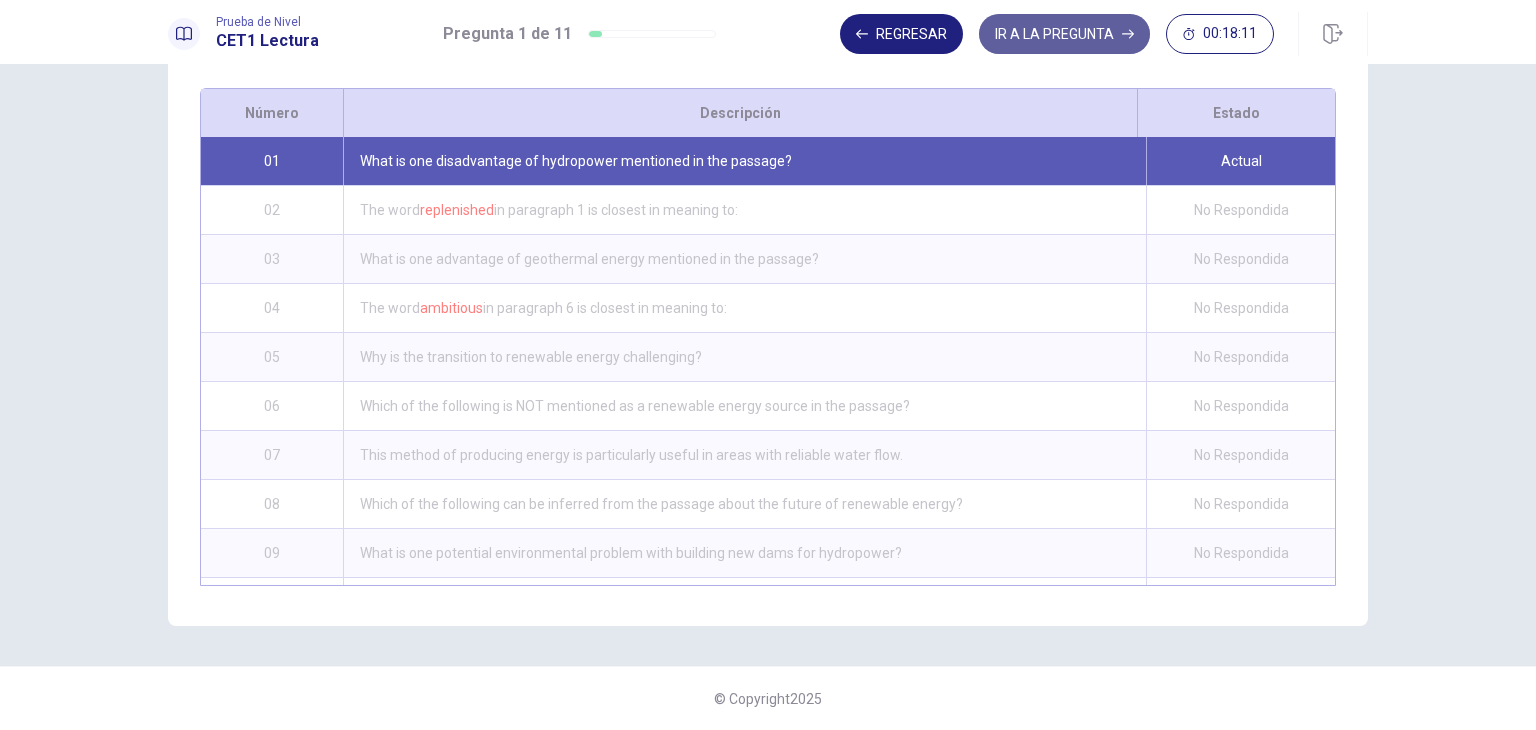 click on "IR A LA PREGUNTA" at bounding box center [1064, 34] 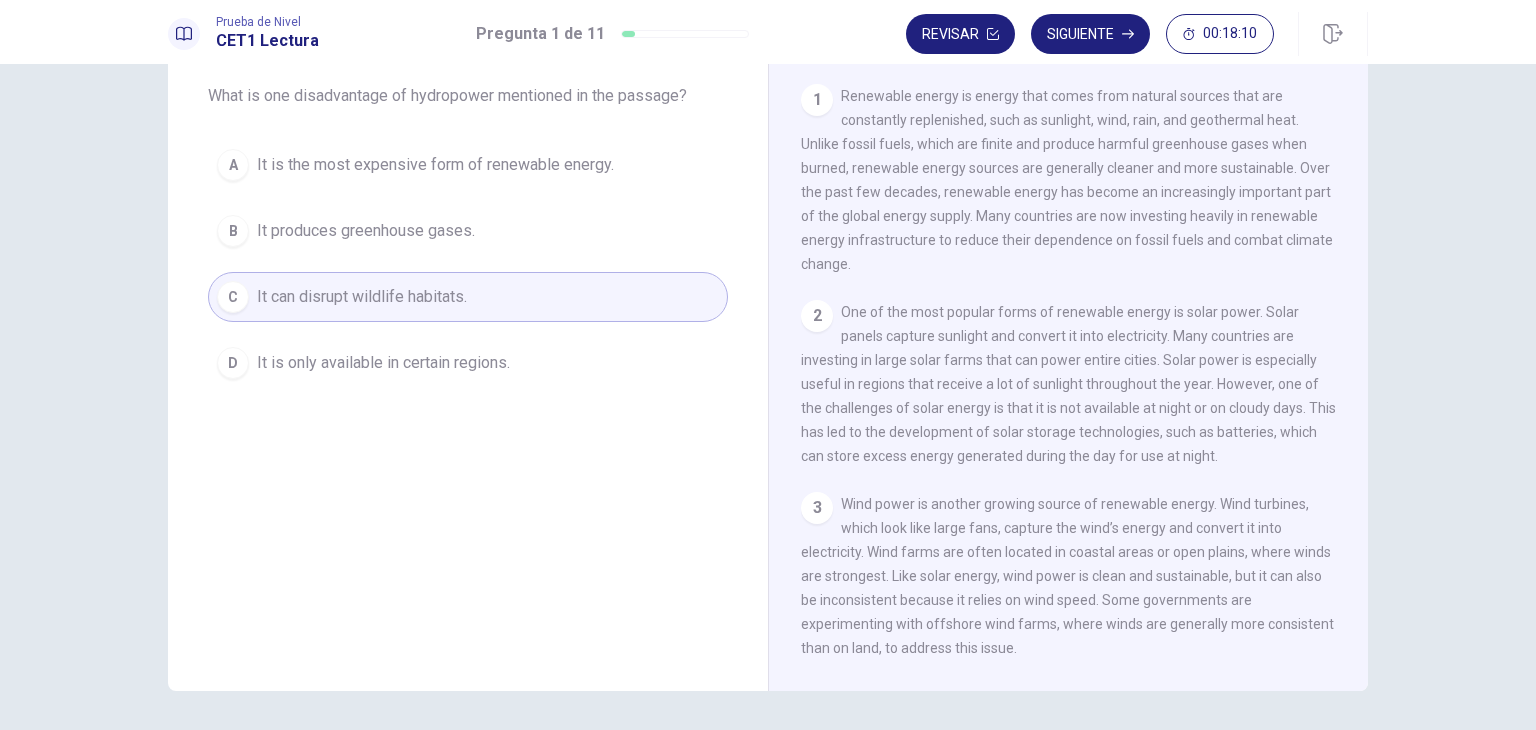 scroll, scrollTop: 73, scrollLeft: 0, axis: vertical 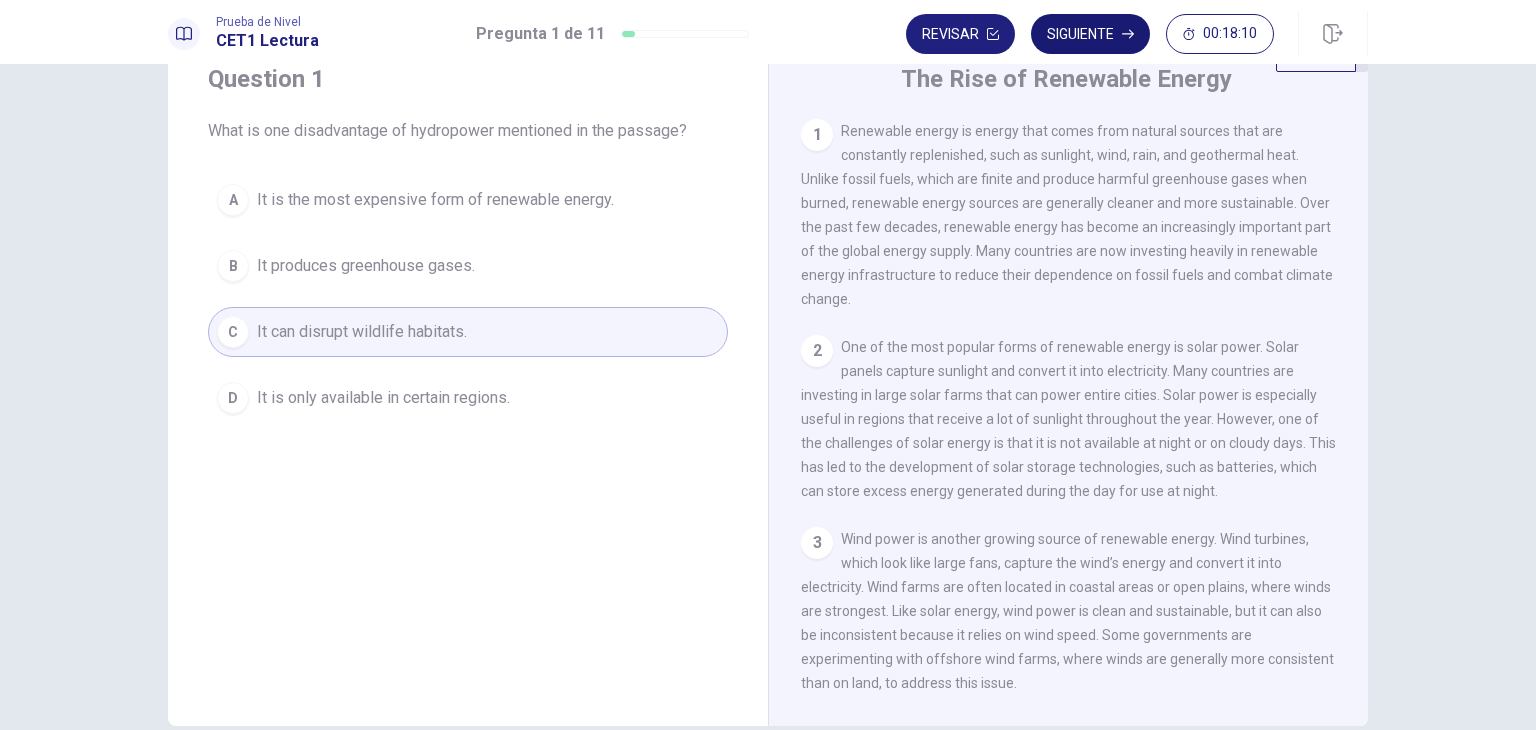 click on "Siguiente" at bounding box center [1090, 34] 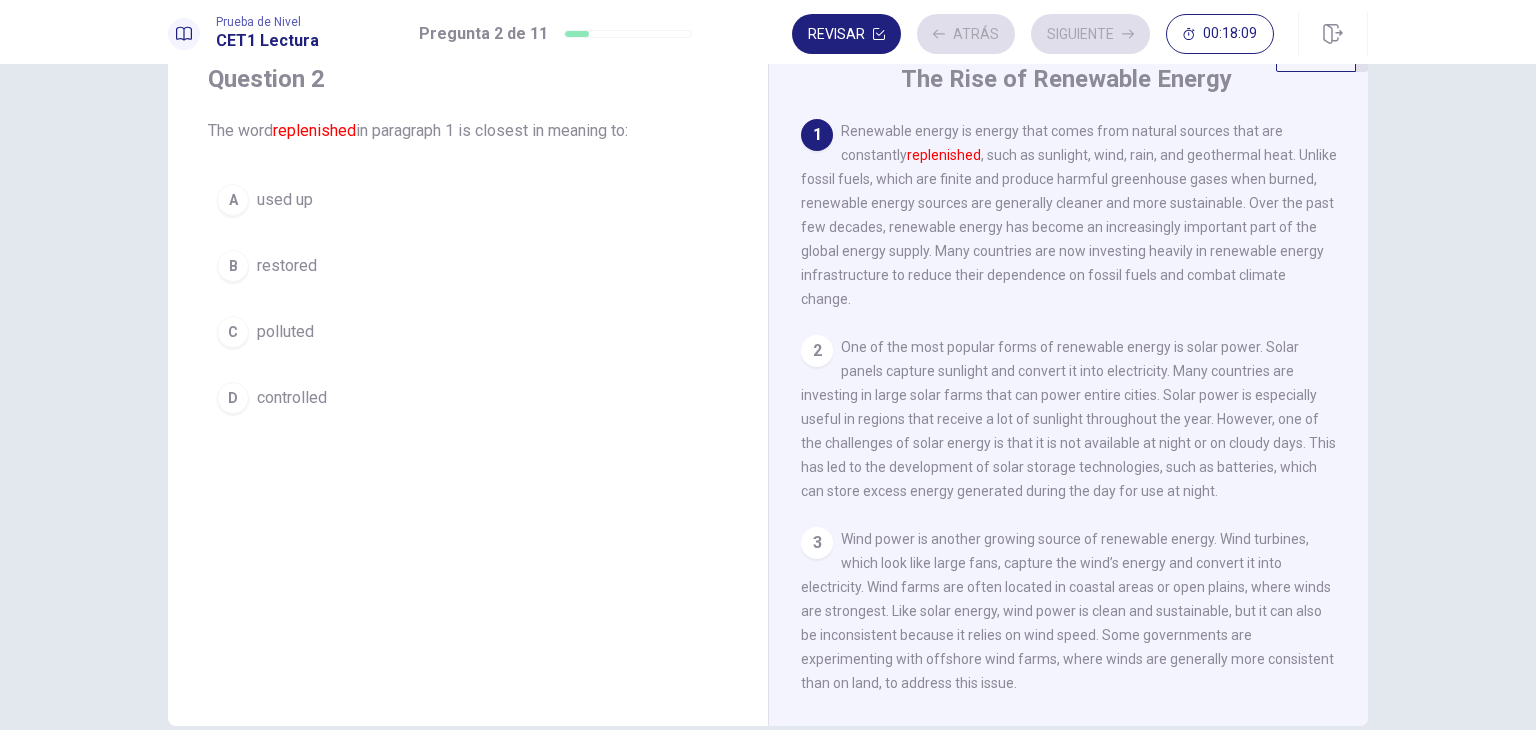 scroll, scrollTop: 0, scrollLeft: 0, axis: both 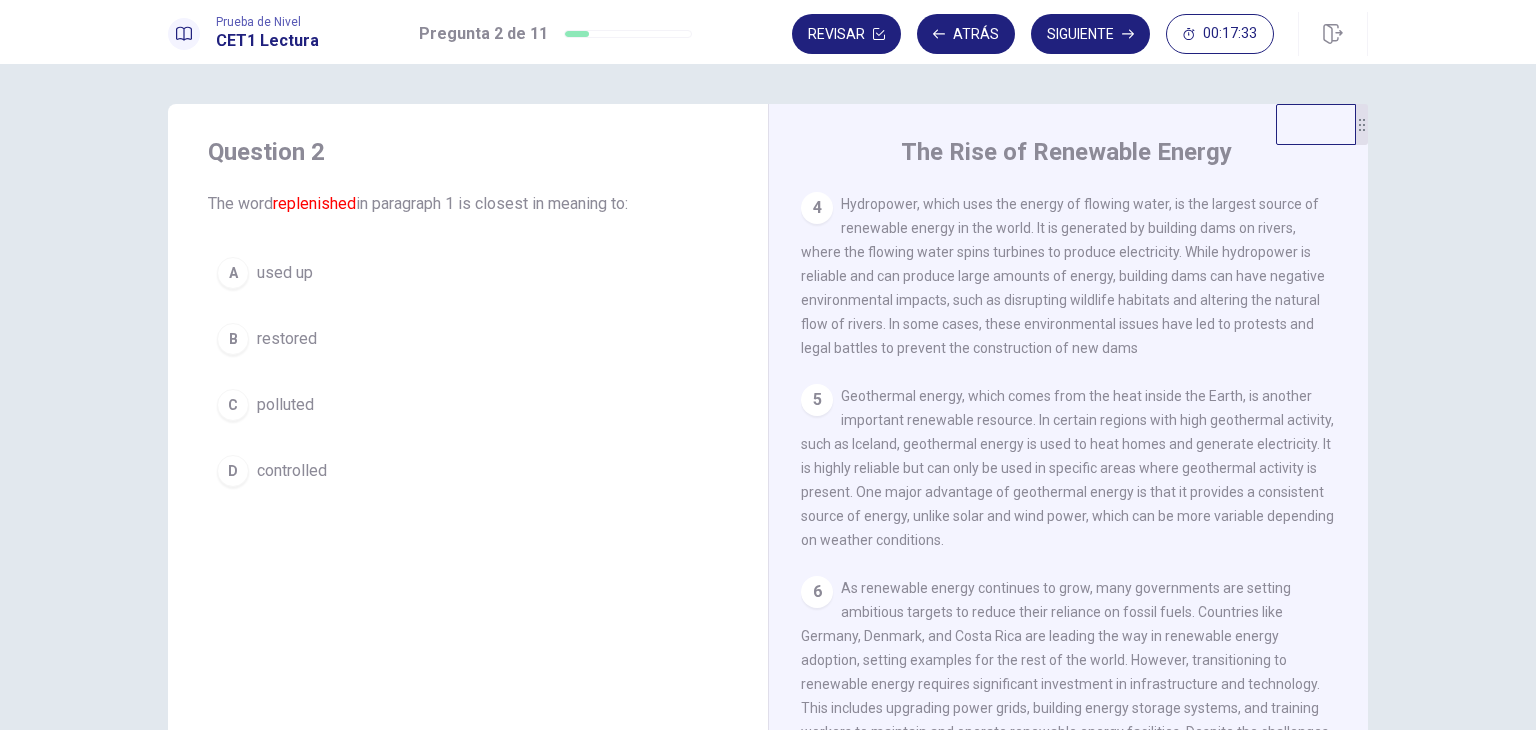 click on "The Rise of Renewable Energy 1 Renewable energy is energy that comes from natural sources that are constantly  replenished , such as sunlight, wind, rain, and geothermal heat. Unlike fossil fuels, which are finite and produce harmful greenhouse gases when burned, renewable energy sources are generally cleaner and more sustainable. Over the past few decades, renewable energy has become an increasingly important part of the global energy supply. Many countries are now investing heavily in renewable energy infrastructure to reduce their dependence on fossil fuels and combat climate change. 2 3 4 5 6" at bounding box center (1068, 451) 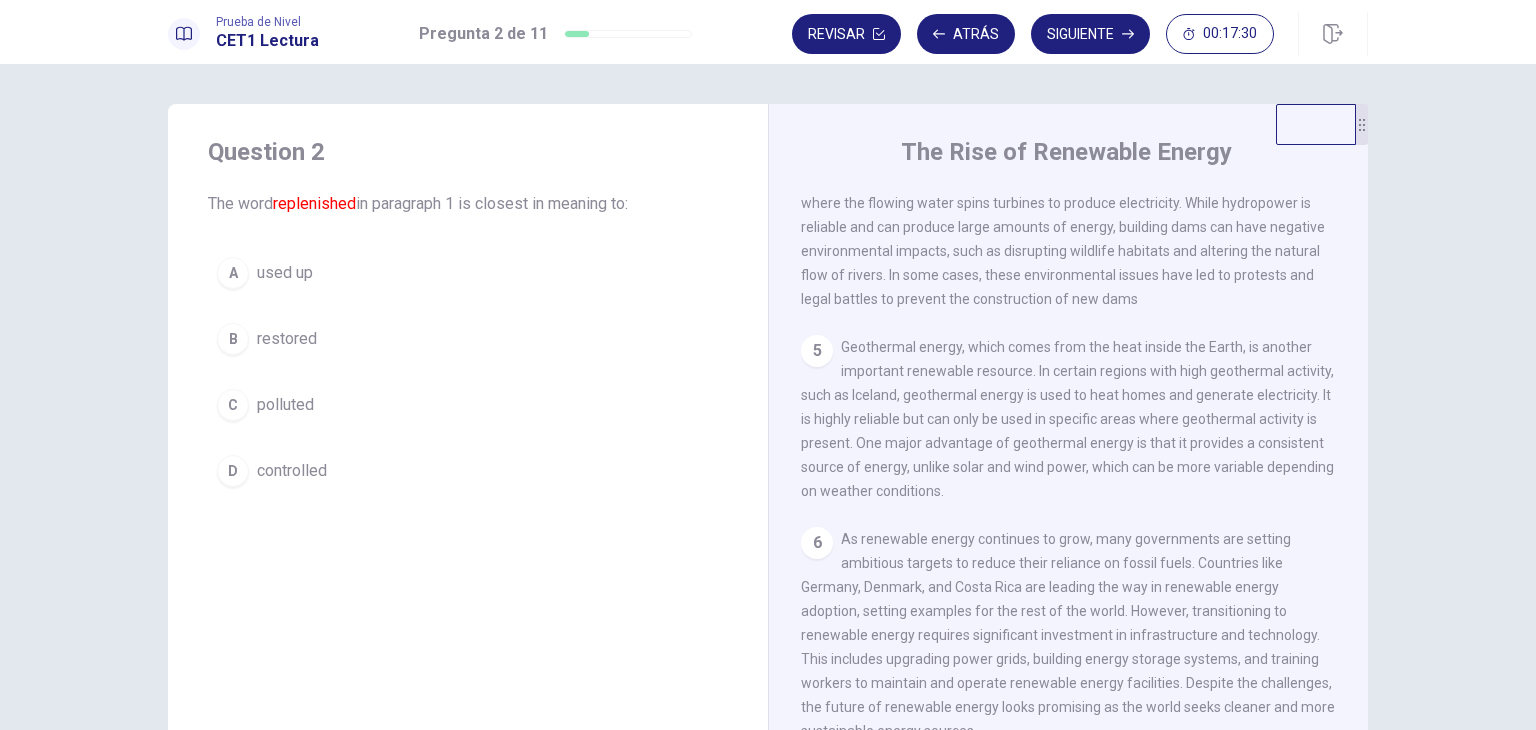 scroll, scrollTop: 684, scrollLeft: 0, axis: vertical 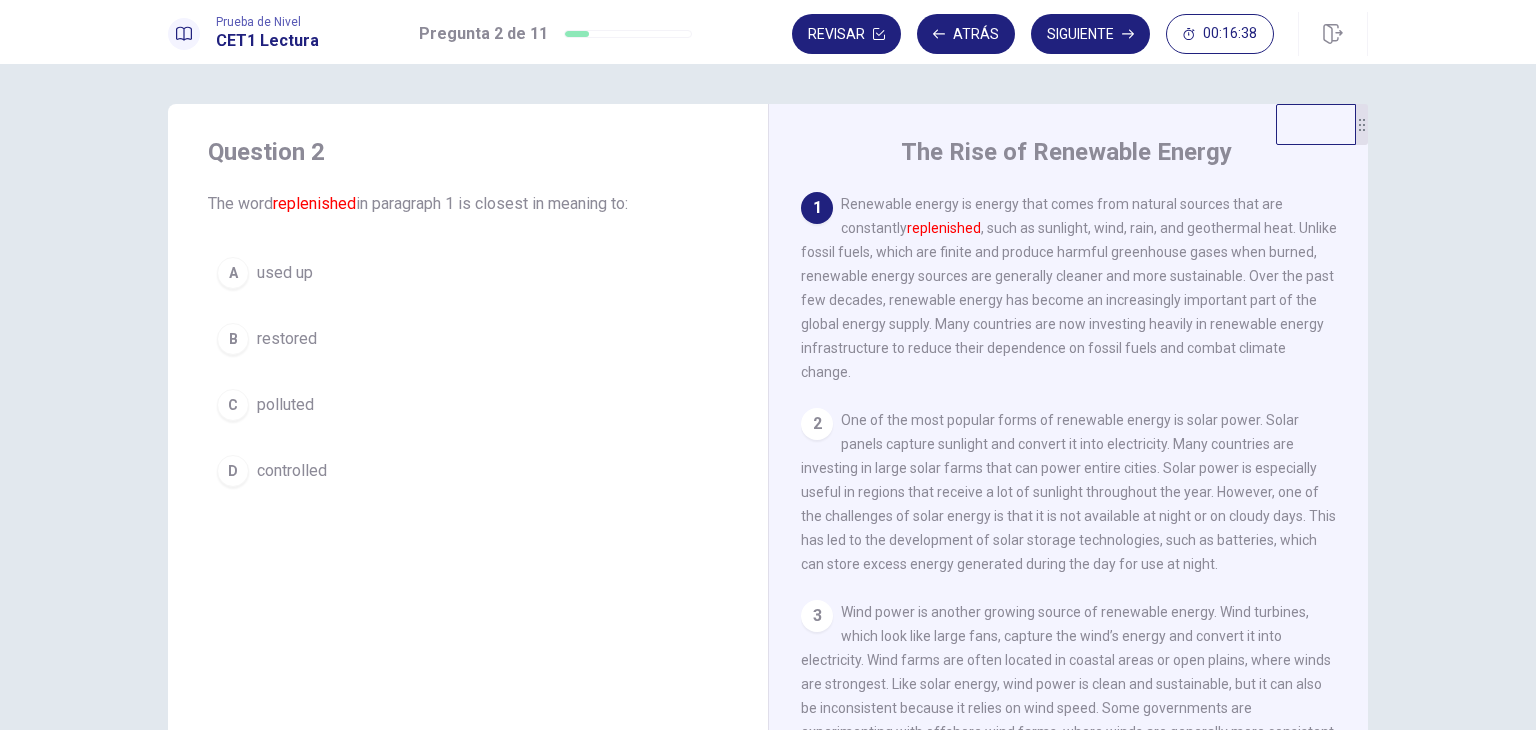 click on "A used up" at bounding box center (468, 273) 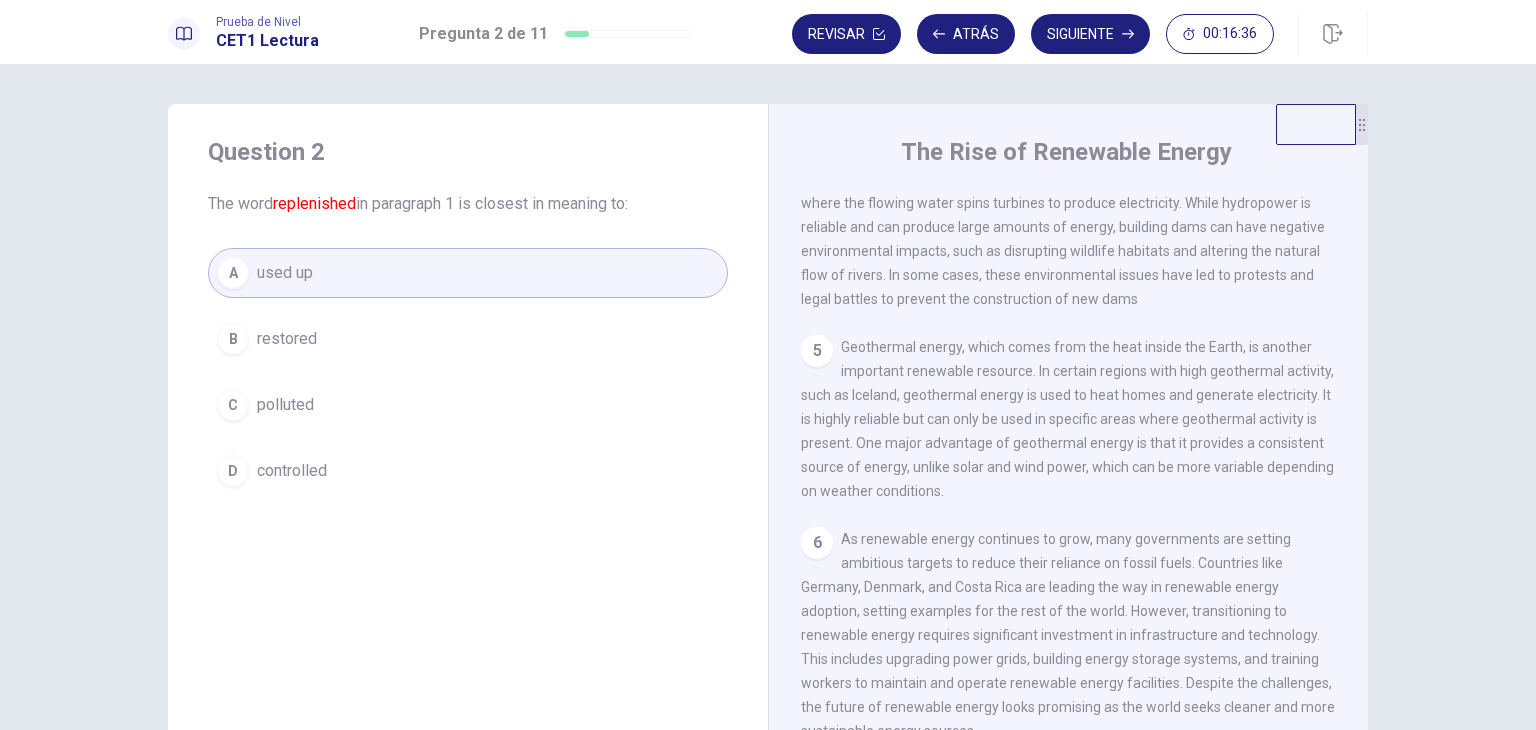 scroll, scrollTop: 684, scrollLeft: 0, axis: vertical 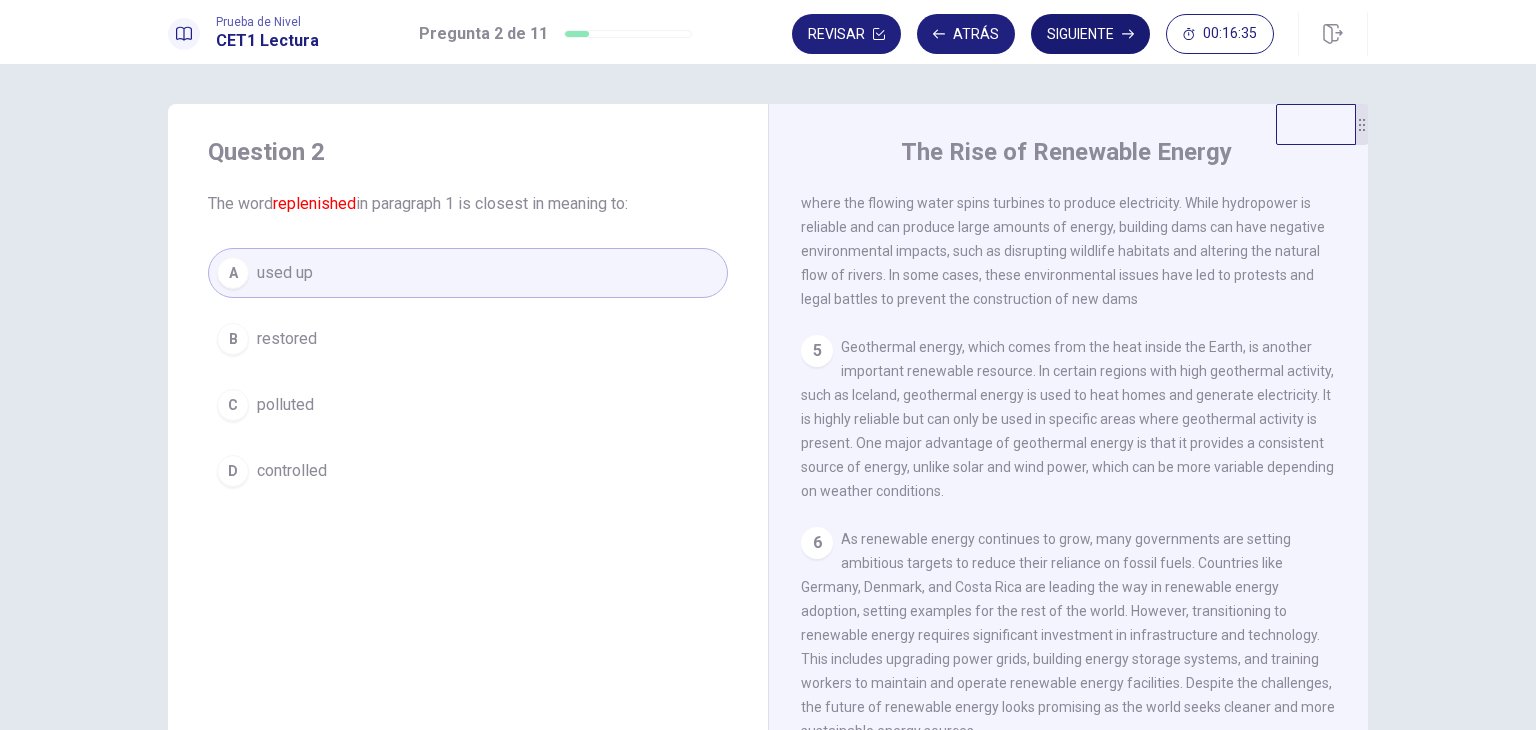 click on "Siguiente" at bounding box center [1090, 34] 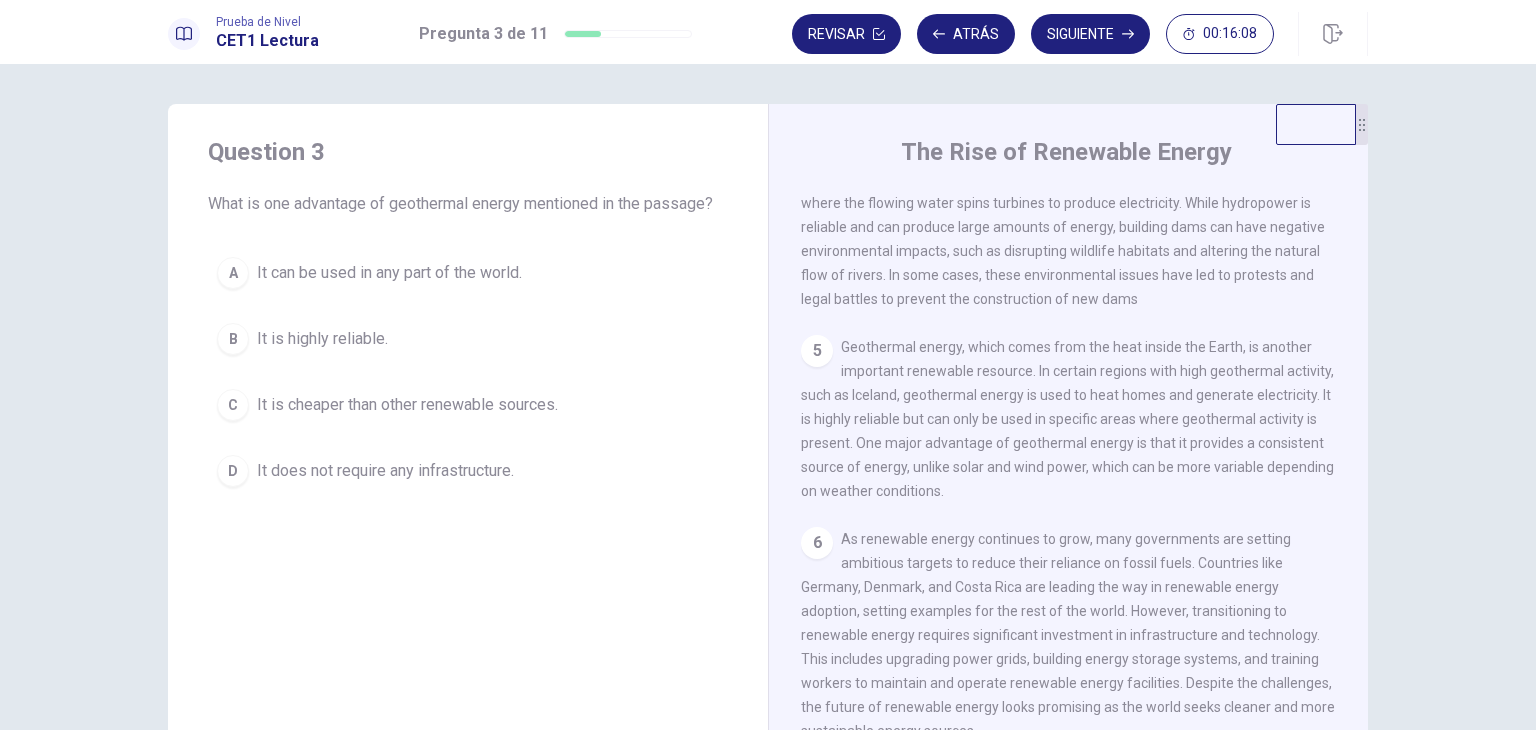 scroll, scrollTop: 684, scrollLeft: 0, axis: vertical 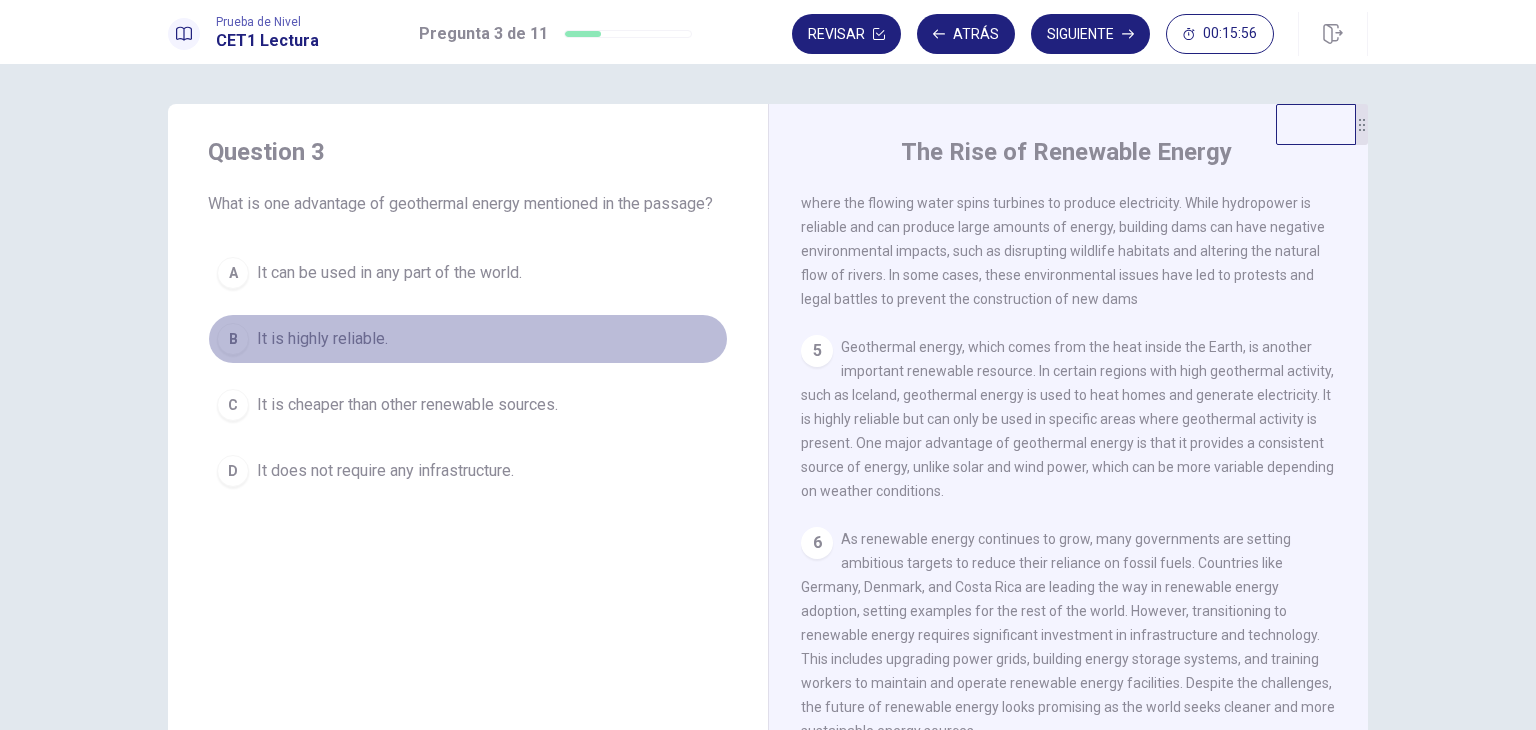click on "It is highly reliable." at bounding box center (322, 339) 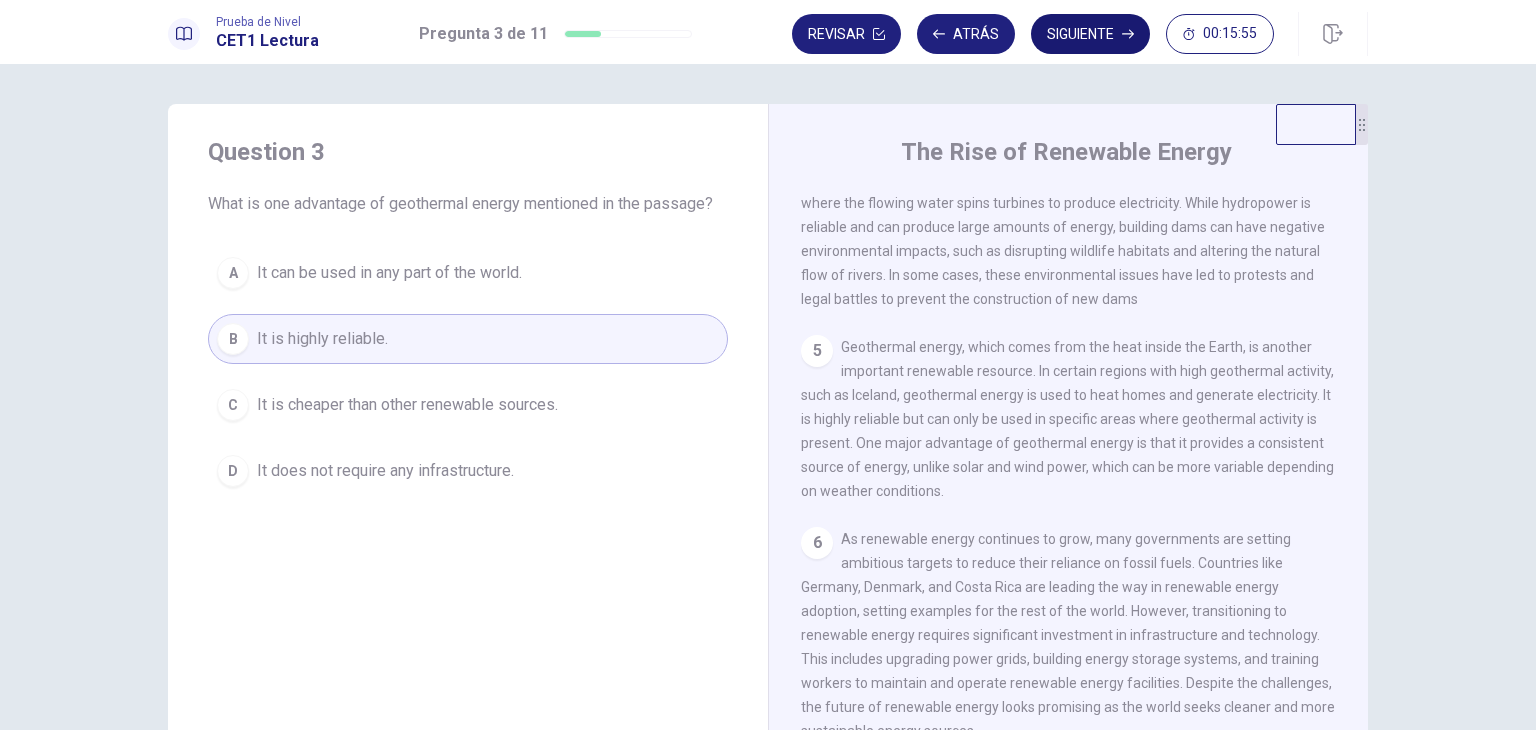 click on "Siguiente" at bounding box center (1090, 34) 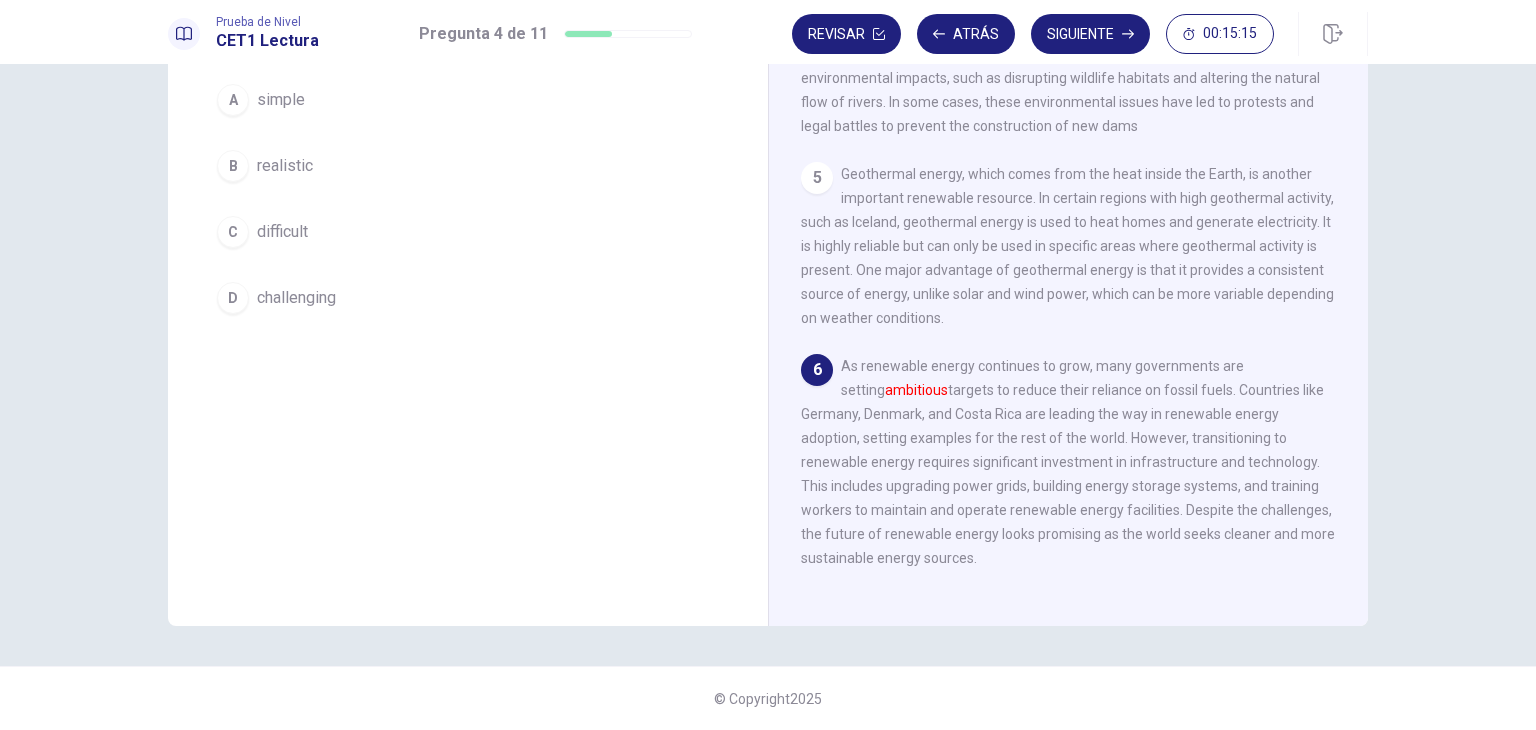 scroll, scrollTop: 0, scrollLeft: 0, axis: both 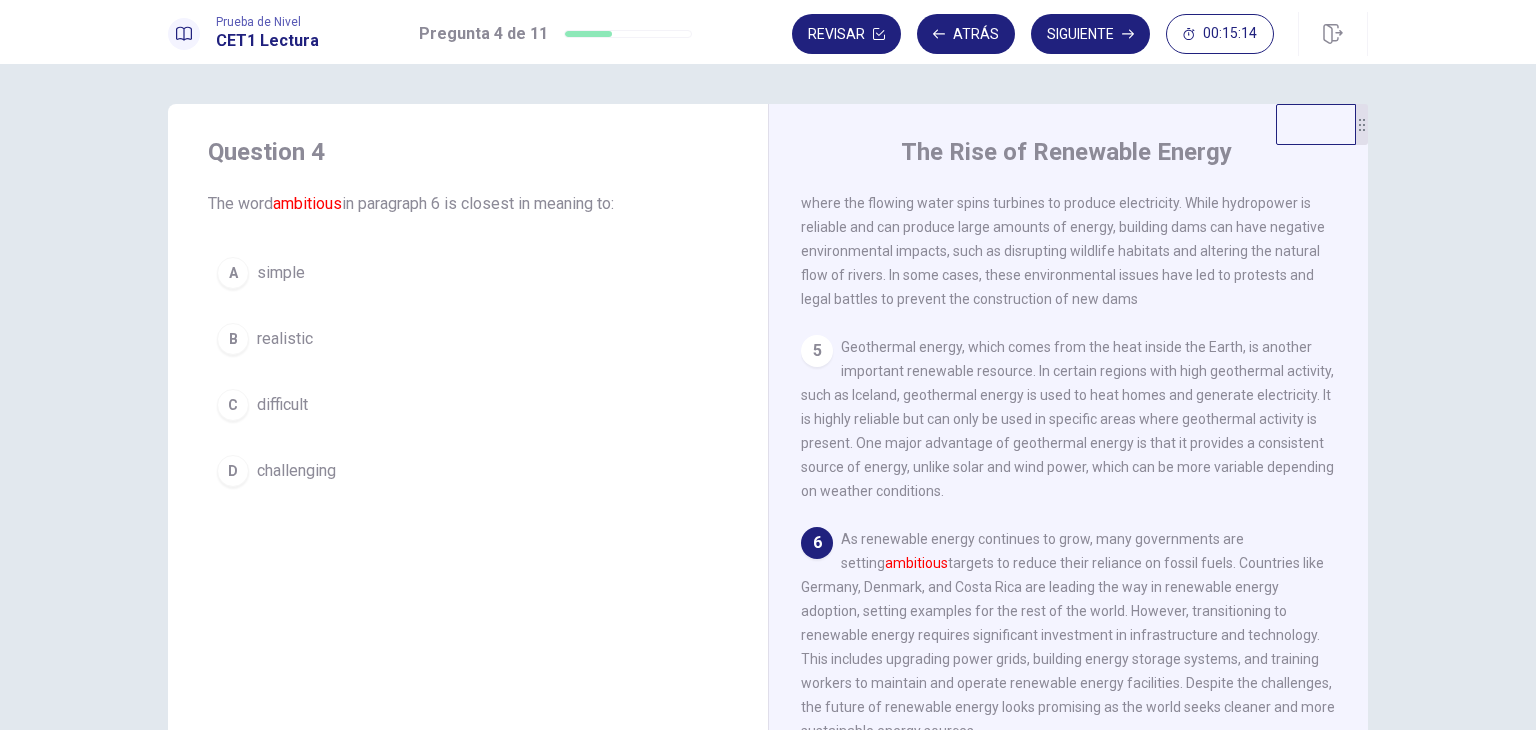 click on "challenging" at bounding box center [296, 471] 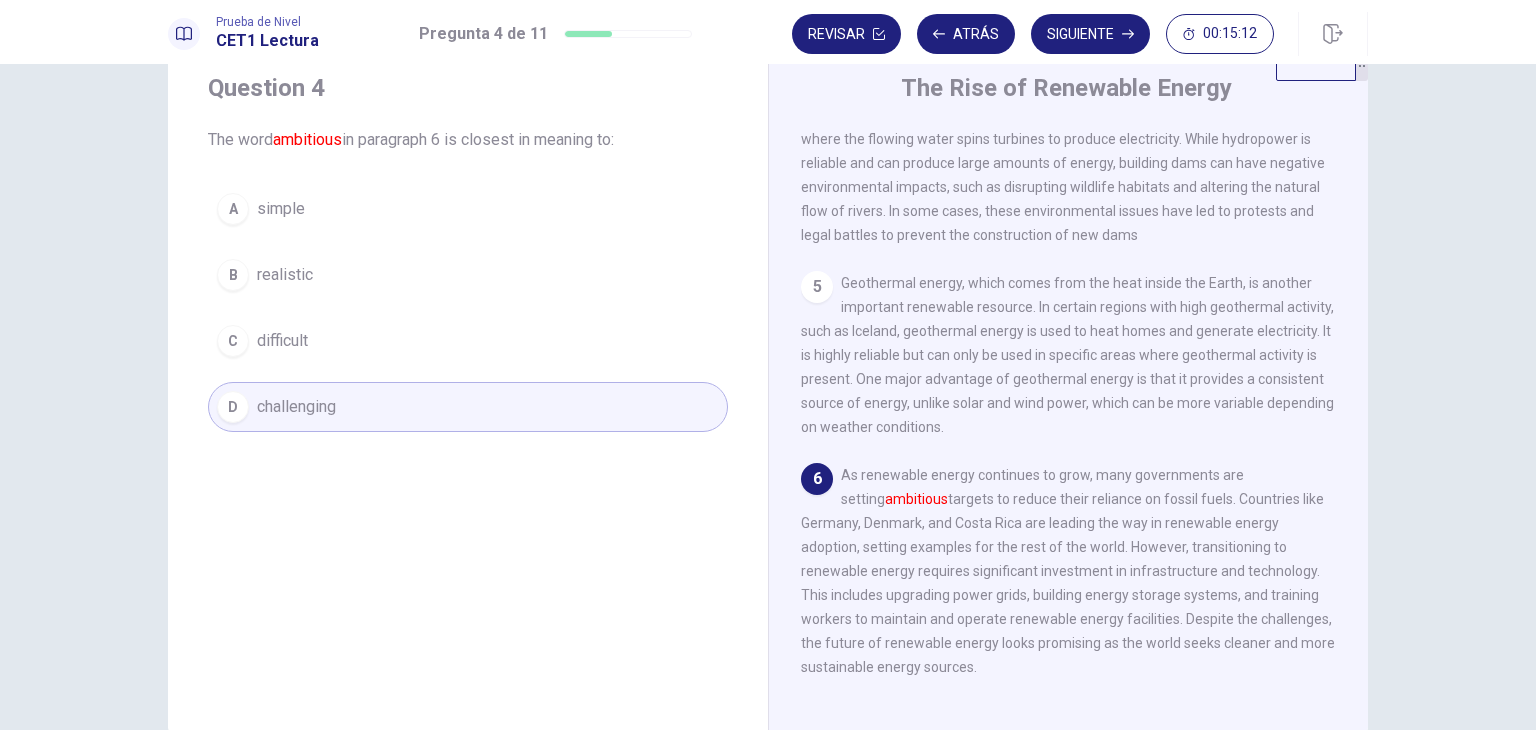 scroll, scrollTop: 100, scrollLeft: 0, axis: vertical 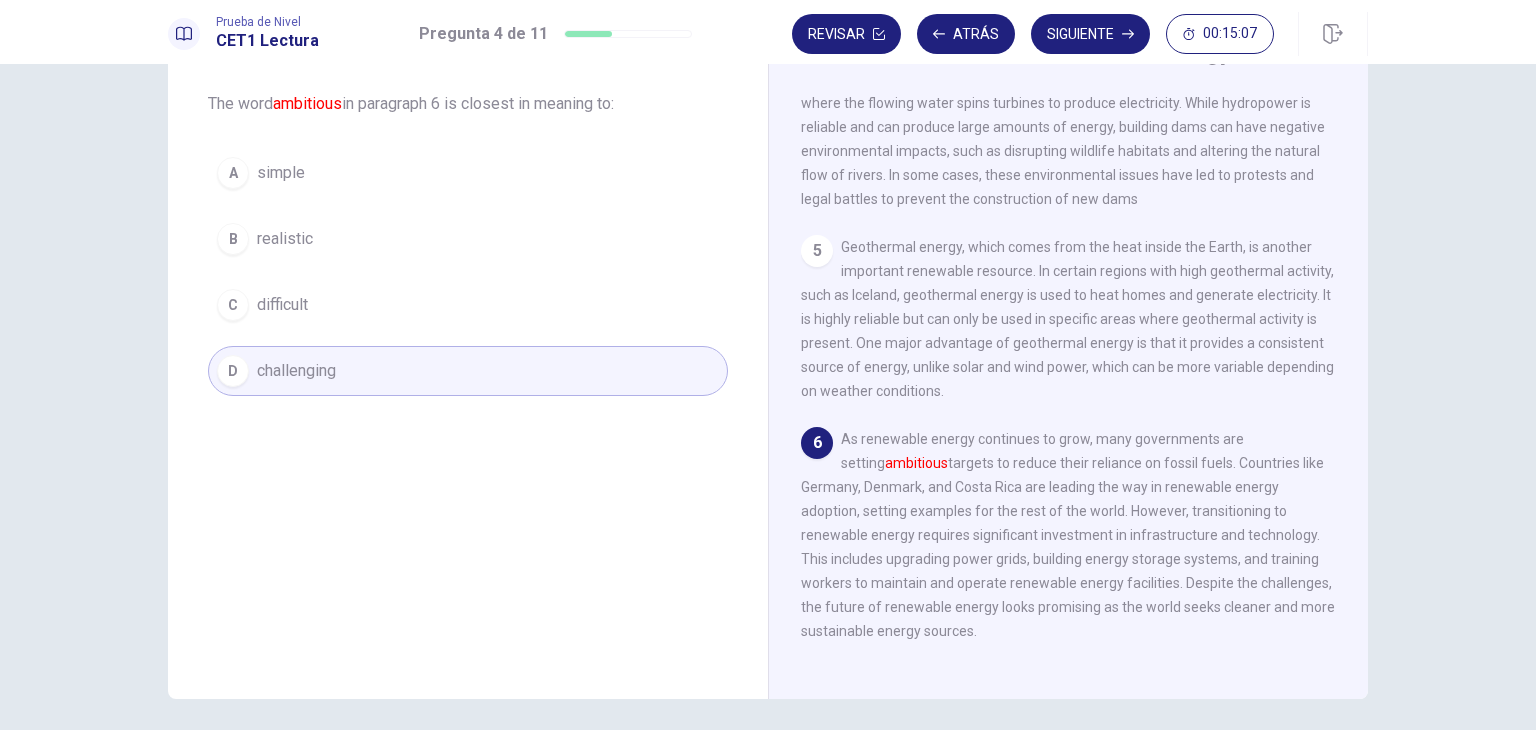 click on "difficult" at bounding box center (282, 305) 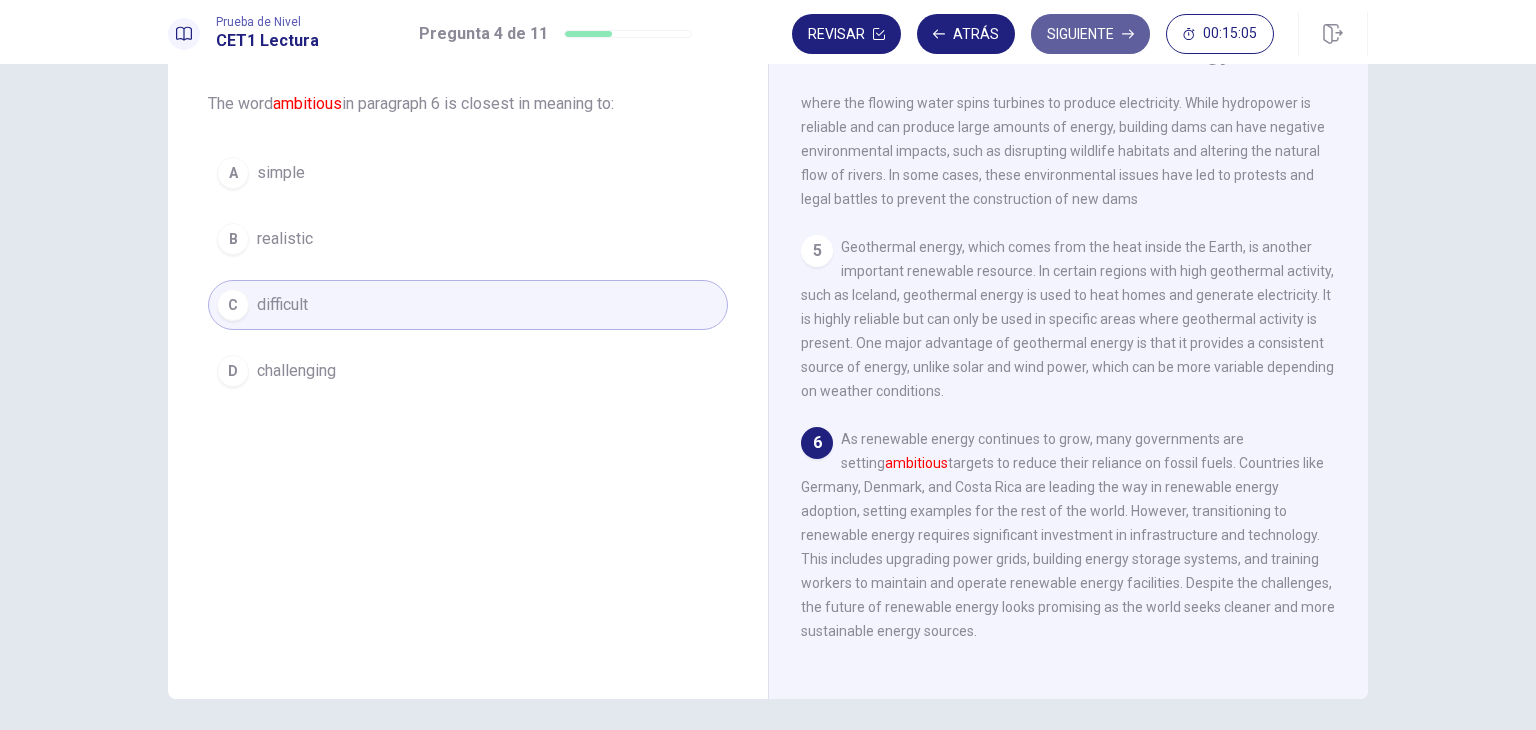 click on "Siguiente" at bounding box center (1090, 34) 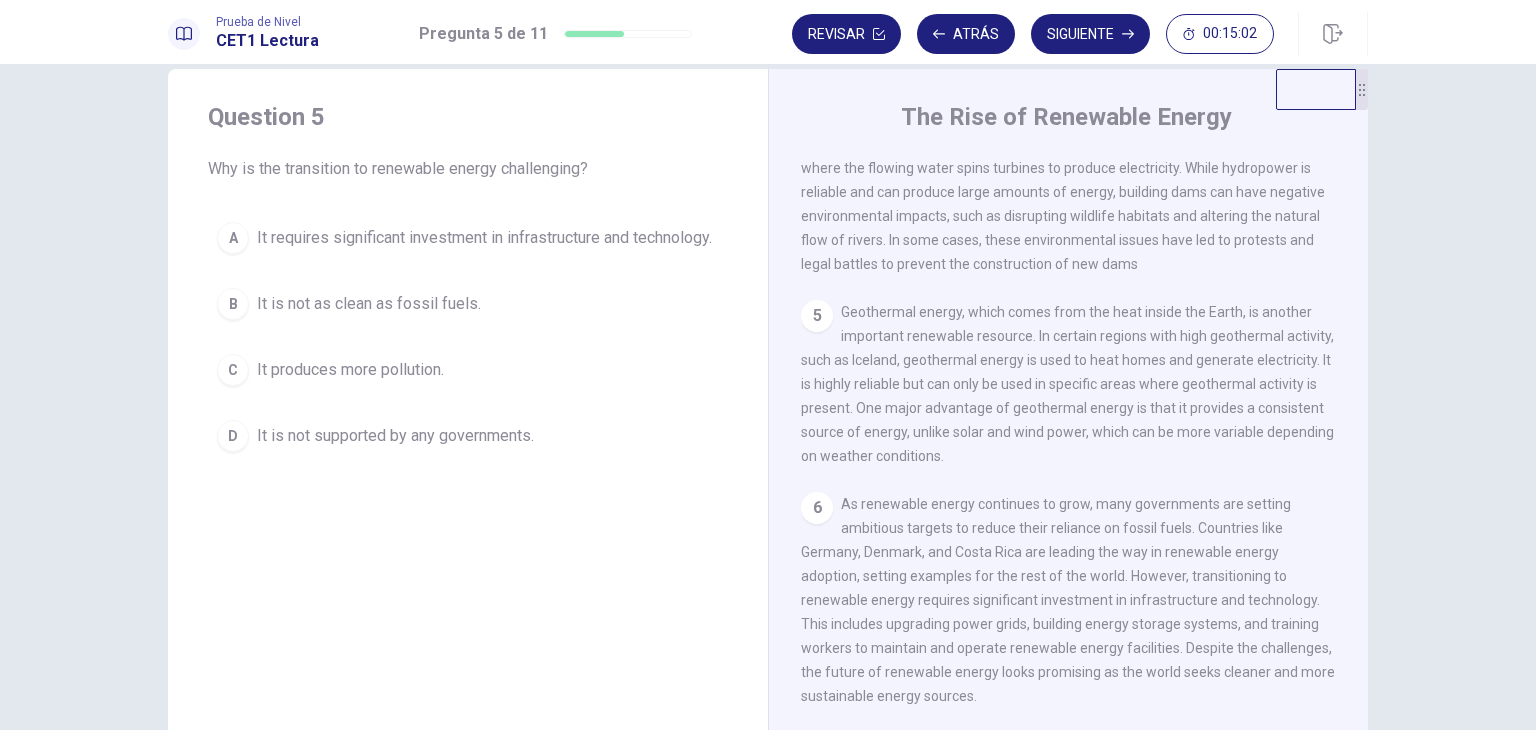 scroll, scrollTop: 0, scrollLeft: 0, axis: both 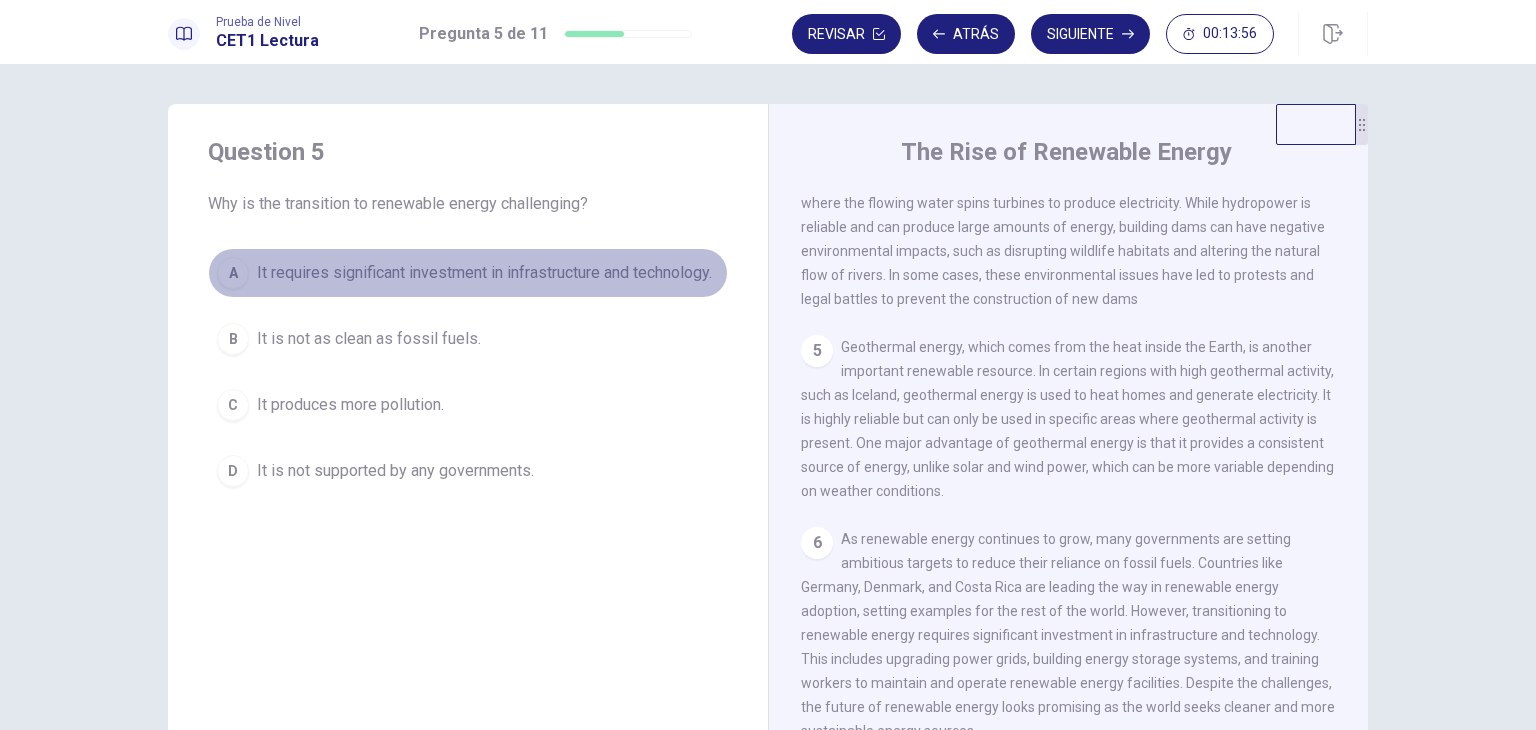 click on "It requires significant investment in infrastructure and technology." at bounding box center [484, 273] 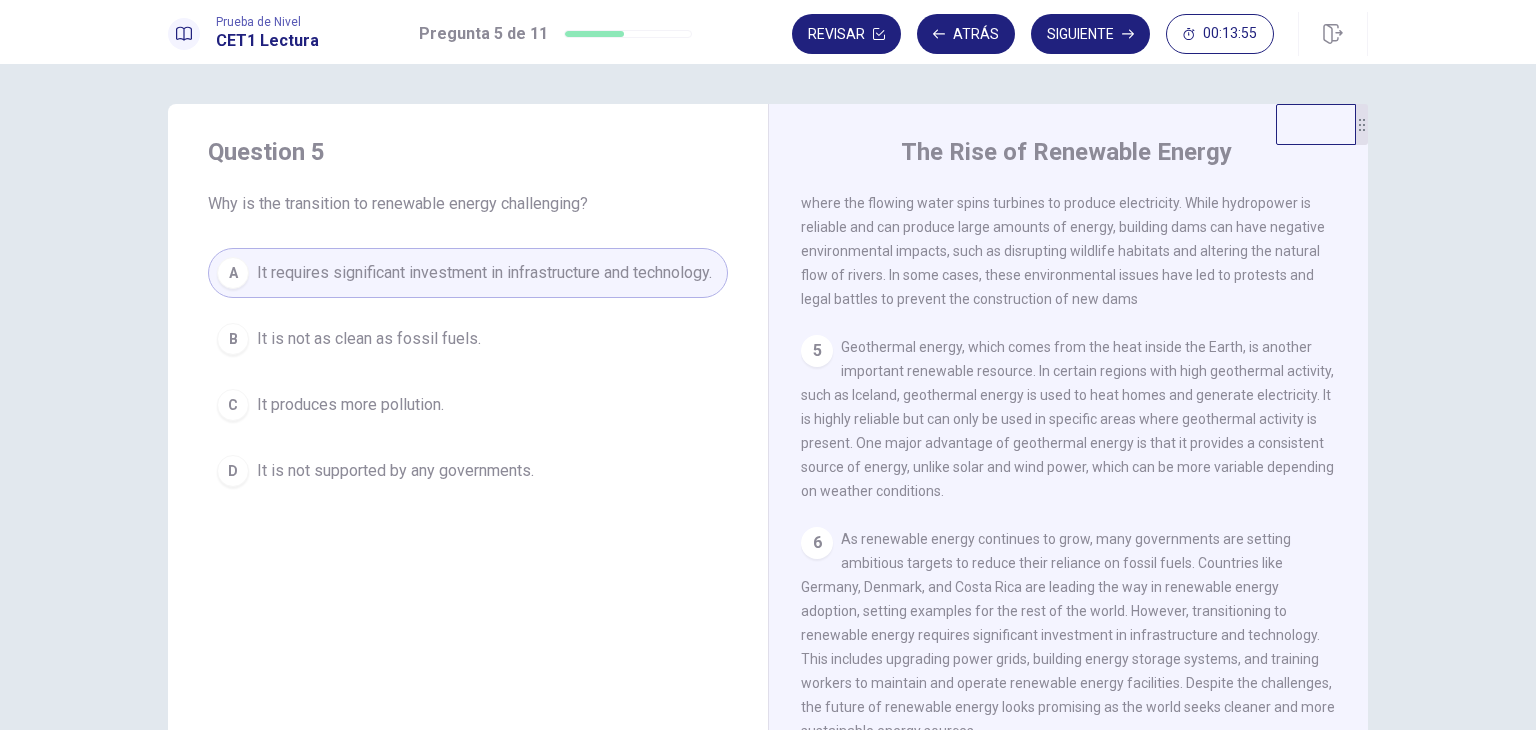 click 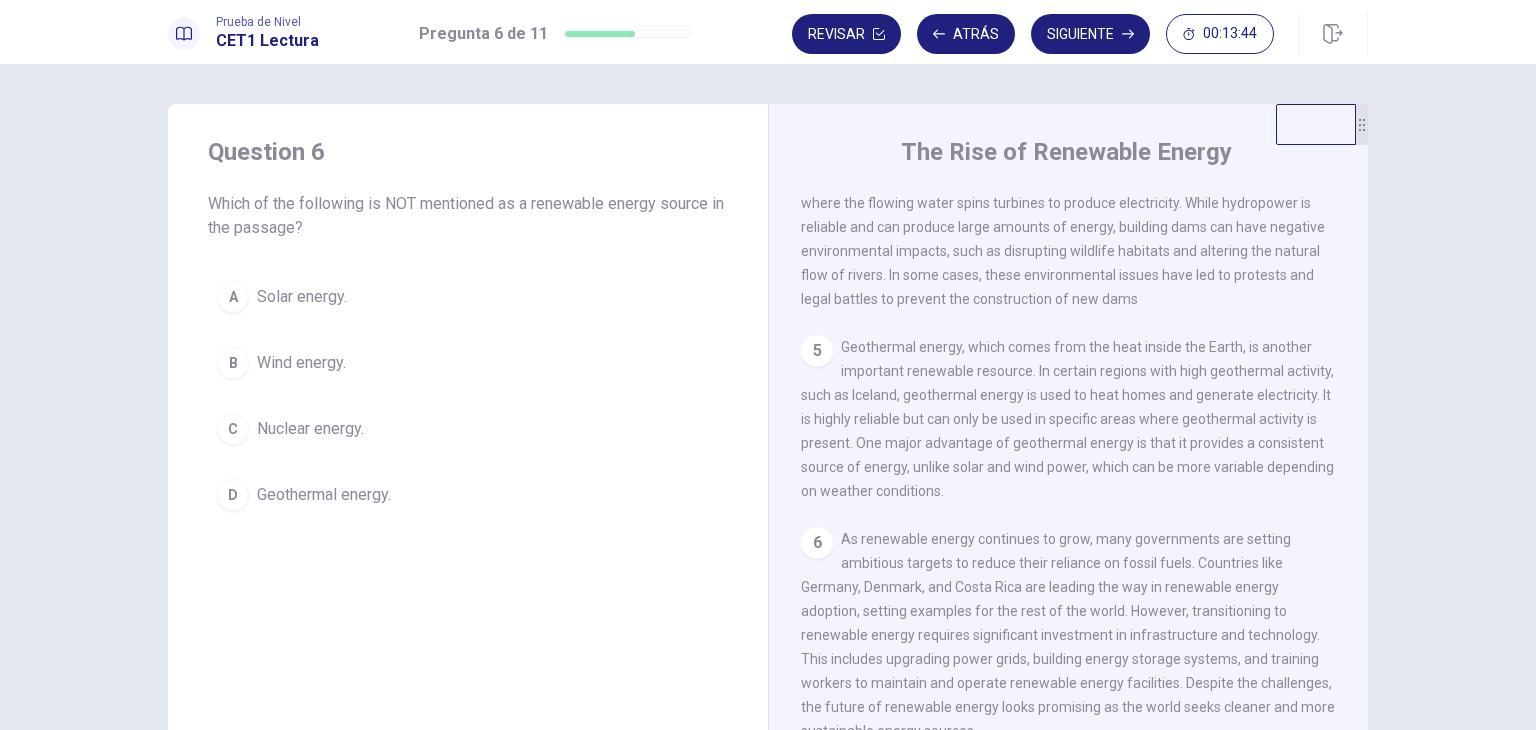 scroll, scrollTop: 684, scrollLeft: 0, axis: vertical 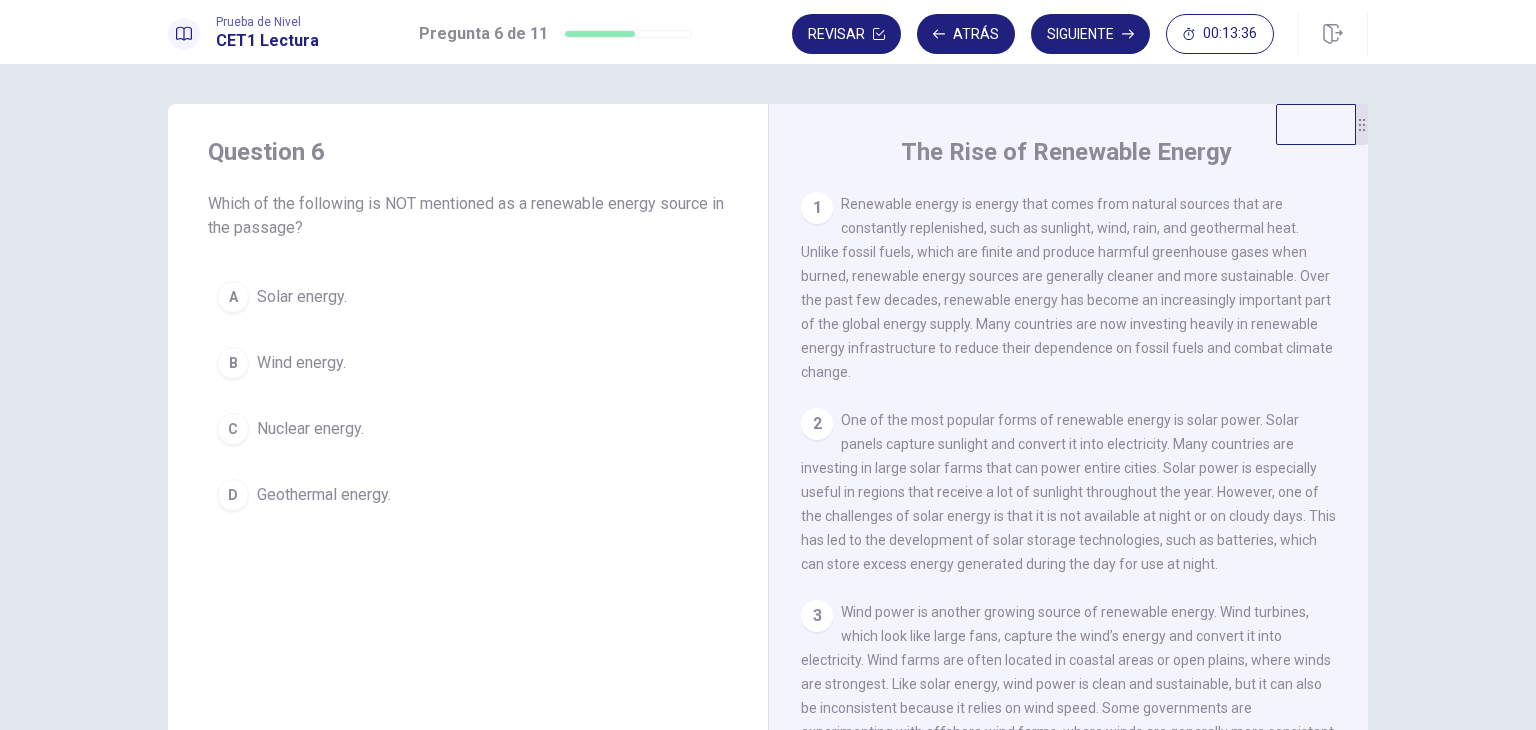 drag, startPoint x: 1036, startPoint y: 229, endPoint x: 1063, endPoint y: 231, distance: 27.073973 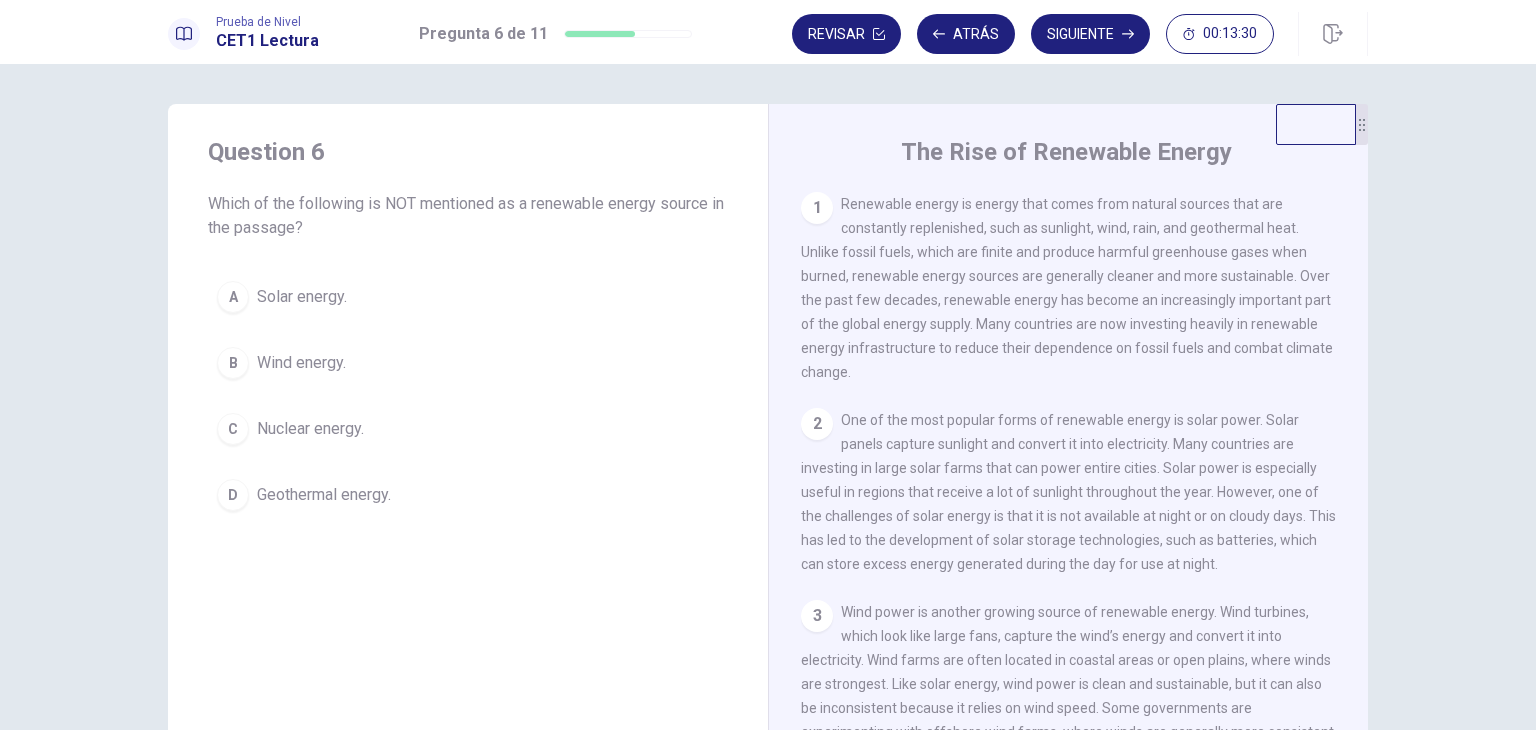 click on "Nuclear energy." at bounding box center [310, 429] 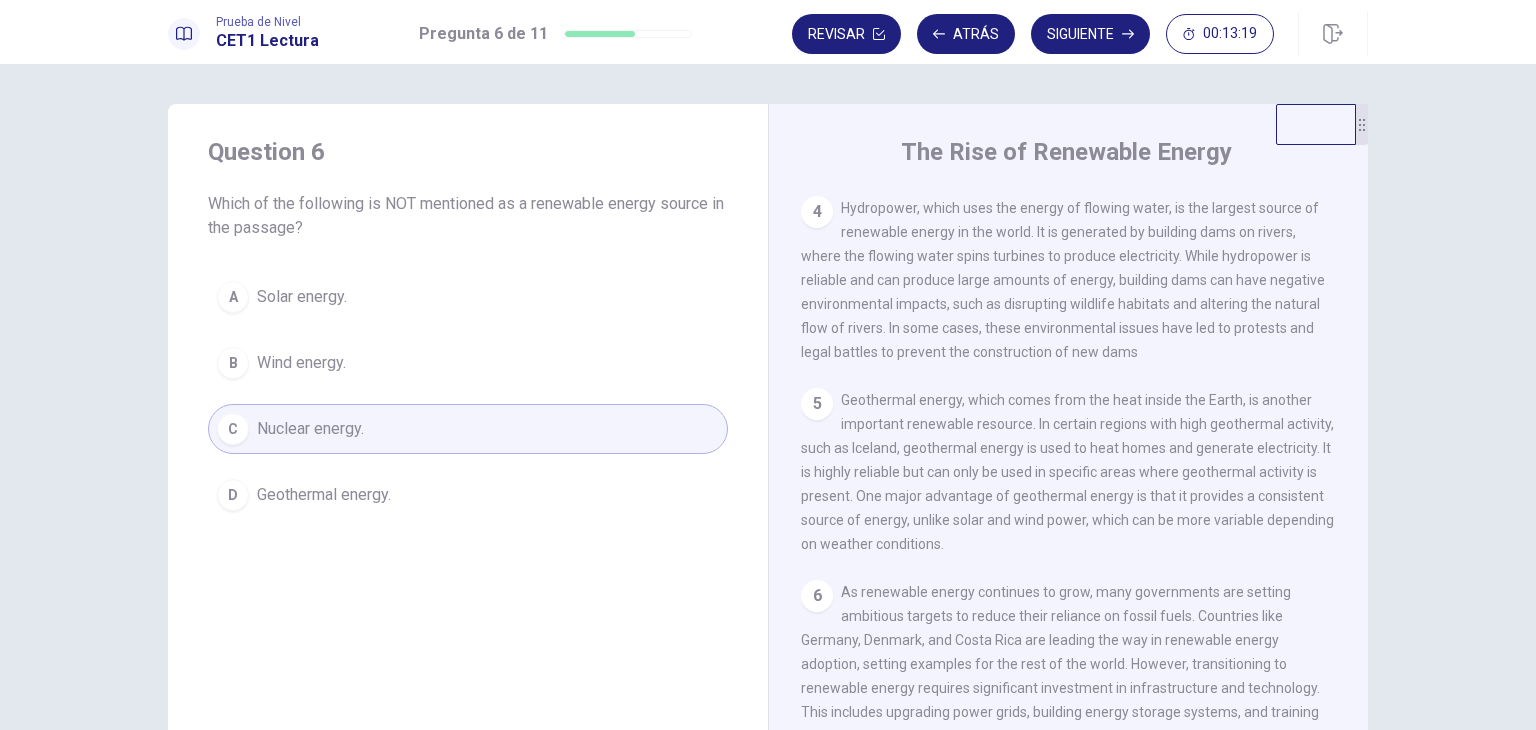 scroll, scrollTop: 684, scrollLeft: 0, axis: vertical 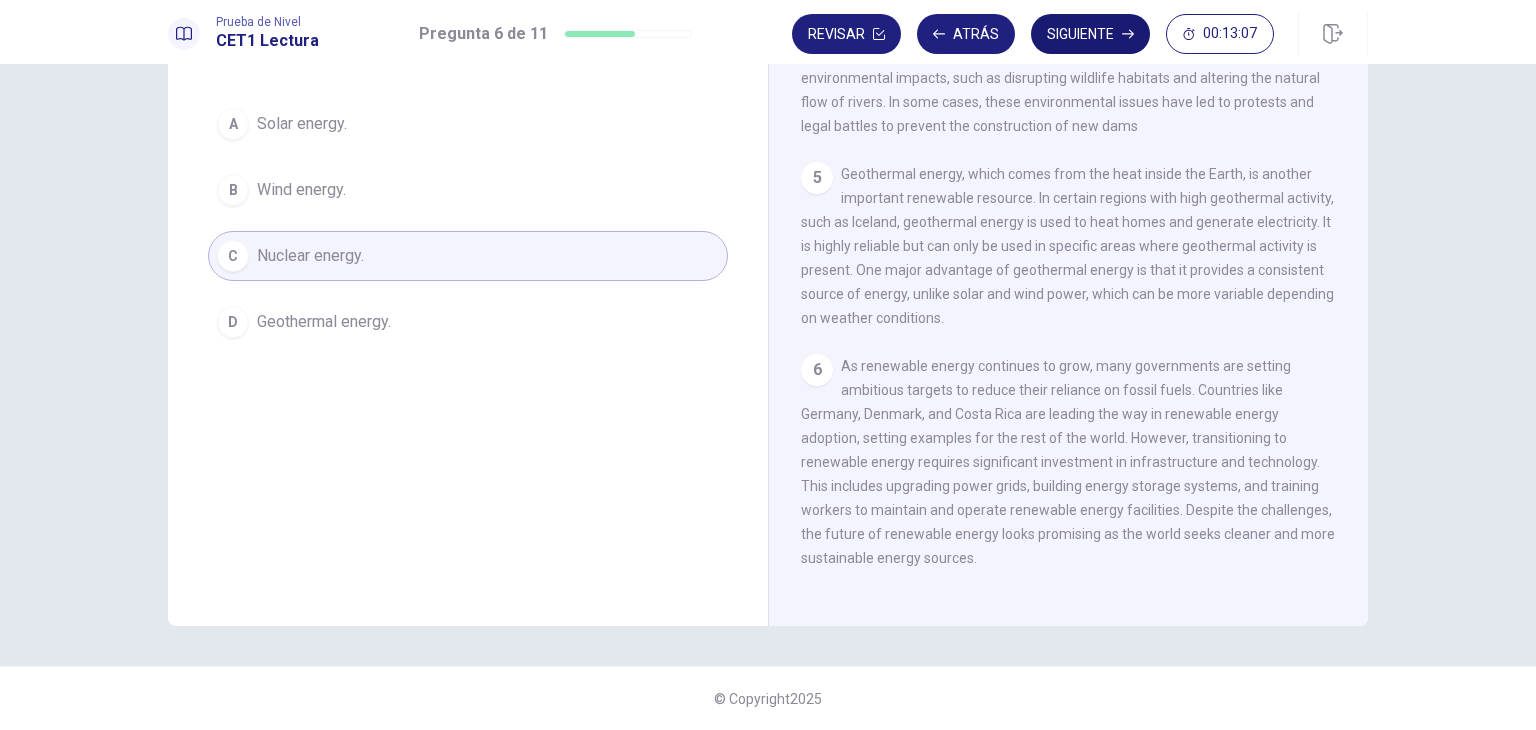 click on "Siguiente" at bounding box center (1090, 34) 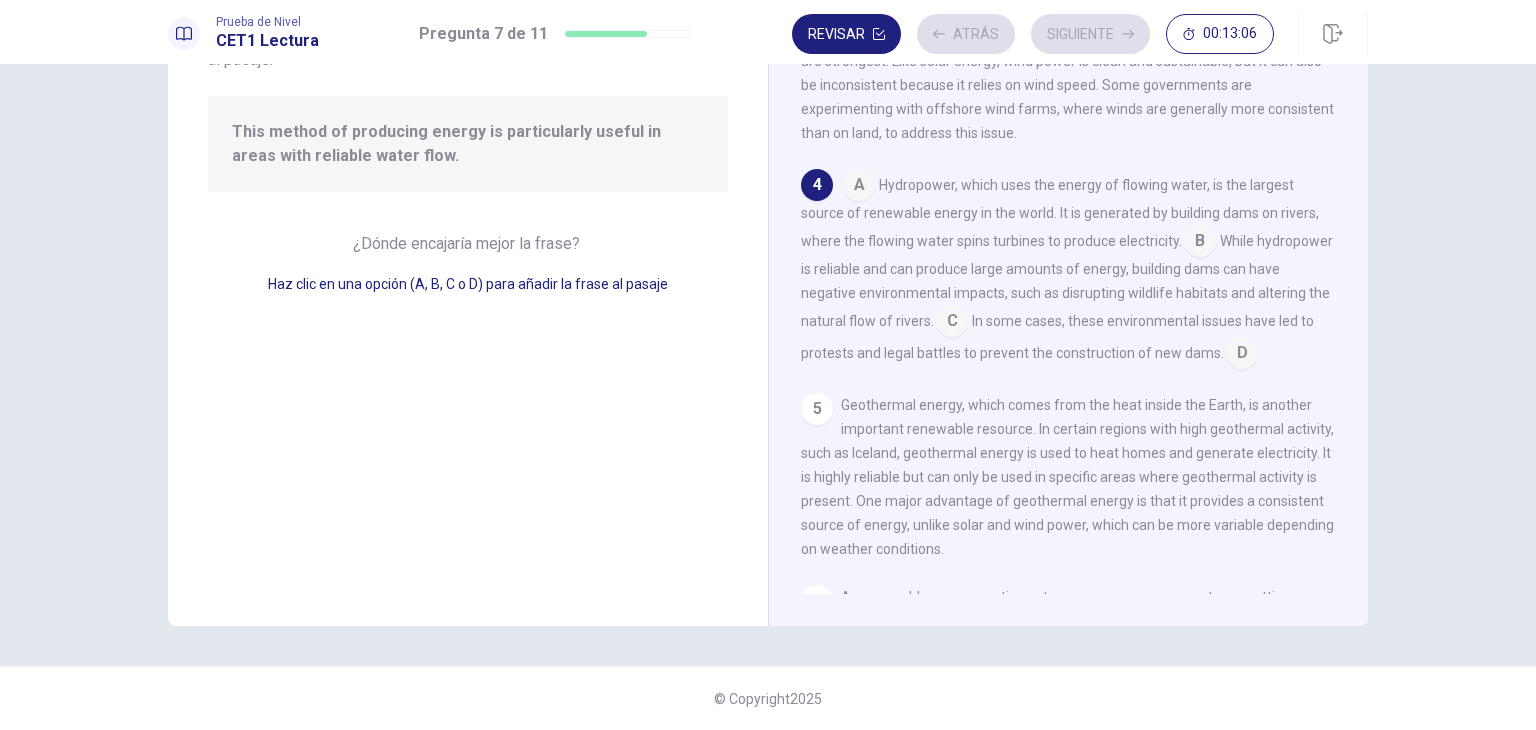 scroll, scrollTop: 466, scrollLeft: 0, axis: vertical 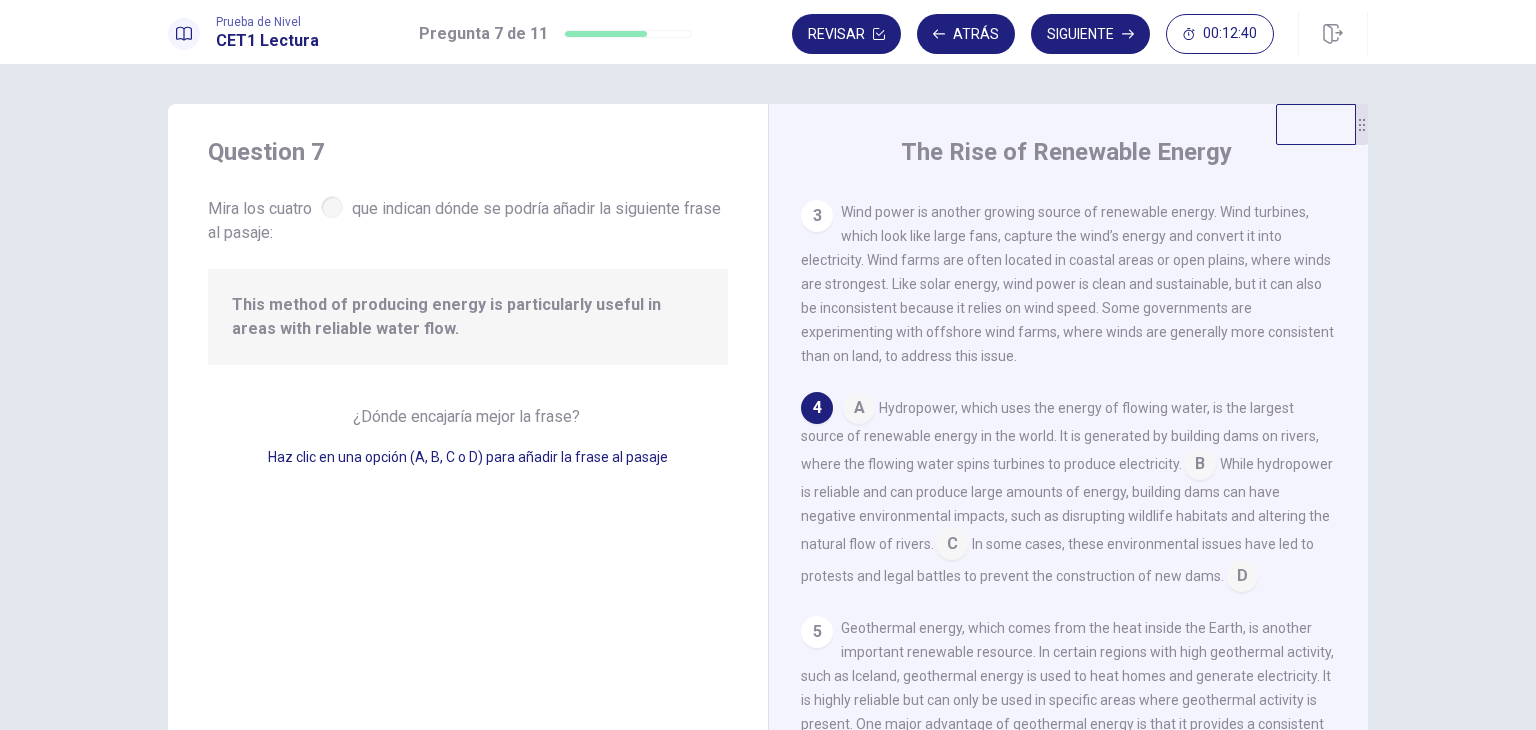 click at bounding box center (859, 410) 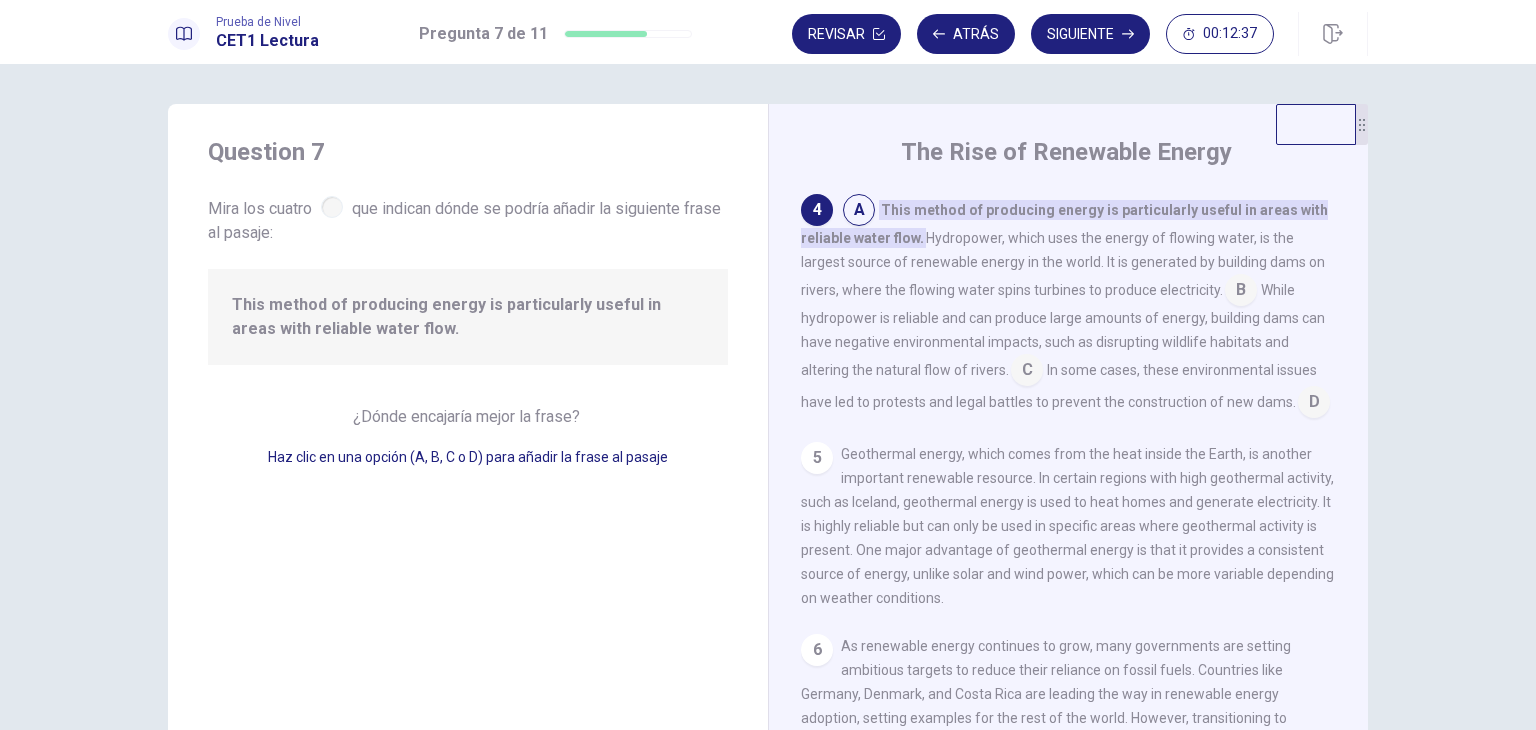 scroll, scrollTop: 600, scrollLeft: 0, axis: vertical 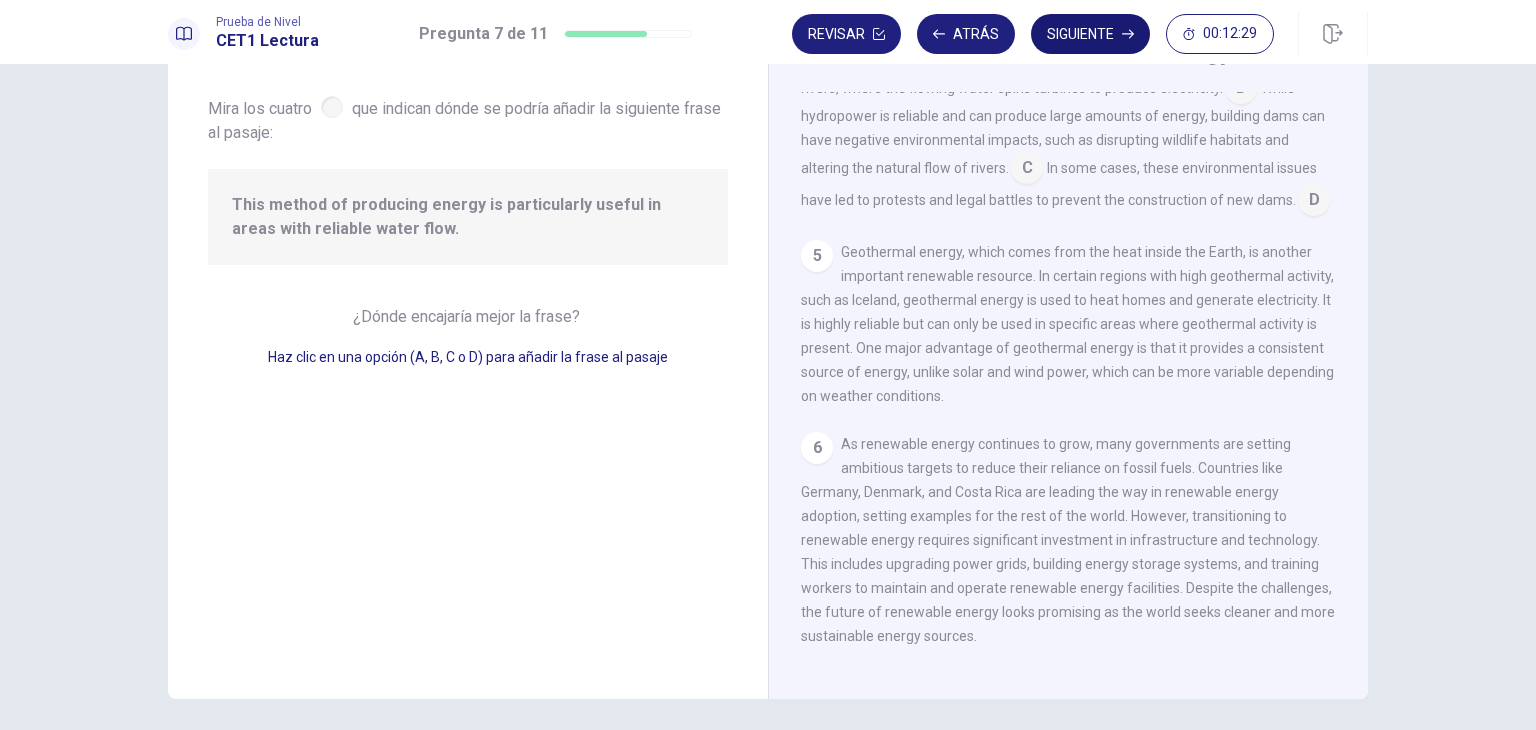 click on "Siguiente" at bounding box center (1090, 34) 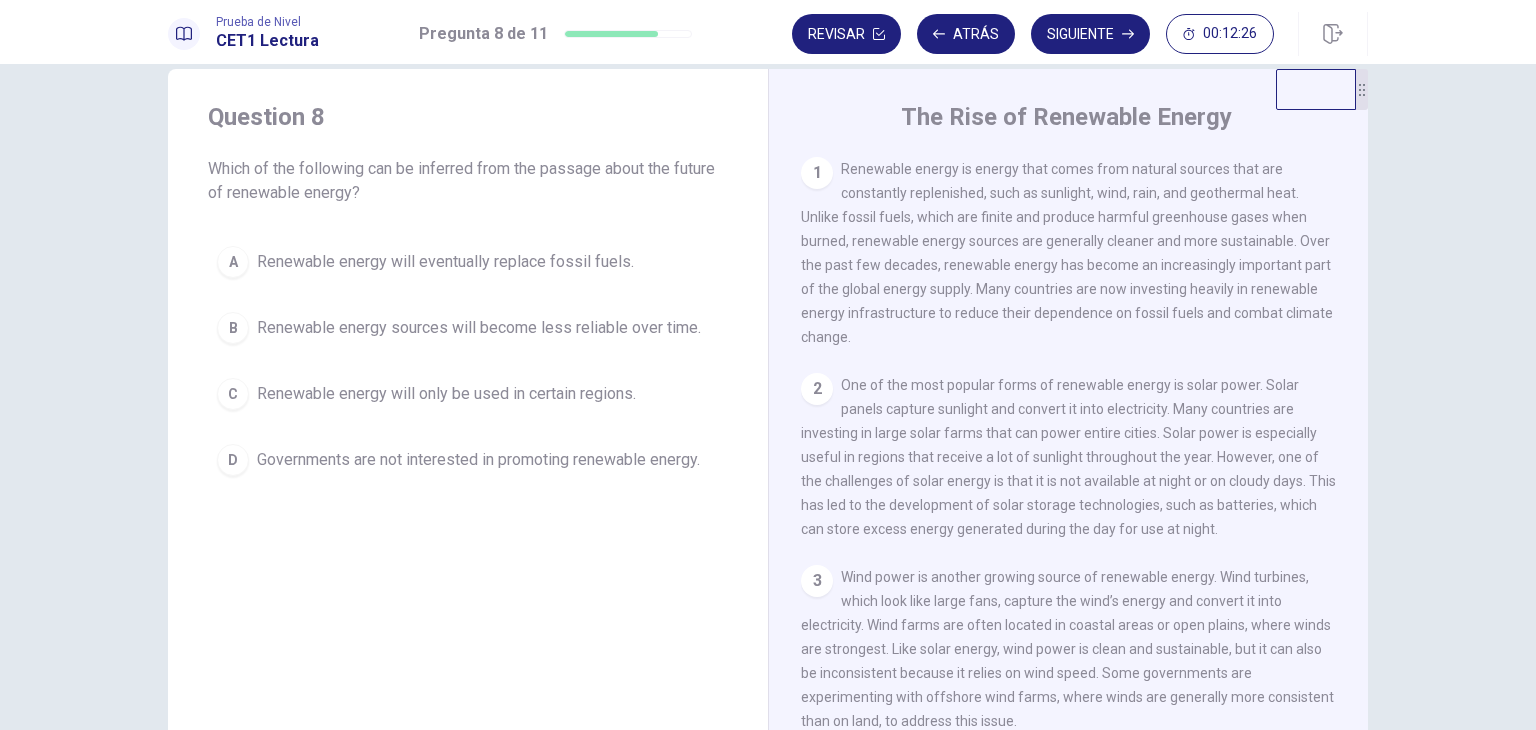 scroll, scrollTop: 0, scrollLeft: 0, axis: both 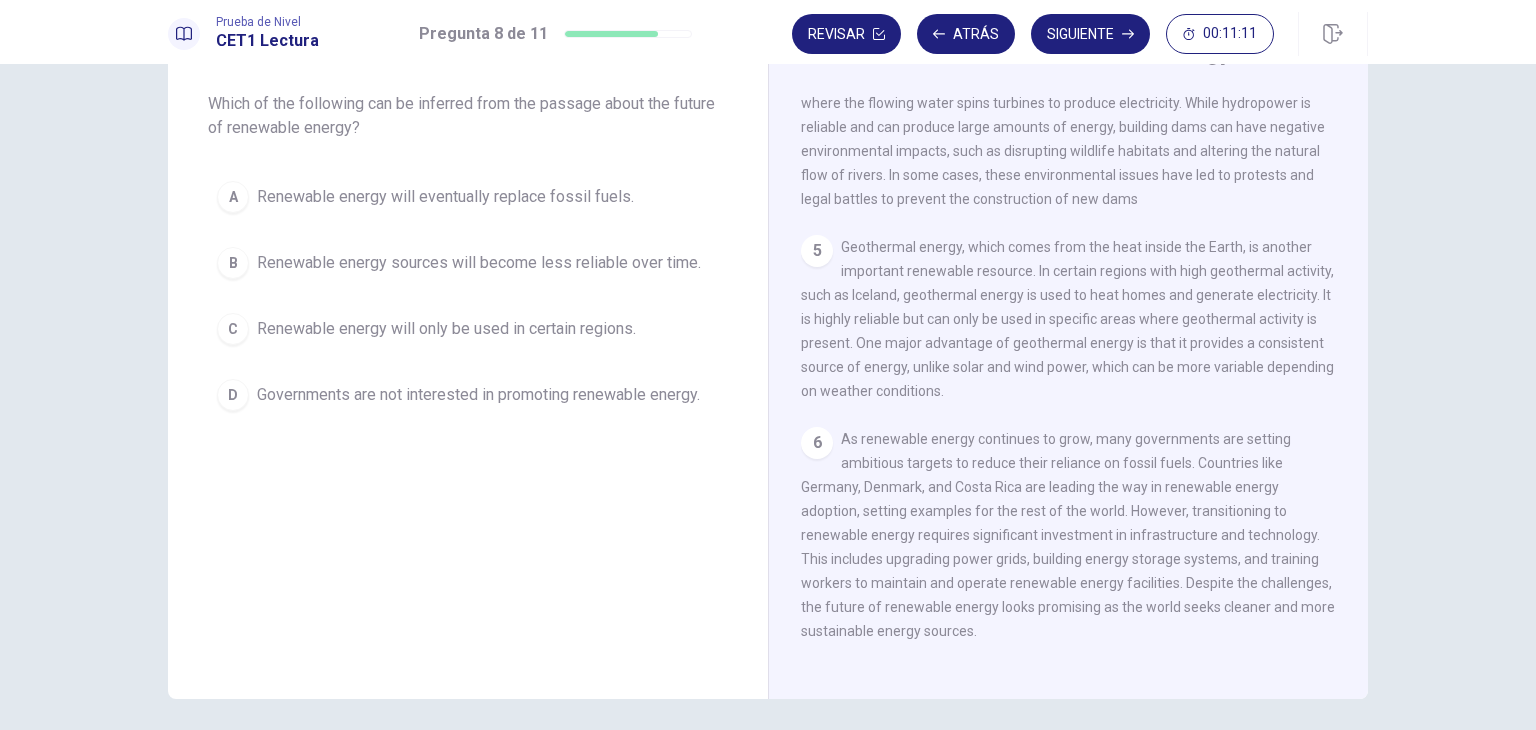click on "Renewable energy sources will become less reliable over time." at bounding box center (479, 263) 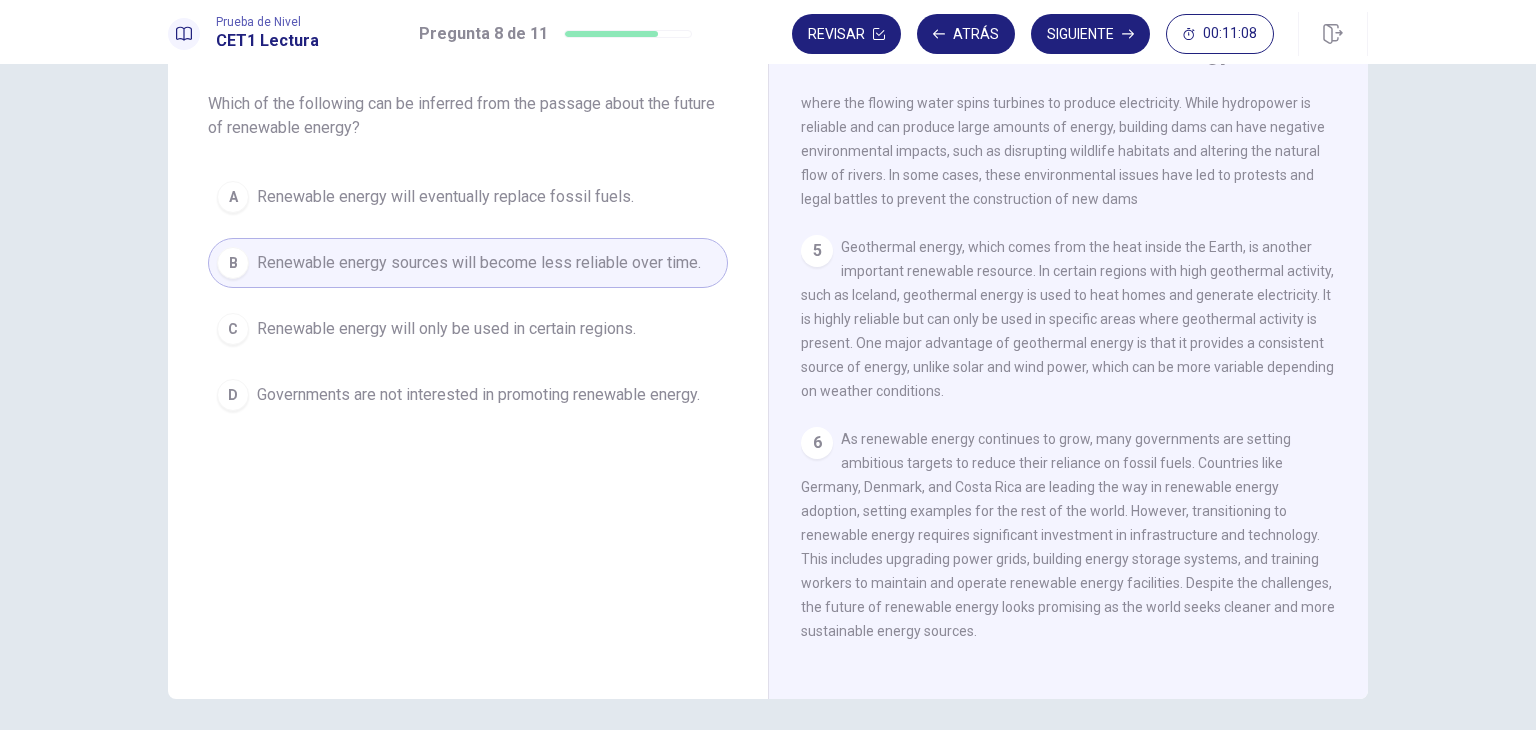 click on "A Renewable energy will eventually replace fossil fuels." at bounding box center (468, 197) 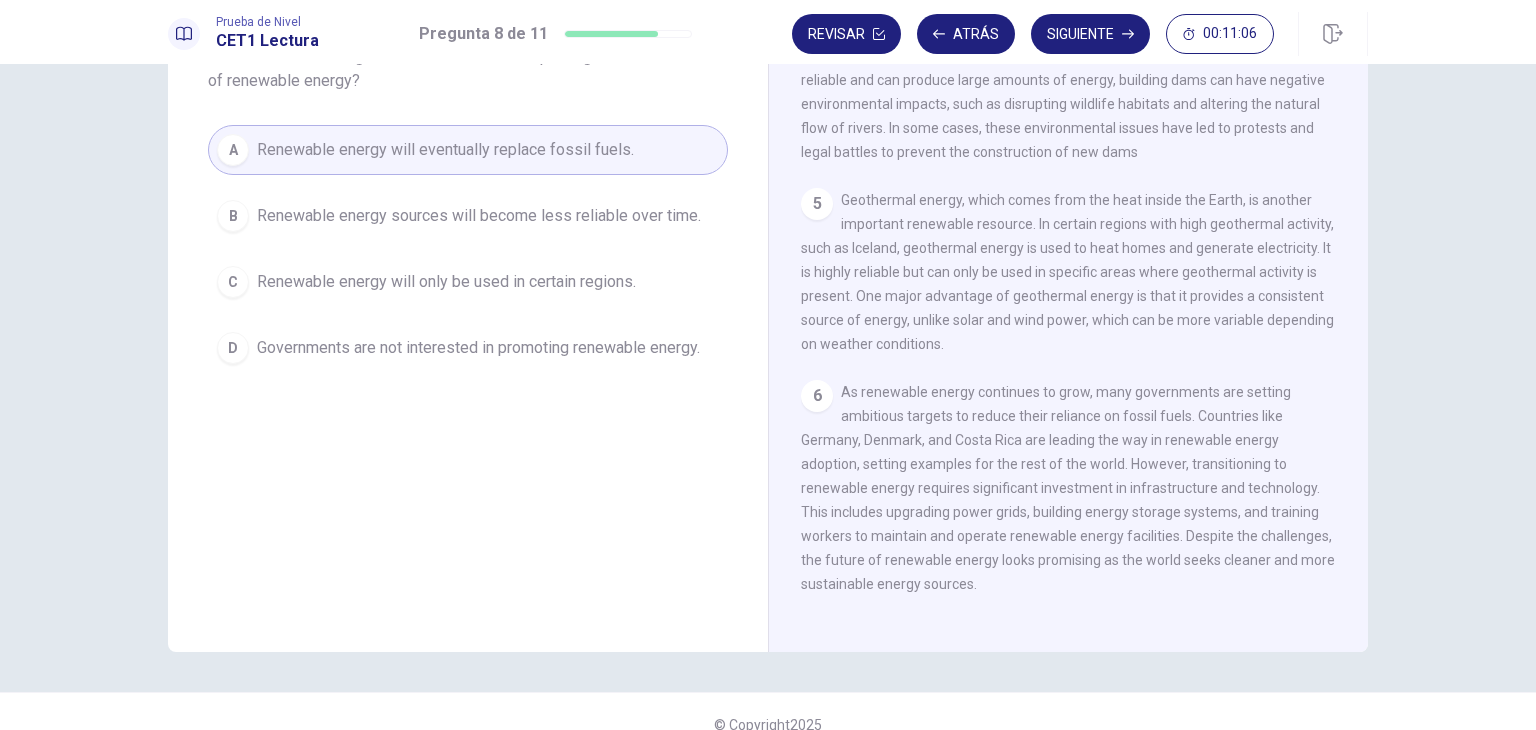 scroll, scrollTop: 173, scrollLeft: 0, axis: vertical 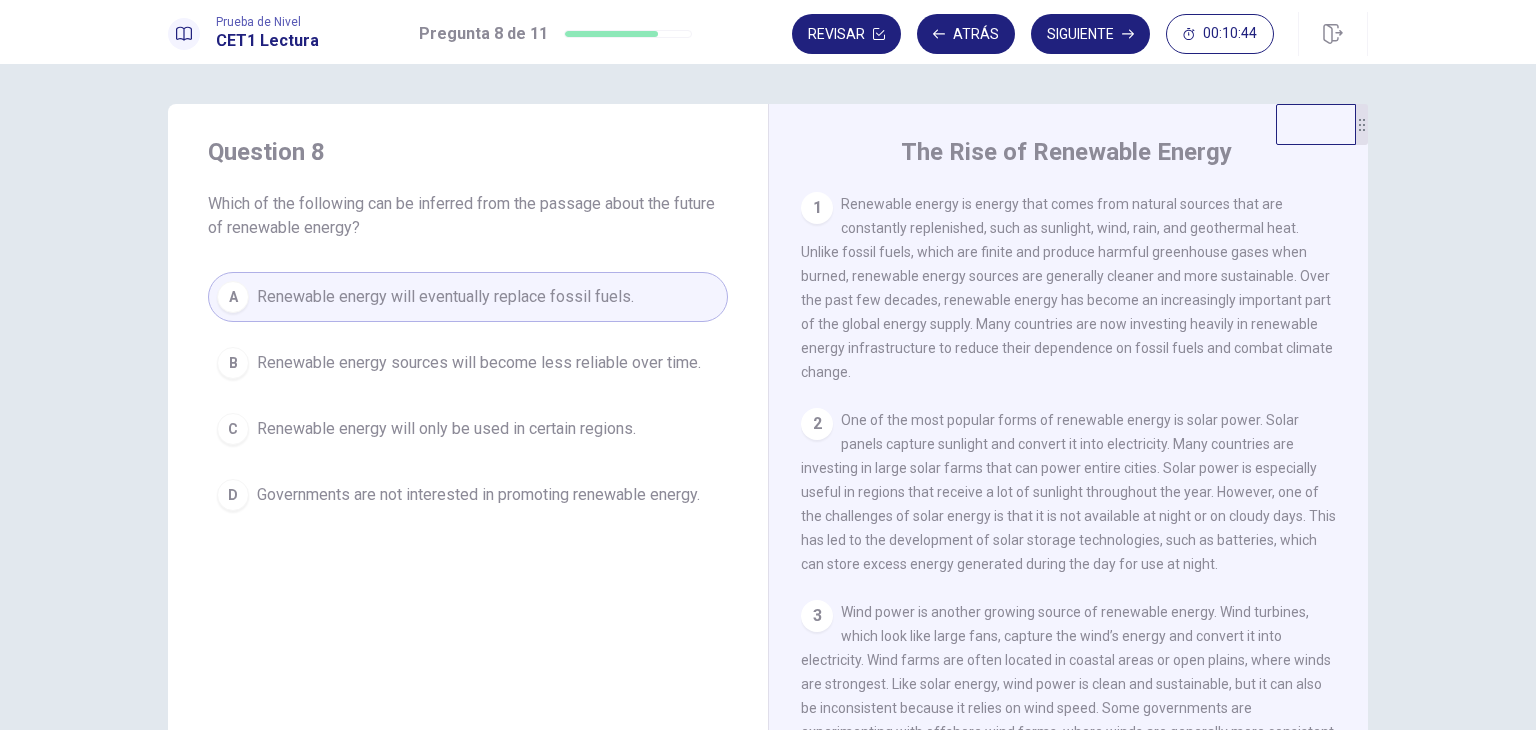 drag, startPoint x: 1129, startPoint y: 354, endPoint x: 1183, endPoint y: 349, distance: 54.230988 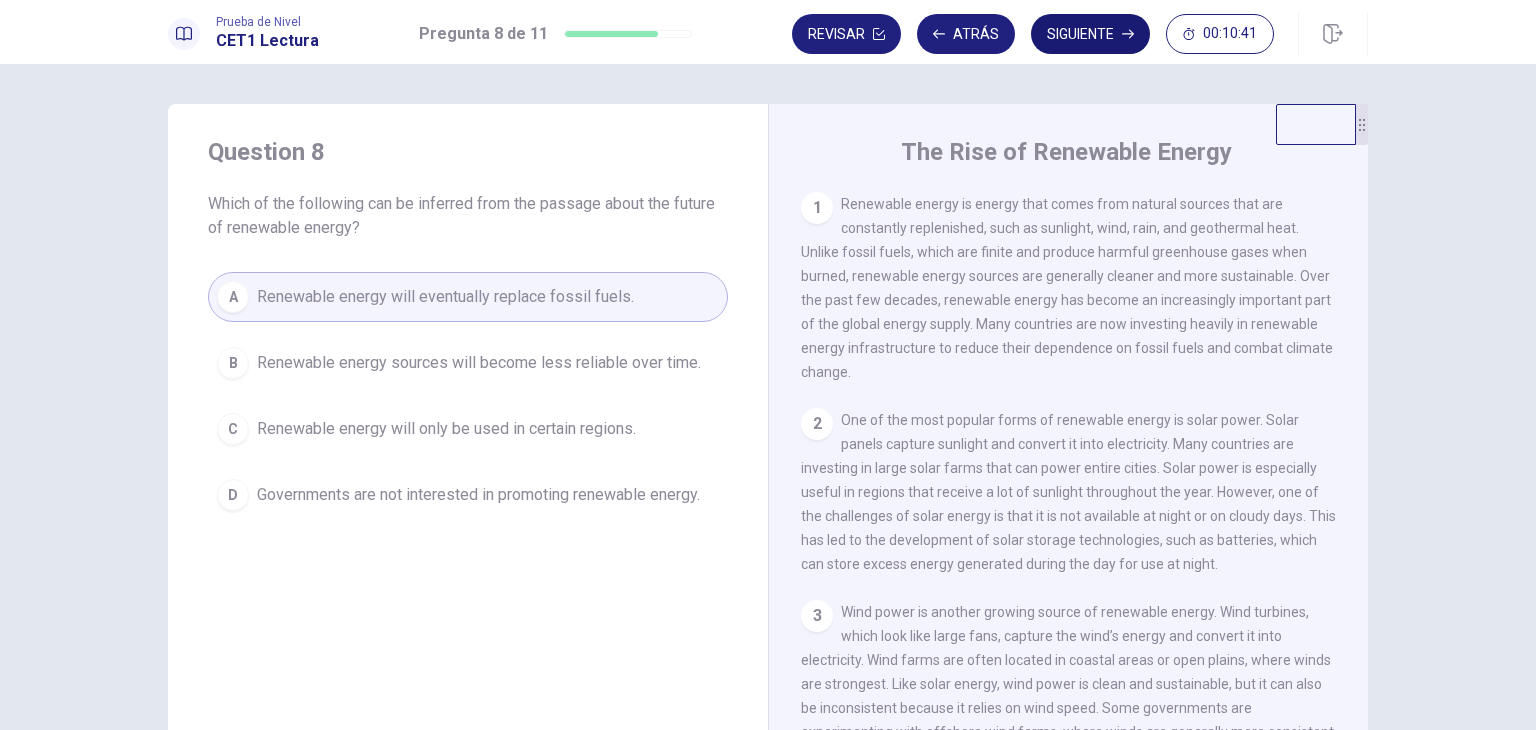 click on "Siguiente" at bounding box center [1090, 34] 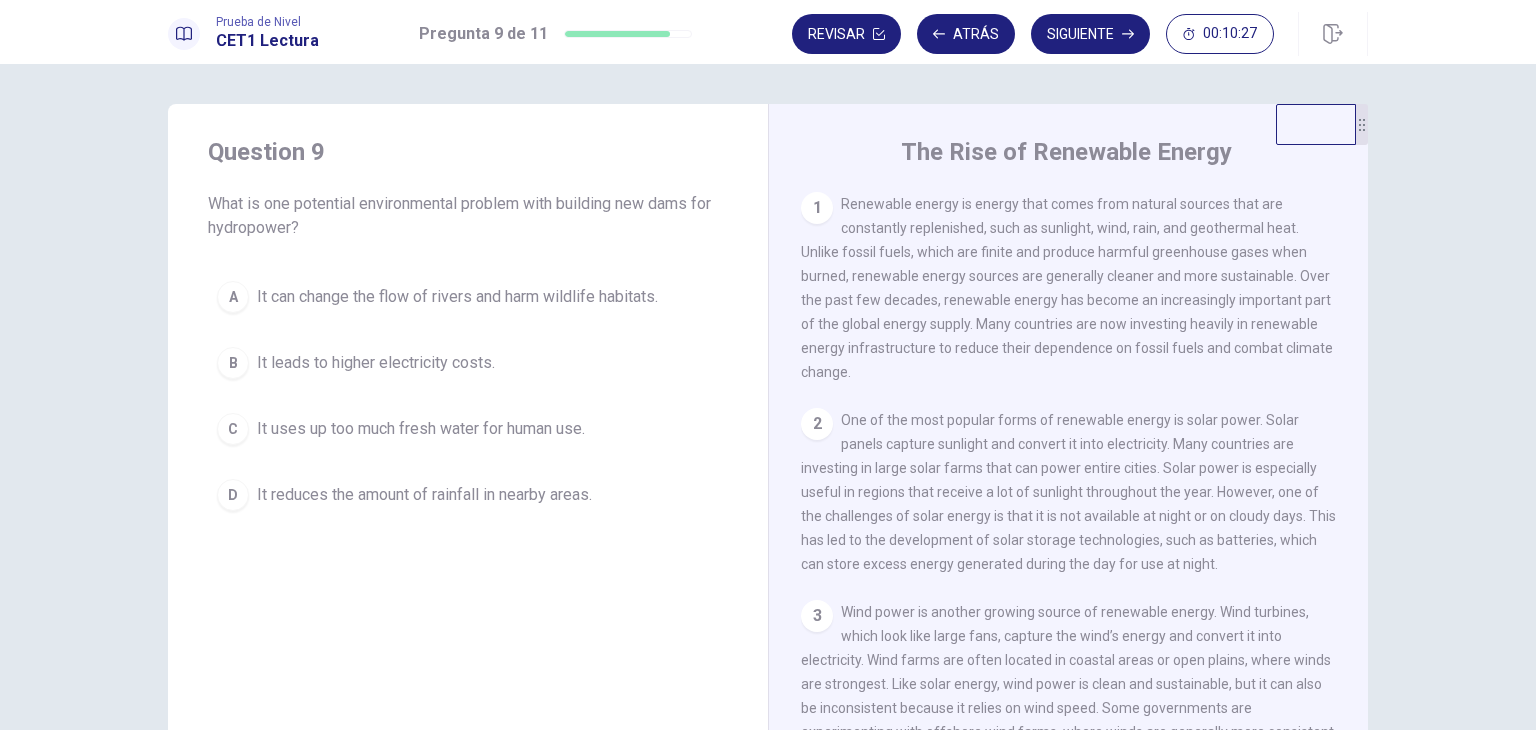 click on "It can change the flow of rivers and harm wildlife habitats." at bounding box center (457, 297) 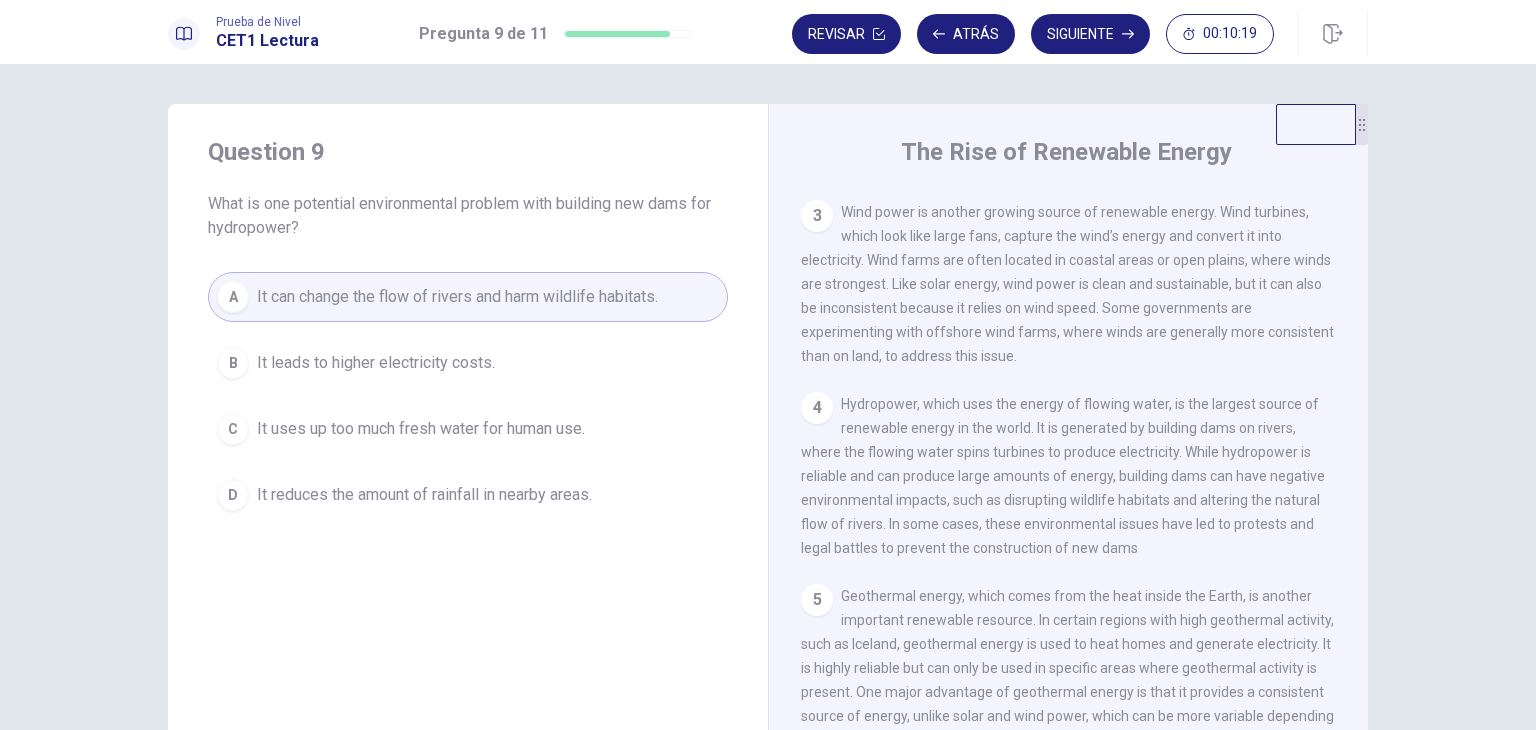 scroll, scrollTop: 500, scrollLeft: 0, axis: vertical 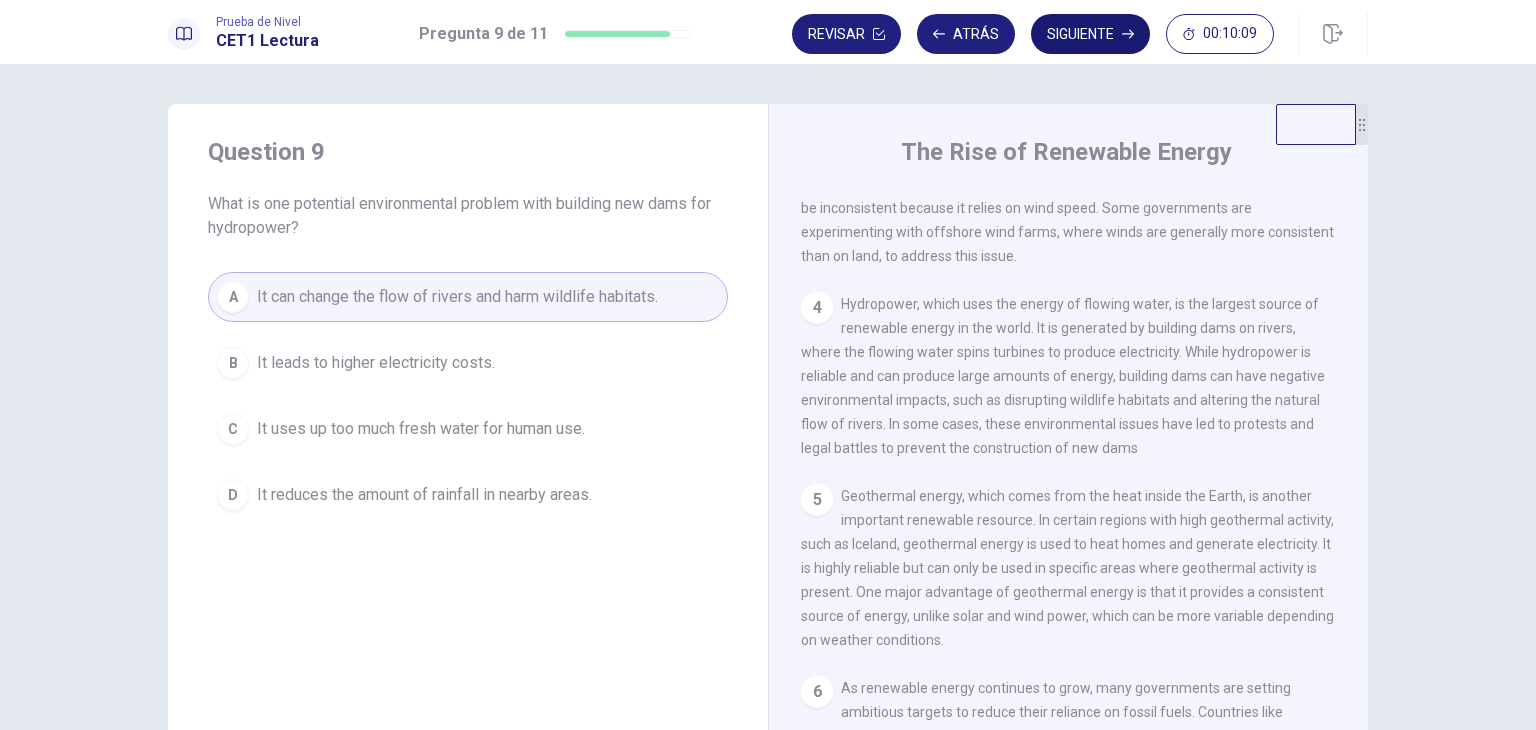 click on "Siguiente" at bounding box center [1090, 34] 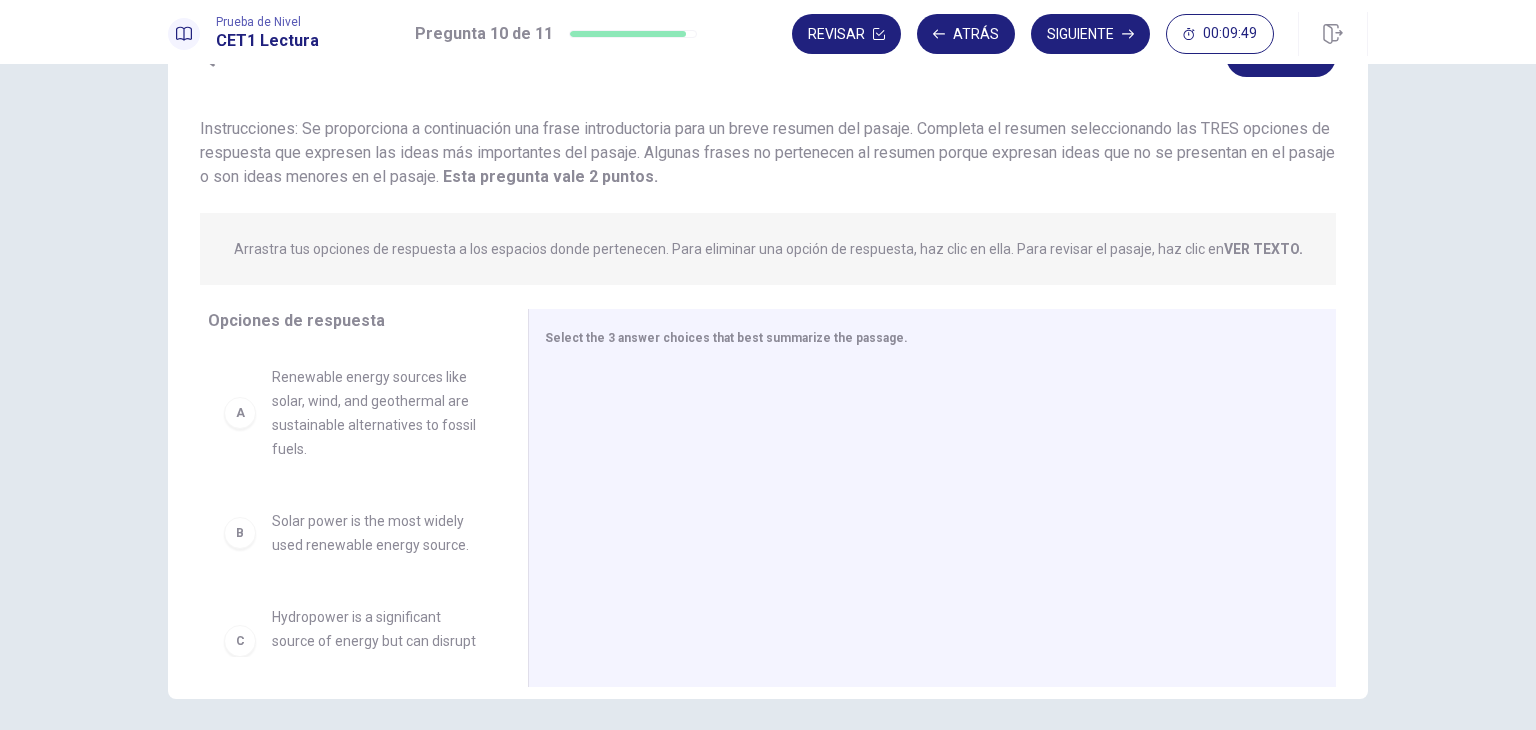 scroll, scrollTop: 0, scrollLeft: 0, axis: both 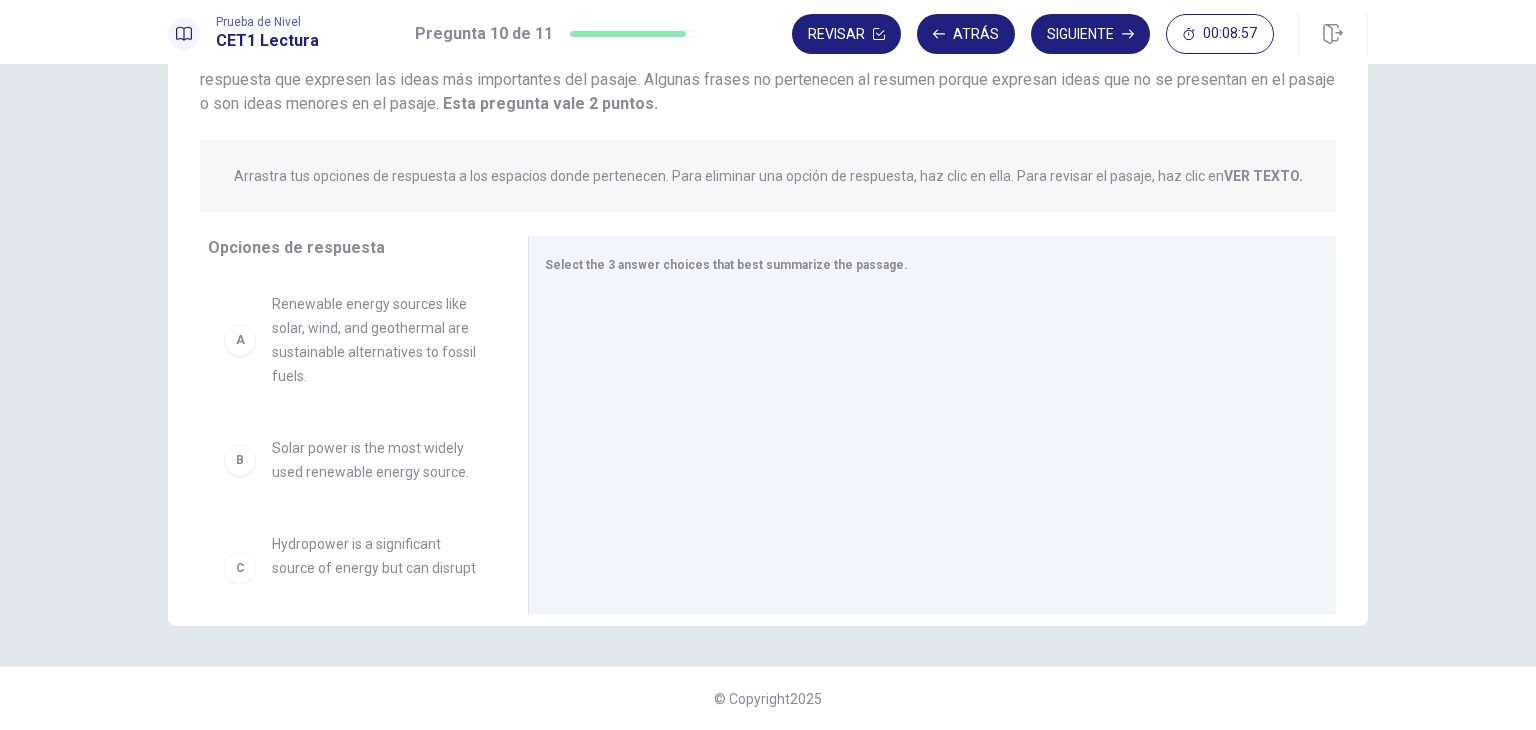 click on "Renewable energy sources like solar, wind, and geothermal are sustainable alternatives to fossil fuels." at bounding box center [376, 340] 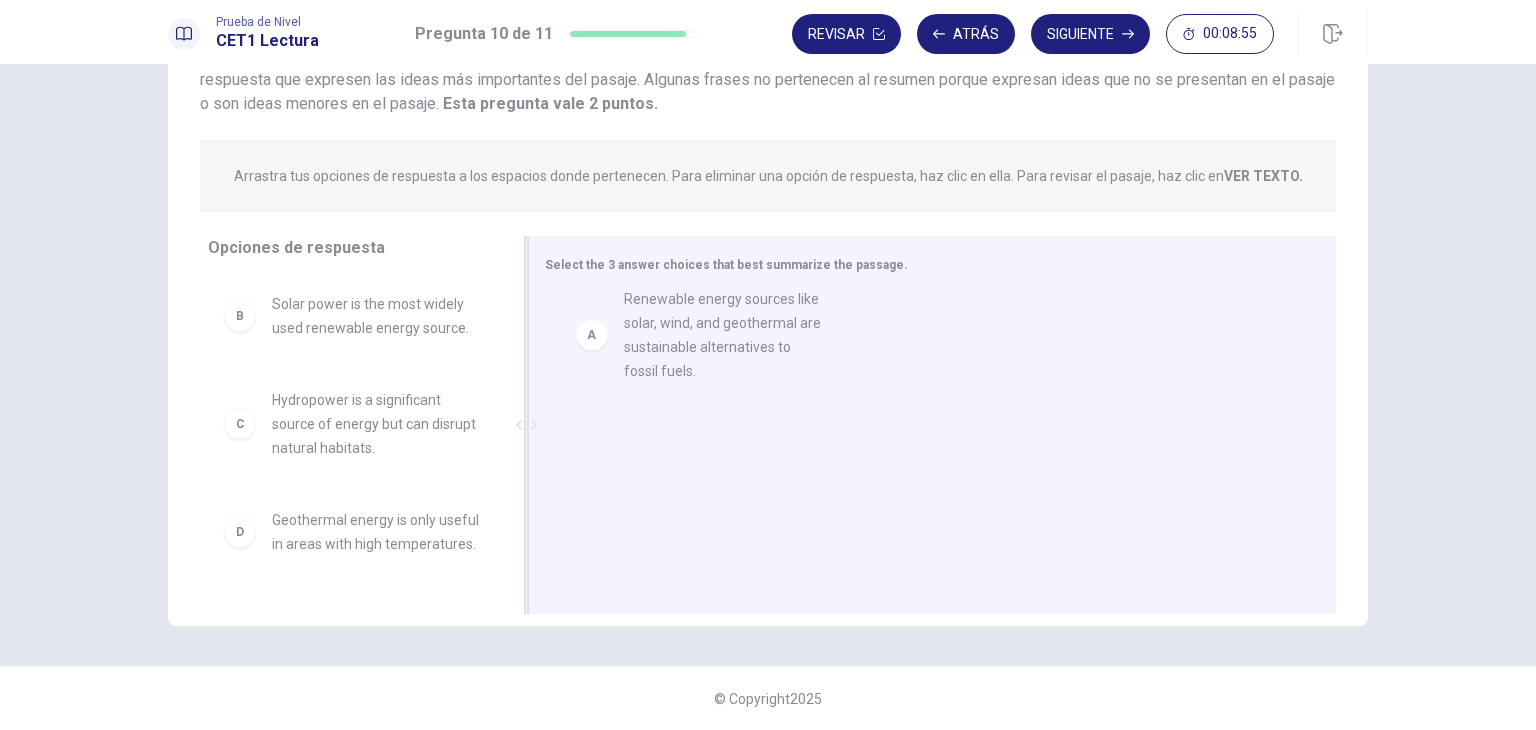 drag, startPoint x: 380, startPoint y: 349, endPoint x: 784, endPoint y: 346, distance: 404.01114 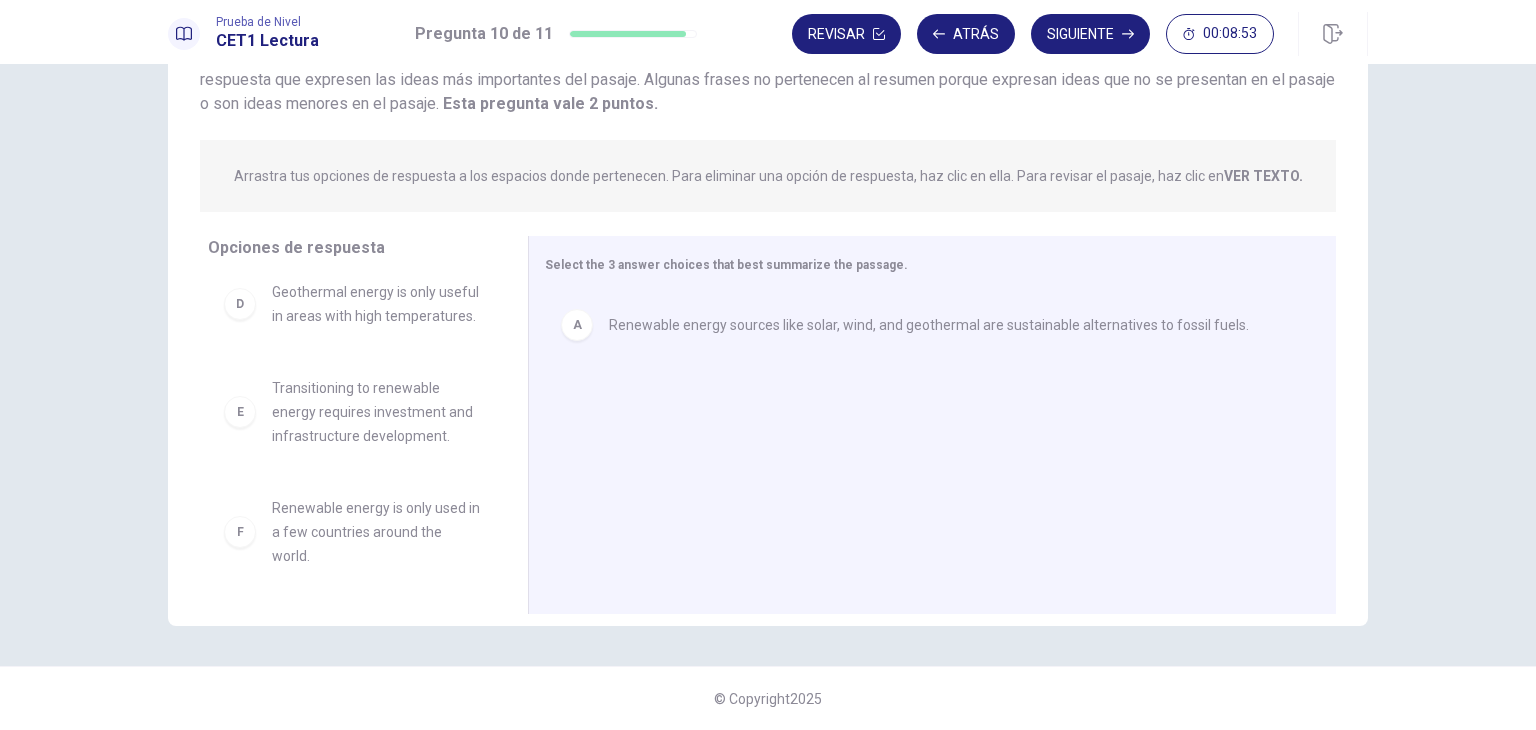 scroll, scrollTop: 252, scrollLeft: 0, axis: vertical 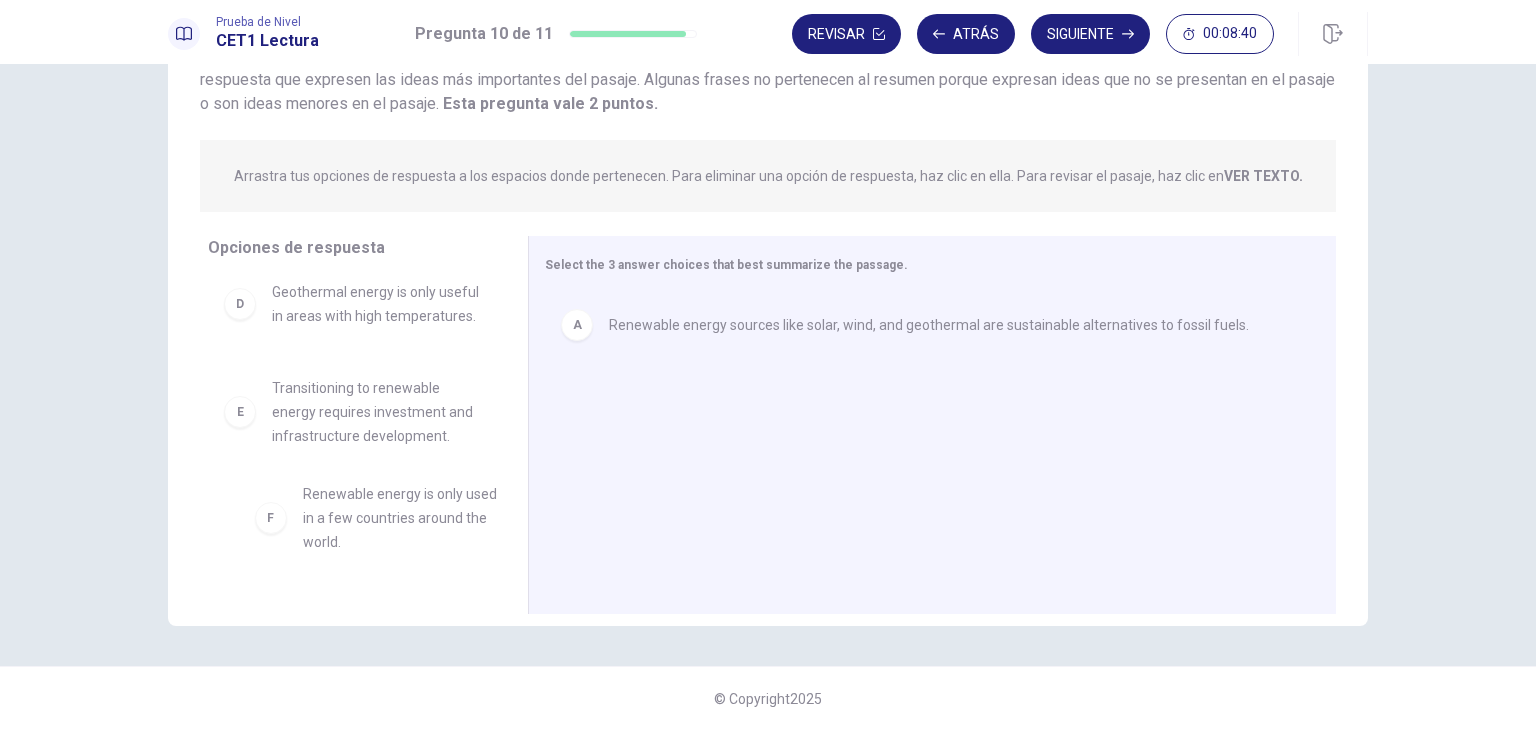 drag, startPoint x: 342, startPoint y: 534, endPoint x: 392, endPoint y: 521, distance: 51.662365 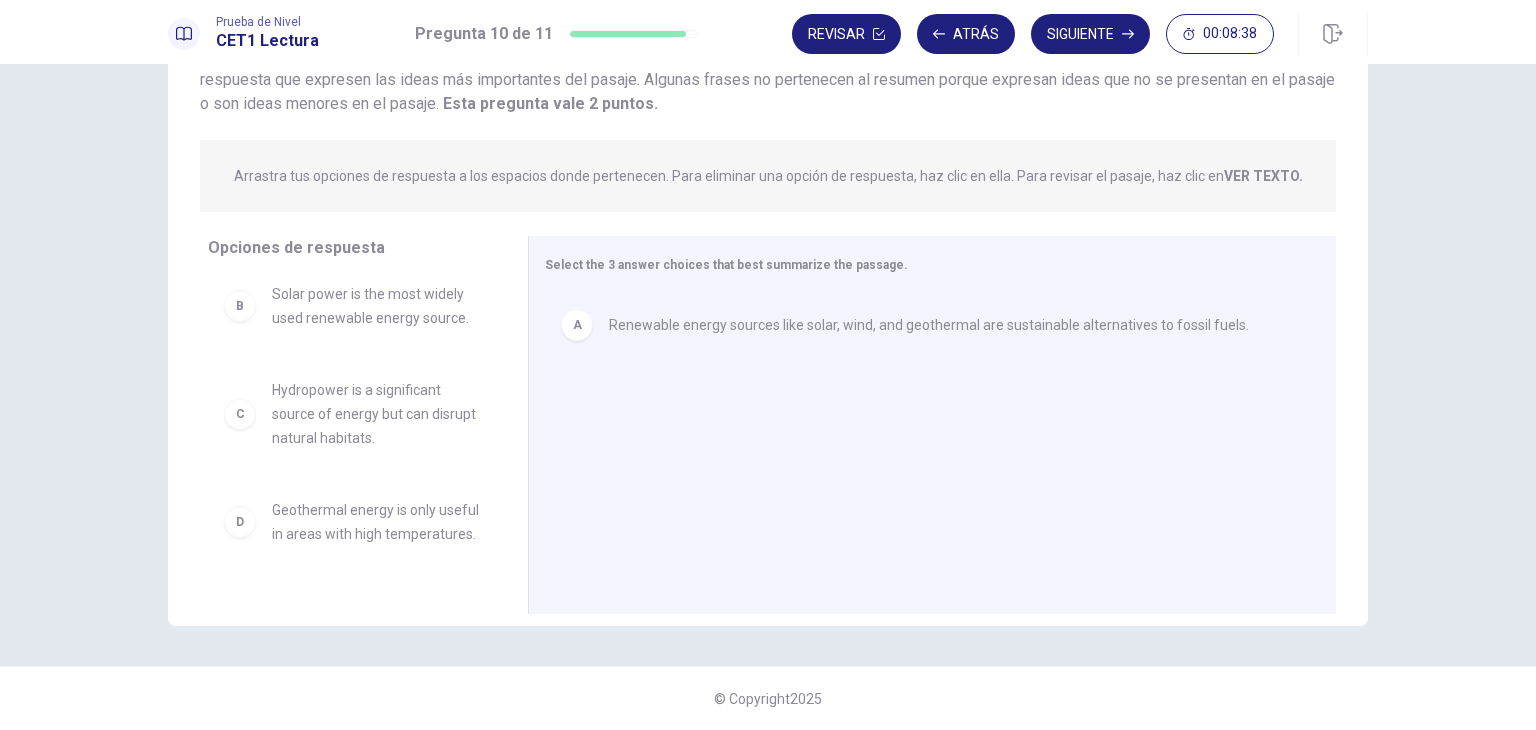 scroll, scrollTop: 0, scrollLeft: 0, axis: both 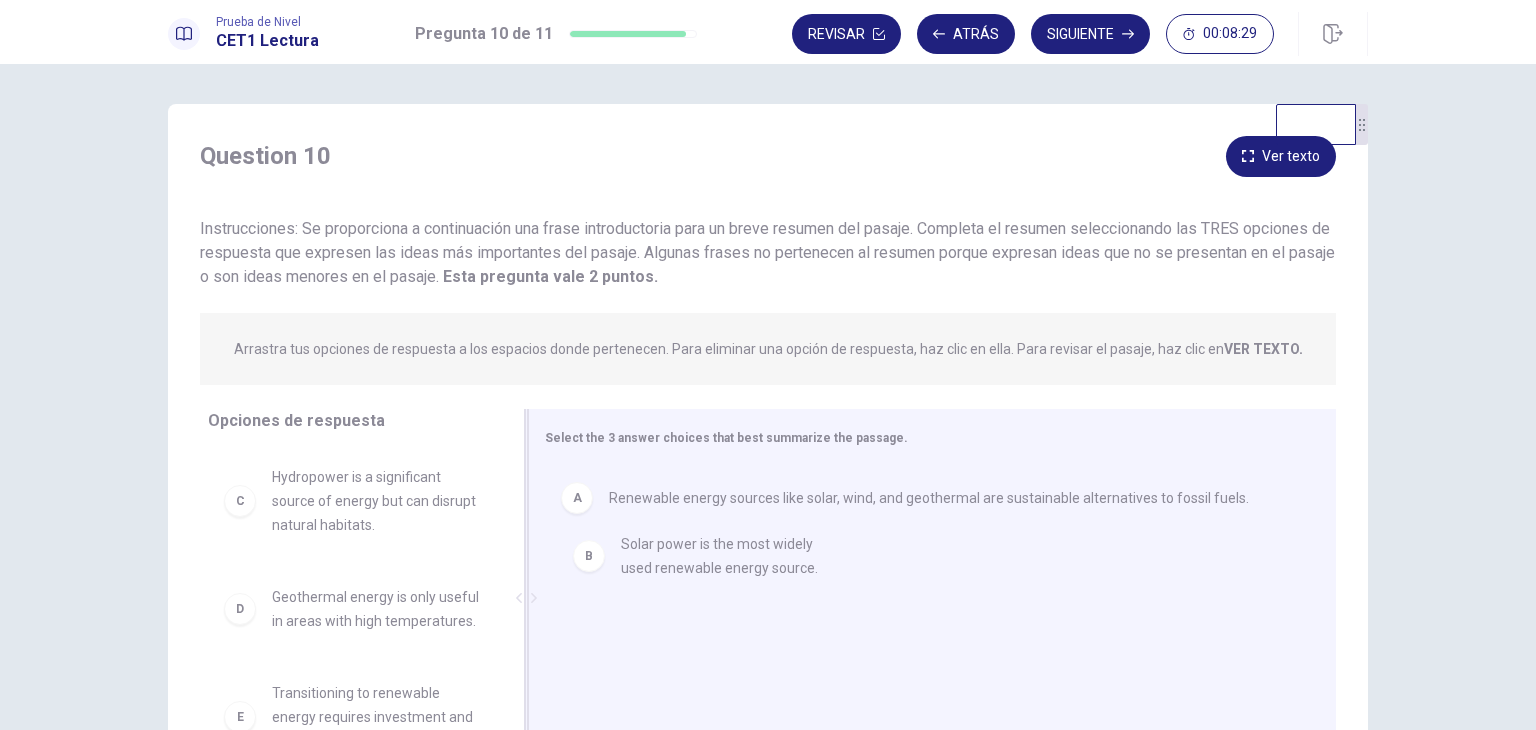 drag, startPoint x: 347, startPoint y: 496, endPoint x: 695, endPoint y: 560, distance: 353.83612 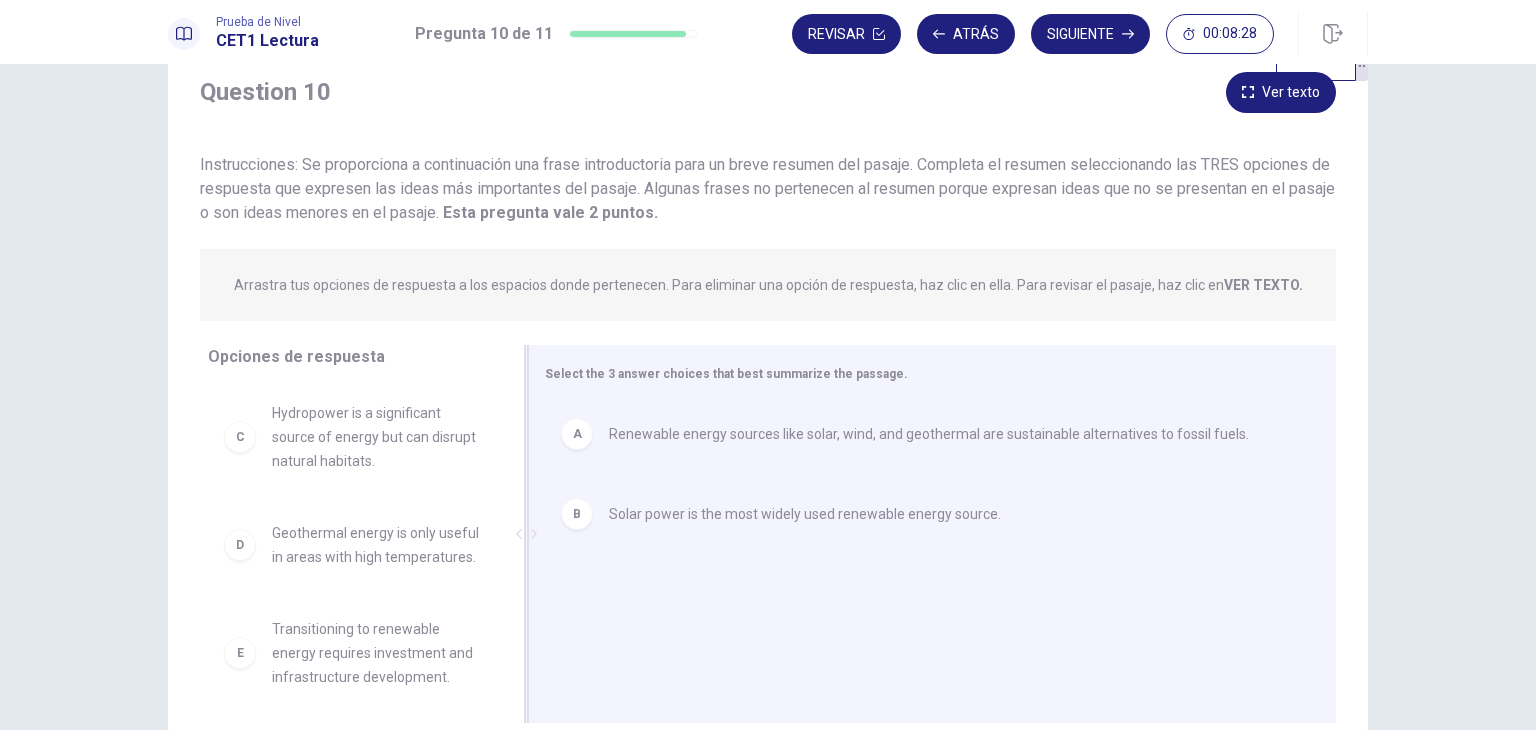 scroll, scrollTop: 100, scrollLeft: 0, axis: vertical 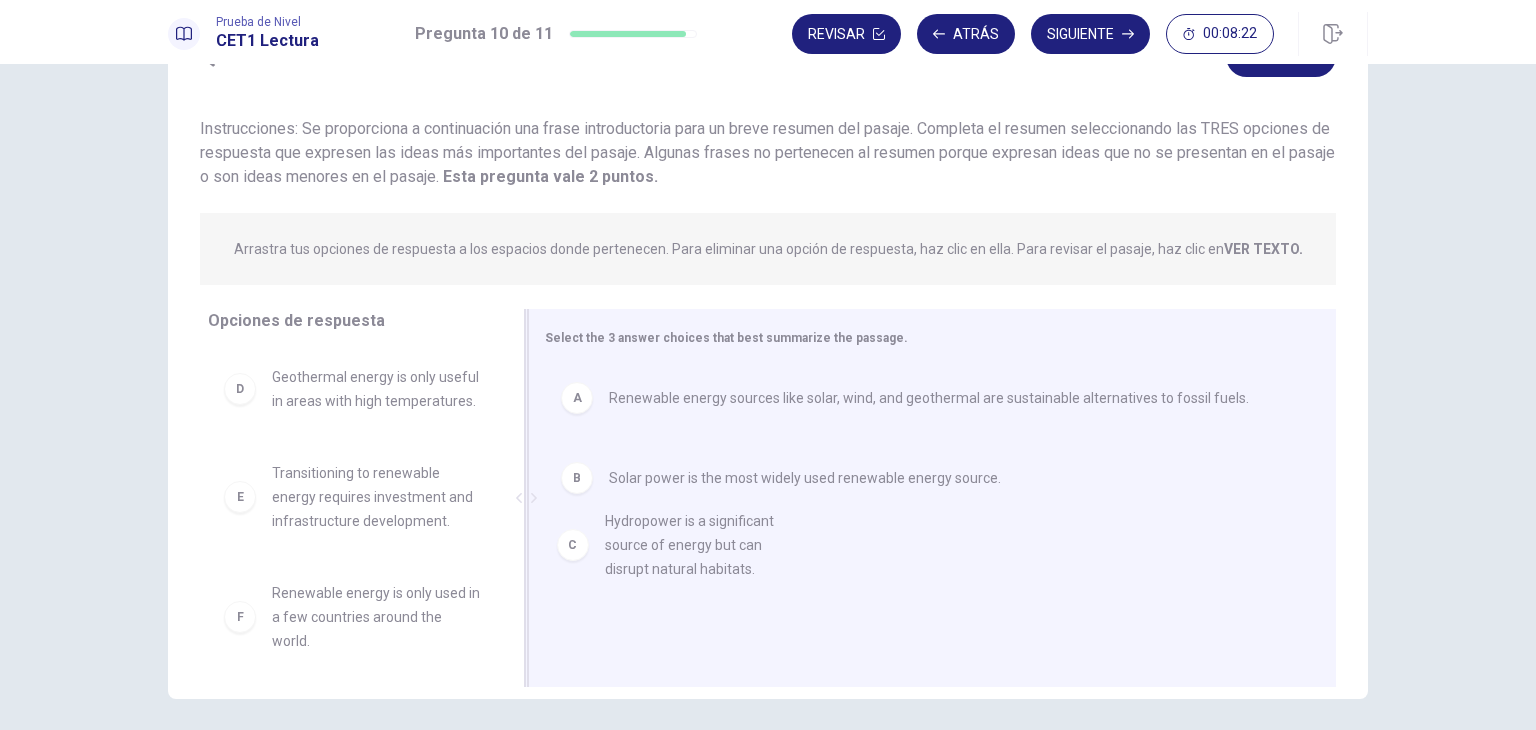 drag, startPoint x: 358, startPoint y: 415, endPoint x: 702, endPoint y: 559, distance: 372.92358 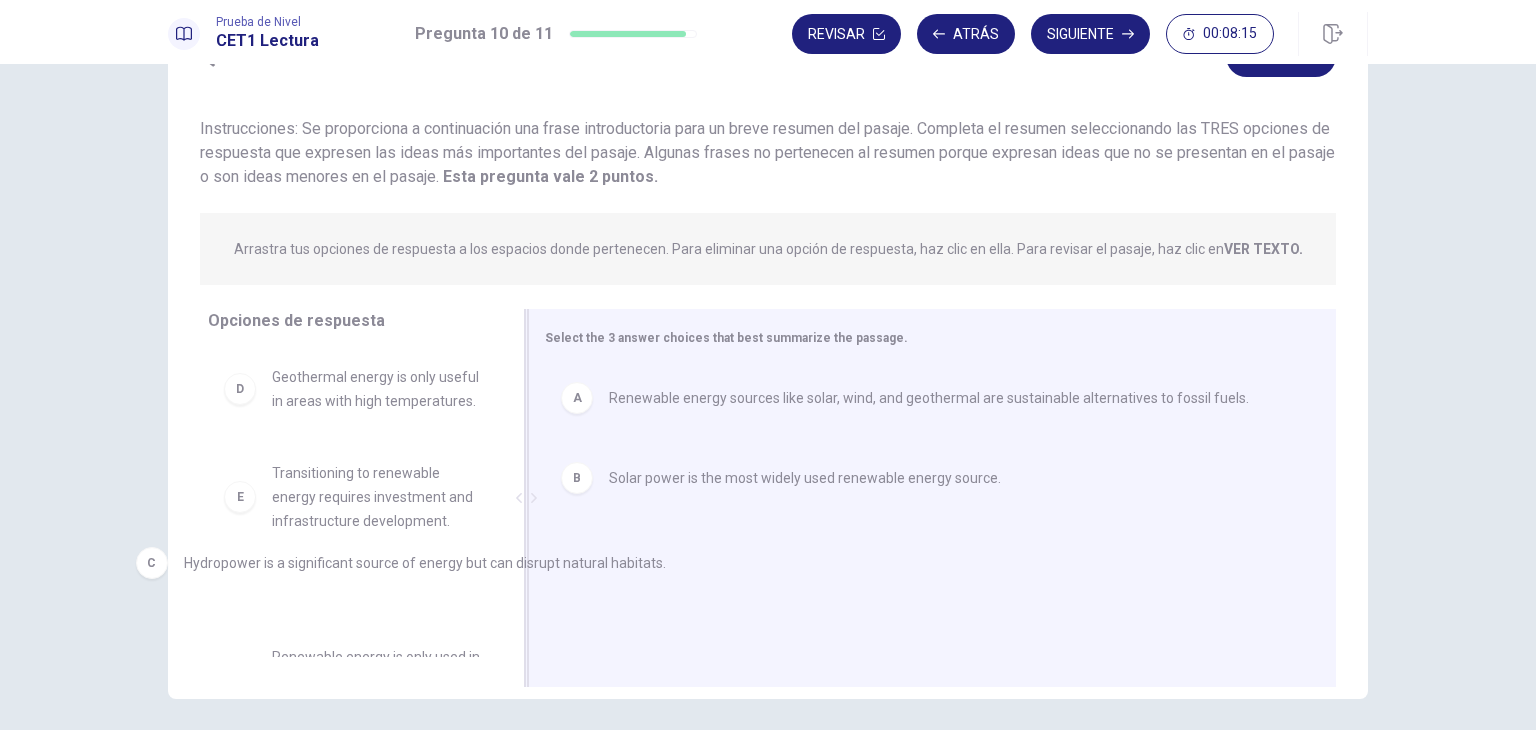 drag, startPoint x: 820, startPoint y: 559, endPoint x: 370, endPoint y: 569, distance: 450.11108 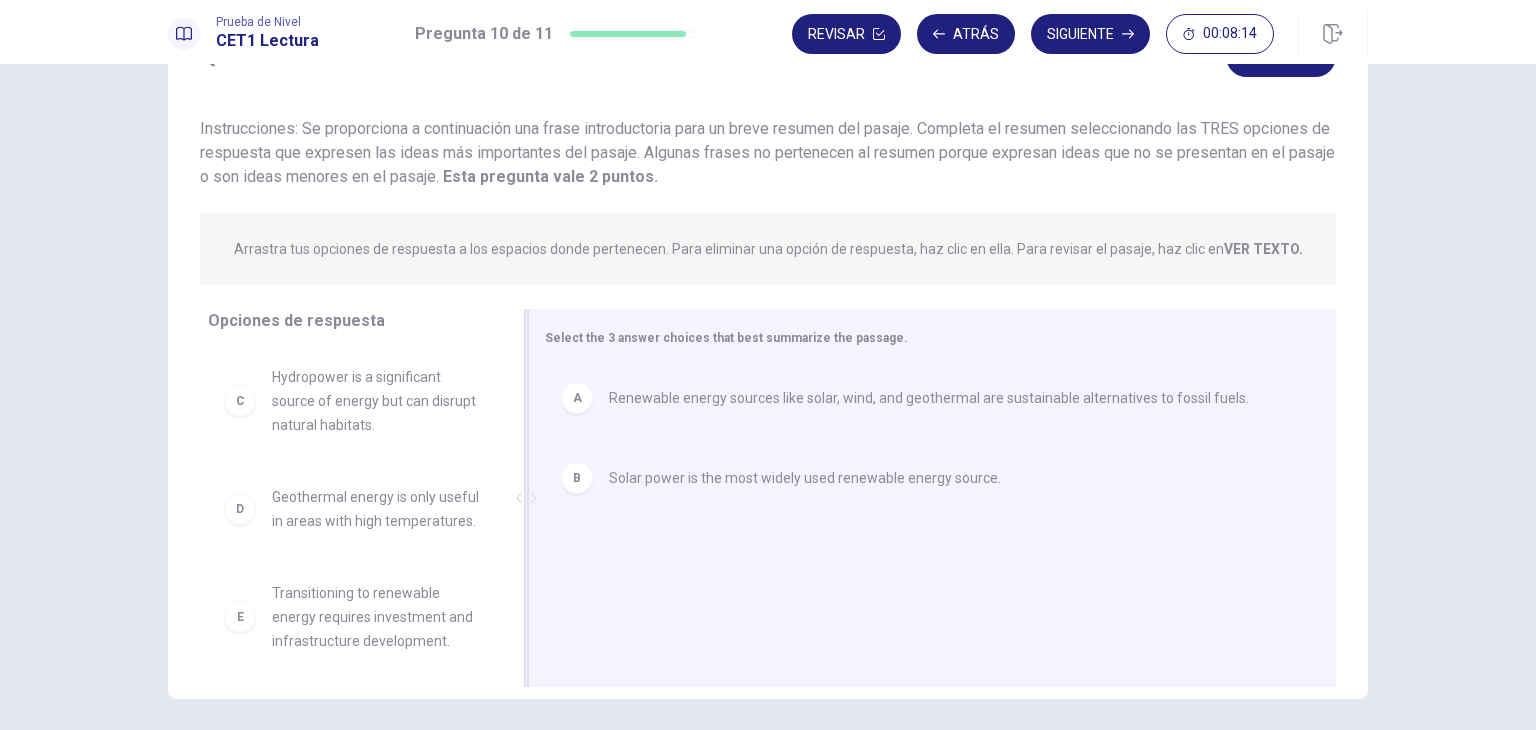 scroll, scrollTop: 0, scrollLeft: 0, axis: both 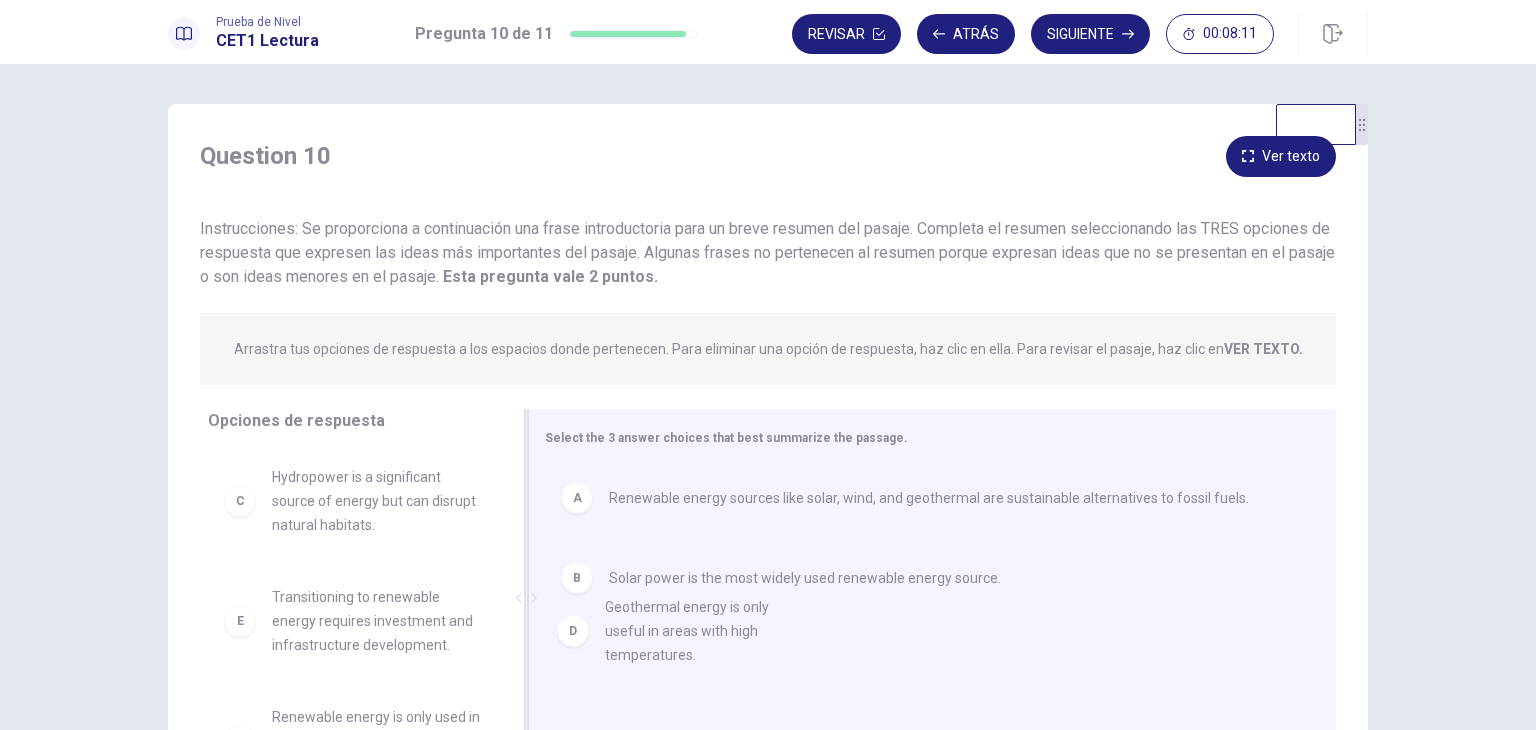 drag, startPoint x: 380, startPoint y: 621, endPoint x: 723, endPoint y: 633, distance: 343.20984 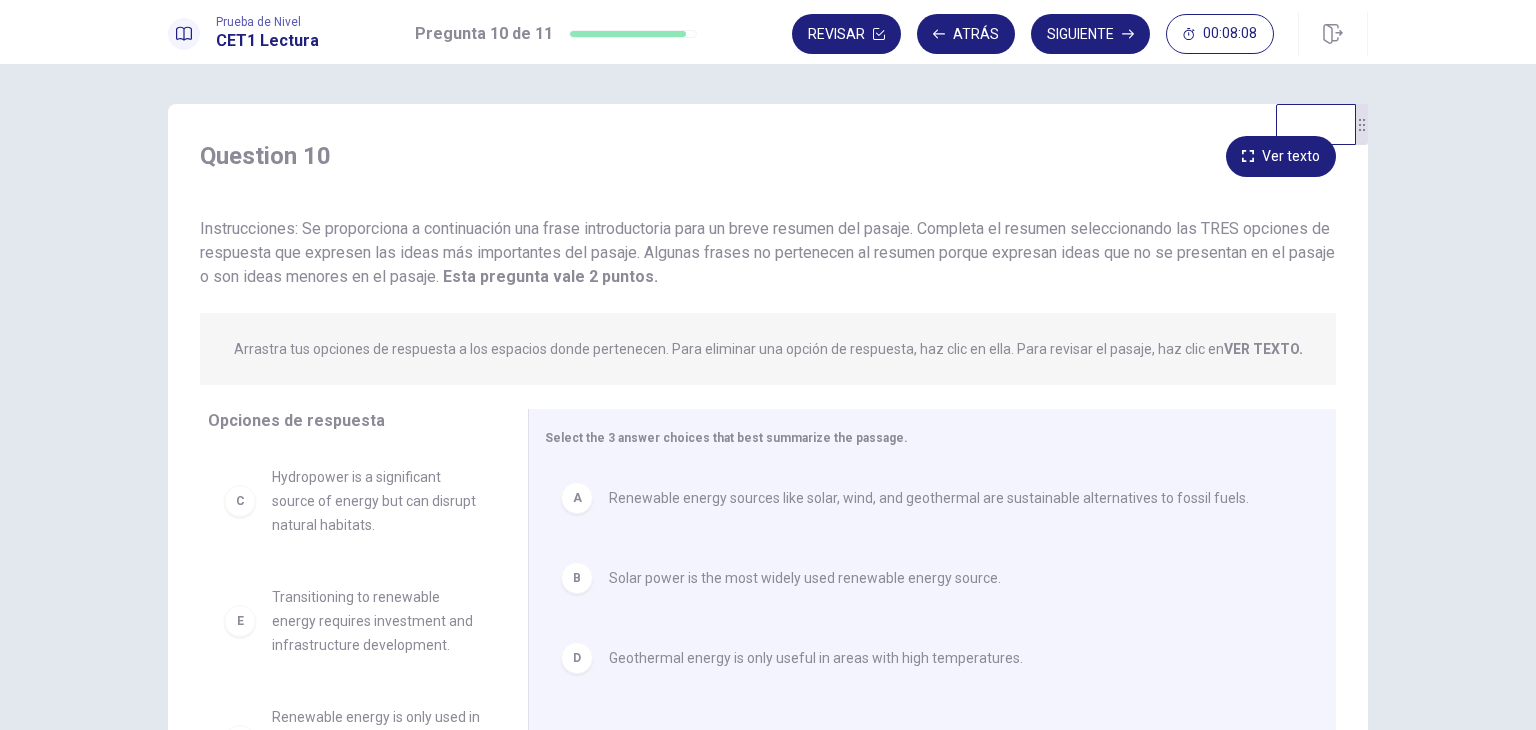 scroll, scrollTop: 36, scrollLeft: 0, axis: vertical 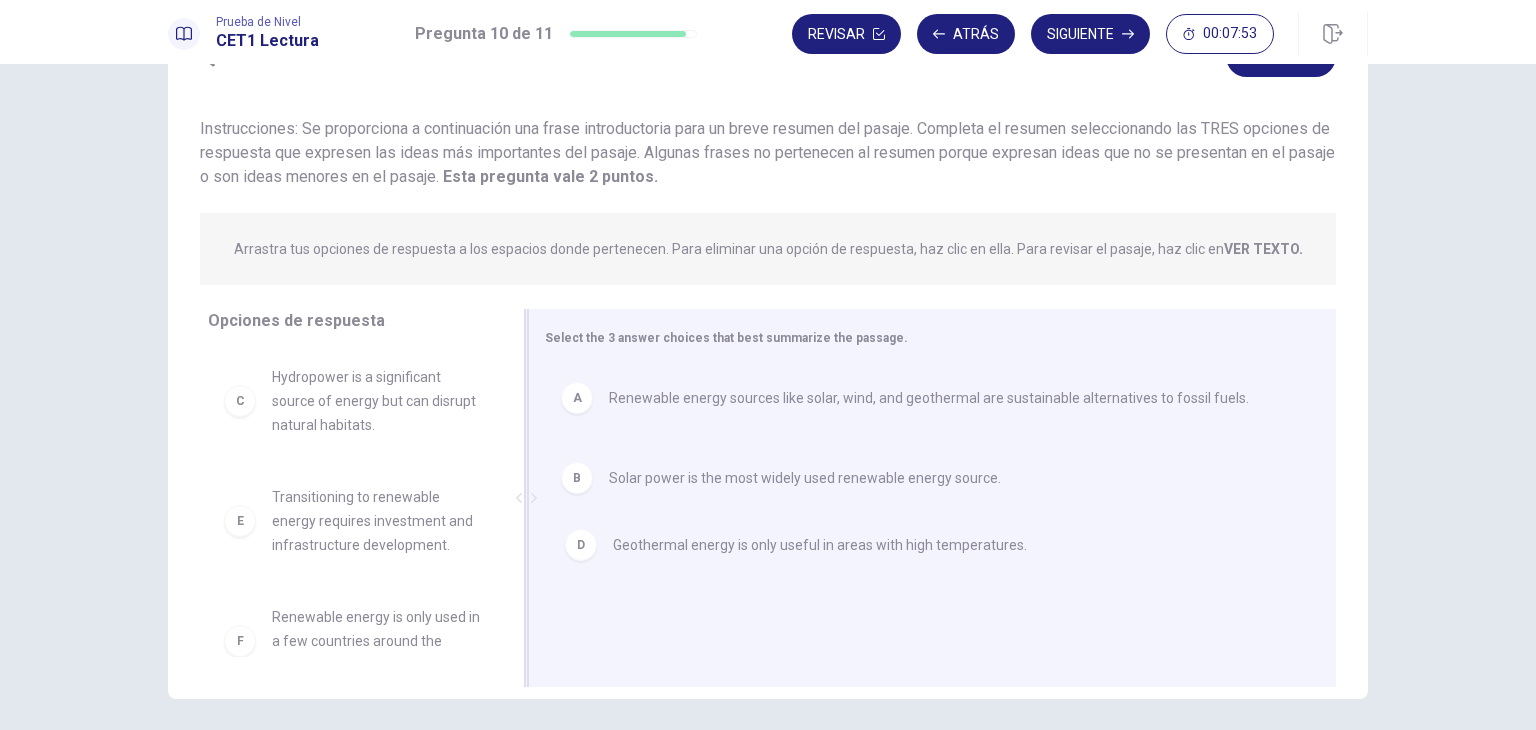 drag, startPoint x: 791, startPoint y: 566, endPoint x: 793, endPoint y: 552, distance: 14.142136 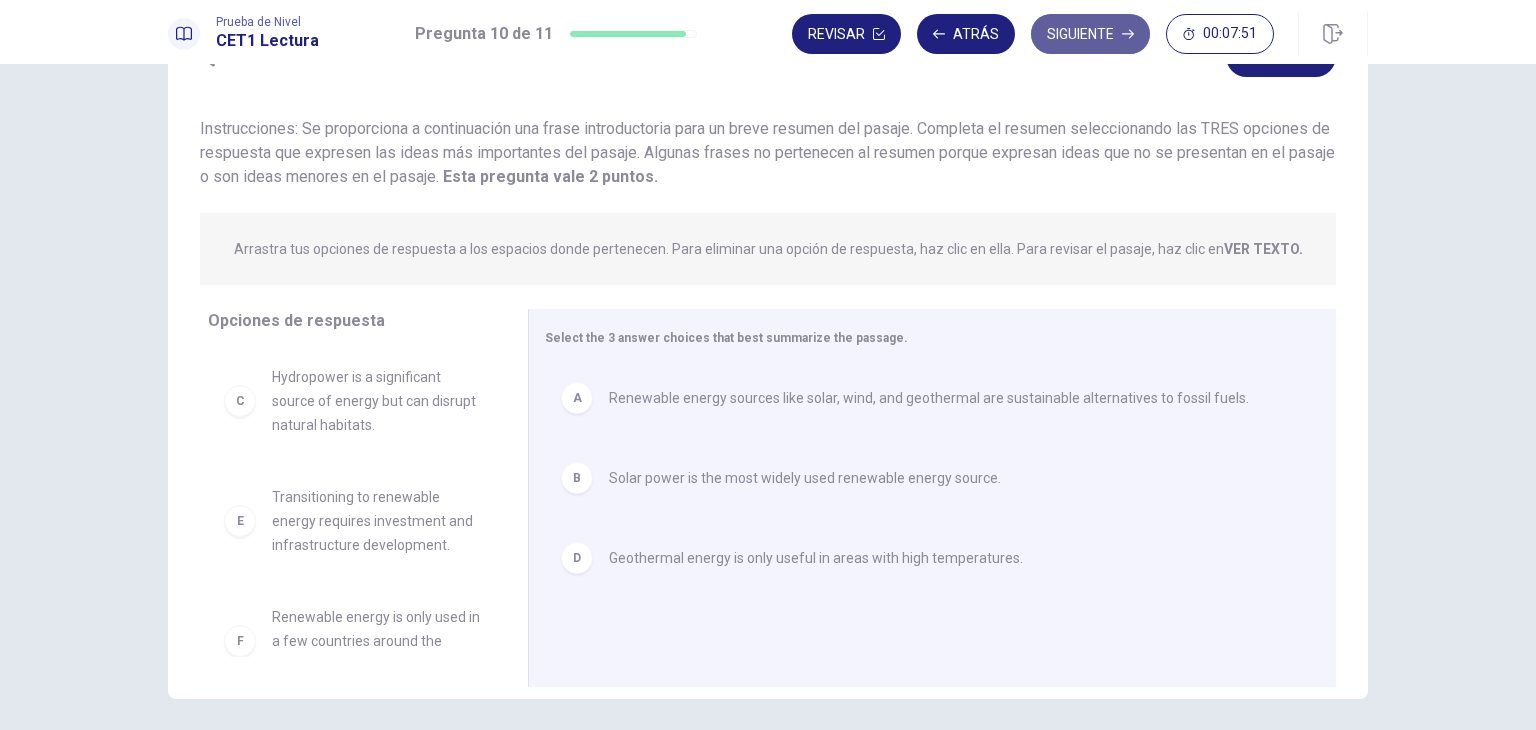 click on "Siguiente" at bounding box center (1090, 34) 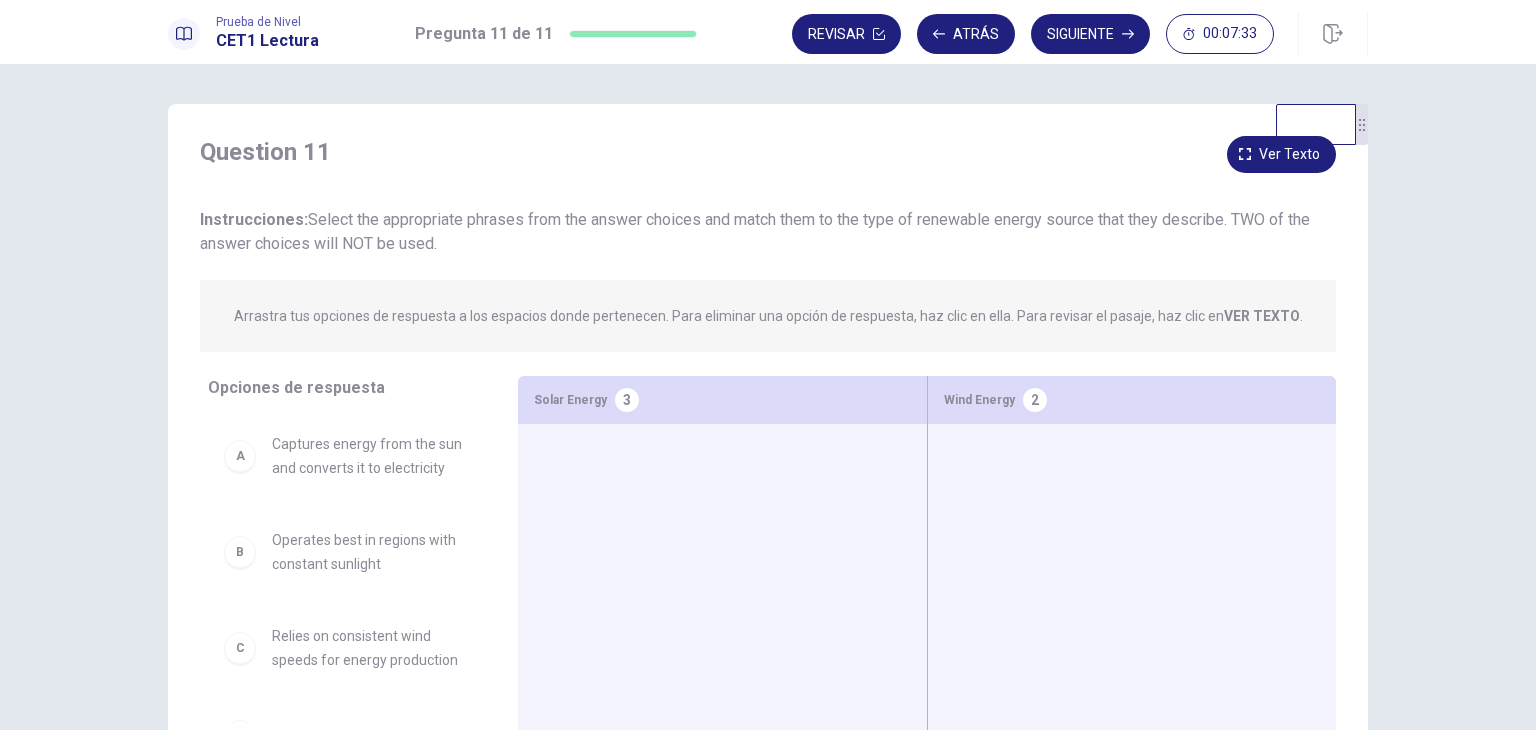 scroll, scrollTop: 173, scrollLeft: 0, axis: vertical 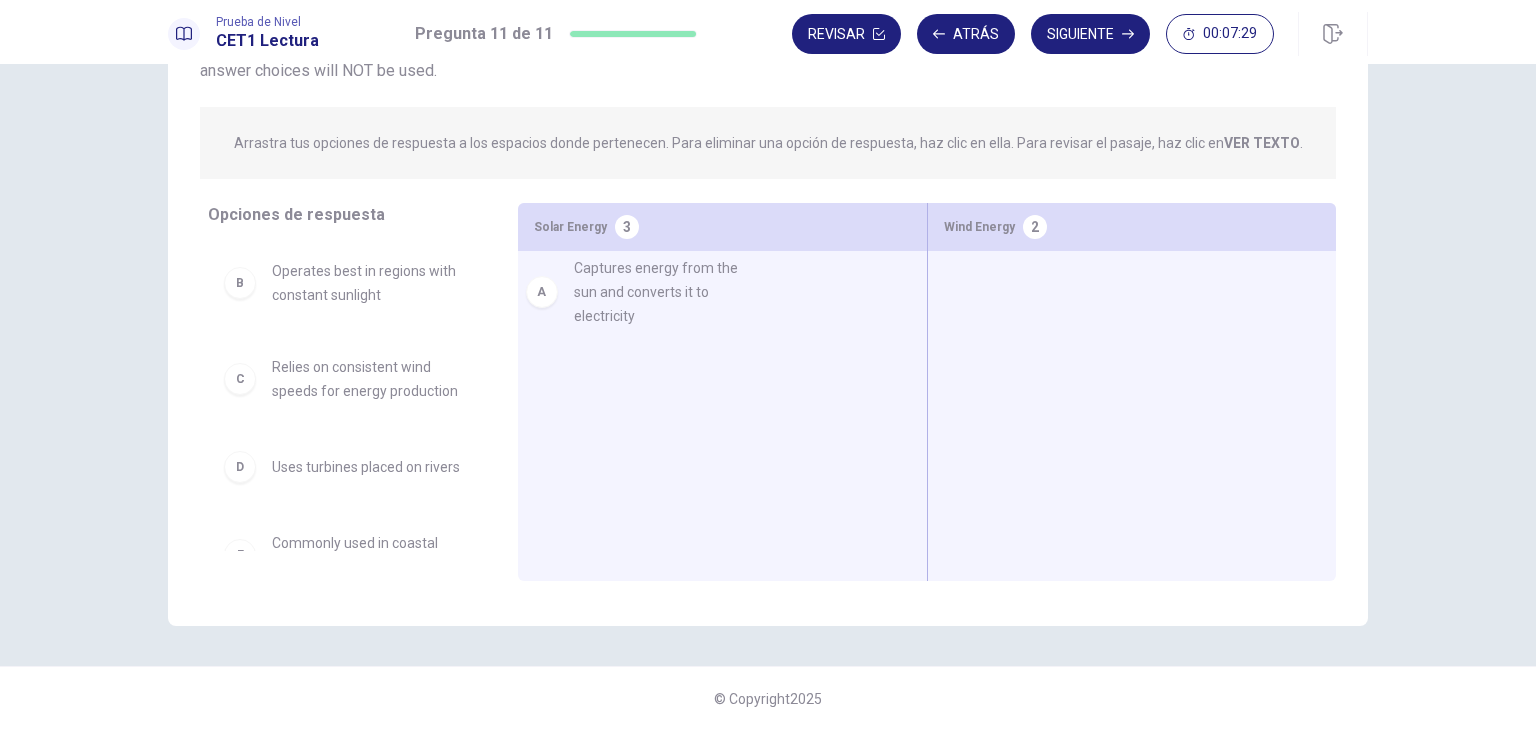 drag, startPoint x: 377, startPoint y: 281, endPoint x: 690, endPoint y: 279, distance: 313.00638 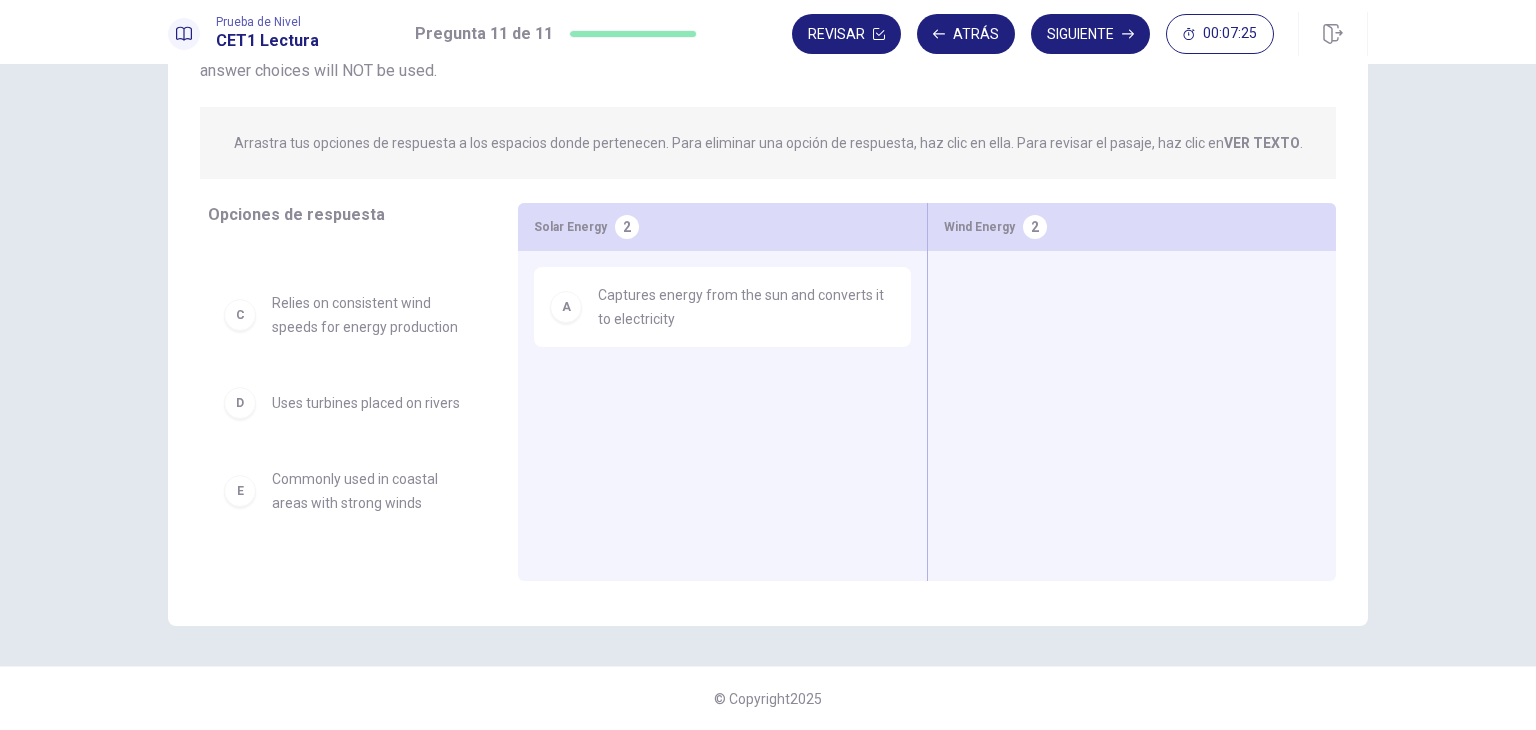 scroll, scrollTop: 100, scrollLeft: 0, axis: vertical 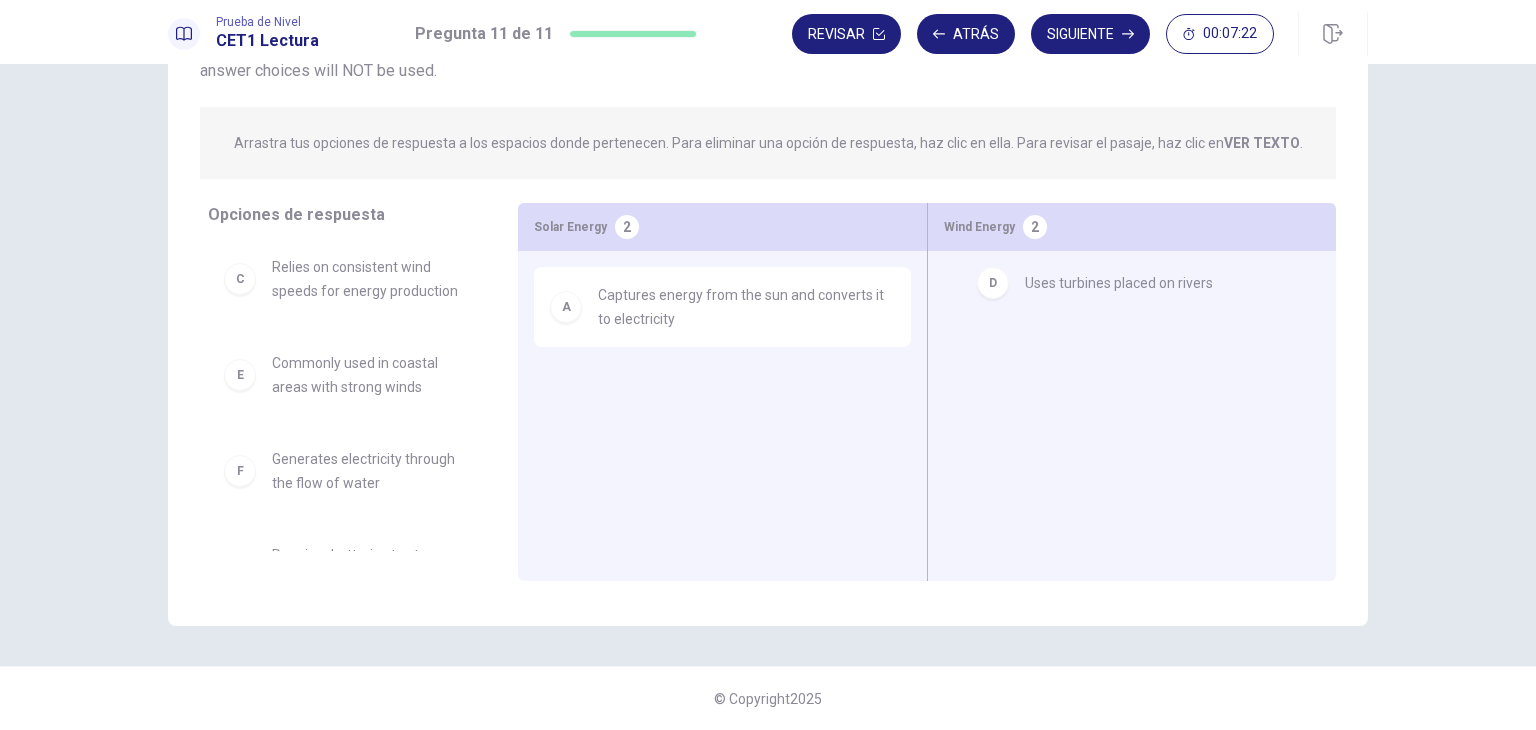 drag, startPoint x: 380, startPoint y: 380, endPoint x: 1145, endPoint y: 297, distance: 769.48944 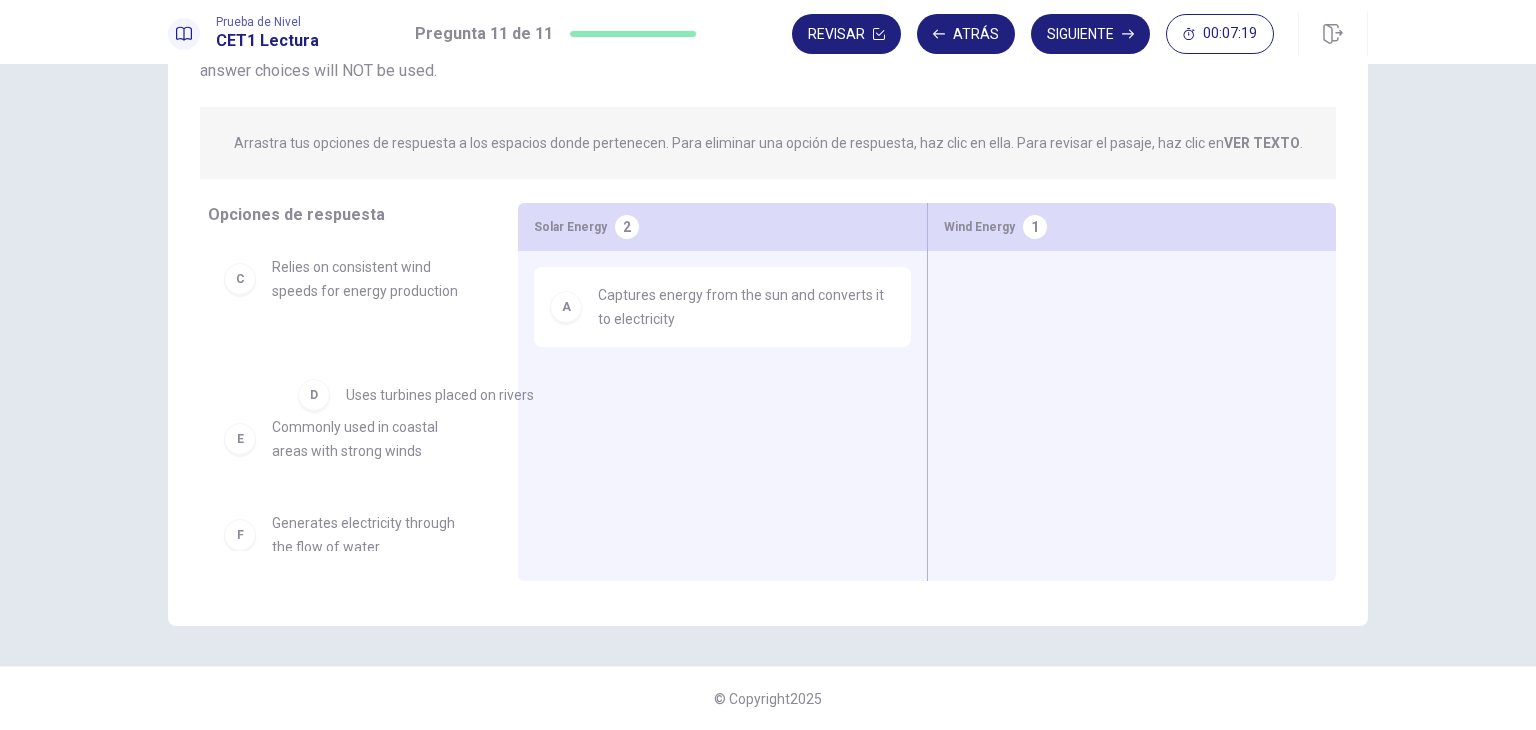 drag, startPoint x: 828, startPoint y: 337, endPoint x: 302, endPoint y: 422, distance: 532.8236 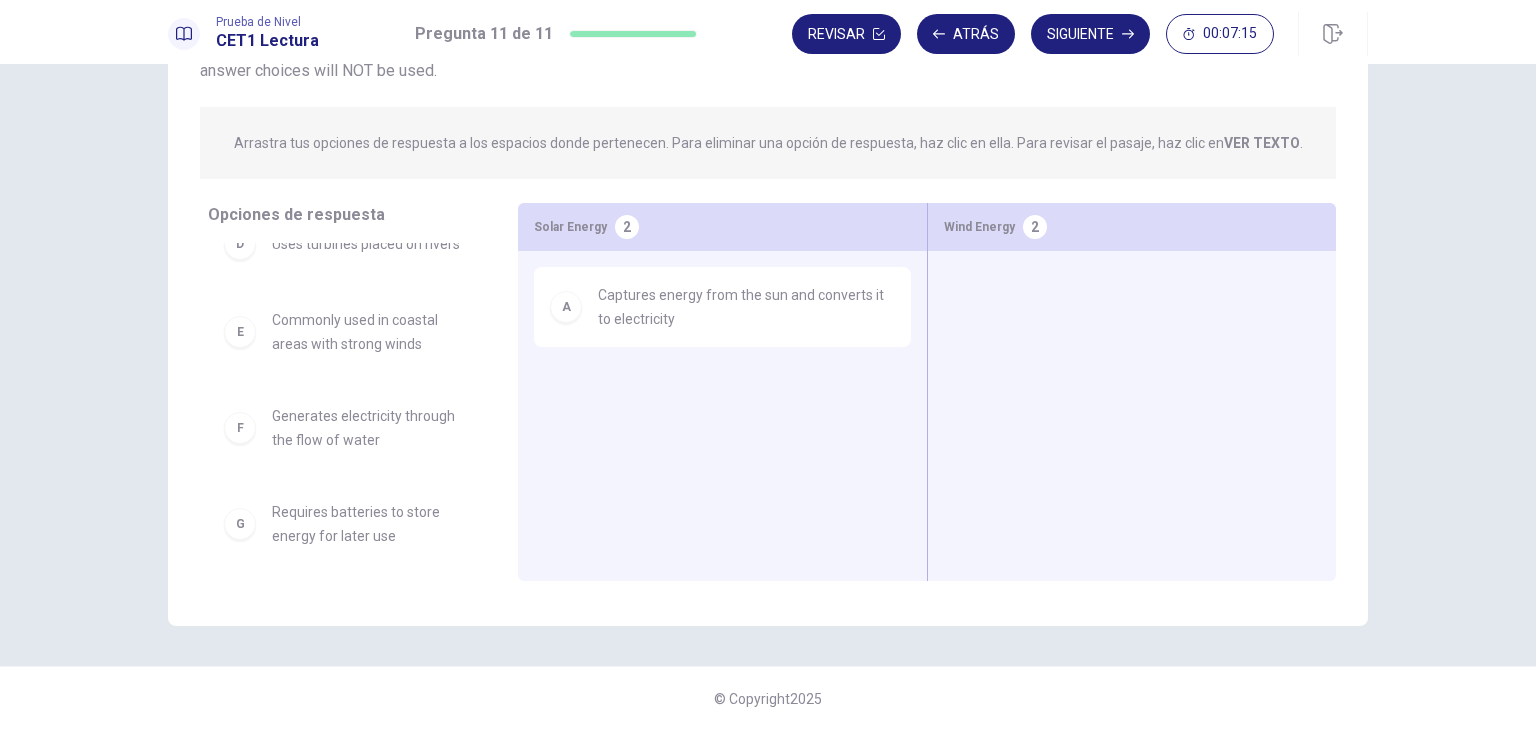 scroll, scrollTop: 236, scrollLeft: 0, axis: vertical 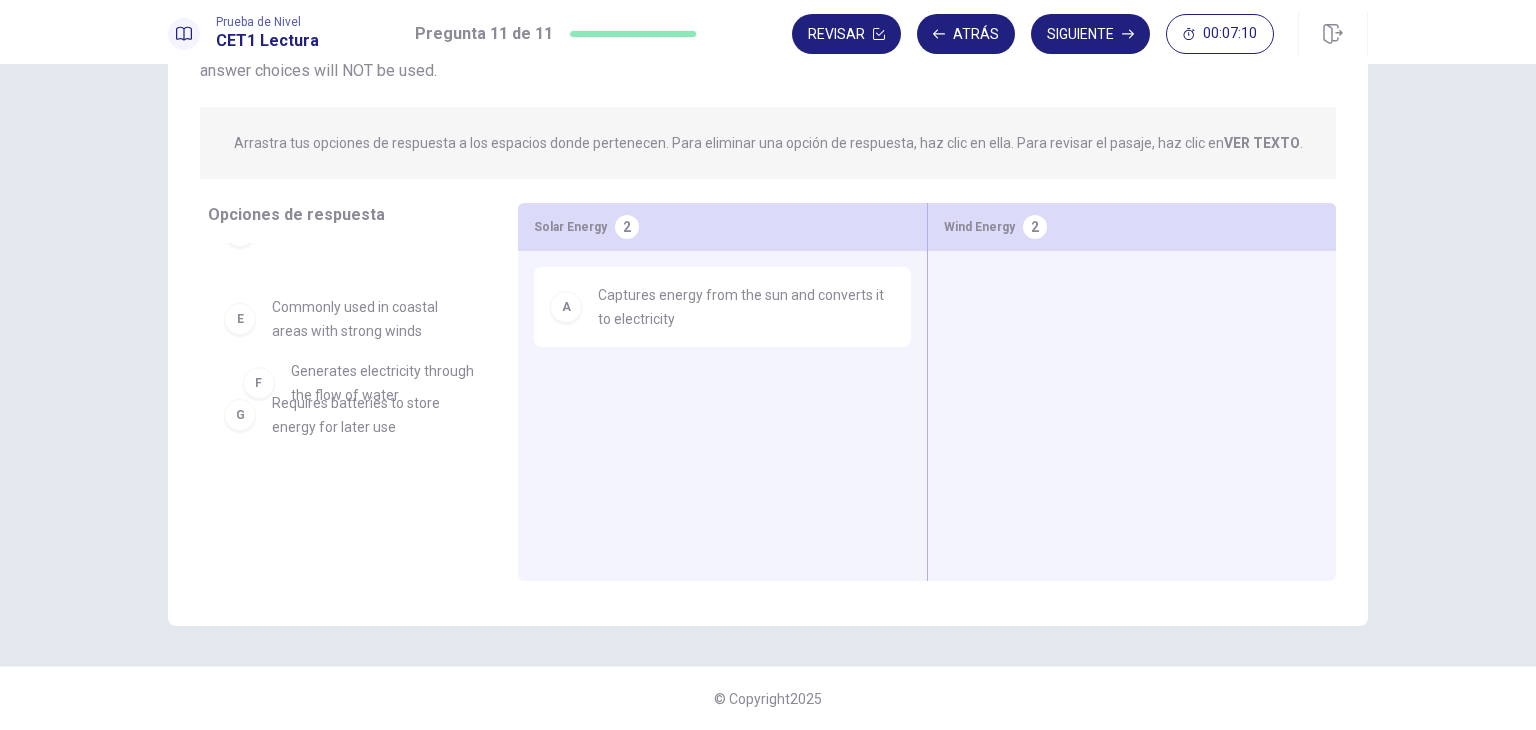 drag, startPoint x: 309, startPoint y: 416, endPoint x: 340, endPoint y: 385, distance: 43.840622 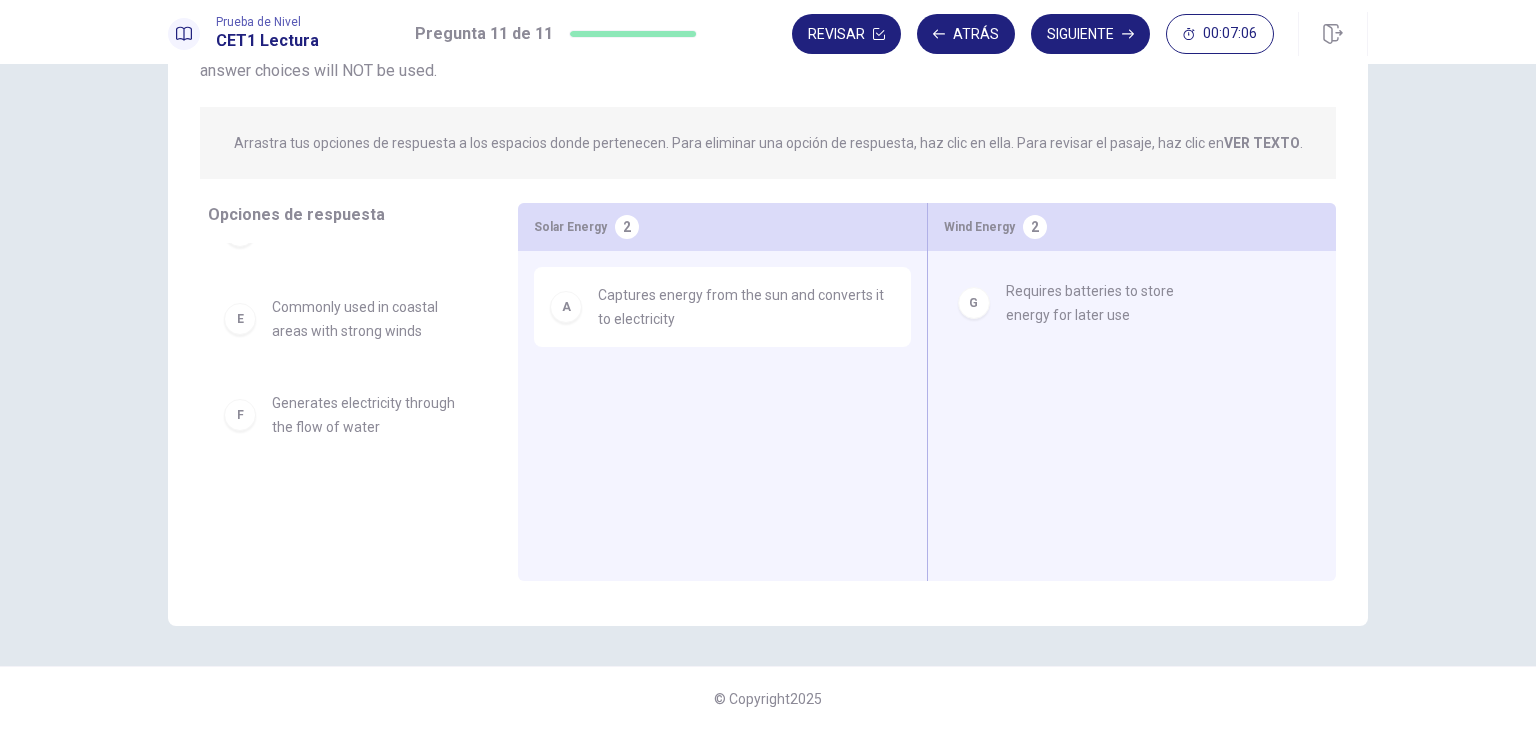 drag, startPoint x: 333, startPoint y: 521, endPoint x: 1084, endPoint y: 314, distance: 779.0058 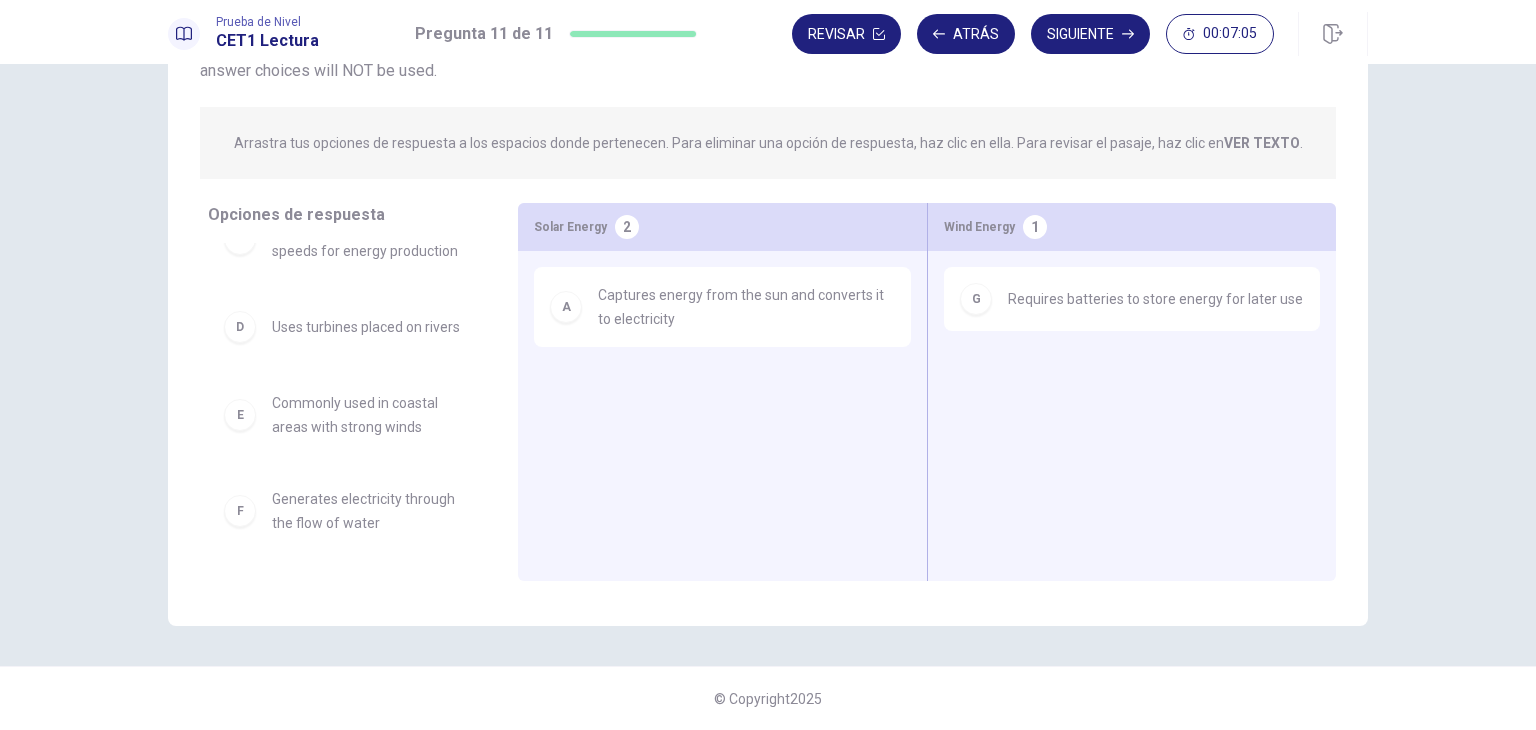 scroll, scrollTop: 140, scrollLeft: 0, axis: vertical 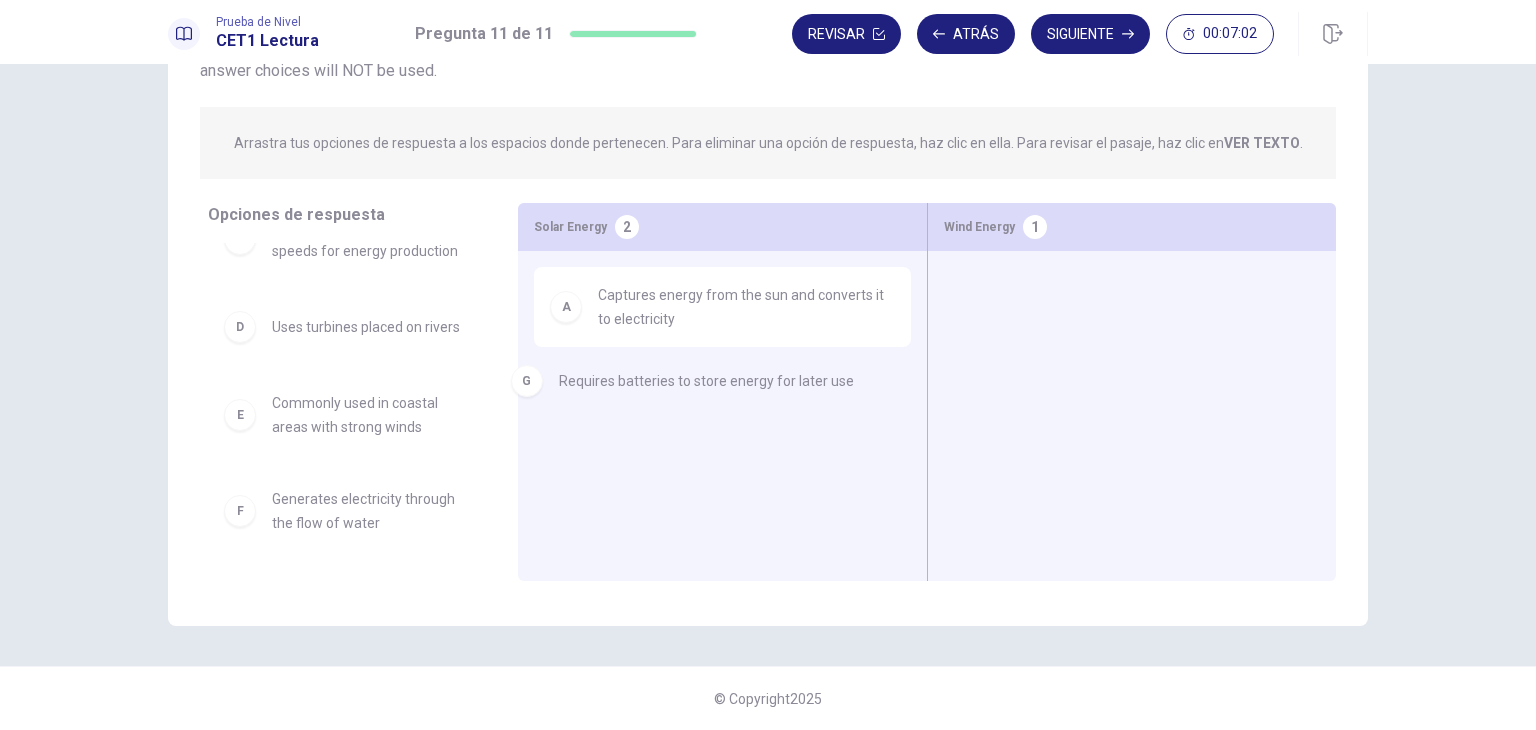 drag, startPoint x: 1071, startPoint y: 306, endPoint x: 625, endPoint y: 390, distance: 453.84137 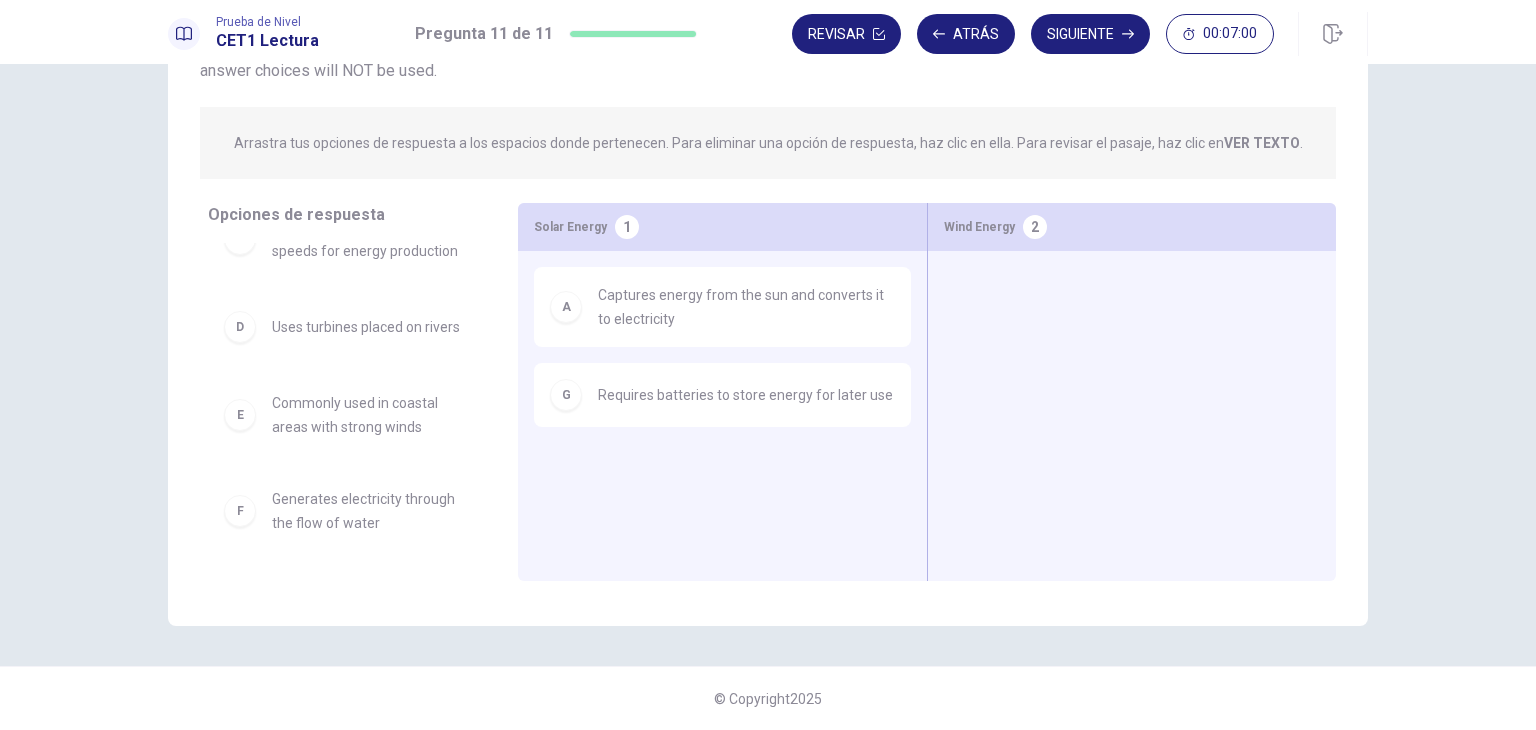 scroll, scrollTop: 0, scrollLeft: 0, axis: both 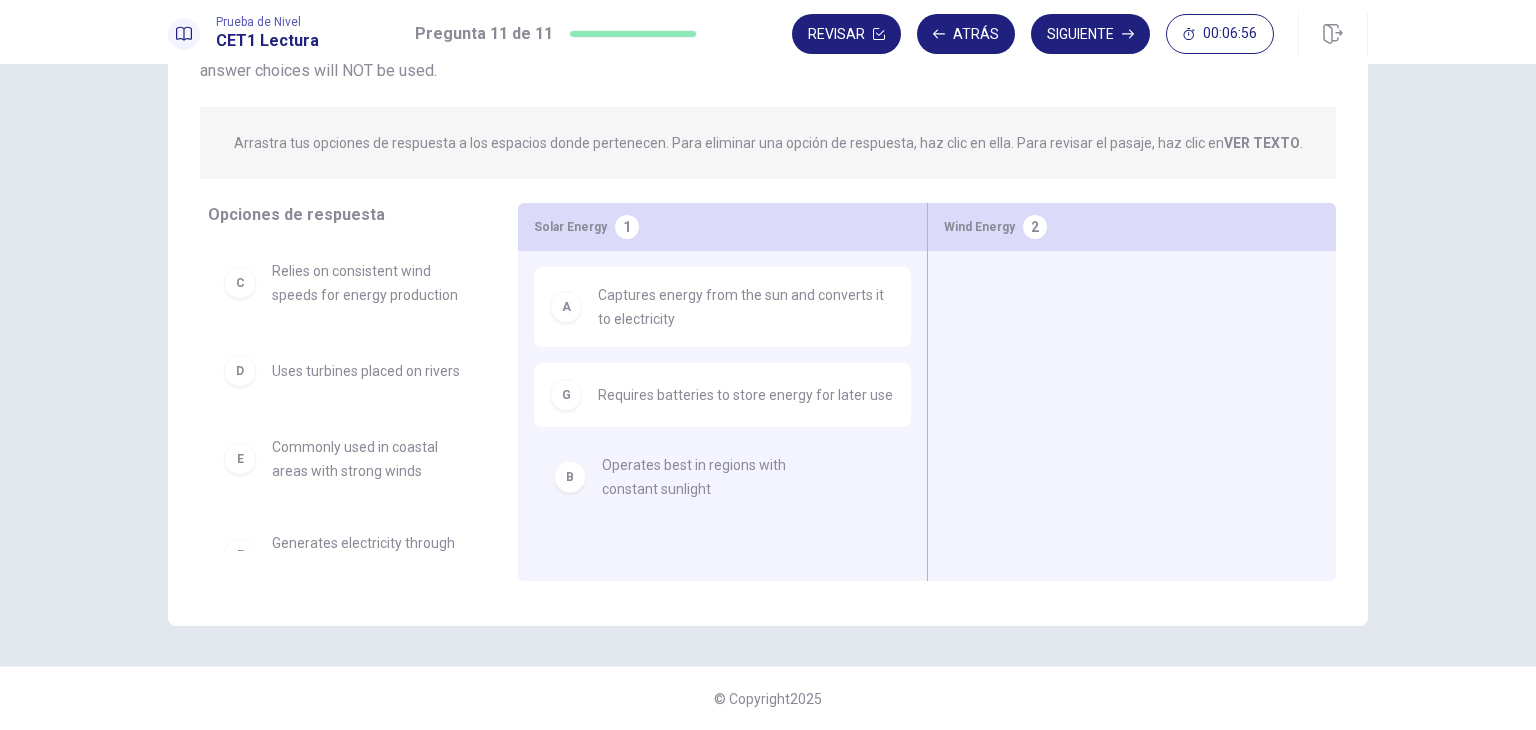 drag, startPoint x: 337, startPoint y: 289, endPoint x: 680, endPoint y: 485, distance: 395.05063 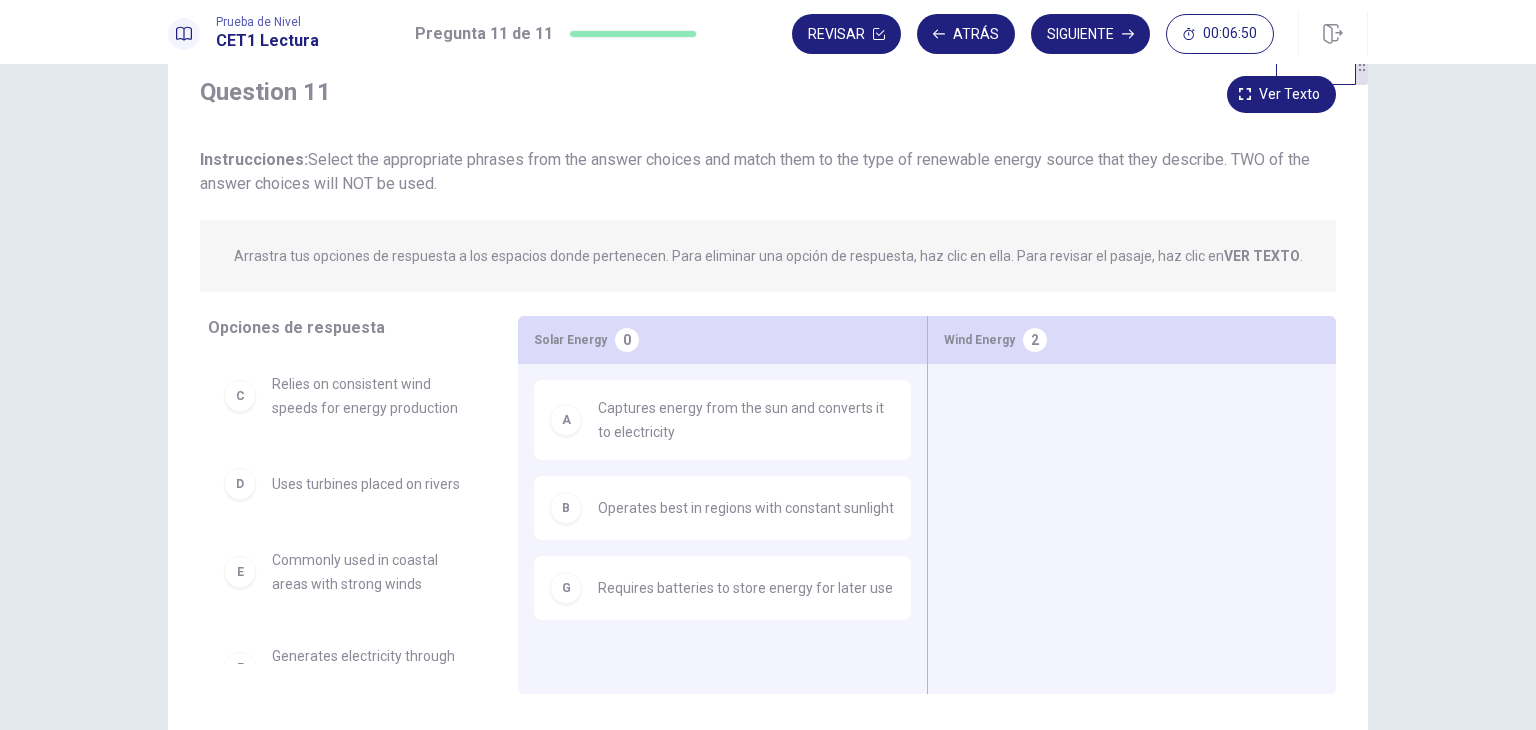 scroll, scrollTop: 0, scrollLeft: 0, axis: both 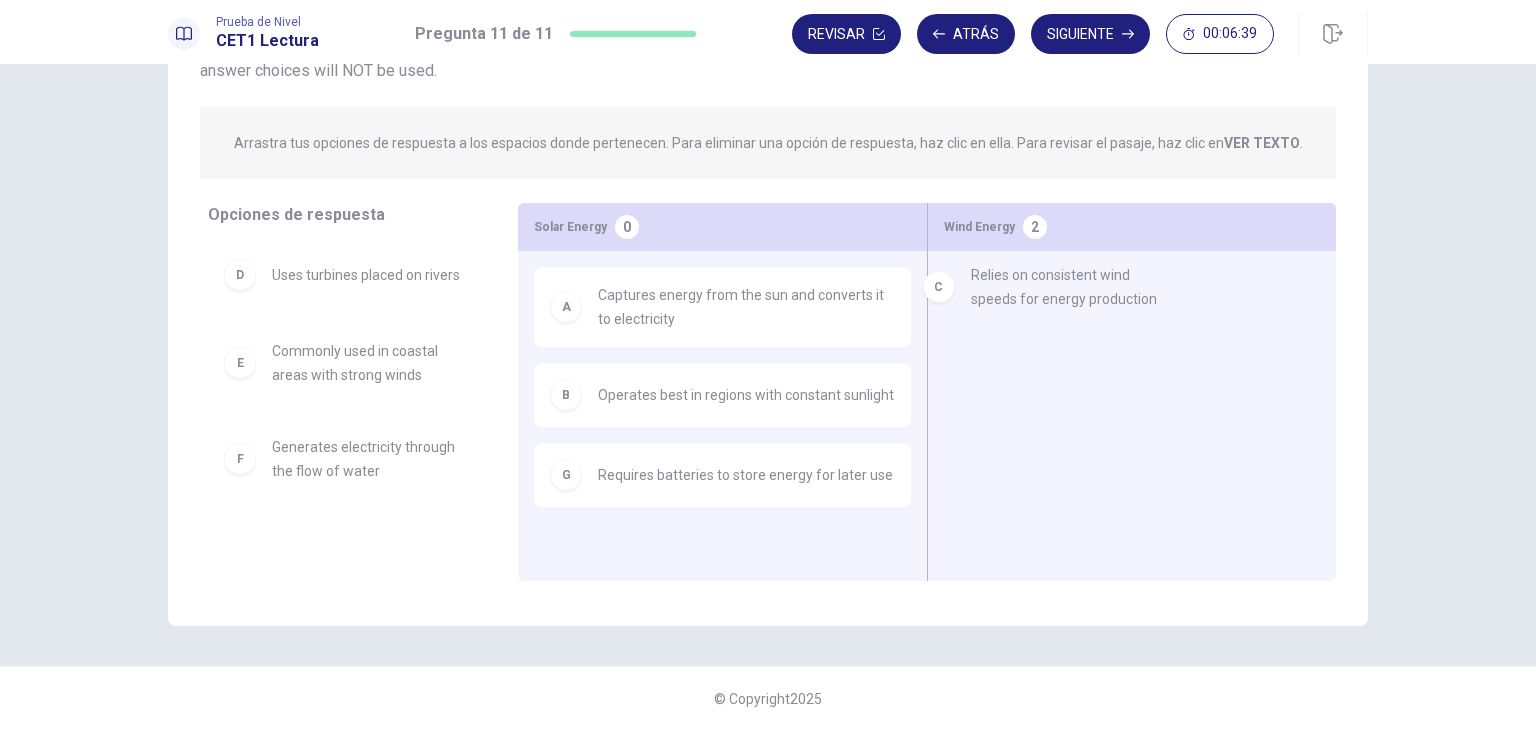 drag, startPoint x: 397, startPoint y: 297, endPoint x: 1088, endPoint y: 295, distance: 691.00287 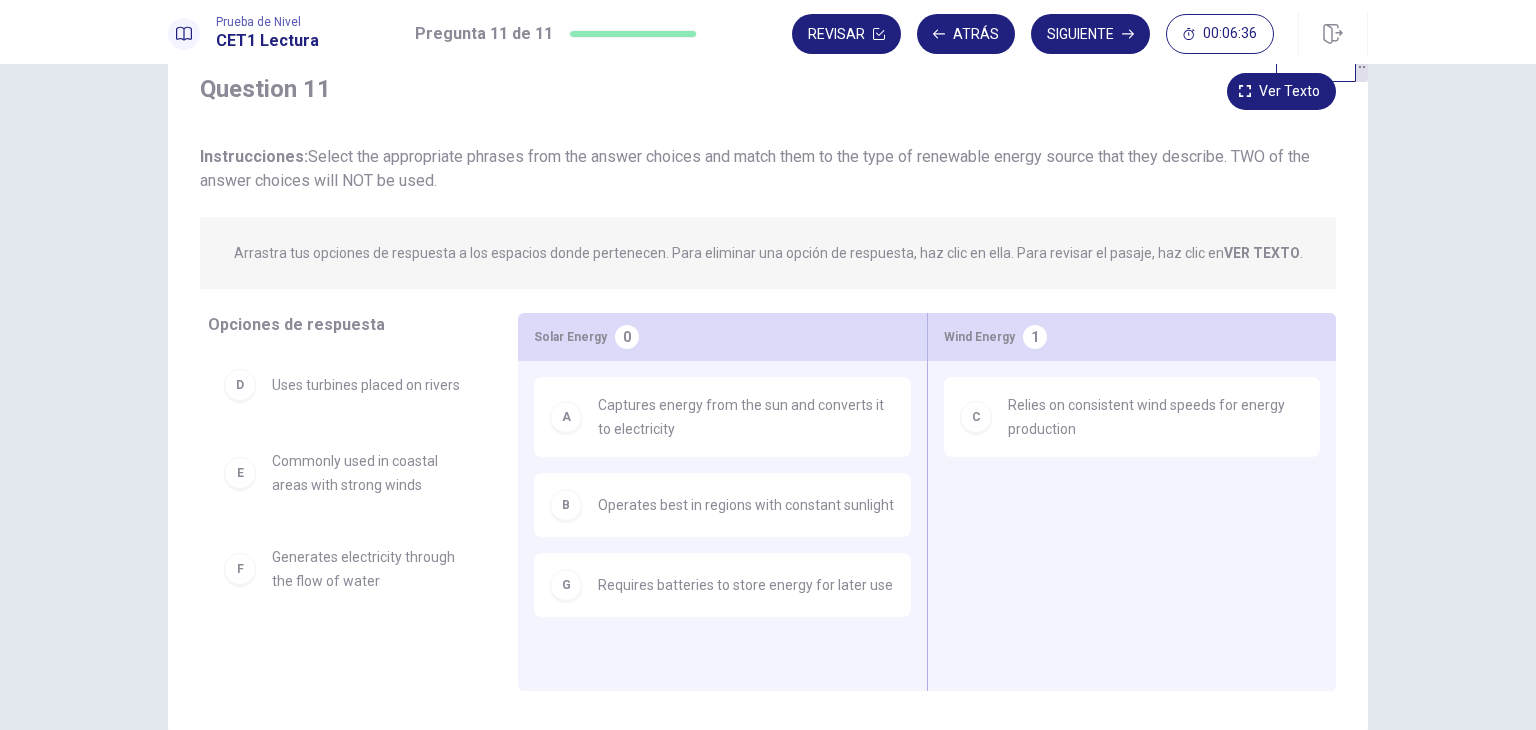 scroll, scrollTop: 0, scrollLeft: 0, axis: both 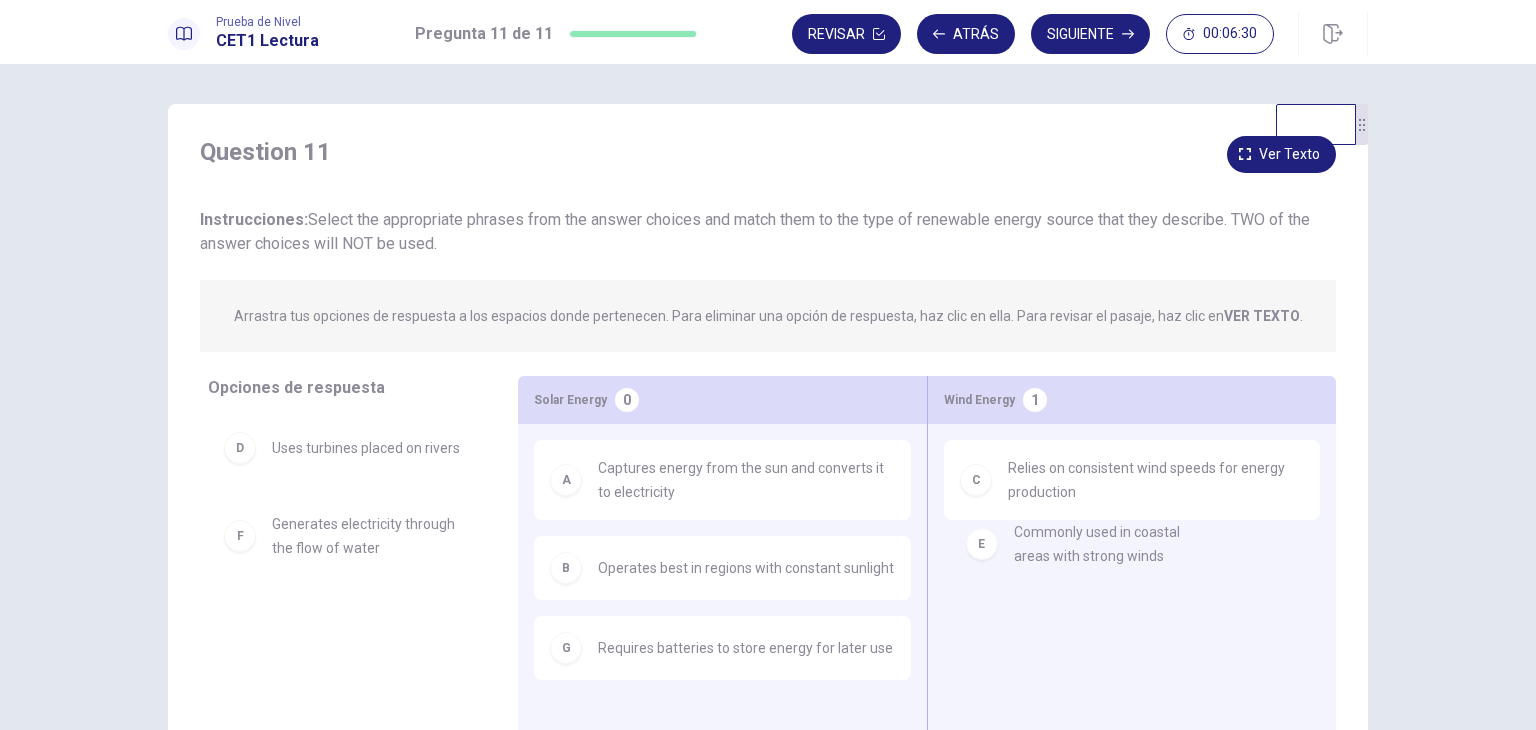 drag, startPoint x: 512, startPoint y: 536, endPoint x: 1080, endPoint y: 546, distance: 568.088 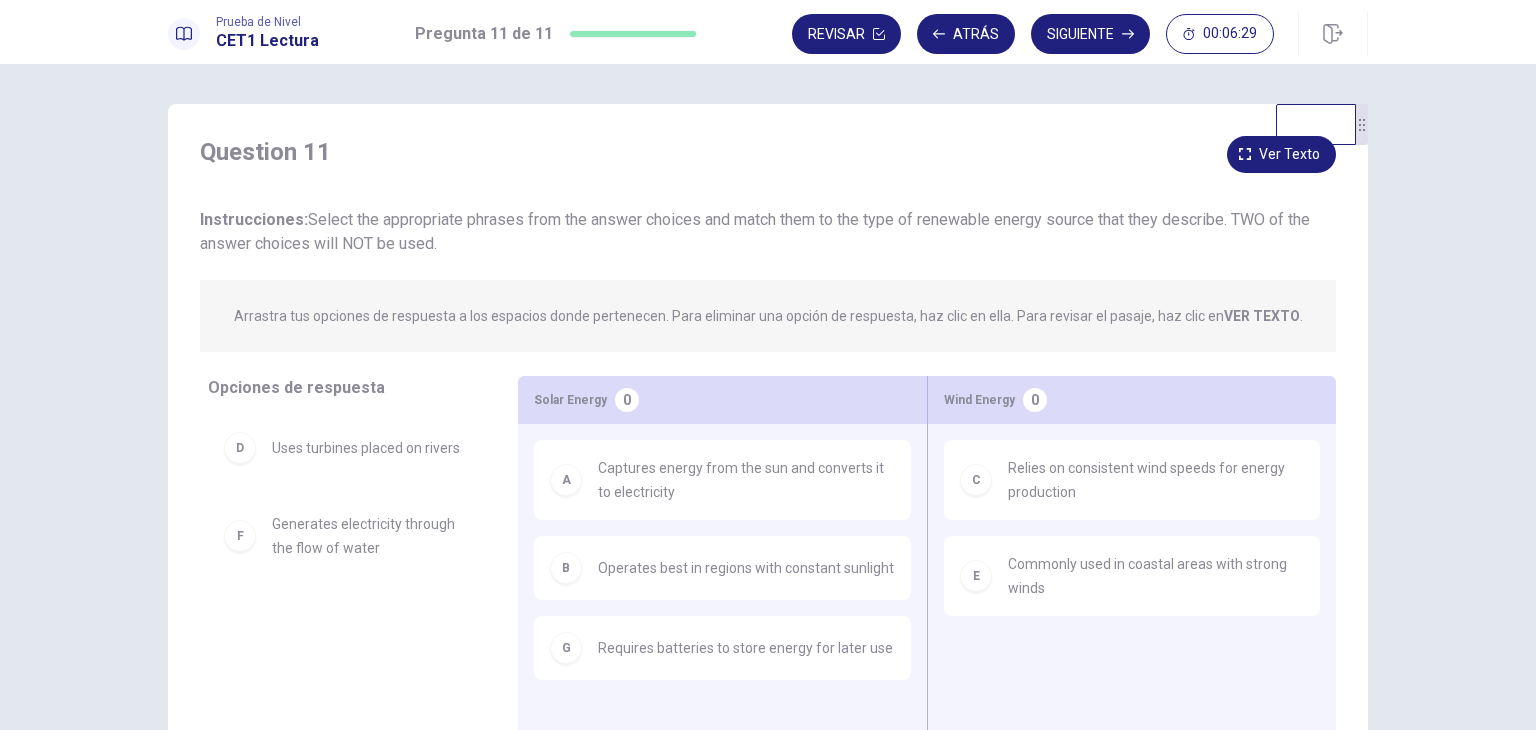 scroll, scrollTop: 173, scrollLeft: 0, axis: vertical 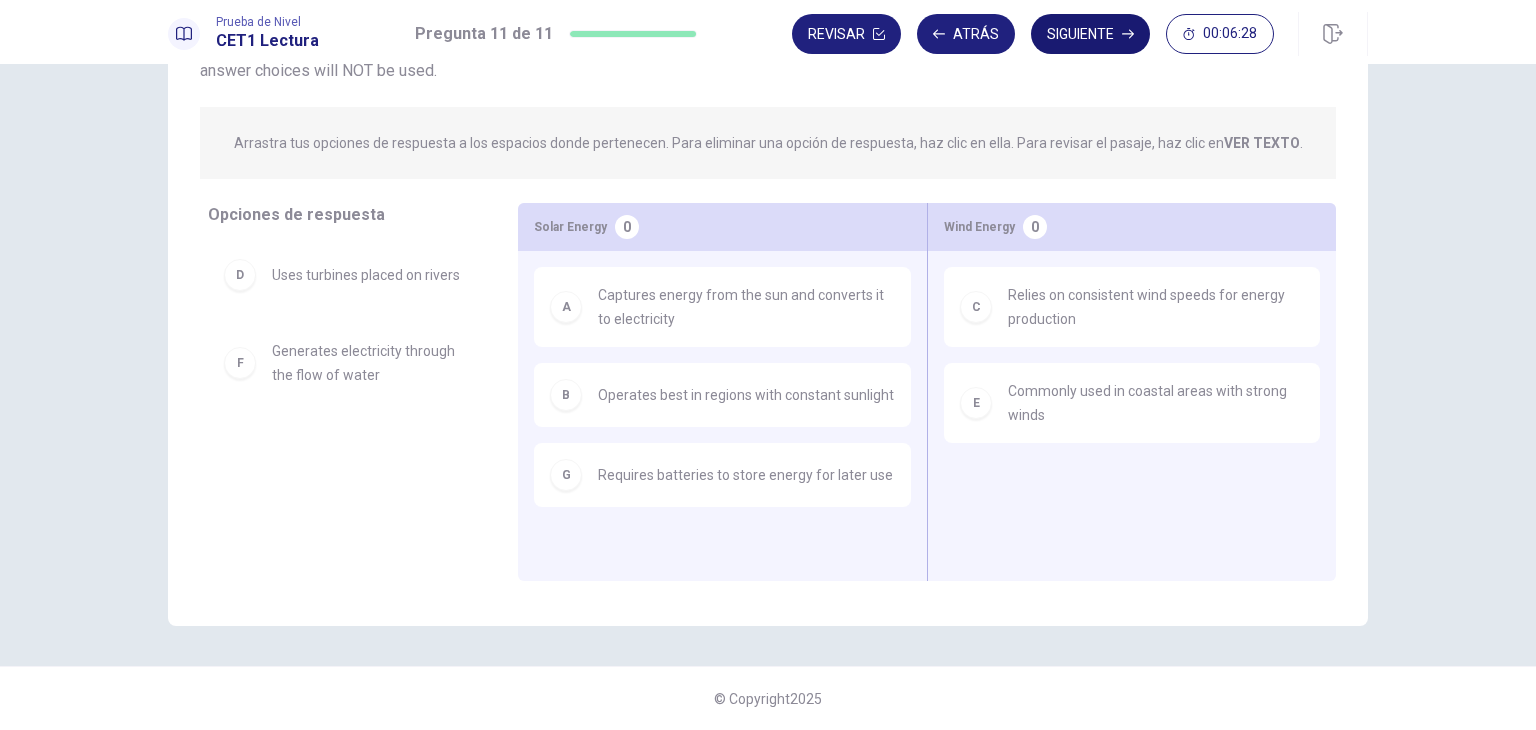 click on "Siguiente" at bounding box center (1090, 34) 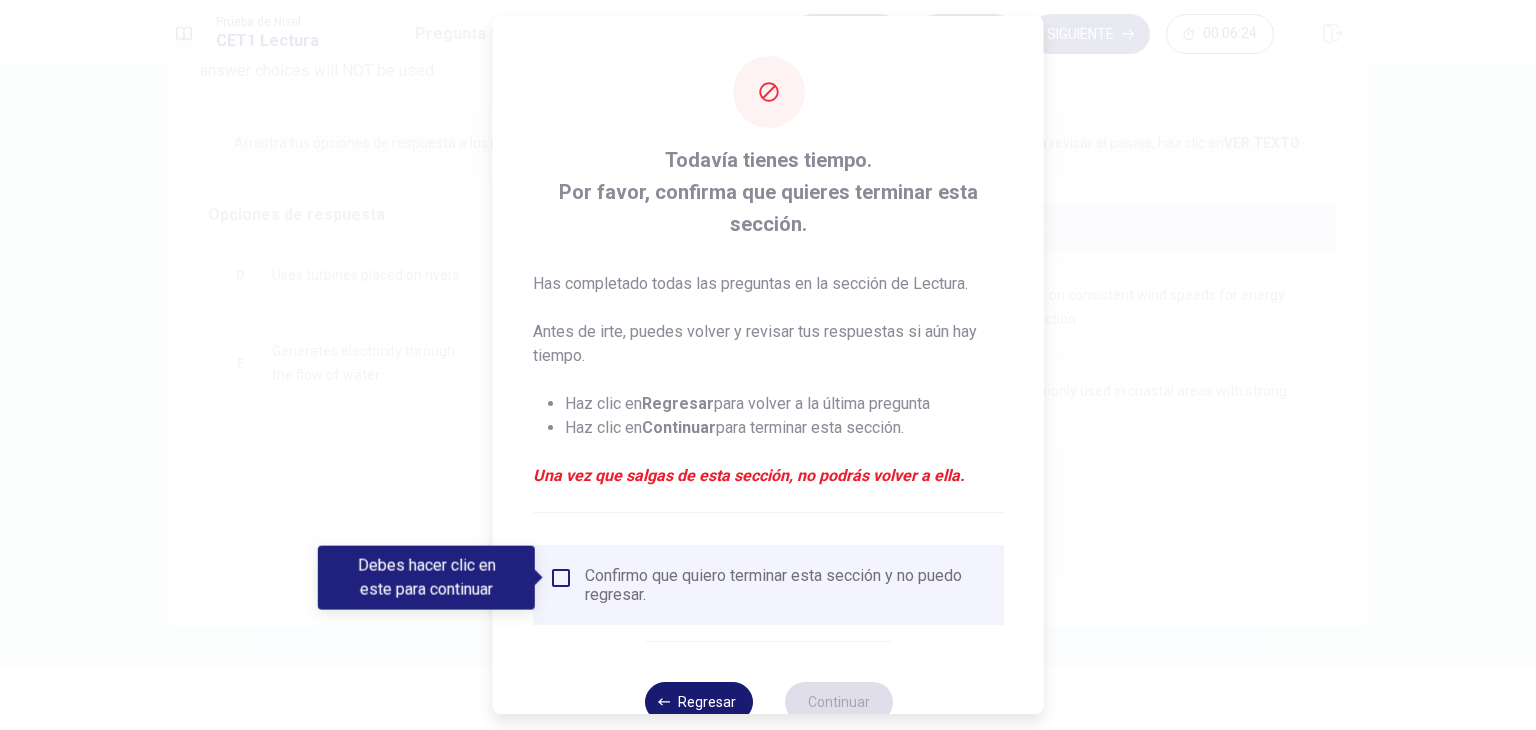 click on "Regresar" at bounding box center (698, 702) 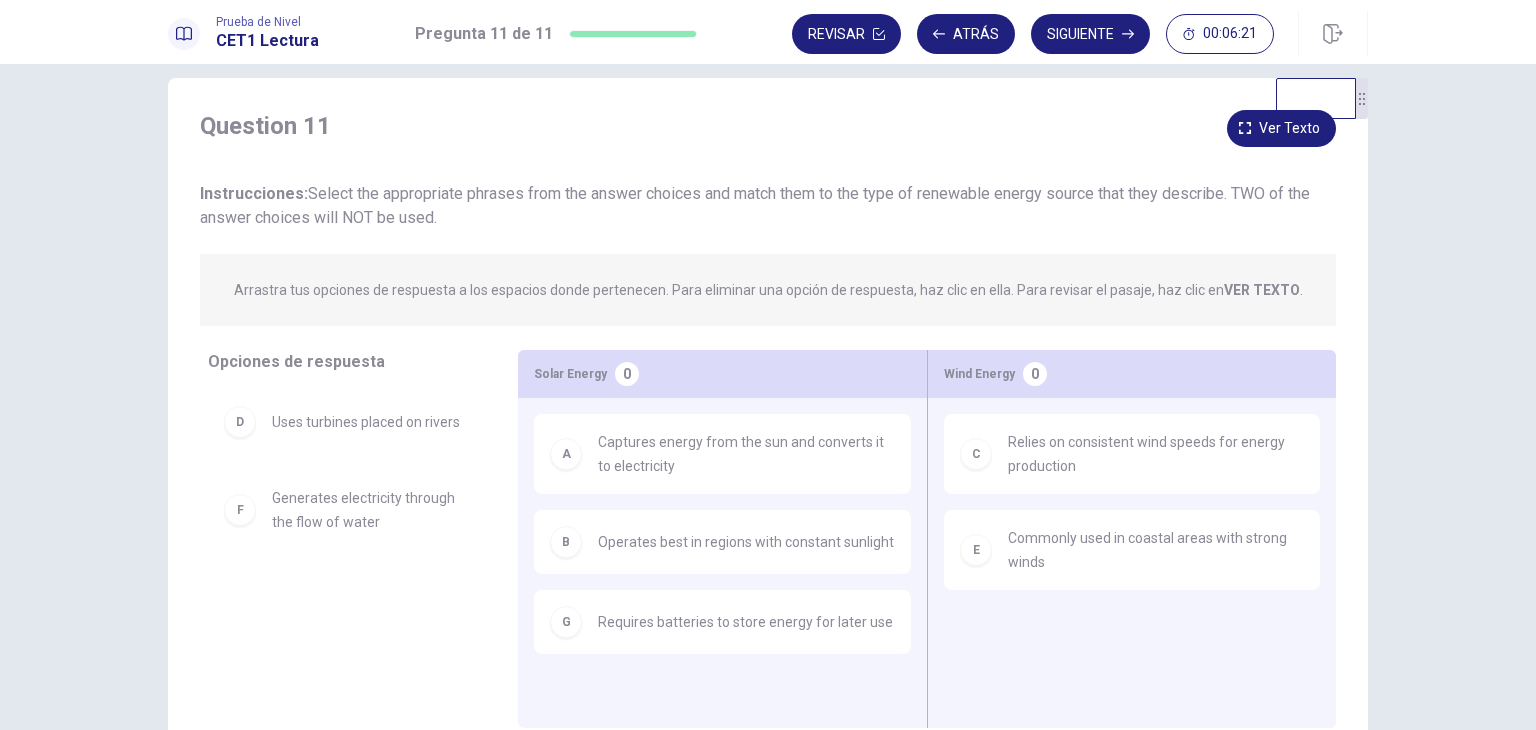 scroll, scrollTop: 0, scrollLeft: 0, axis: both 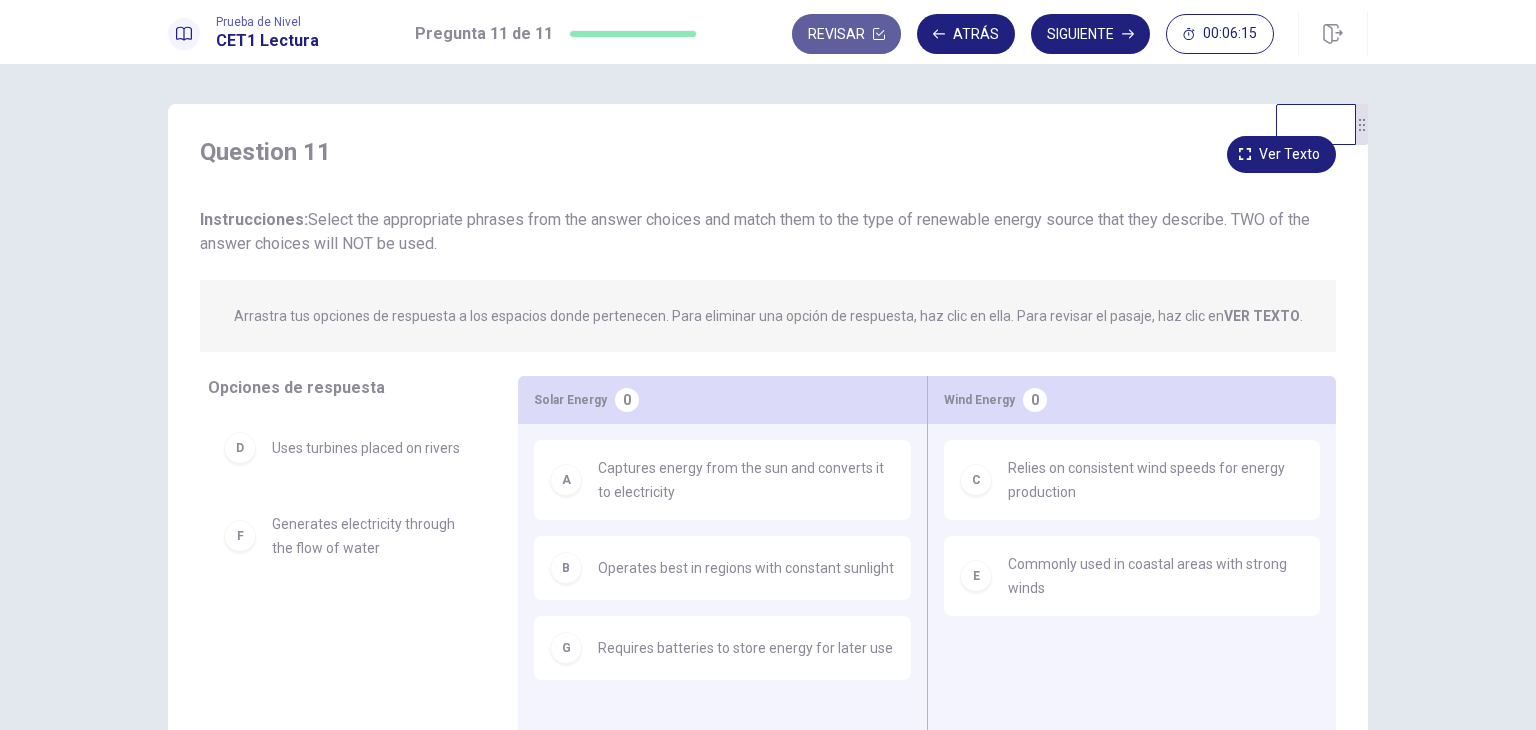click on "Revisar" at bounding box center (846, 34) 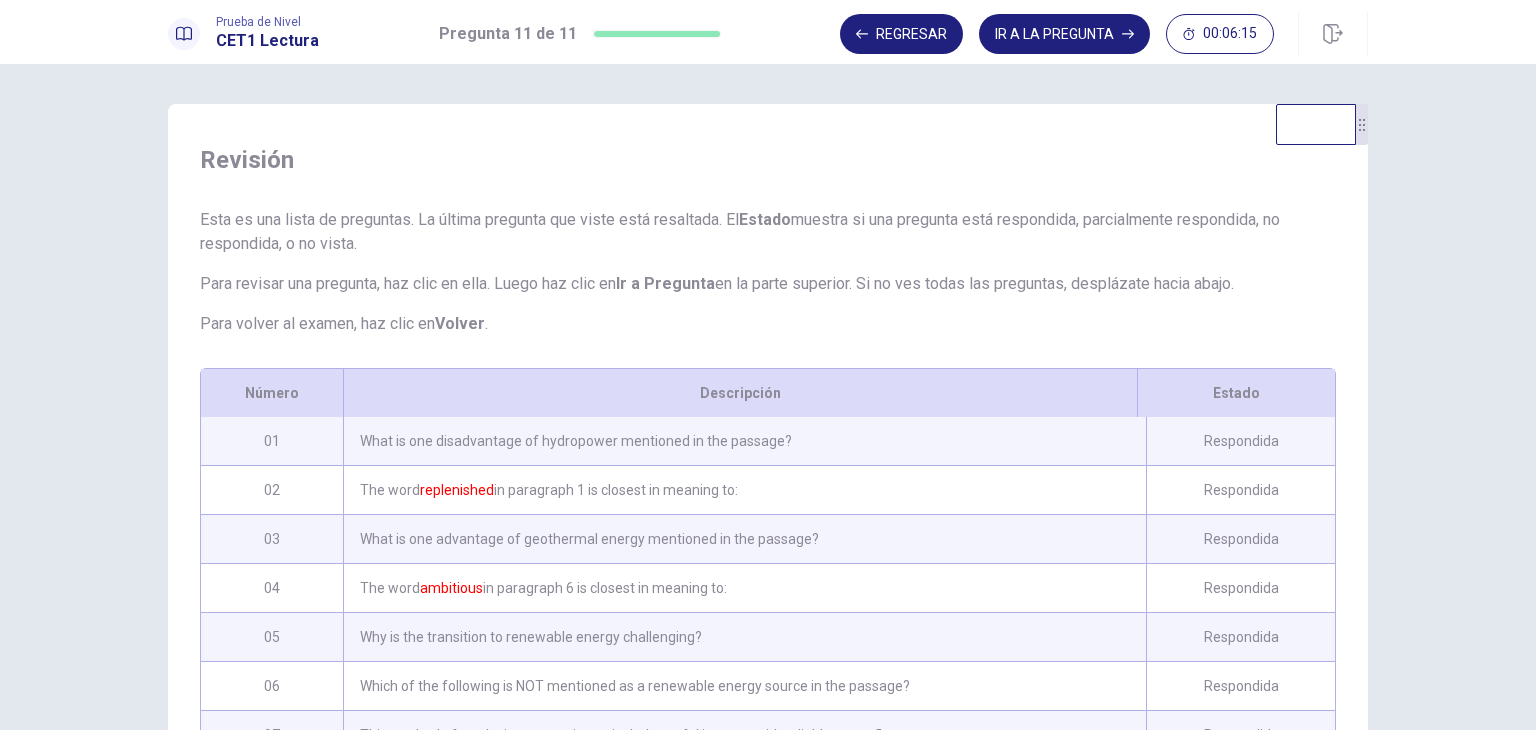 scroll, scrollTop: 268, scrollLeft: 0, axis: vertical 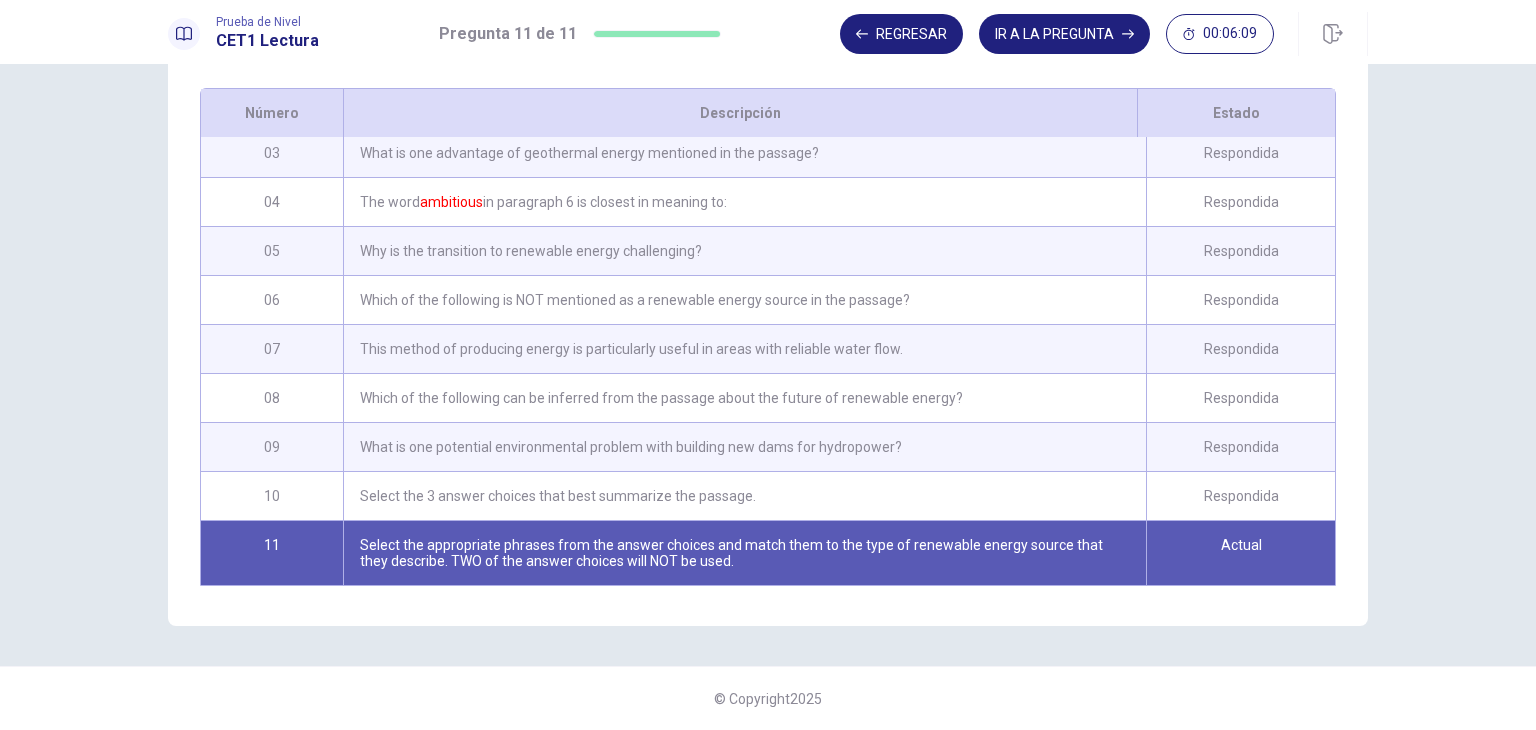 click on "What is one potential environmental problem with building new dams for hydropower?" at bounding box center (744, 447) 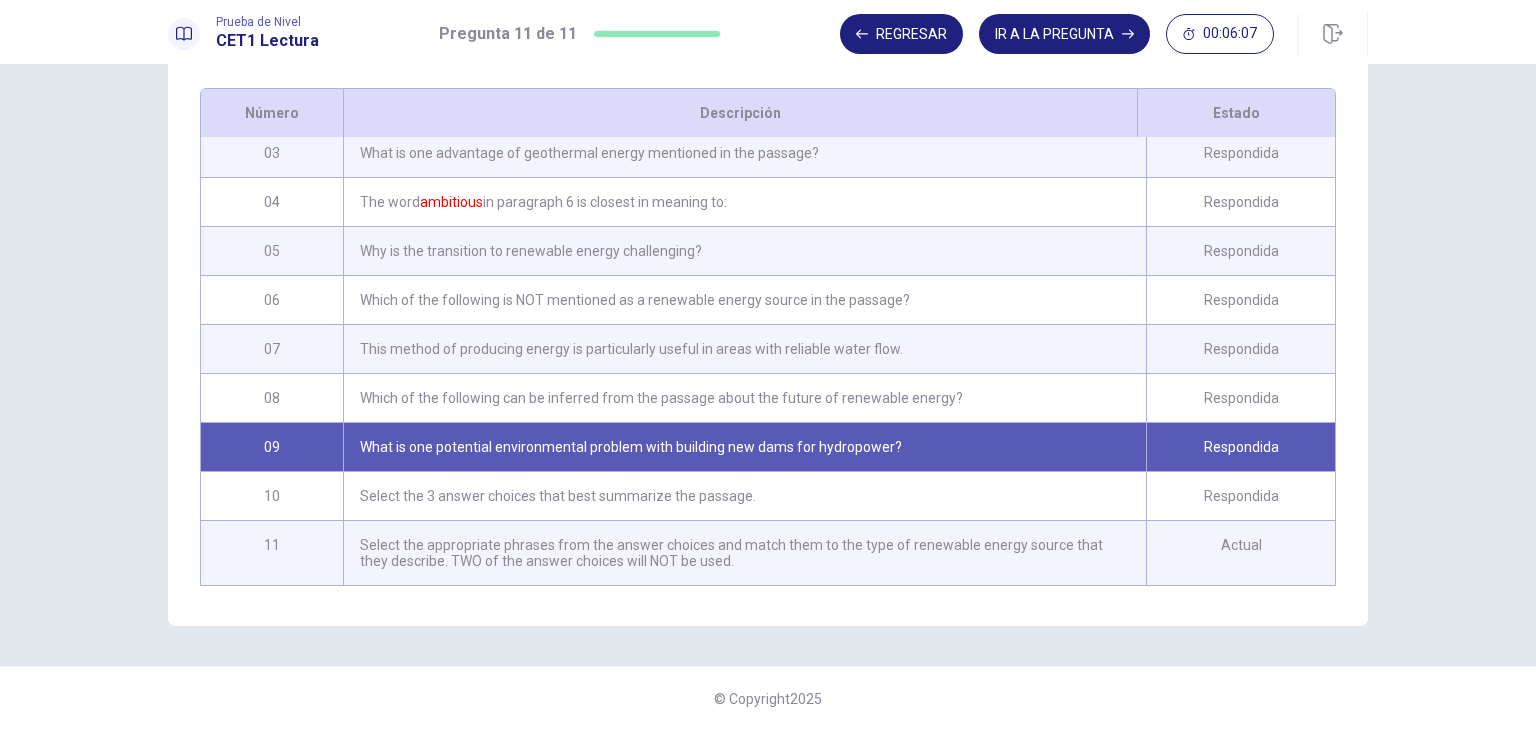 click on "What is one potential environmental problem with building new dams for hydropower?" at bounding box center (744, 447) 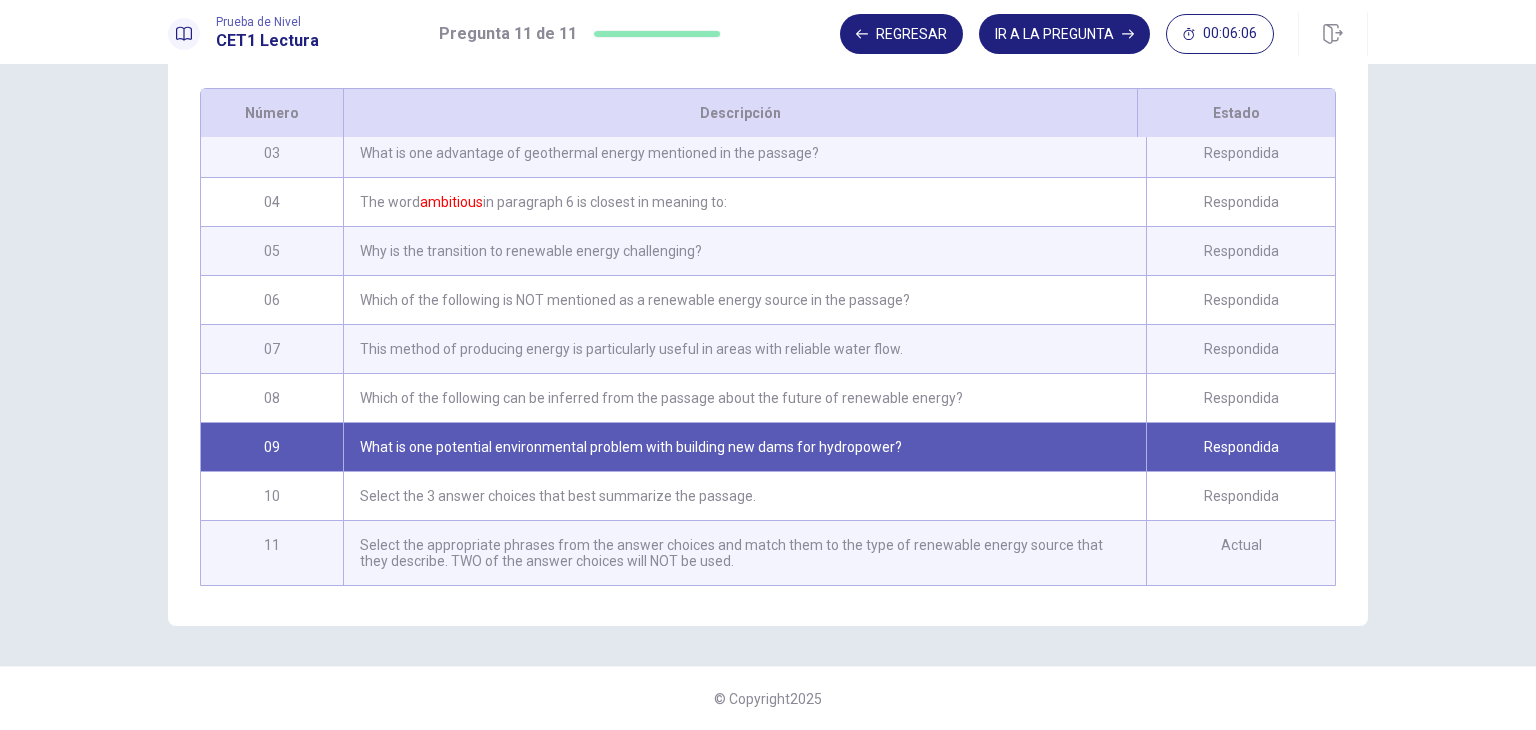 click on "What is one potential environmental problem with building new dams for hydropower?" at bounding box center [744, 447] 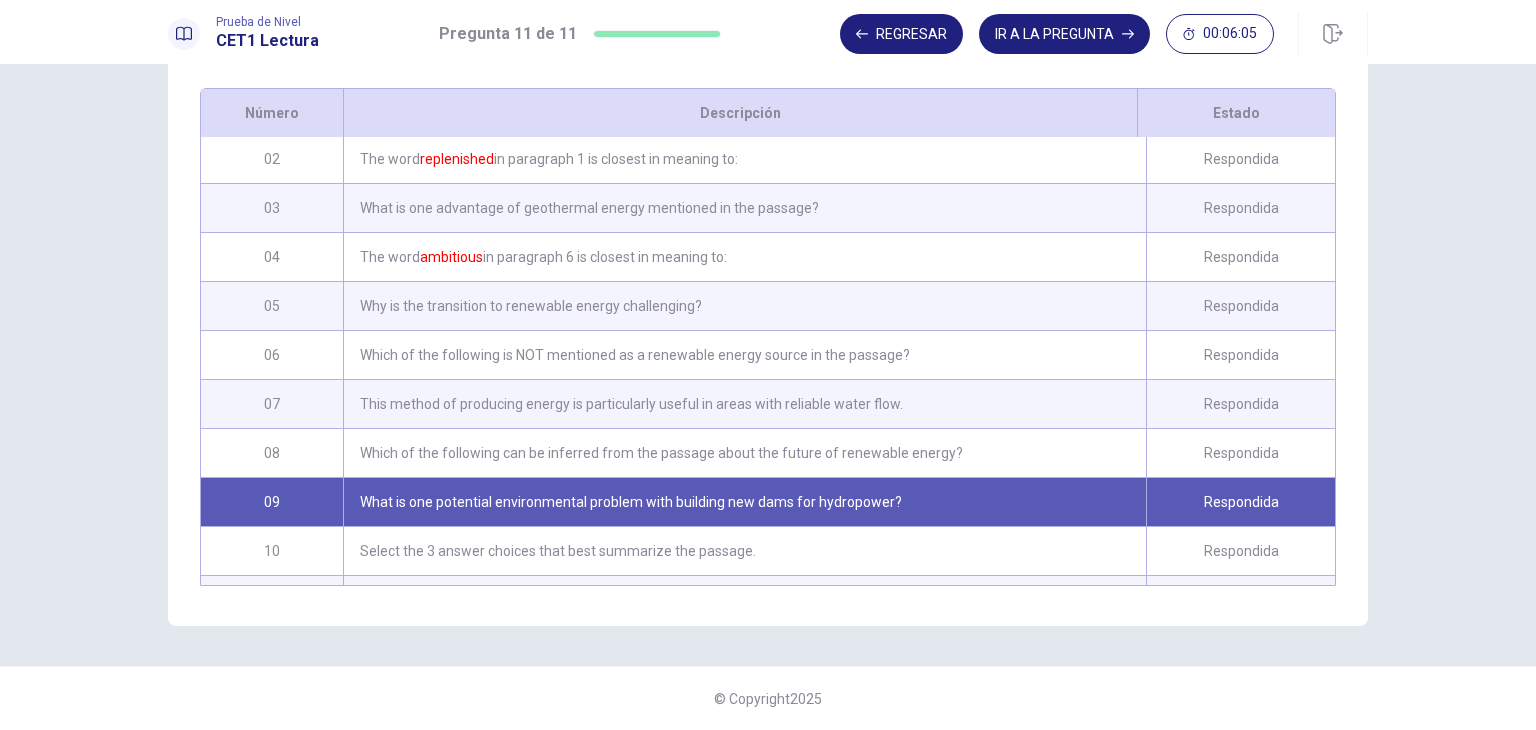 scroll, scrollTop: 0, scrollLeft: 0, axis: both 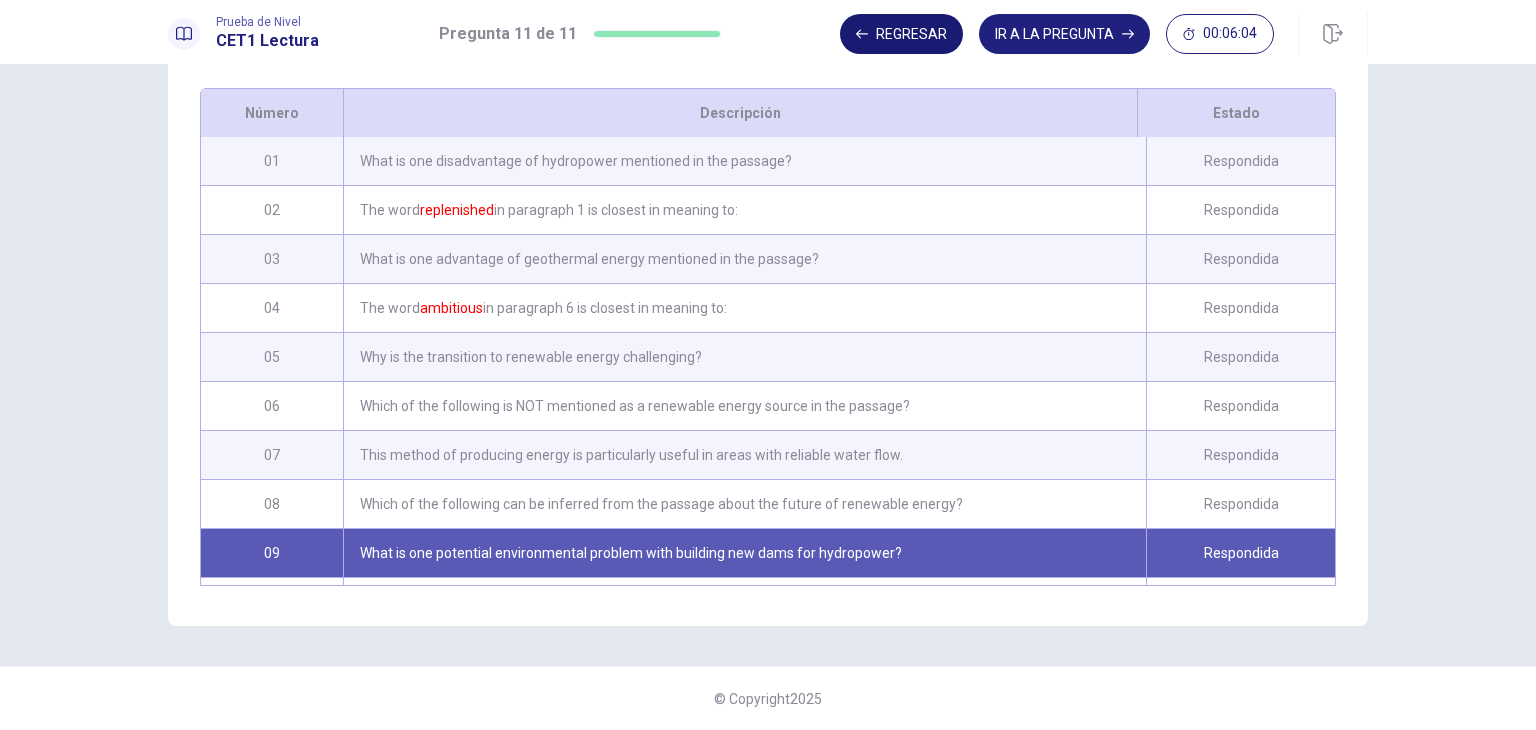 click on "Regresar" at bounding box center (901, 34) 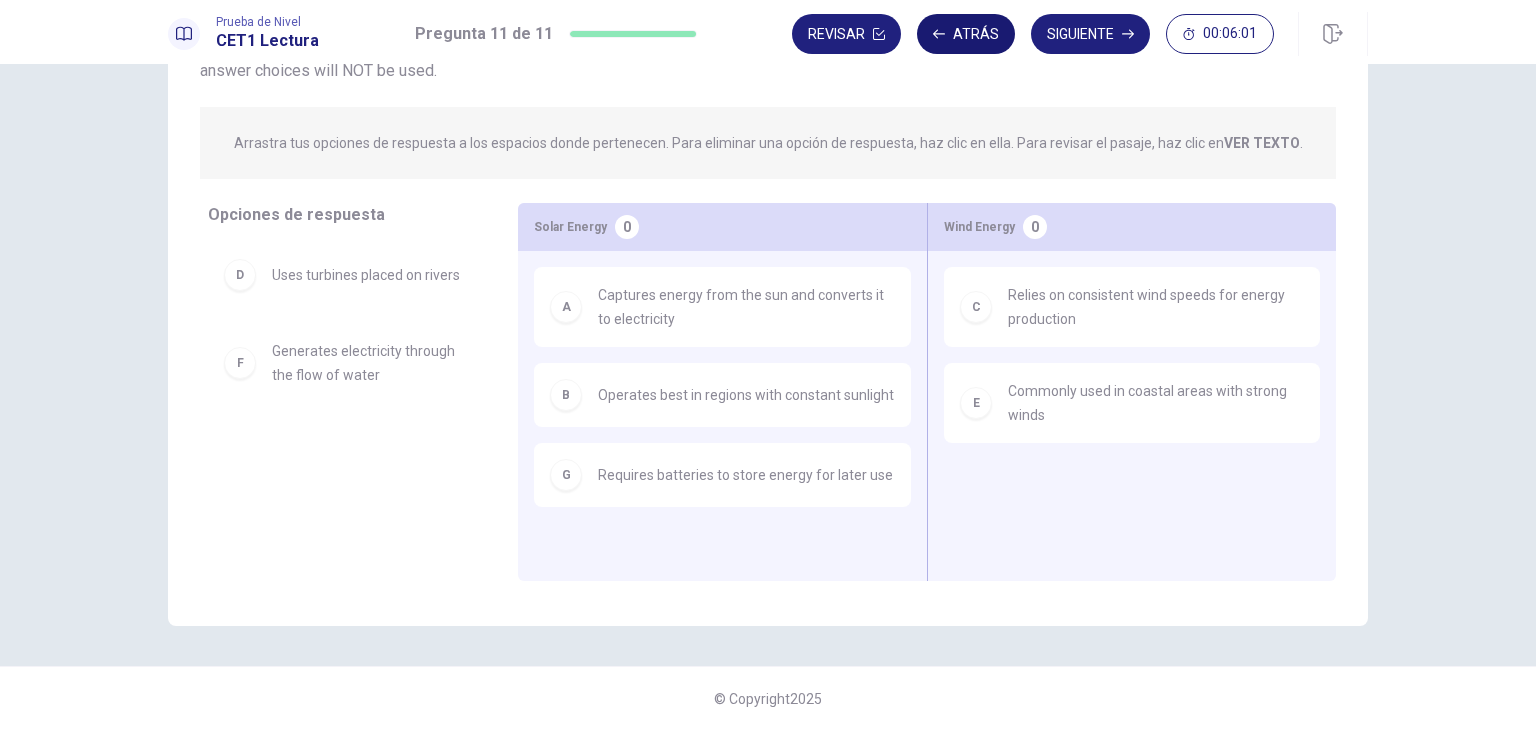 click on "Atrás" at bounding box center (966, 34) 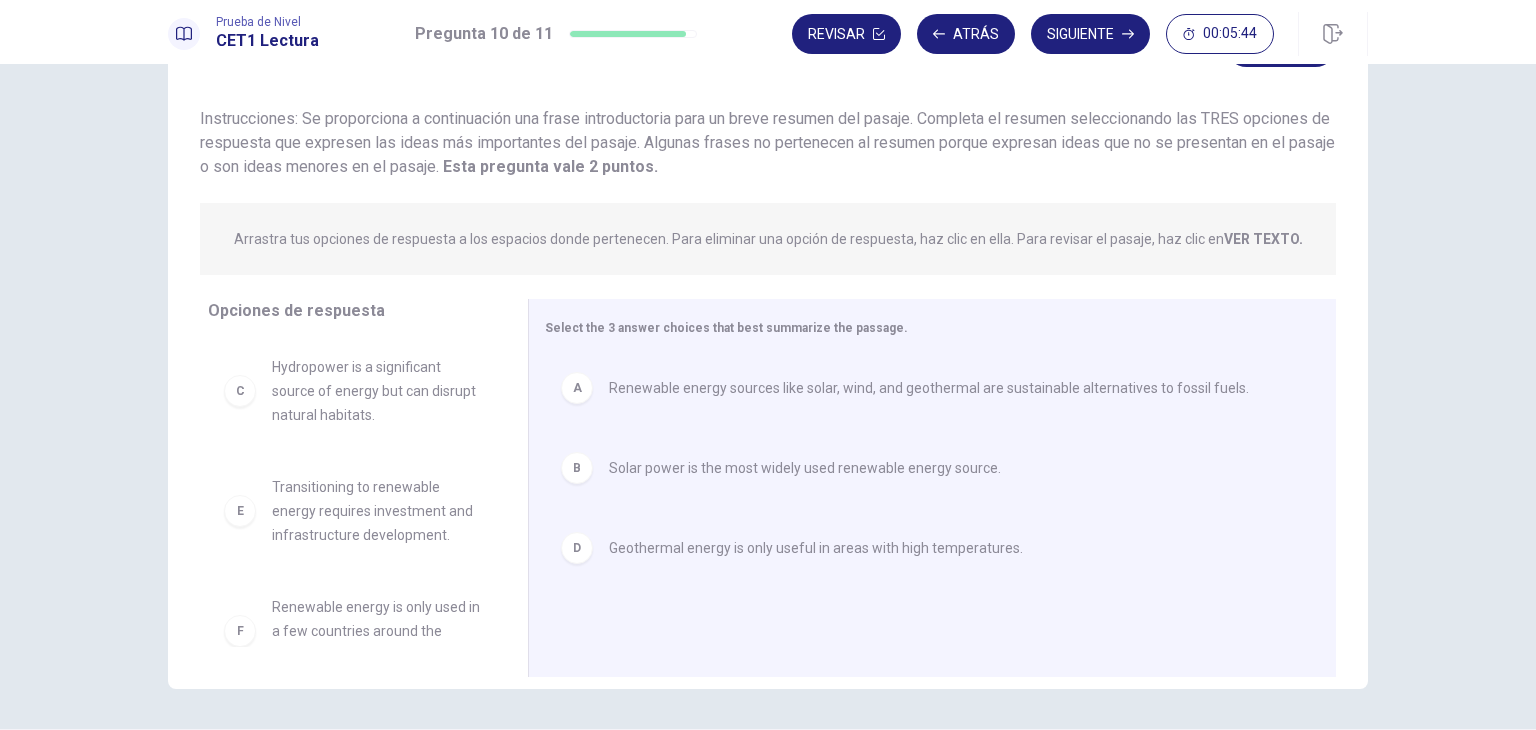 scroll, scrollTop: 173, scrollLeft: 0, axis: vertical 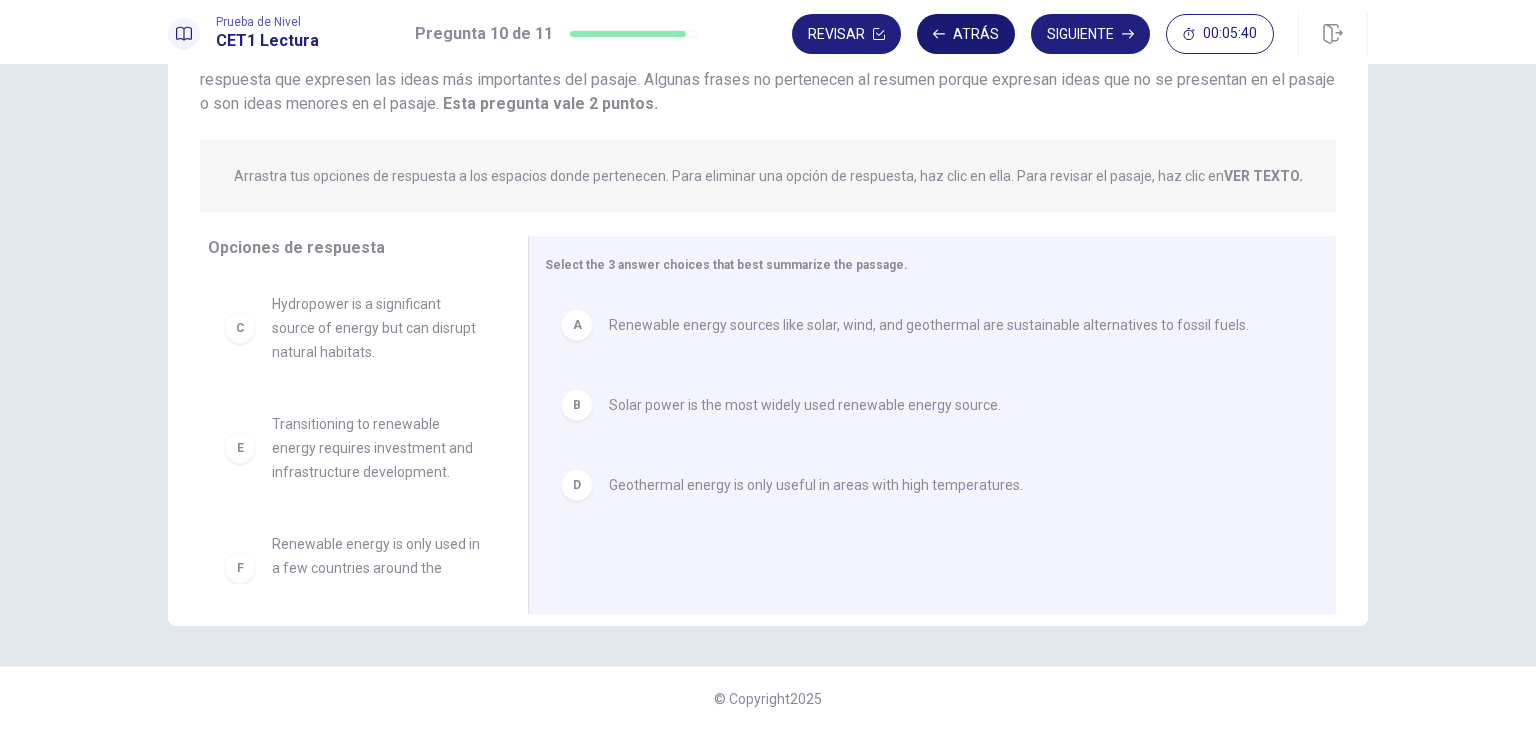 click on "Atrás" at bounding box center [966, 34] 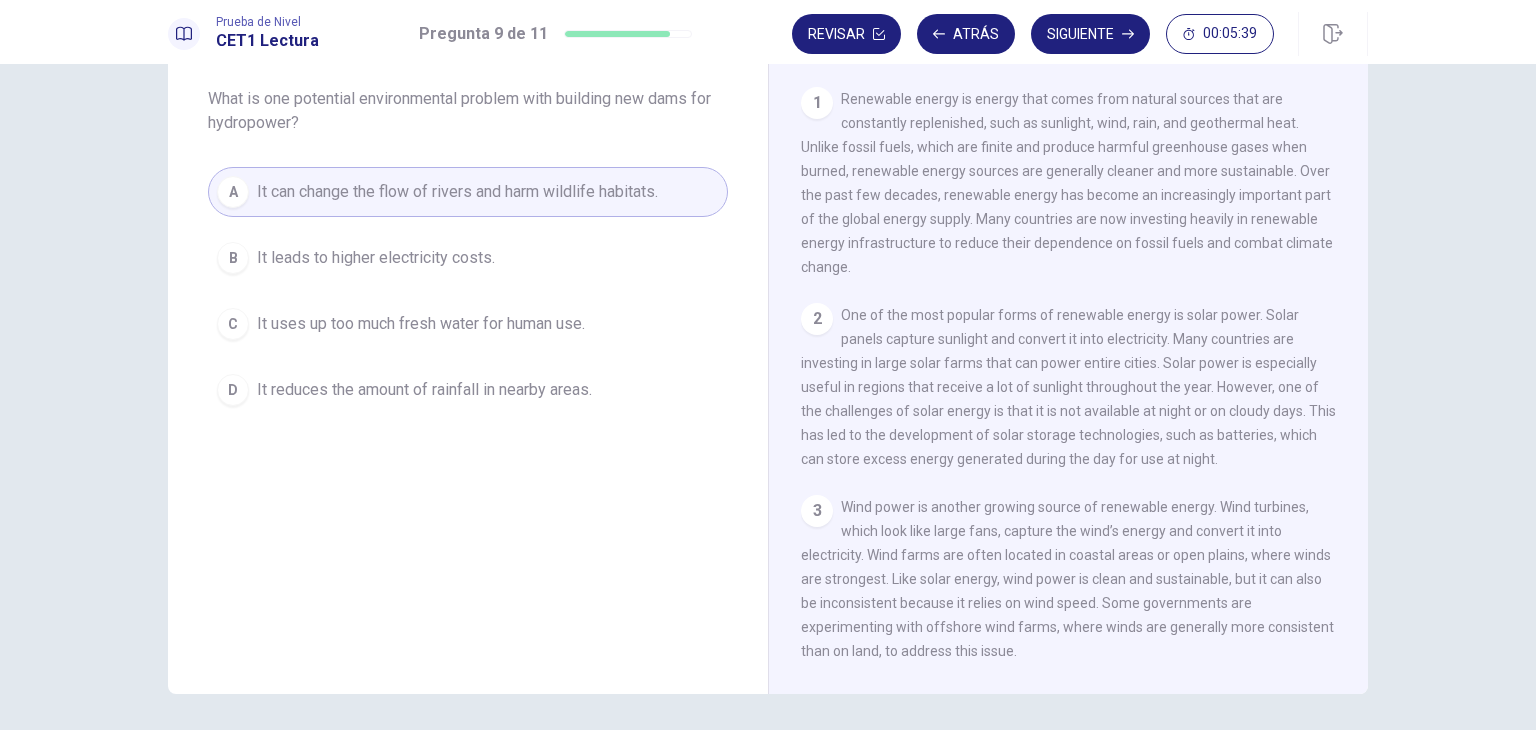 scroll, scrollTop: 0, scrollLeft: 0, axis: both 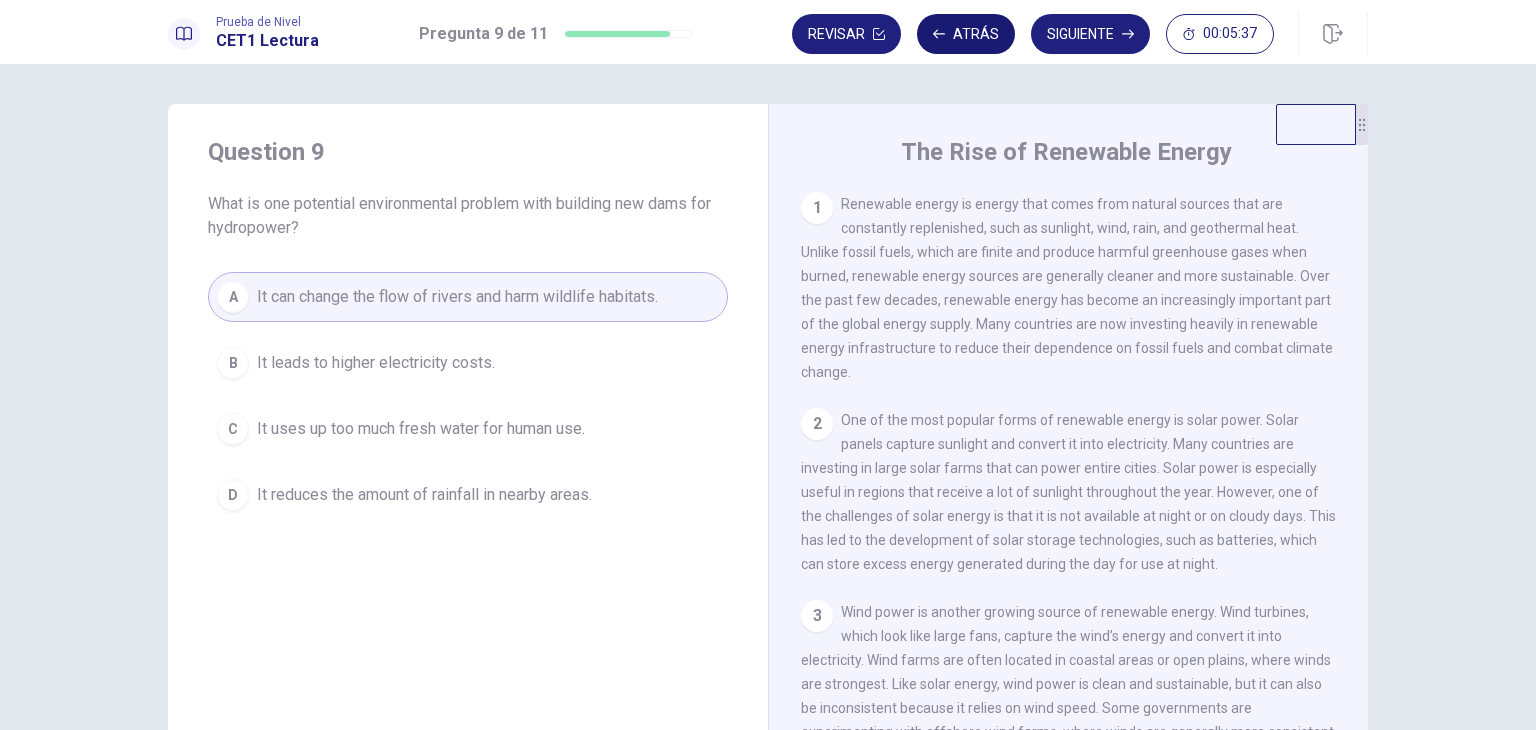 click on "Atrás" at bounding box center (966, 34) 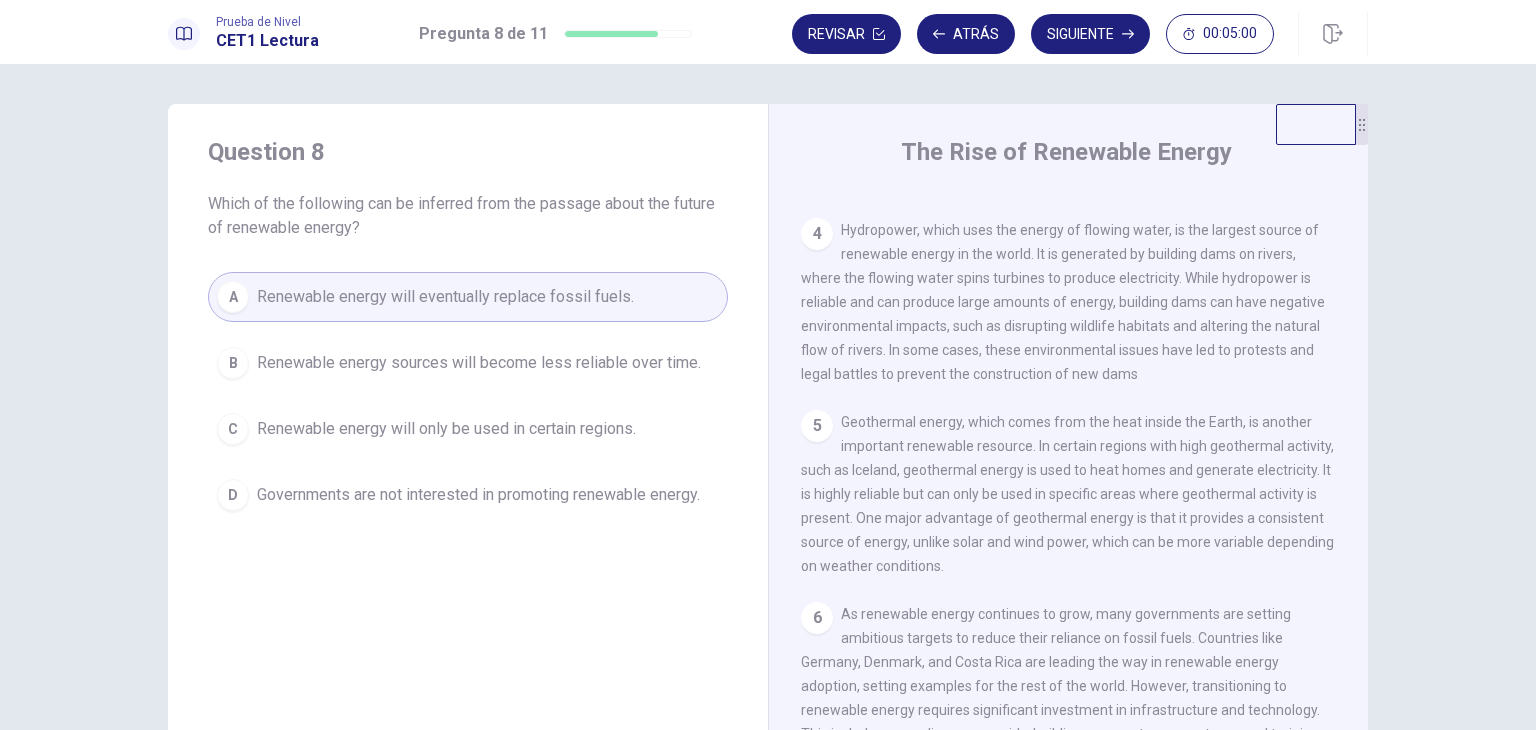 scroll, scrollTop: 684, scrollLeft: 0, axis: vertical 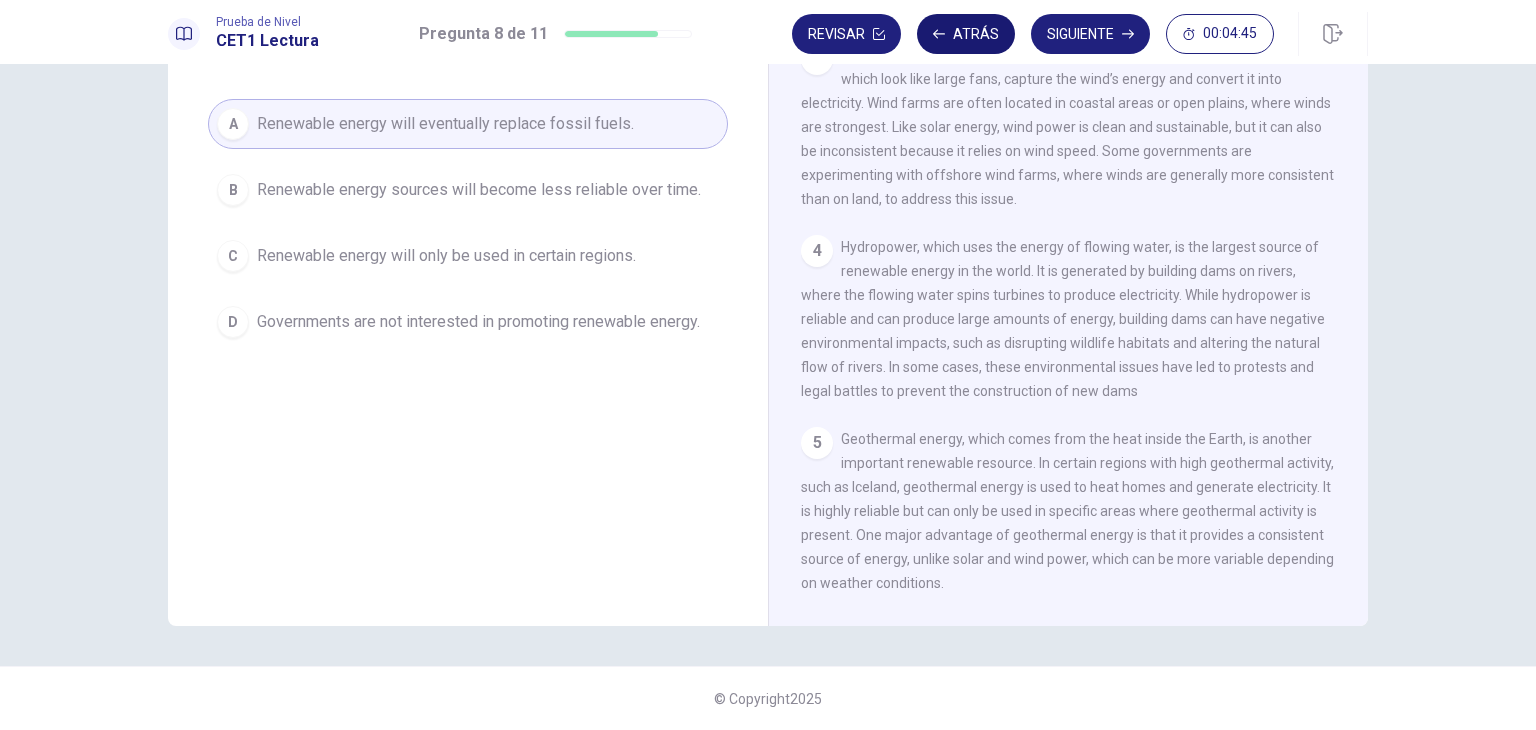 click on "Atrás" at bounding box center (966, 34) 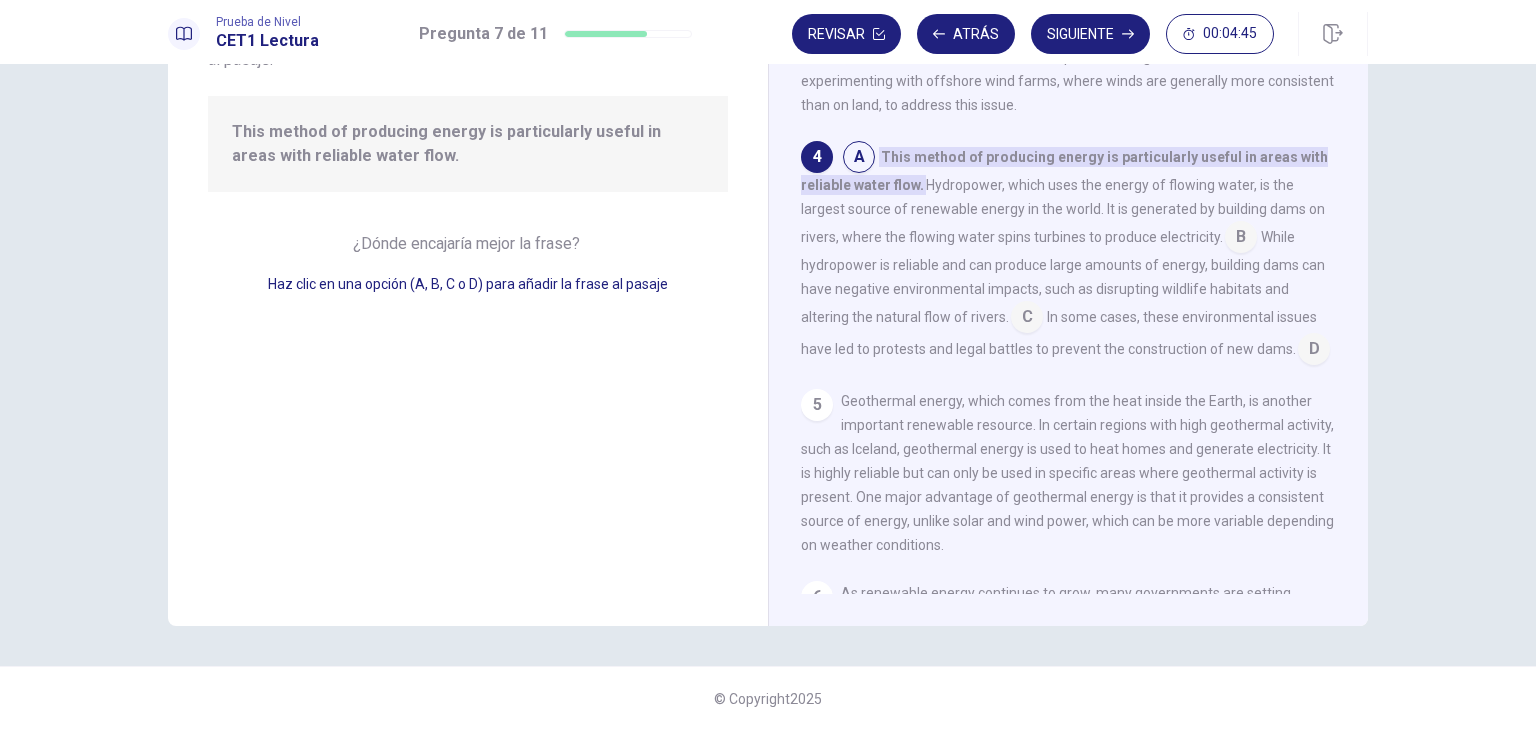 scroll, scrollTop: 490, scrollLeft: 0, axis: vertical 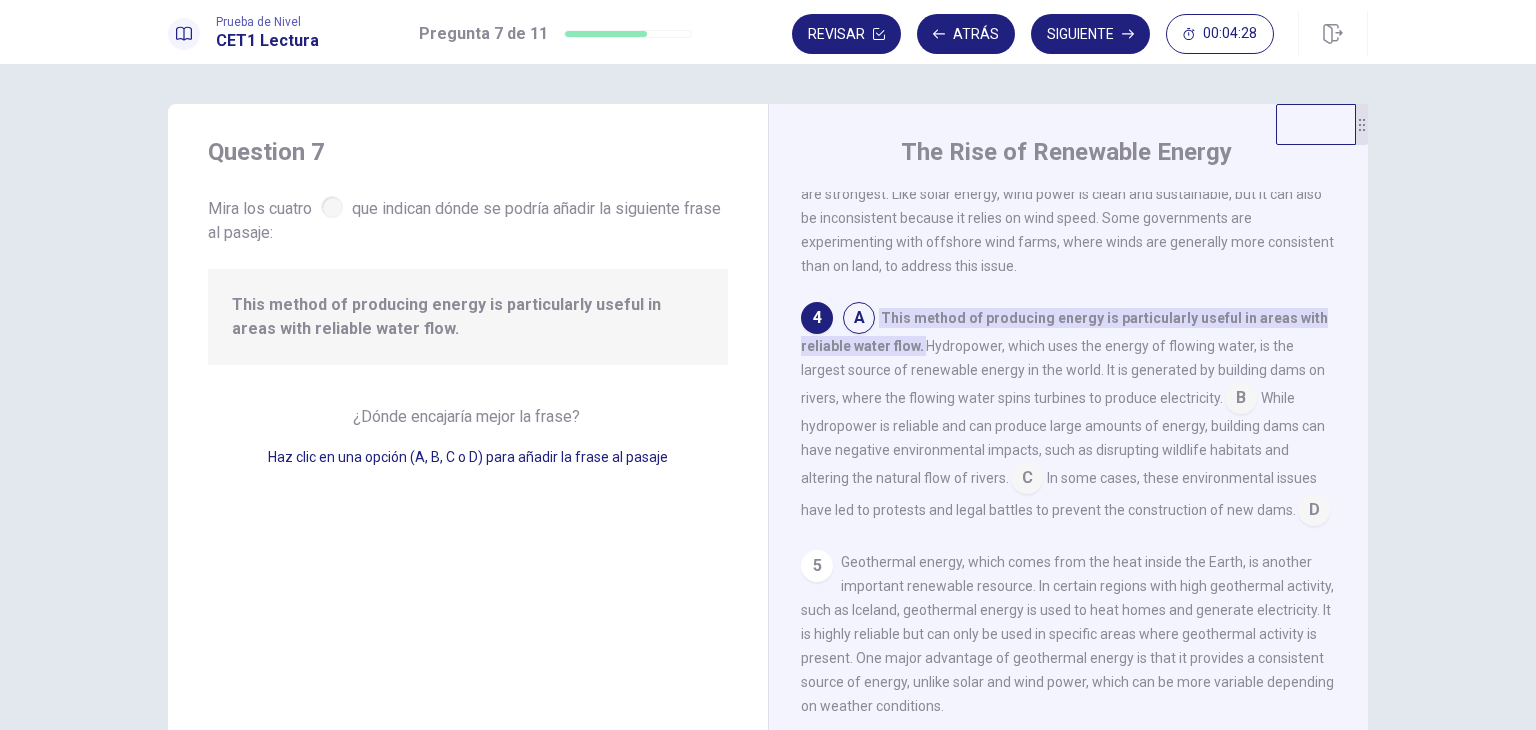 click at bounding box center (1241, 400) 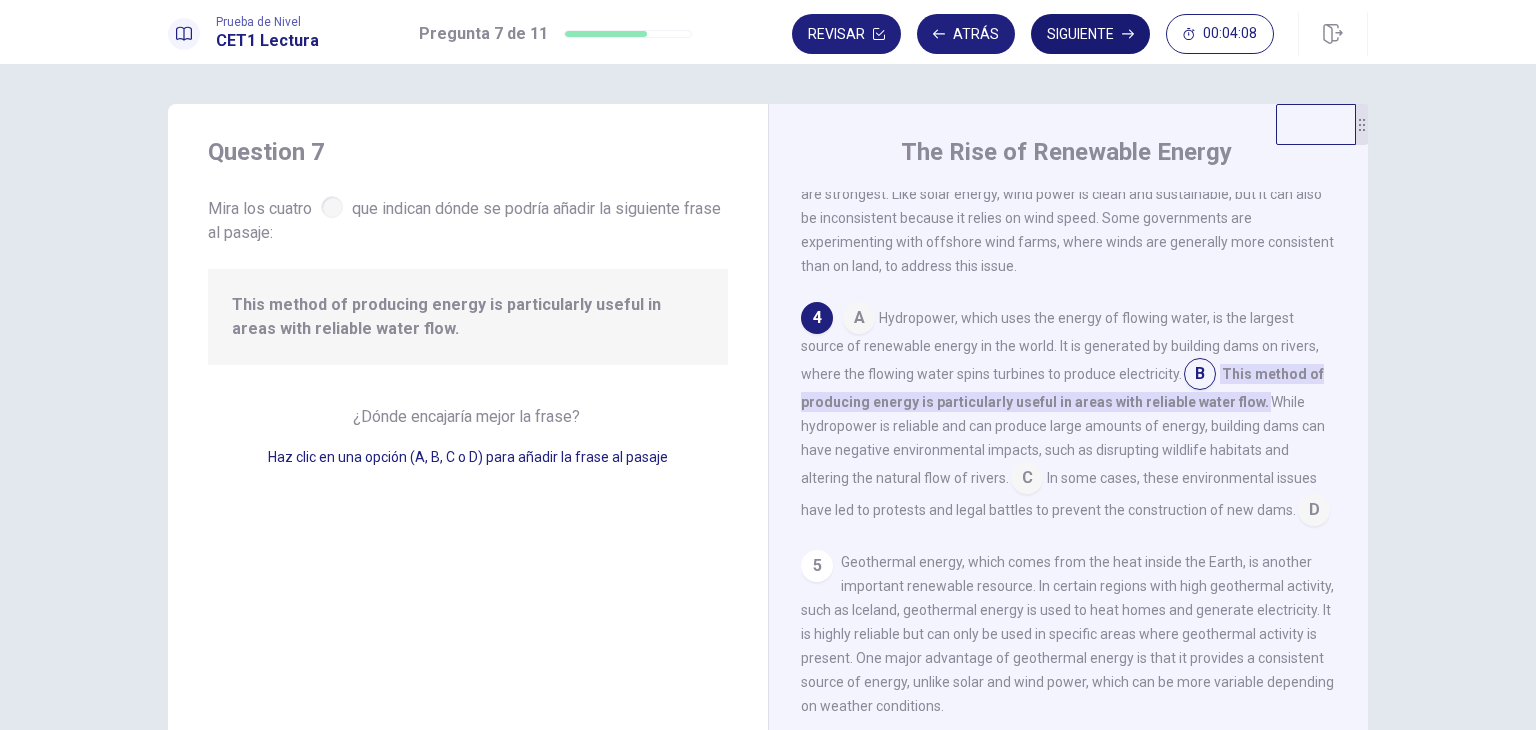 click on "Siguiente" at bounding box center (1090, 34) 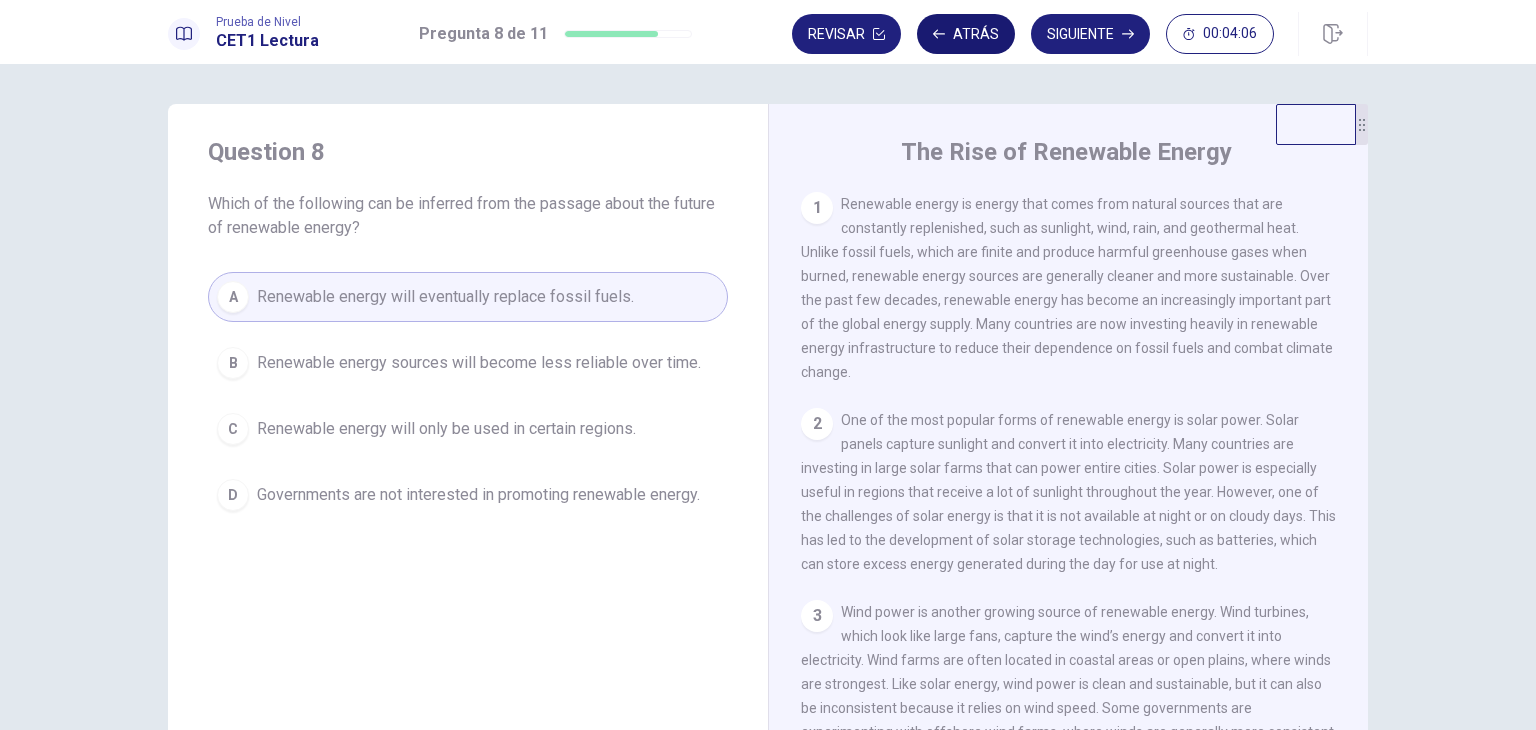 click on "Atrás" at bounding box center (966, 34) 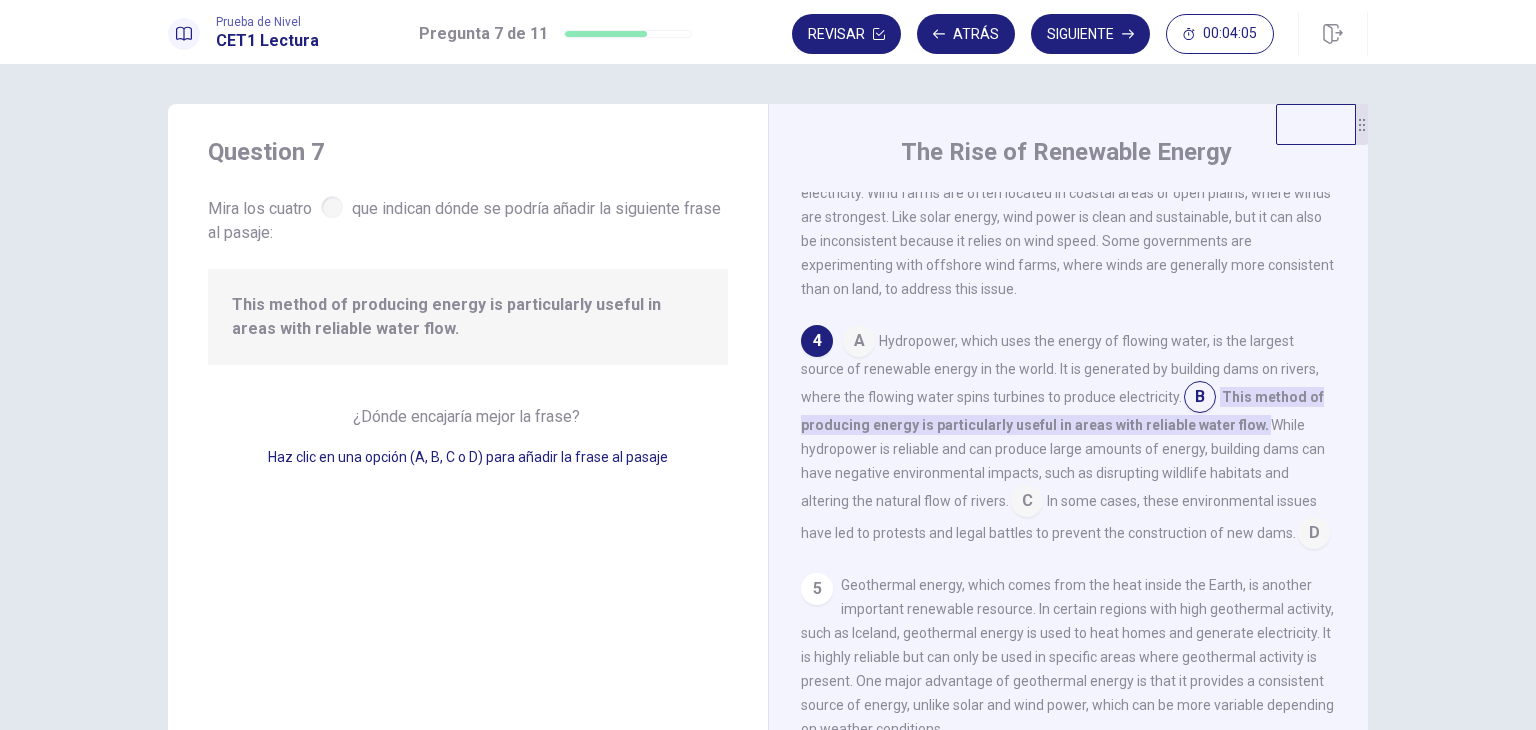 scroll, scrollTop: 490, scrollLeft: 0, axis: vertical 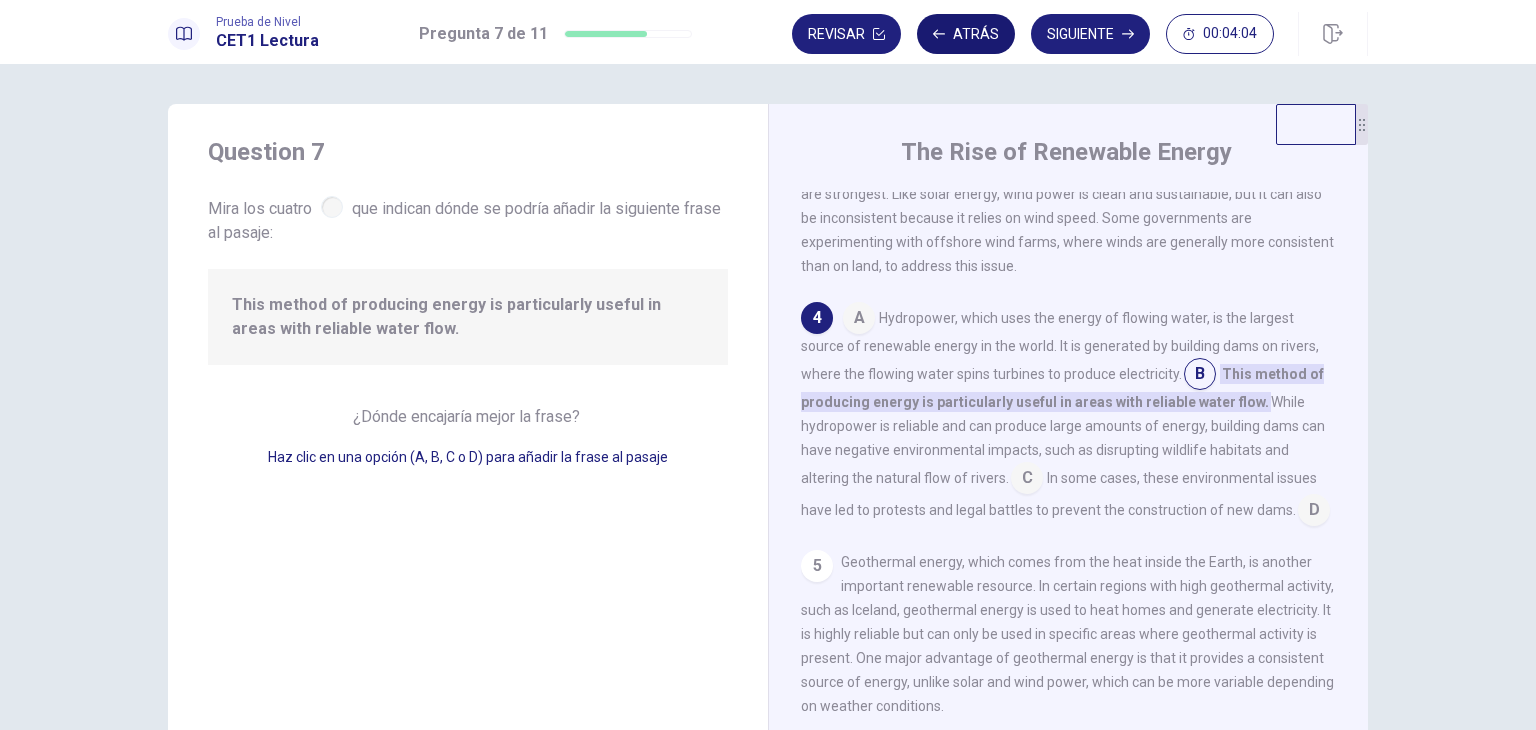 click on "Atrás" at bounding box center (966, 34) 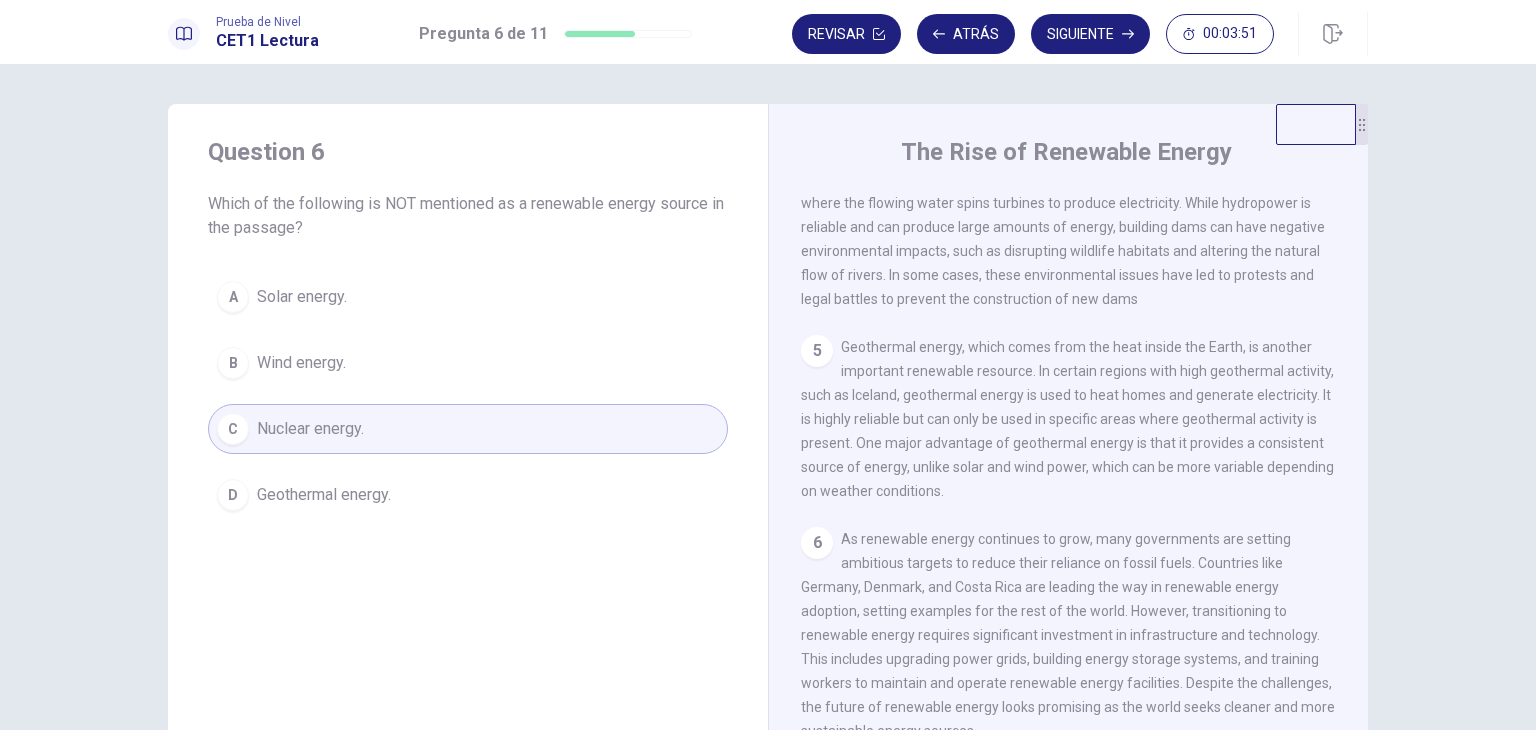 scroll, scrollTop: 684, scrollLeft: 0, axis: vertical 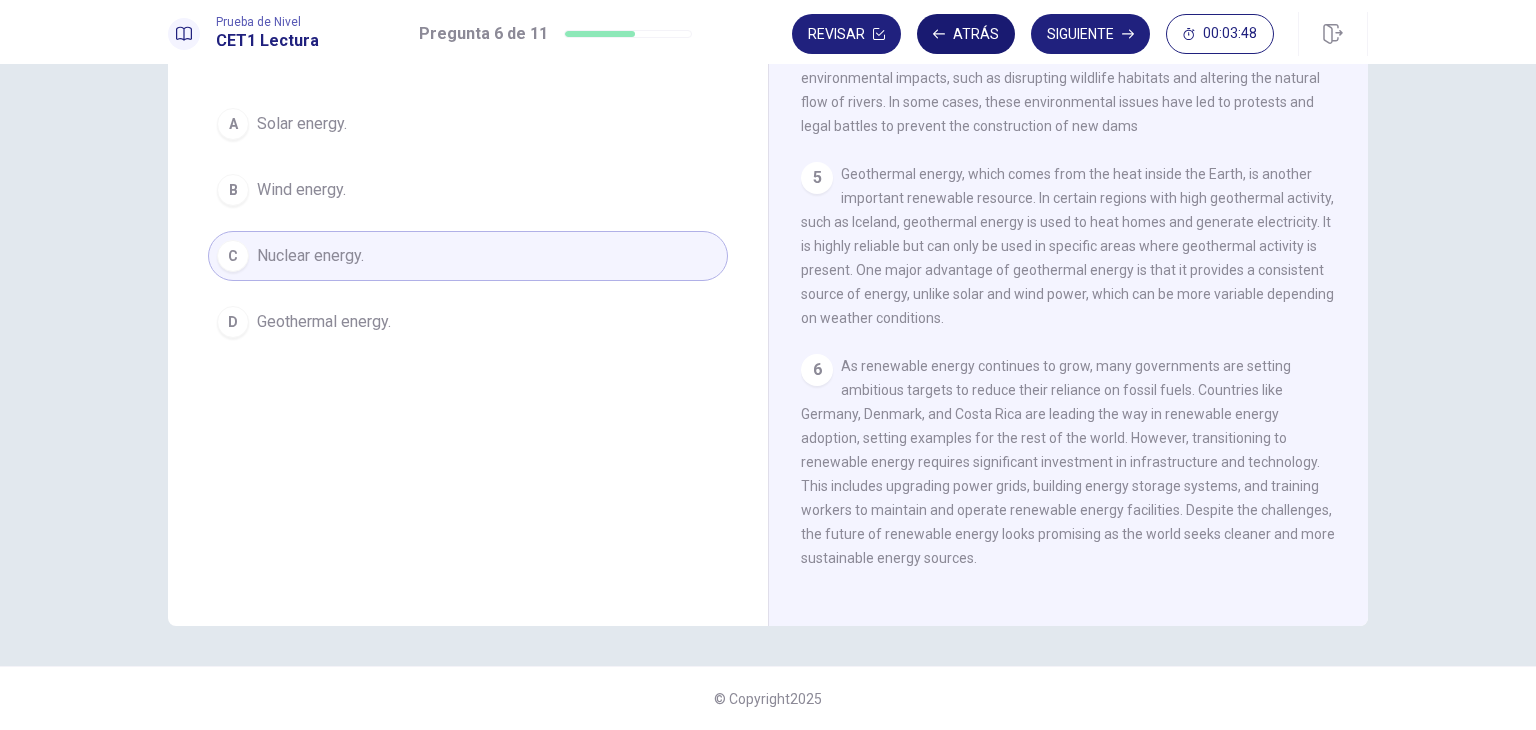 click on "Atrás" at bounding box center [966, 34] 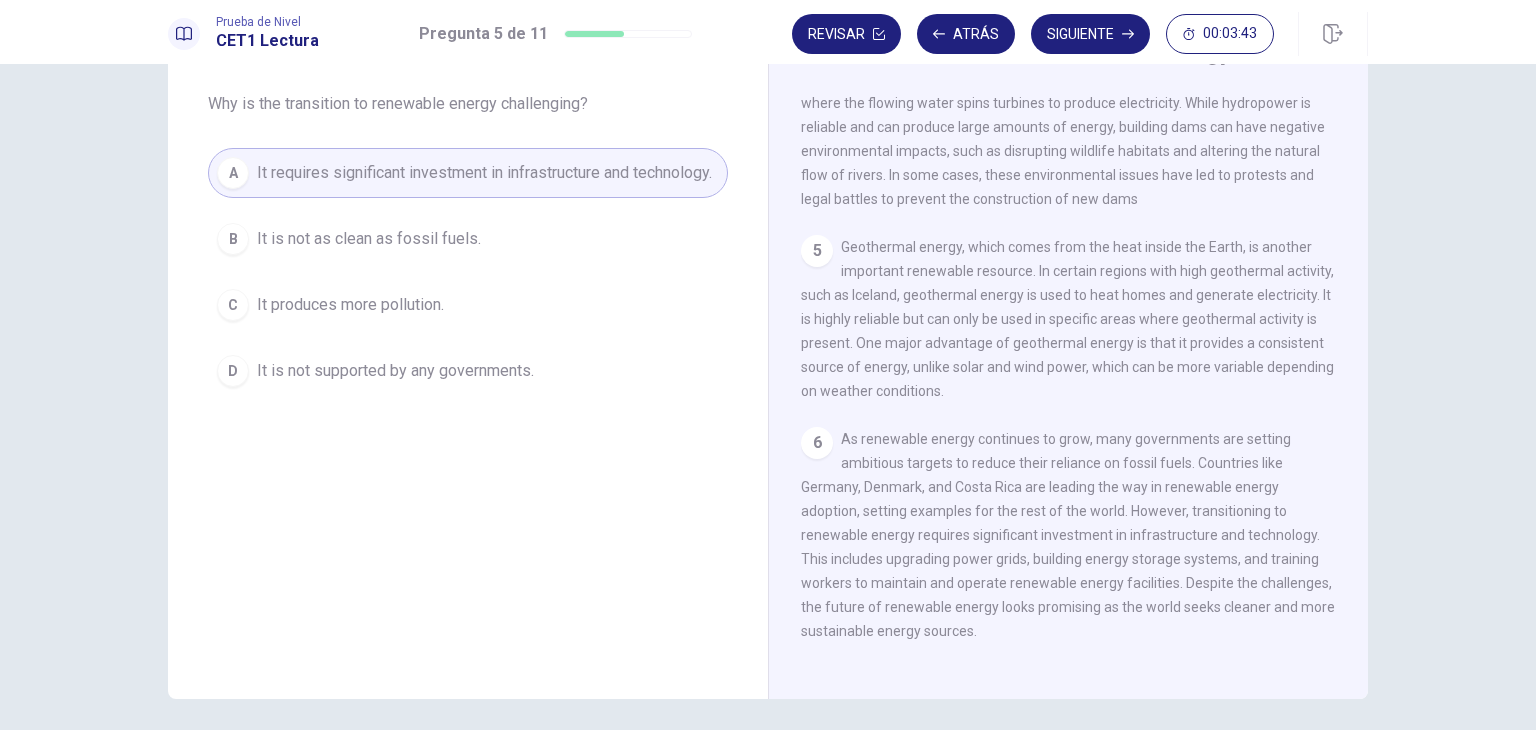 scroll, scrollTop: 173, scrollLeft: 0, axis: vertical 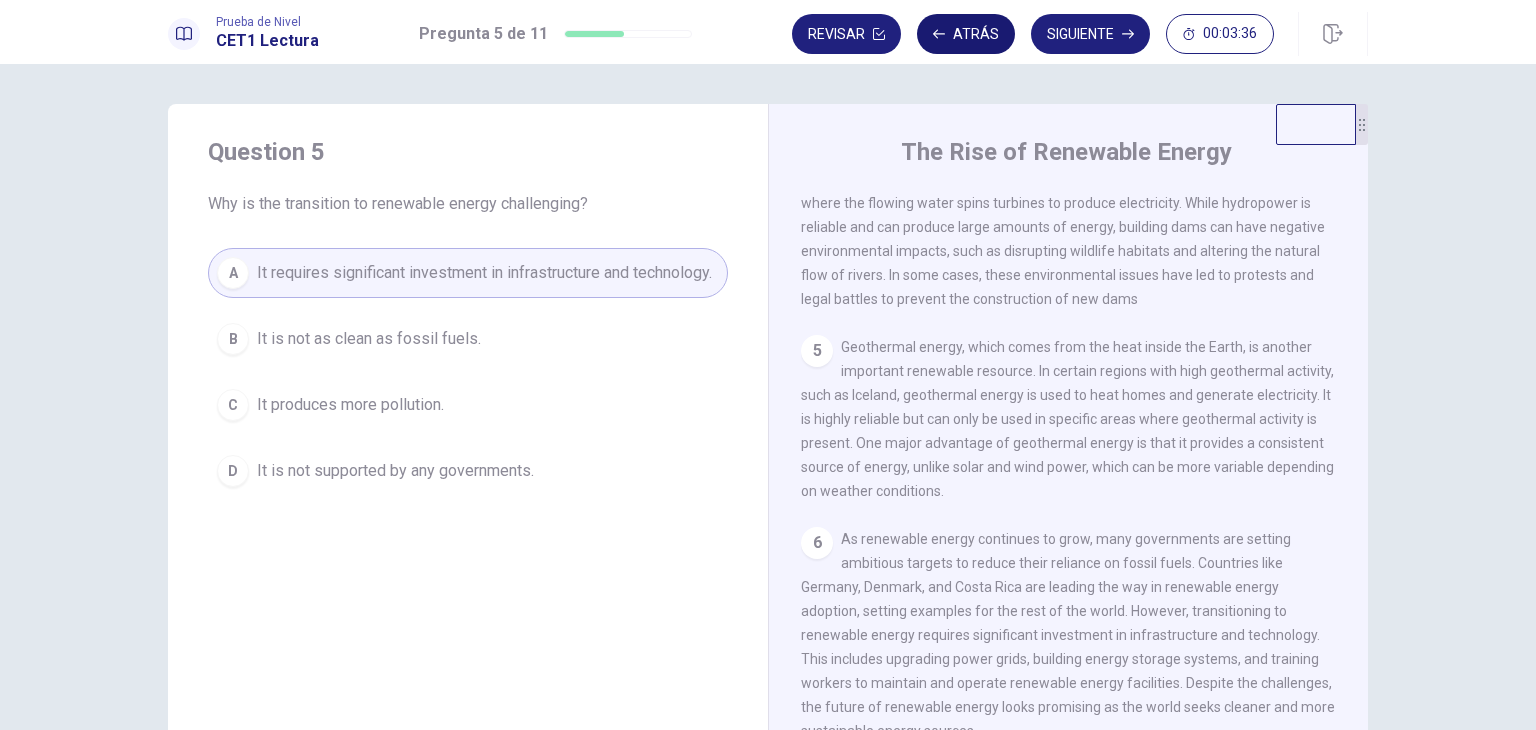 click on "Atrás" at bounding box center [966, 34] 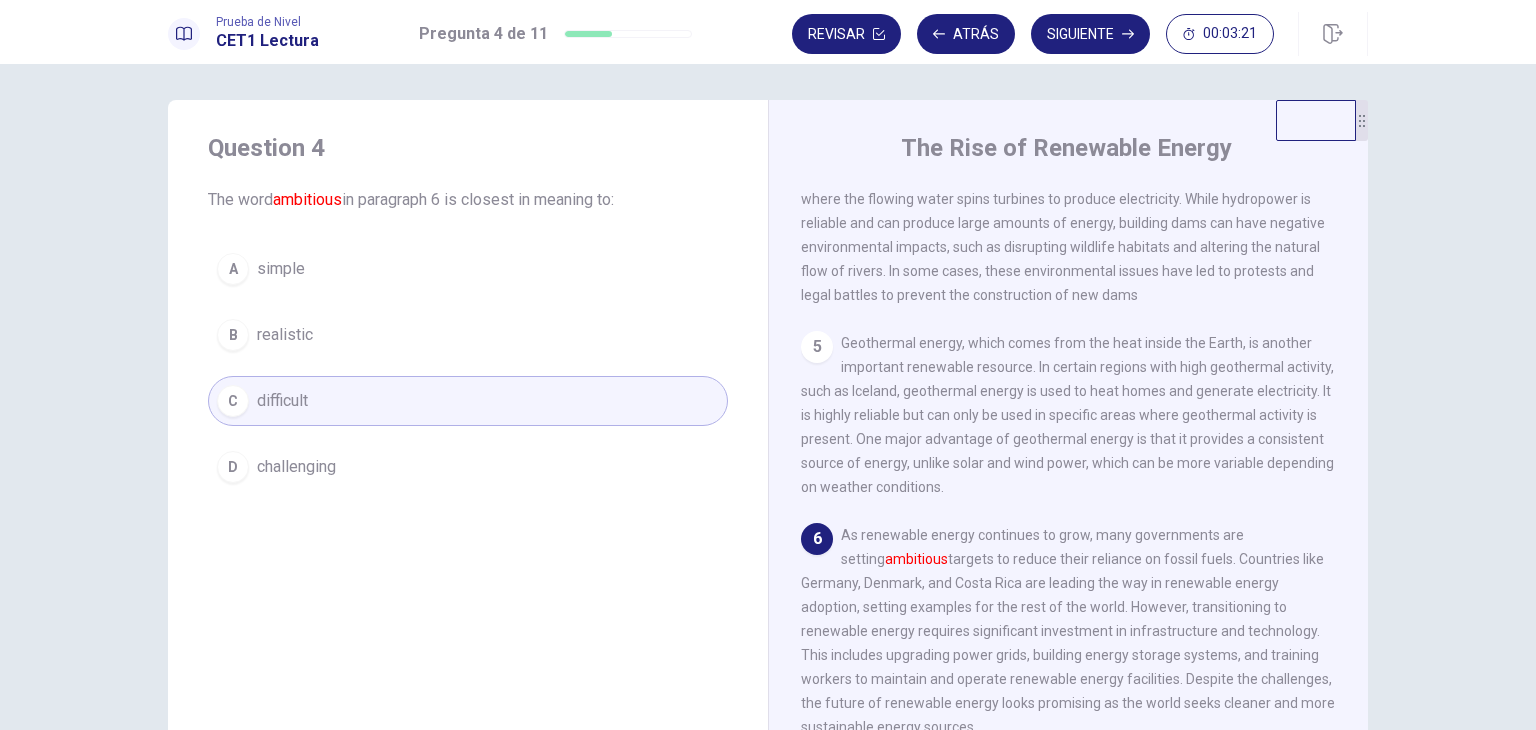 scroll, scrollTop: 0, scrollLeft: 0, axis: both 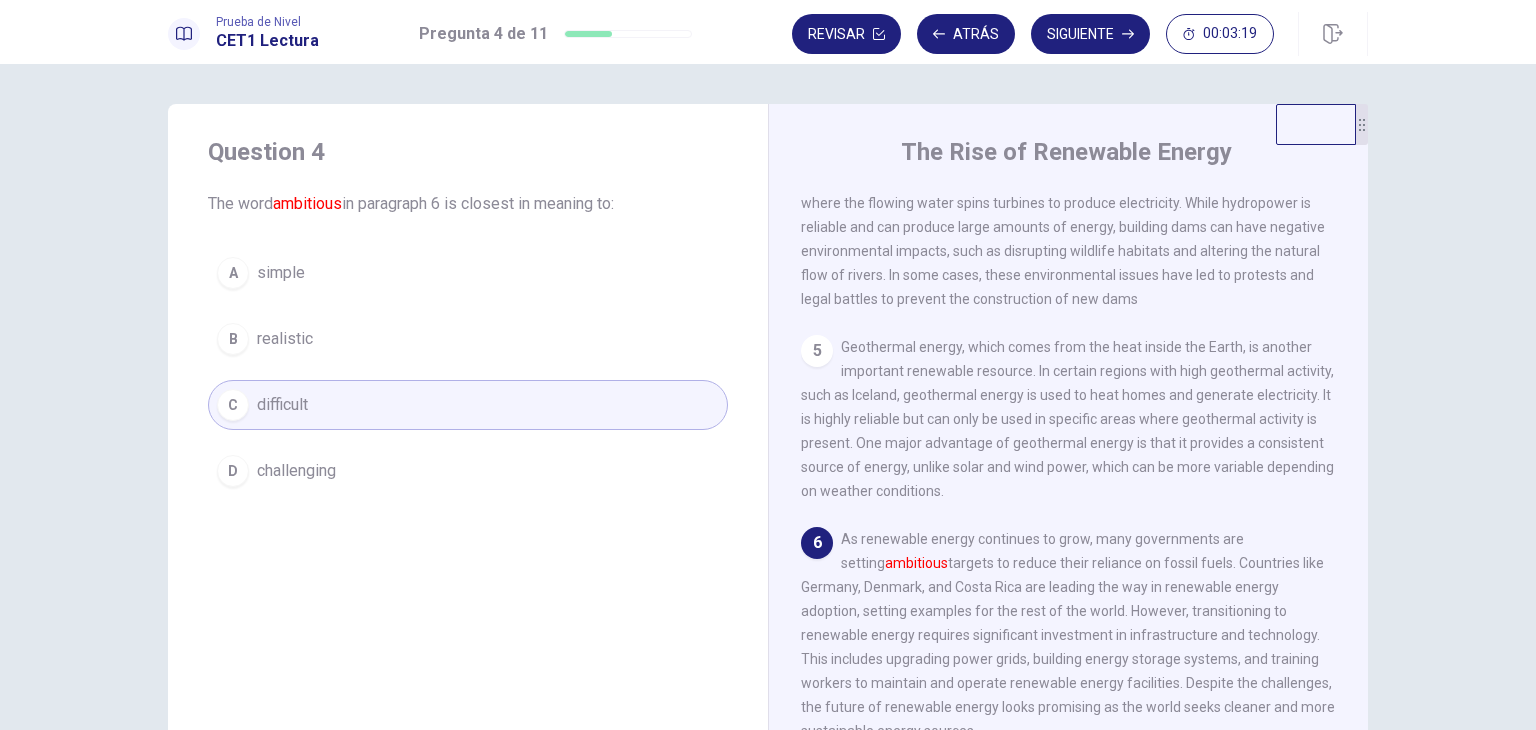 click on "challenging" at bounding box center (296, 471) 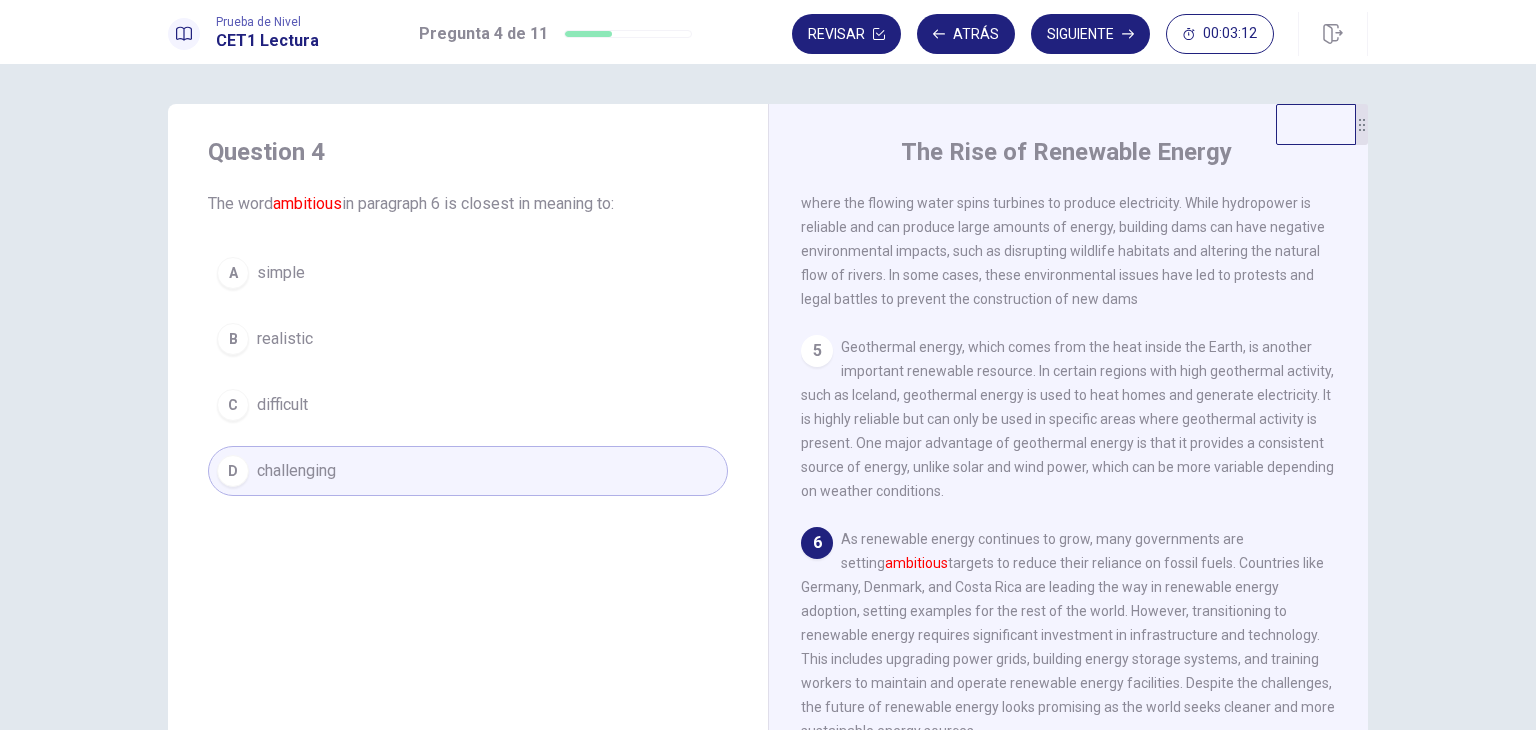 click on "Hydropower, which uses the energy of flowing water, is the largest source of renewable energy in the world. It is generated by building dams on rivers, where the flowing water spins turbines to produce electricity. While hydropower is reliable and can produce large amounts of energy, building dams can have negative environmental impacts, such as disrupting wildlife habitats and altering the natural flow of rivers. In some cases, these environmental issues have led to protests and legal battles to prevent the construction of new dams" at bounding box center [1063, 227] 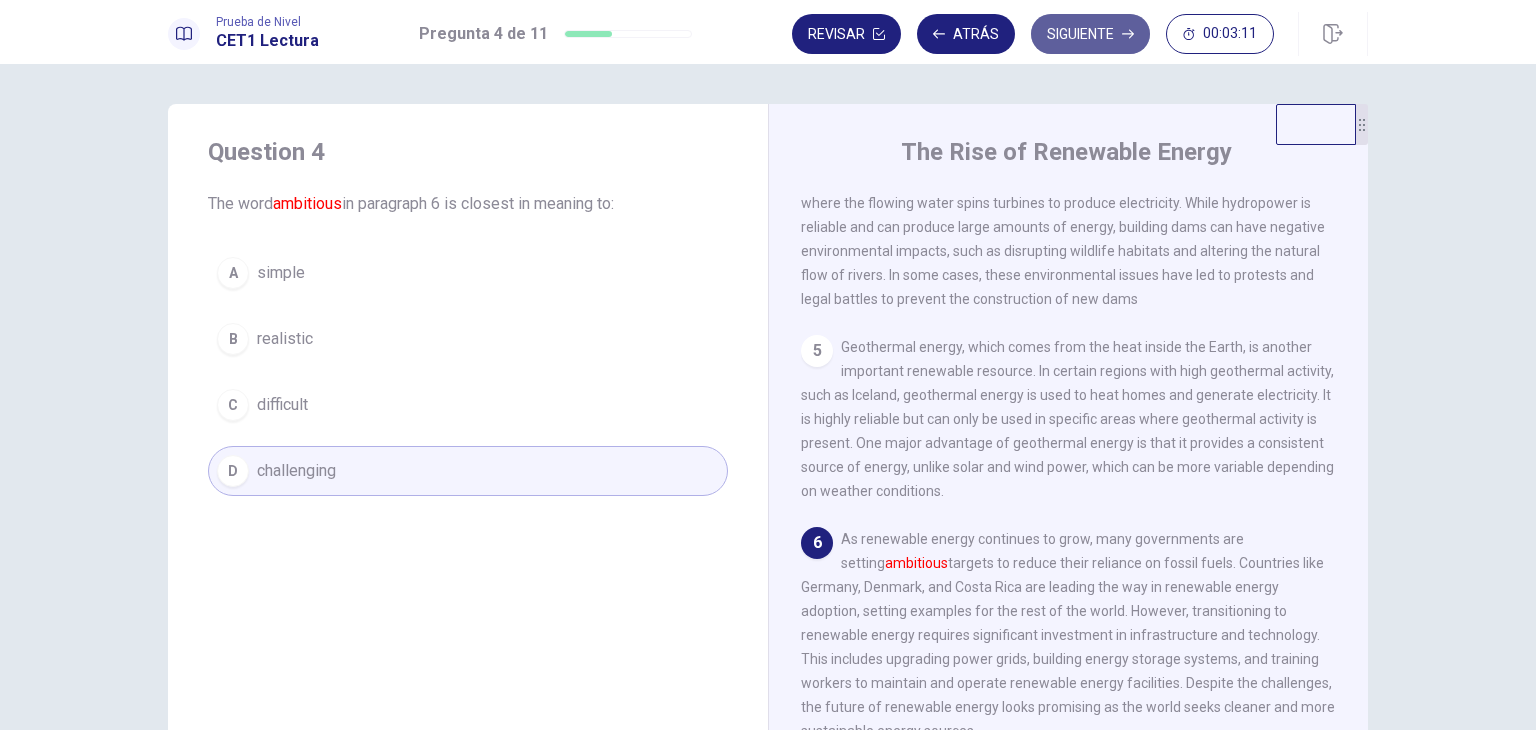 click on "Siguiente" at bounding box center (1090, 34) 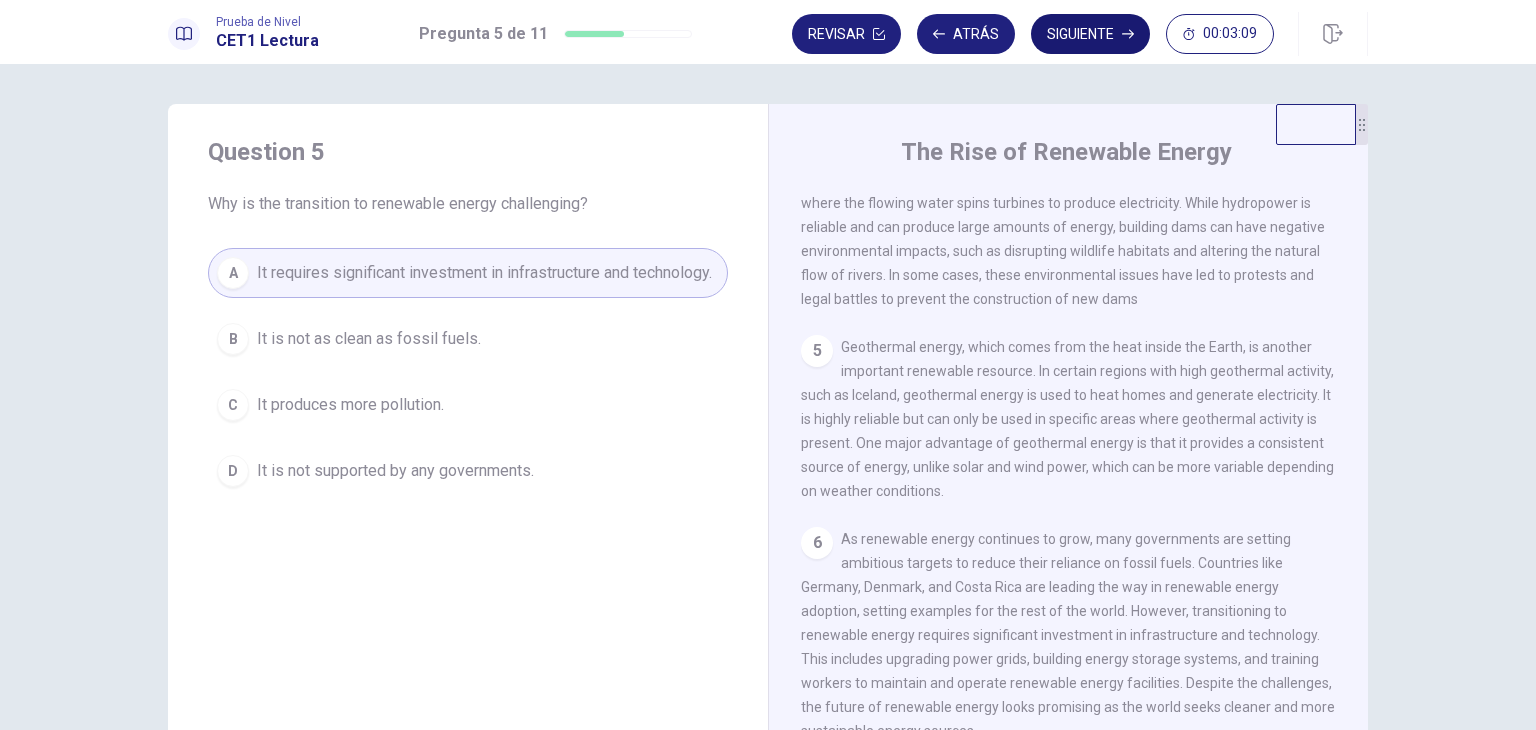 click on "Siguiente" at bounding box center (1090, 34) 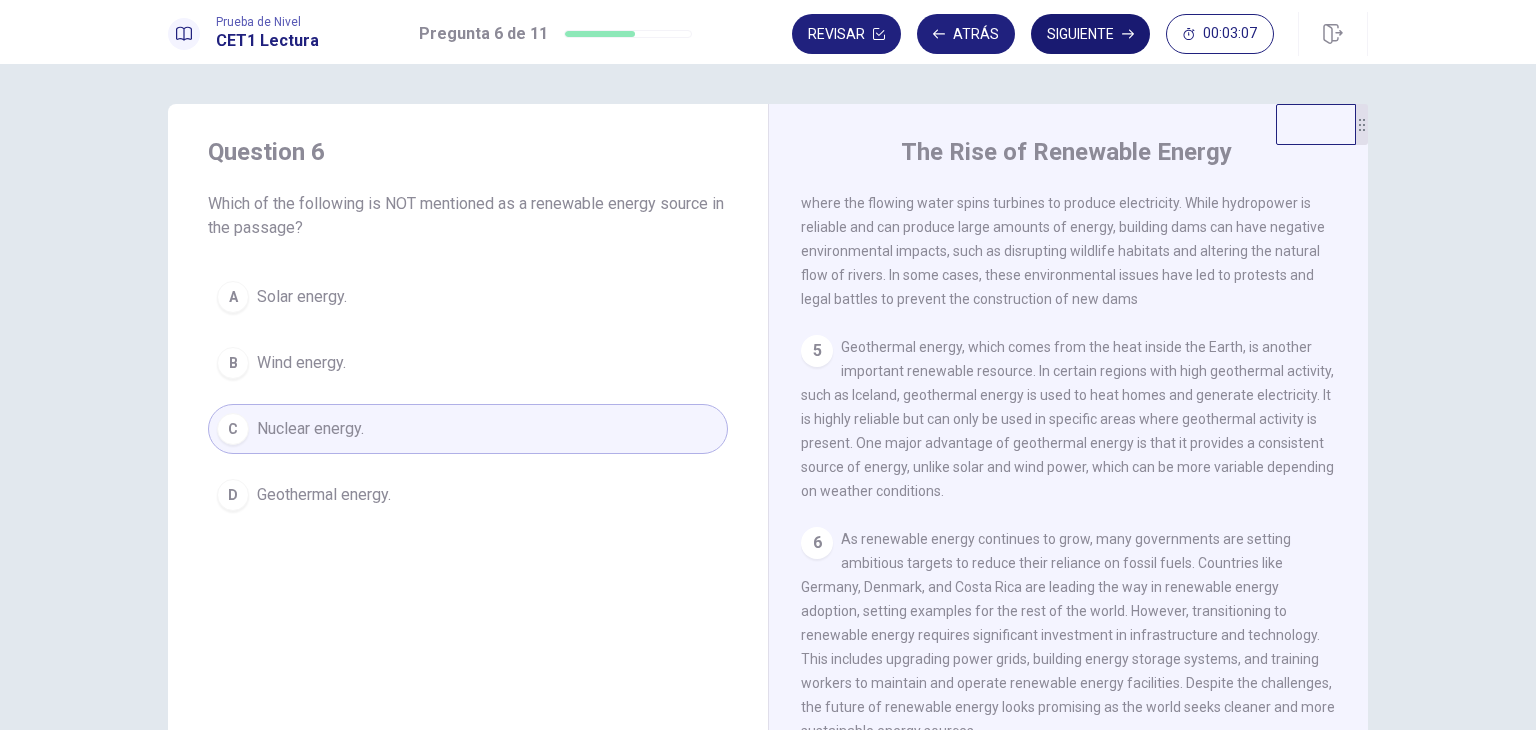 click on "Siguiente" at bounding box center (1090, 34) 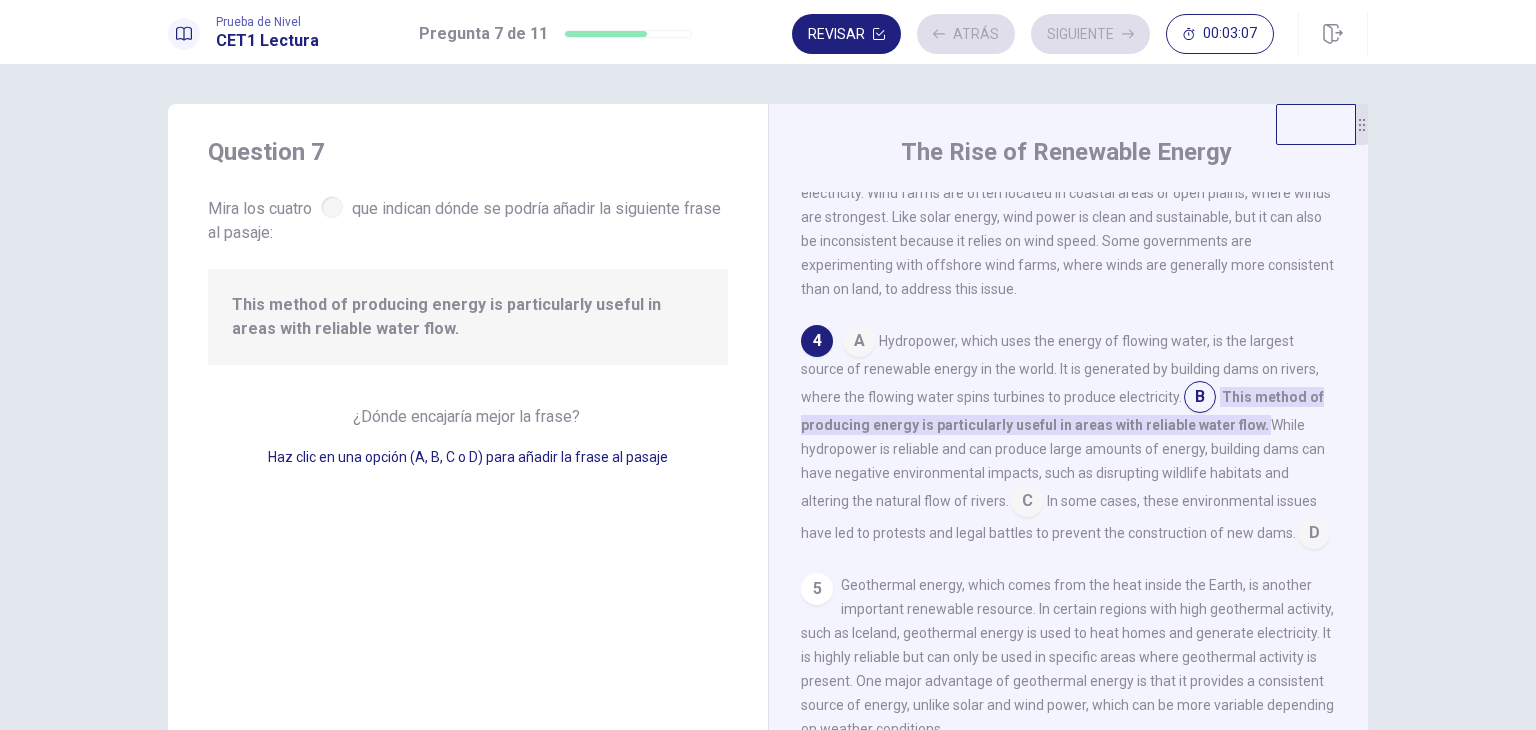 scroll, scrollTop: 490, scrollLeft: 0, axis: vertical 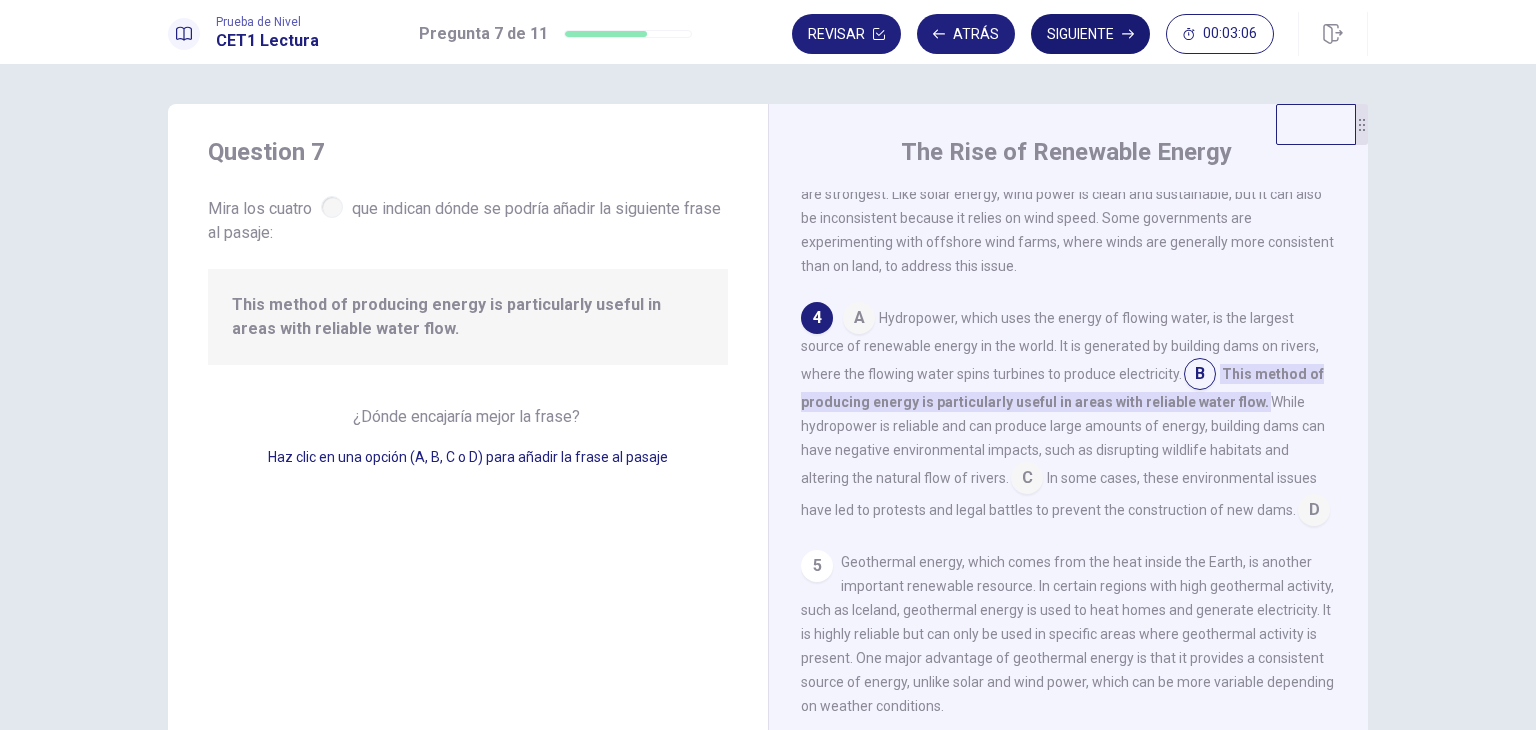 click on "Siguiente" at bounding box center [1090, 34] 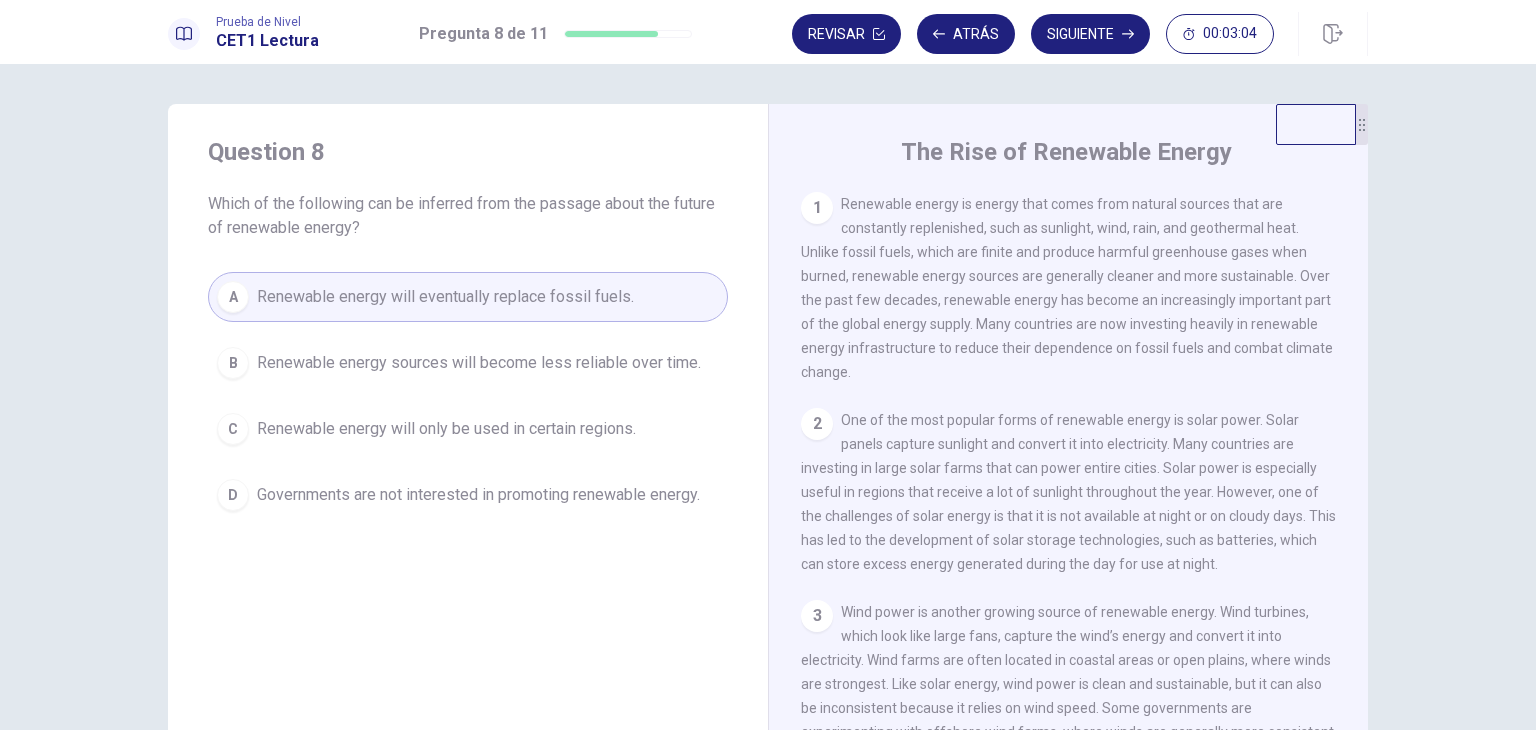 click on "Siguiente" at bounding box center (1090, 34) 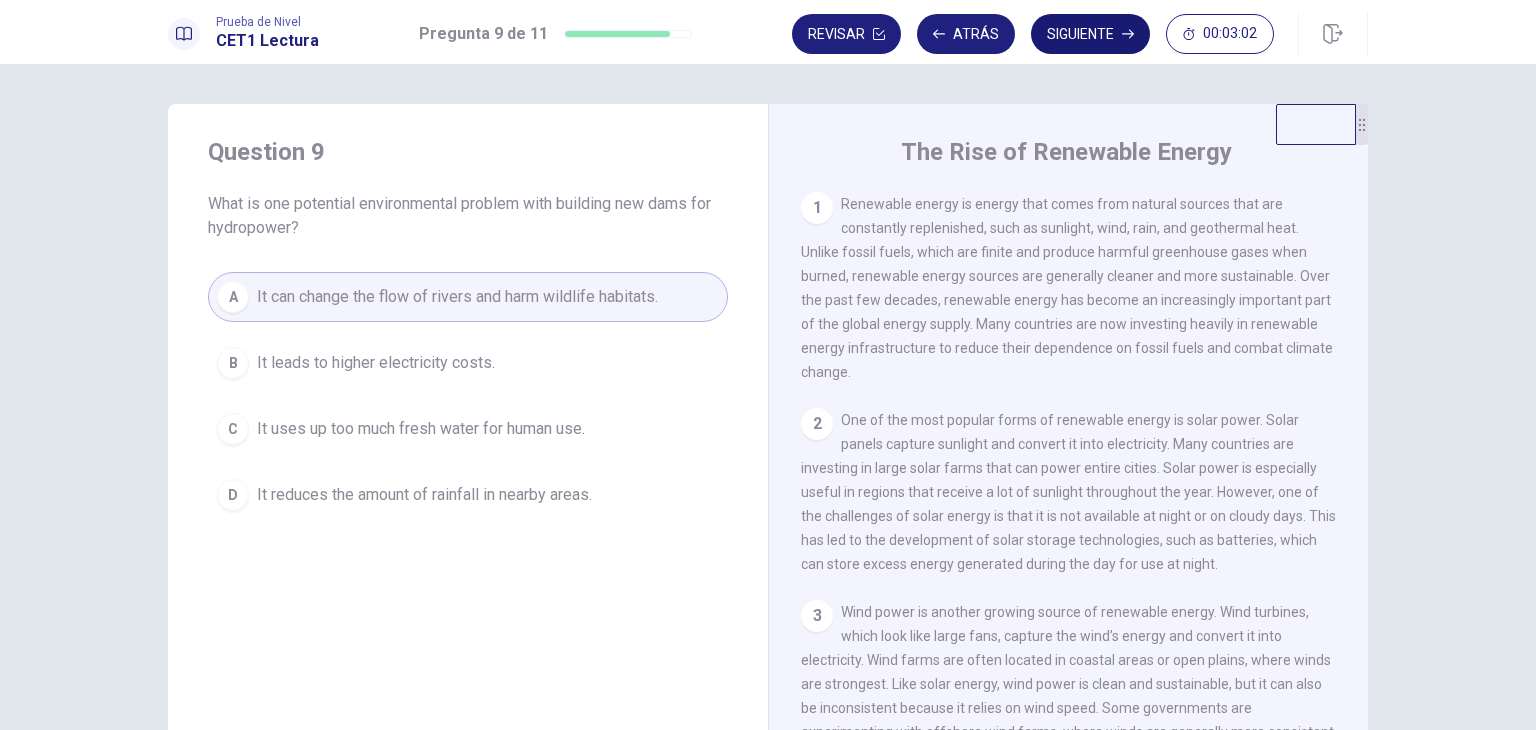 click on "Siguiente" at bounding box center (1090, 34) 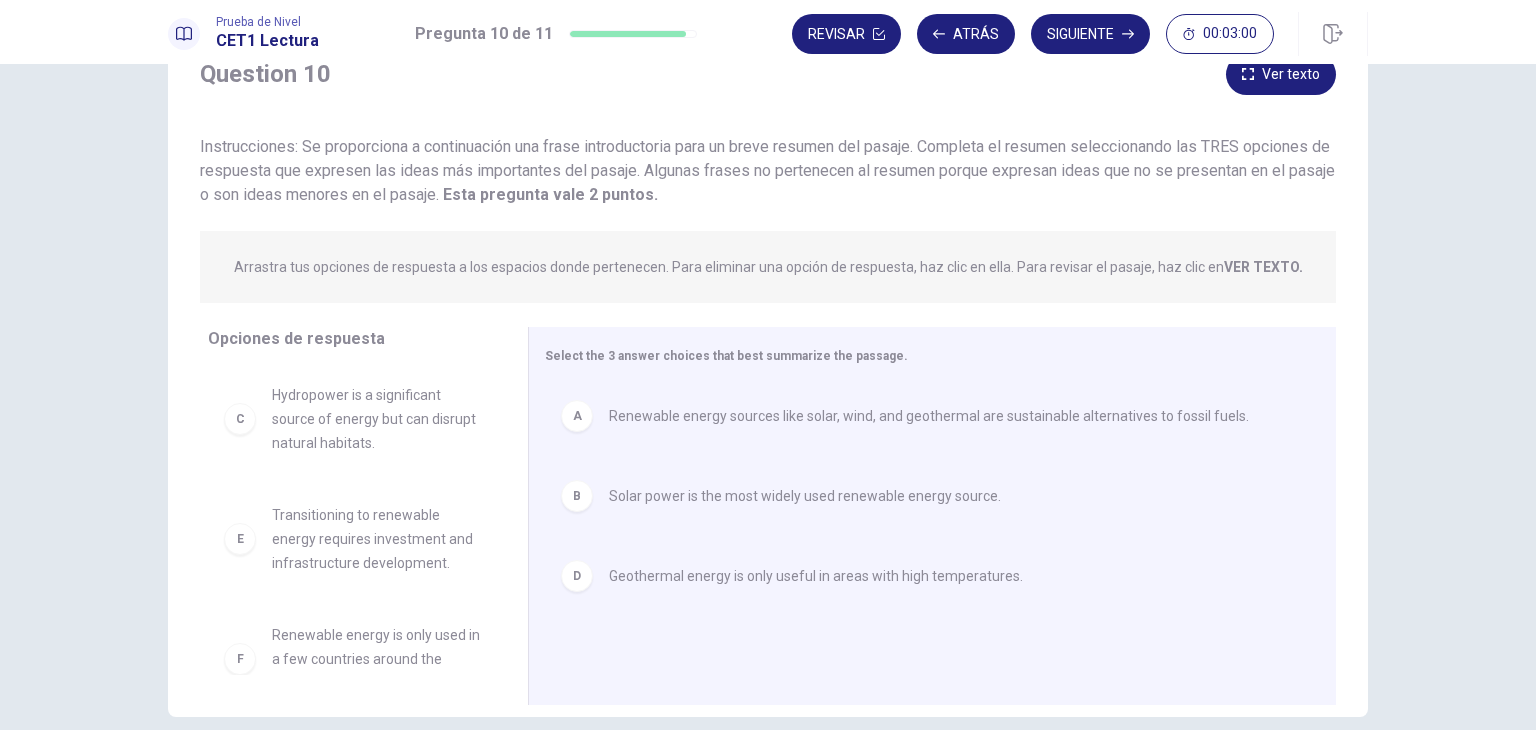 scroll, scrollTop: 173, scrollLeft: 0, axis: vertical 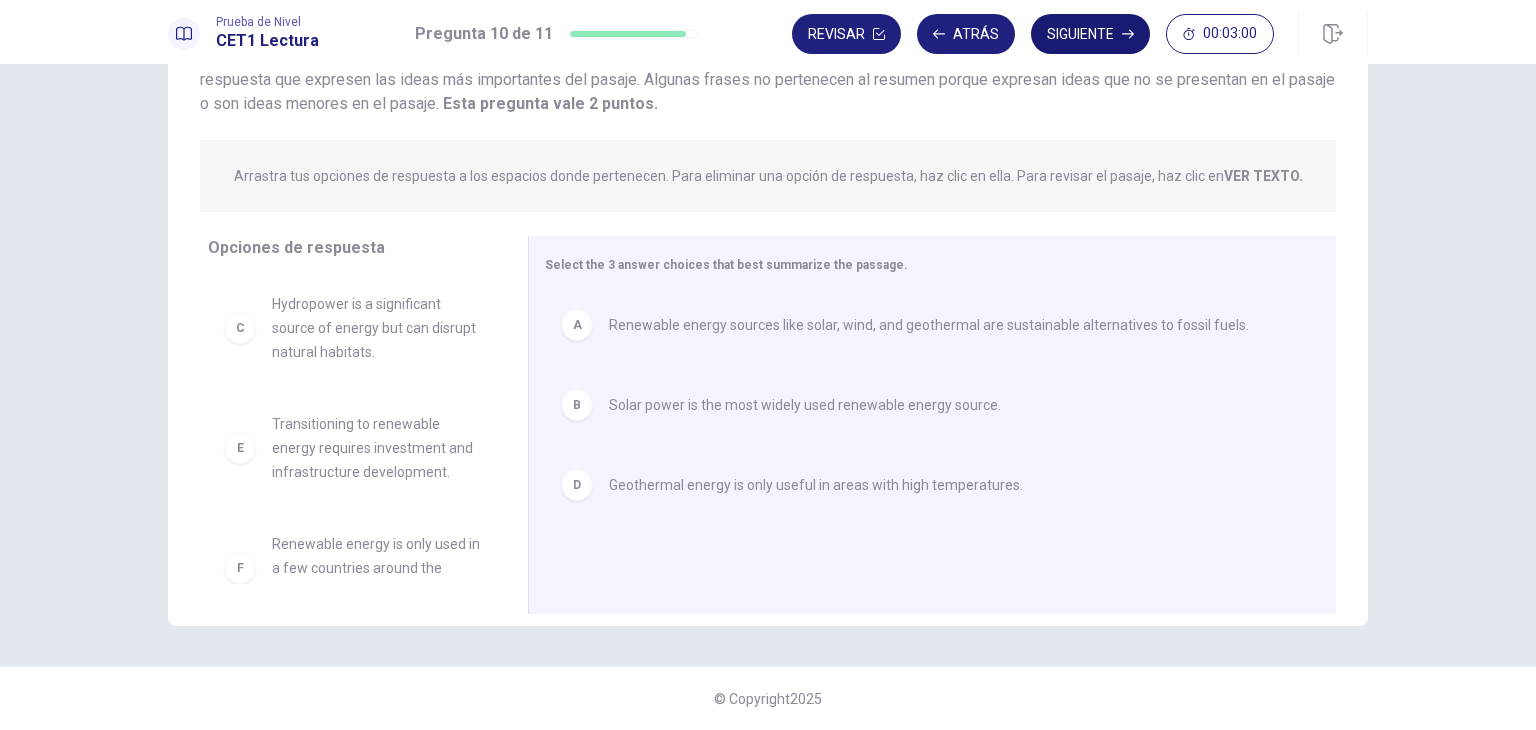 click on "Siguiente" at bounding box center [1090, 34] 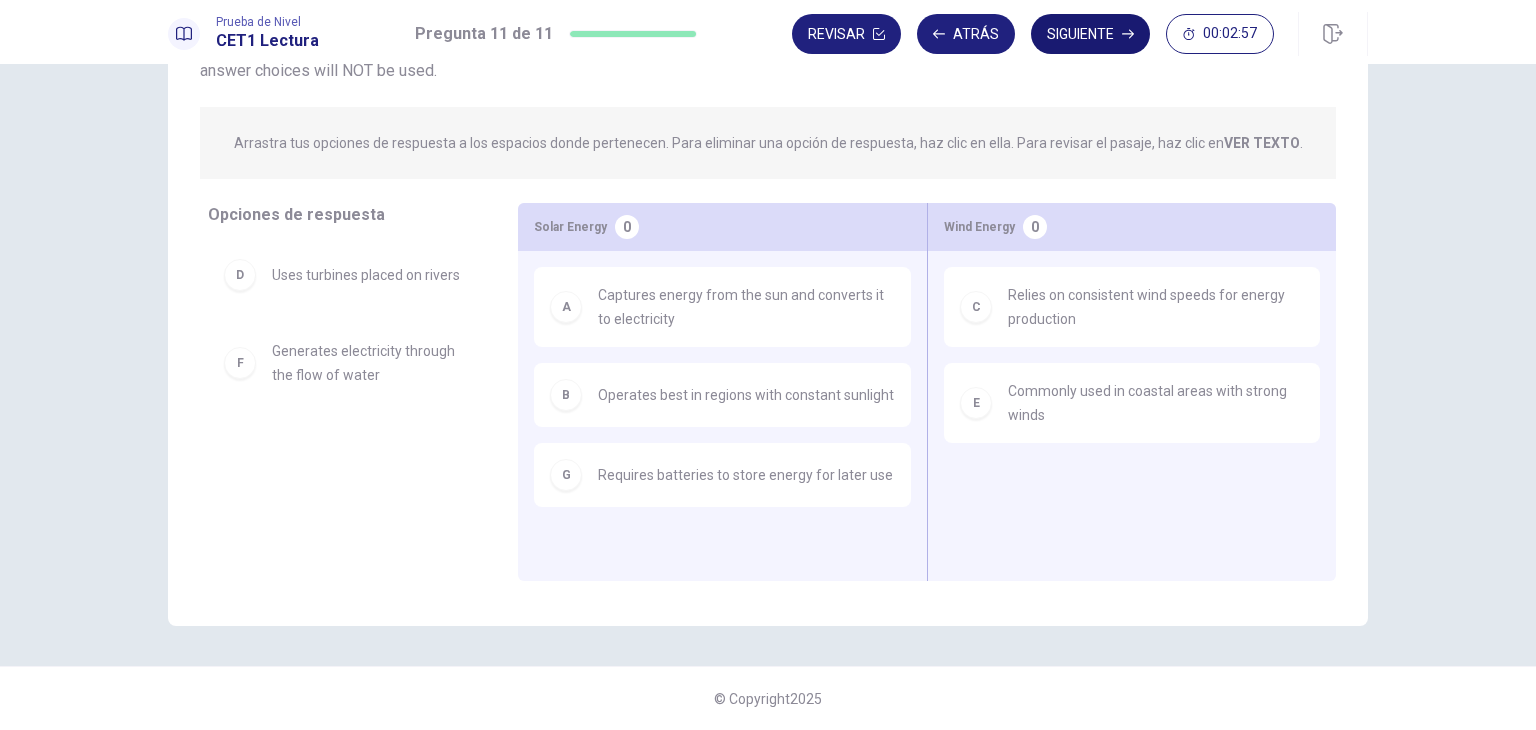 click on "Siguiente" at bounding box center [1090, 34] 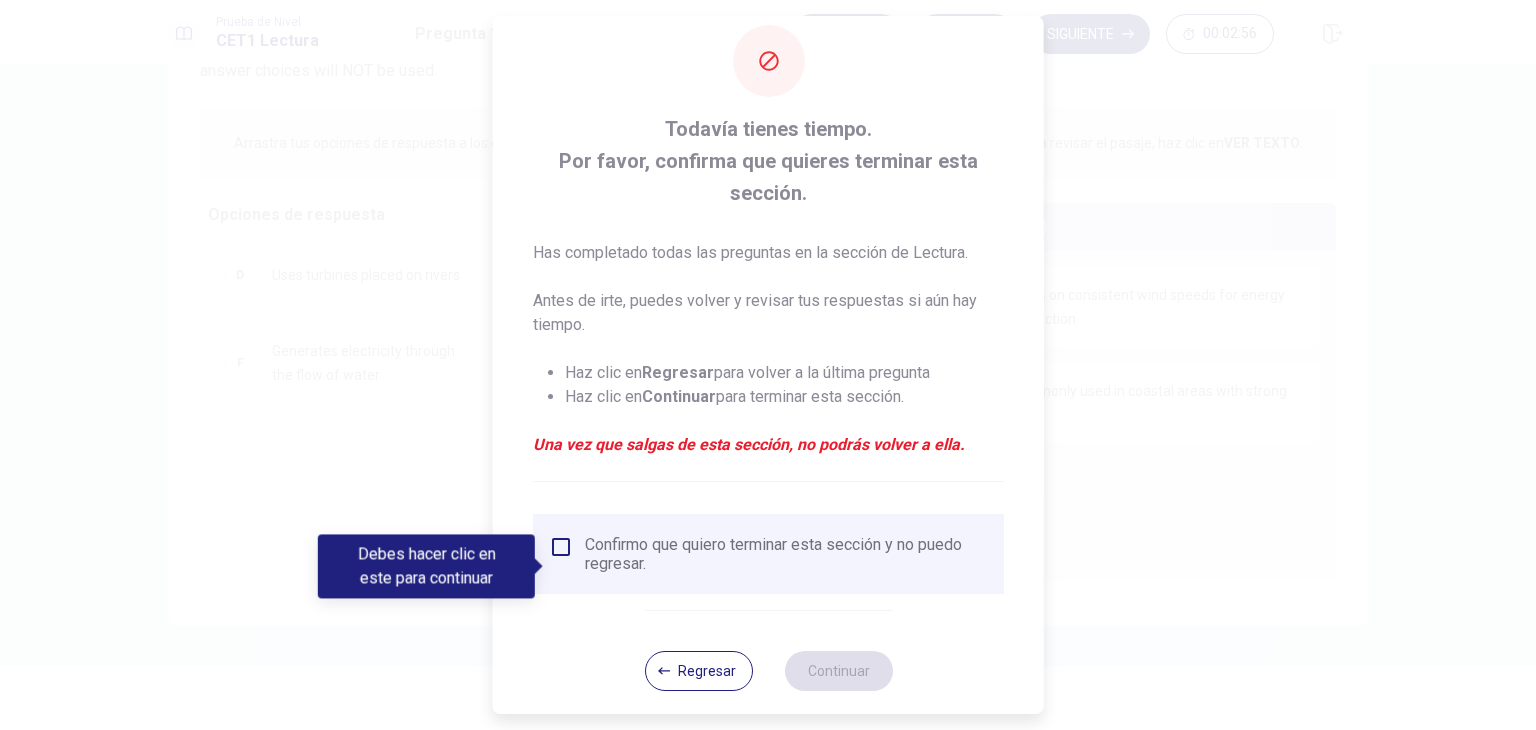scroll, scrollTop: 48, scrollLeft: 0, axis: vertical 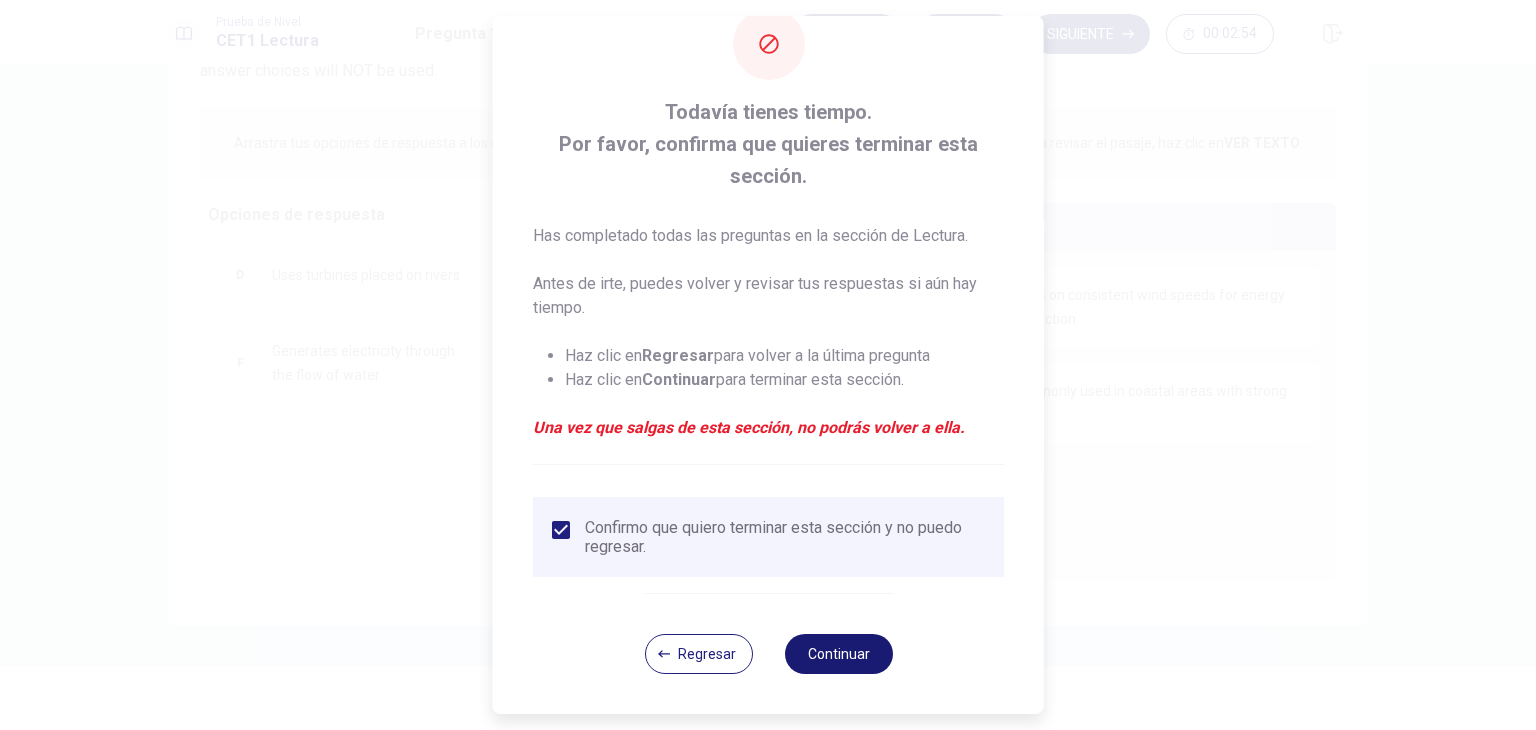 click on "Continuar" at bounding box center (838, 654) 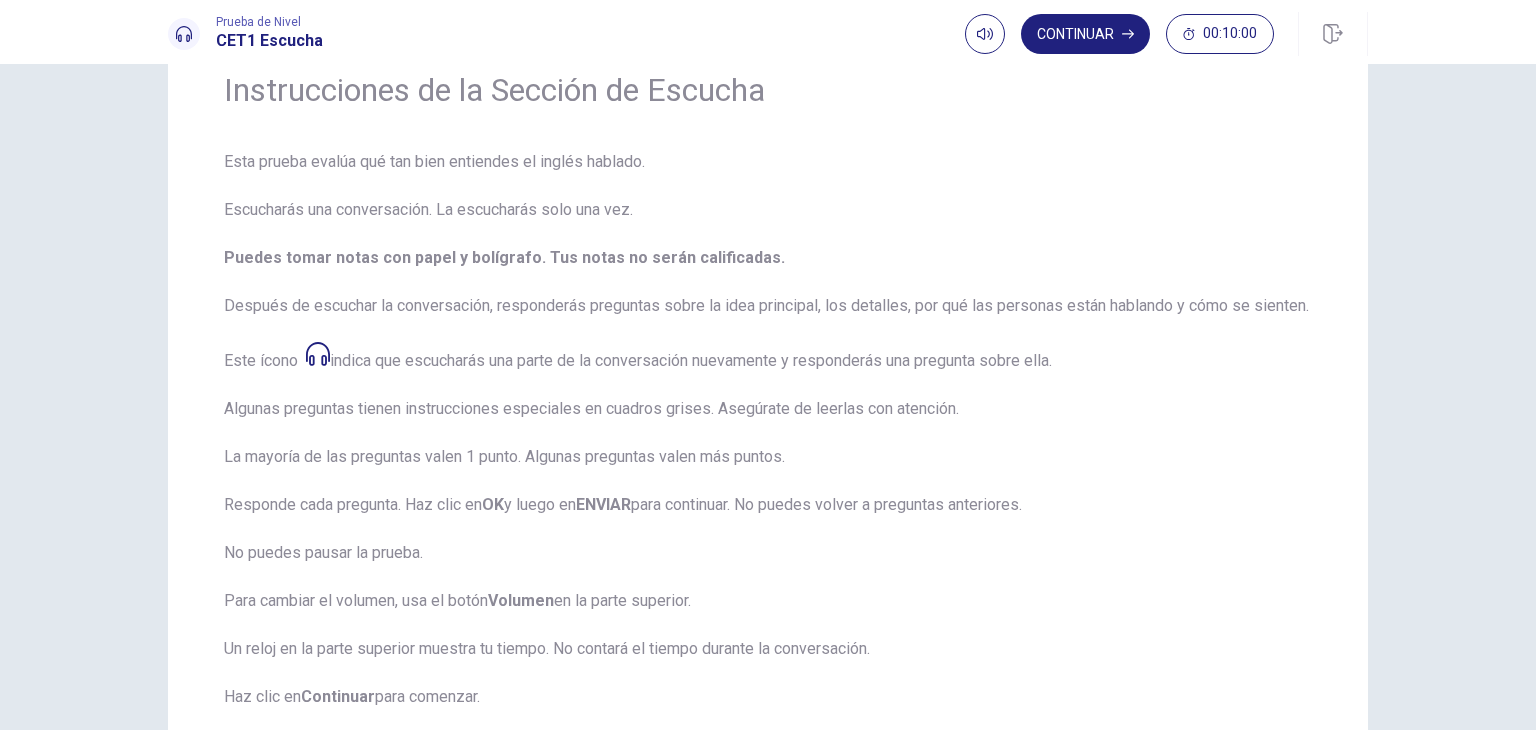 scroll, scrollTop: 0, scrollLeft: 0, axis: both 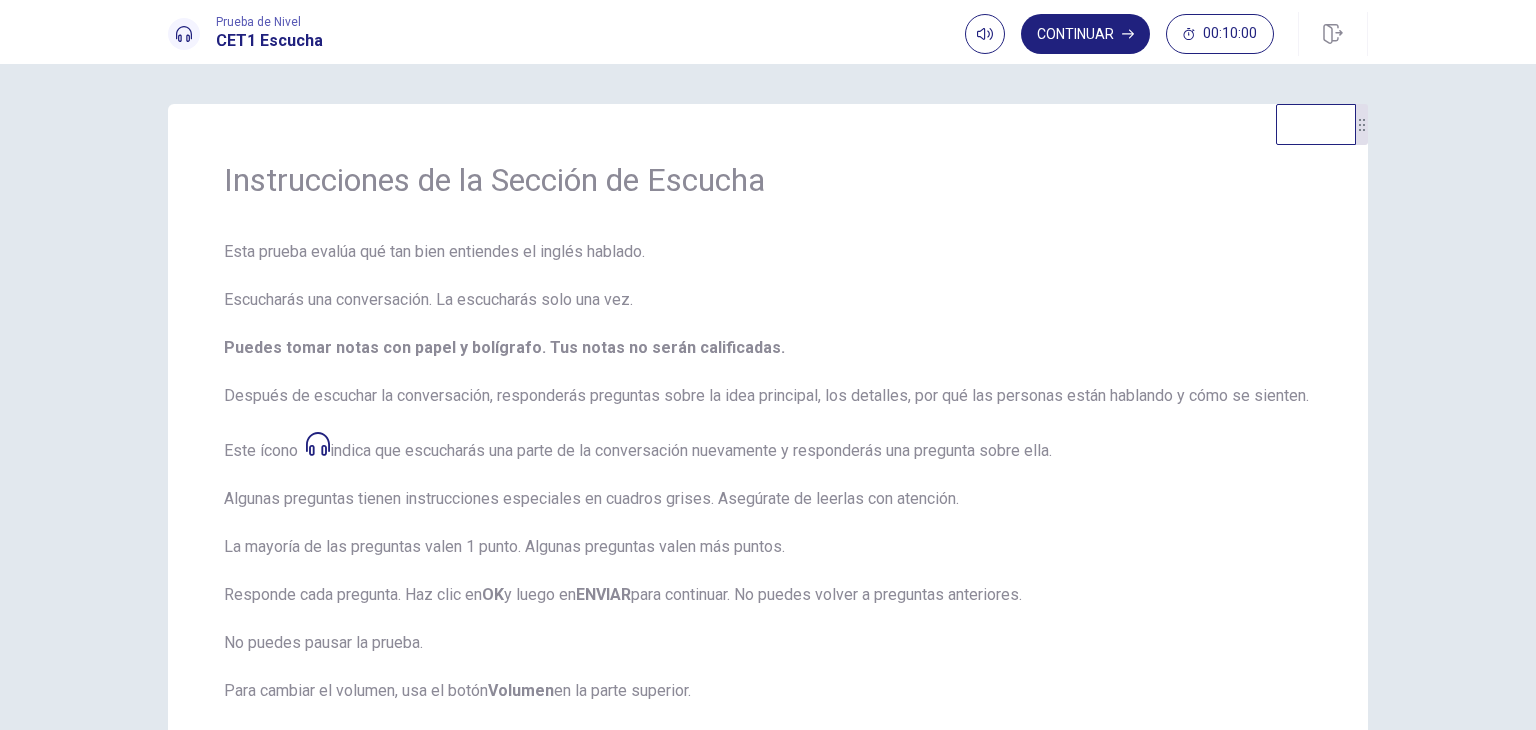 click on "Esta prueba evalúa qué tan bien entiendes el inglés hablado.
Escucharás una conversación. La escucharás solo una vez.
Puedes tomar notas con papel y bolígrafo. Tus notas no serán calificadas.
Después de escuchar la conversación, responderás preguntas sobre la idea principal, los detalles, por qué las personas están hablando y cómo se sienten.
Este ícono   indica que escucharás una parte de la conversación nuevamente y responderás una pregunta sobre ella.
Algunas preguntas tienen instrucciones especiales en cuadros grises. Asegúrate de leerlas con atención.
La mayoría de las preguntas valen 1 punto. Algunas preguntas valen más puntos.
Responde cada pregunta. Haz clic en  OK  y luego en  ENVIAR  para continuar. No puedes volver a preguntas anteriores.
No puedes pausar la prueba.
Para cambiar el volumen, usa el botón  Volumen  en la parte superior.
Un reloj en la parte superior muestra tu tiempo. No contará el tiempo durante la conversación.
Haz clic en  Continuar" at bounding box center (768, 531) 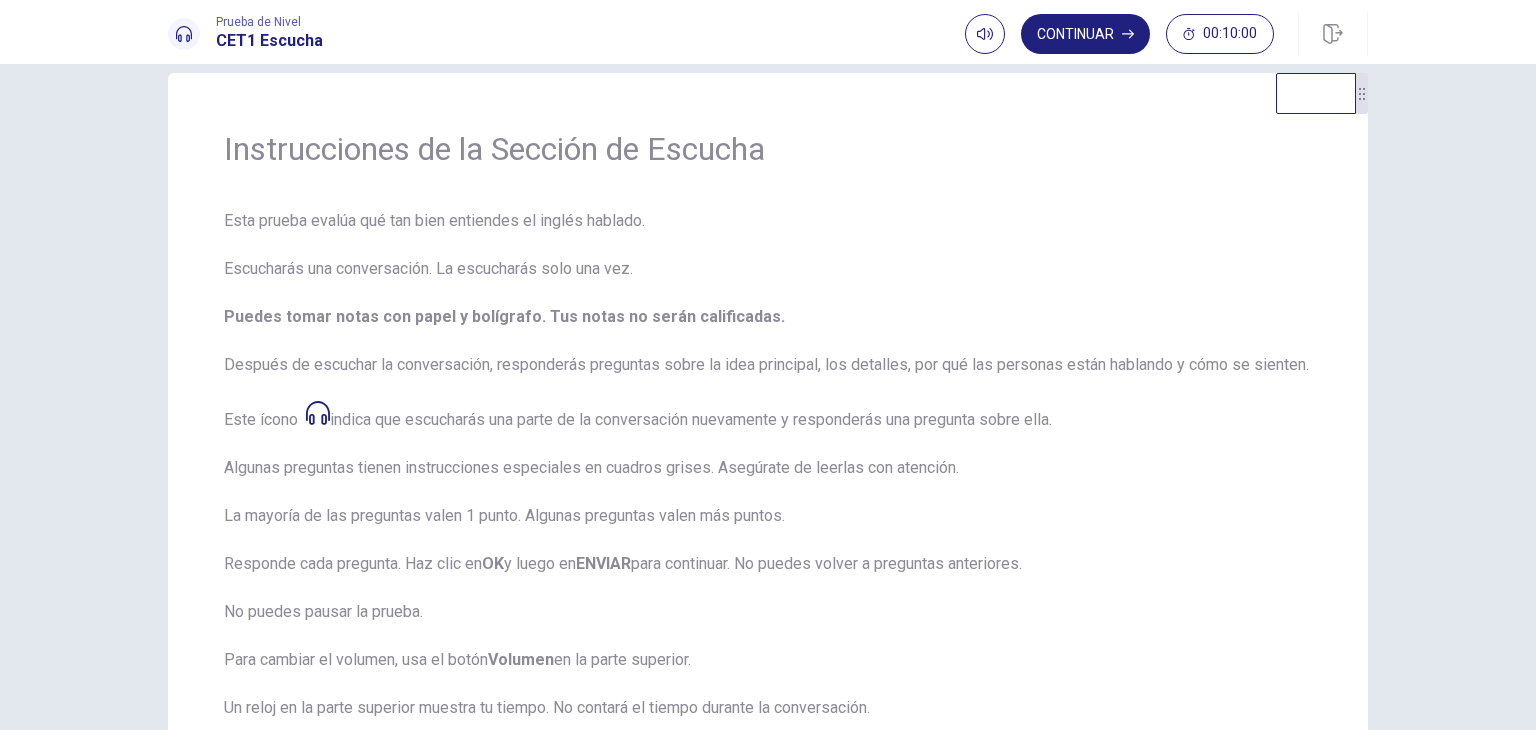 scroll, scrollTop: 0, scrollLeft: 0, axis: both 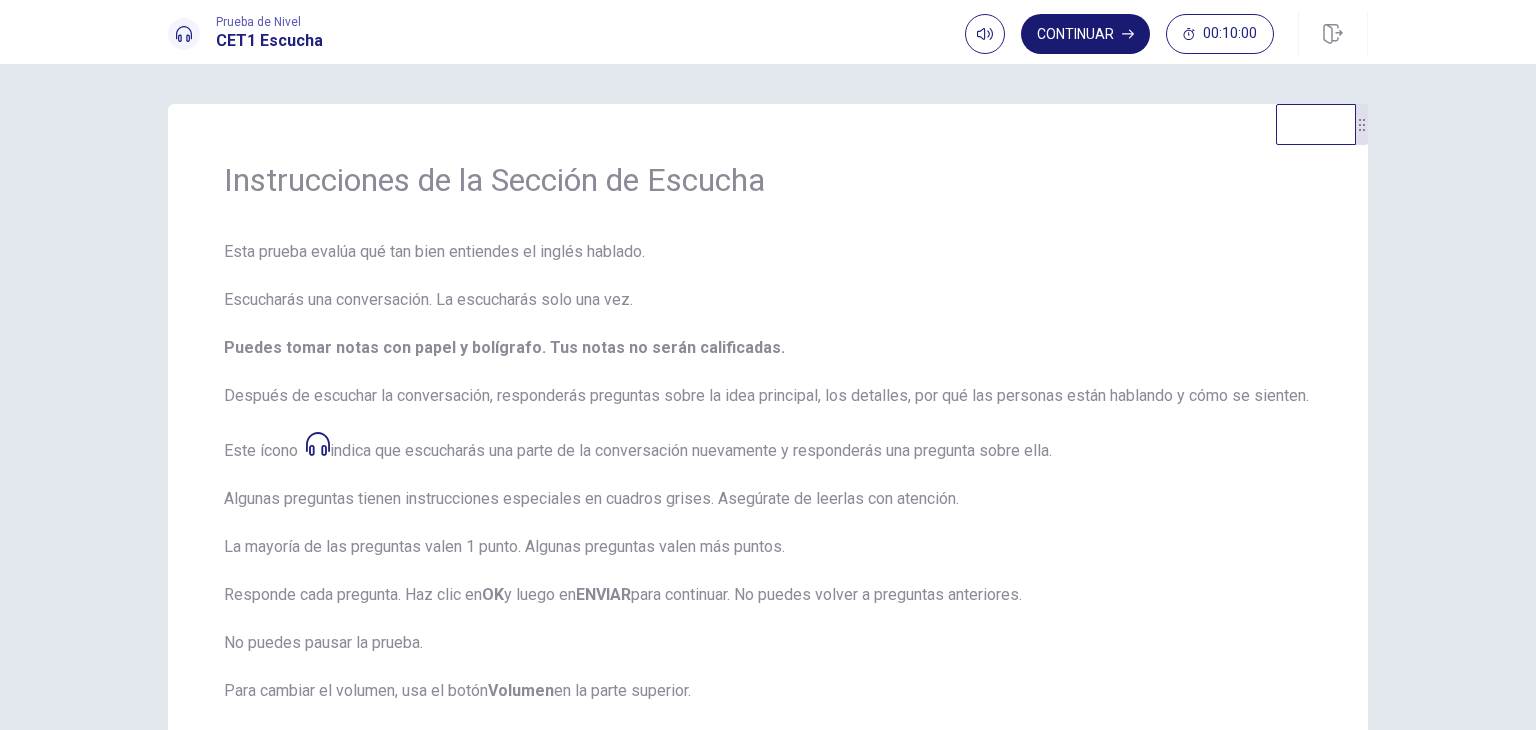 click on "Continuar" at bounding box center (1085, 34) 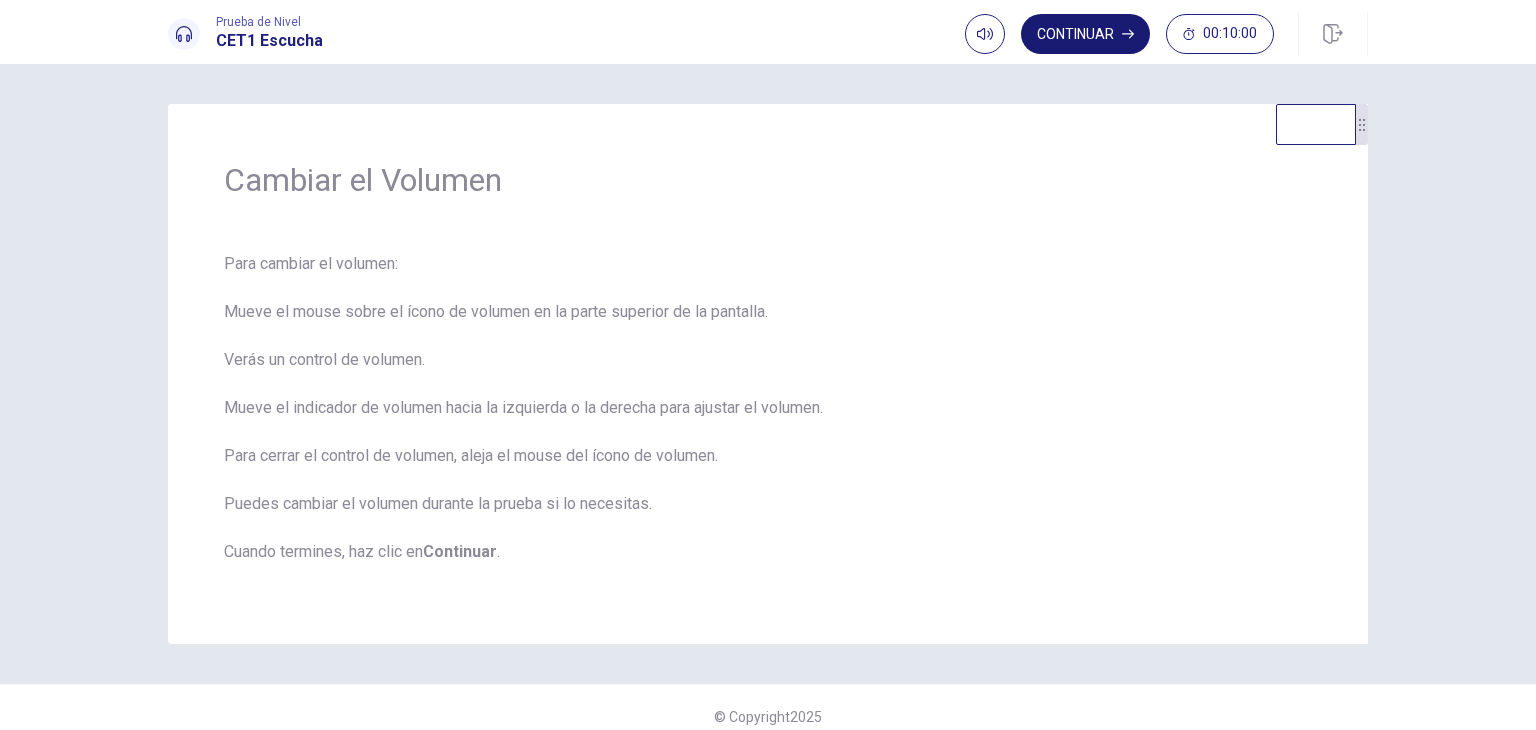 click on "Continuar" at bounding box center (1085, 34) 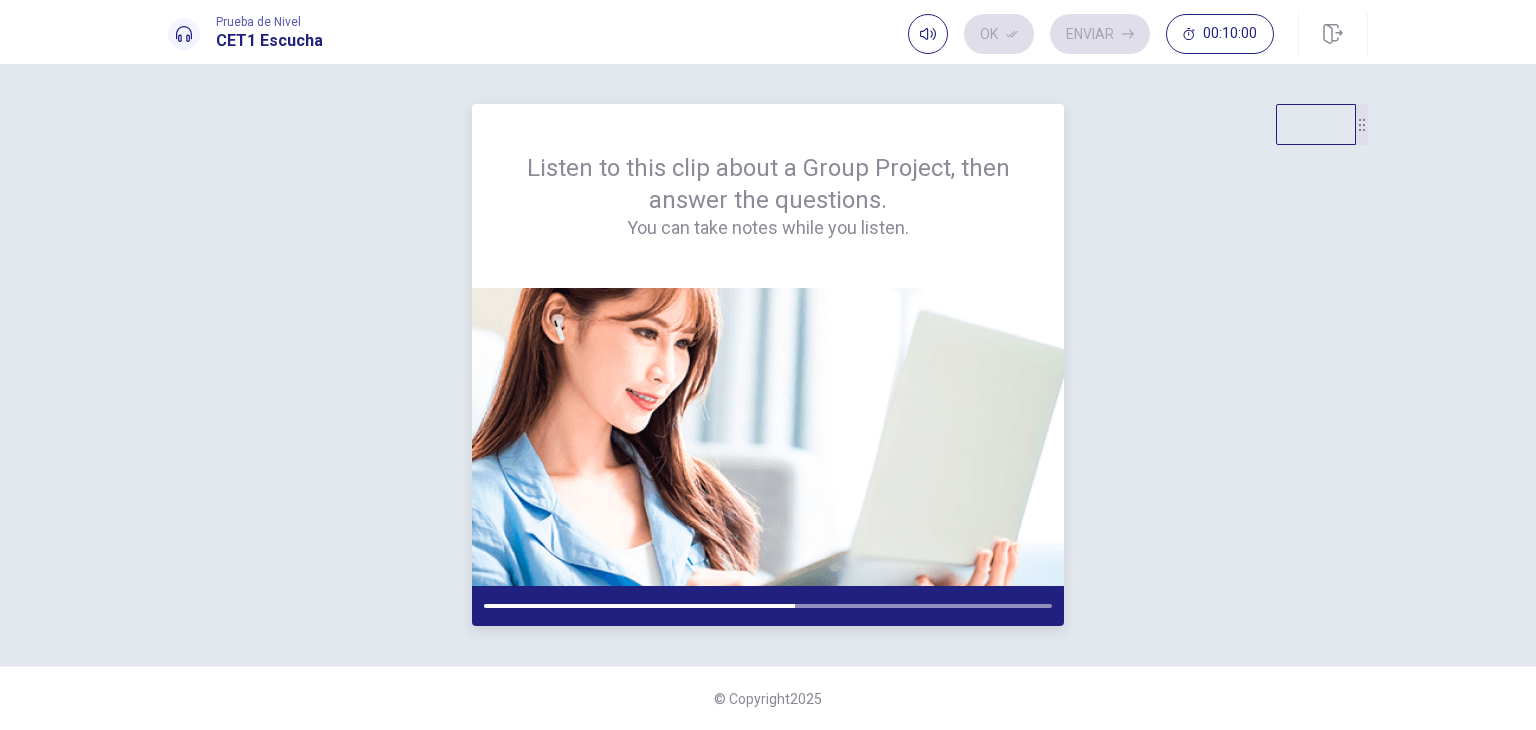 click at bounding box center [768, 437] 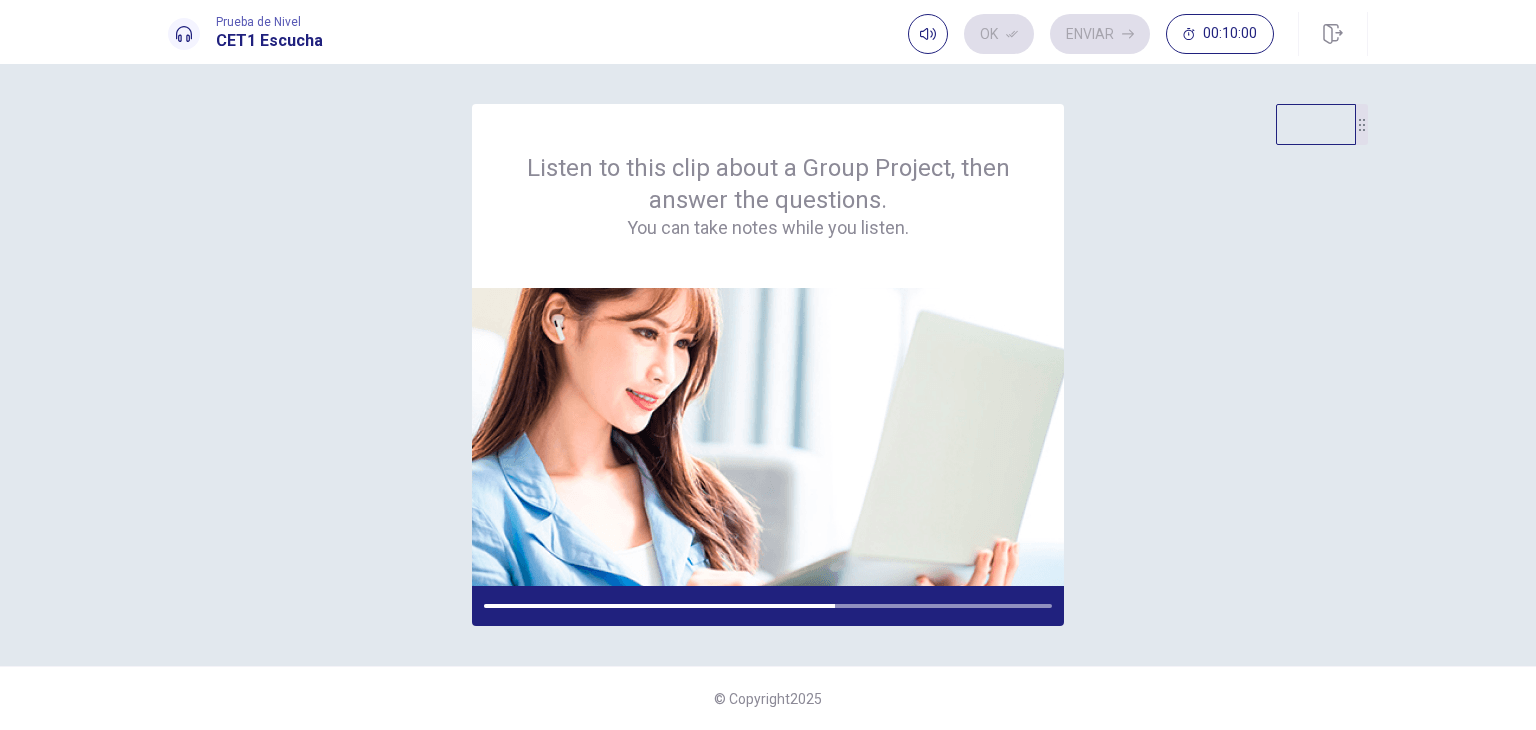 click on "Listen to this clip about a Group Project, then answer the questions.  You can take notes while you listen. © Copyright  2025" at bounding box center [768, 397] 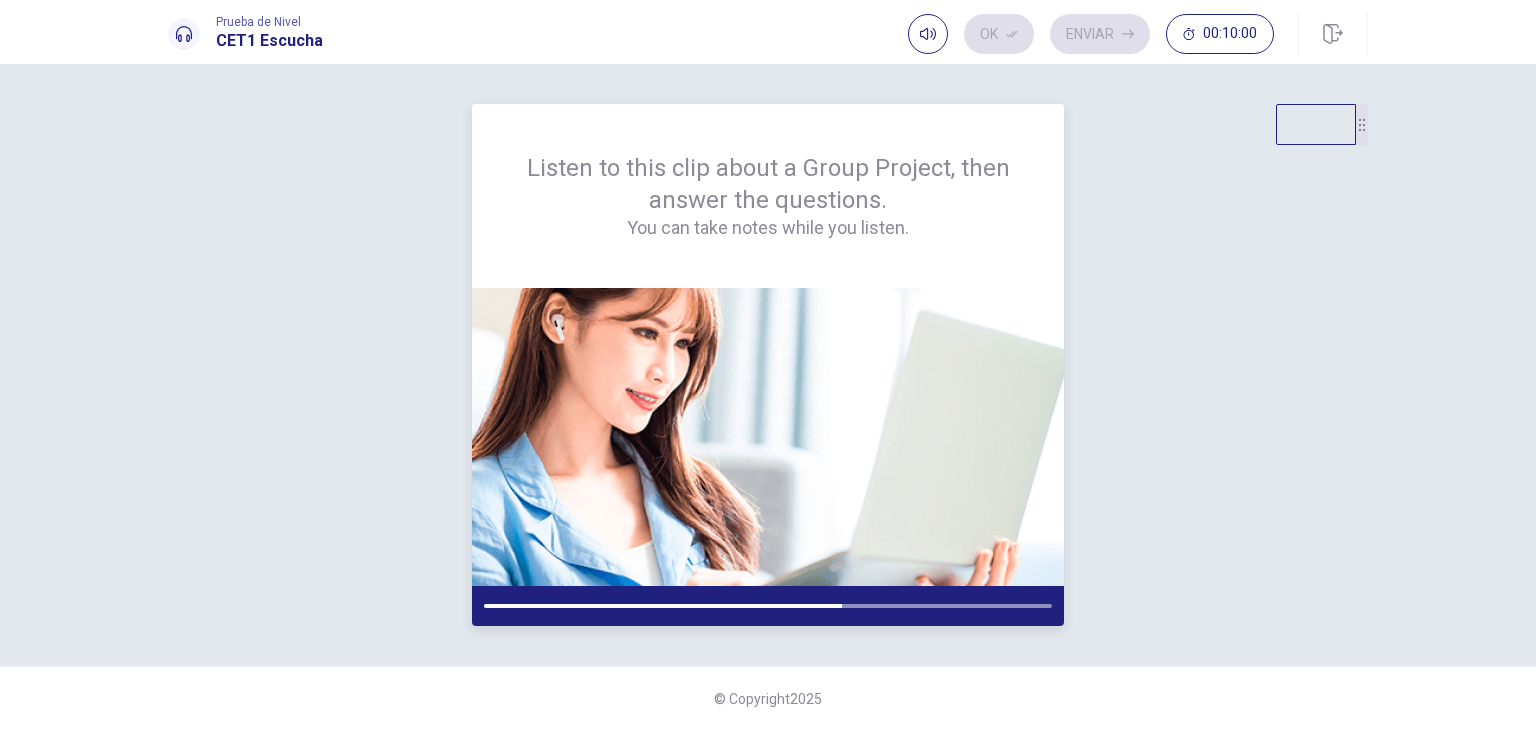 click at bounding box center [768, 437] 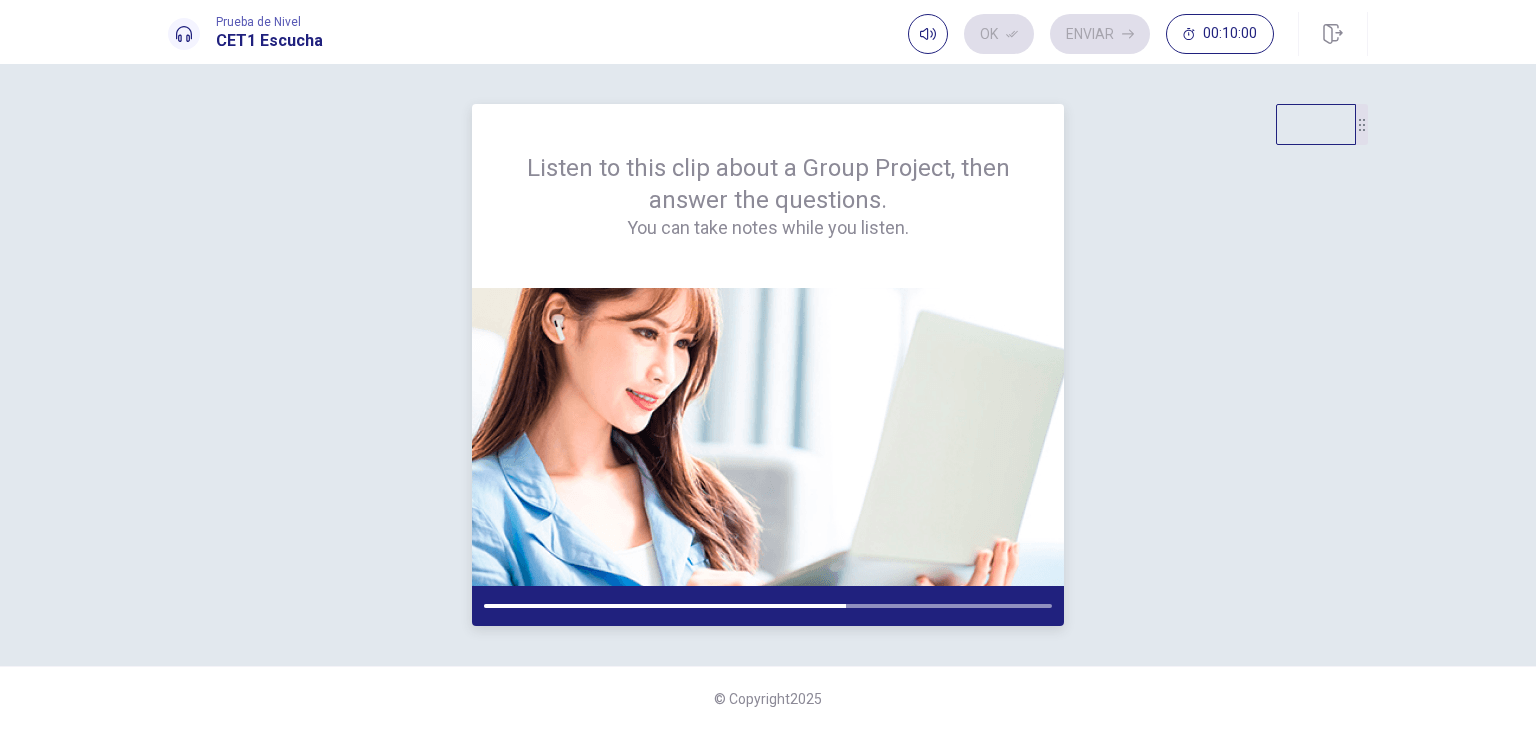 click on "You can take notes while you listen." at bounding box center [768, 228] 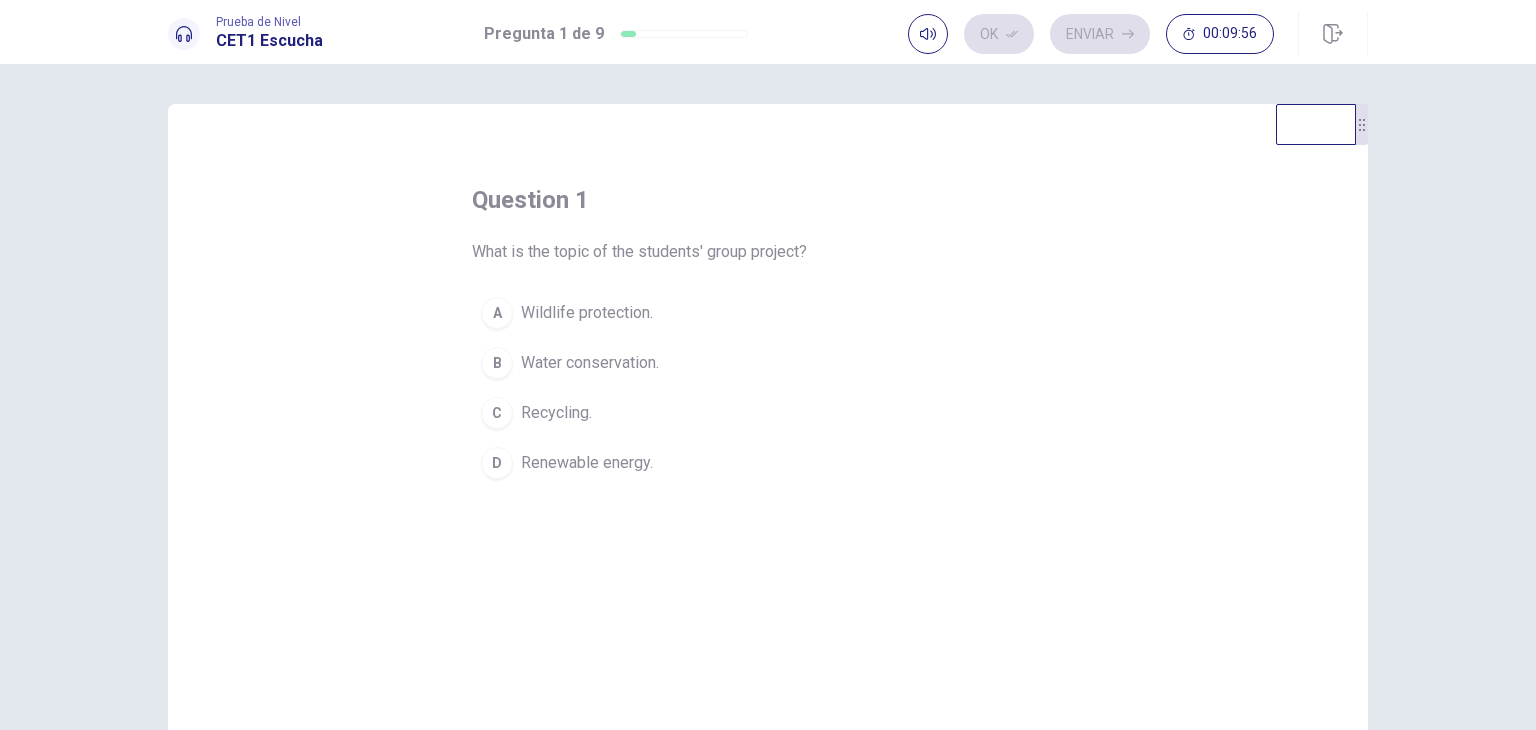 click on "question   1 What is the topic of the students' group project? A Wildlife protection. B Water conservation.
C Recycling.
D Renewable energy." at bounding box center [768, 336] 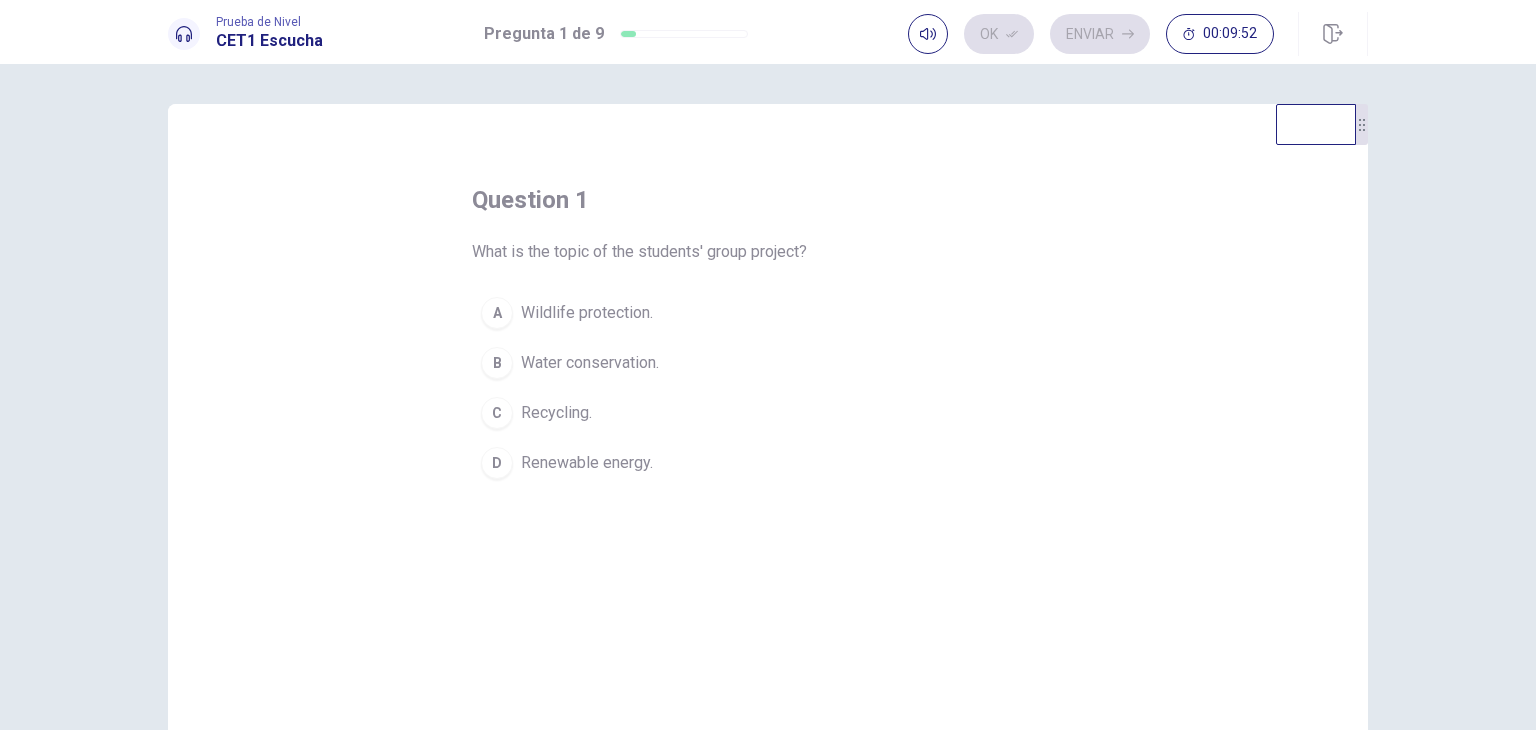 click on "Renewable energy." at bounding box center [587, 463] 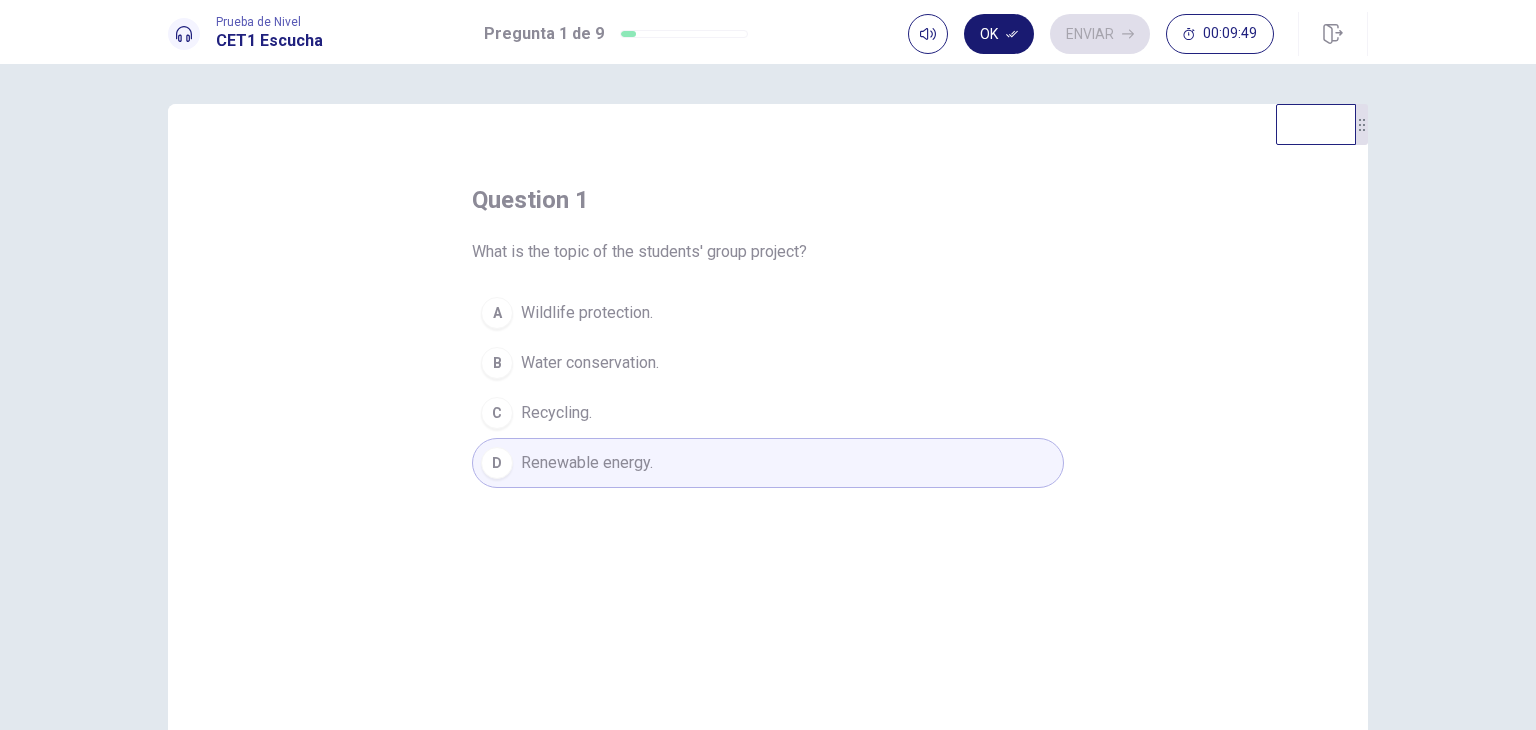 click 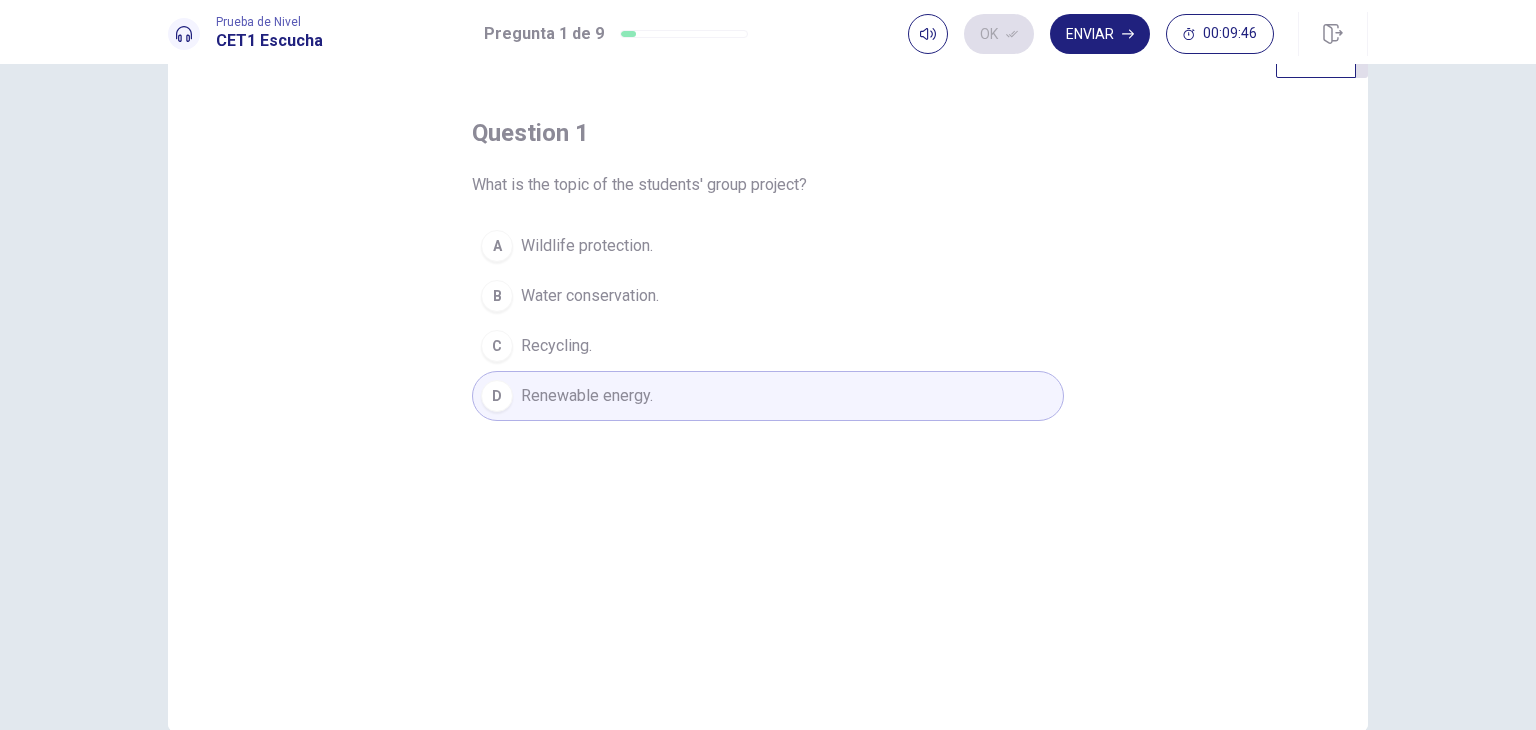 scroll, scrollTop: 0, scrollLeft: 0, axis: both 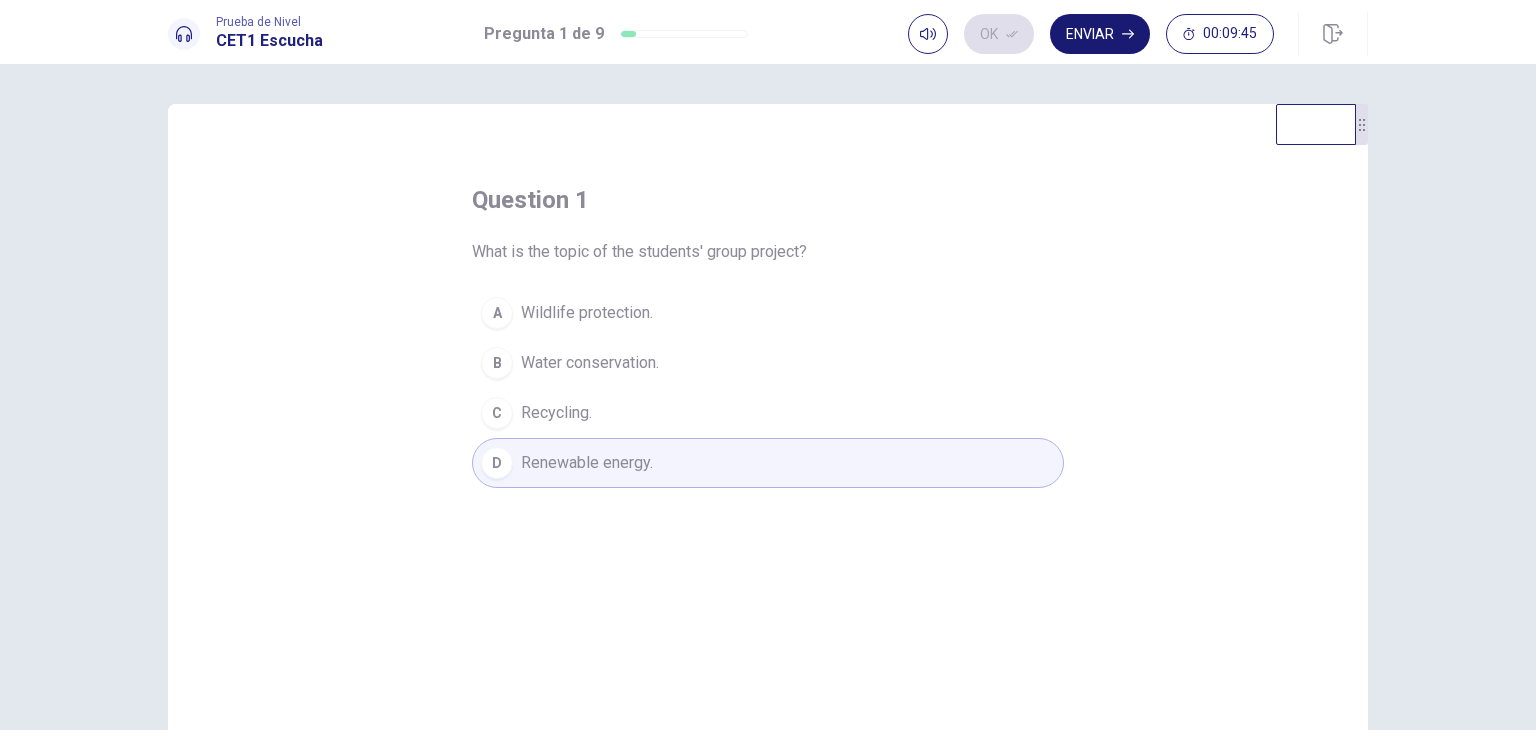 click on "Enviar" at bounding box center (1100, 34) 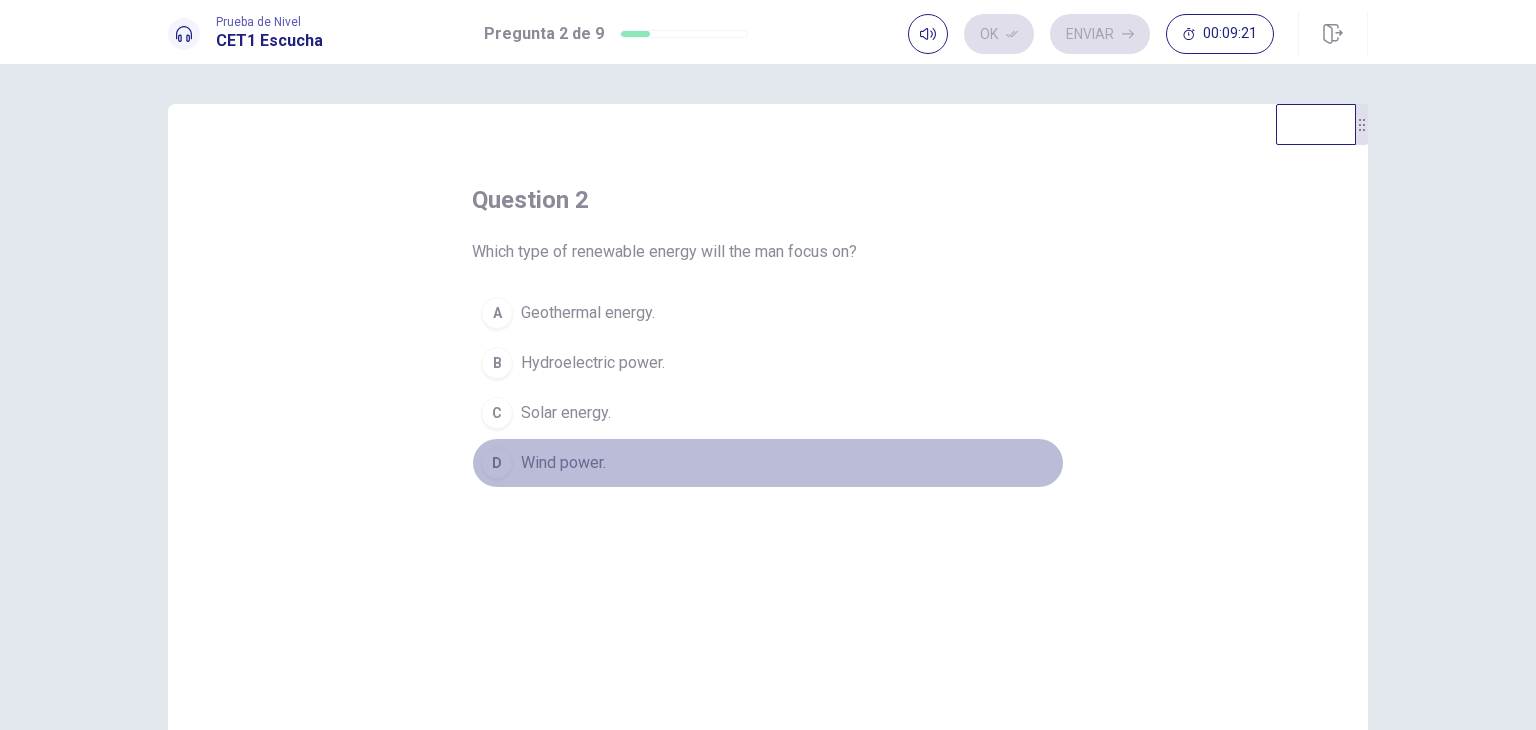 click on "Wind power." at bounding box center (563, 463) 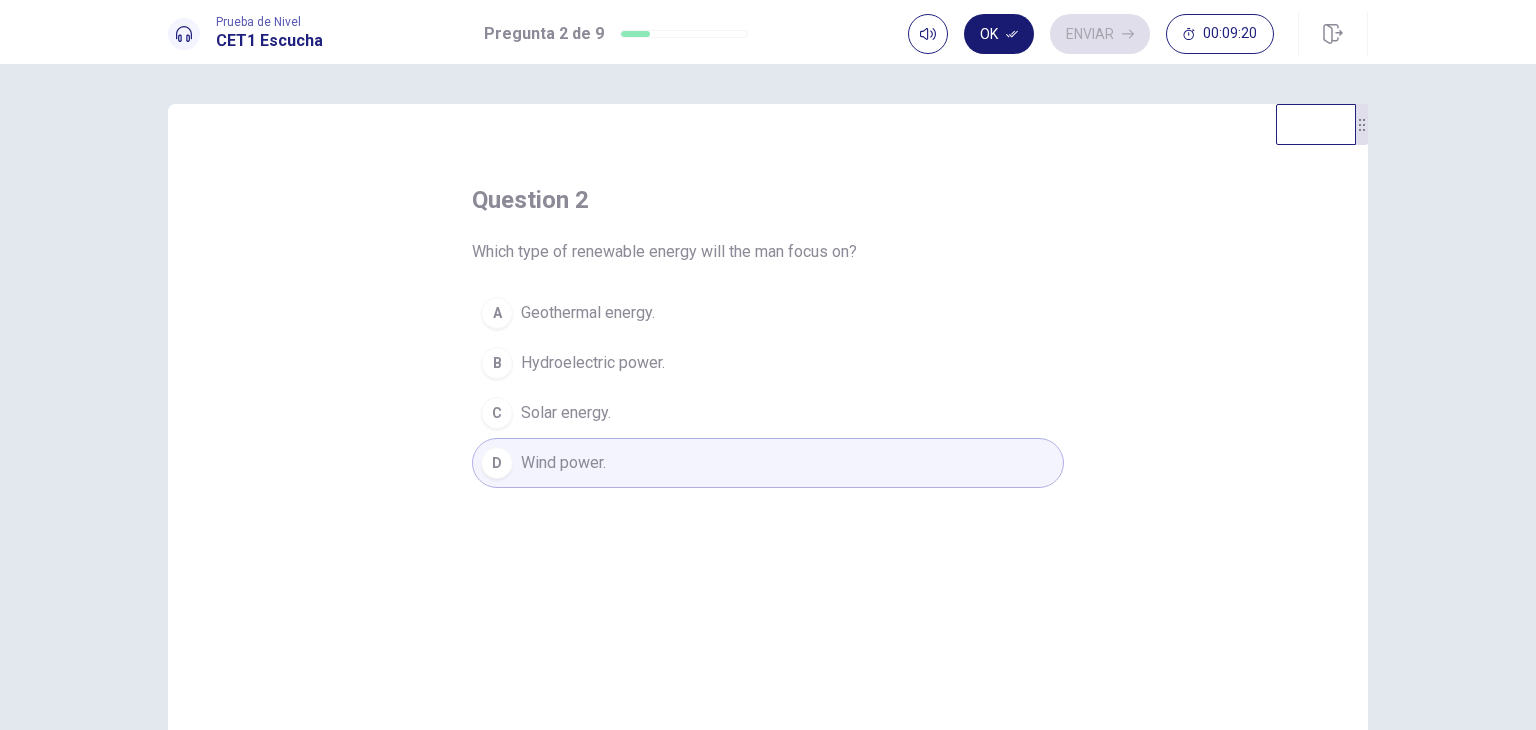 click on "Ok" at bounding box center (999, 34) 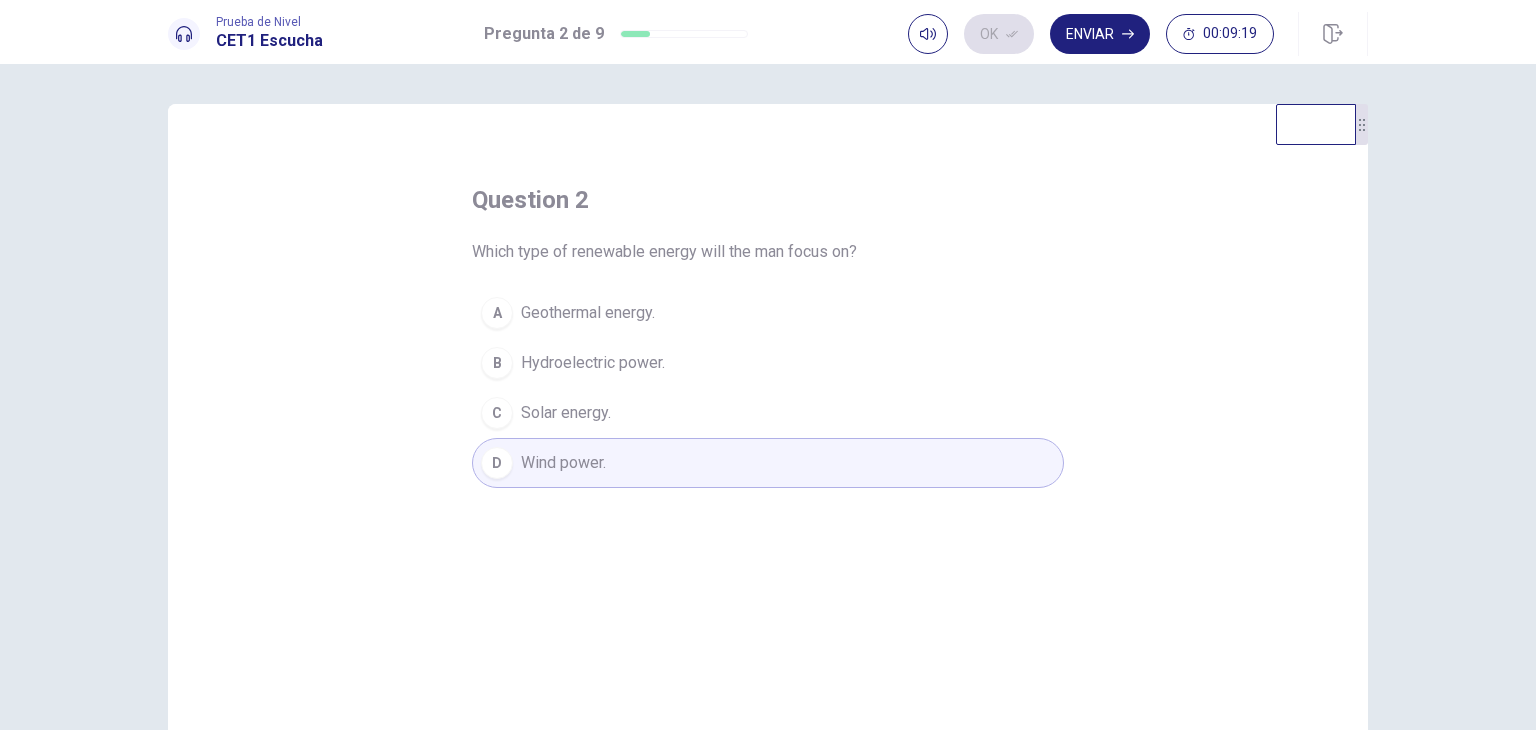 click on "Enviar" at bounding box center (1100, 34) 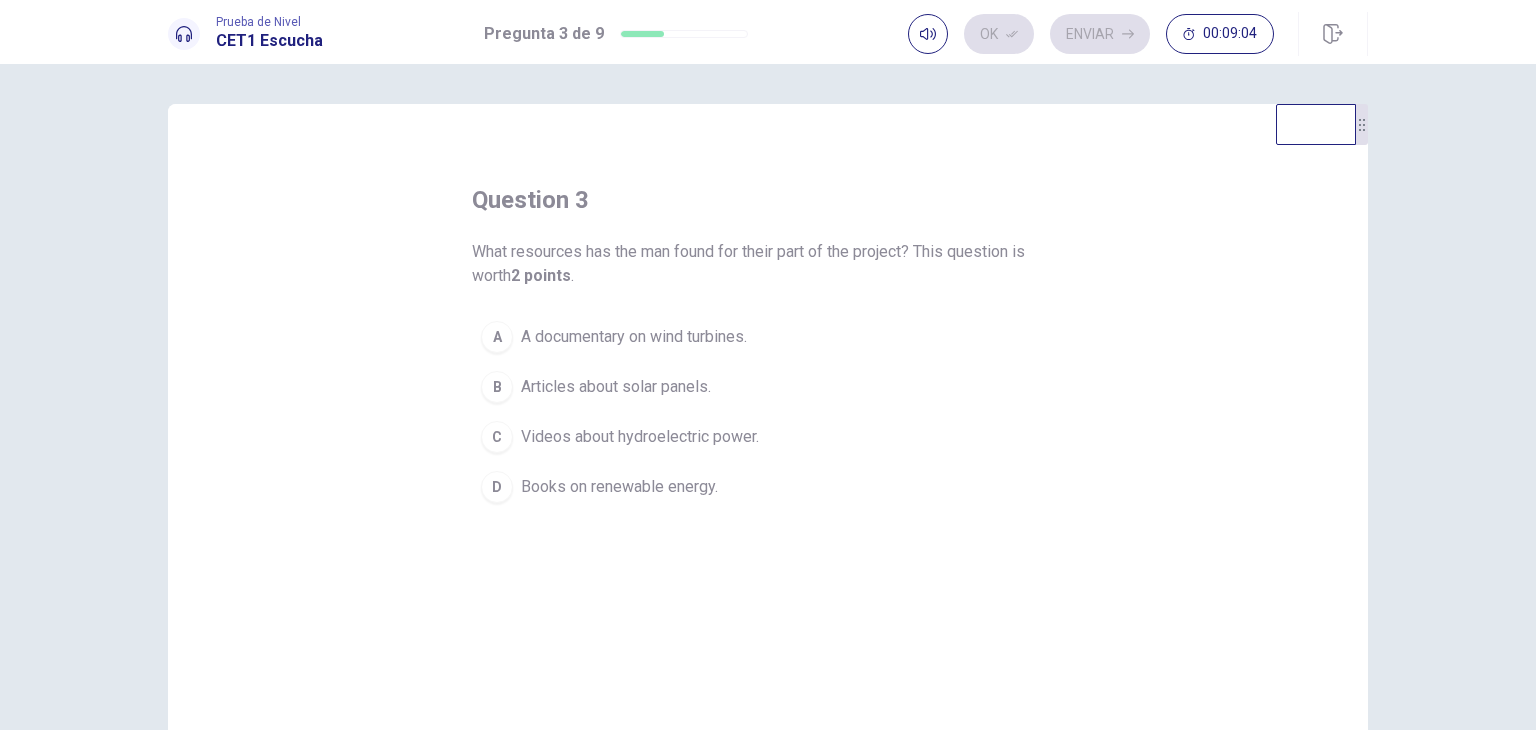 click on "Books on renewable energy." at bounding box center [619, 487] 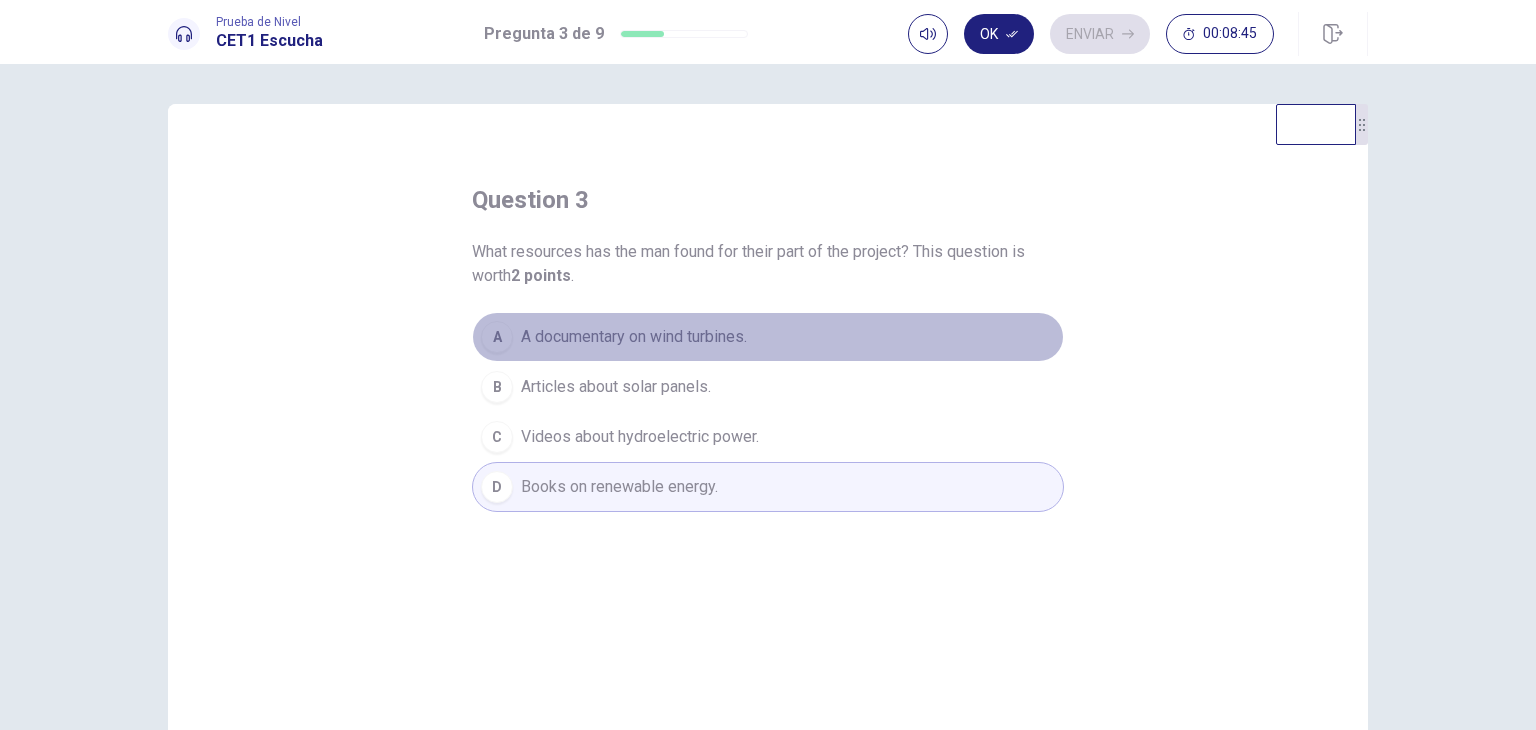 click on "A documentary on wind turbines." at bounding box center [634, 337] 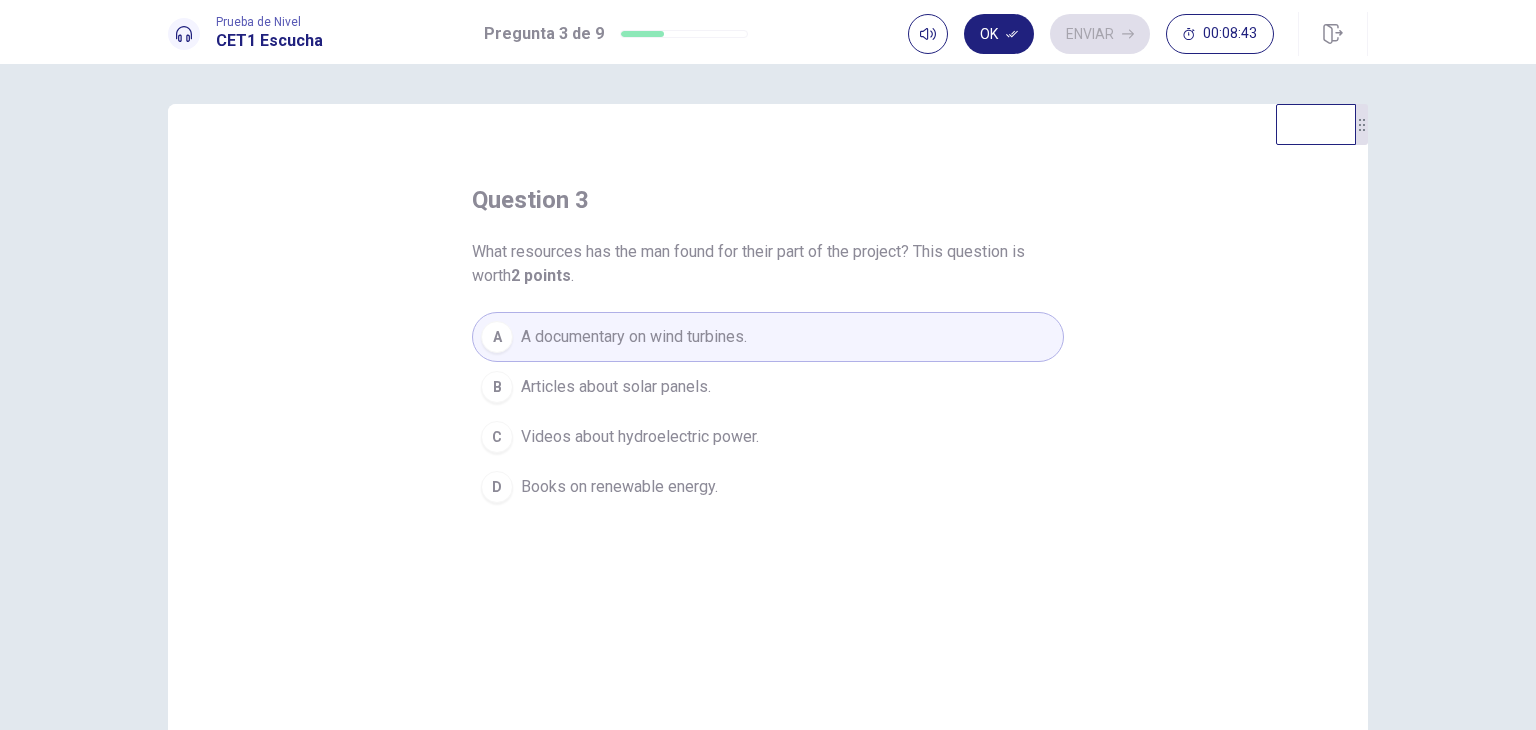 click on "Books on renewable energy." at bounding box center [619, 487] 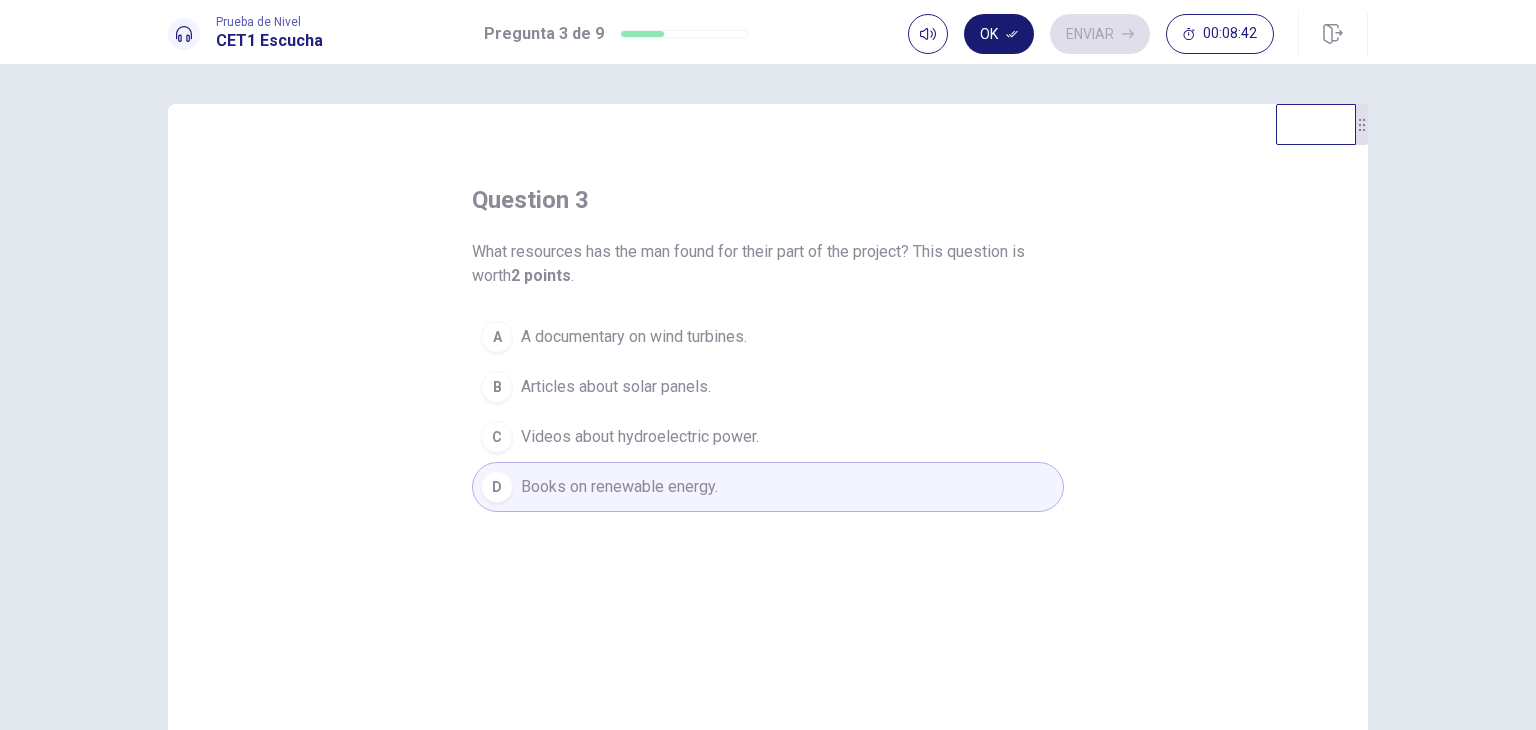 click on "Ok" at bounding box center [999, 34] 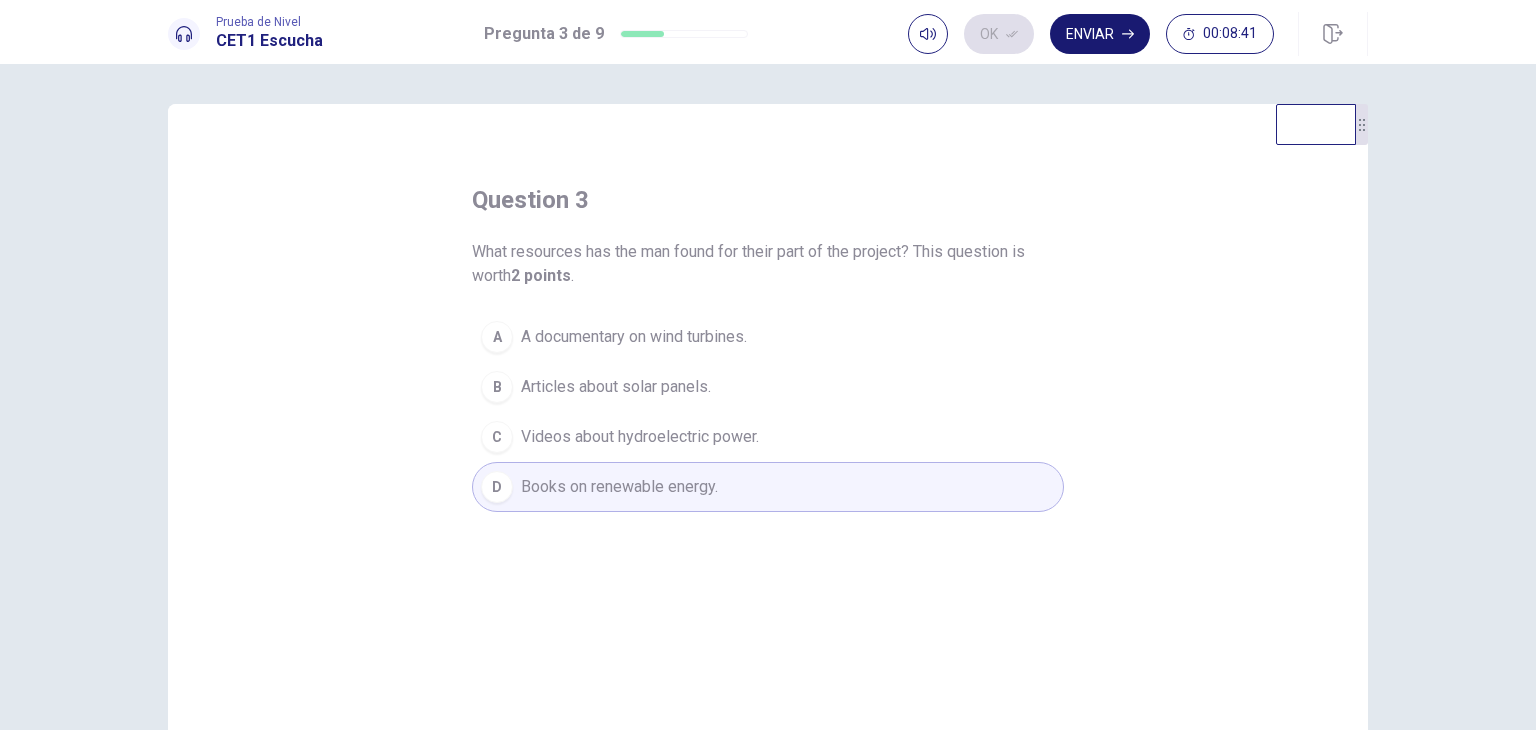 click on "Enviar" at bounding box center [1100, 34] 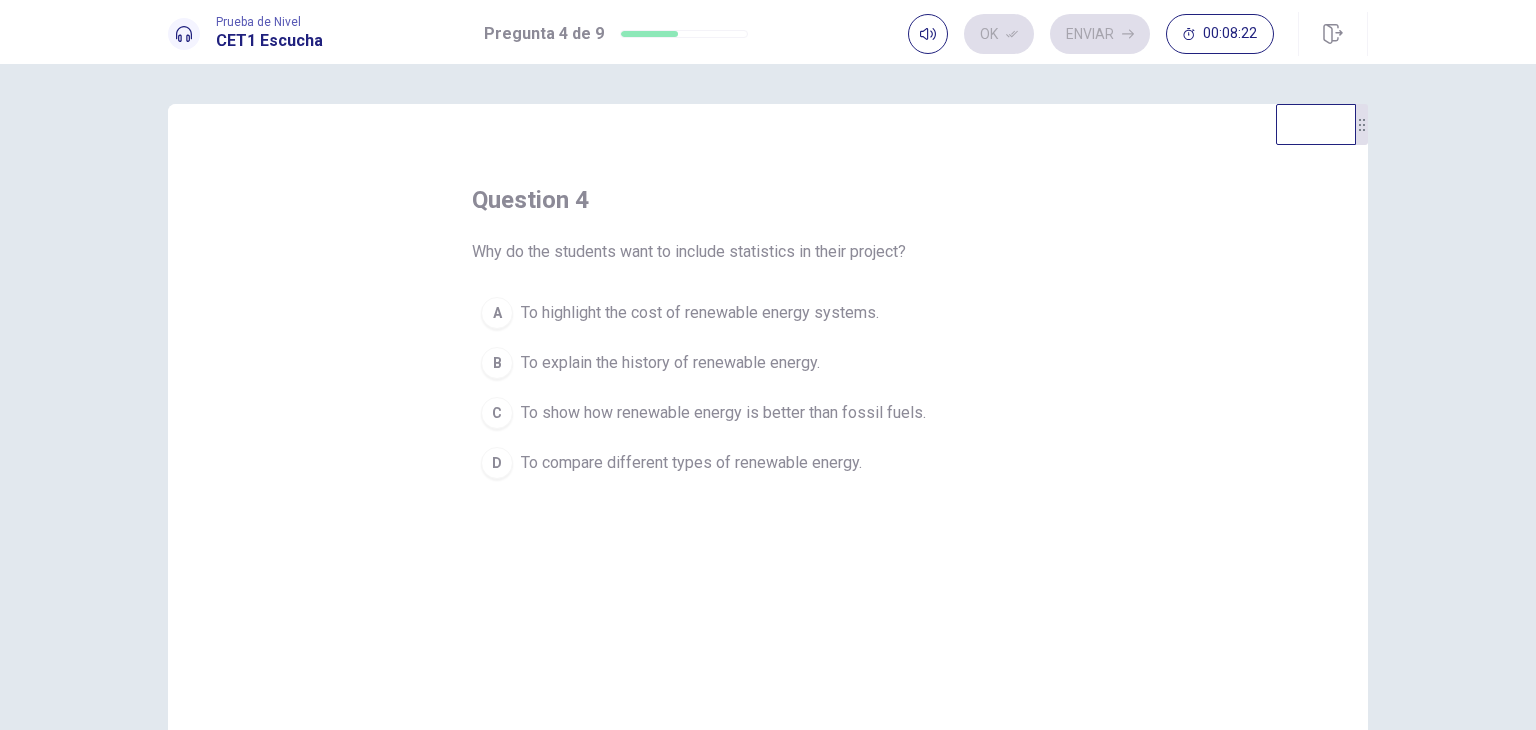 click on "To highlight the cost of renewable energy systems." at bounding box center (700, 313) 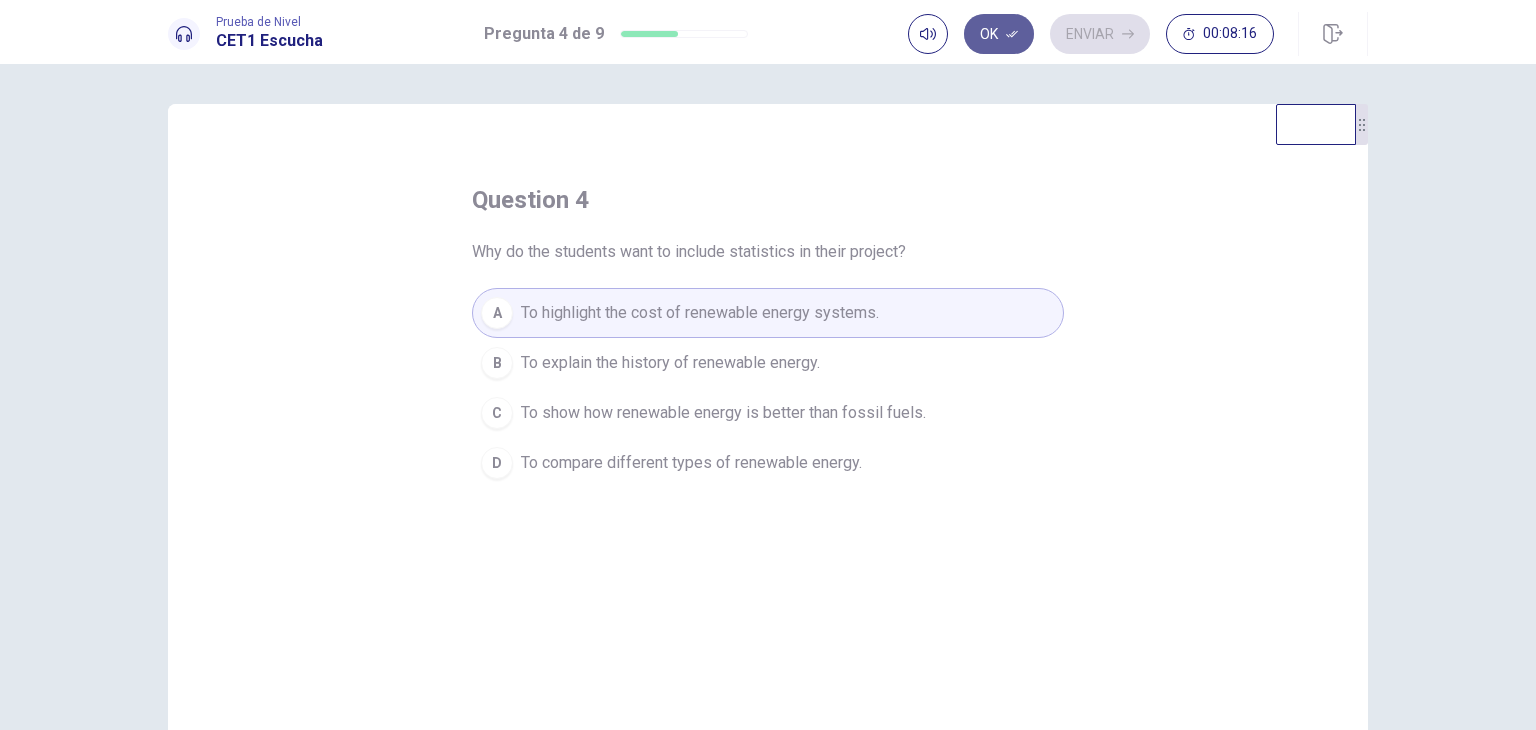 click on "Ok" at bounding box center [999, 34] 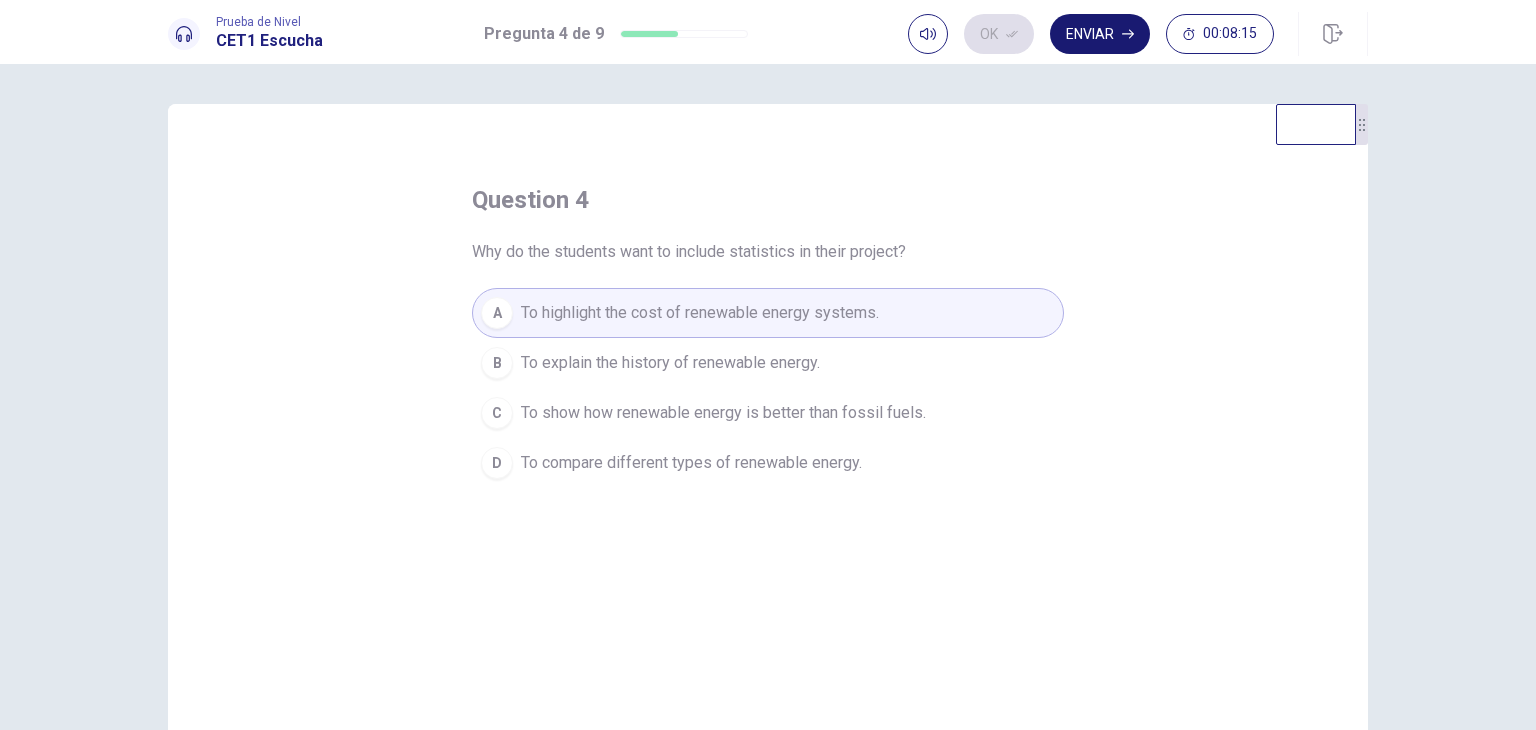 click on "Enviar" at bounding box center [1100, 34] 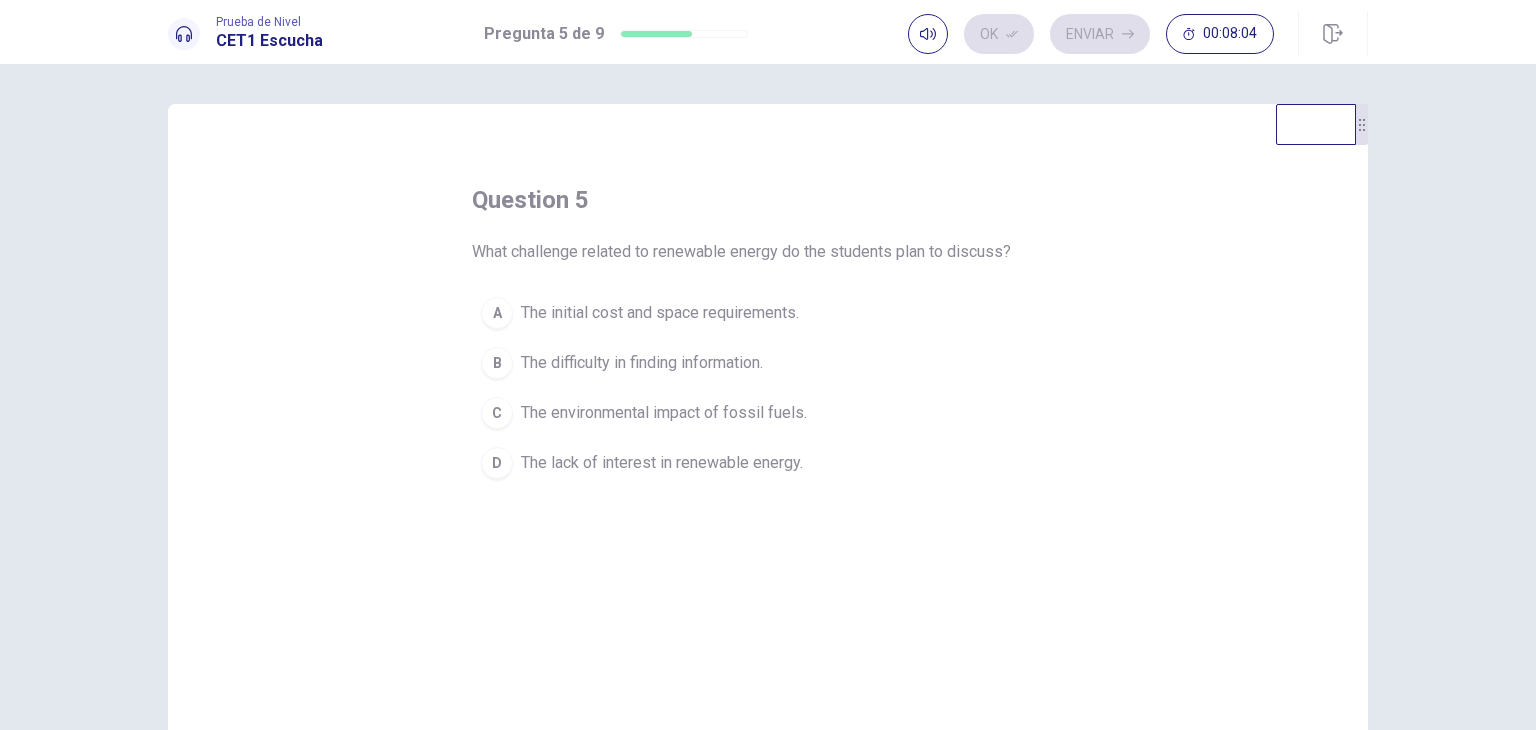 click on "The initial cost and space requirements." at bounding box center [660, 313] 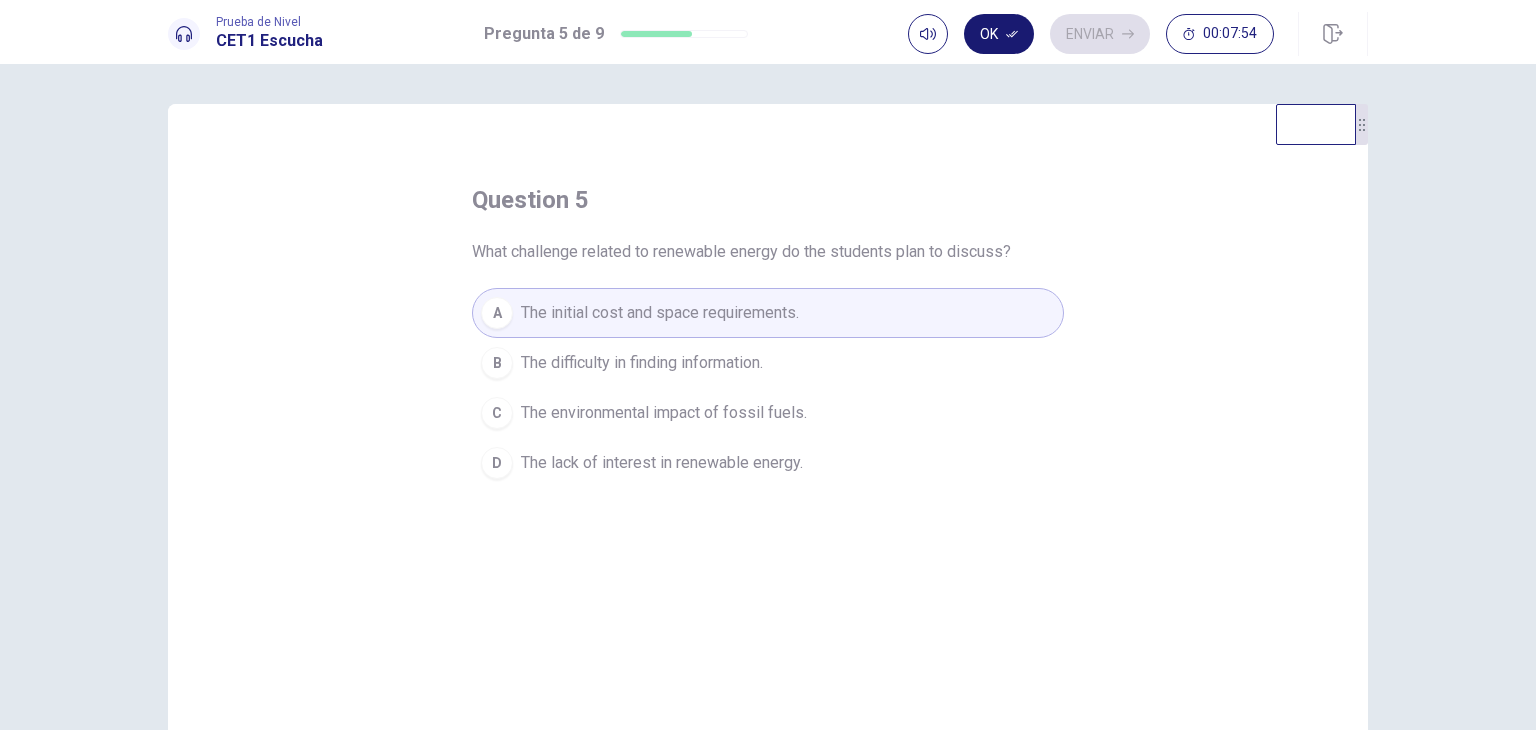 click on "Ok" at bounding box center (999, 34) 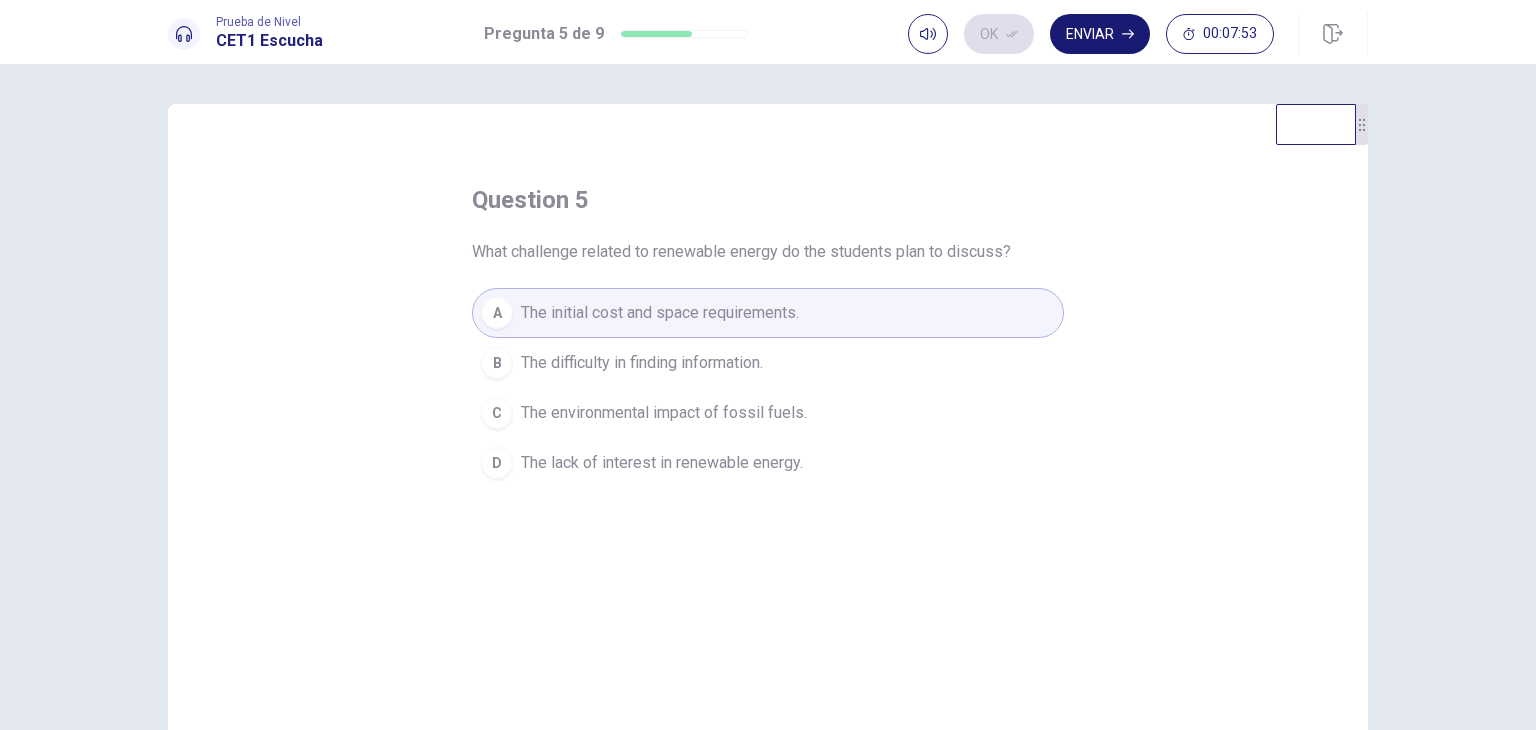 click on "Enviar" at bounding box center [1100, 34] 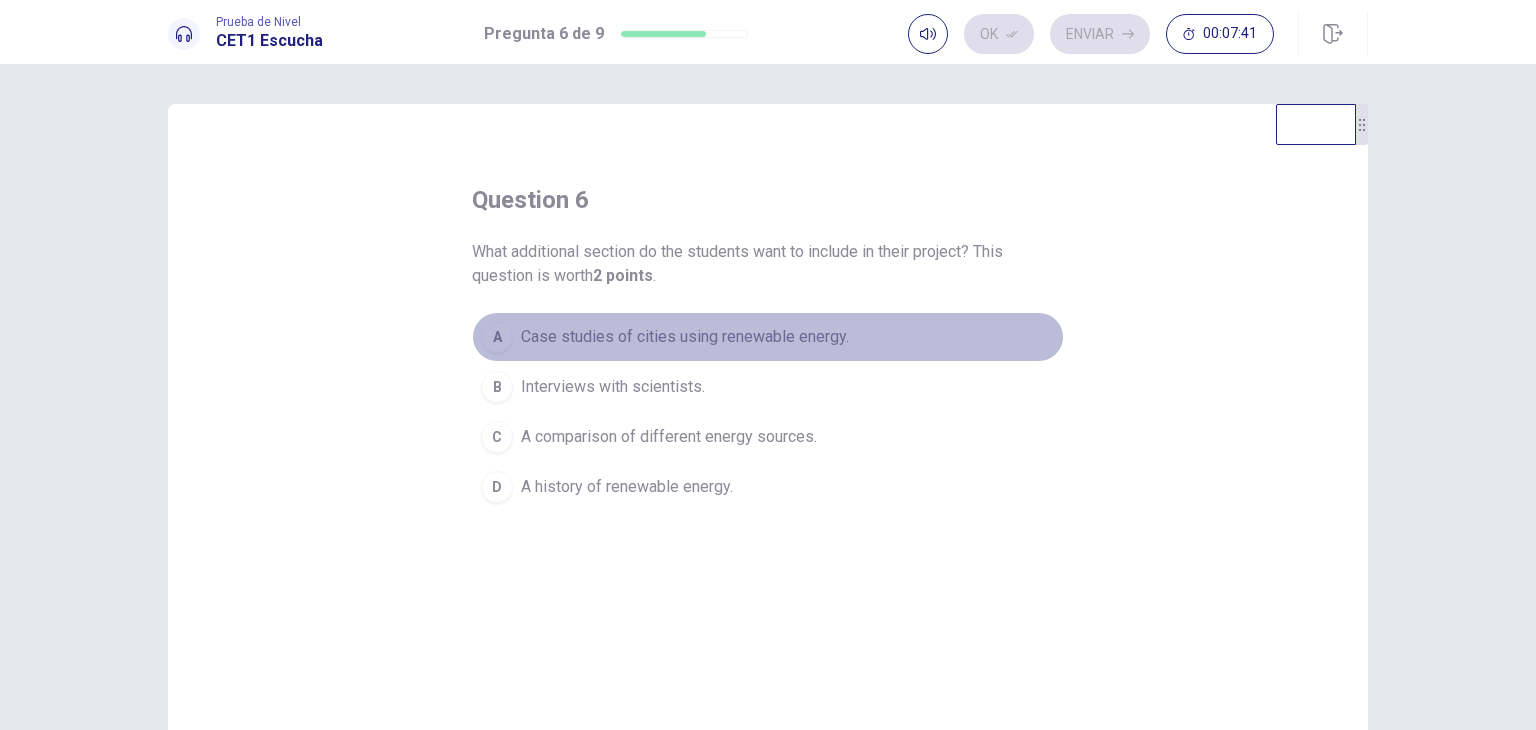 click on "Case studies of cities using renewable energy." at bounding box center (685, 337) 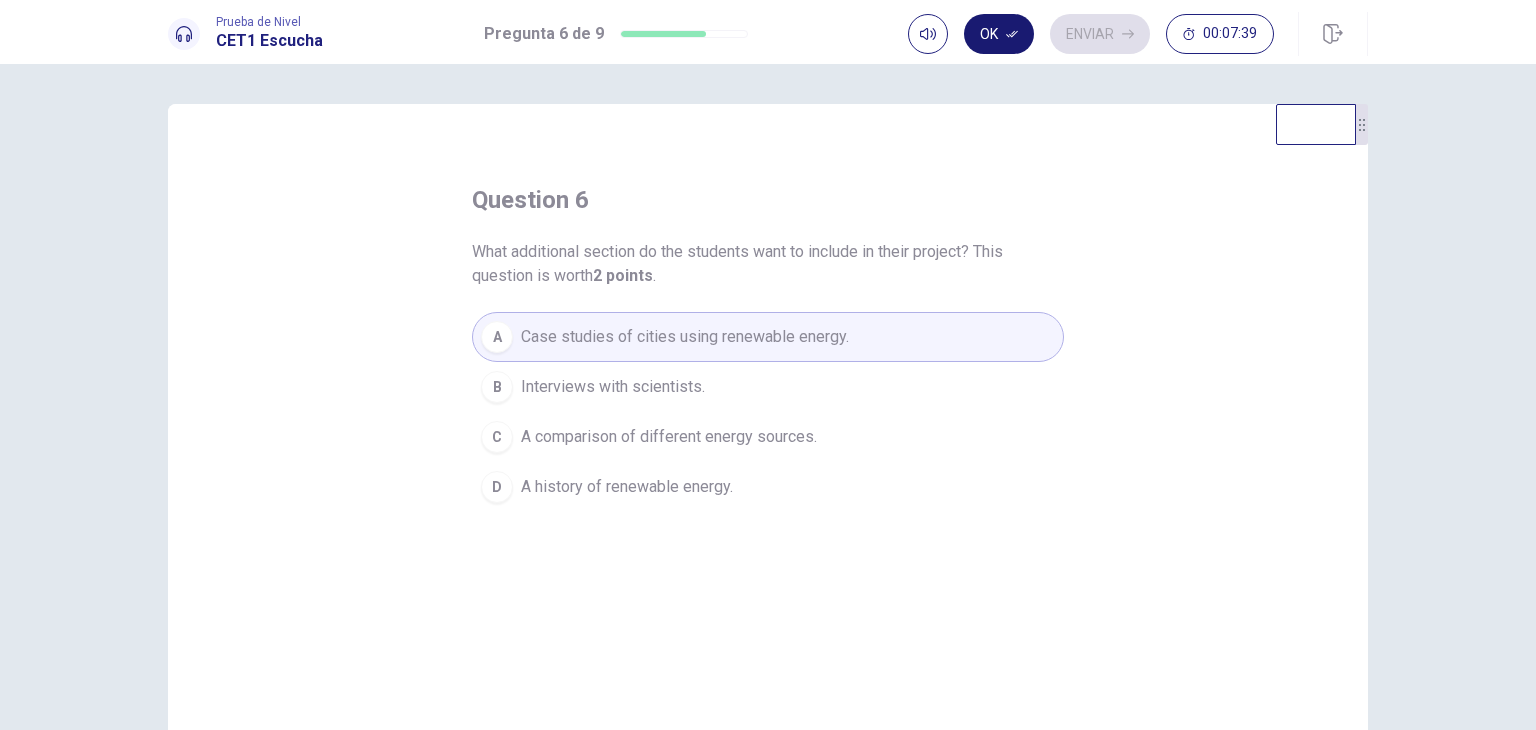 click on "Ok" at bounding box center [999, 34] 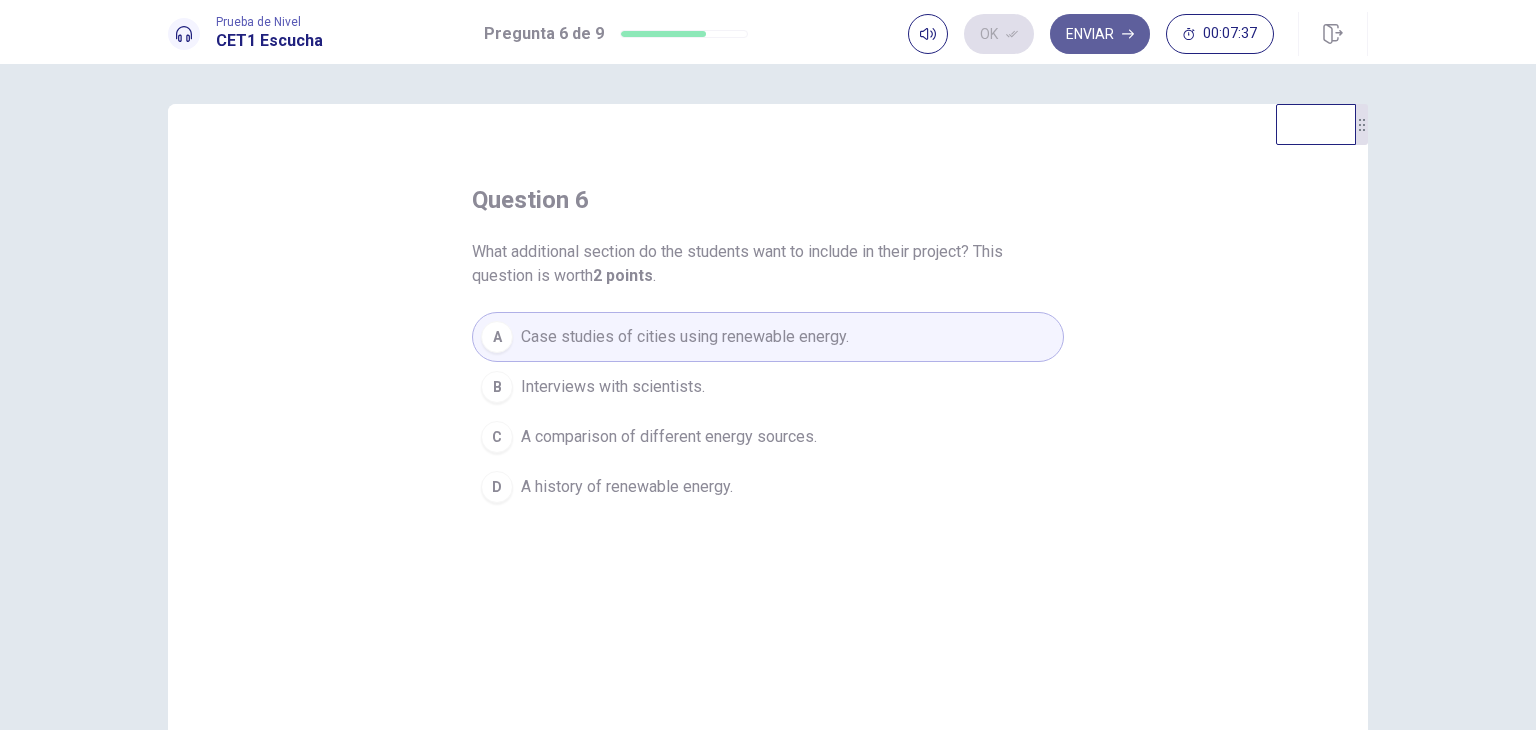 click on "Enviar" at bounding box center [1100, 34] 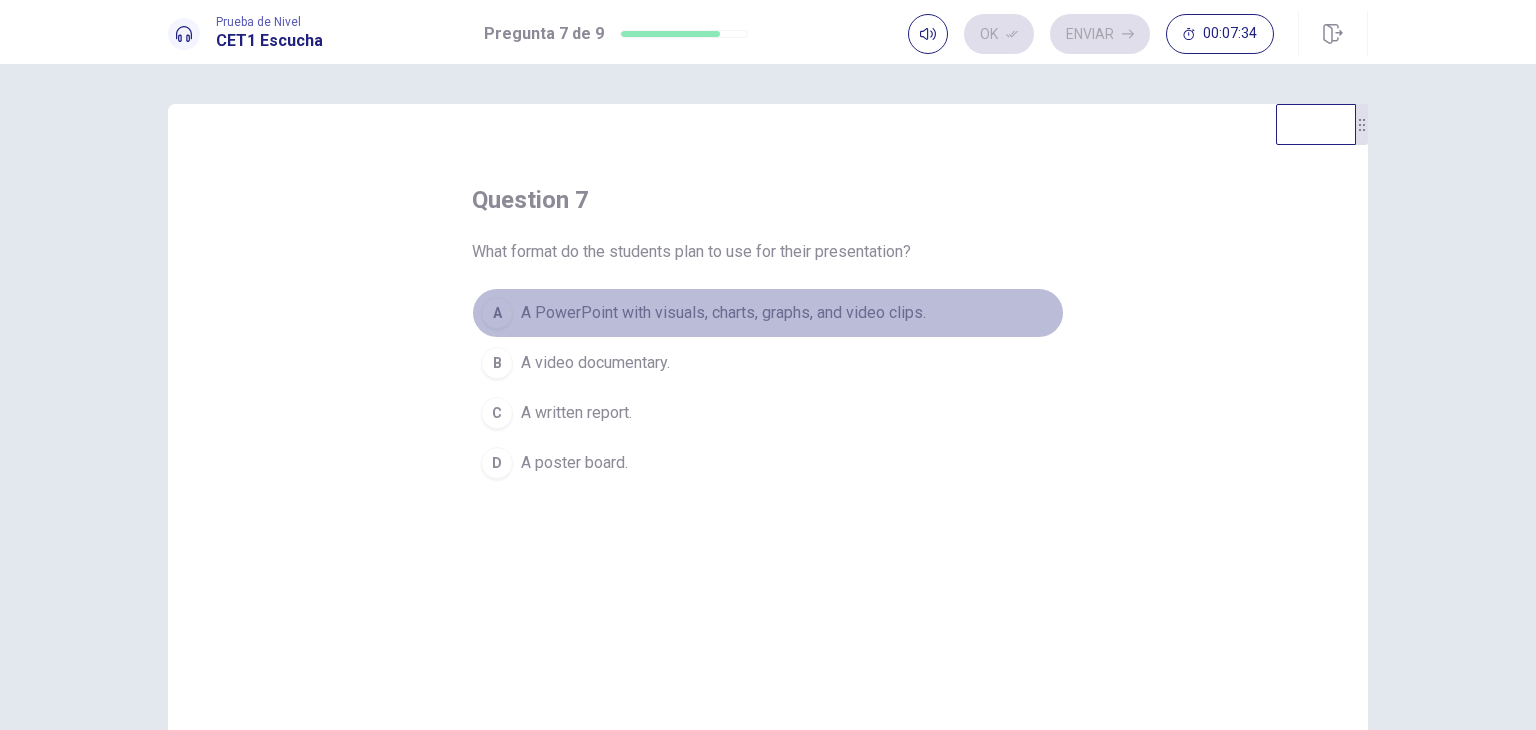 click on "A PowerPoint with visuals, charts, graphs, and video clips." at bounding box center (723, 313) 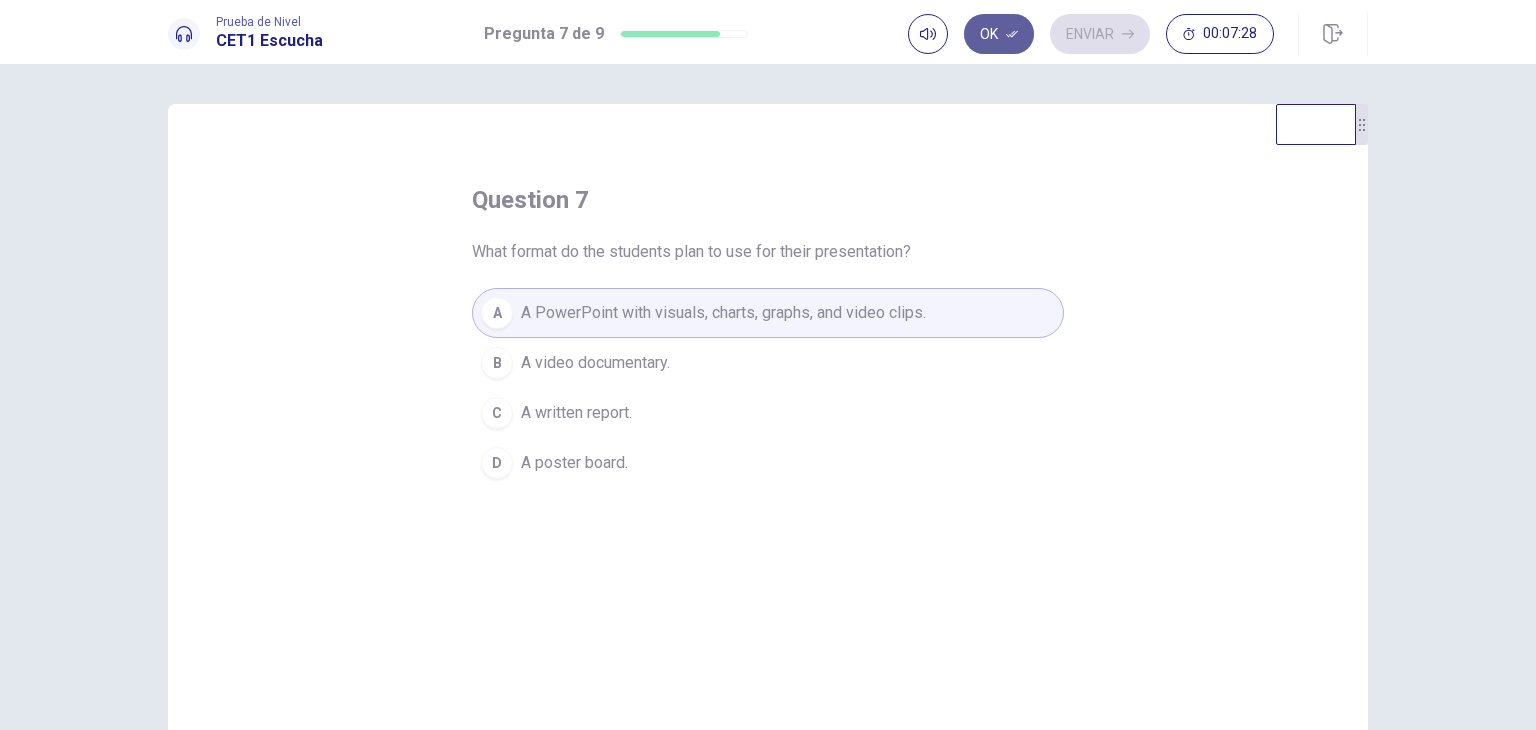 click on "Ok" at bounding box center (999, 34) 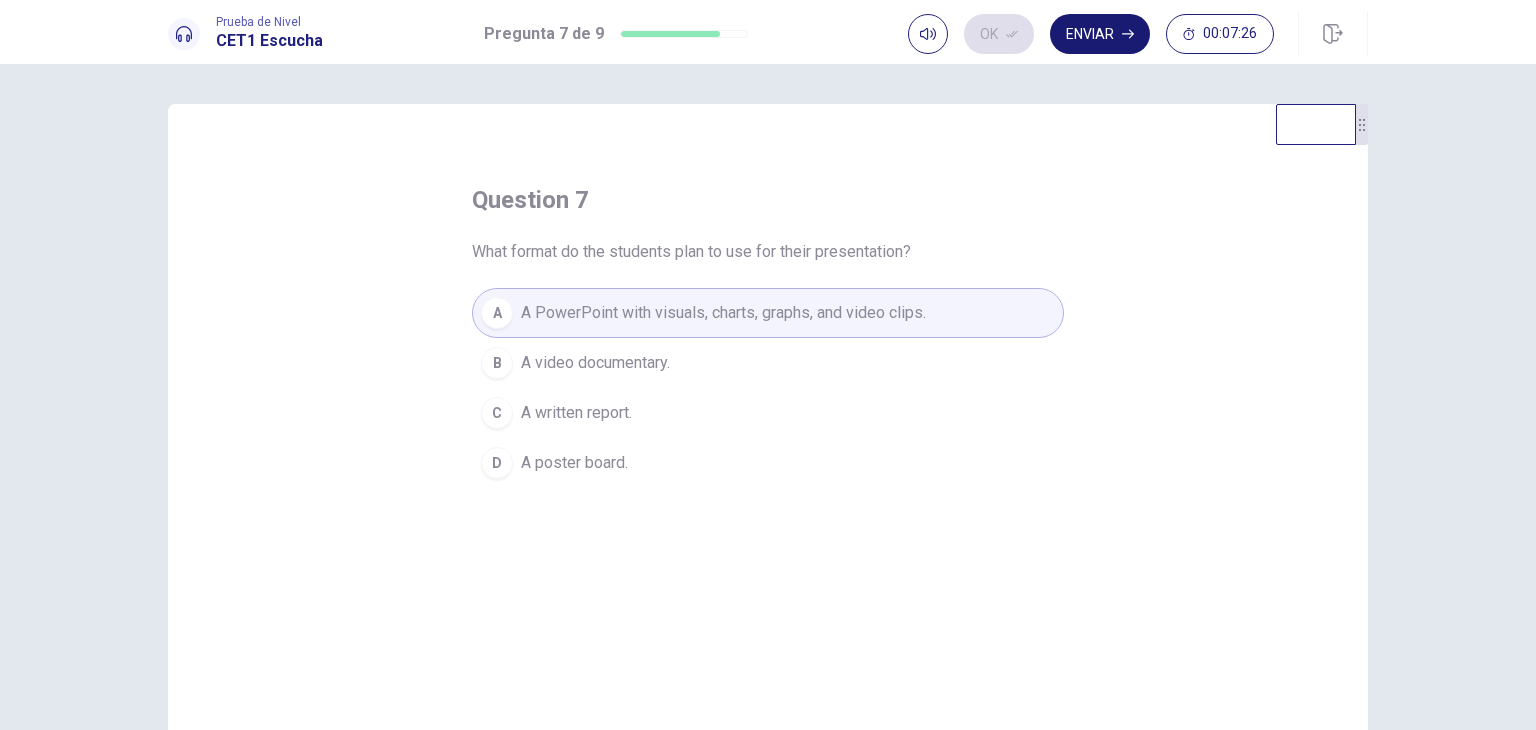 click 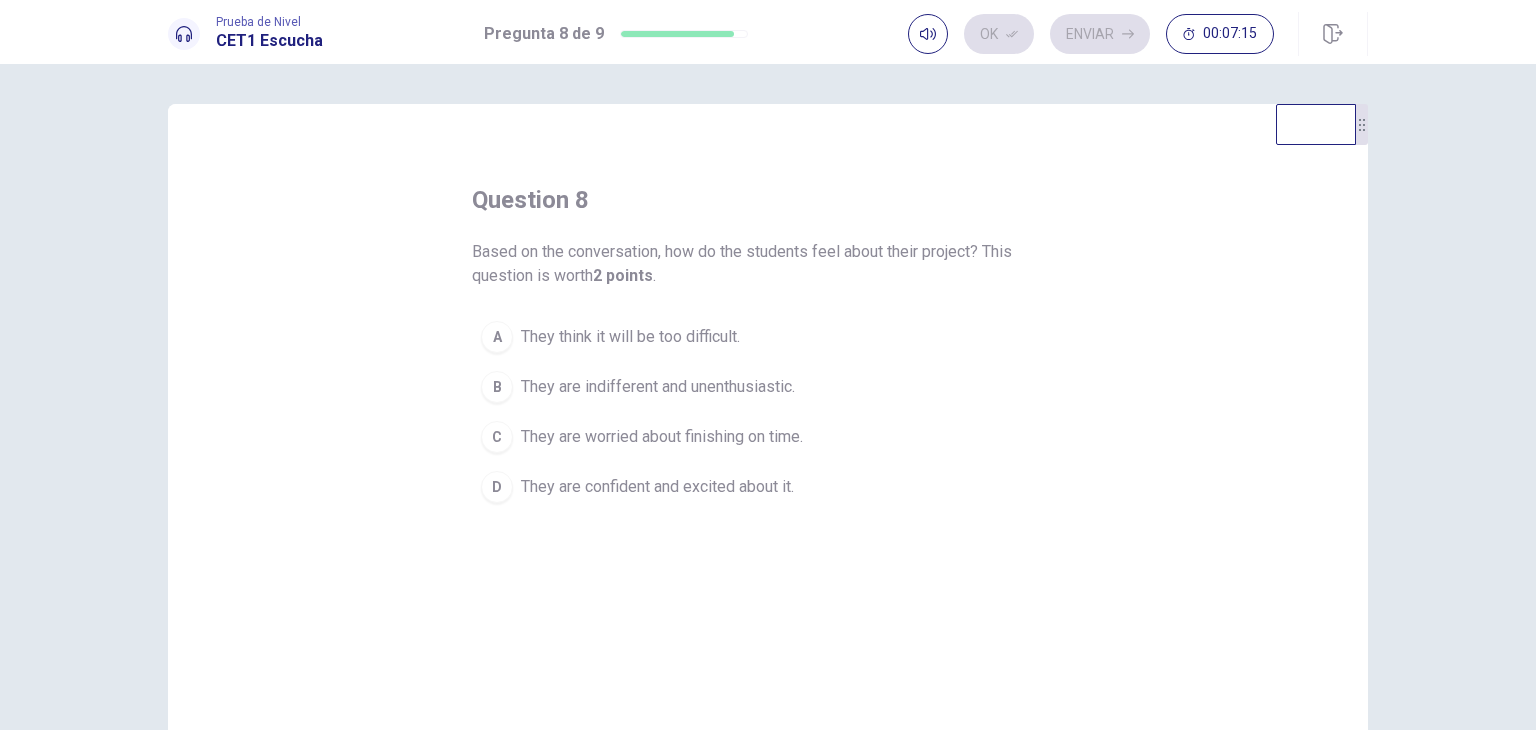 click on "They are confident and excited about it." at bounding box center (657, 487) 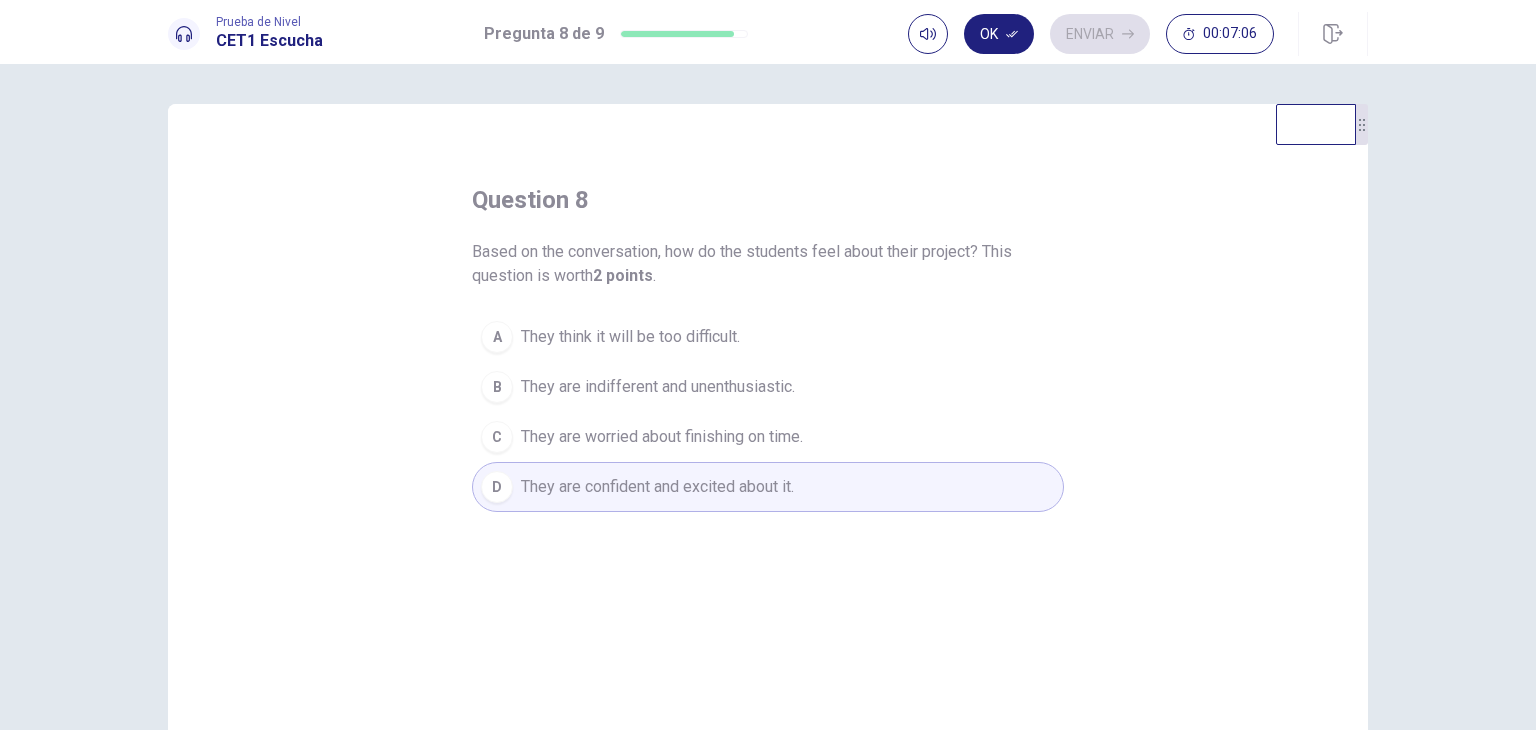 click on "They are worried about finishing on time." at bounding box center [662, 437] 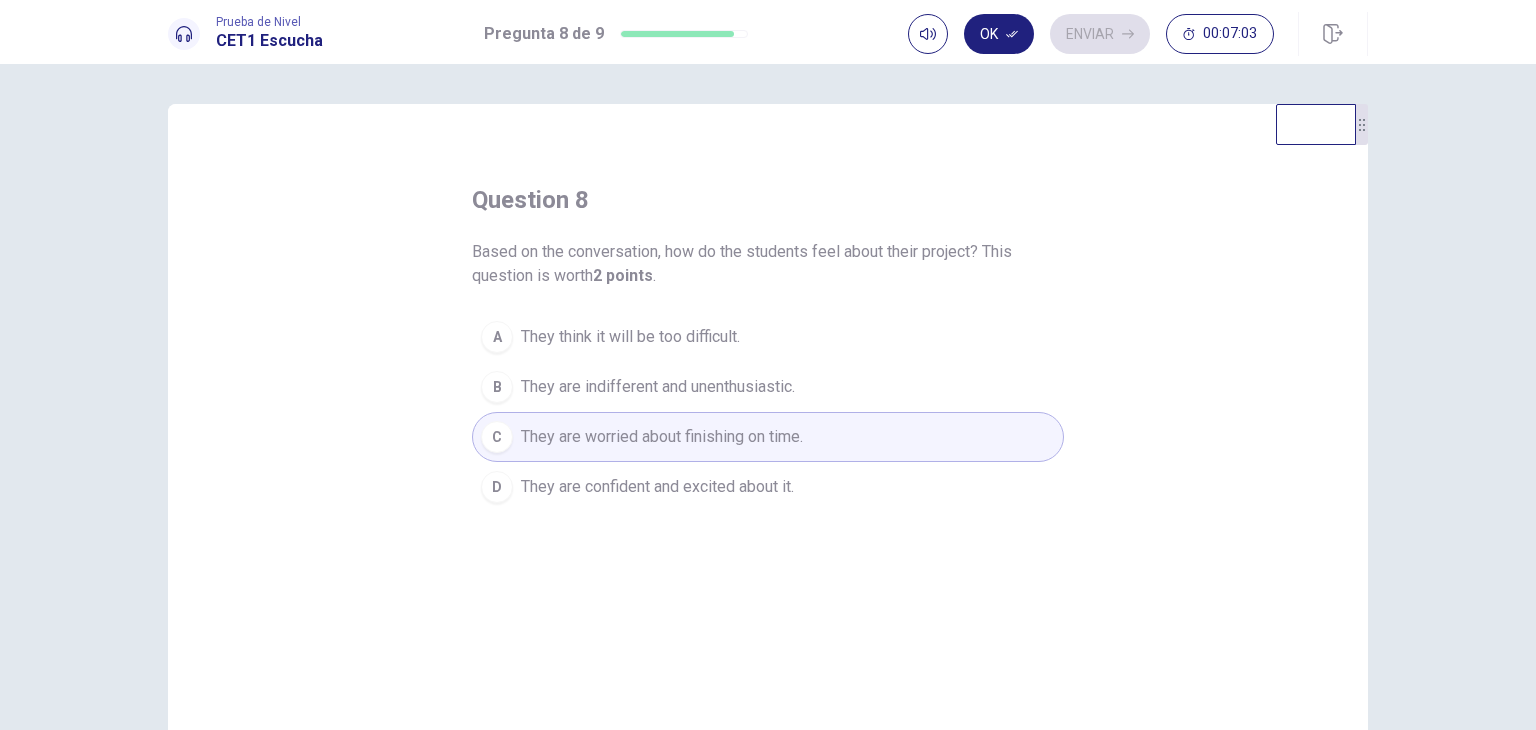 click on "They are confident and excited about it." at bounding box center (657, 487) 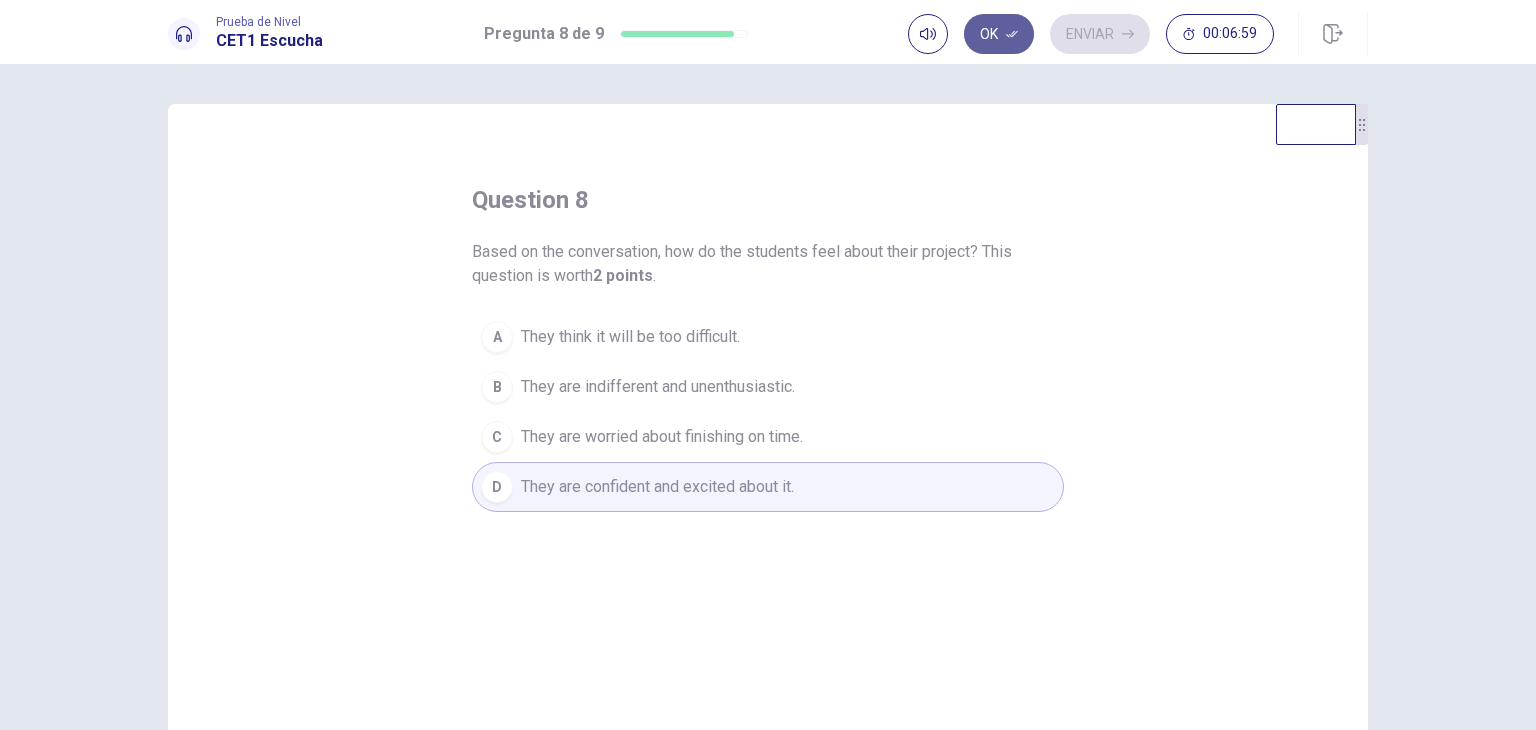 click 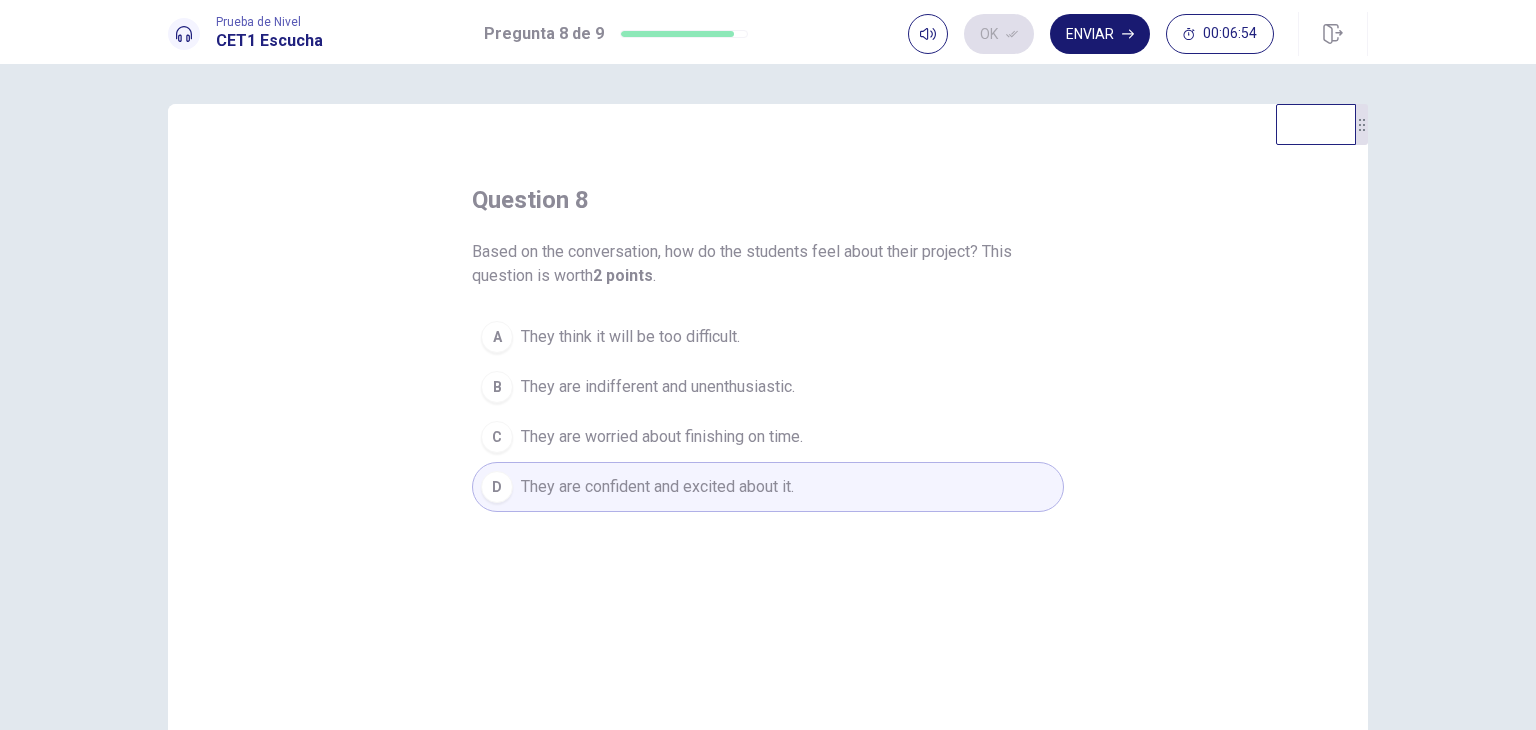 click on "Enviar" at bounding box center (1100, 34) 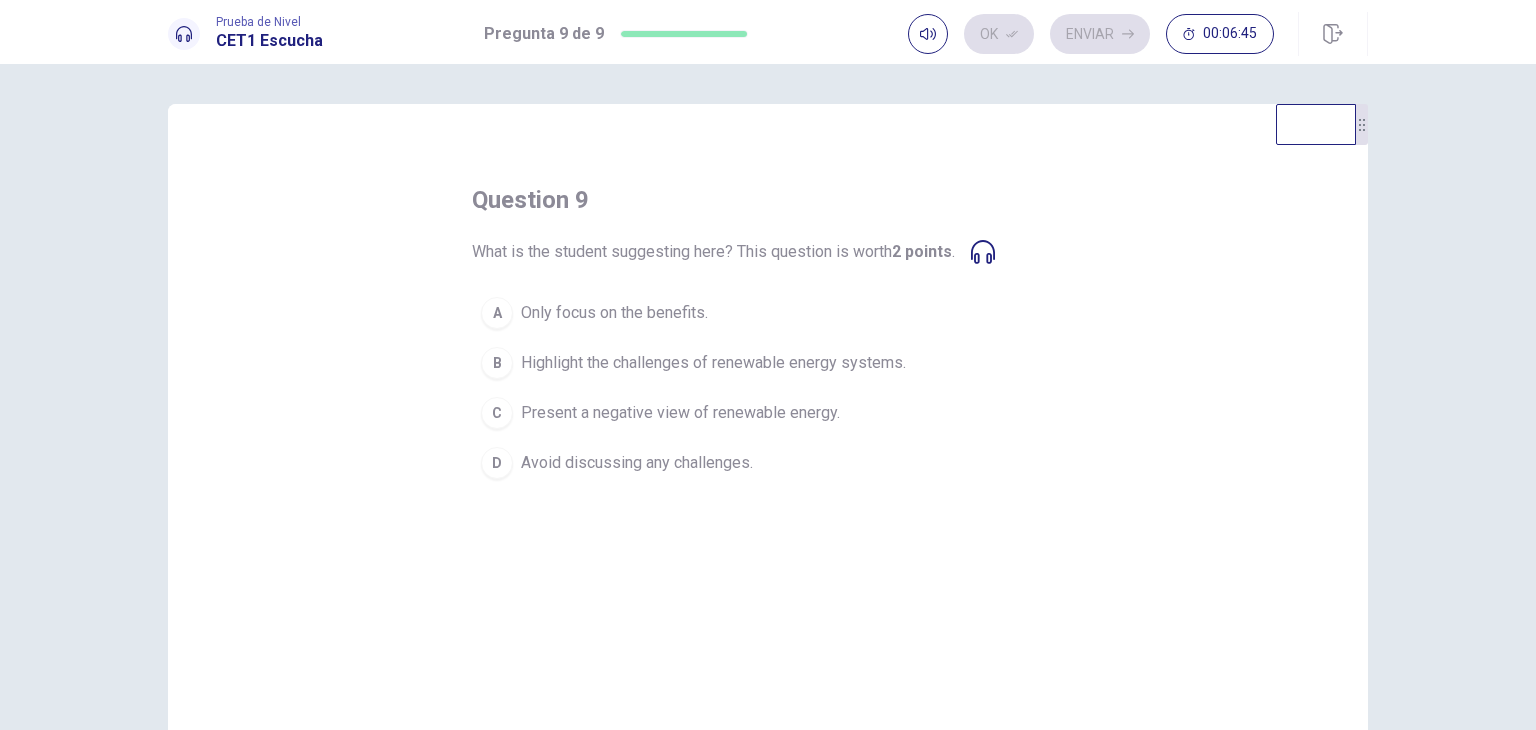 click 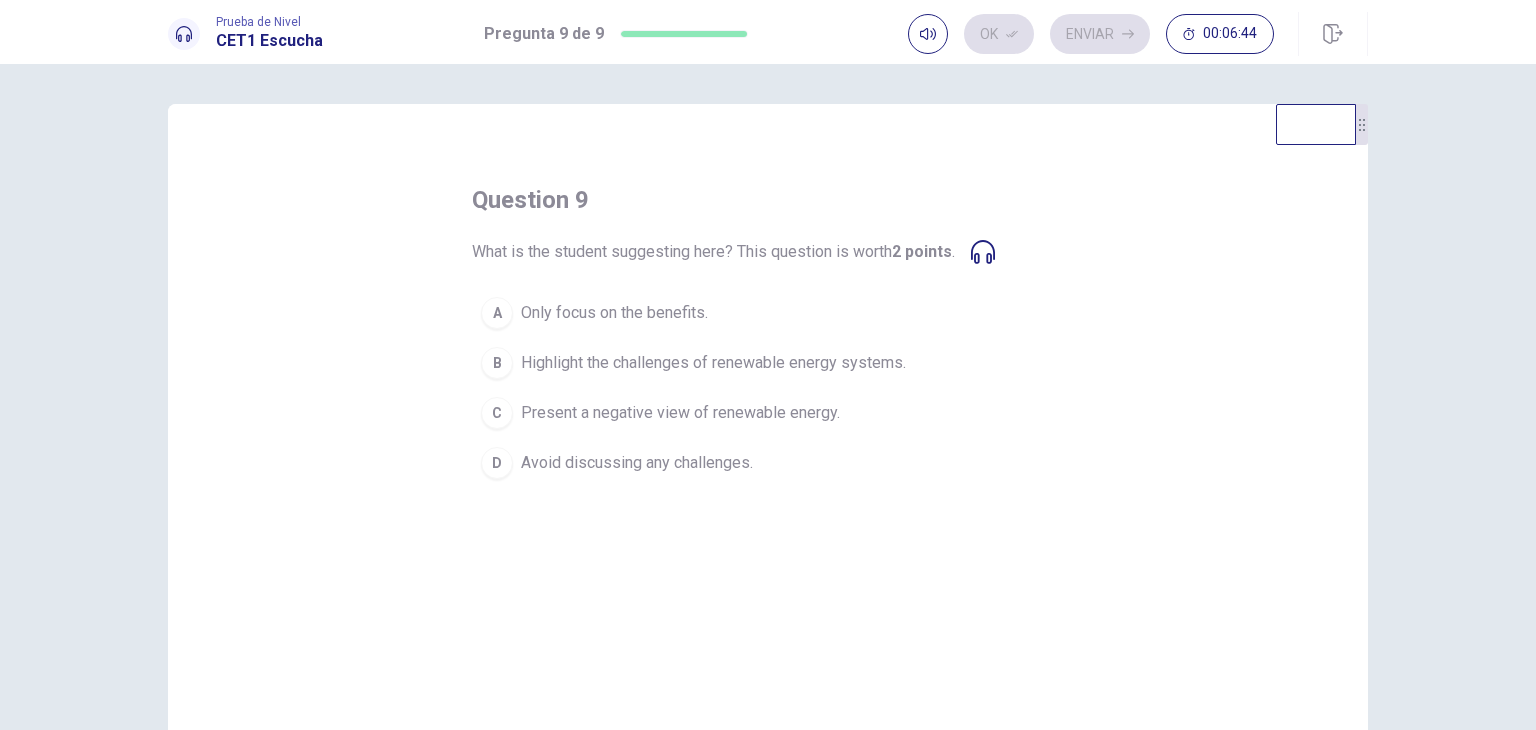 click 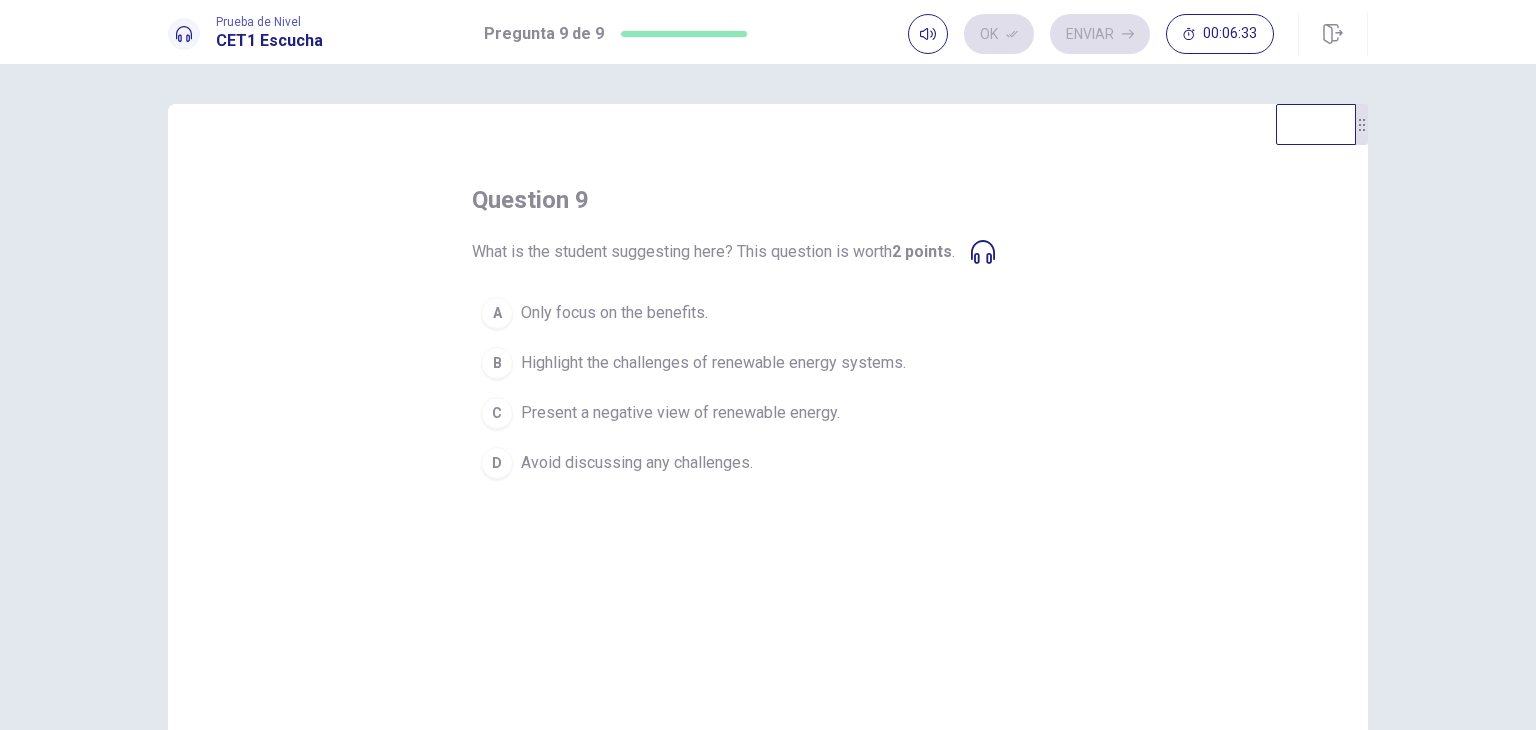 click on "Highlight the challenges of renewable energy systems." at bounding box center [713, 363] 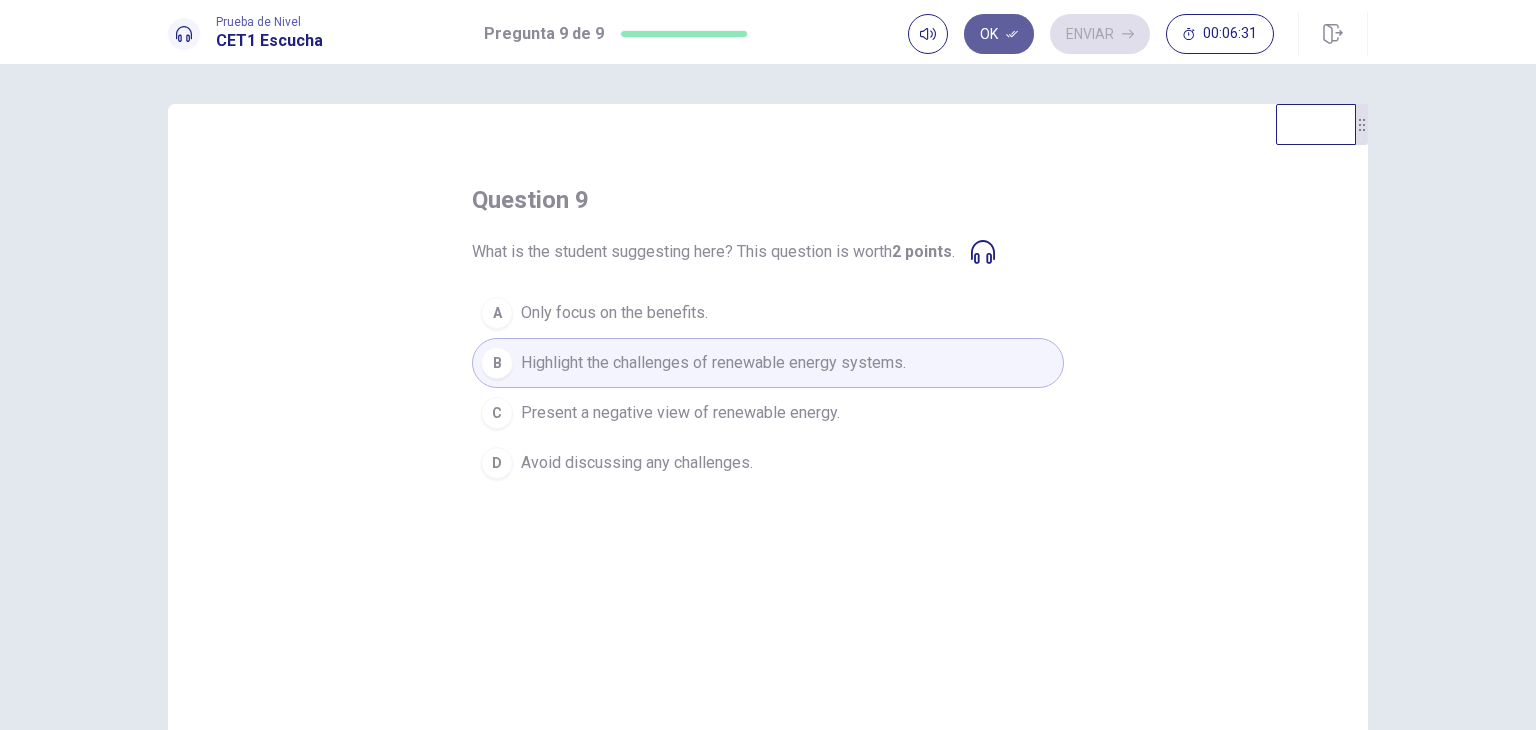 click 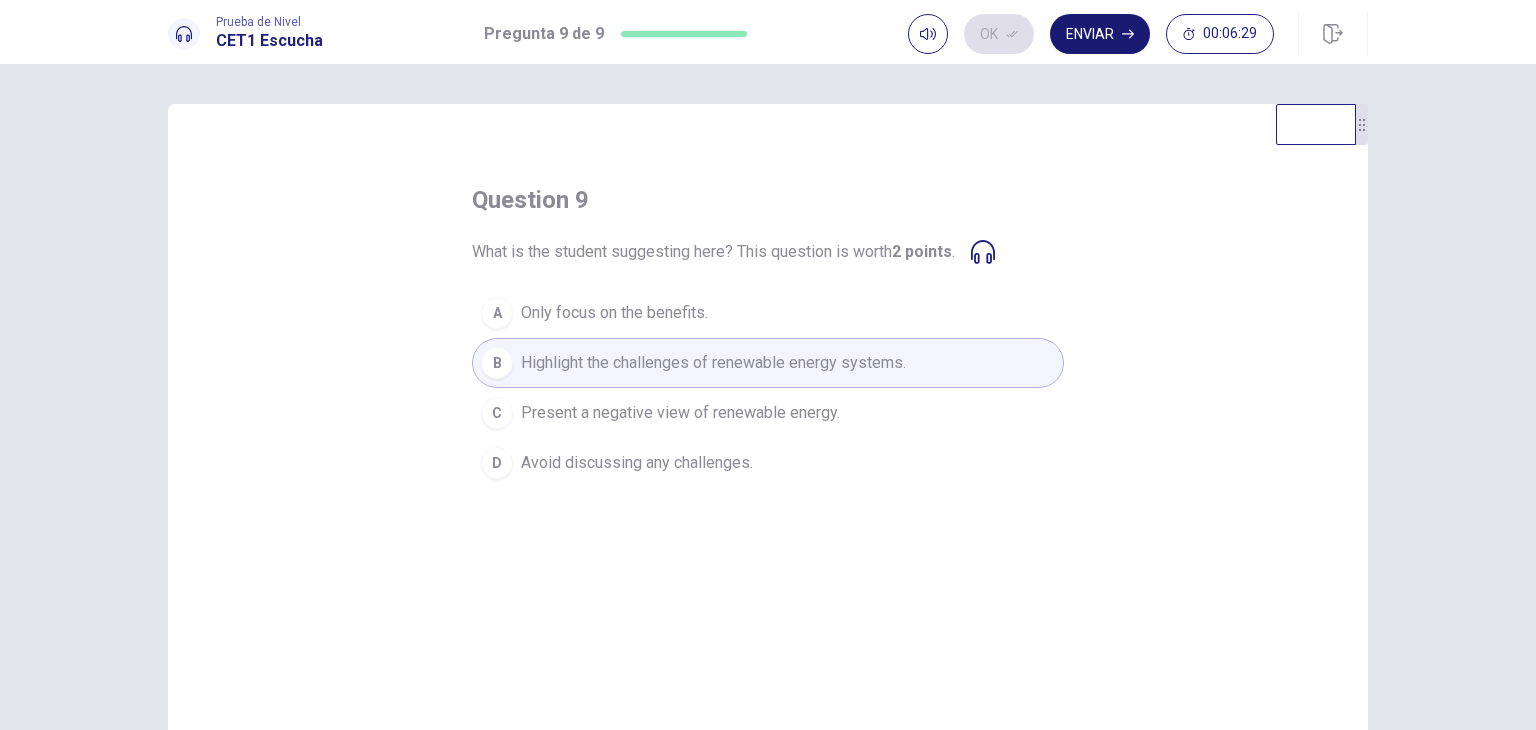 click on "Enviar" at bounding box center (1100, 34) 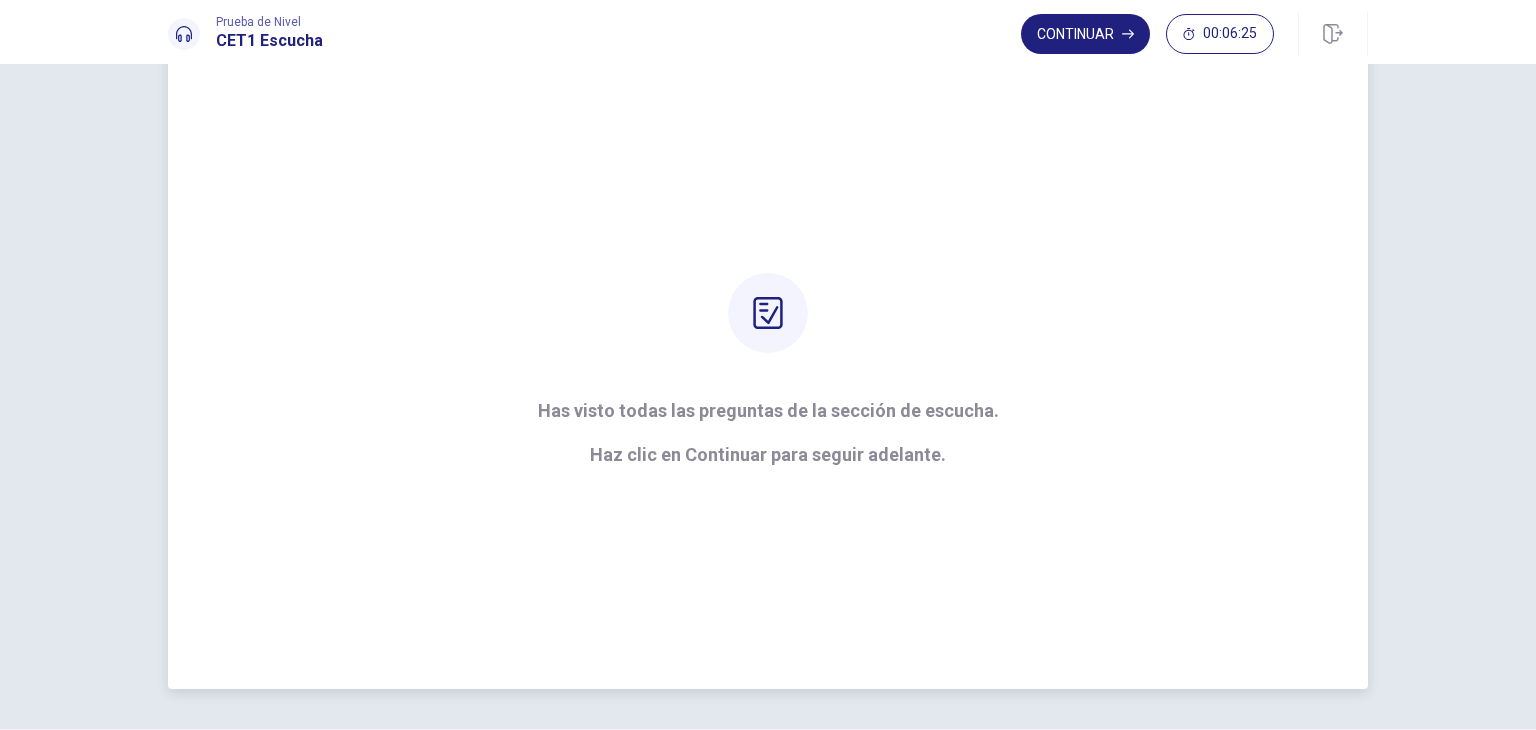 scroll, scrollTop: 0, scrollLeft: 0, axis: both 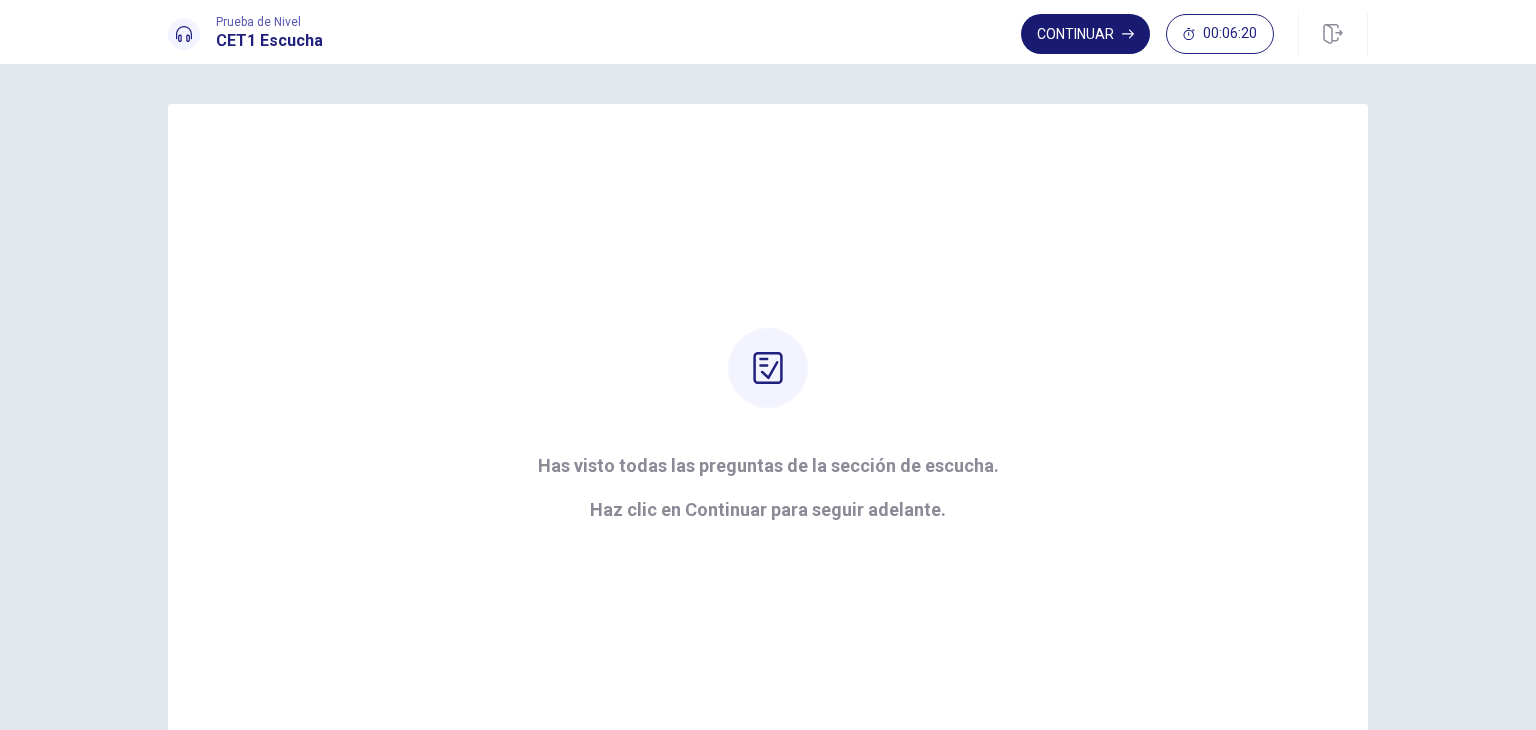 click on "Continuar" at bounding box center (1085, 34) 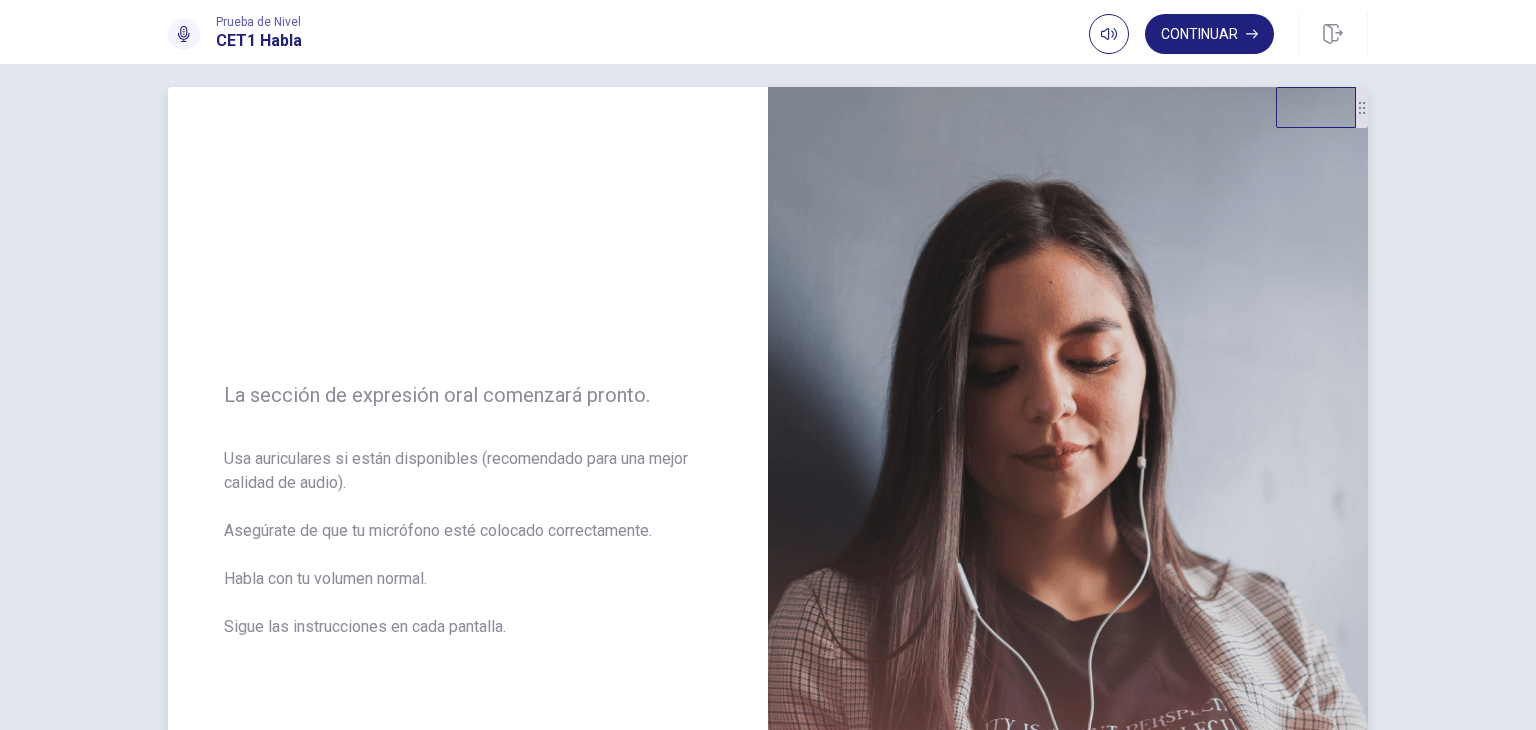 scroll, scrollTop: 0, scrollLeft: 0, axis: both 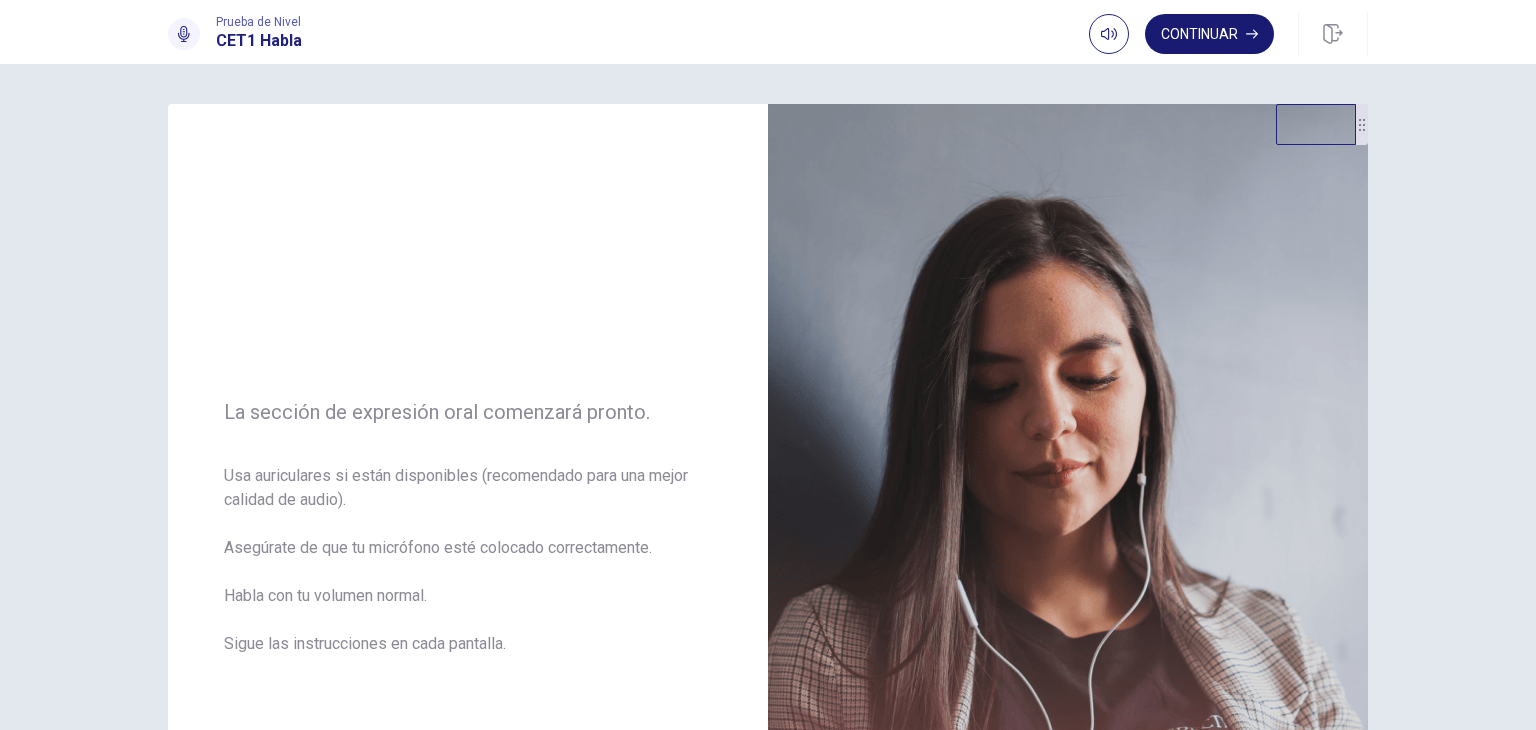 click on "Continuar" at bounding box center [1209, 34] 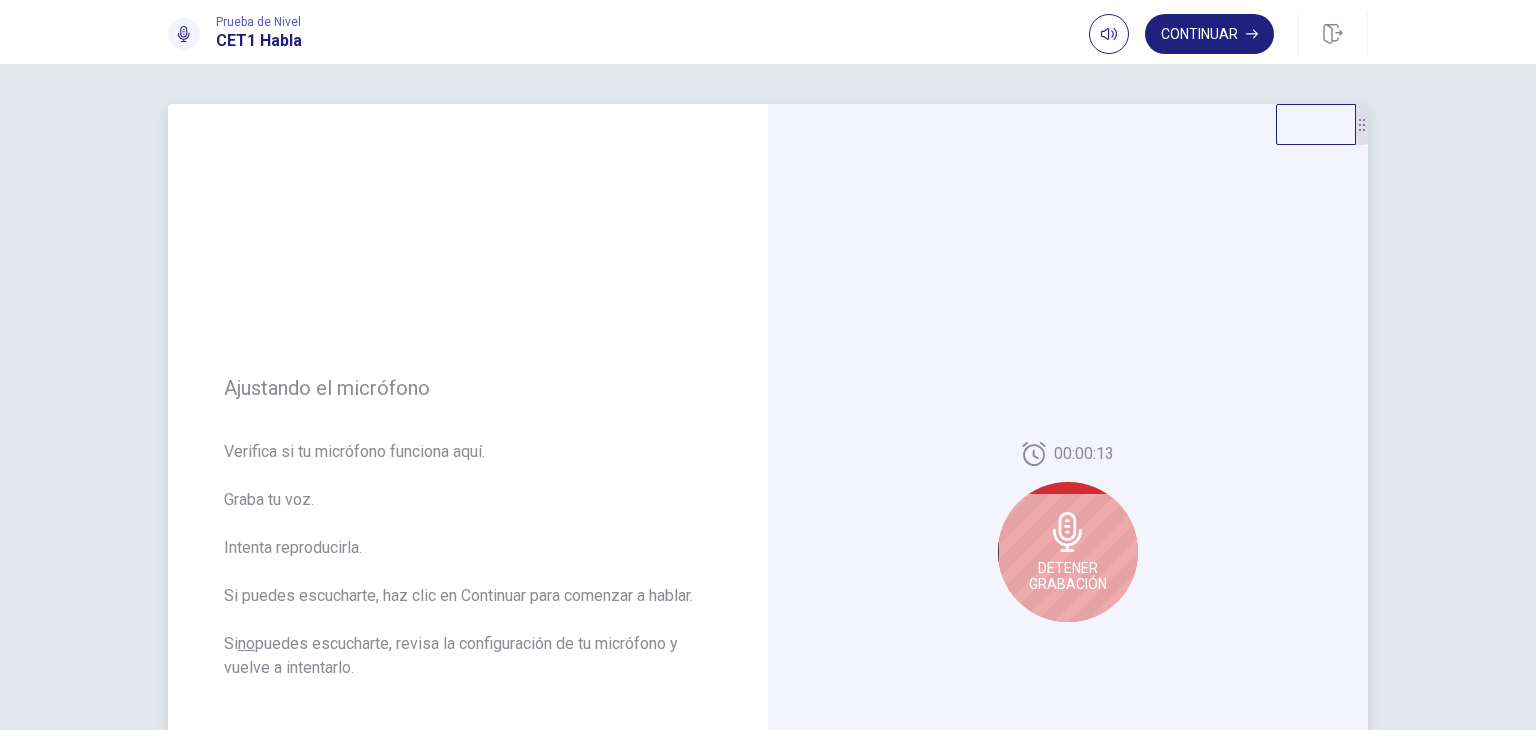 scroll, scrollTop: 100, scrollLeft: 0, axis: vertical 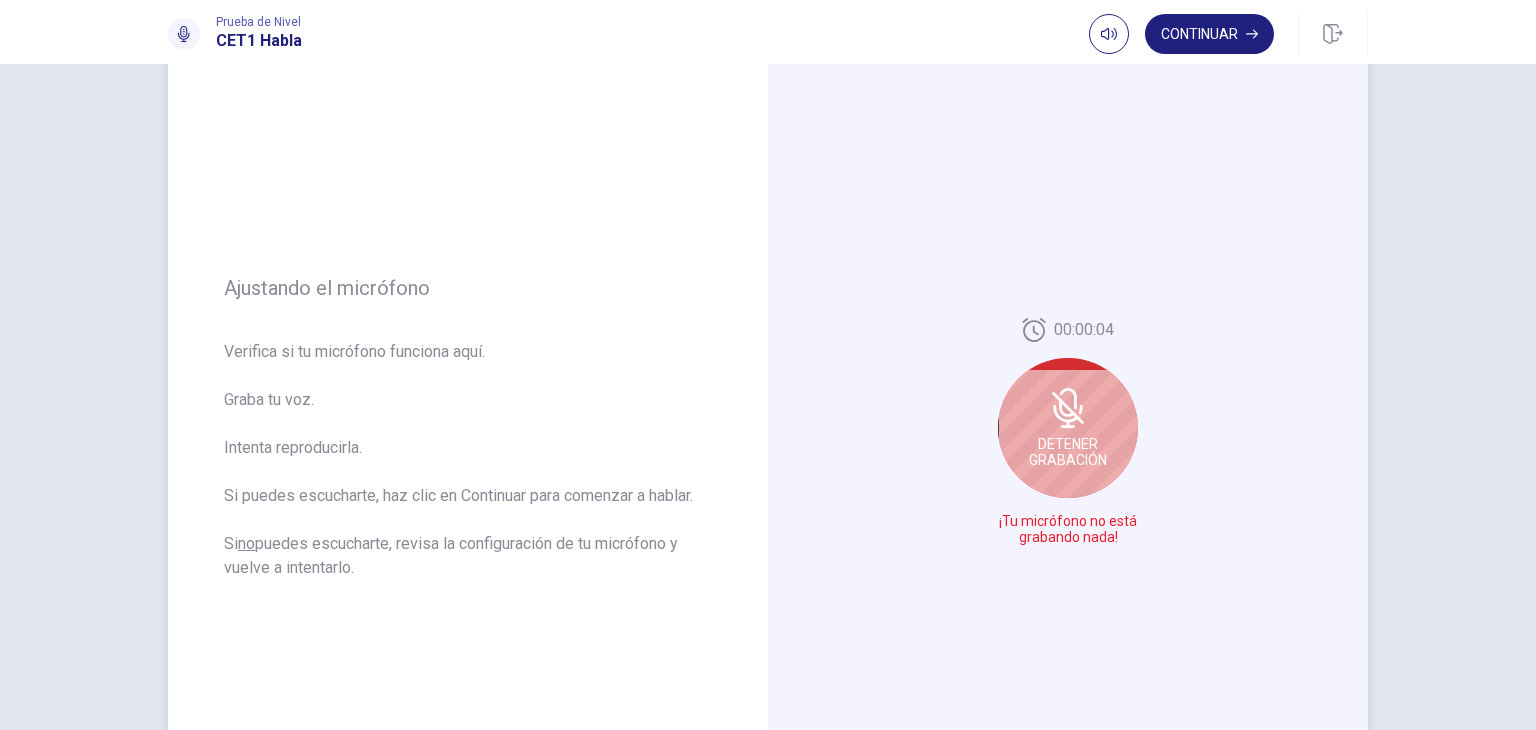 click 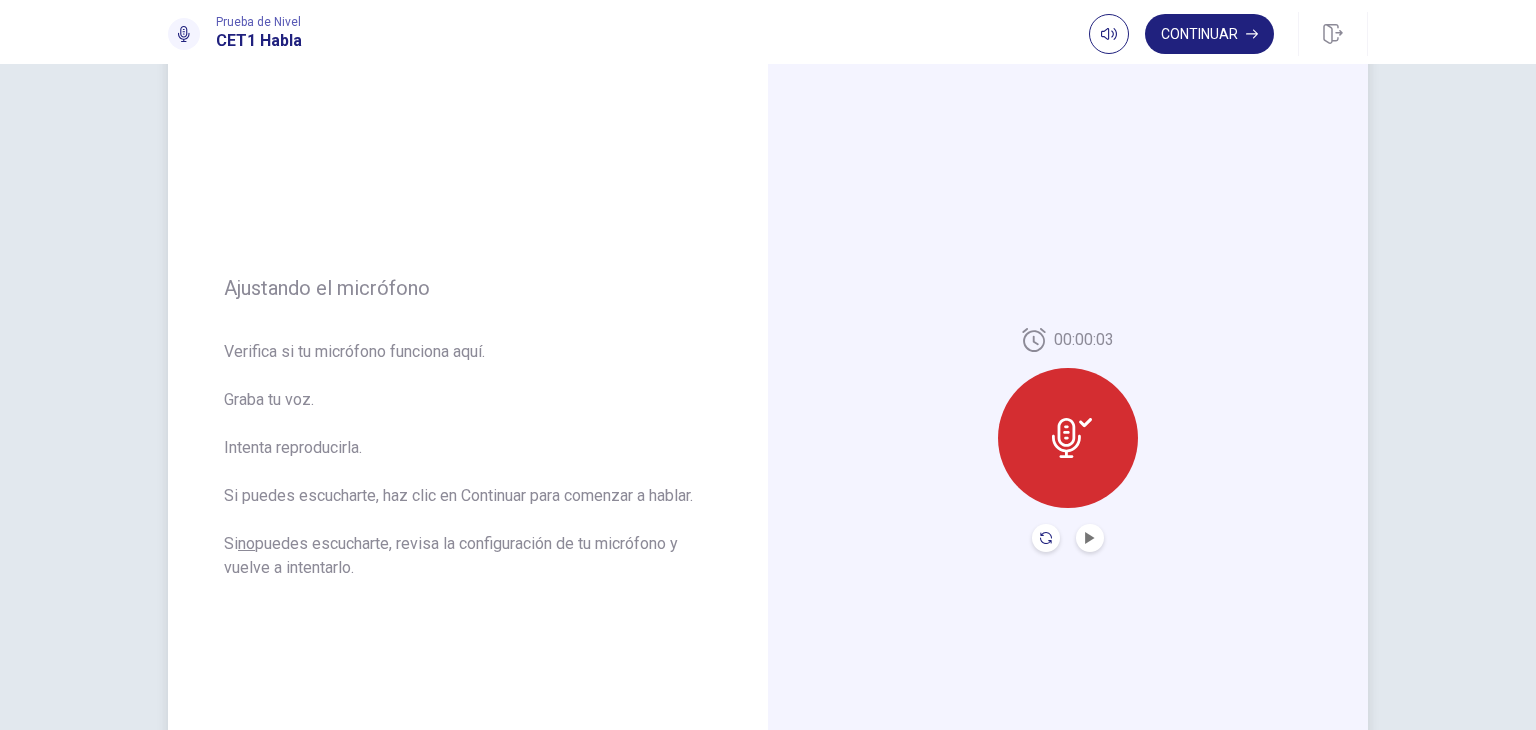 click 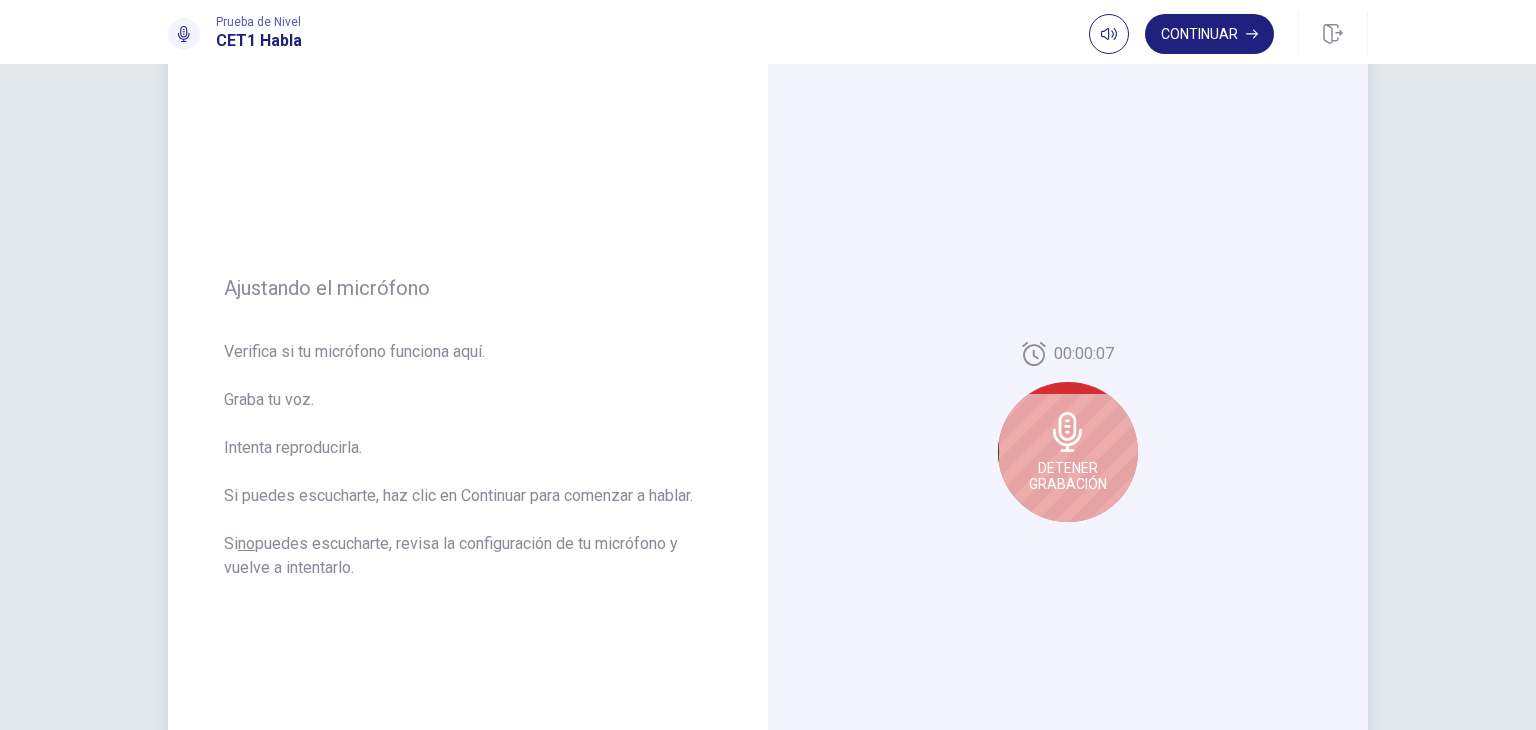 click on "Detener   Grabación" at bounding box center [1068, 476] 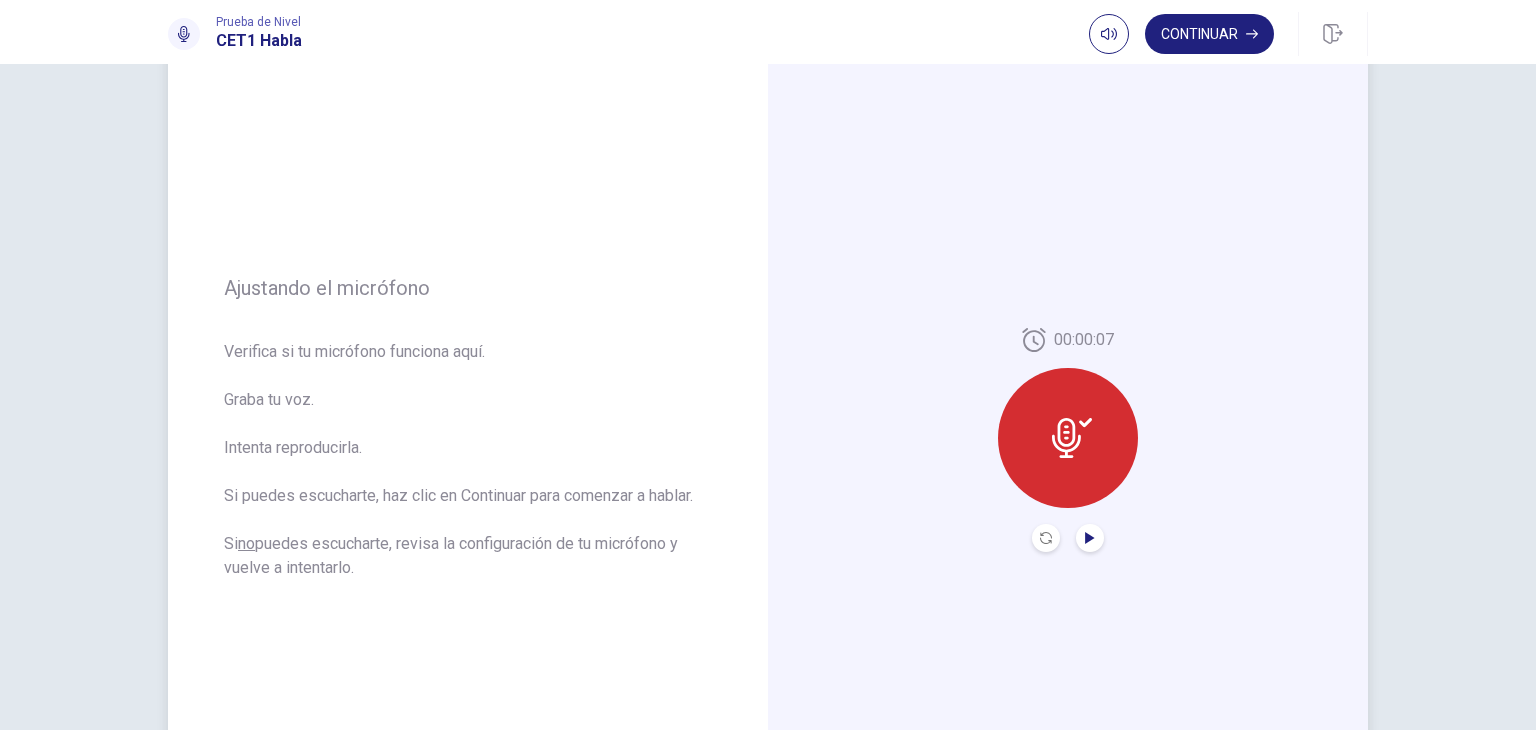 click 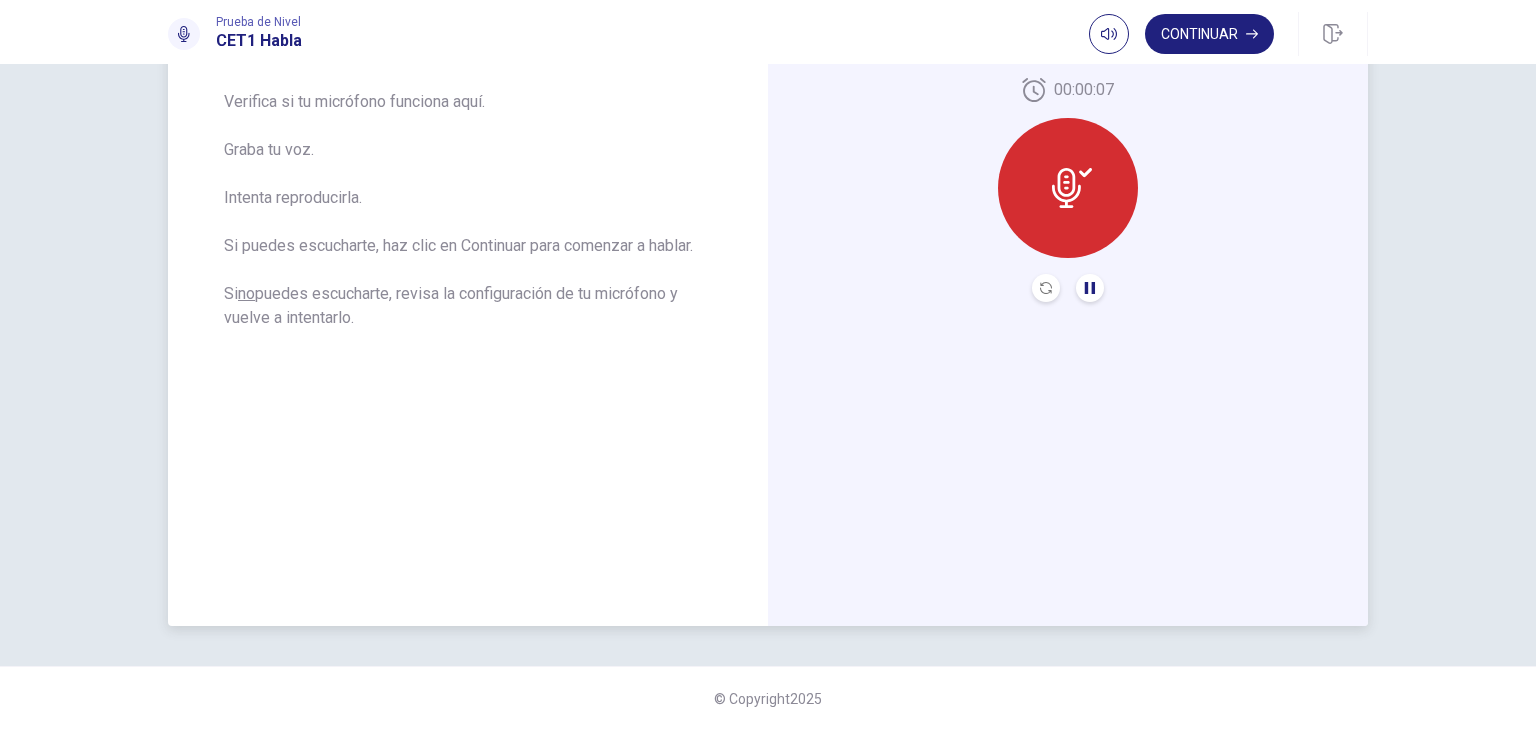 scroll, scrollTop: 0, scrollLeft: 0, axis: both 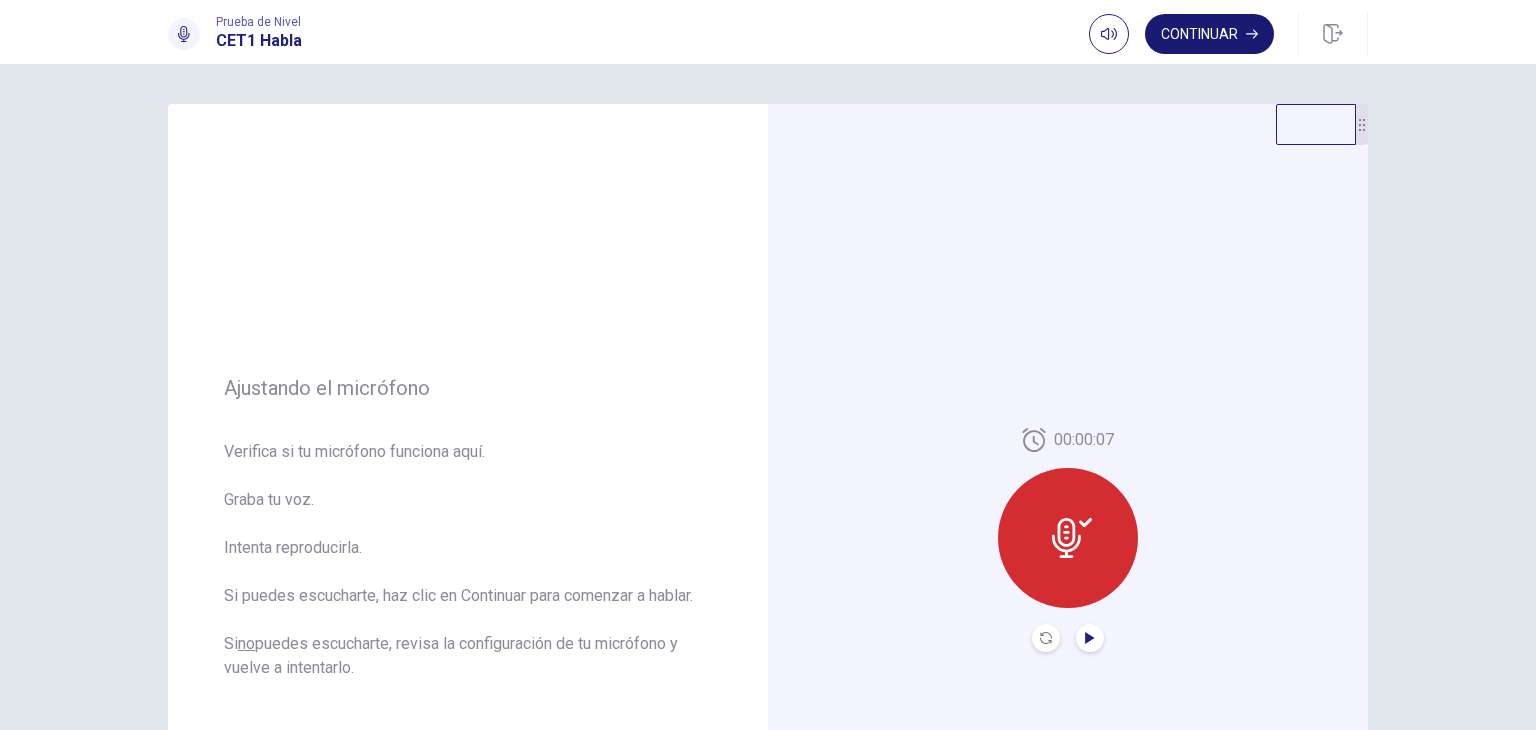 click on "Continuar" at bounding box center [1209, 34] 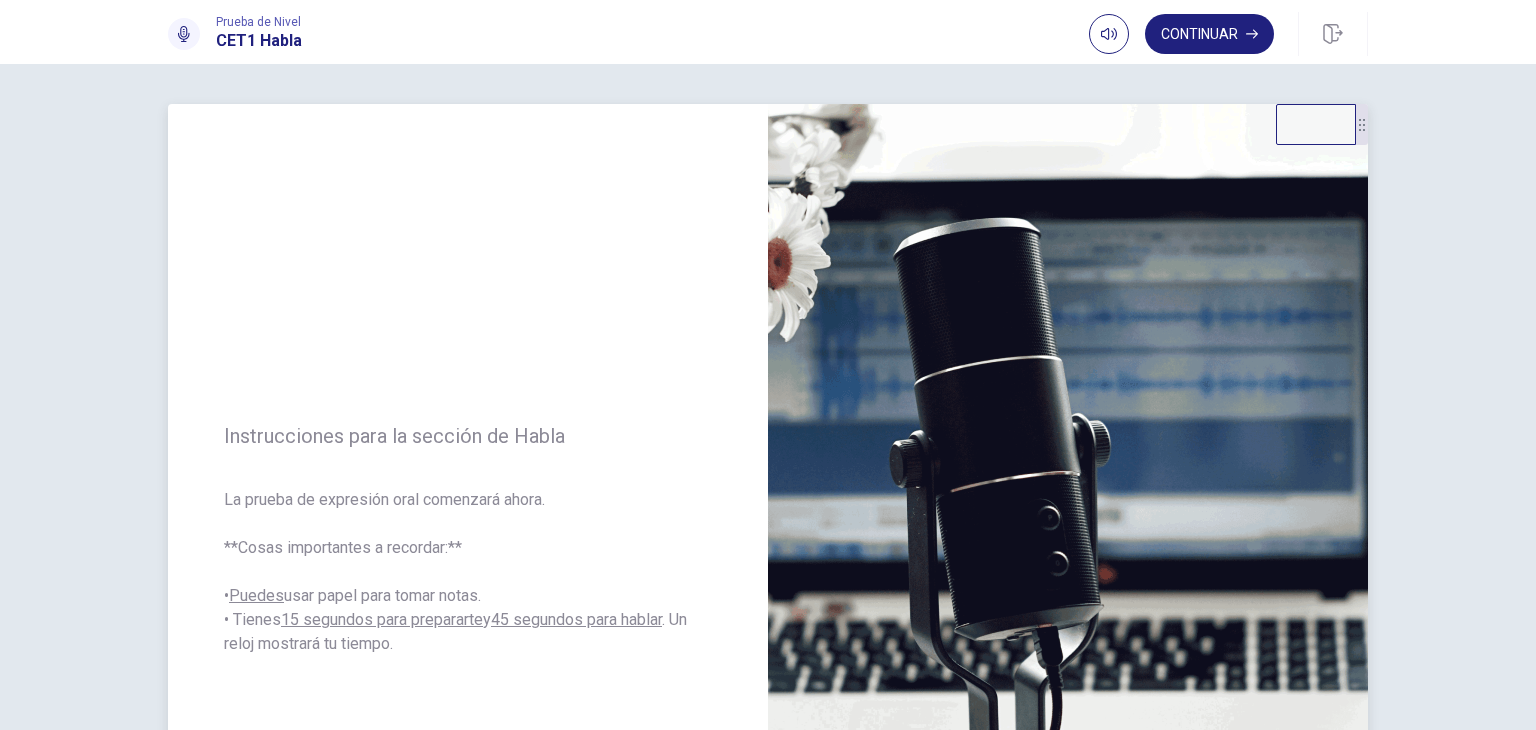 scroll, scrollTop: 200, scrollLeft: 0, axis: vertical 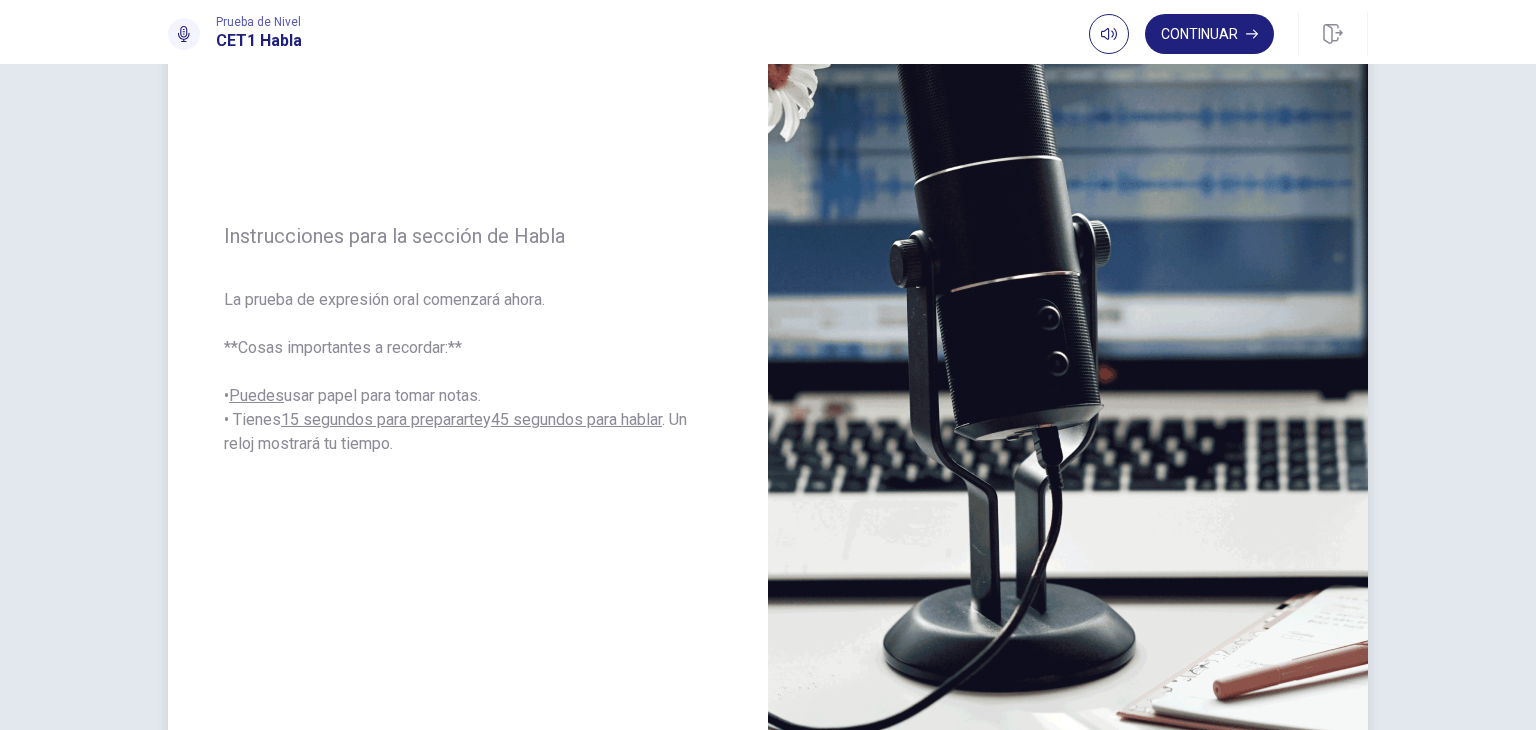 drag, startPoint x: 222, startPoint y: 415, endPoint x: 407, endPoint y: 448, distance: 187.9202 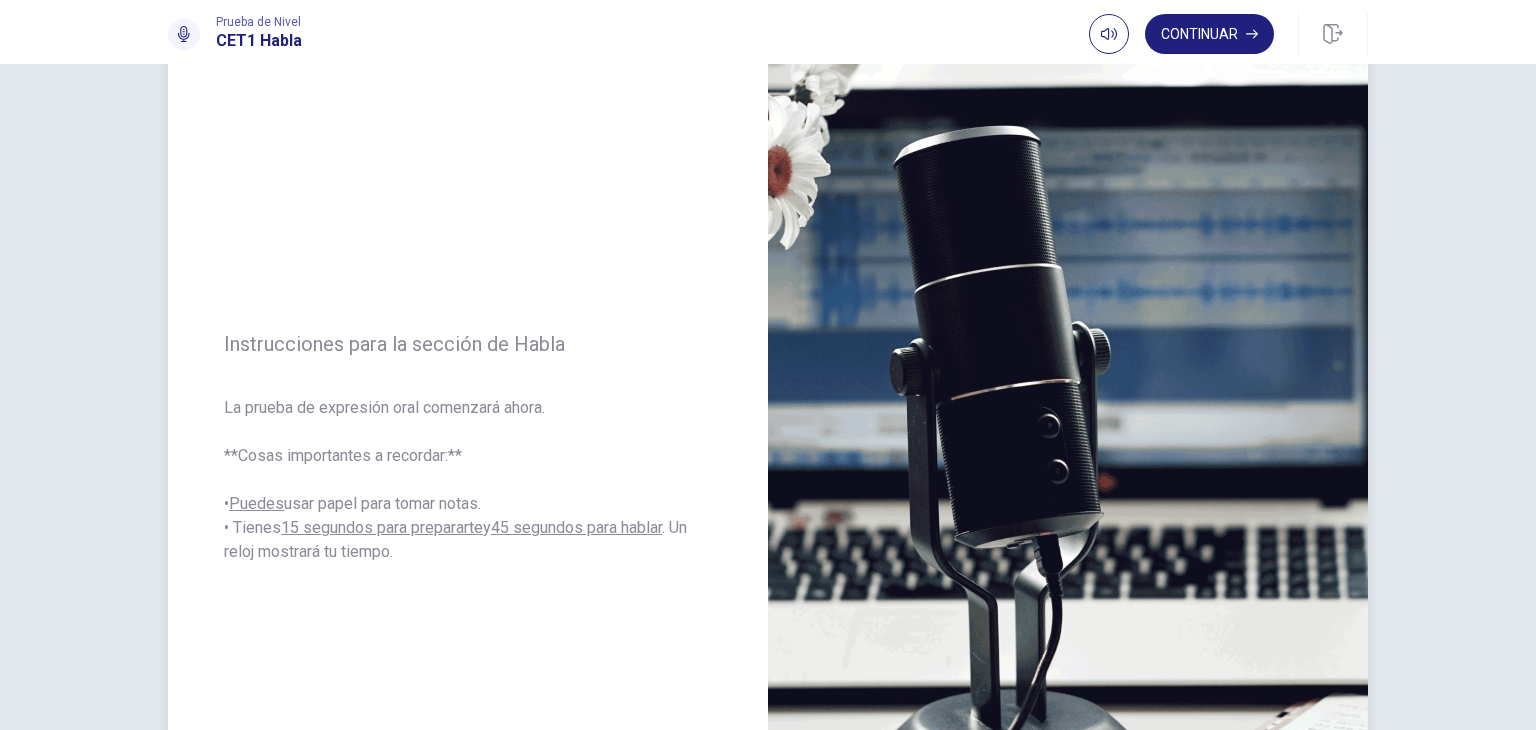 scroll, scrollTop: 0, scrollLeft: 0, axis: both 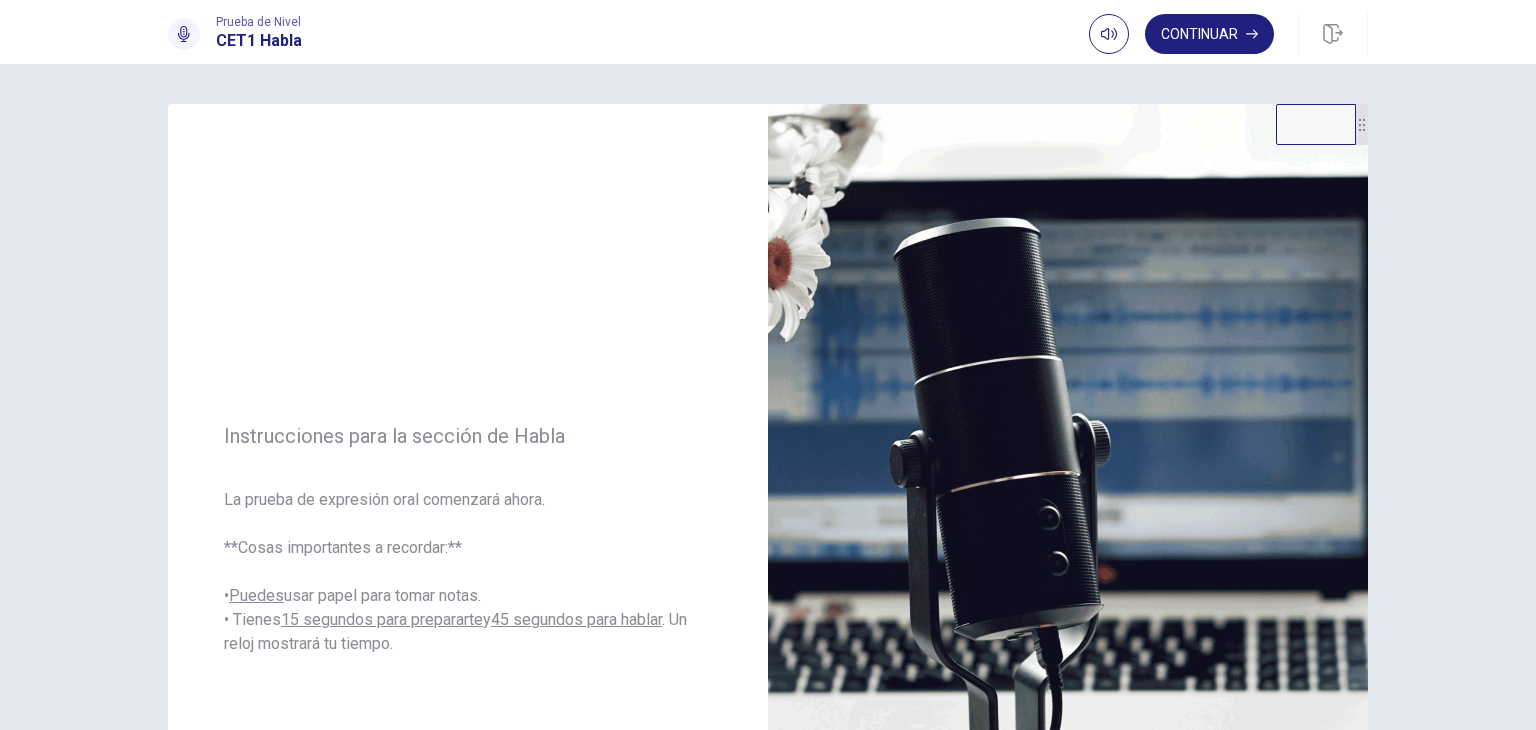 click at bounding box center (1316, 124) 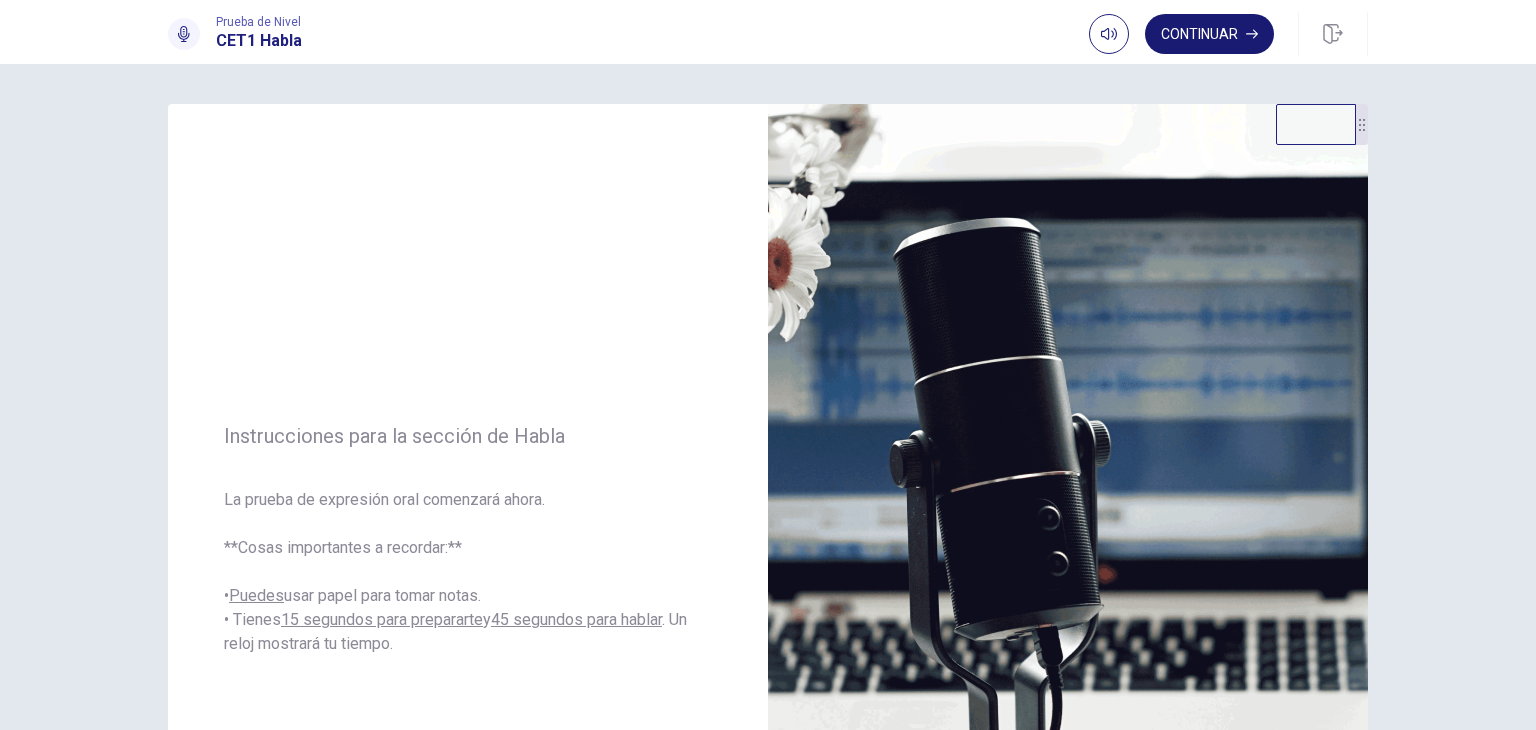 click on "Continuar" at bounding box center [1209, 34] 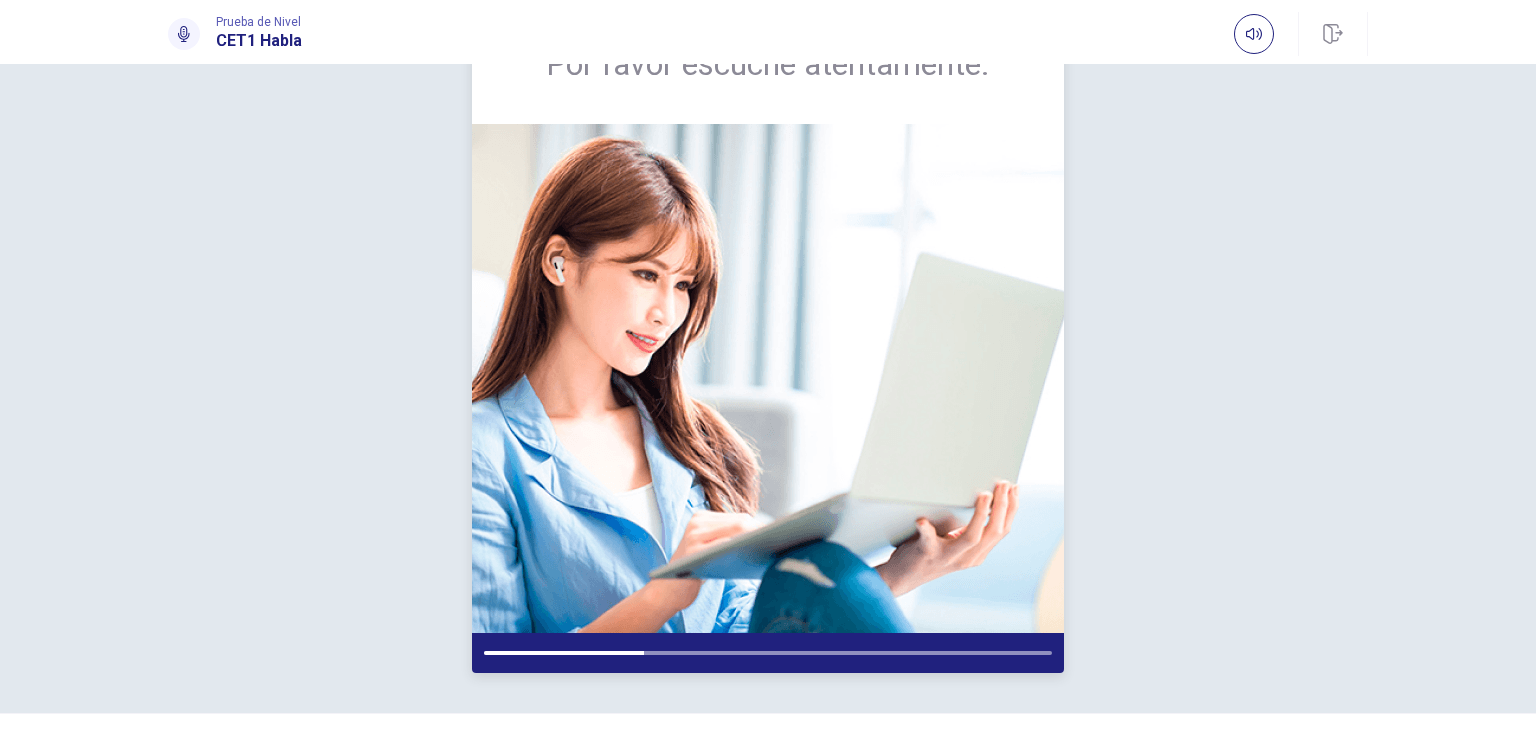 scroll, scrollTop: 0, scrollLeft: 0, axis: both 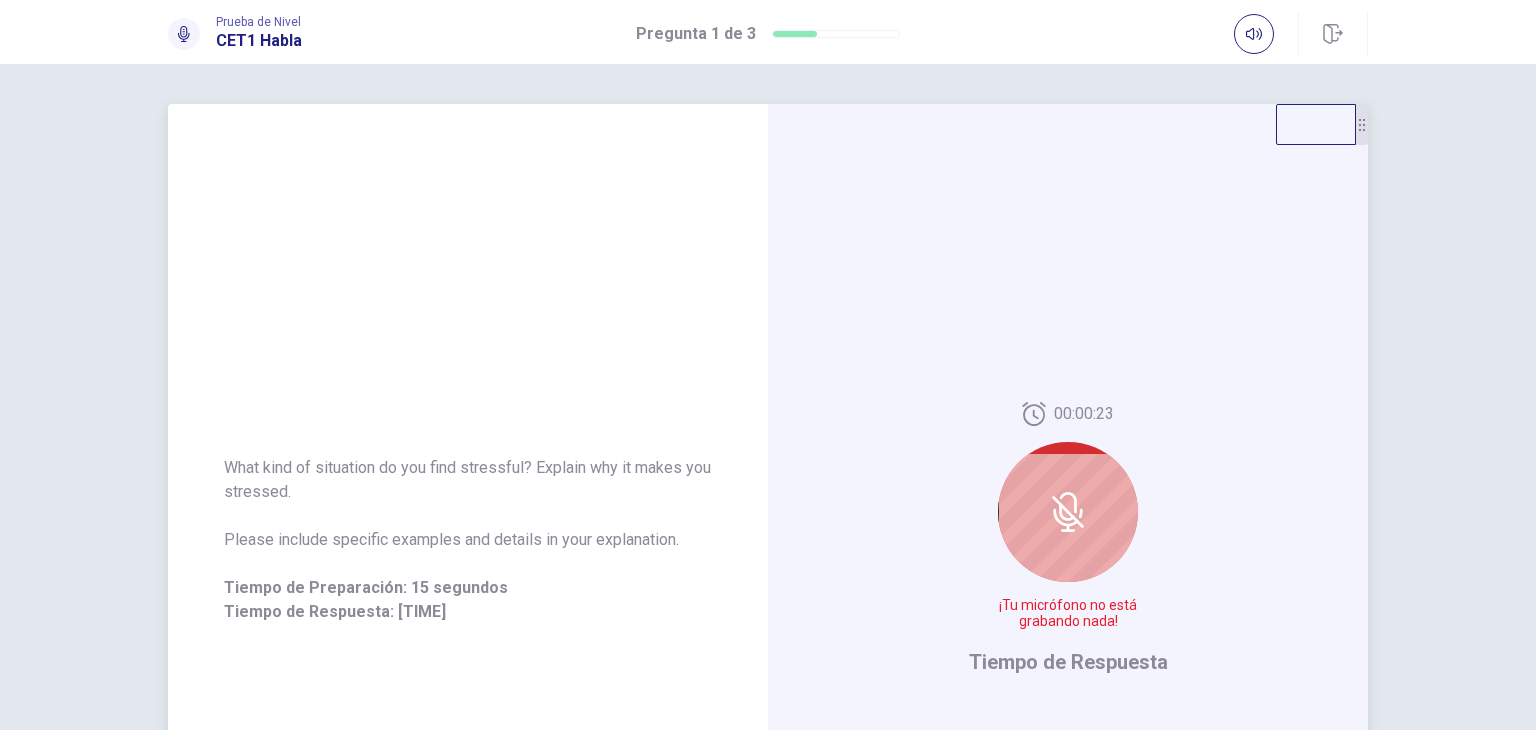 click at bounding box center [1068, 512] 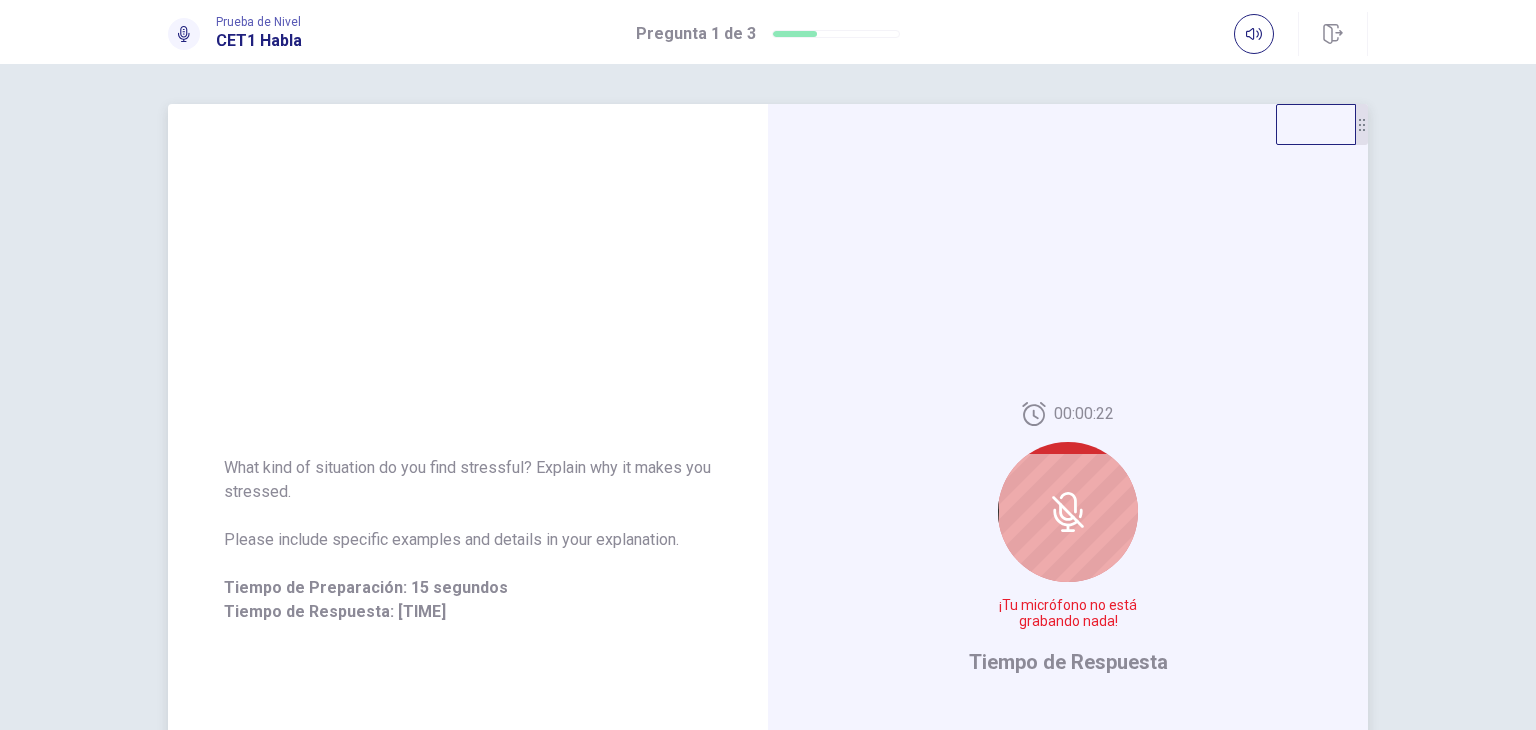 click 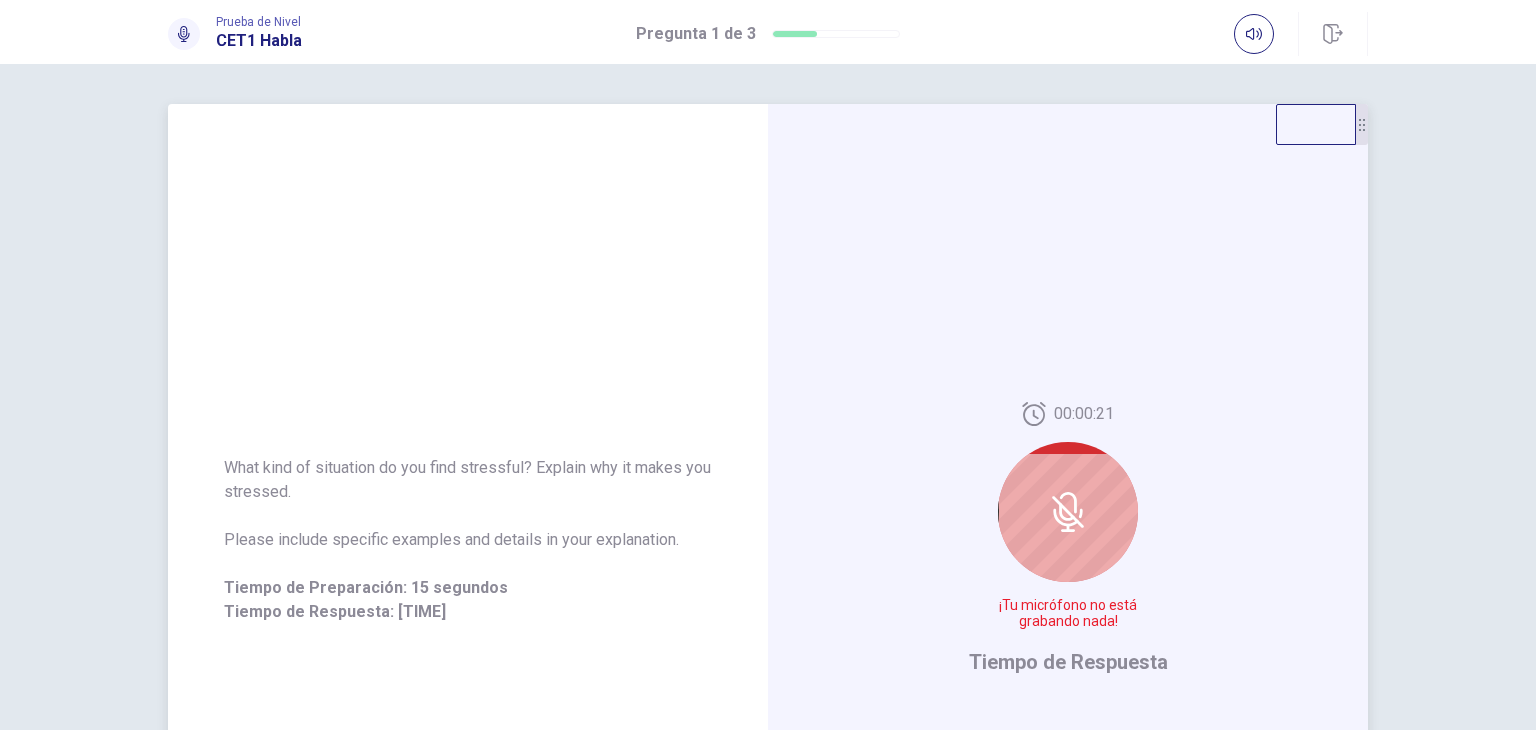 scroll, scrollTop: 100, scrollLeft: 0, axis: vertical 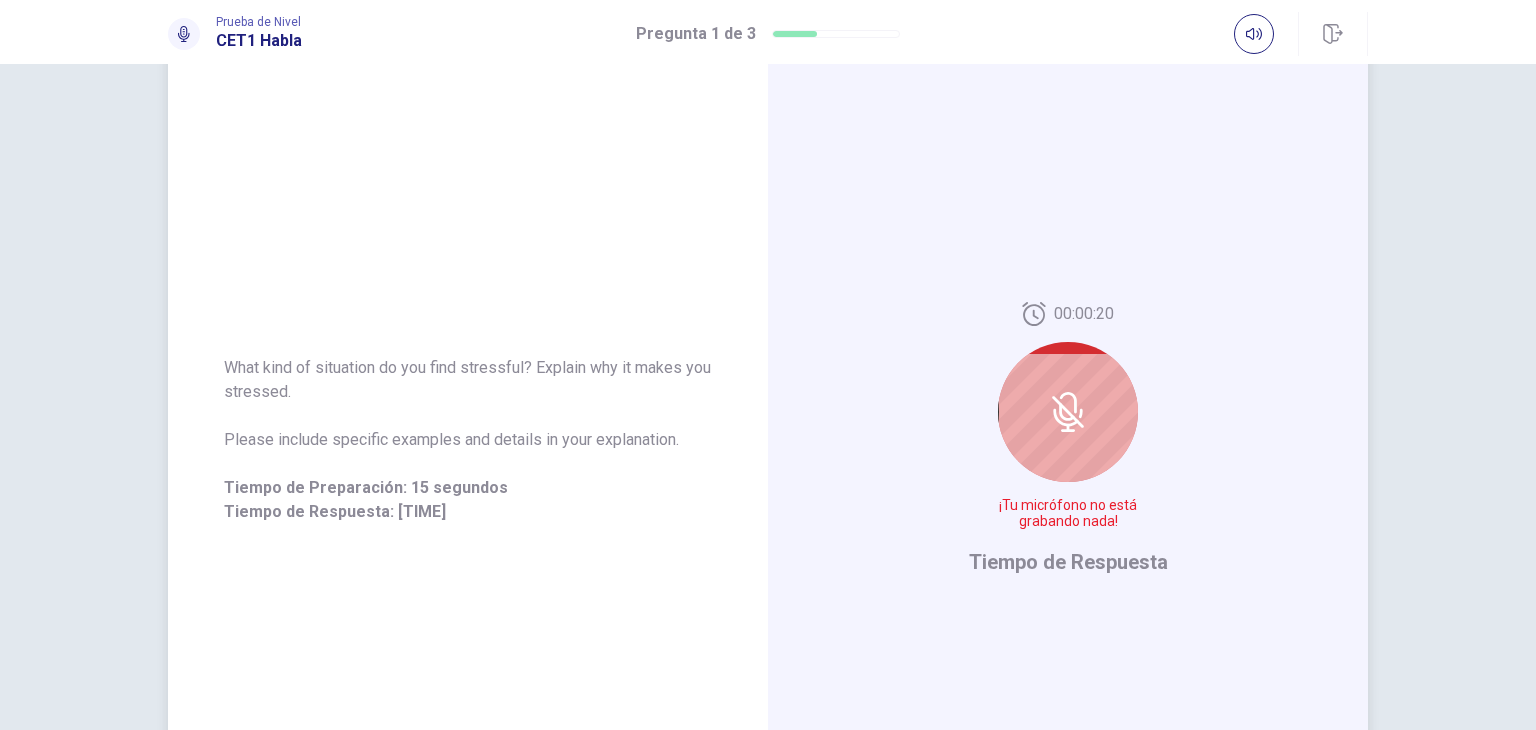 click at bounding box center [1068, 412] 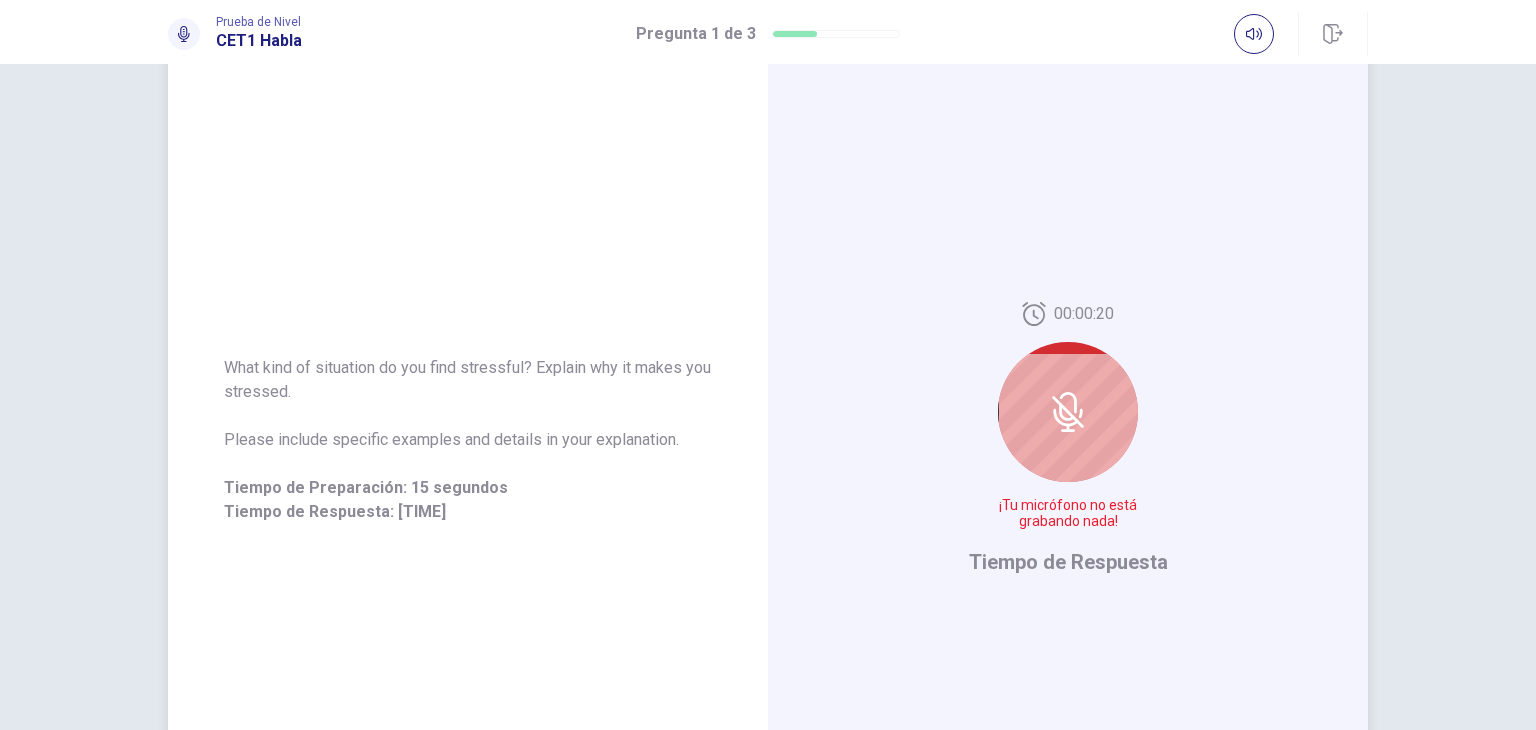 click at bounding box center [1068, 412] 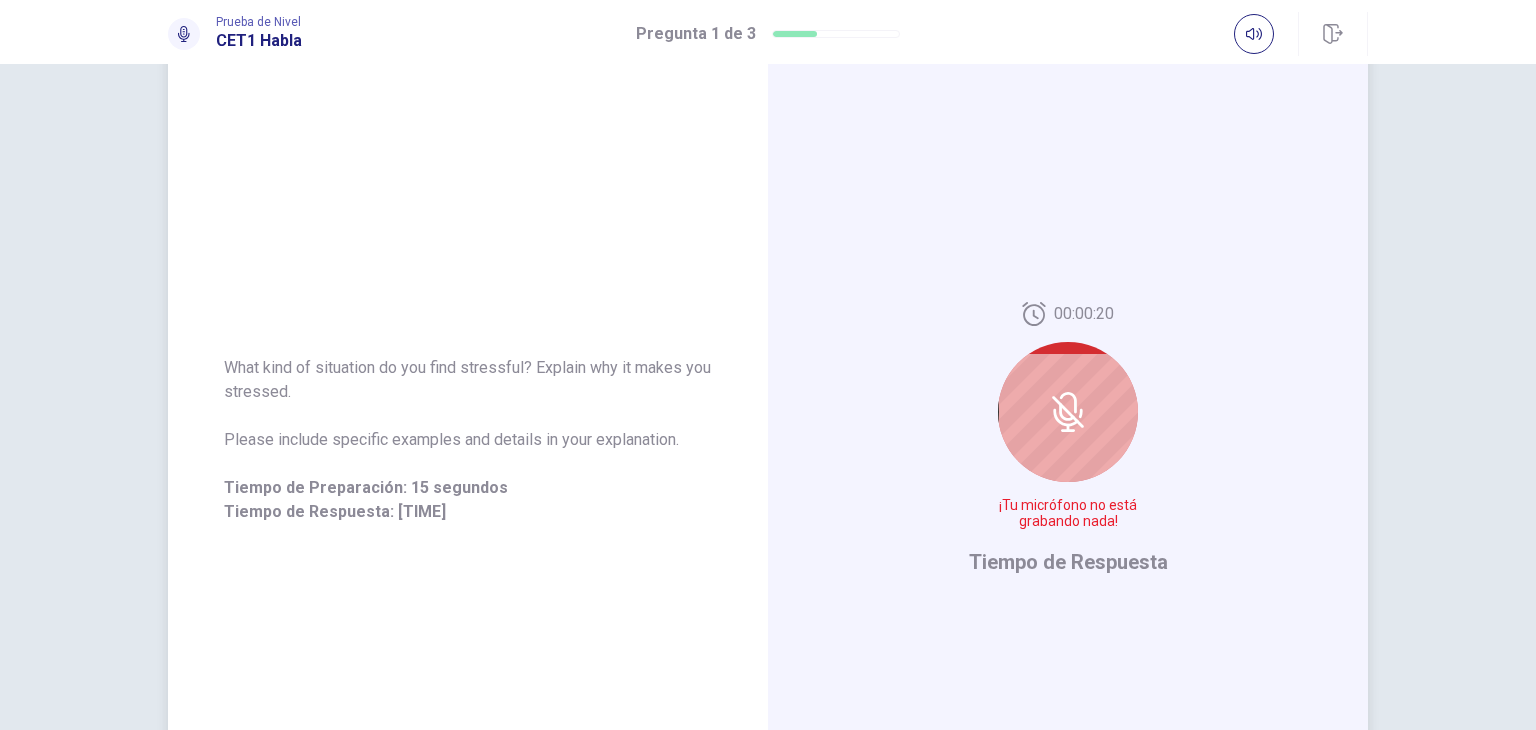 click 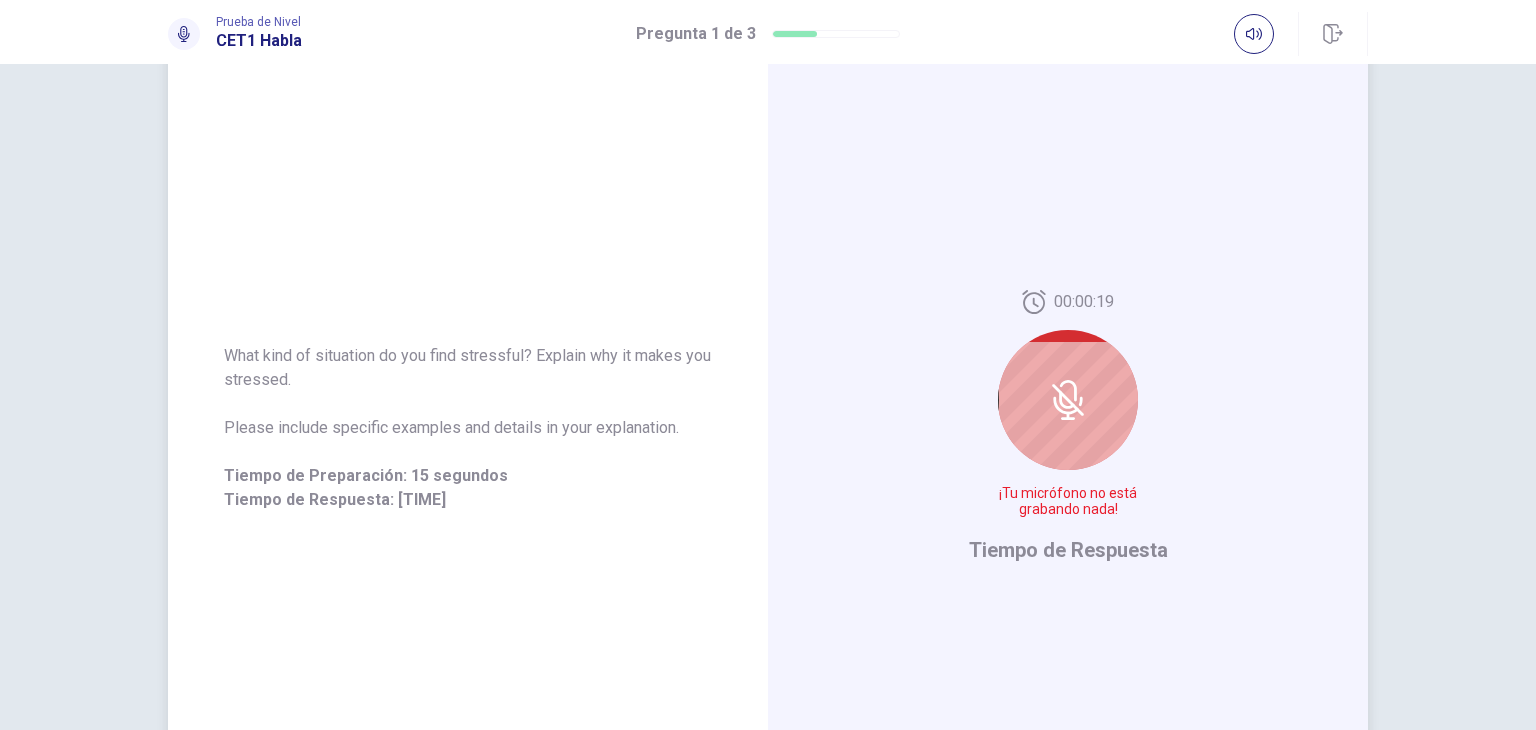 scroll, scrollTop: 100, scrollLeft: 0, axis: vertical 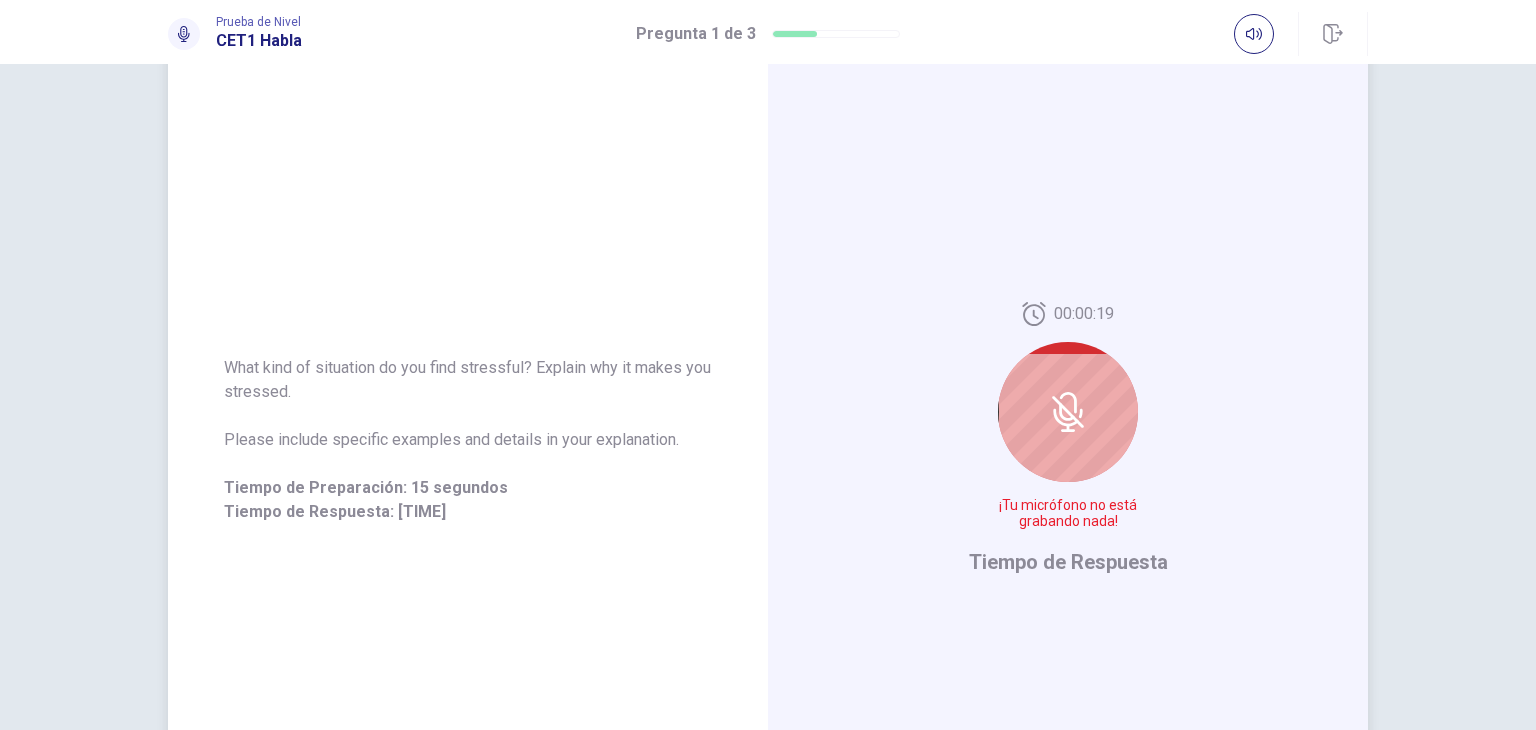 click 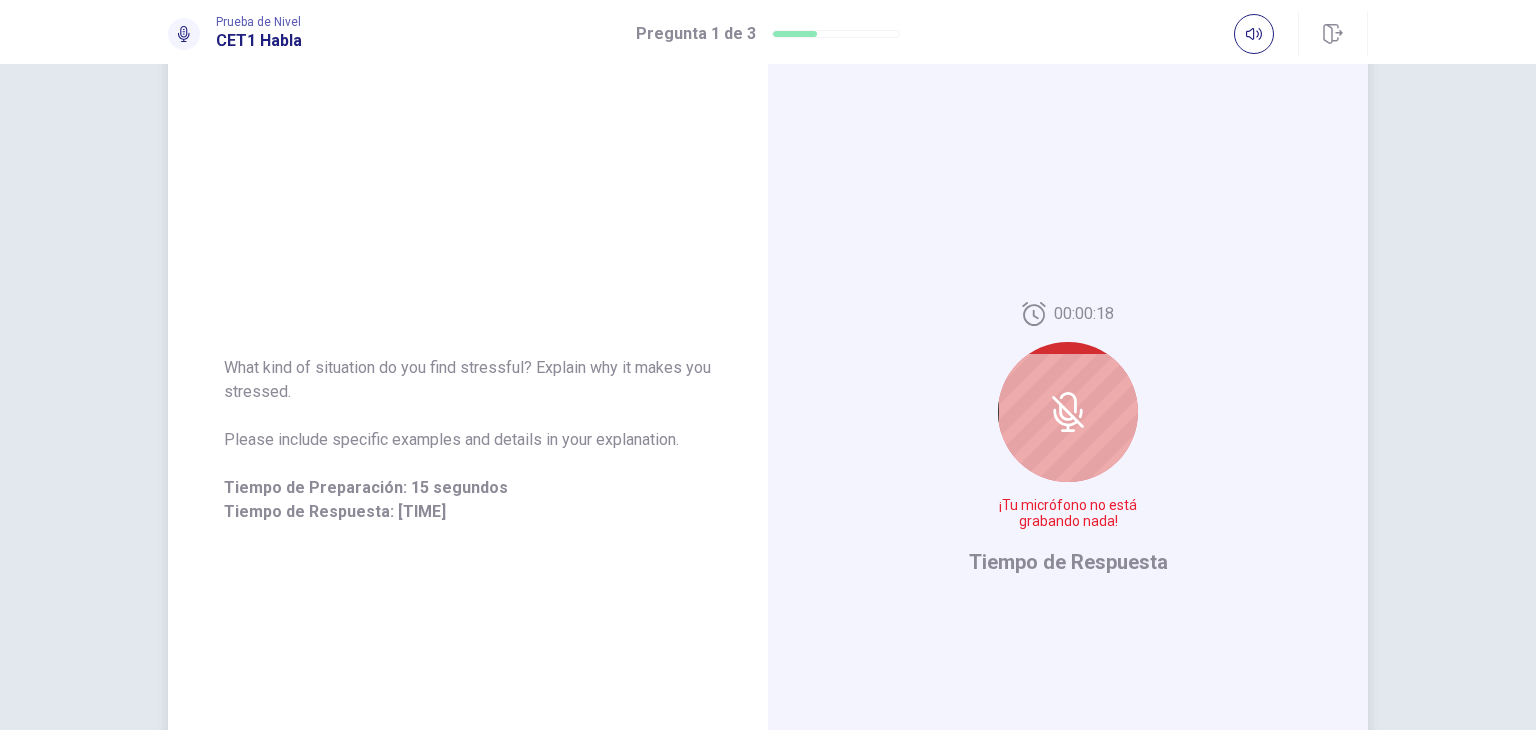 click at bounding box center [1068, 412] 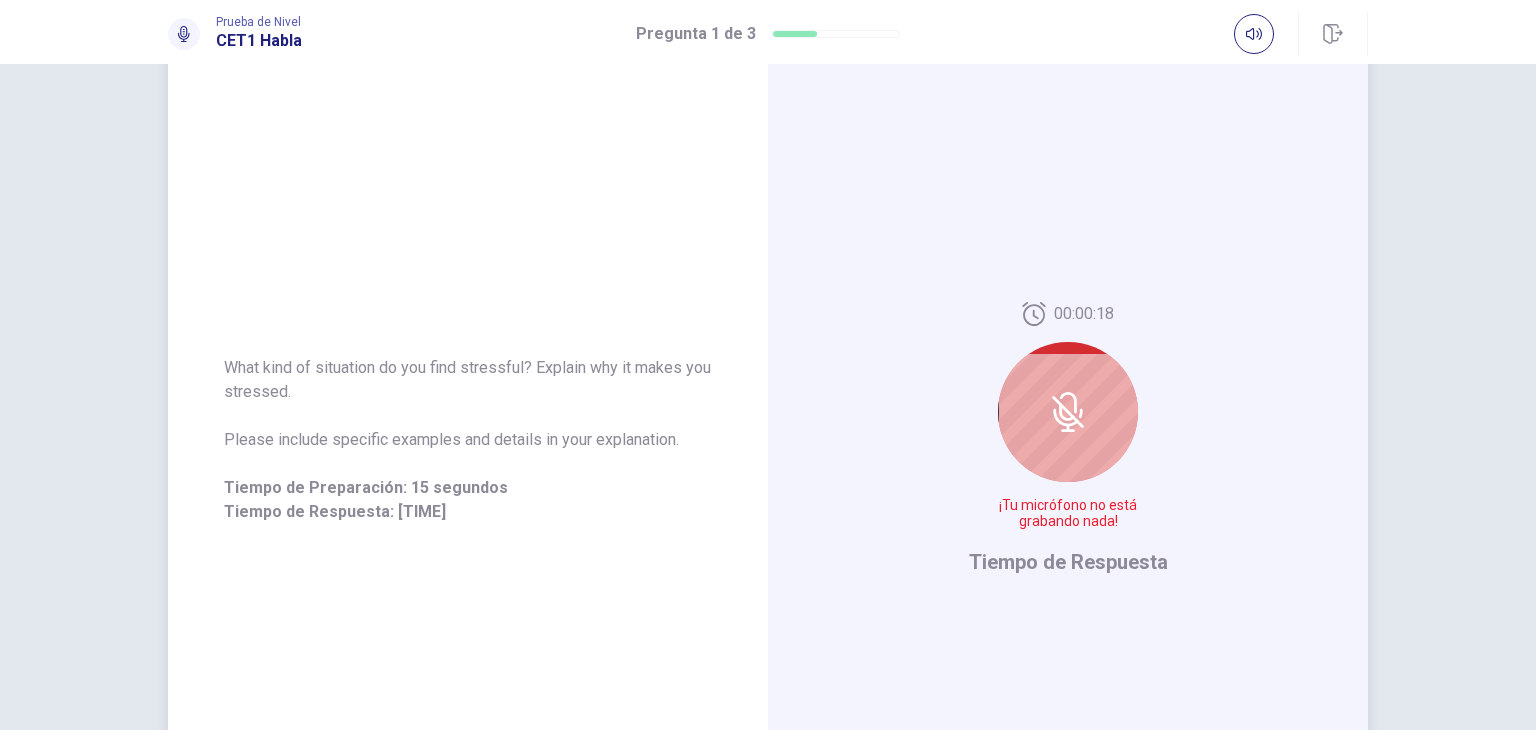 click 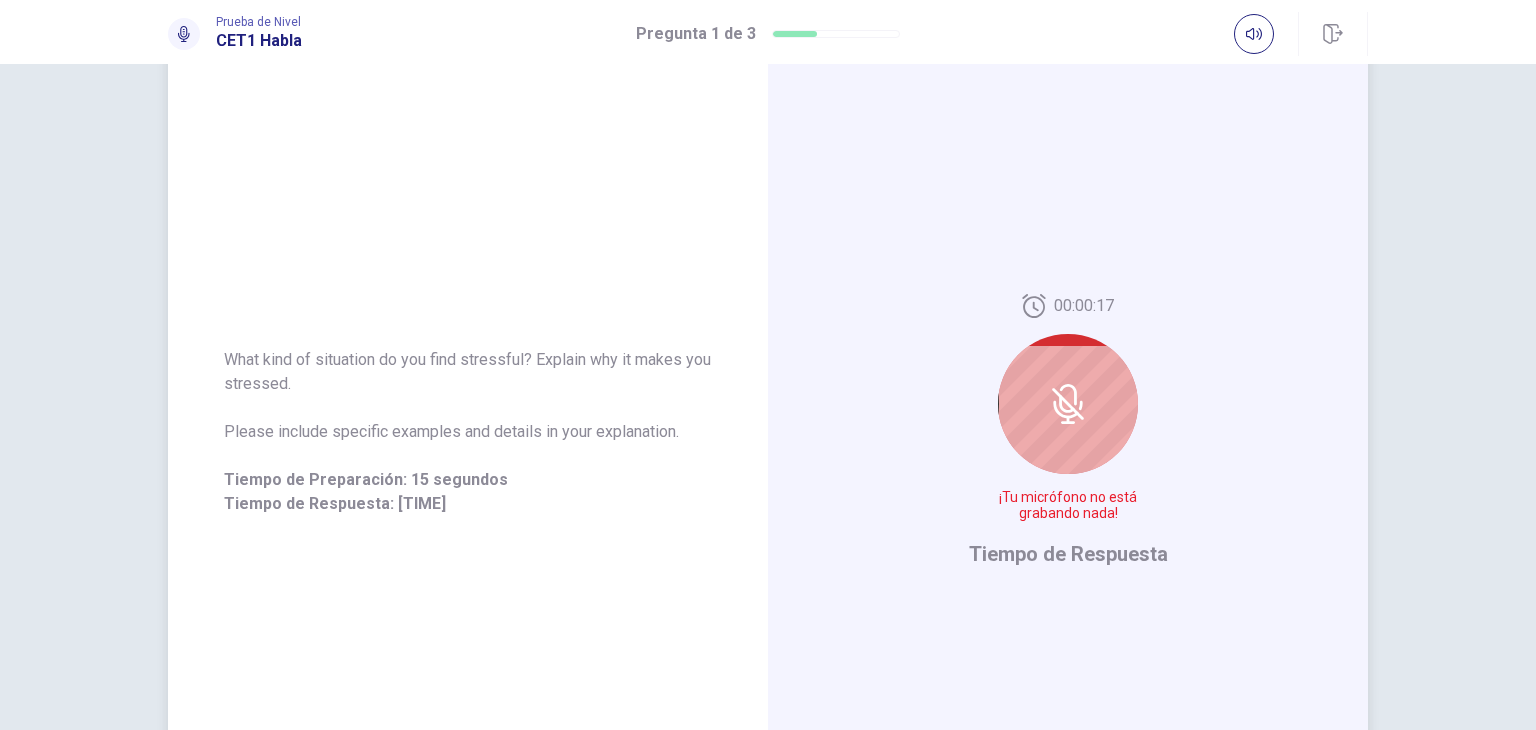 scroll, scrollTop: 100, scrollLeft: 0, axis: vertical 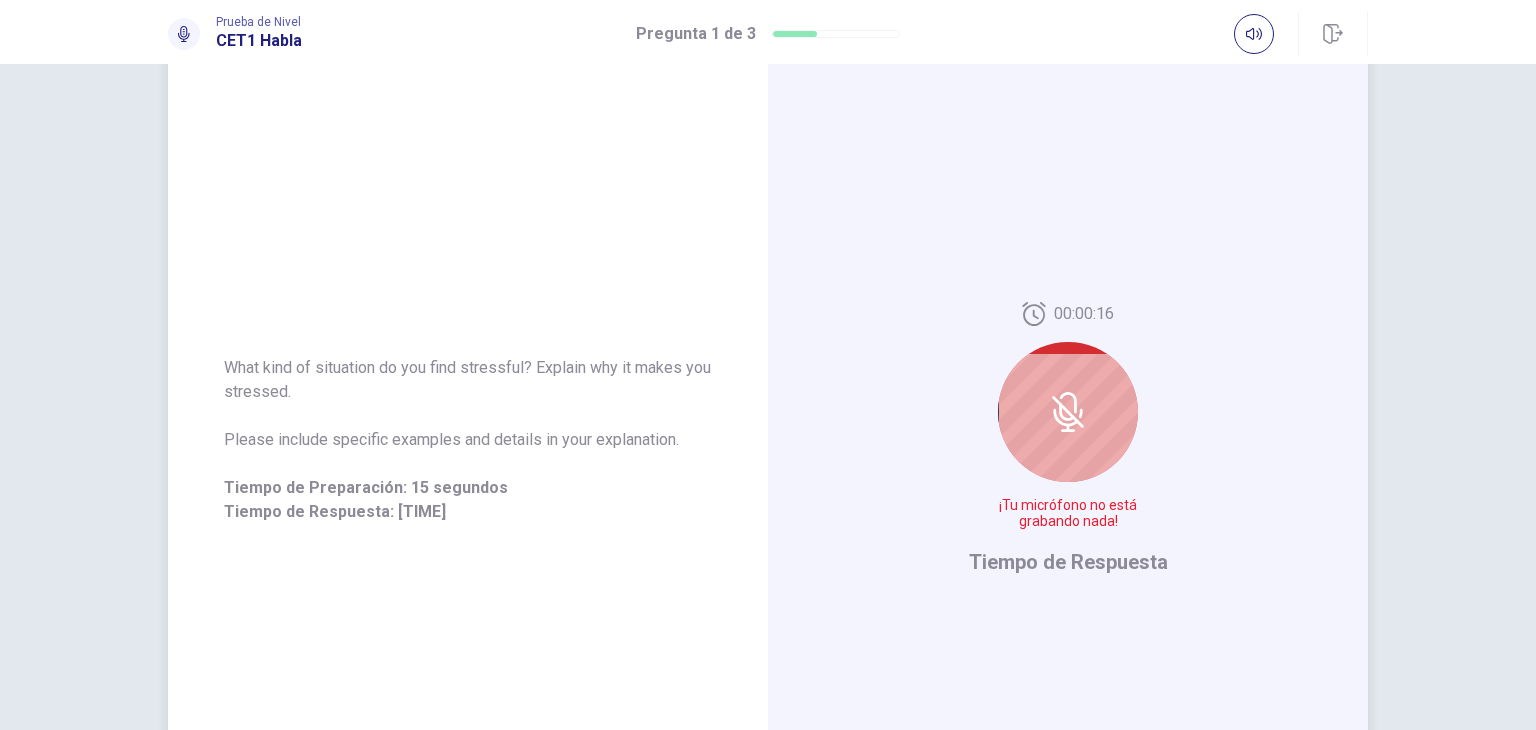 click on "¡Tu micrófono no está grabando nada!" at bounding box center [1068, 514] 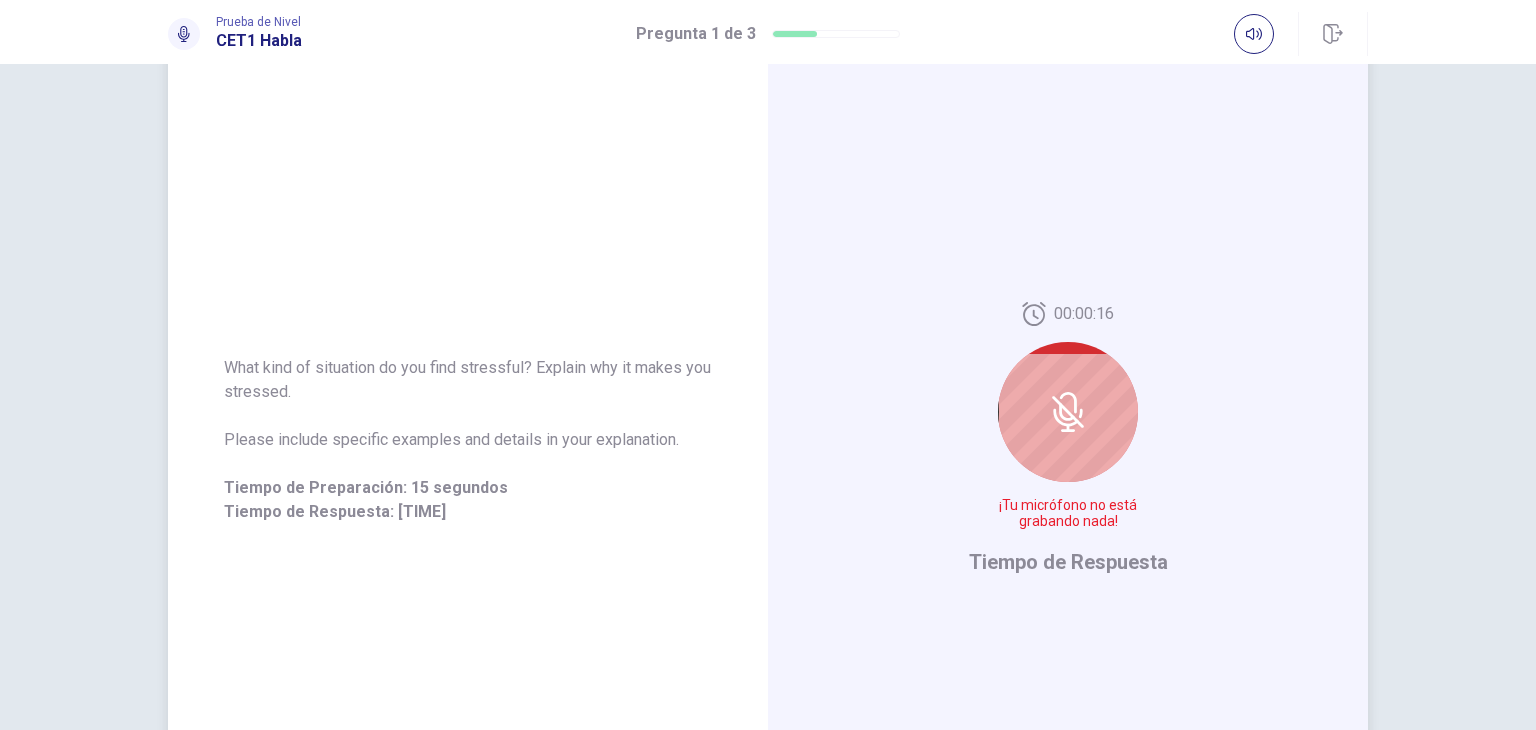 click on "00:00:16 ¡Tu micrófono no está grabando nada! Tiempo de Respuesta" at bounding box center (1068, 440) 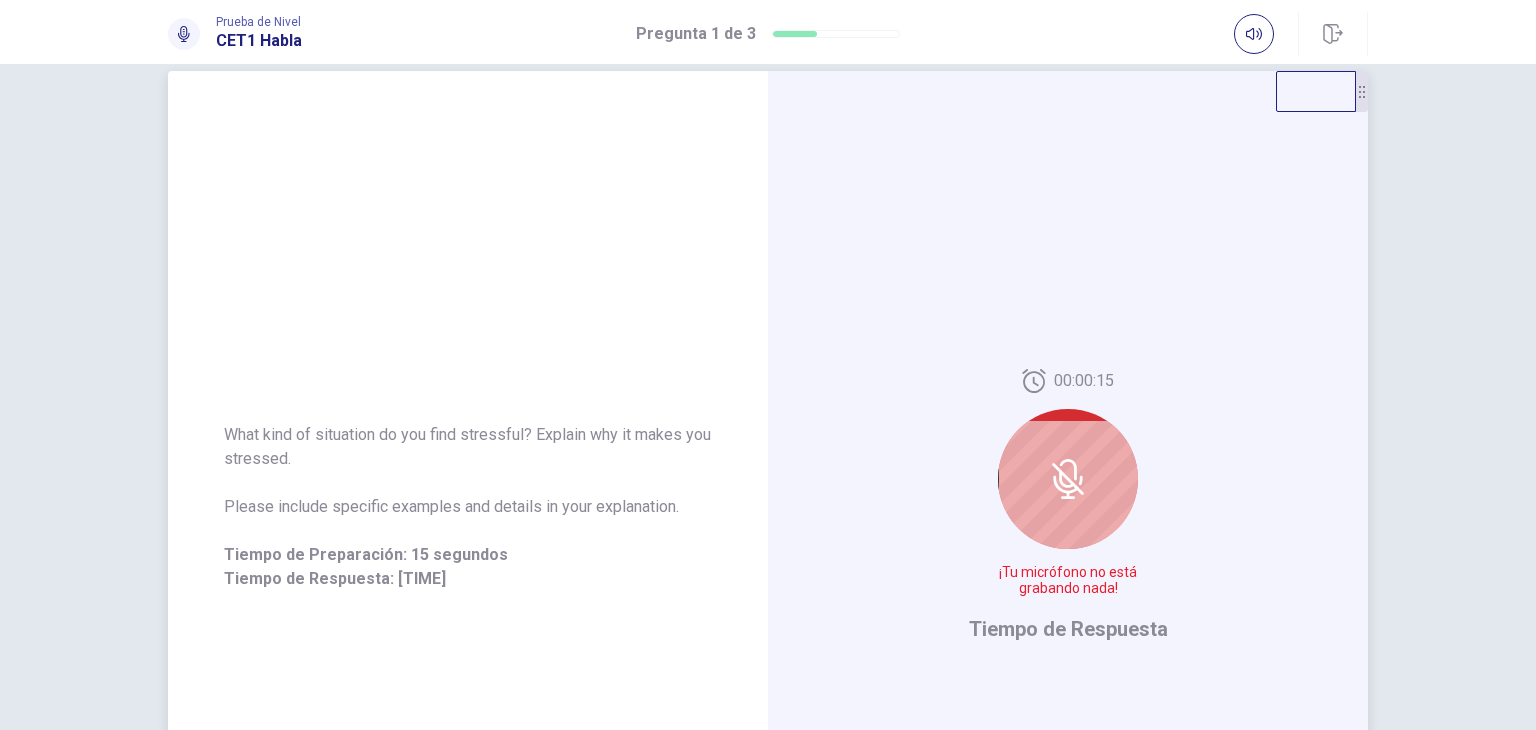 scroll, scrollTop: 0, scrollLeft: 0, axis: both 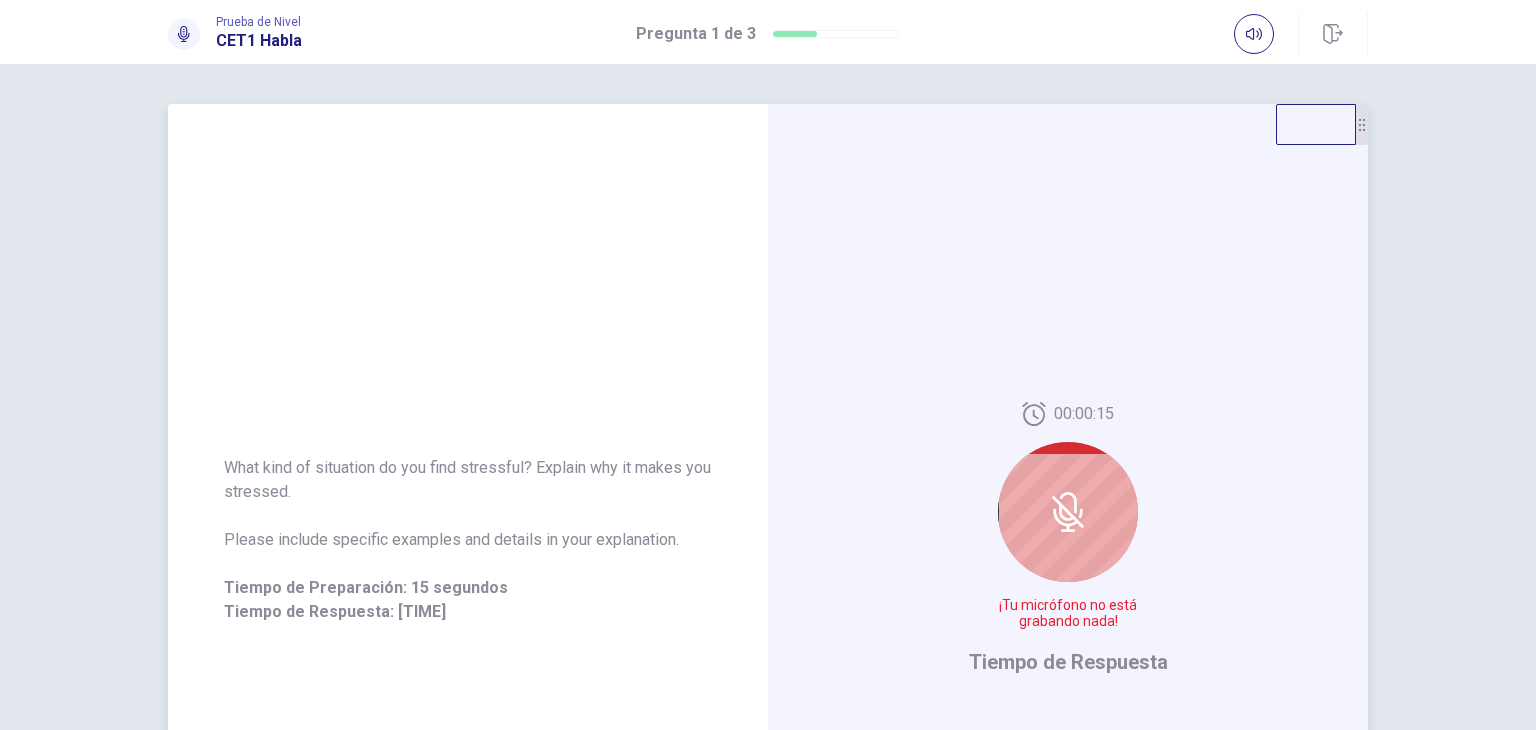 click at bounding box center [1068, 512] 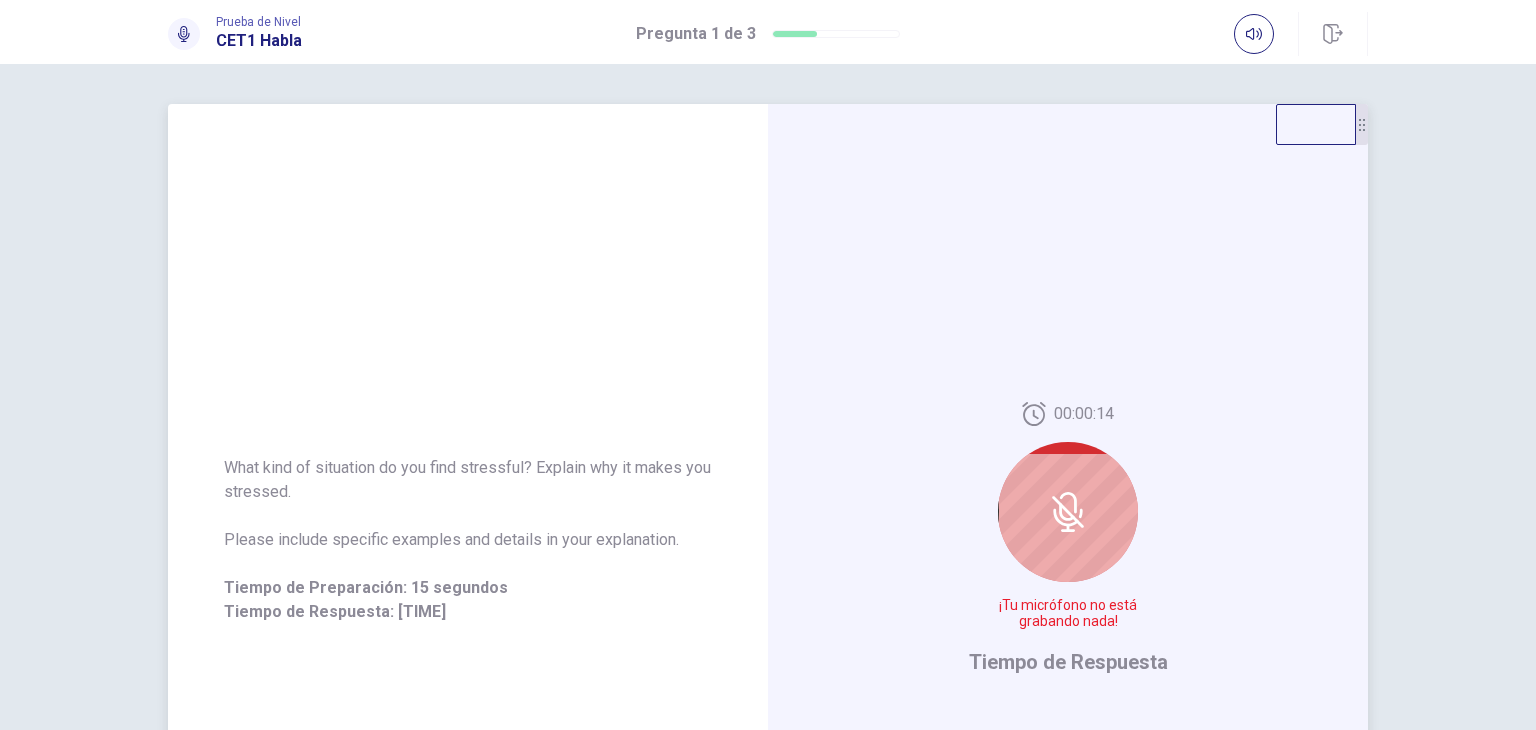 click 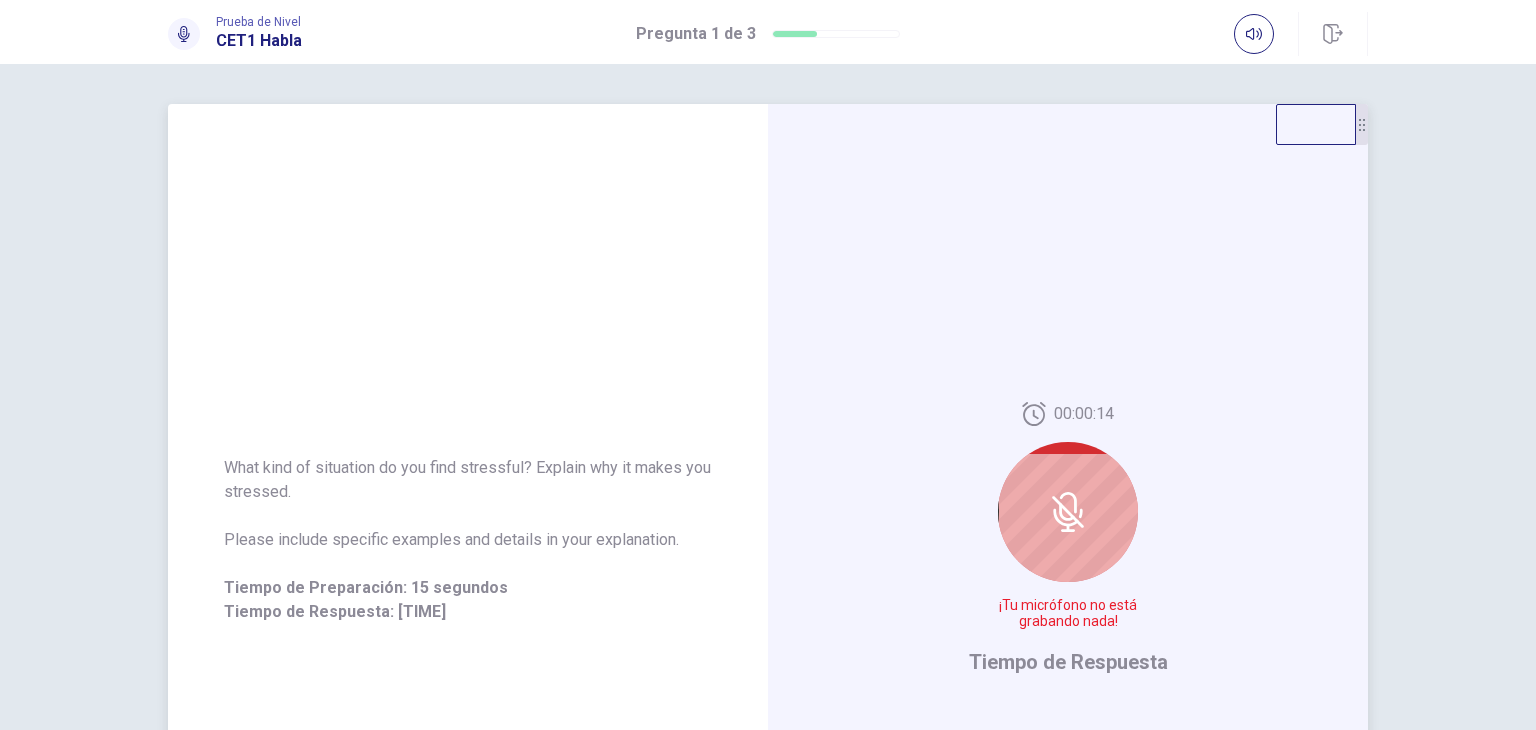 click 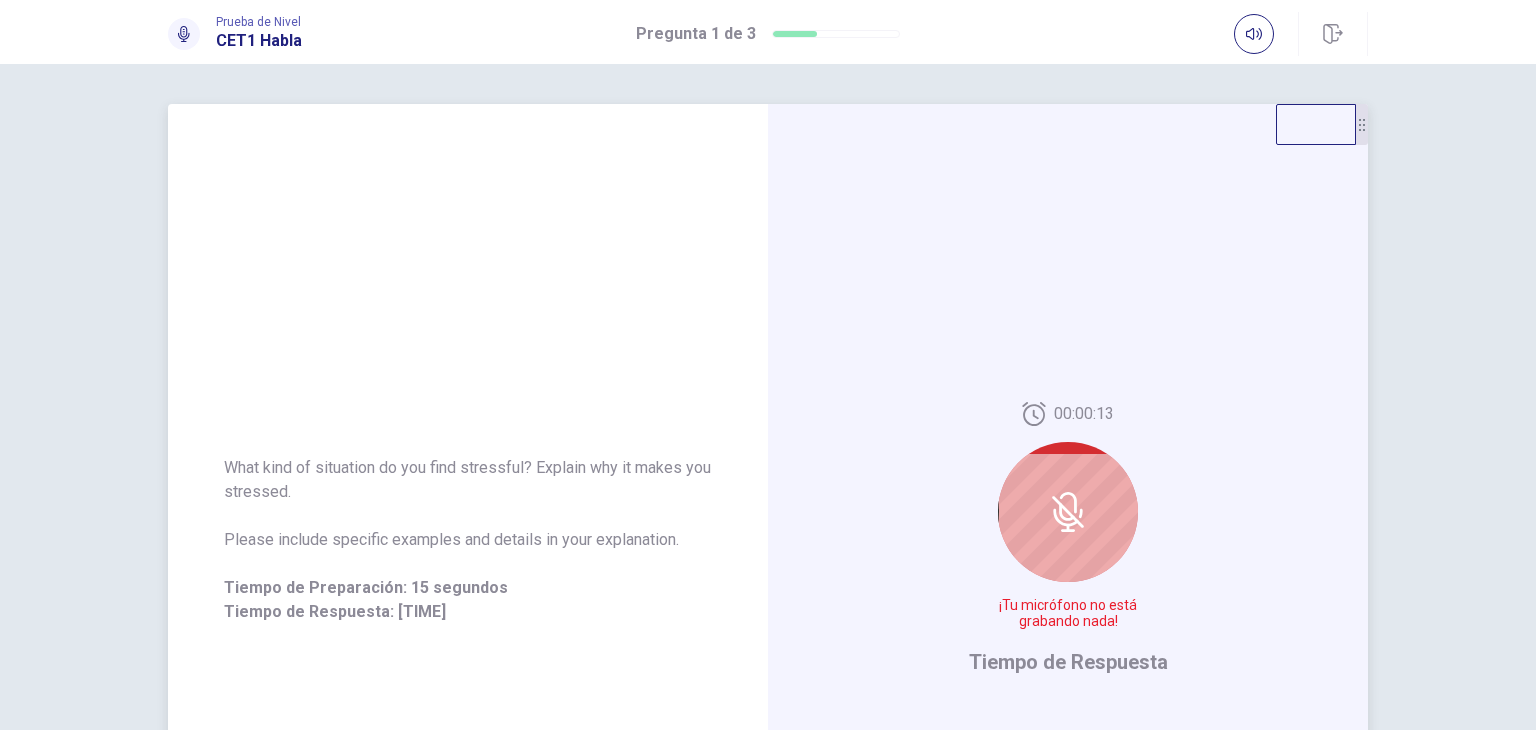 click 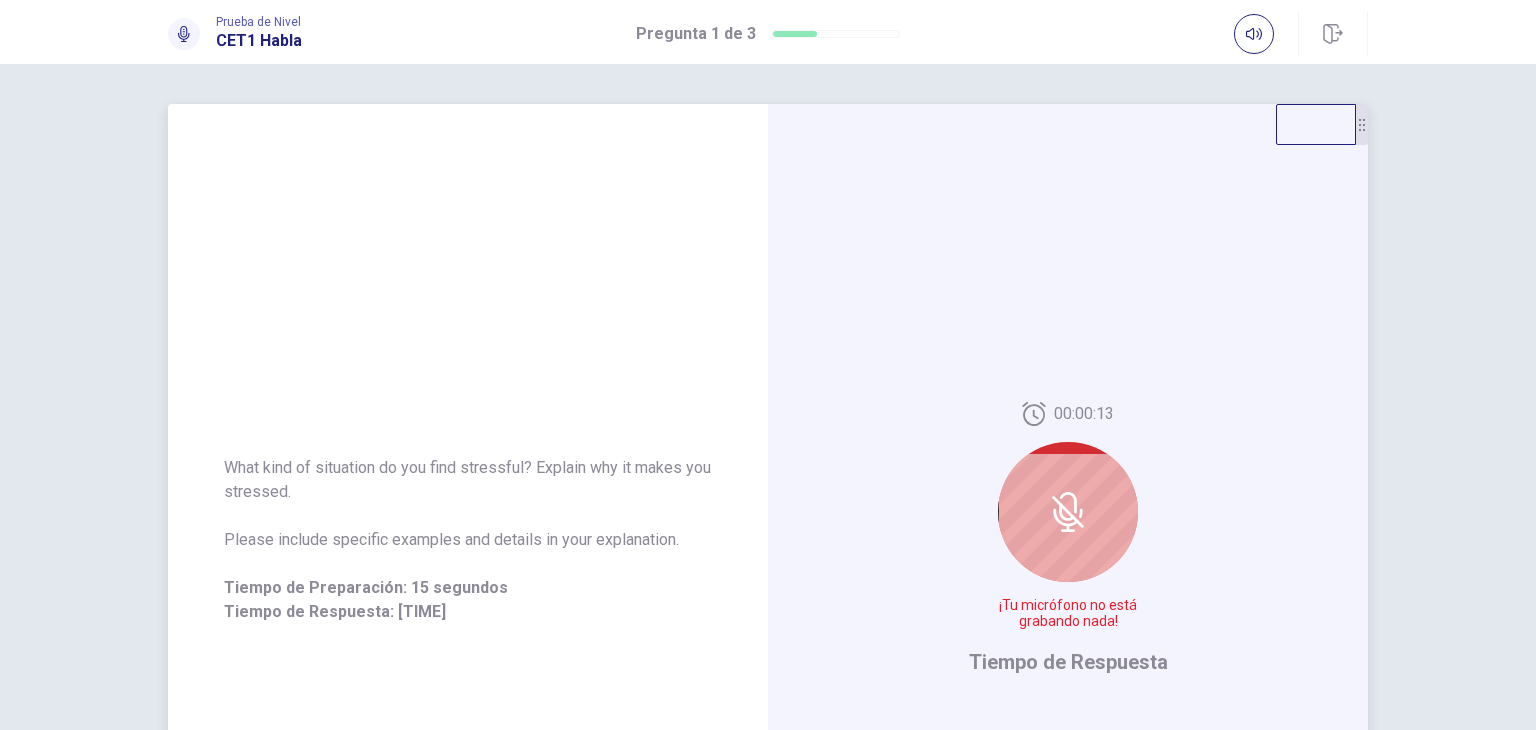 click 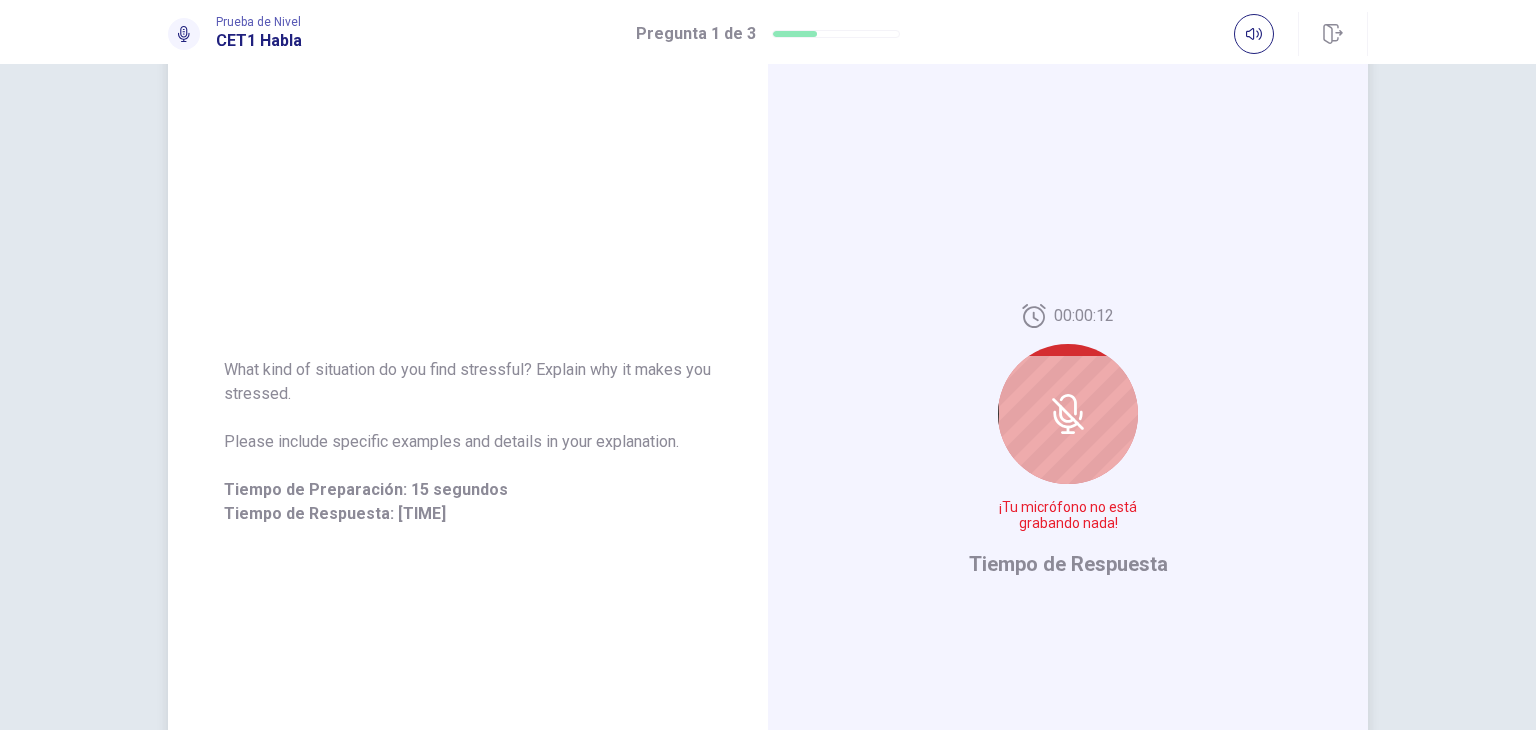 scroll, scrollTop: 200, scrollLeft: 0, axis: vertical 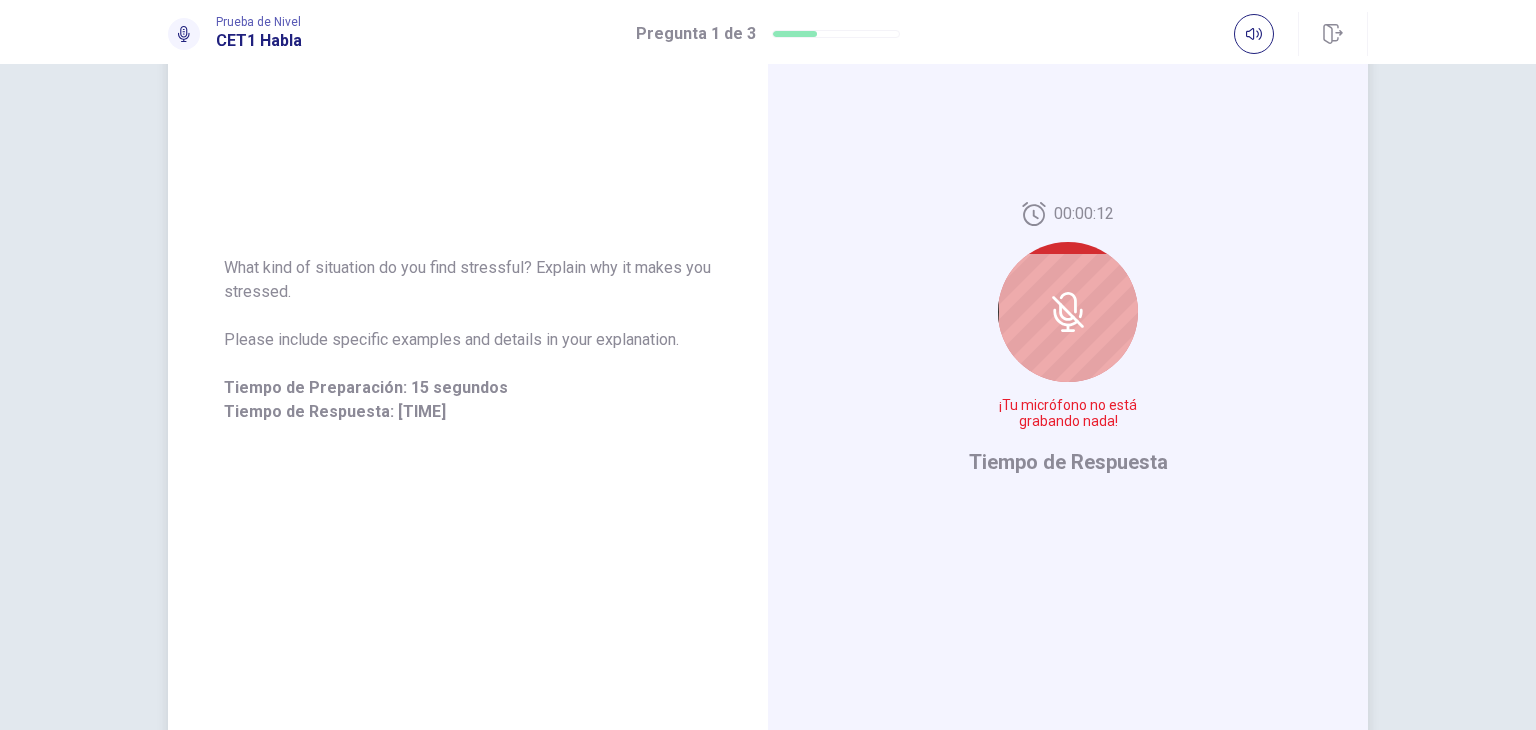 click at bounding box center (1068, 312) 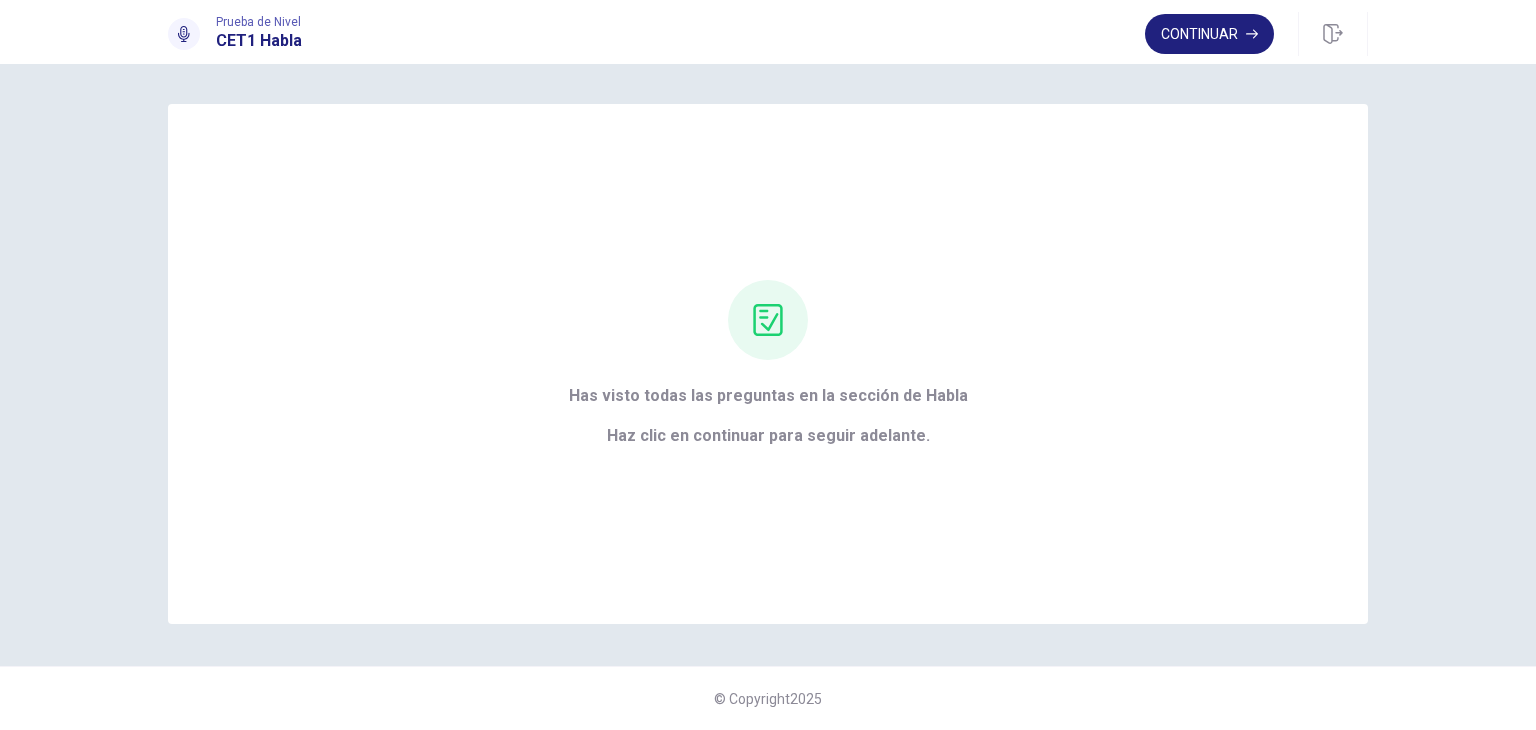 scroll, scrollTop: 0, scrollLeft: 0, axis: both 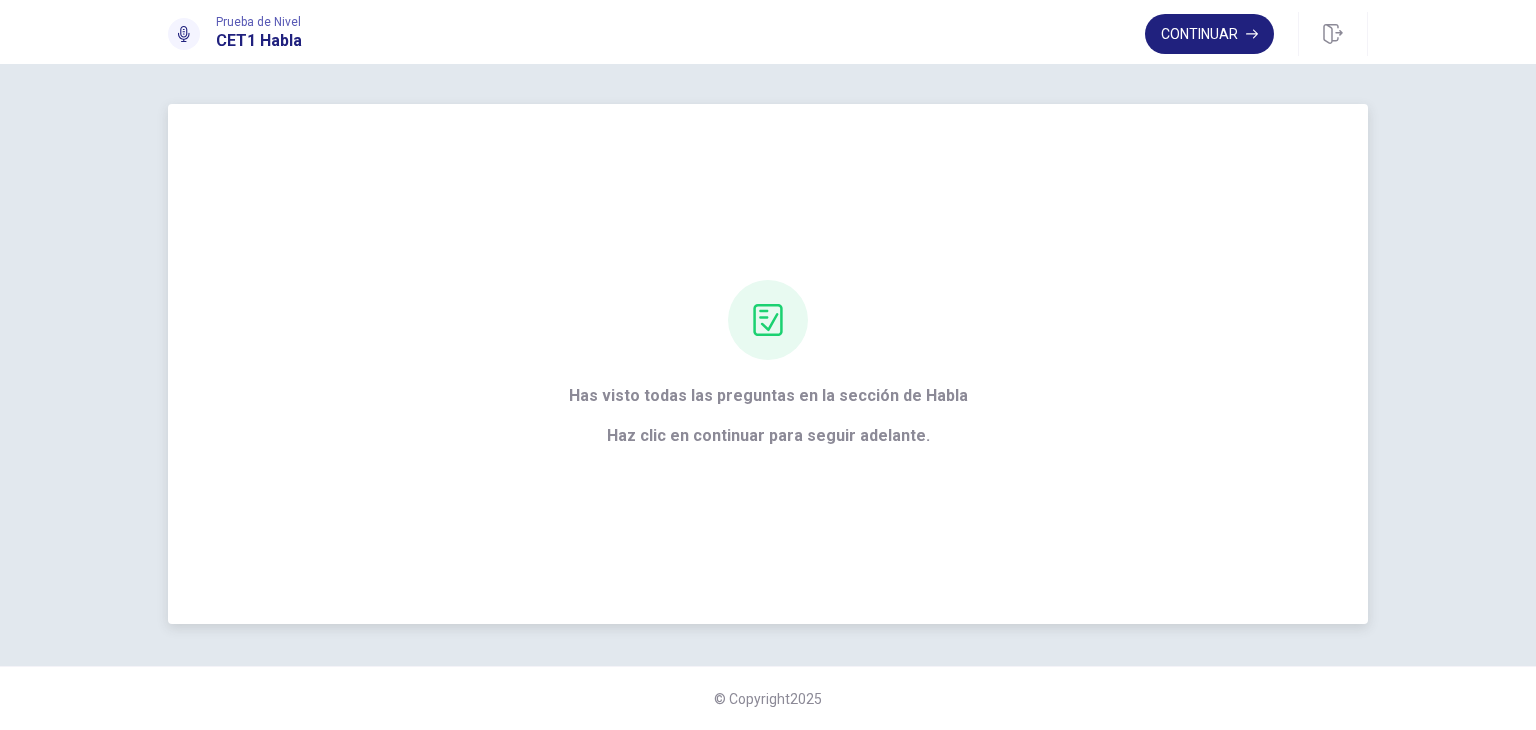 click on "Has visto todas las preguntas en la sección de Habla" at bounding box center (768, 396) 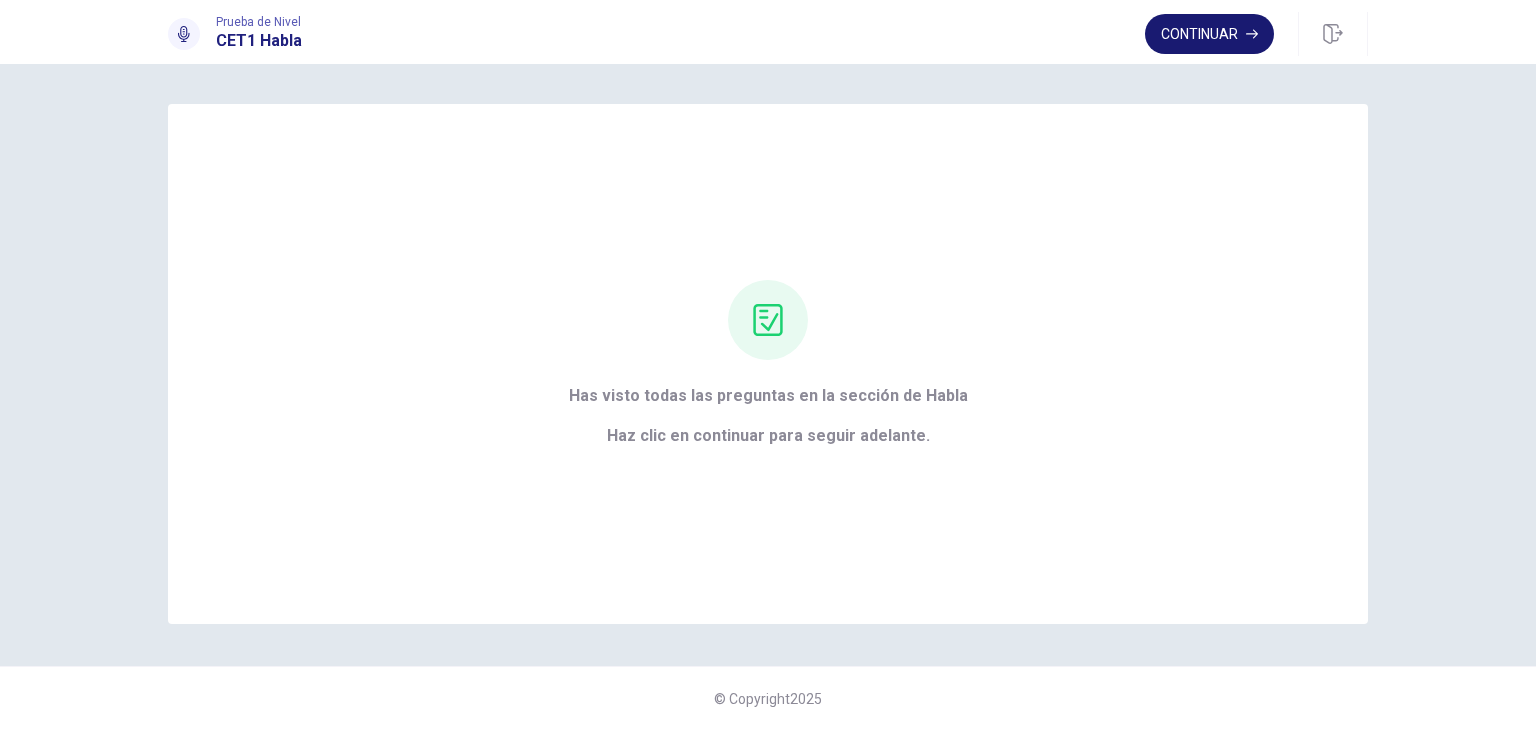 click on "Continuar" at bounding box center [1209, 34] 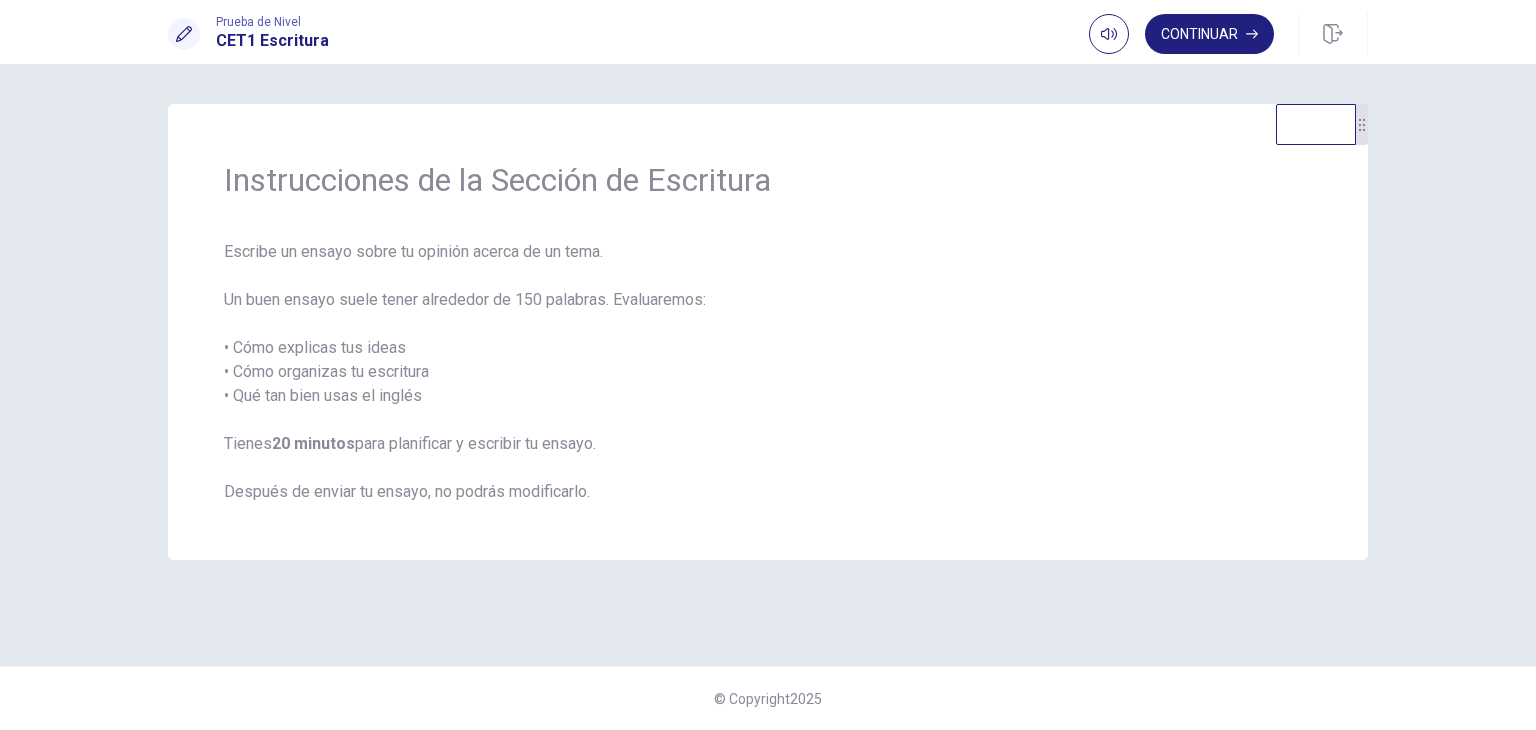 click on "Escribe un ensayo sobre tu opinión acerca de un tema.
Un buen ensayo suele tener alrededor de 150 palabras. Evaluaremos:
• Cómo explicas tus ideas
• Cómo organizas tu escritura
• Qué tan bien usas el inglés
Tienes  20 minutos  para planificar y escribir tu ensayo.
Después de enviar tu ensayo, no podrás modificarlo." at bounding box center [768, 372] 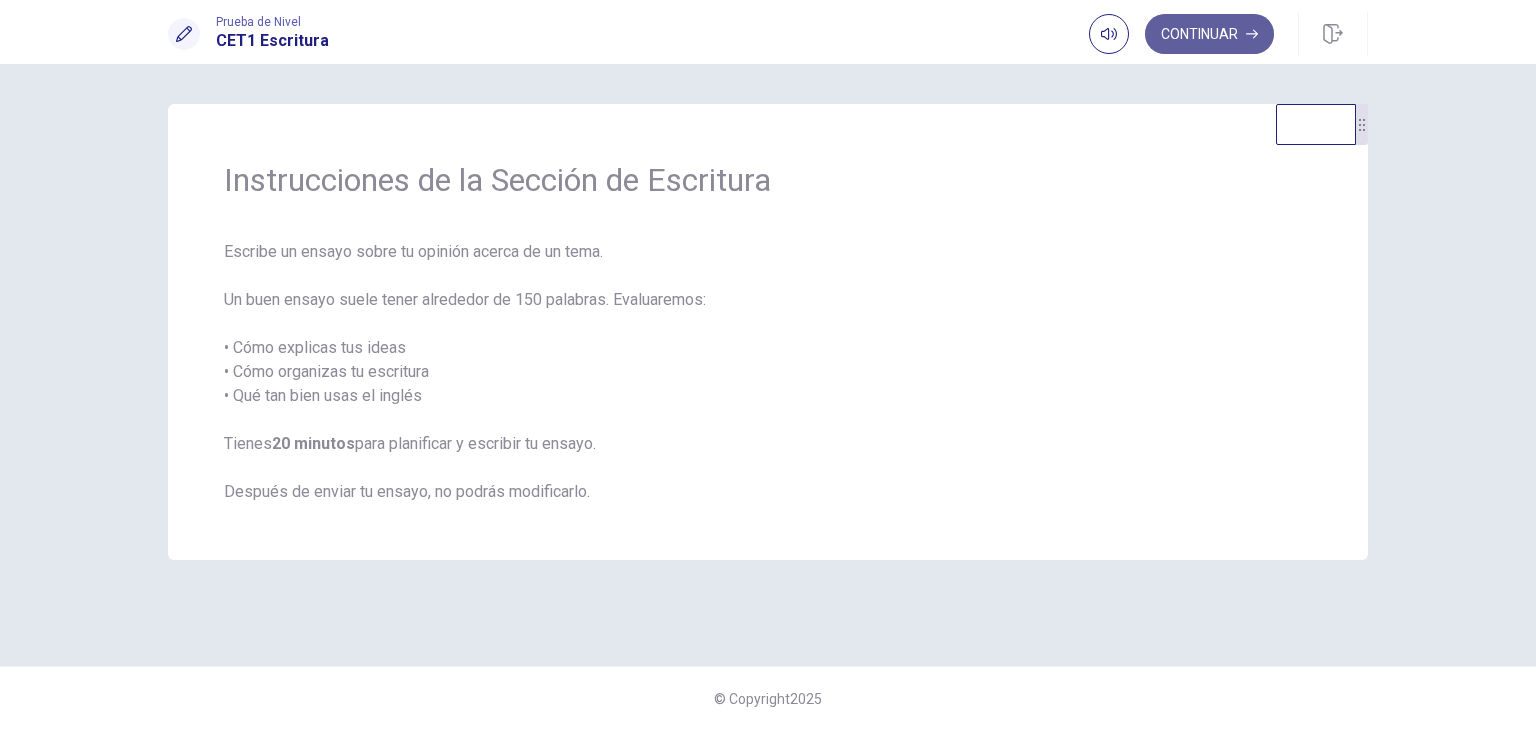 click on "Continuar" at bounding box center (1209, 34) 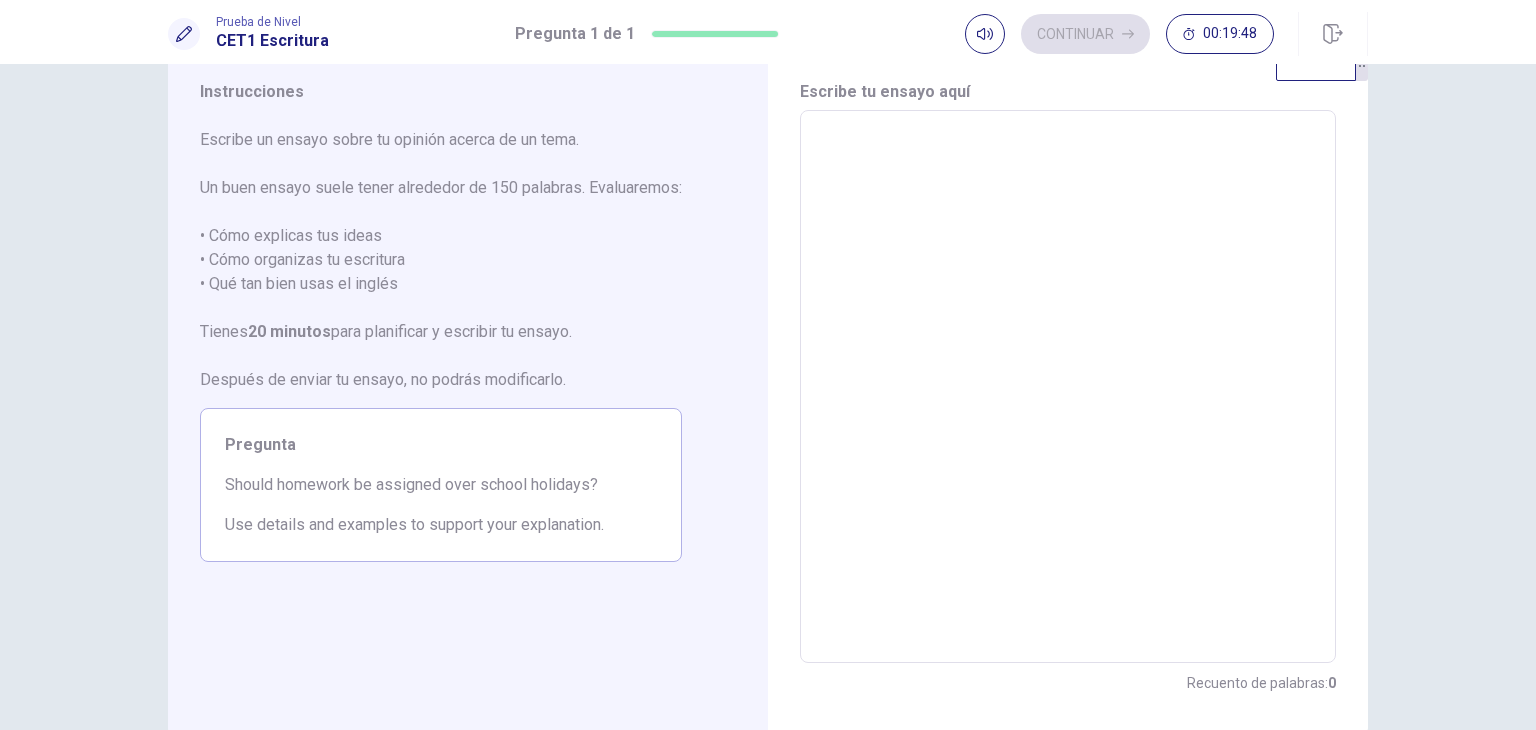 scroll, scrollTop: 100, scrollLeft: 0, axis: vertical 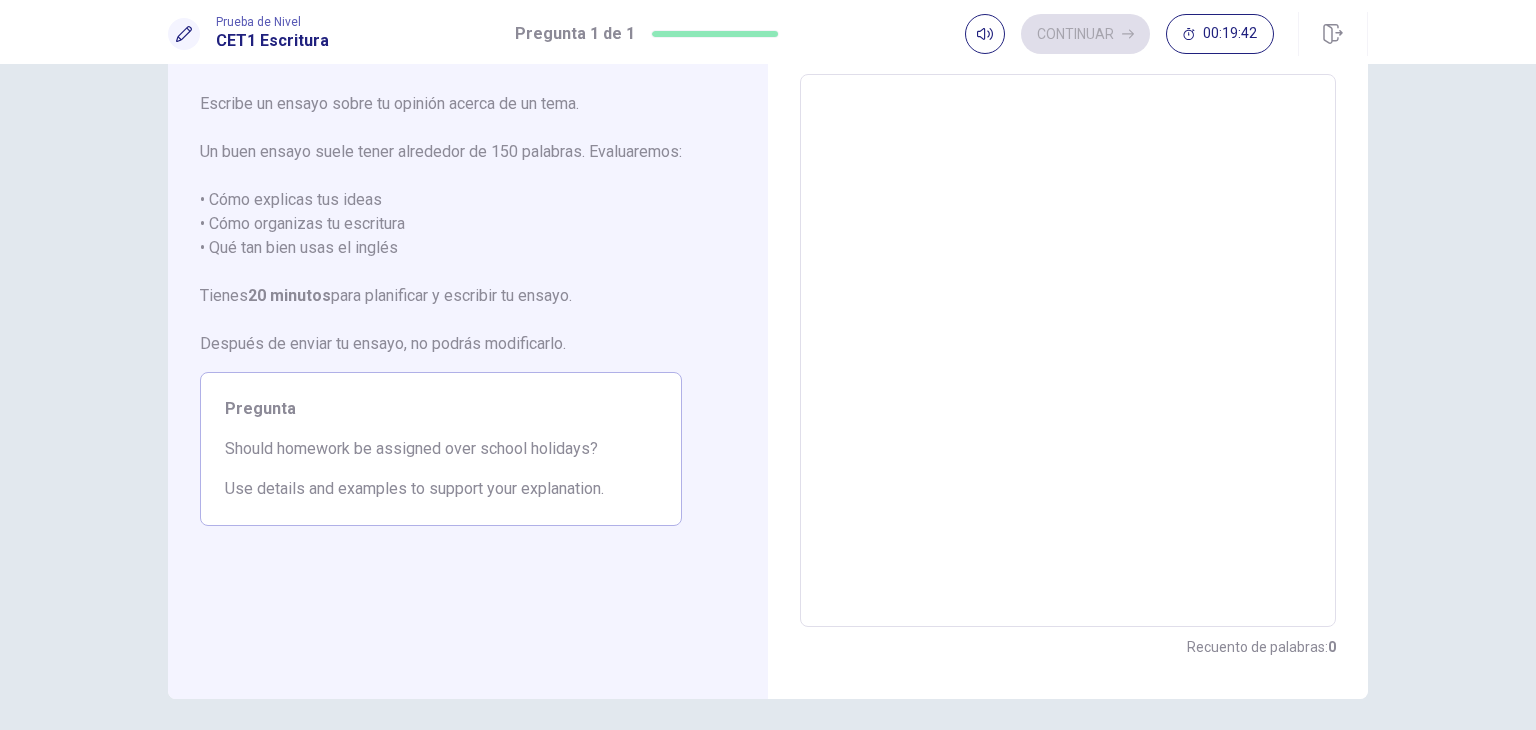 click at bounding box center [1068, 351] 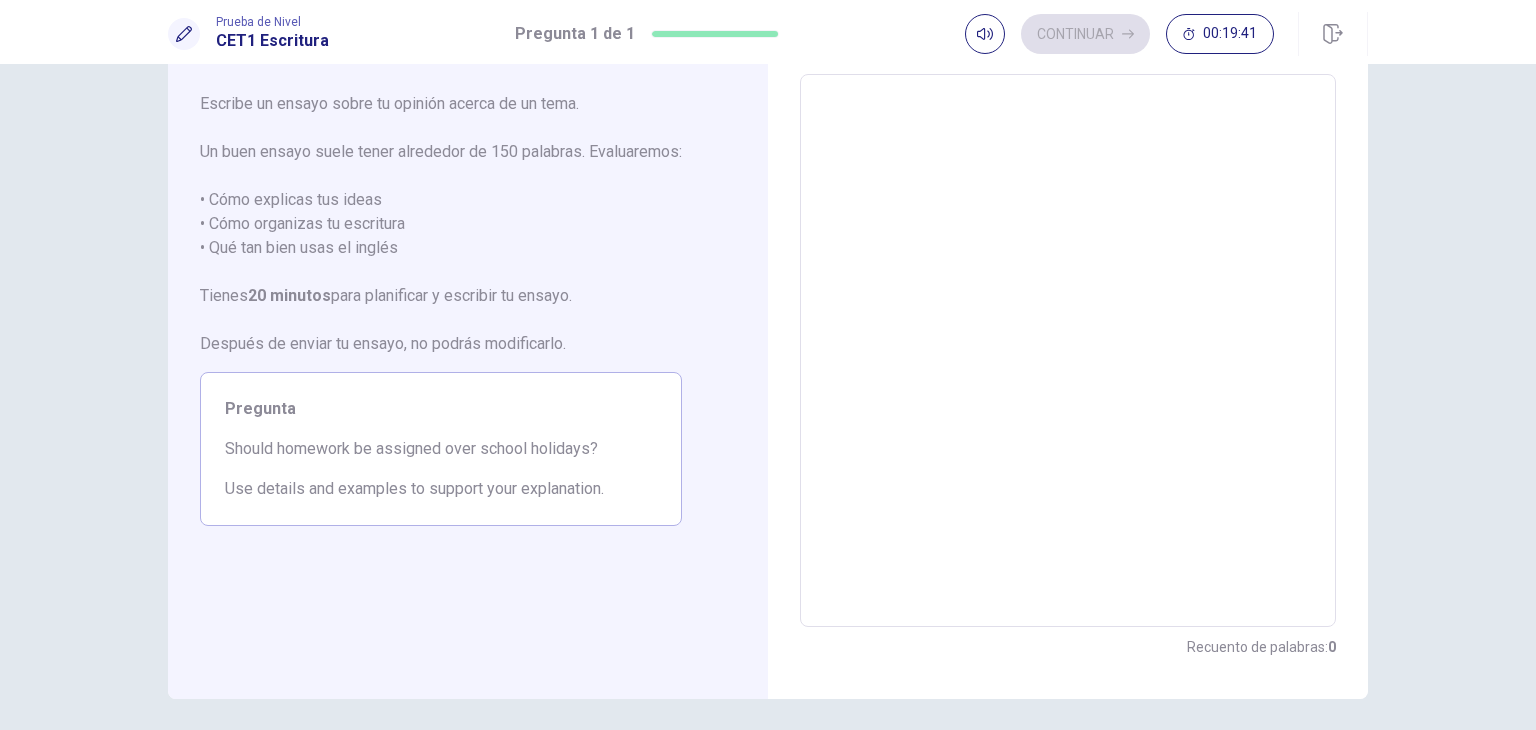 scroll, scrollTop: 0, scrollLeft: 0, axis: both 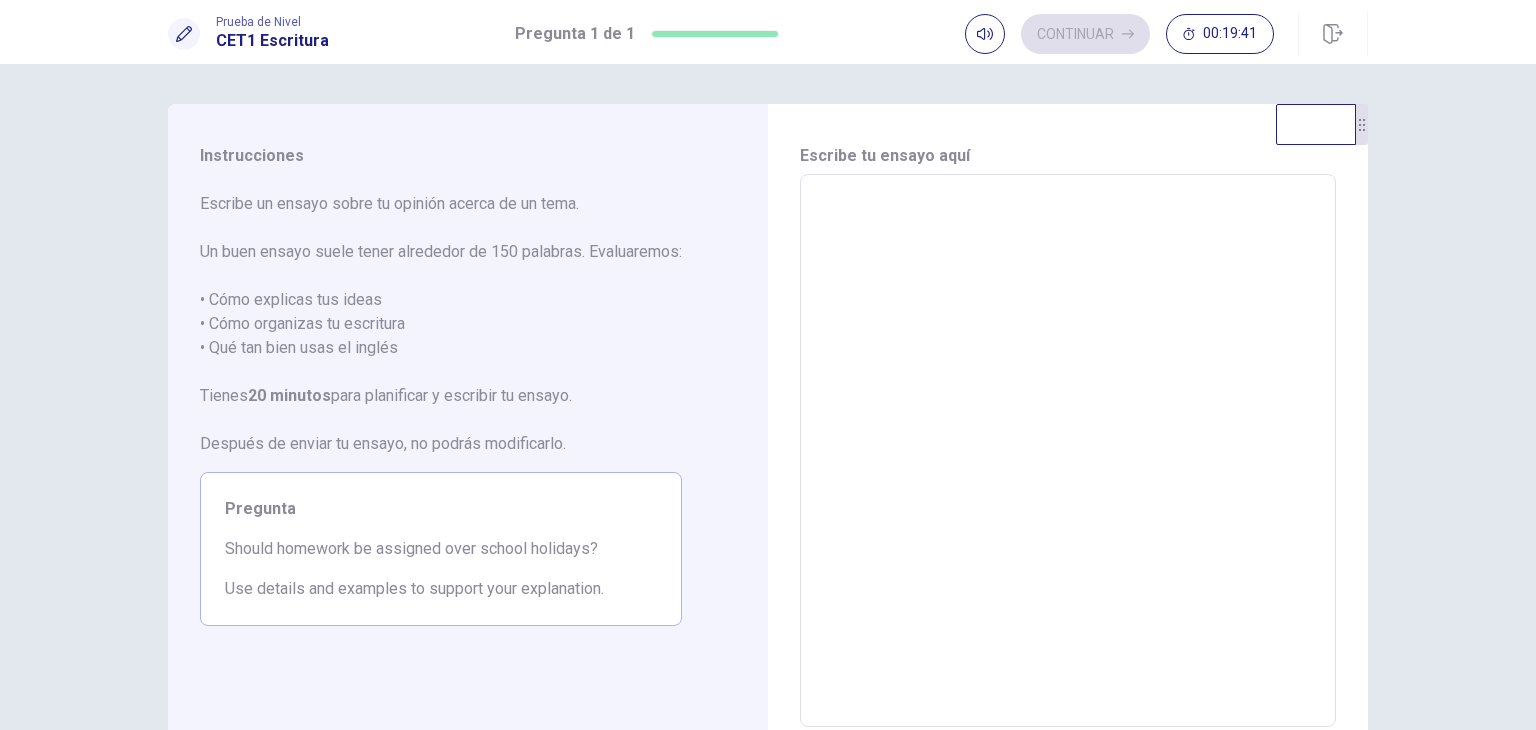click at bounding box center [1068, 451] 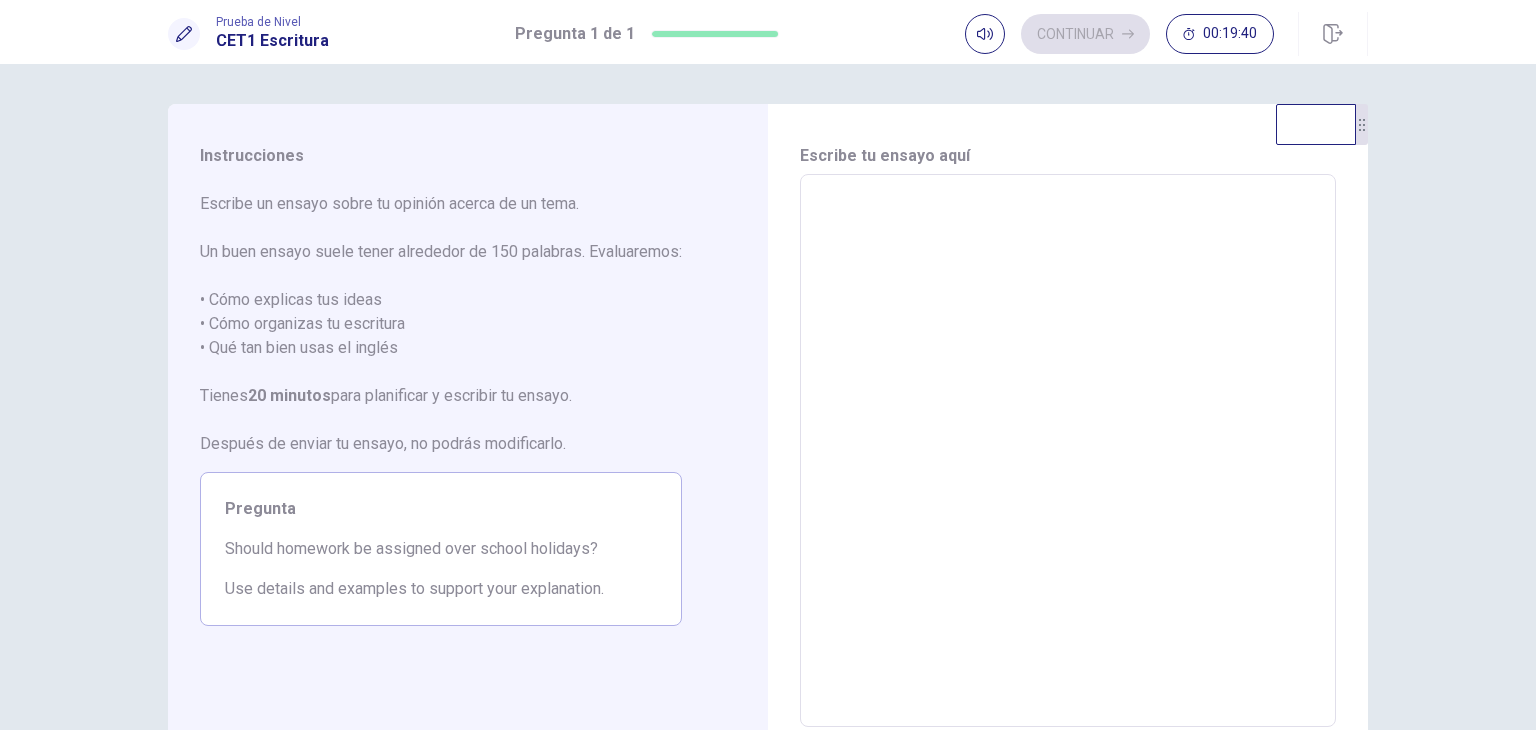 click at bounding box center (1068, 451) 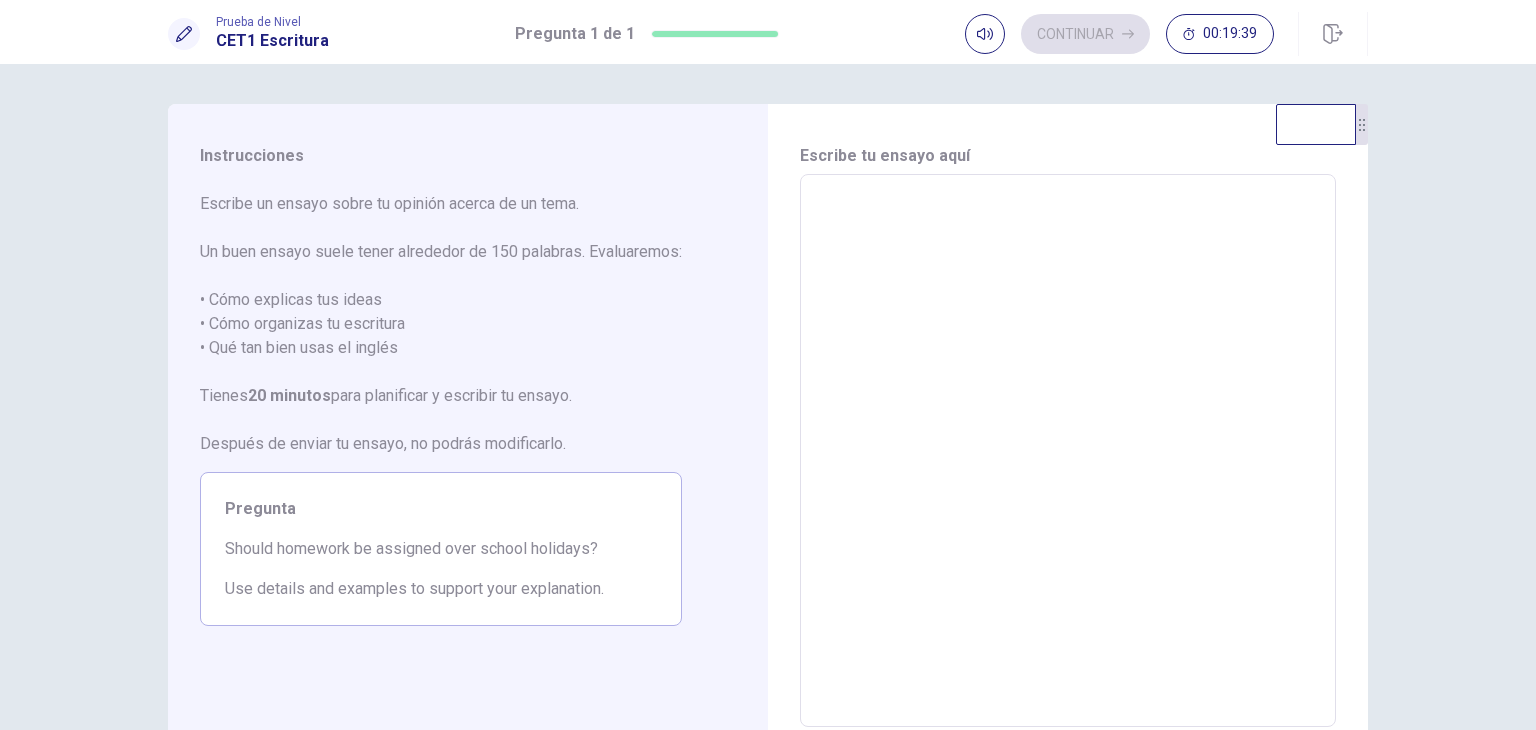 click at bounding box center (1068, 451) 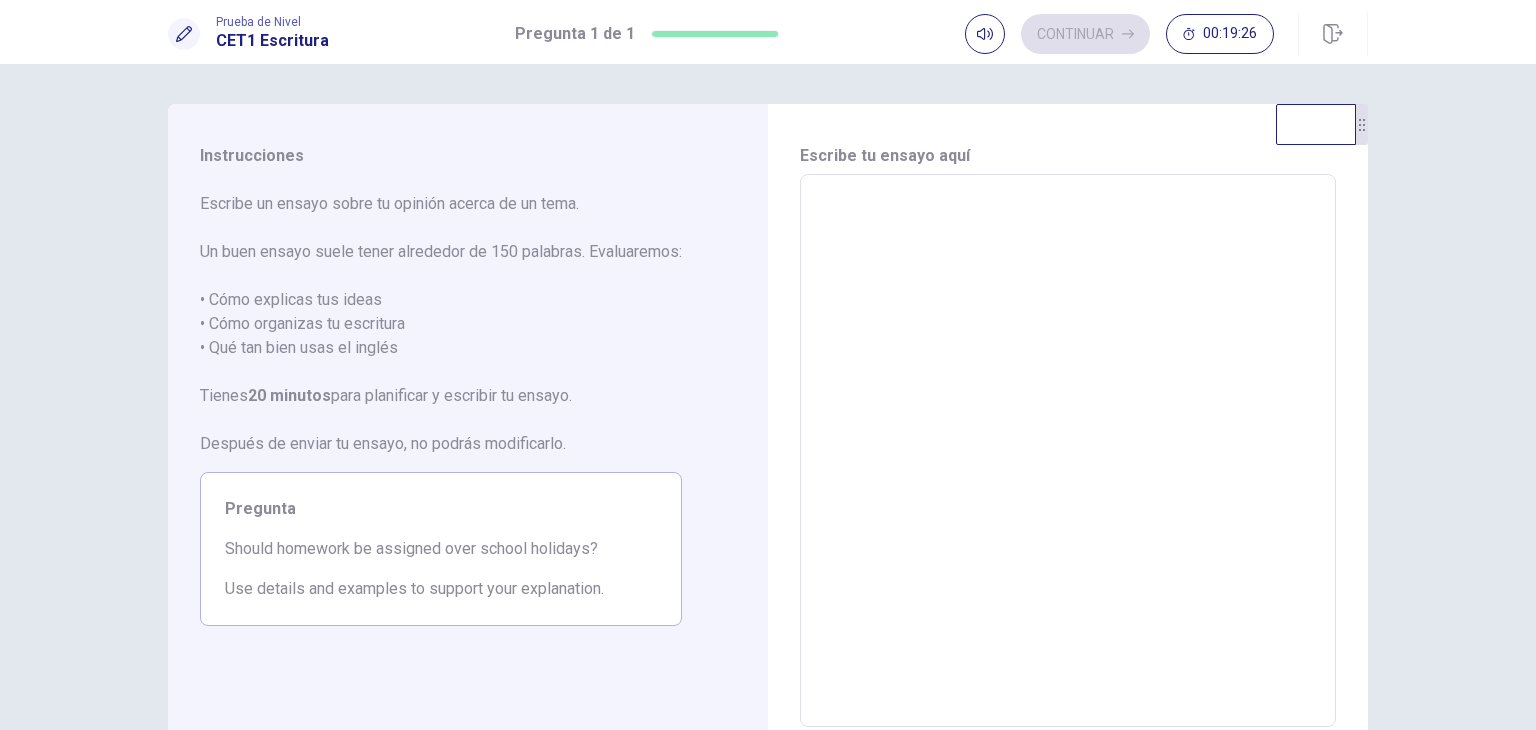 click at bounding box center [1068, 451] 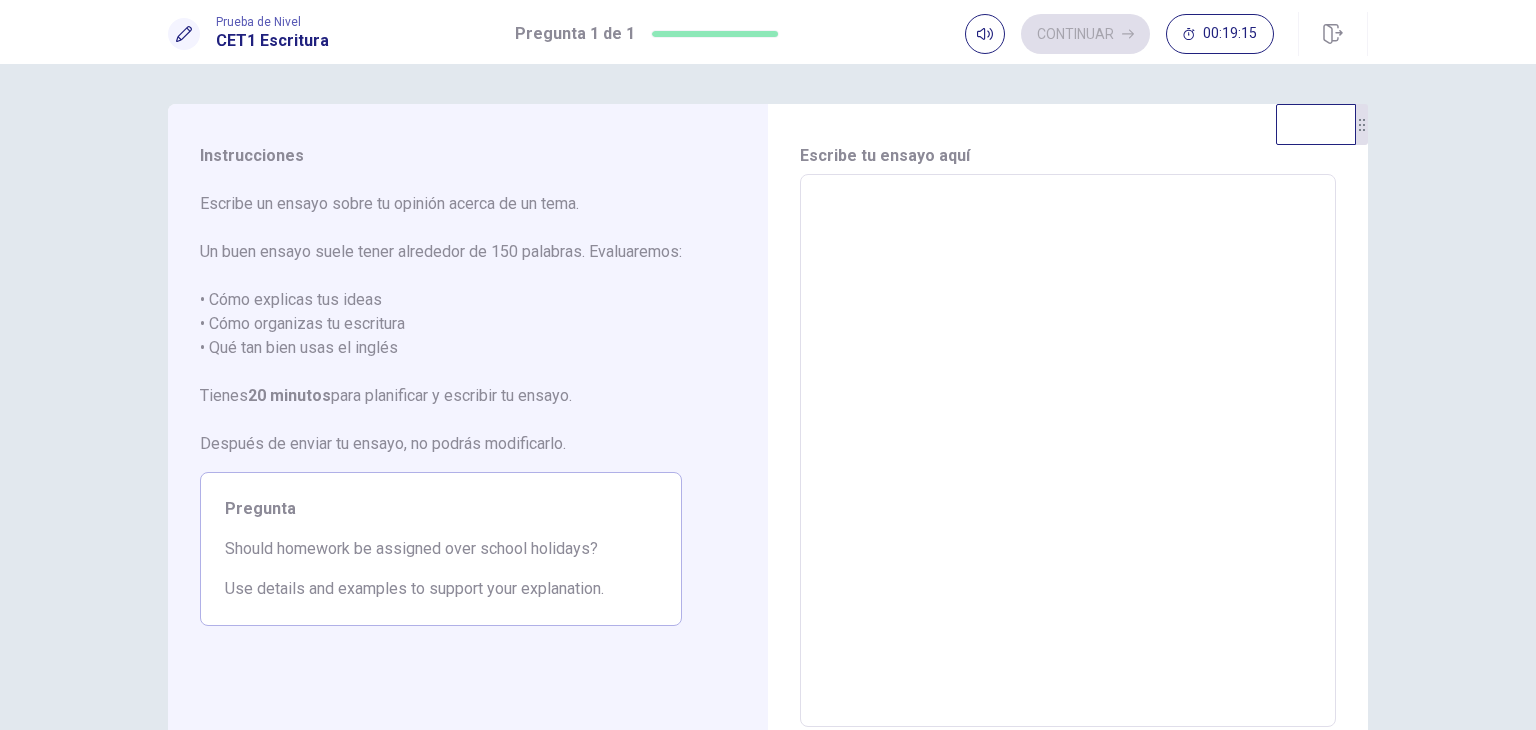 click at bounding box center [1068, 451] 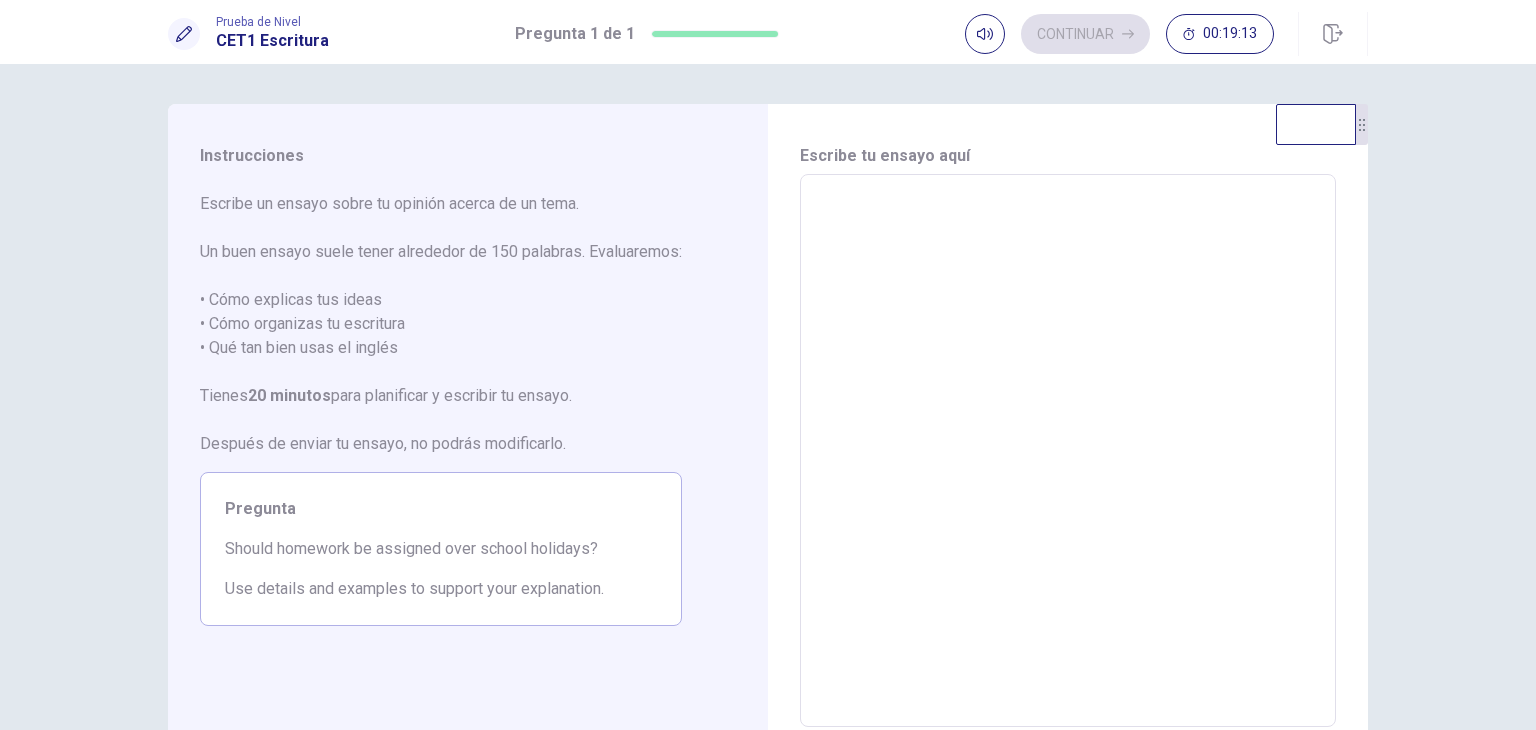 type on "*" 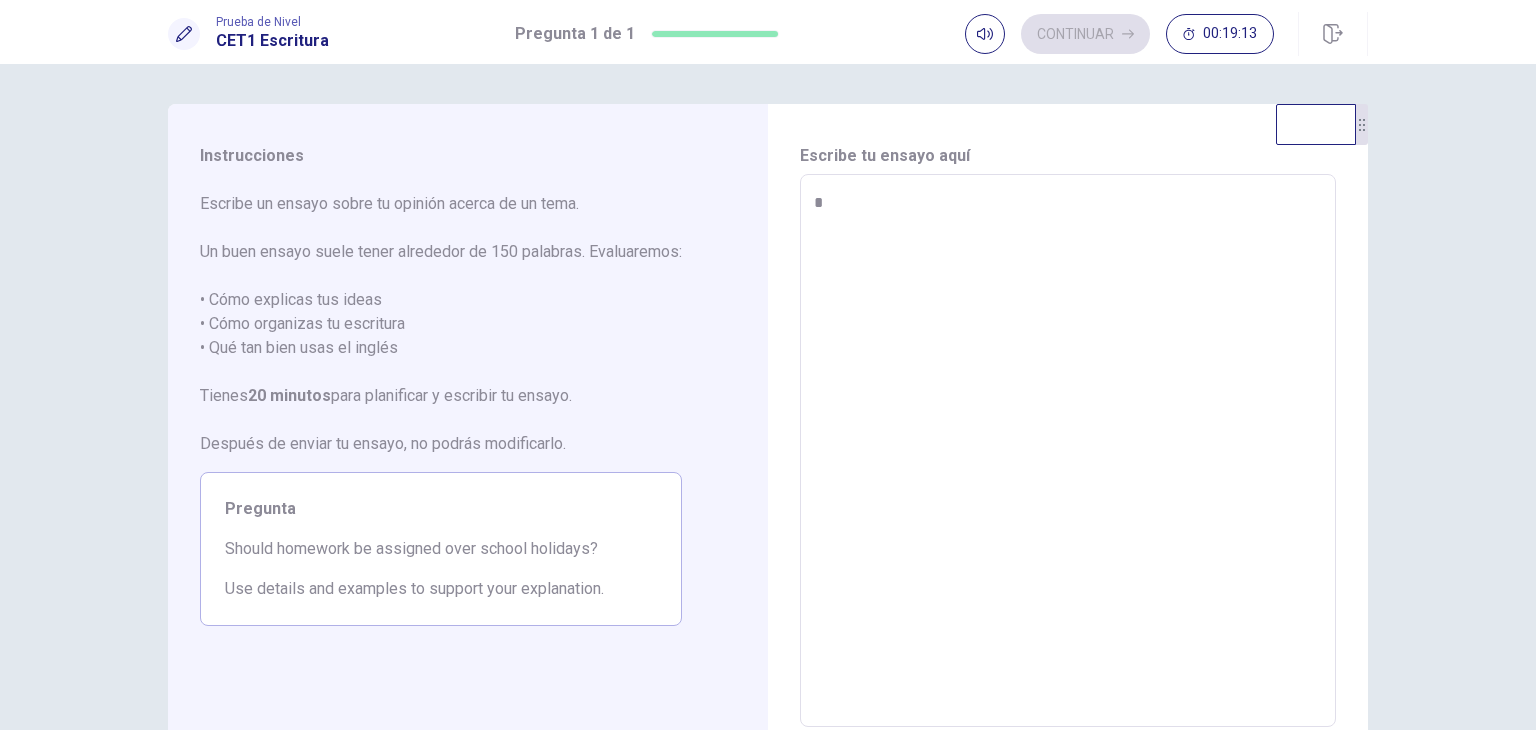 type on "*" 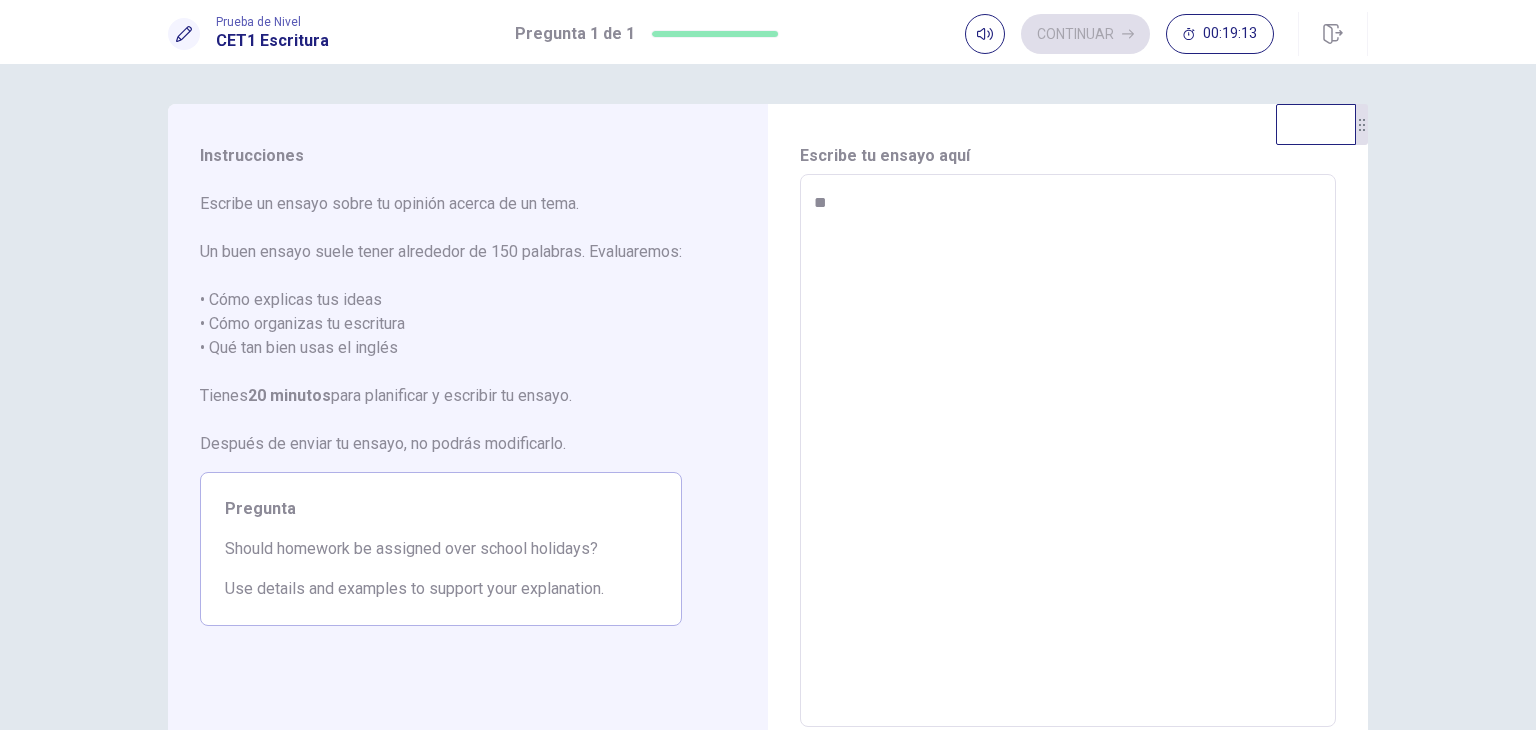 type on "*" 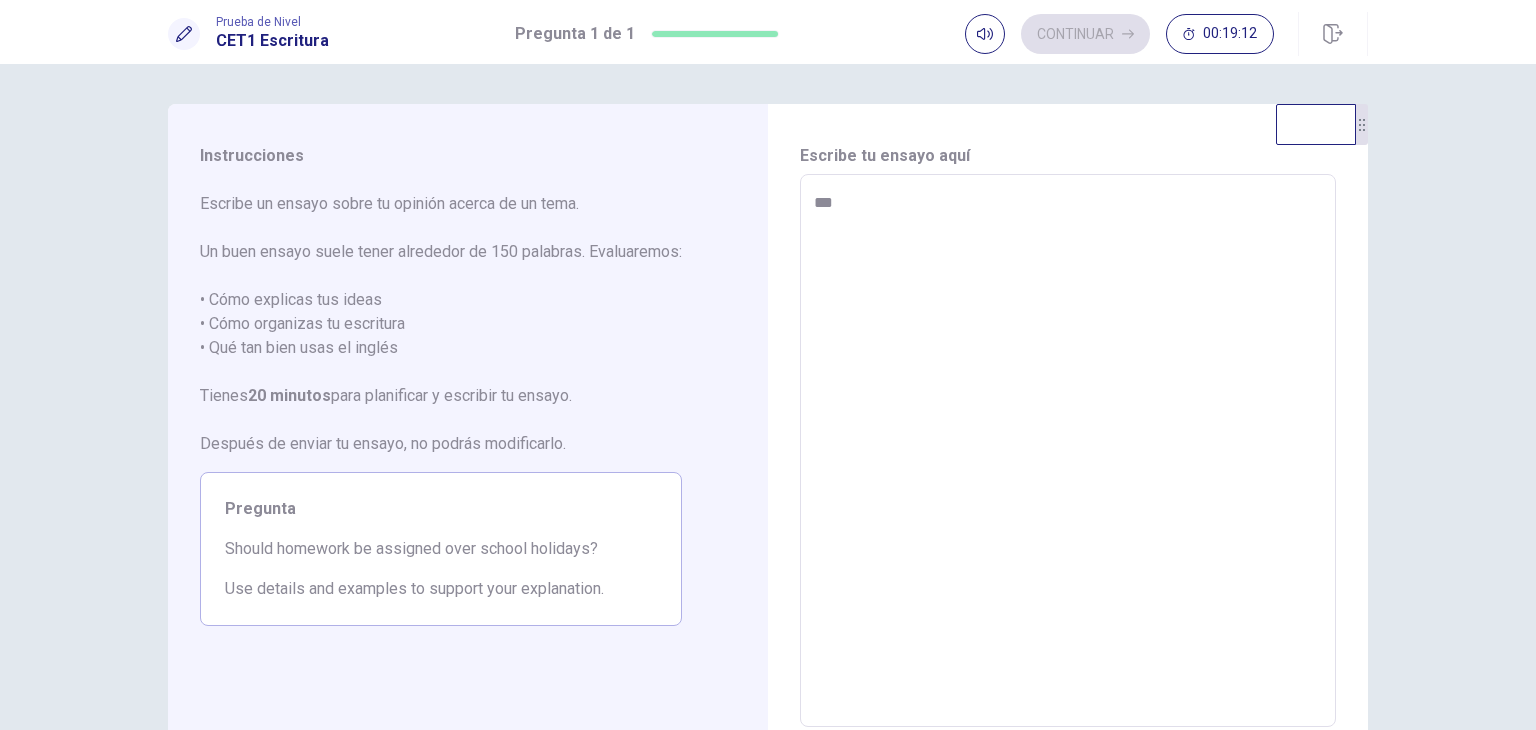 type on "****" 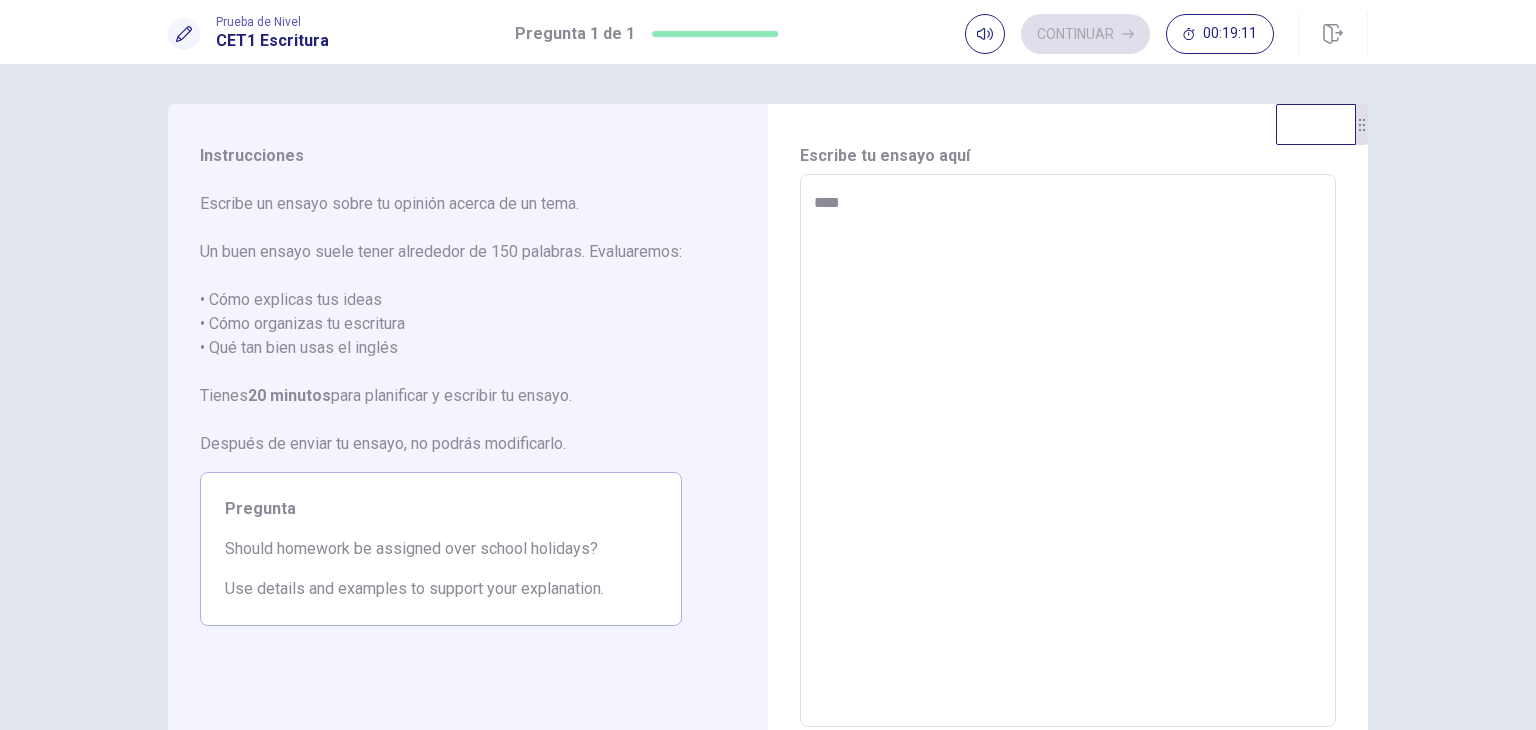 type on "*" 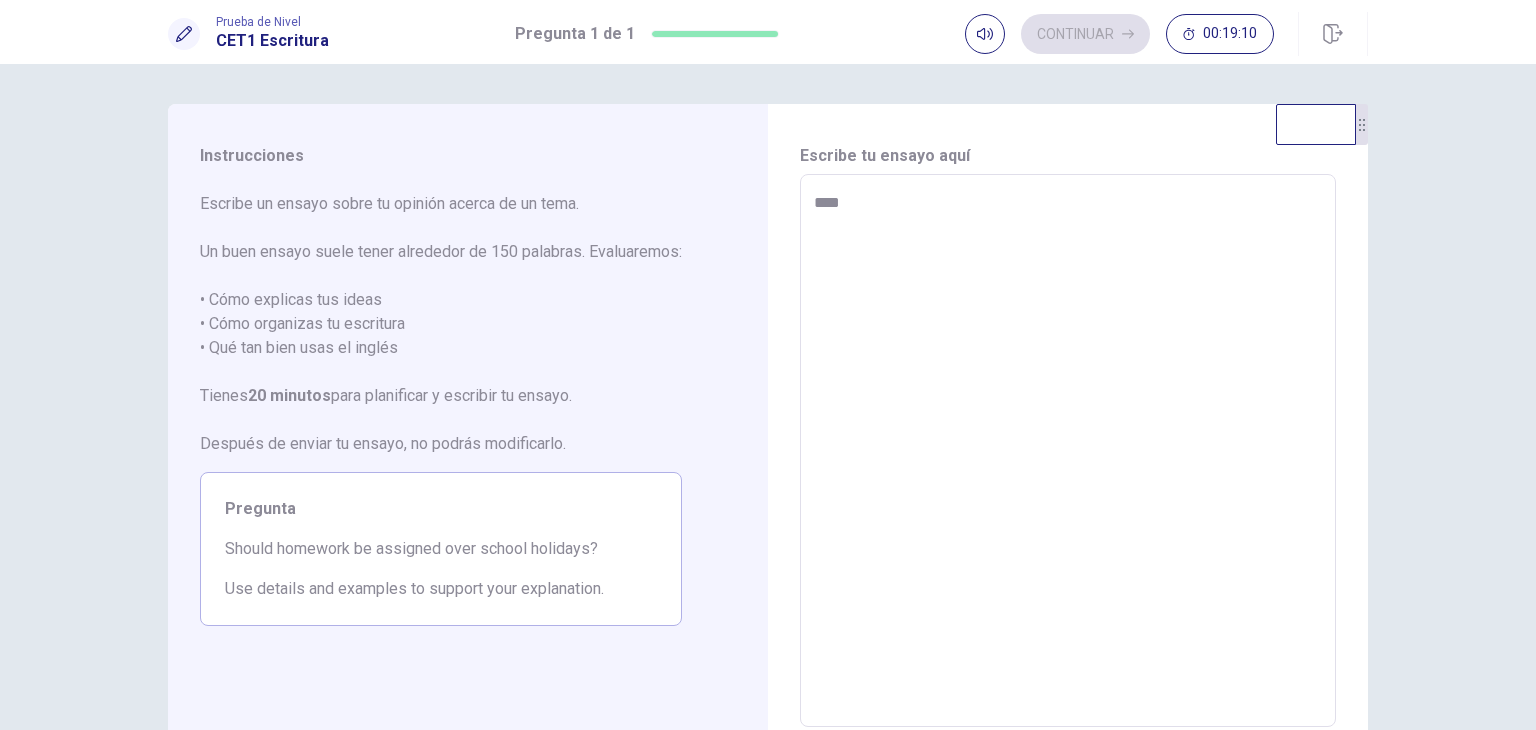 type on "**" 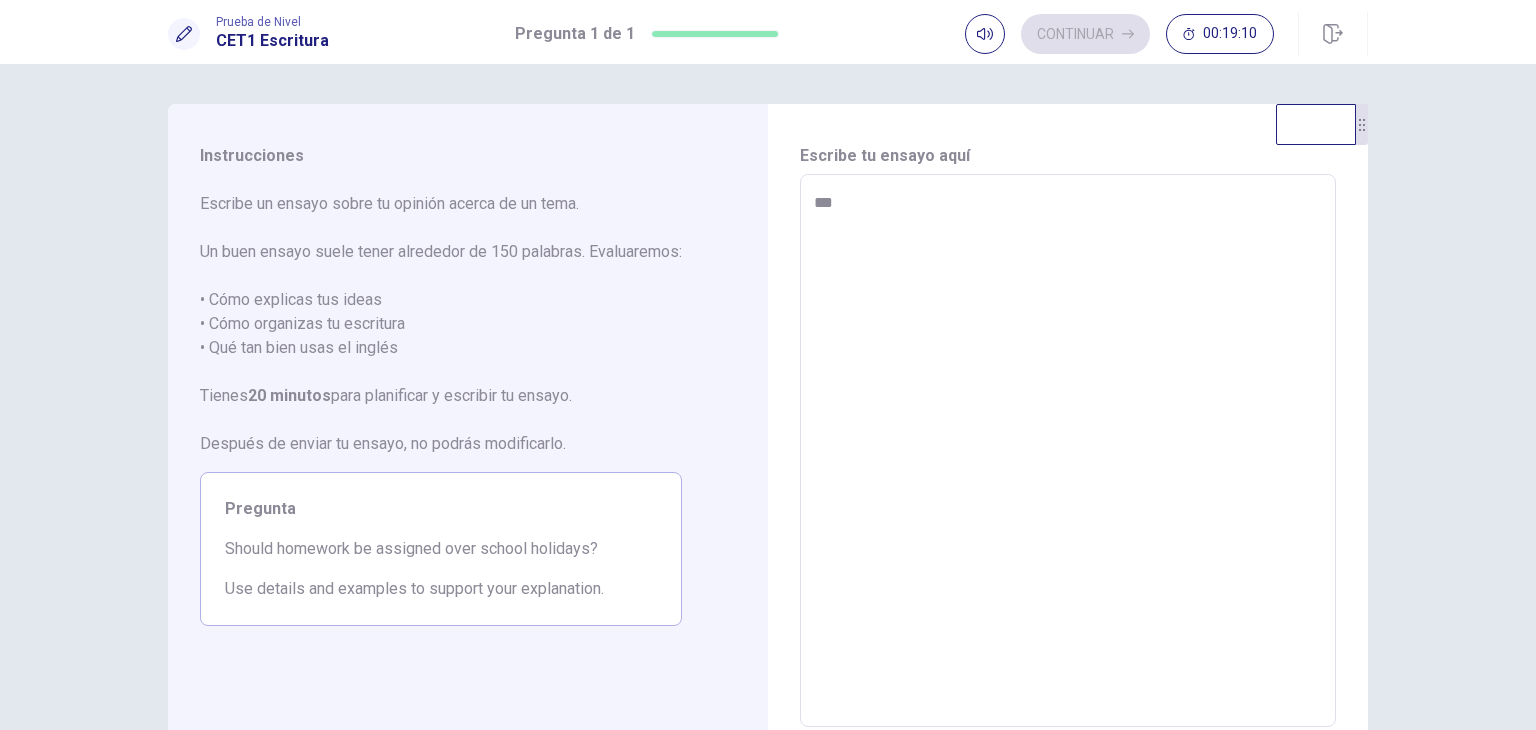 type on "*" 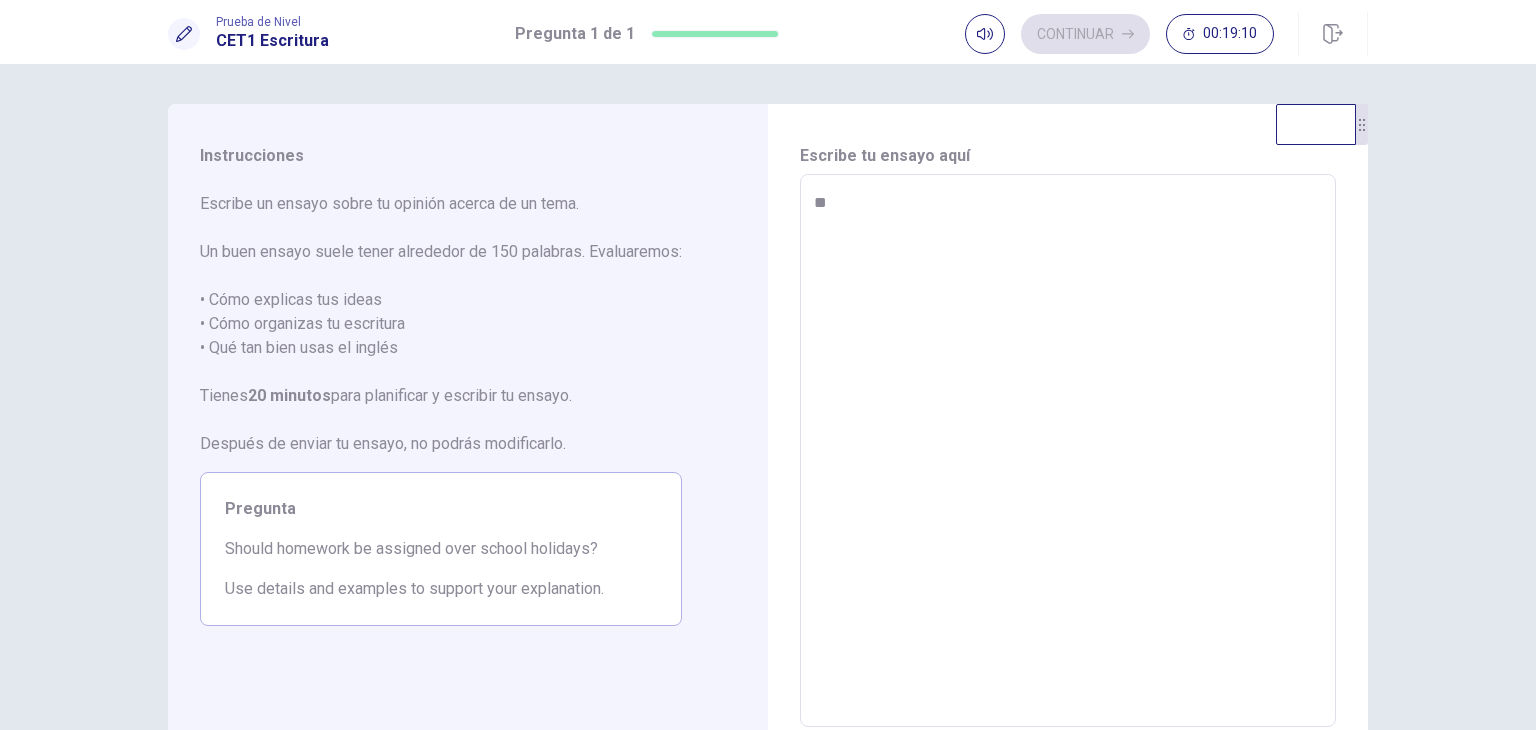 type on "*" 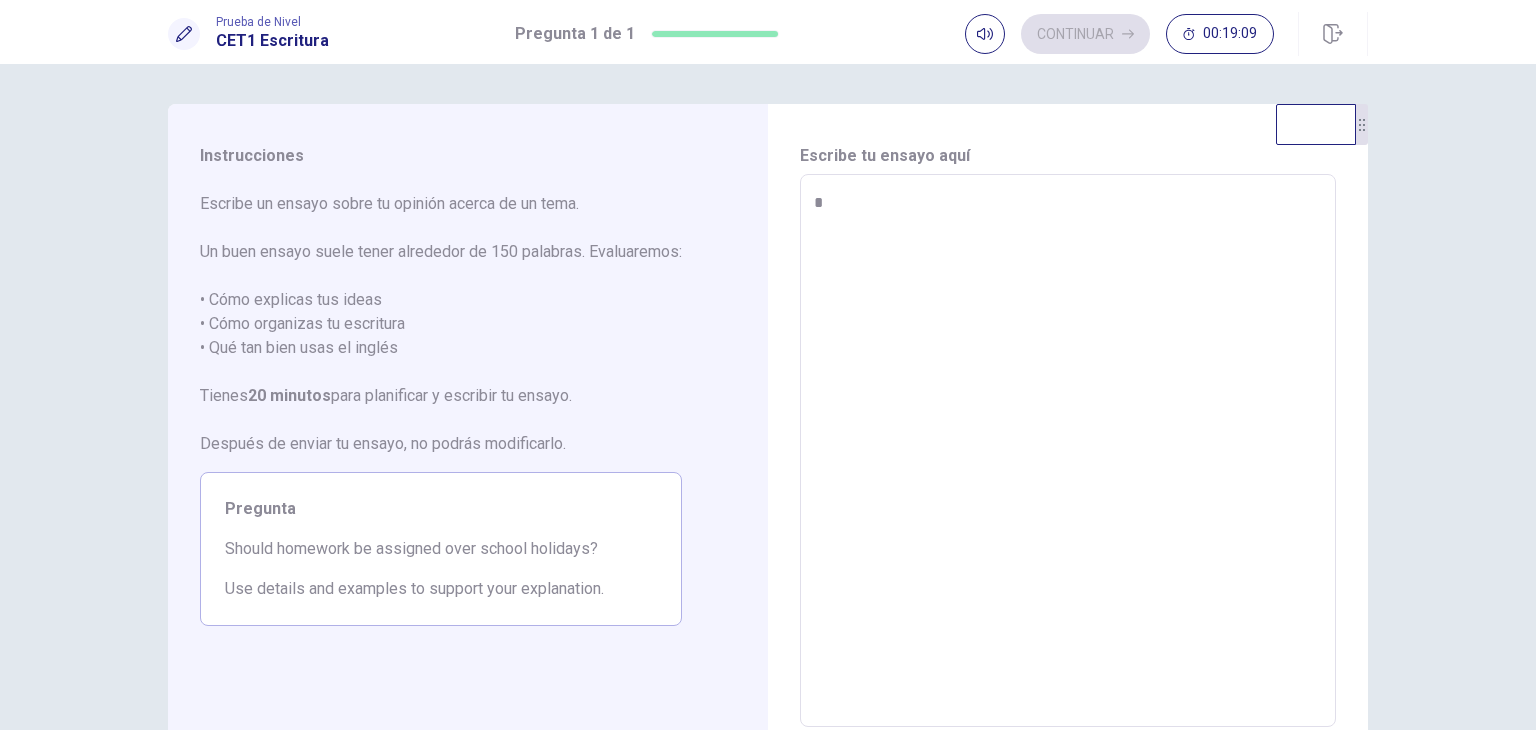 type on "*" 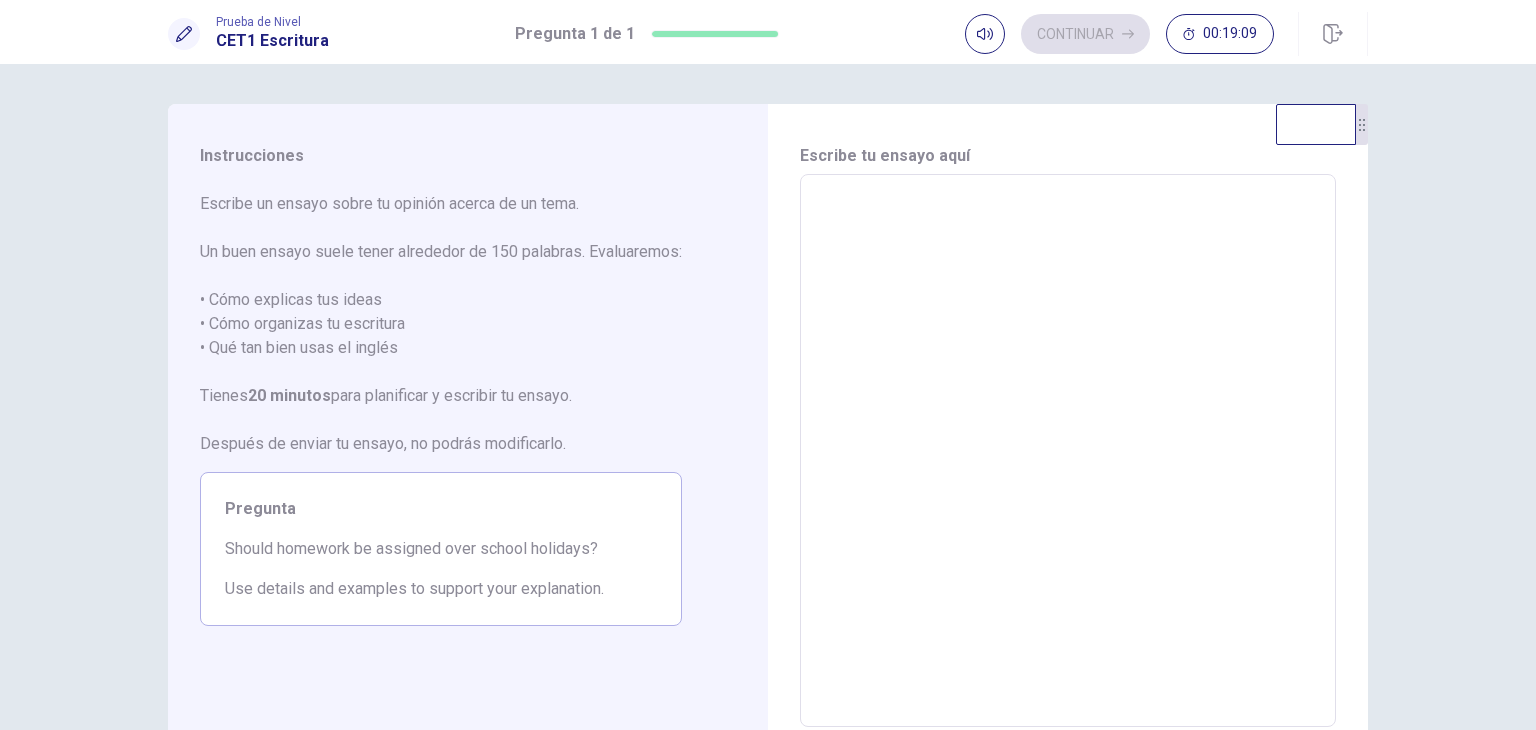 type on "*" 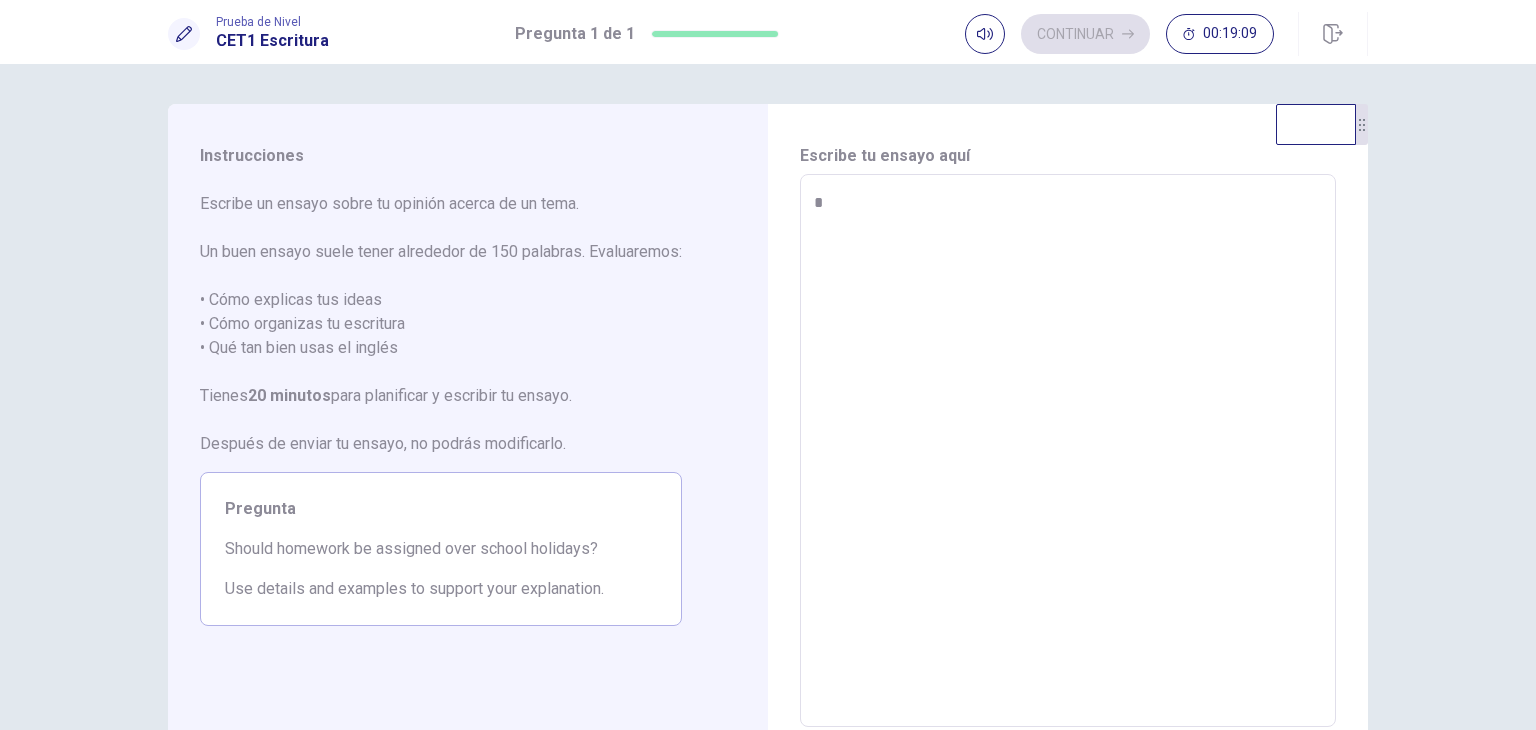 type on "*" 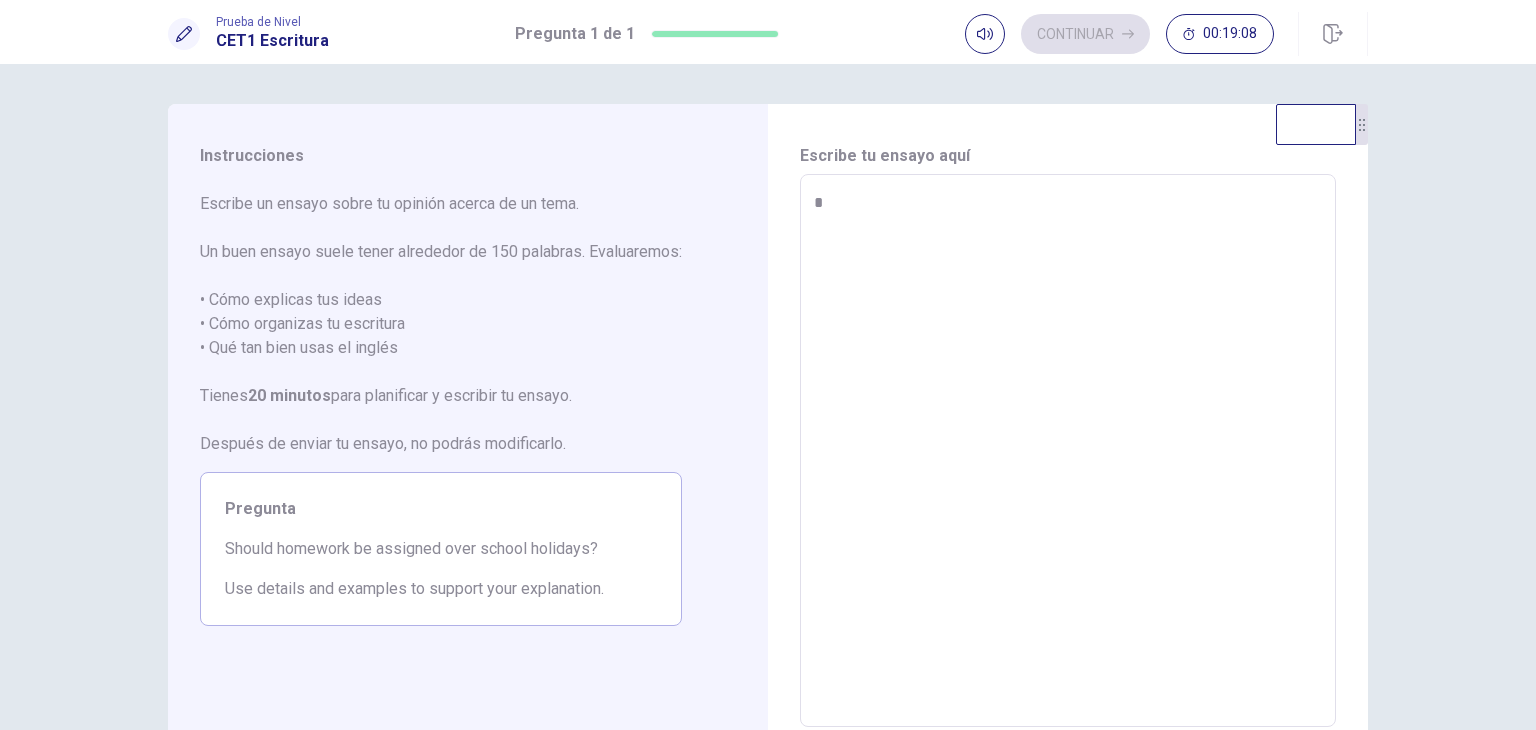 type on "**" 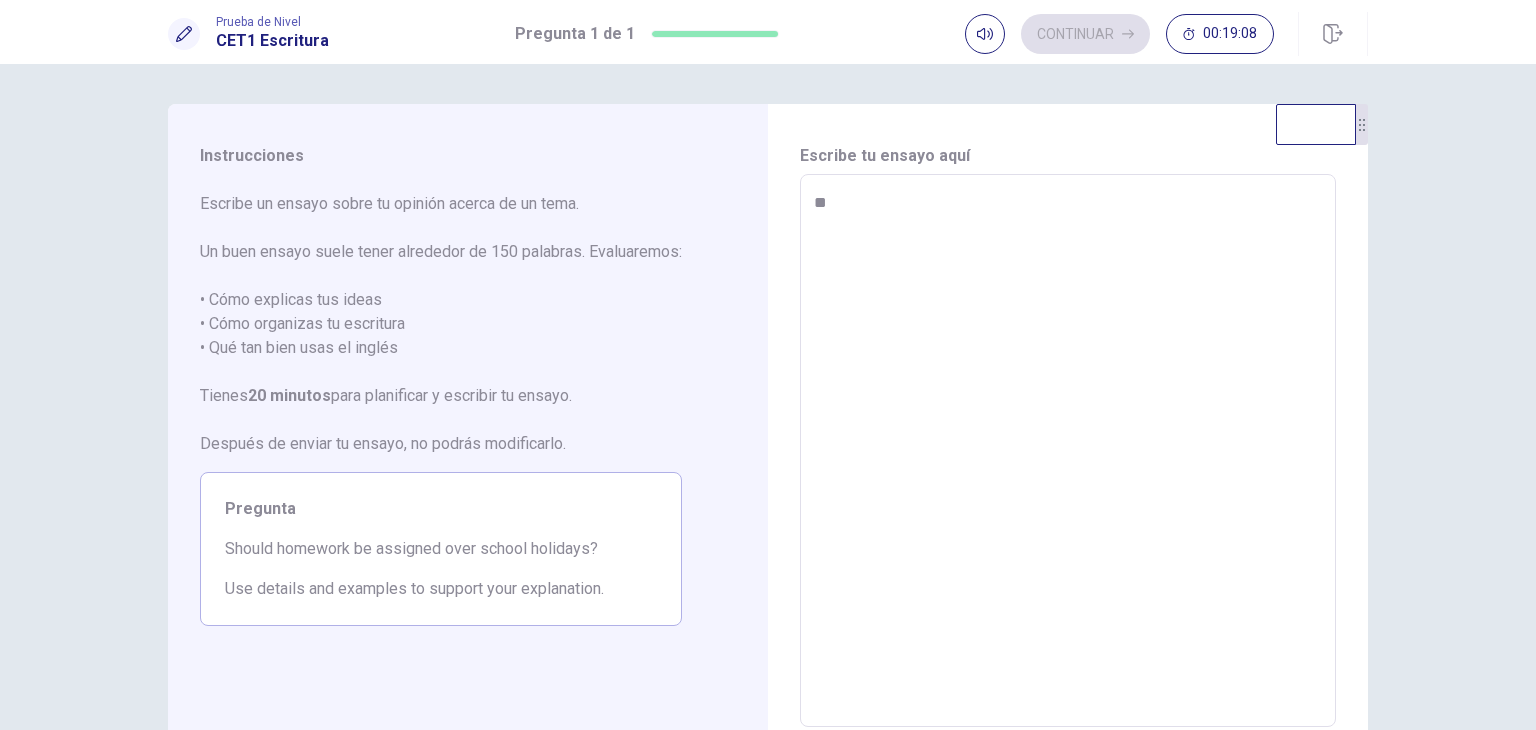 type on "*" 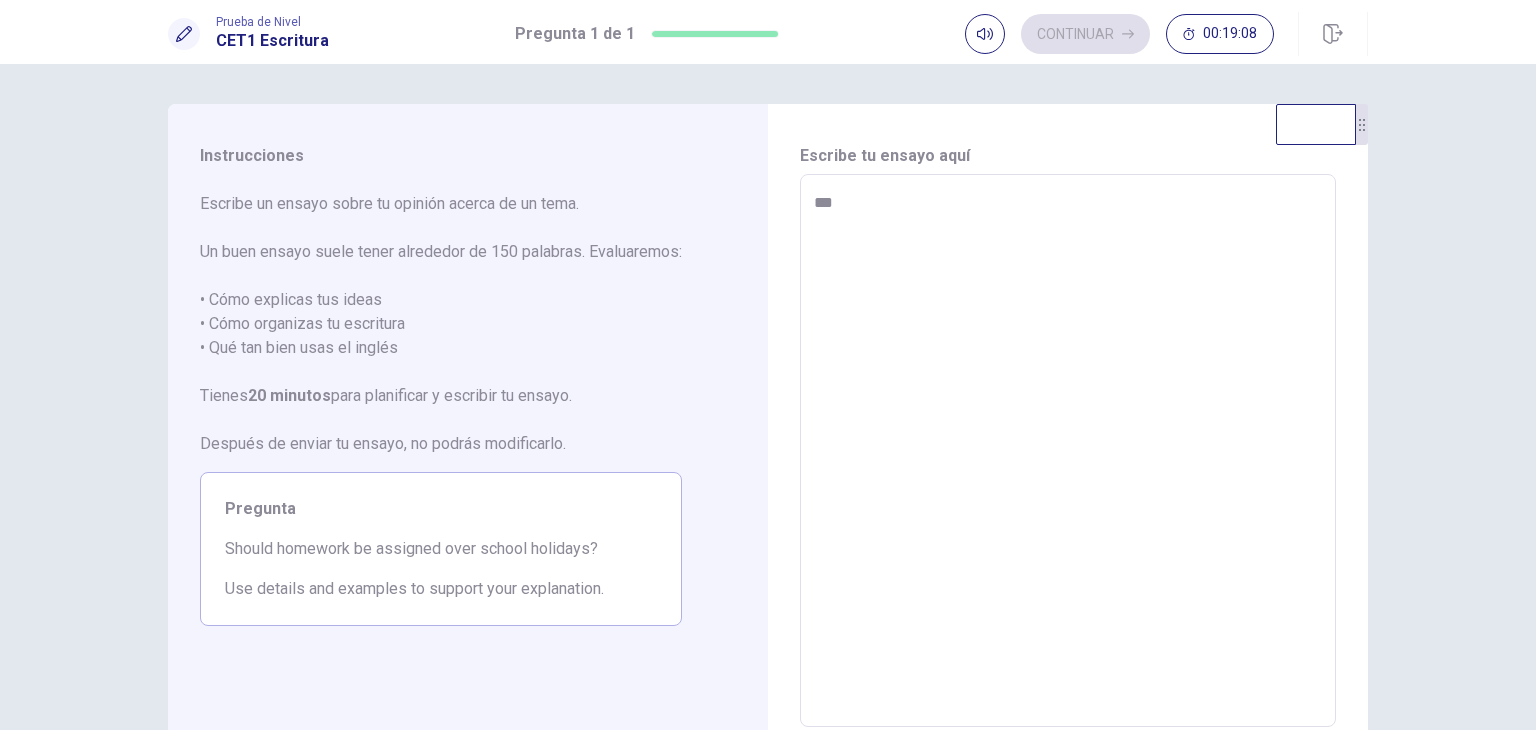 type on "*" 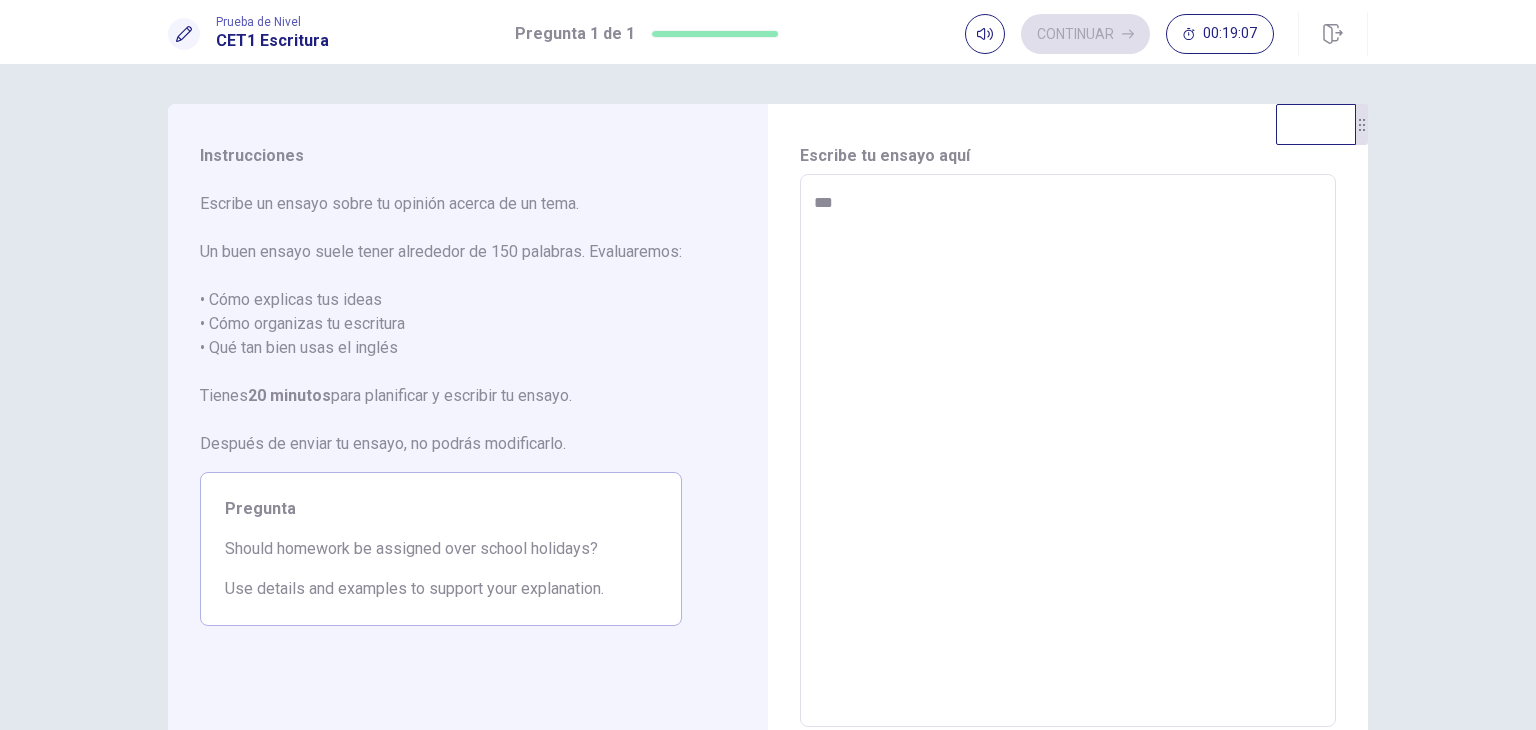 type on "**" 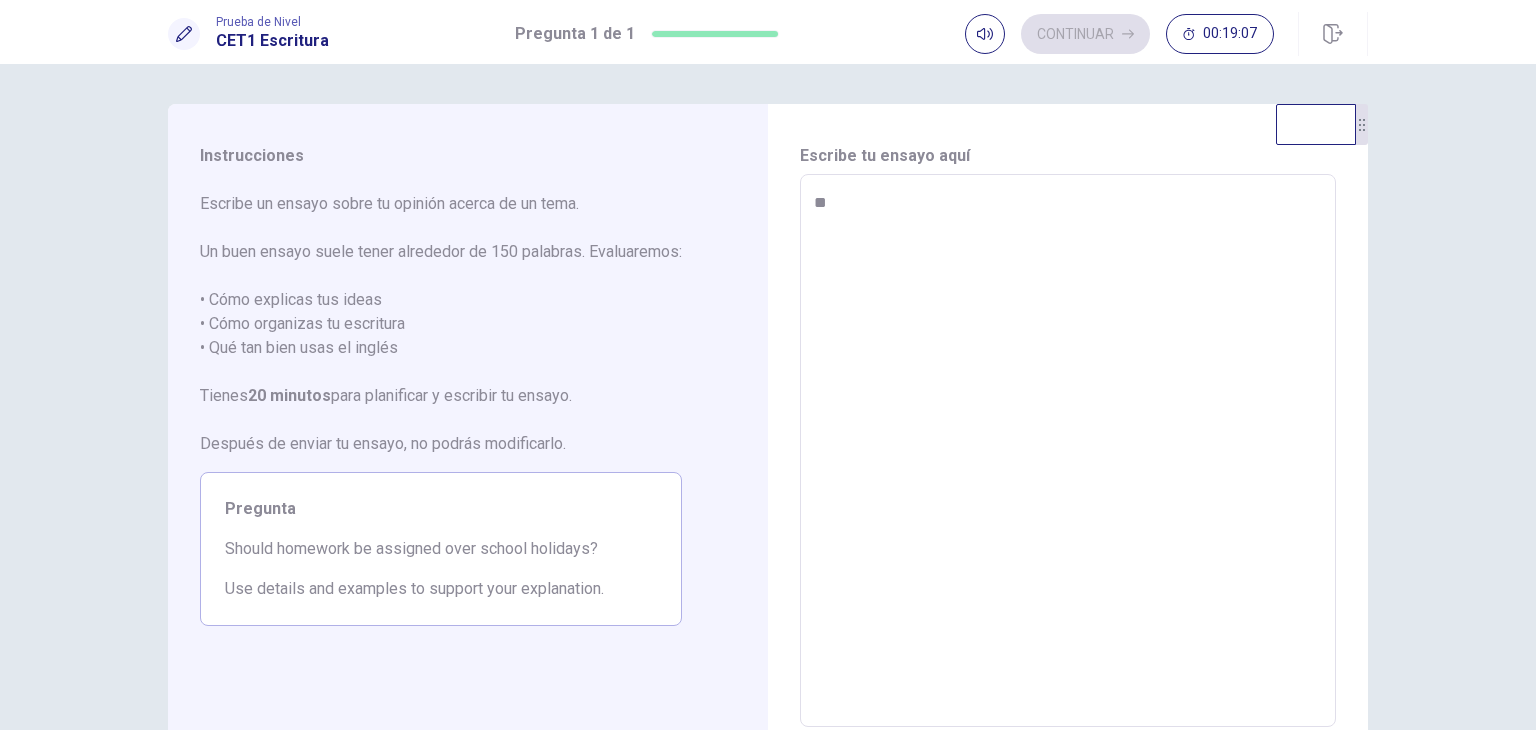 type on "*" 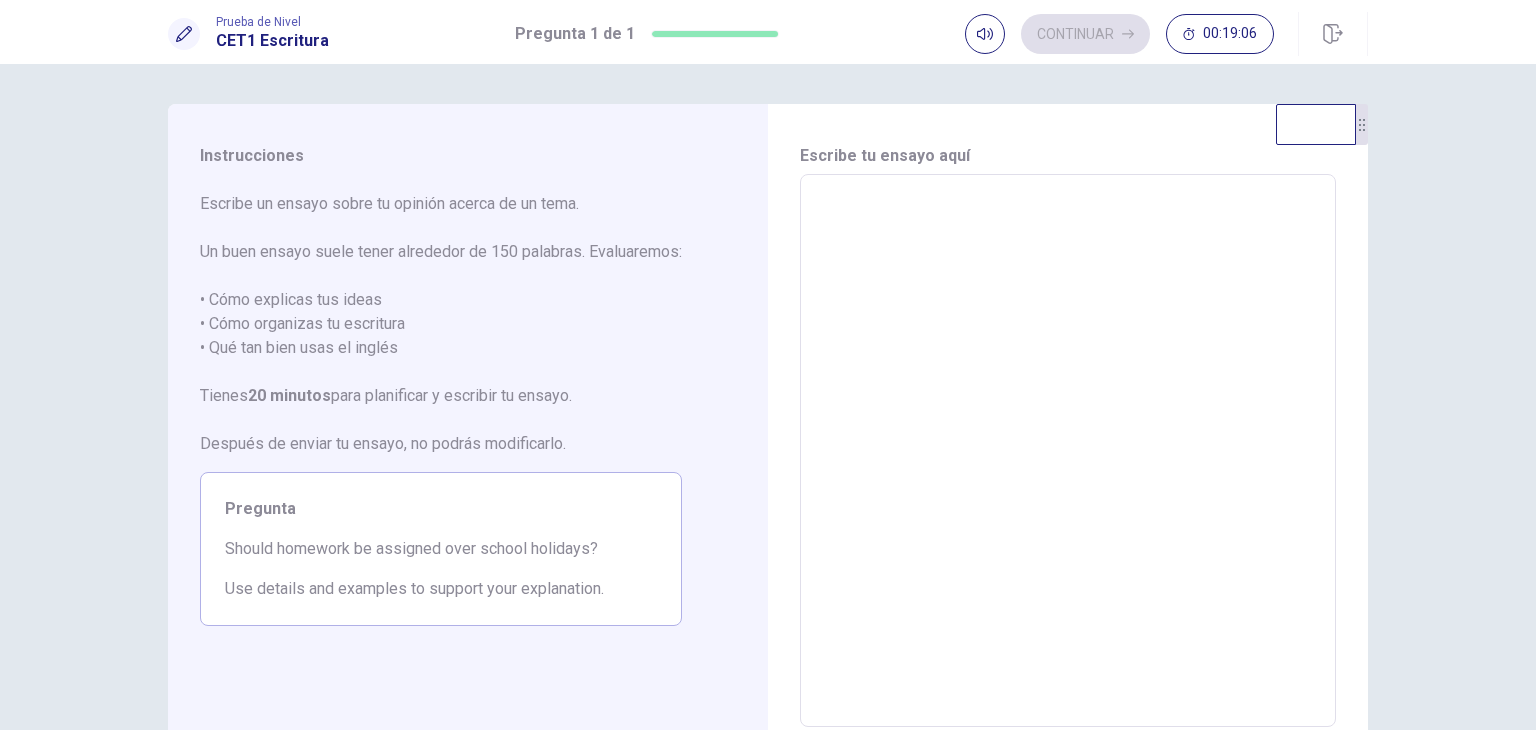 type on "*" 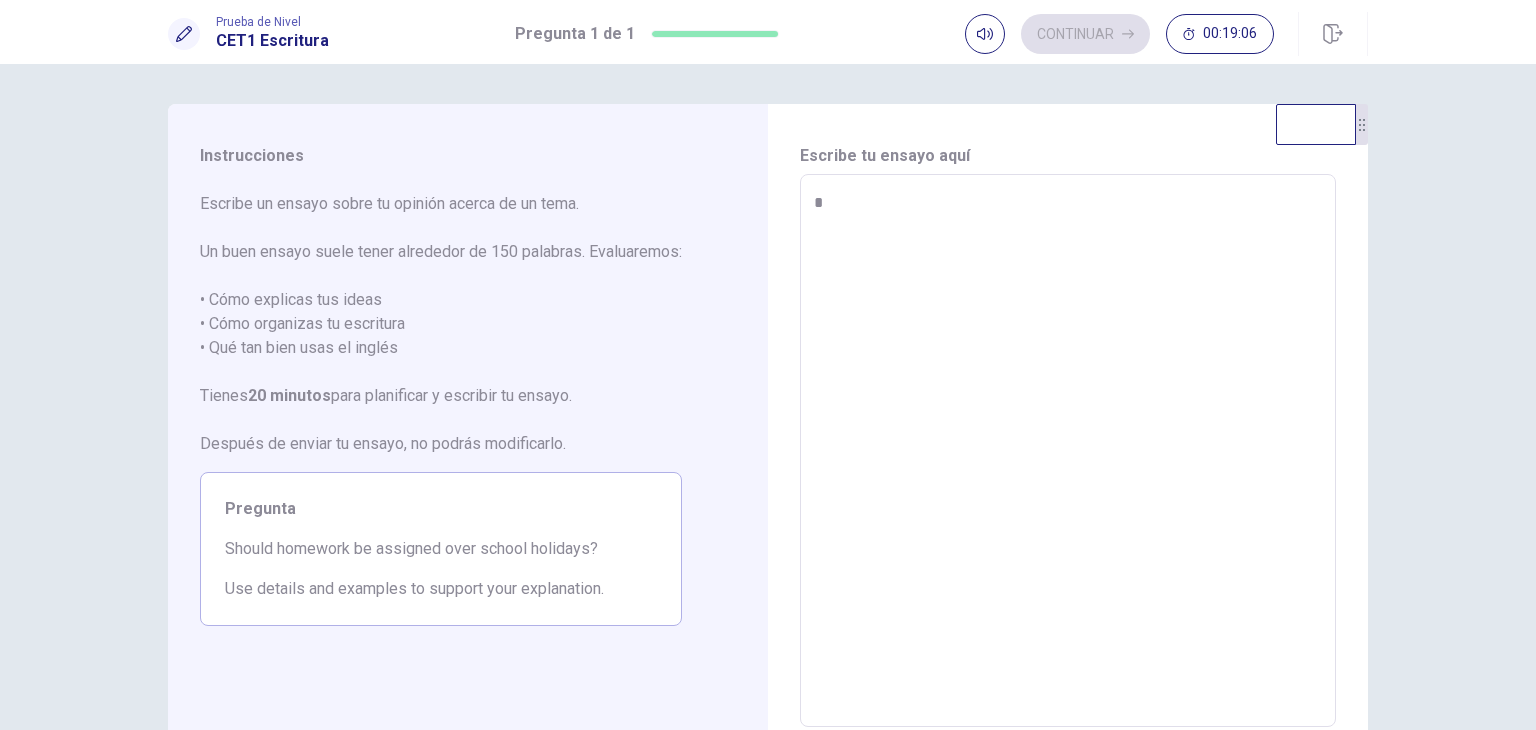 type on "*" 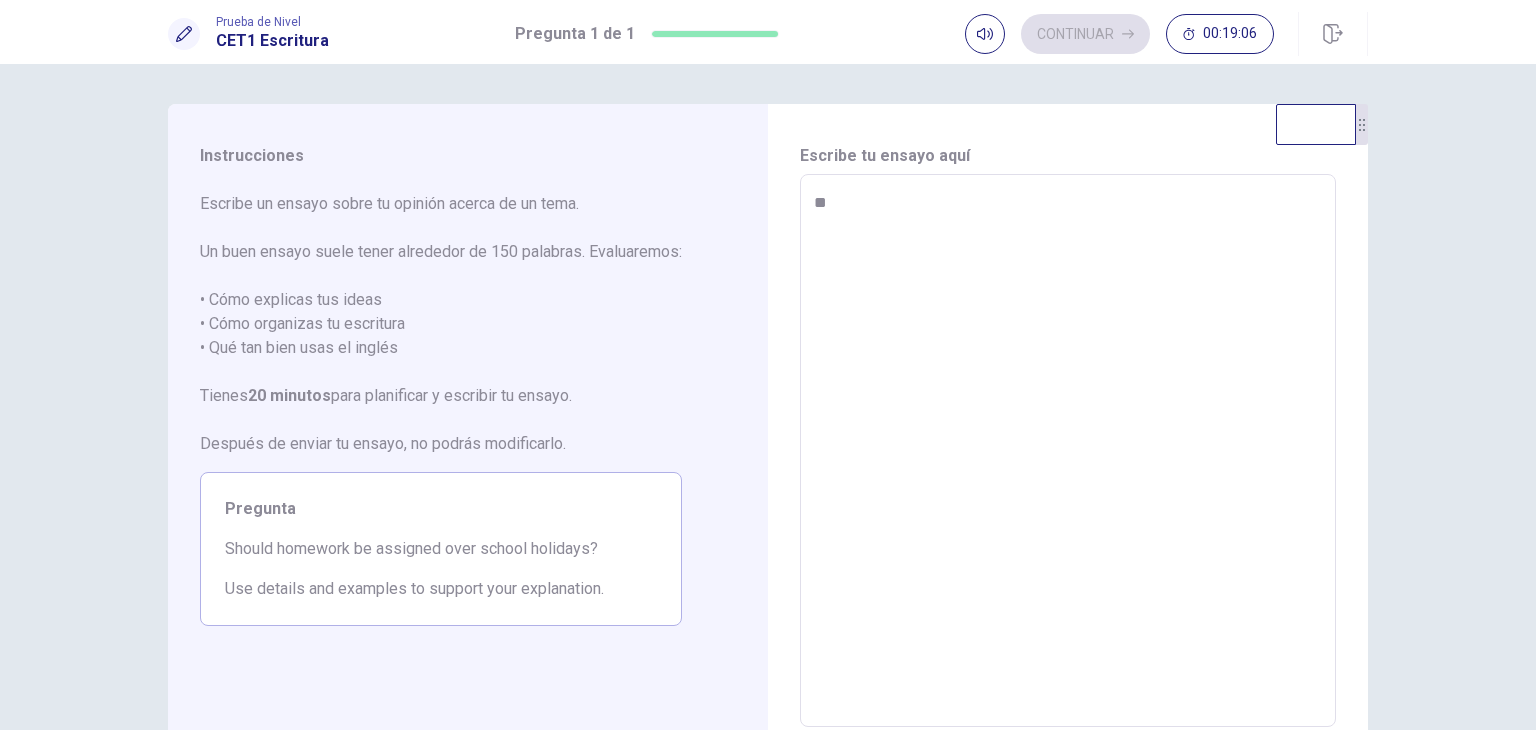 type on "*" 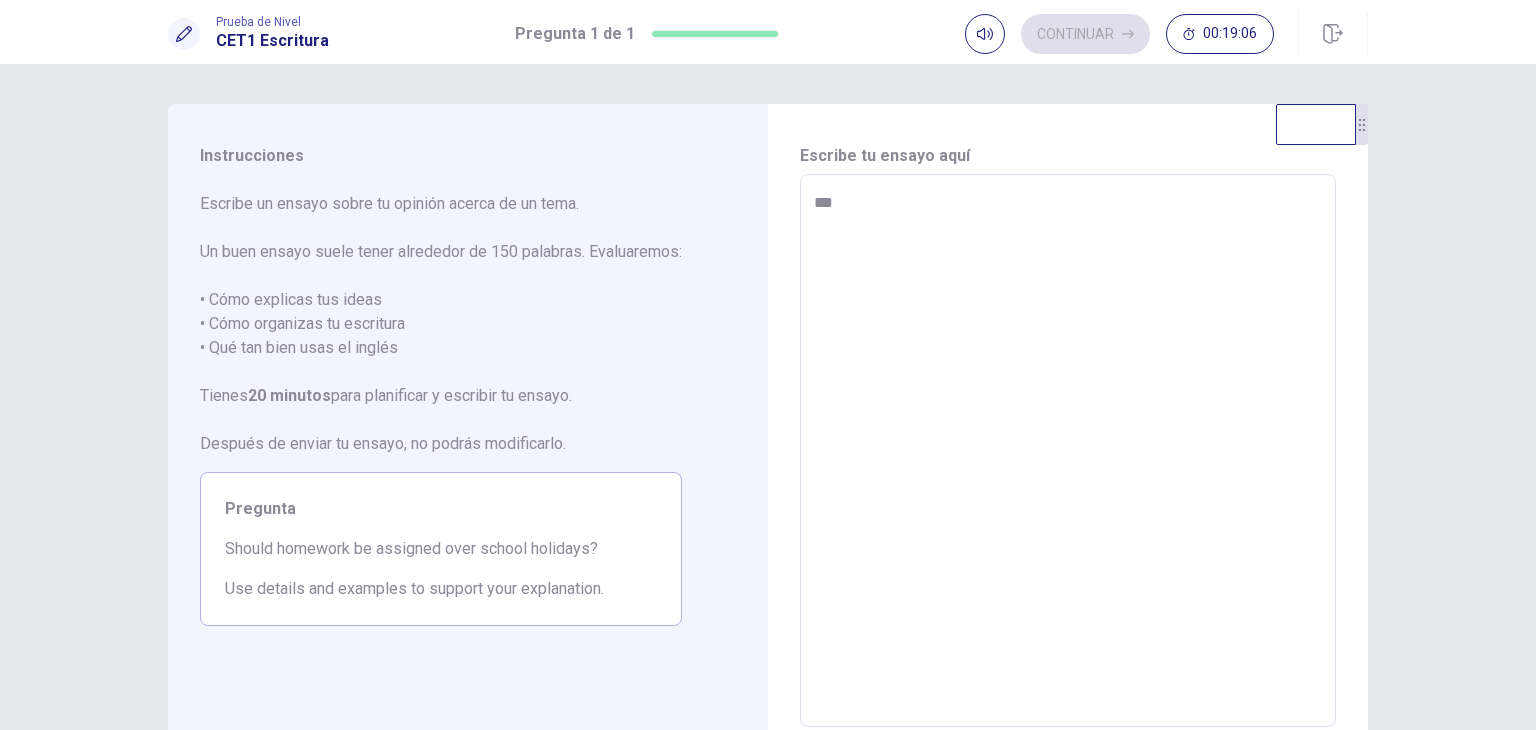 type on "*" 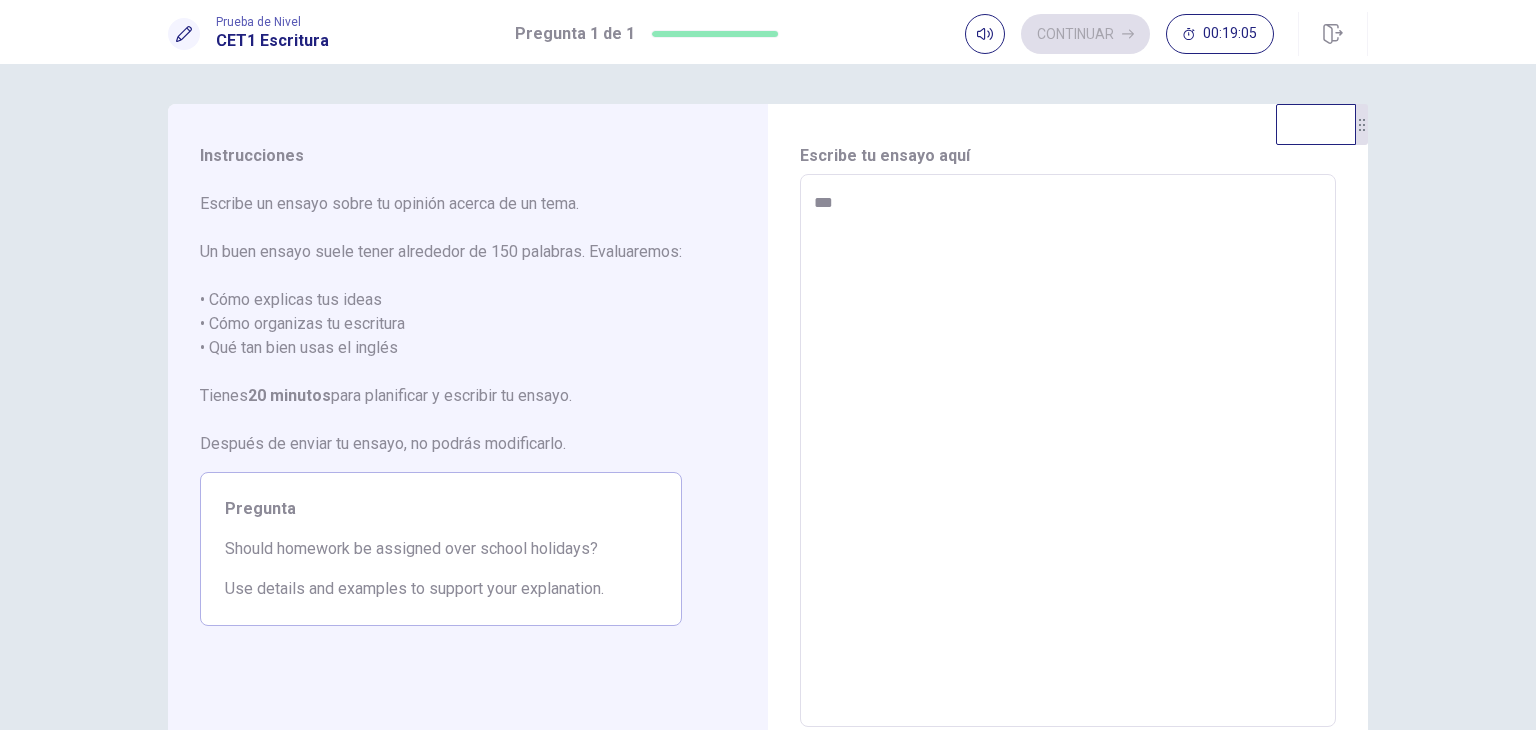 type on "**" 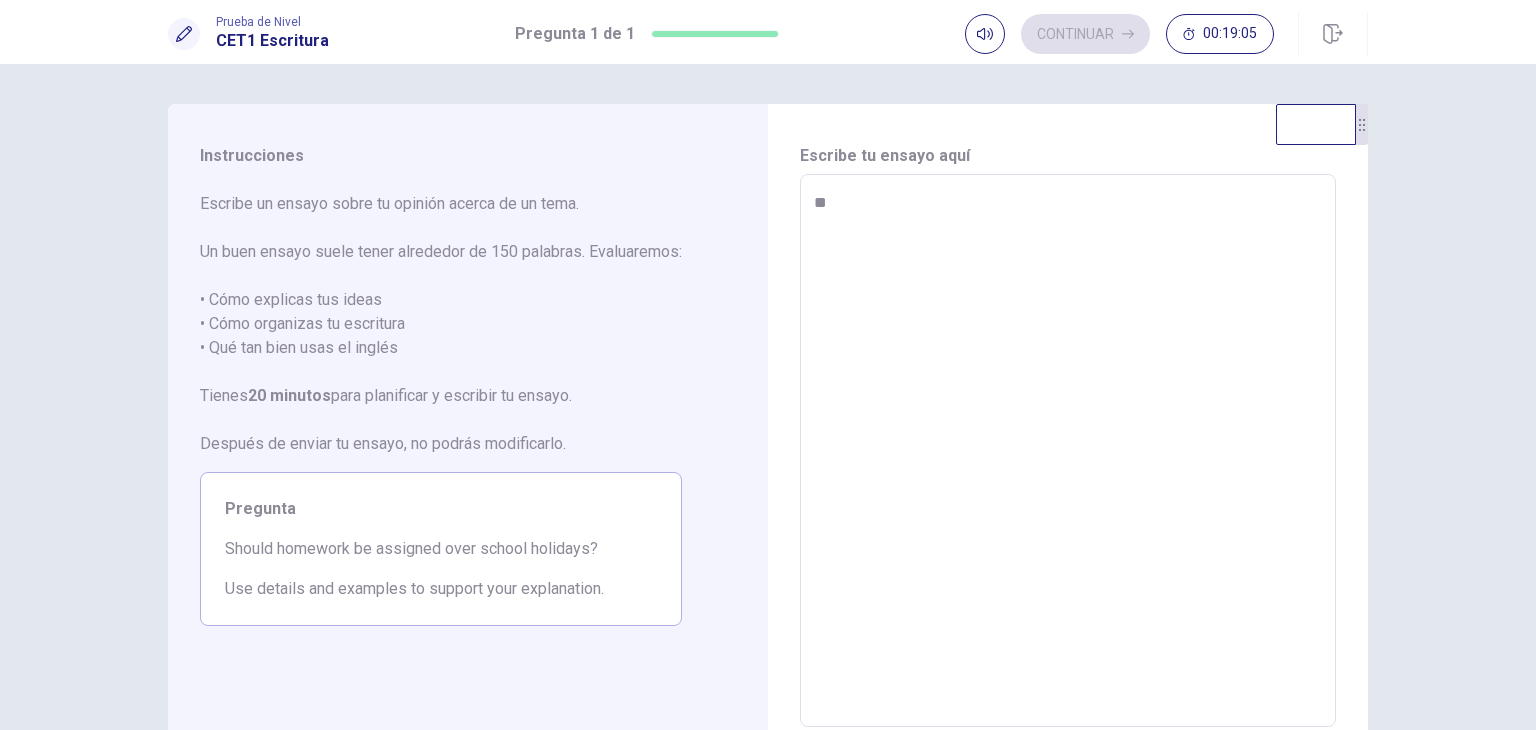 type on "*" 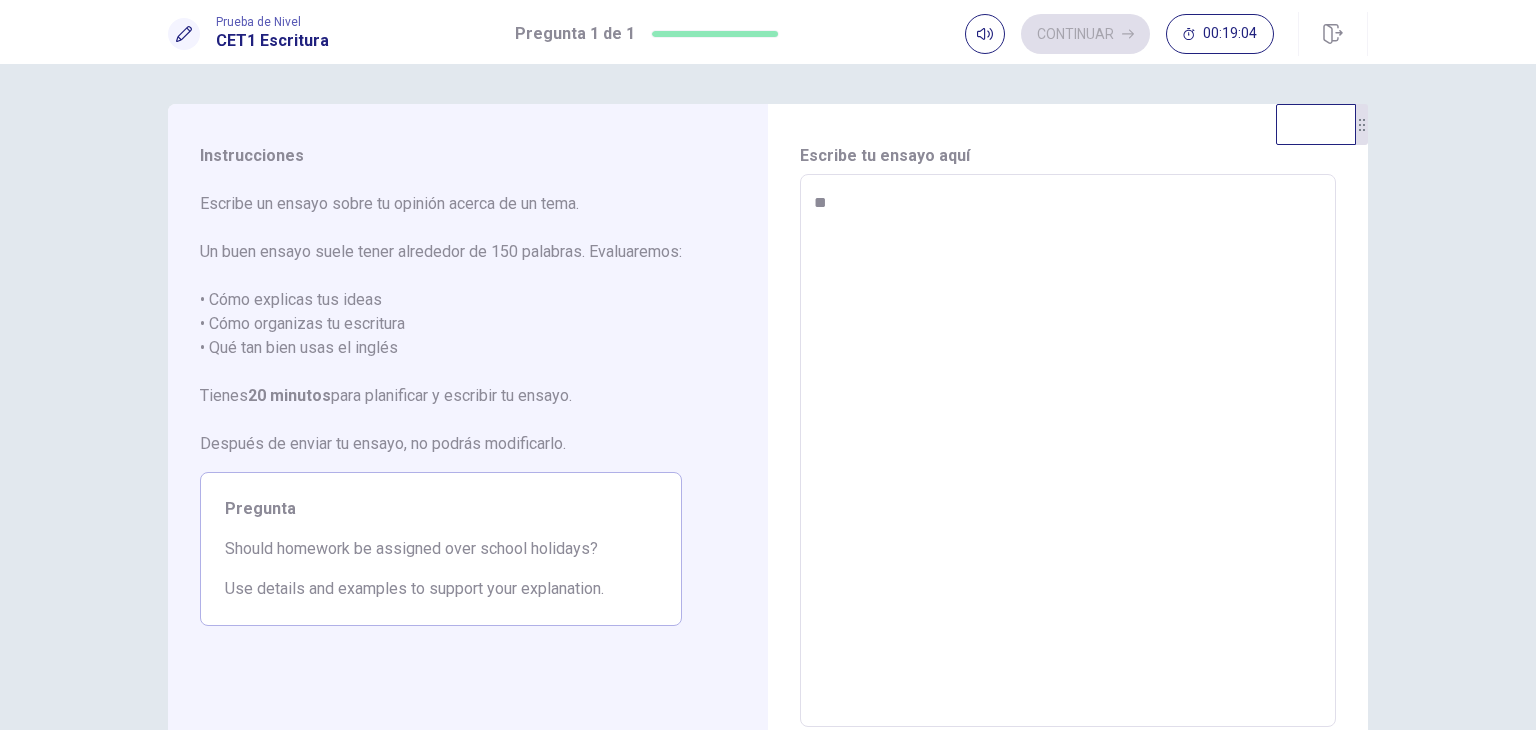type on "*" 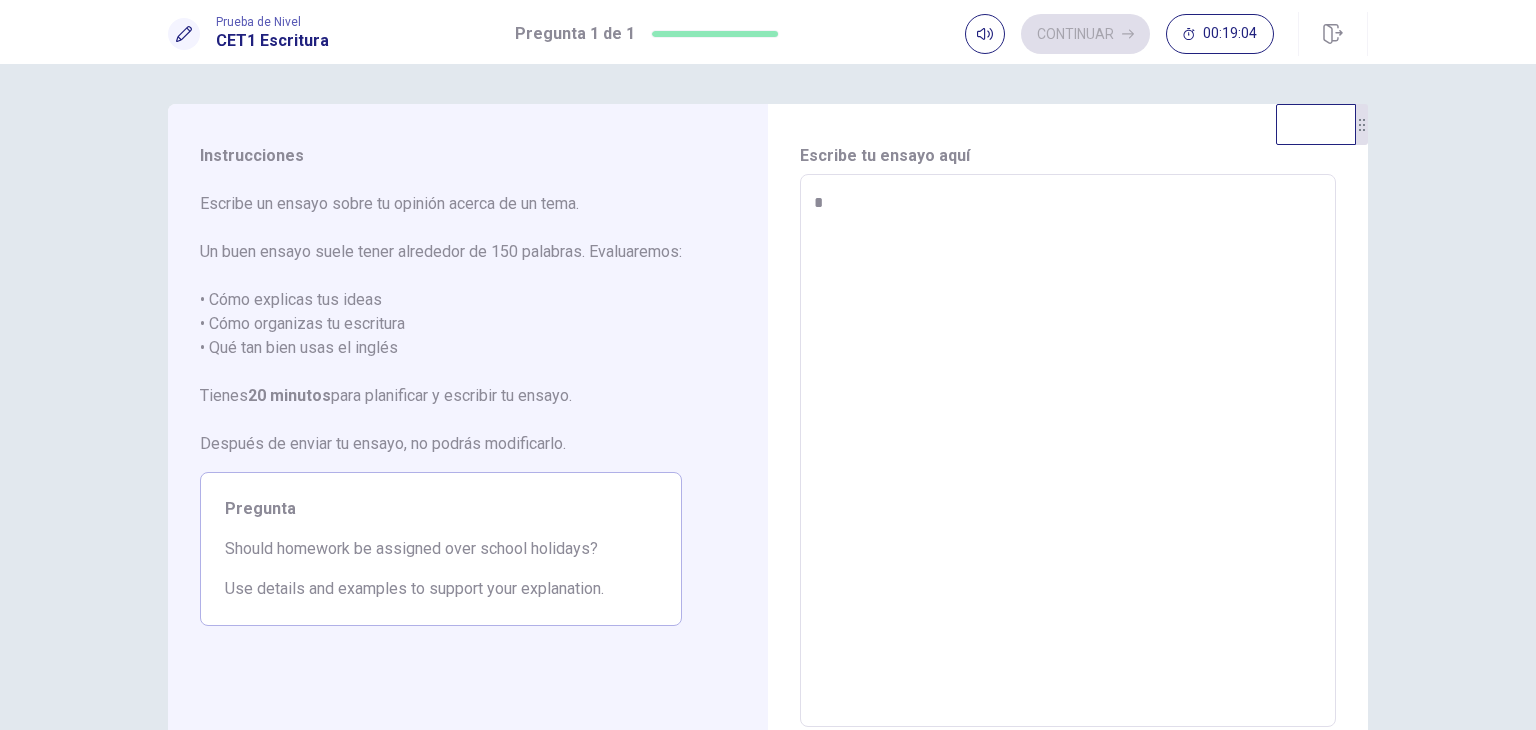 type on "*" 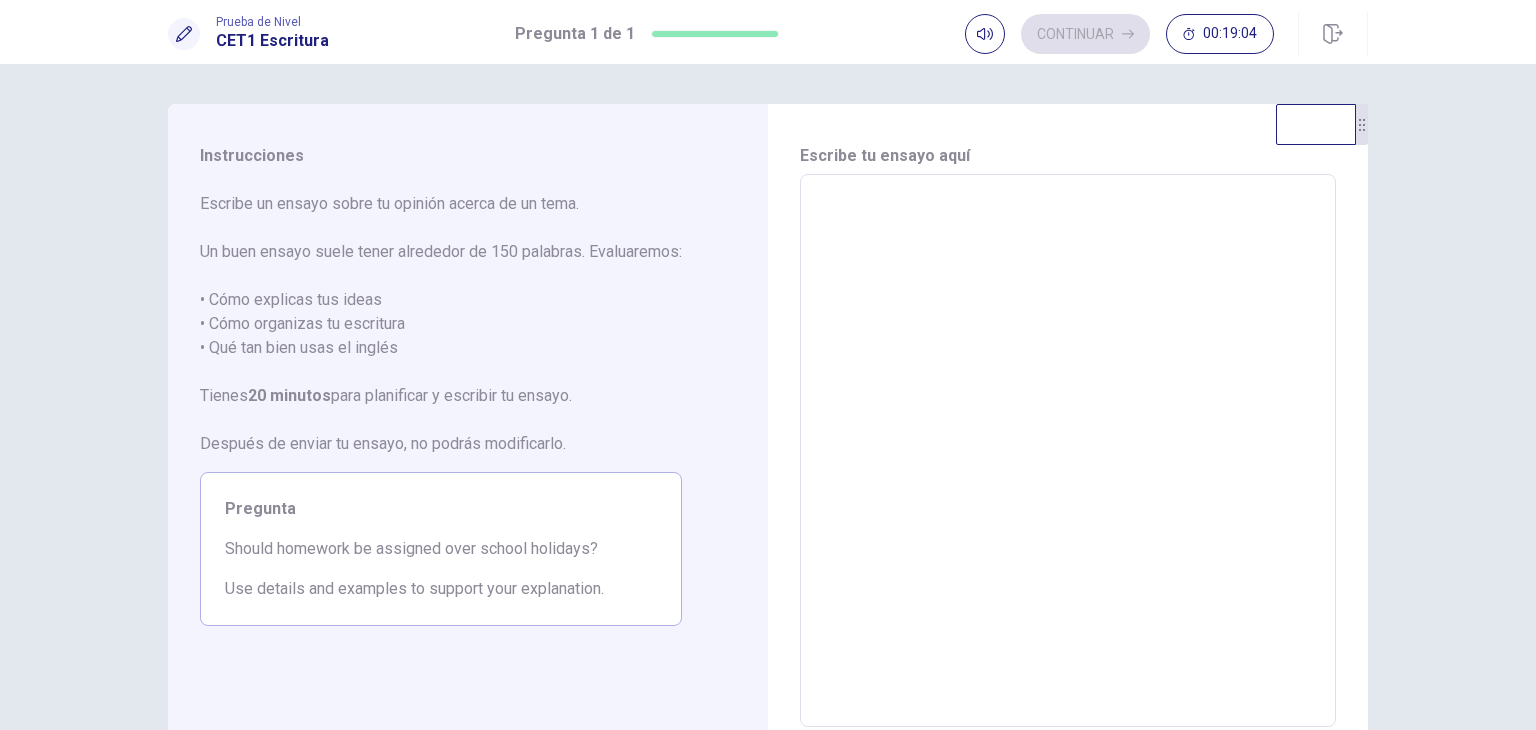 type on "*" 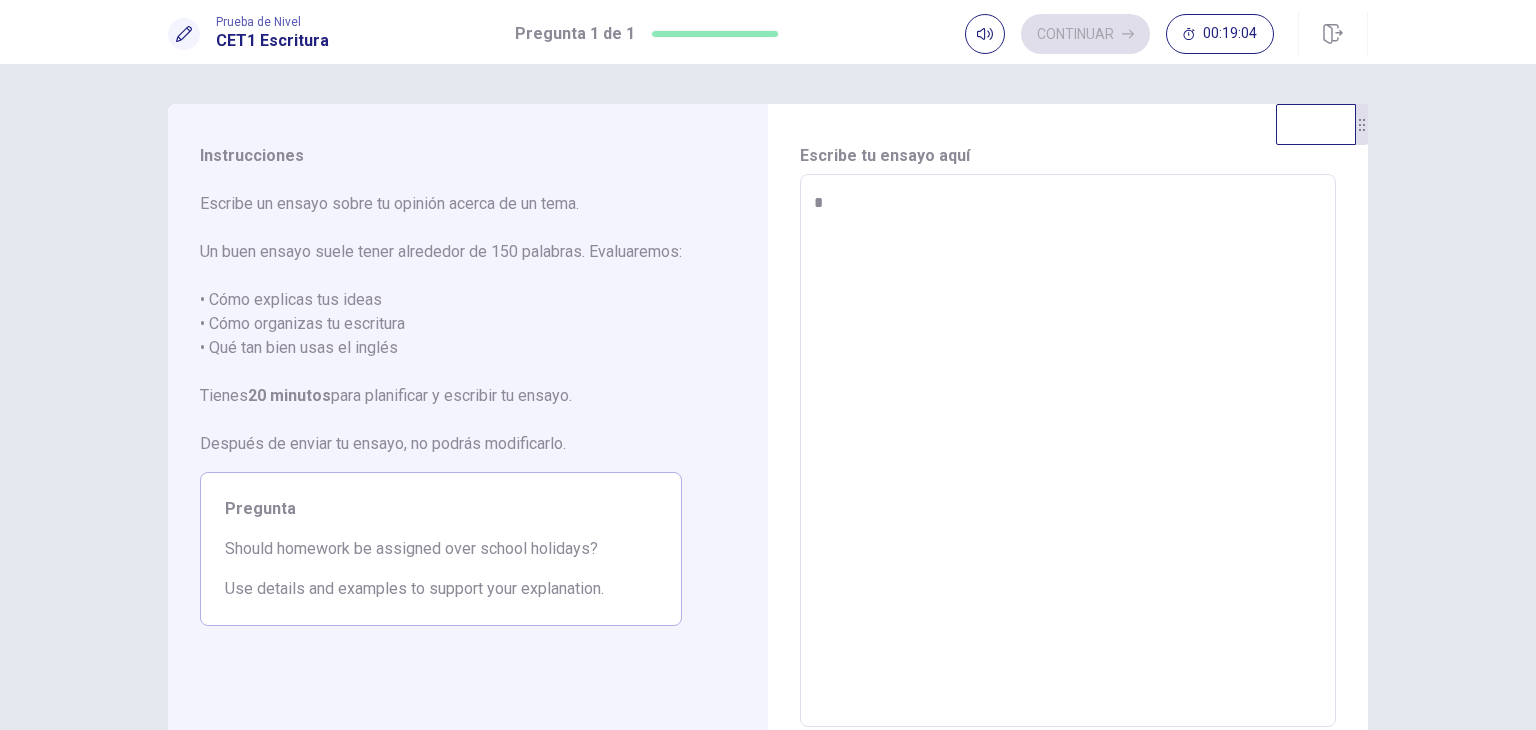type on "*" 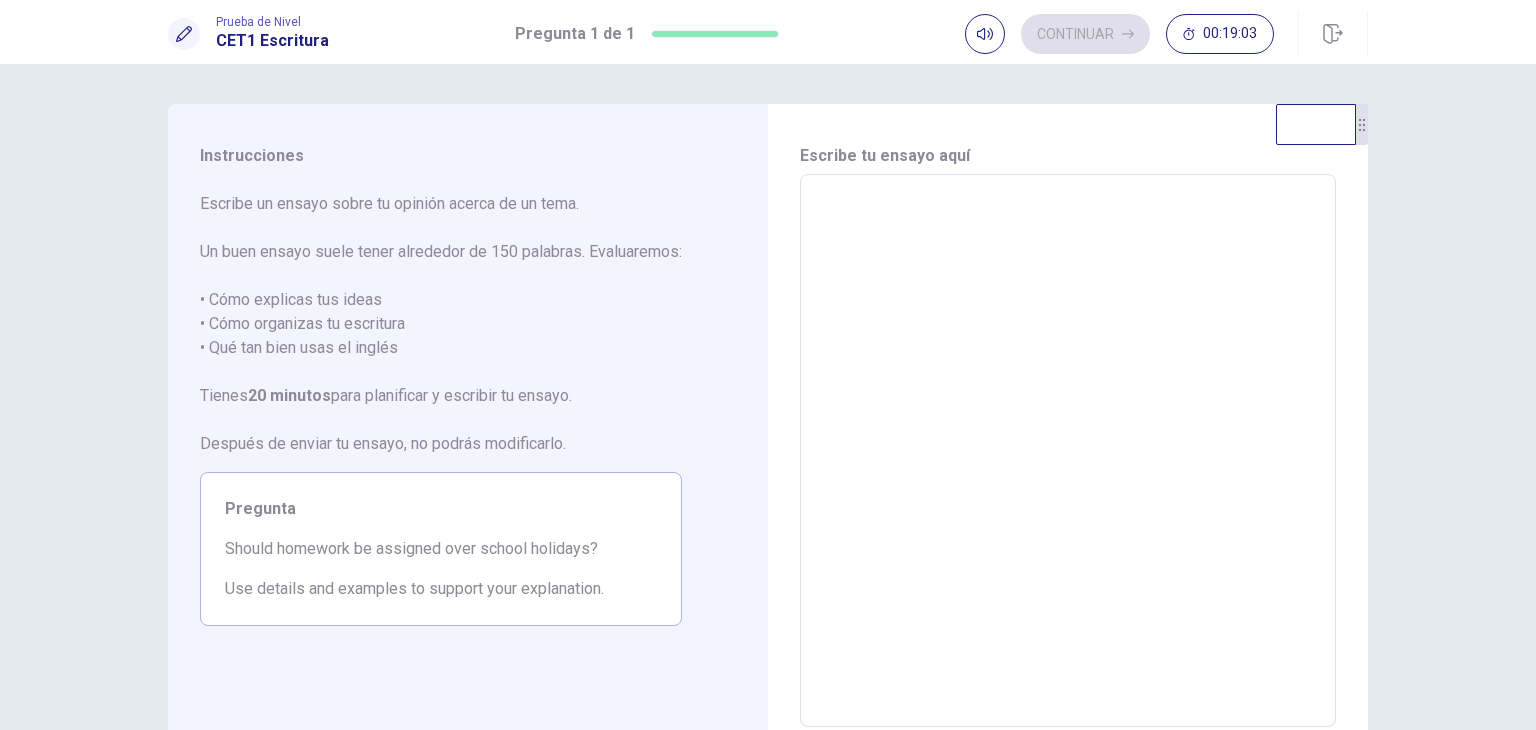 type on "*" 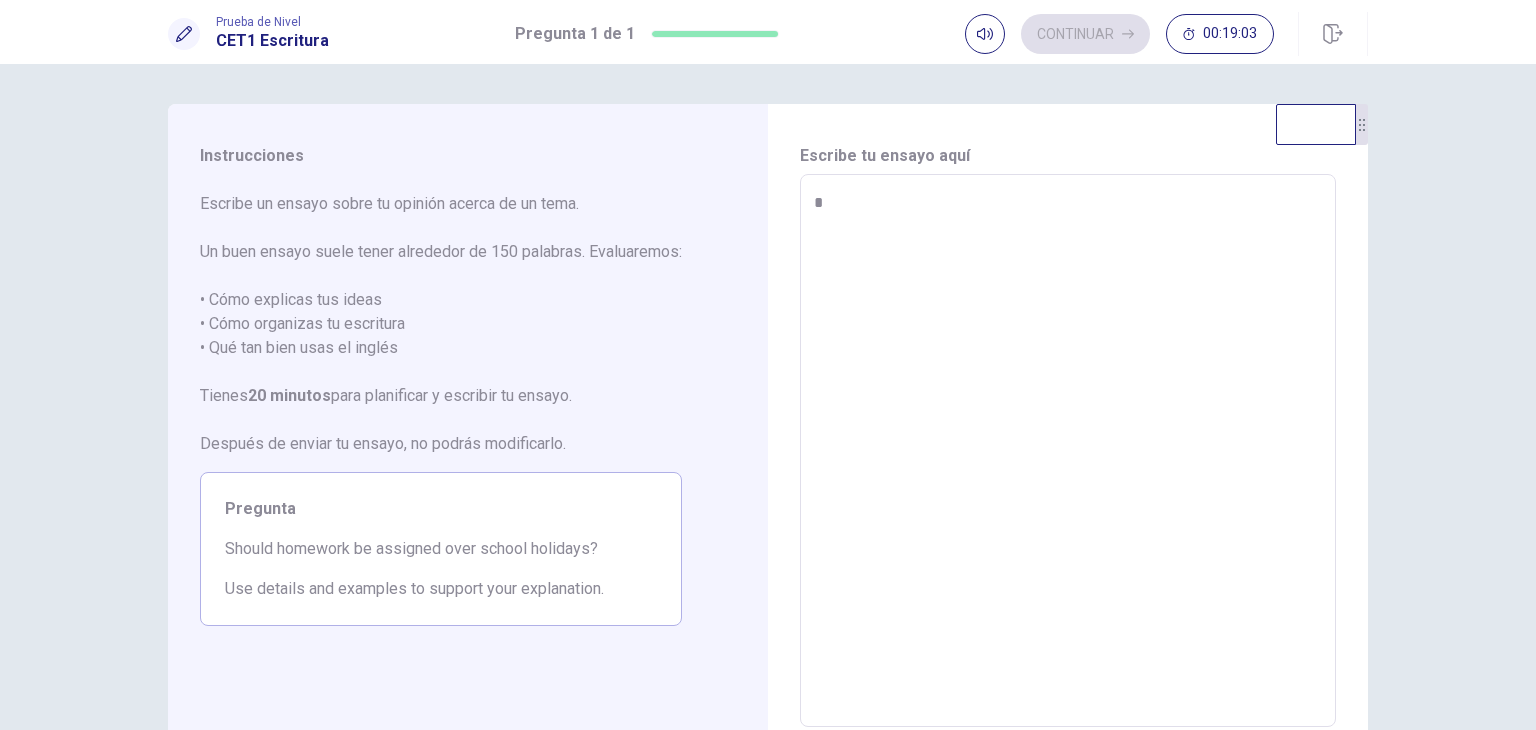 type on "*" 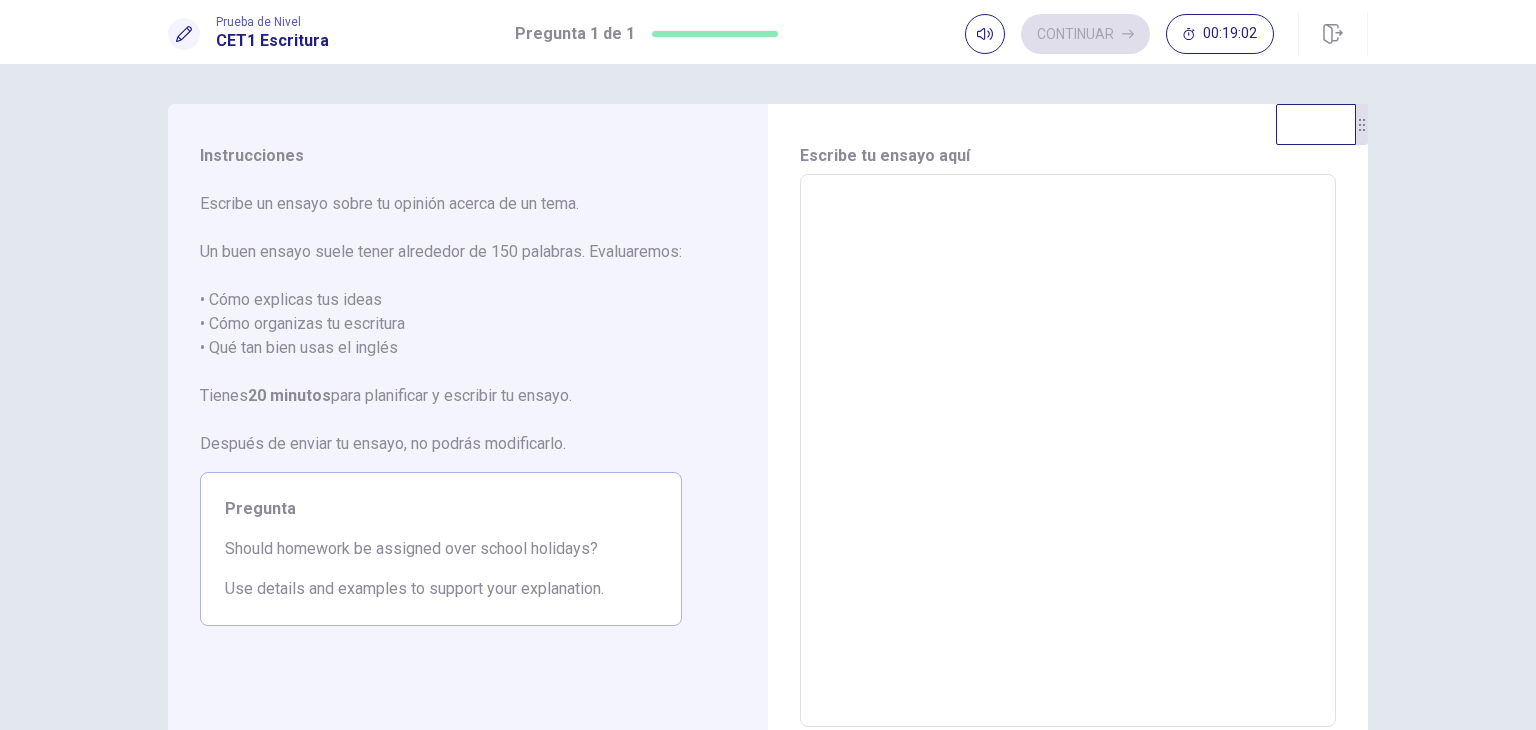 type on "*" 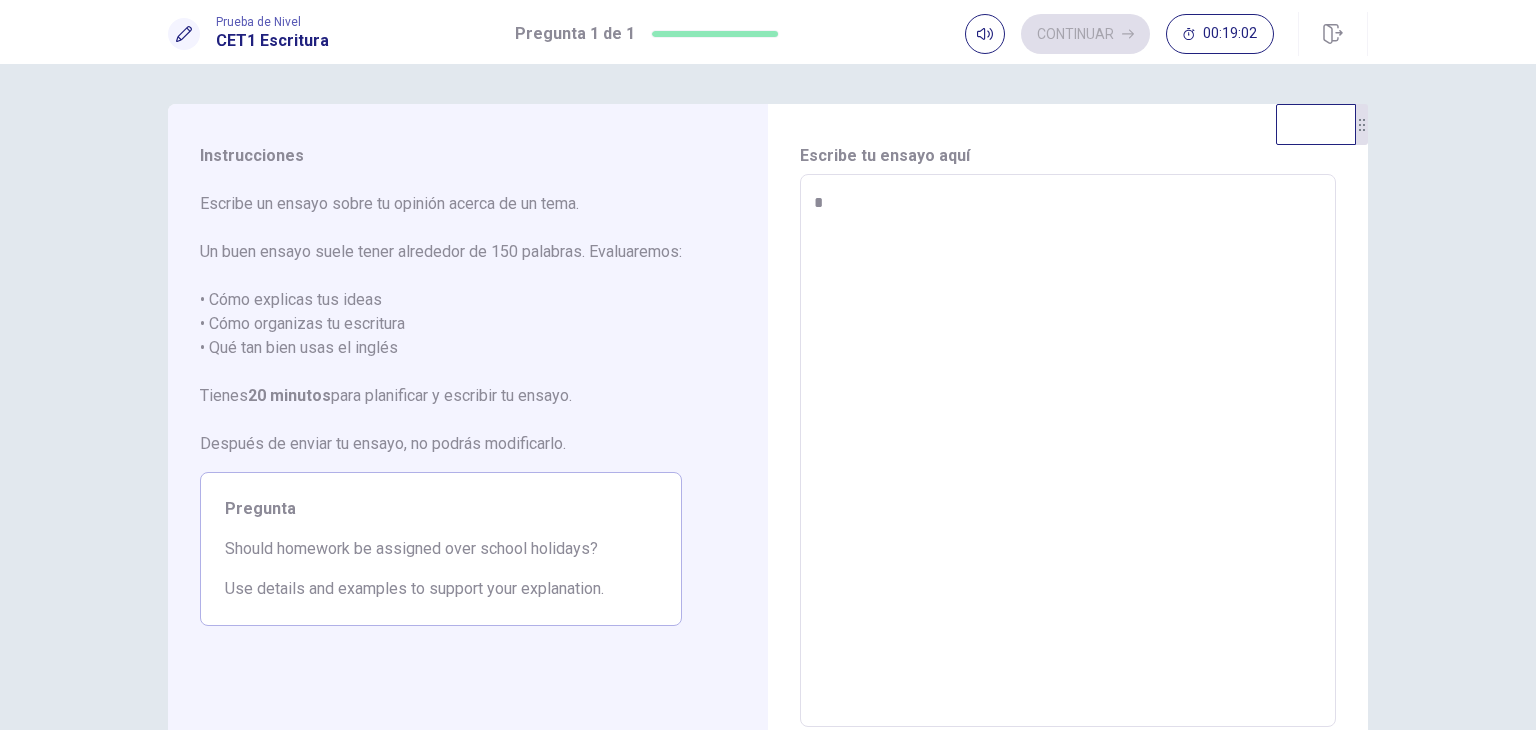 type on "*" 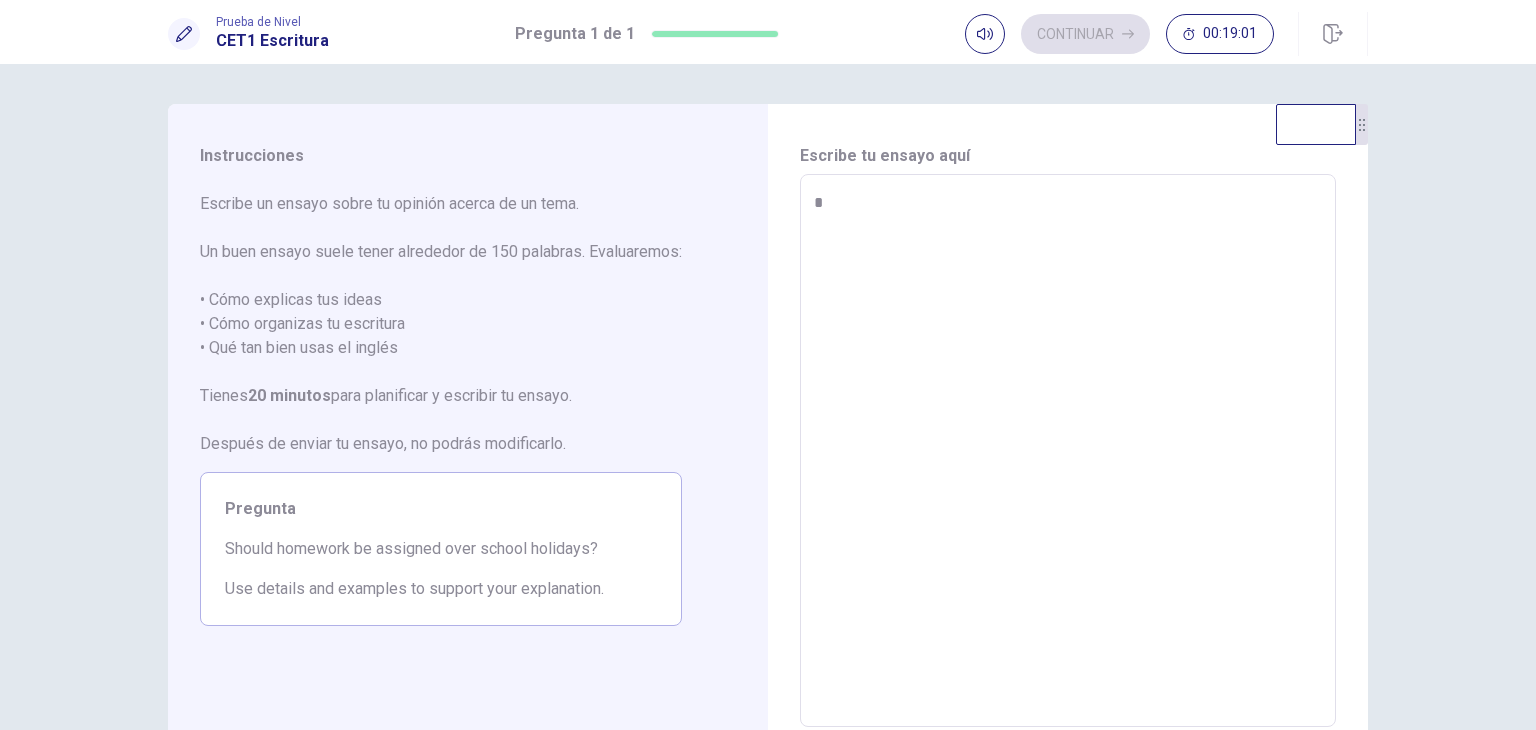 type on "**" 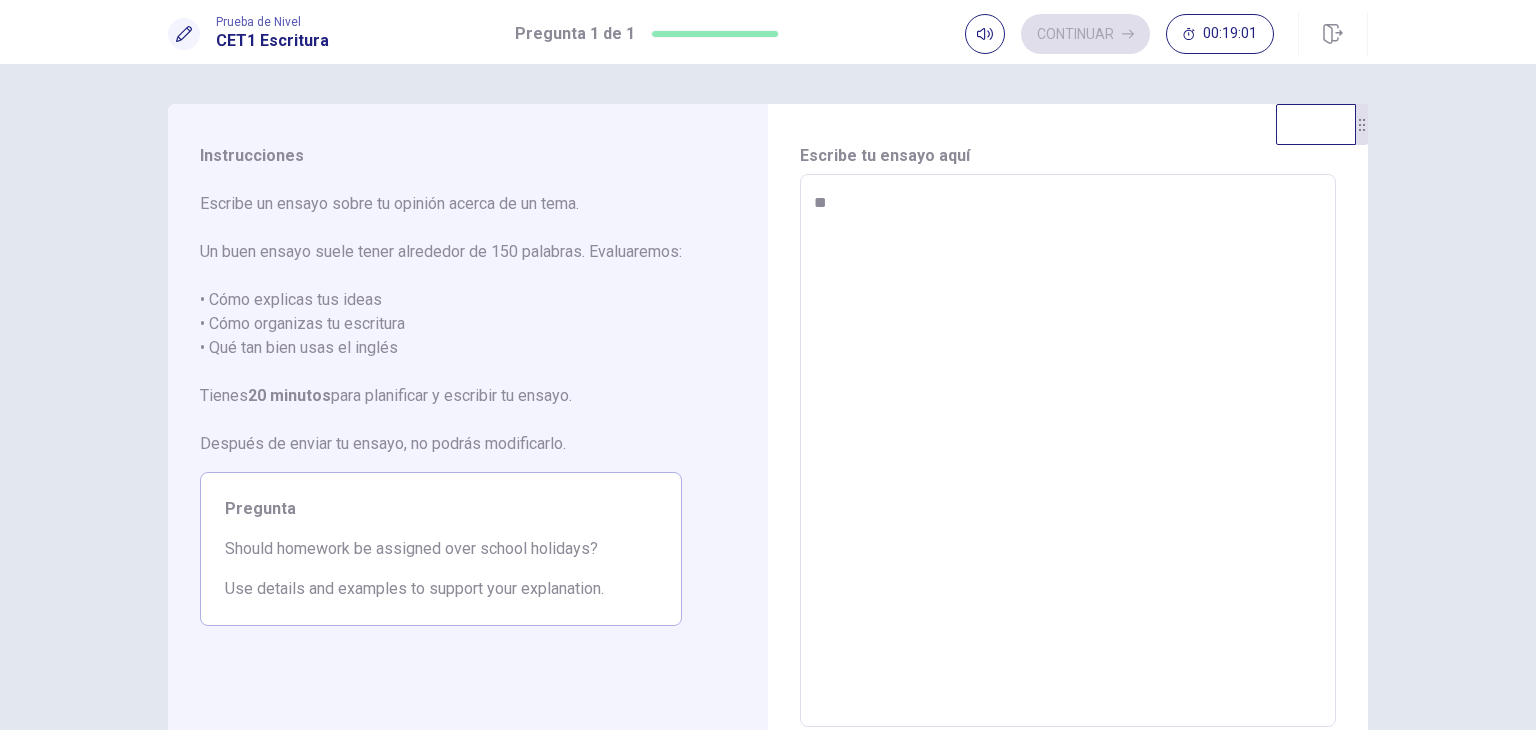 type on "*" 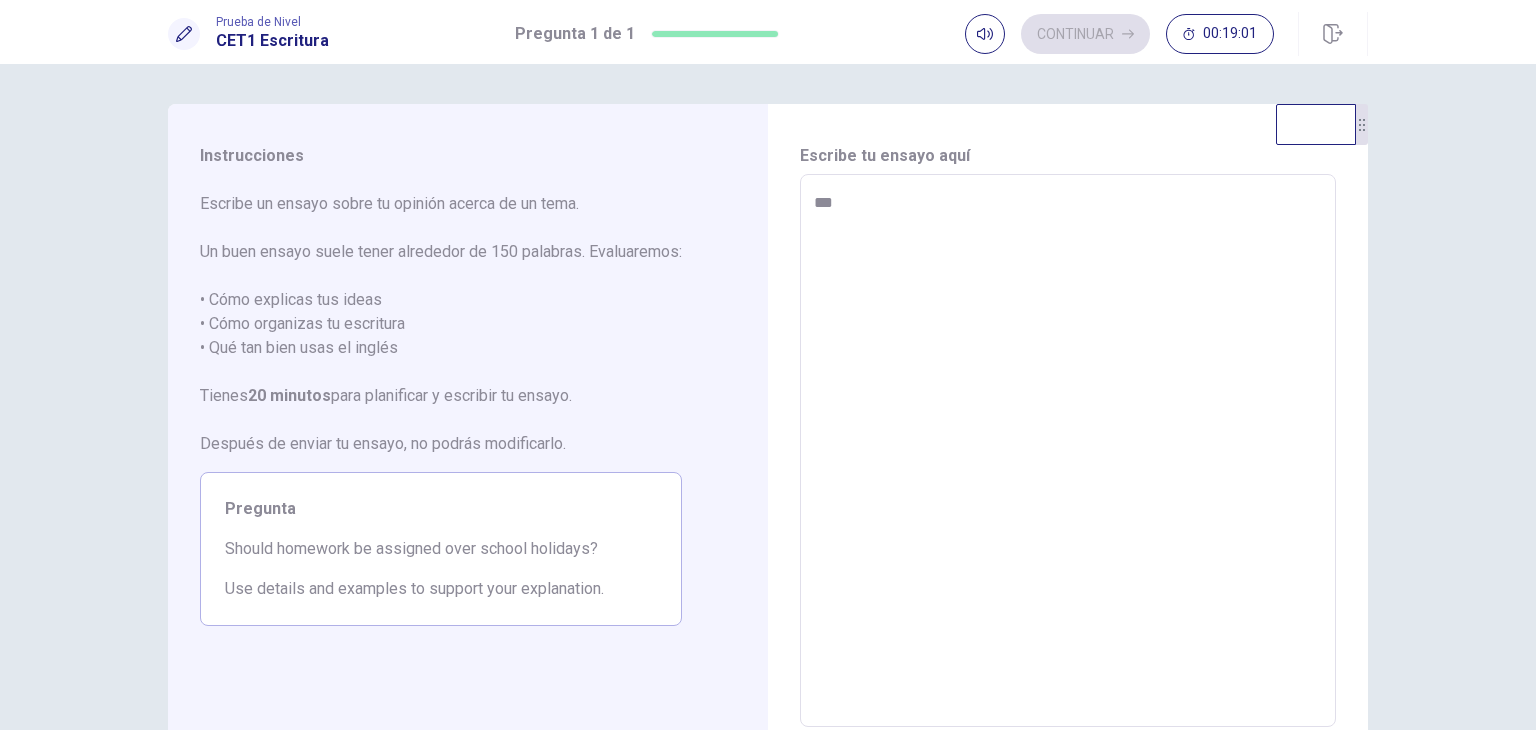 type on "*" 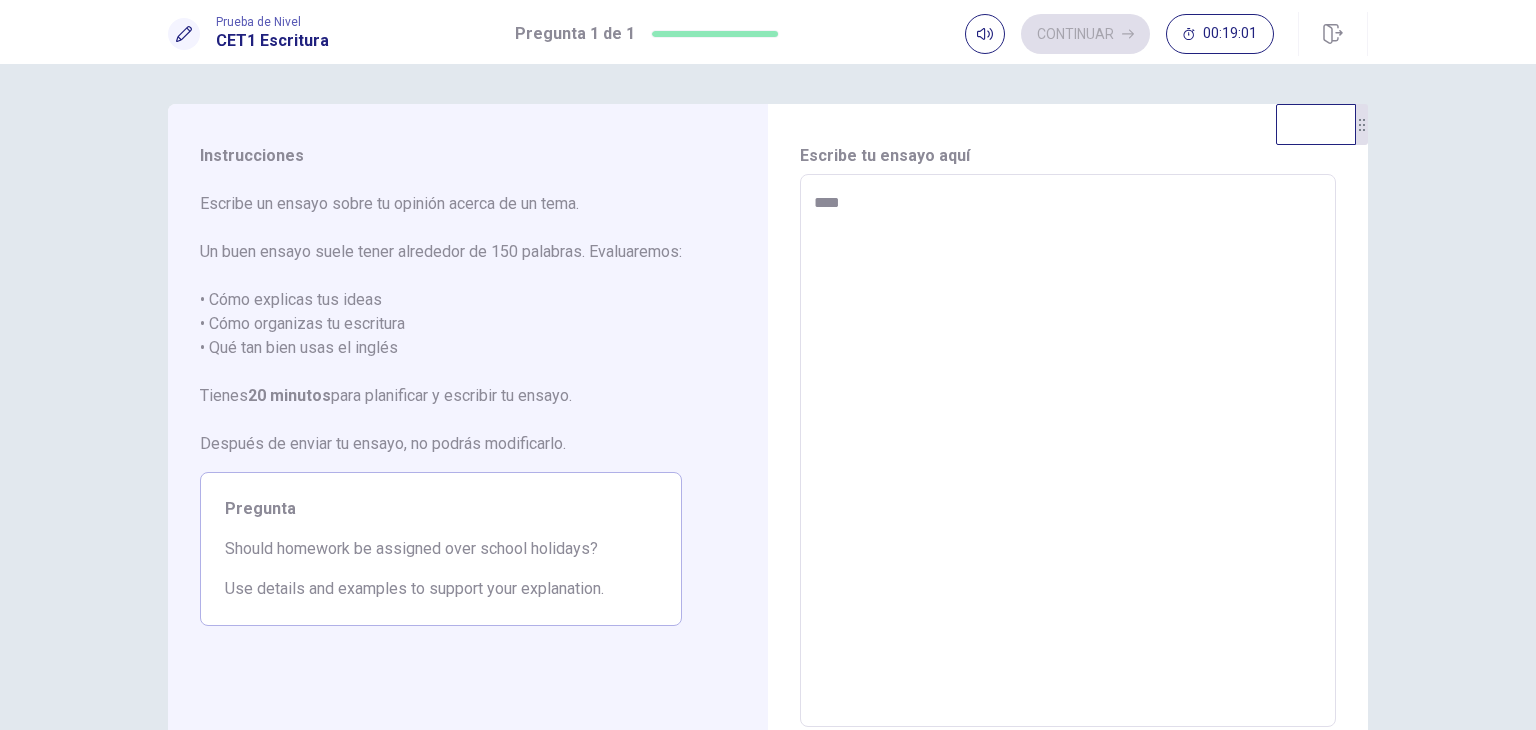 type on "*" 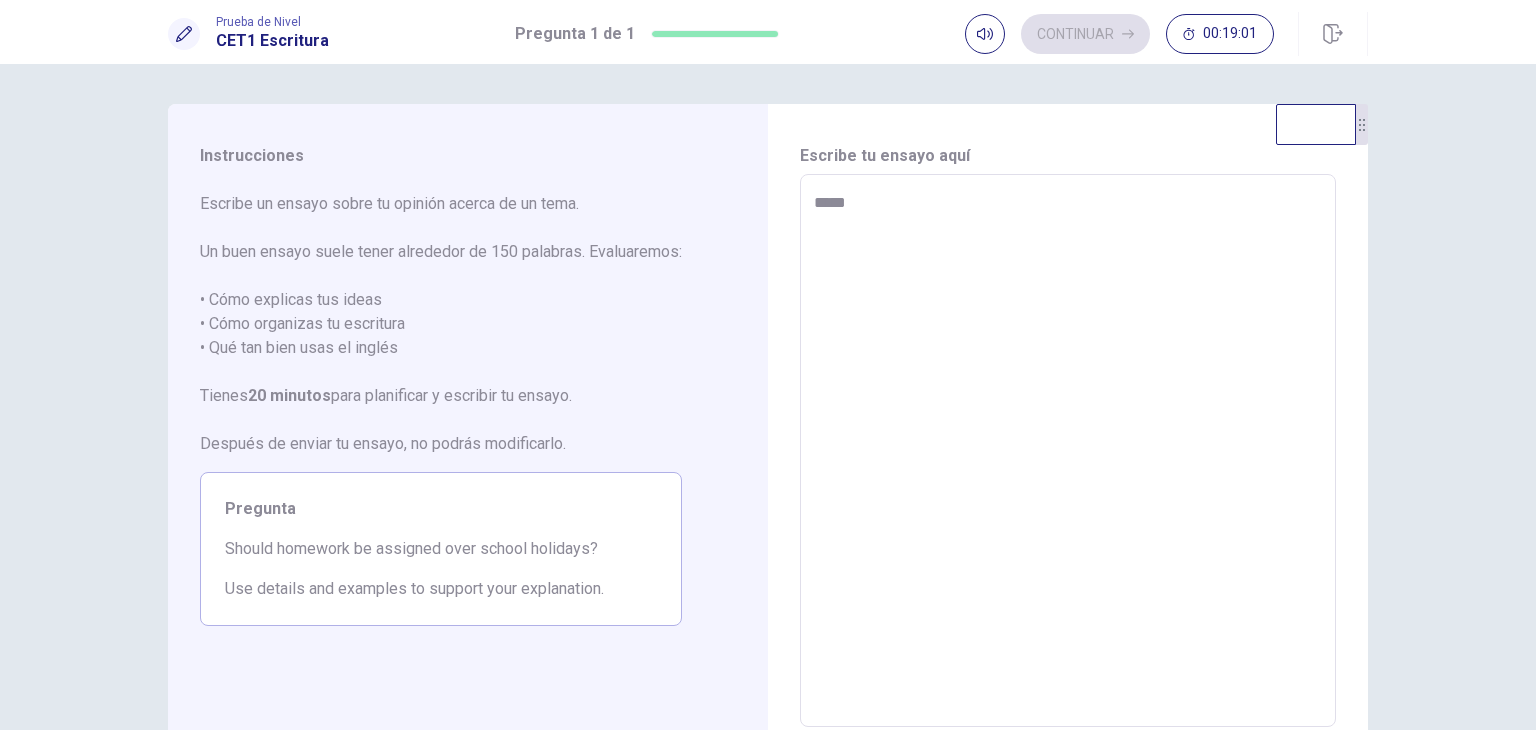 type on "*" 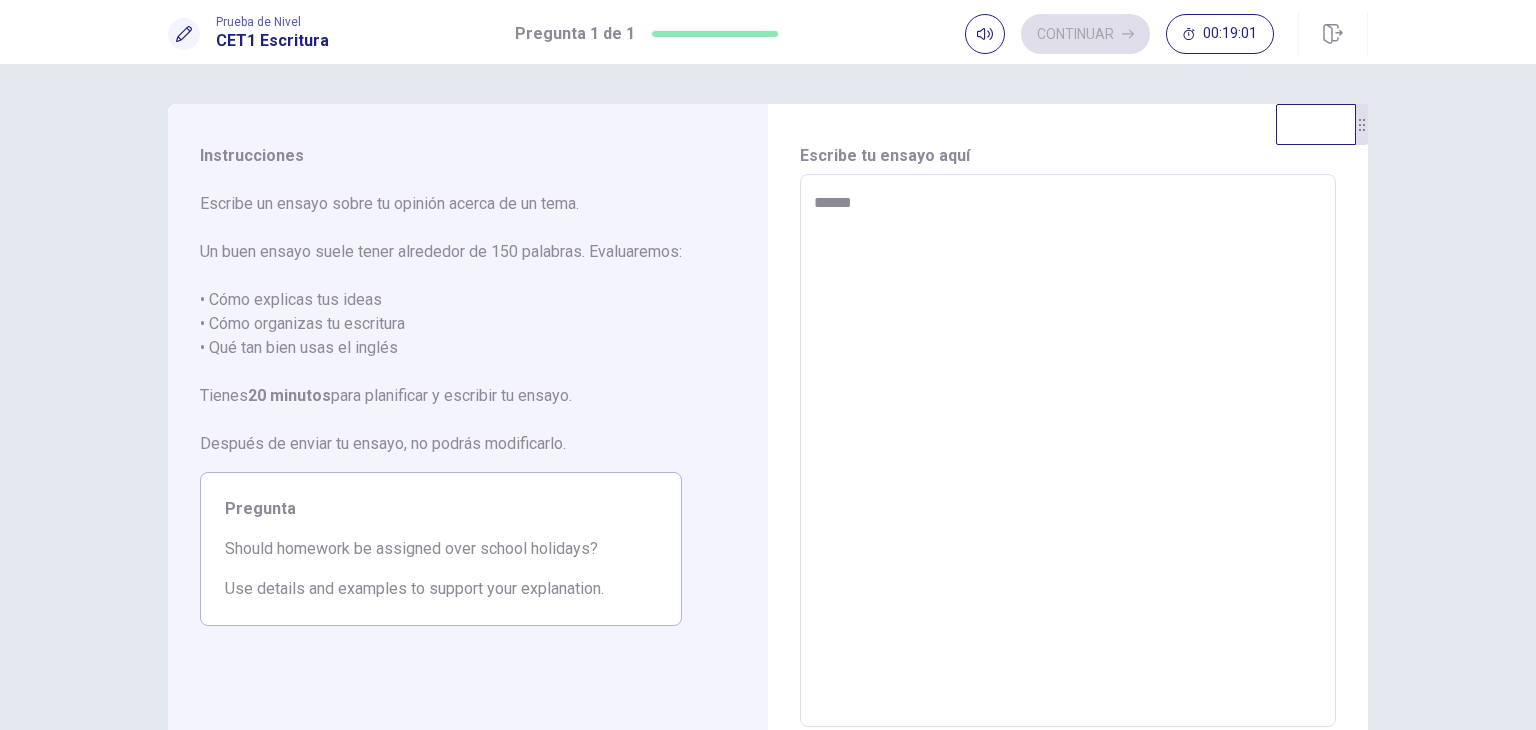 type on "*" 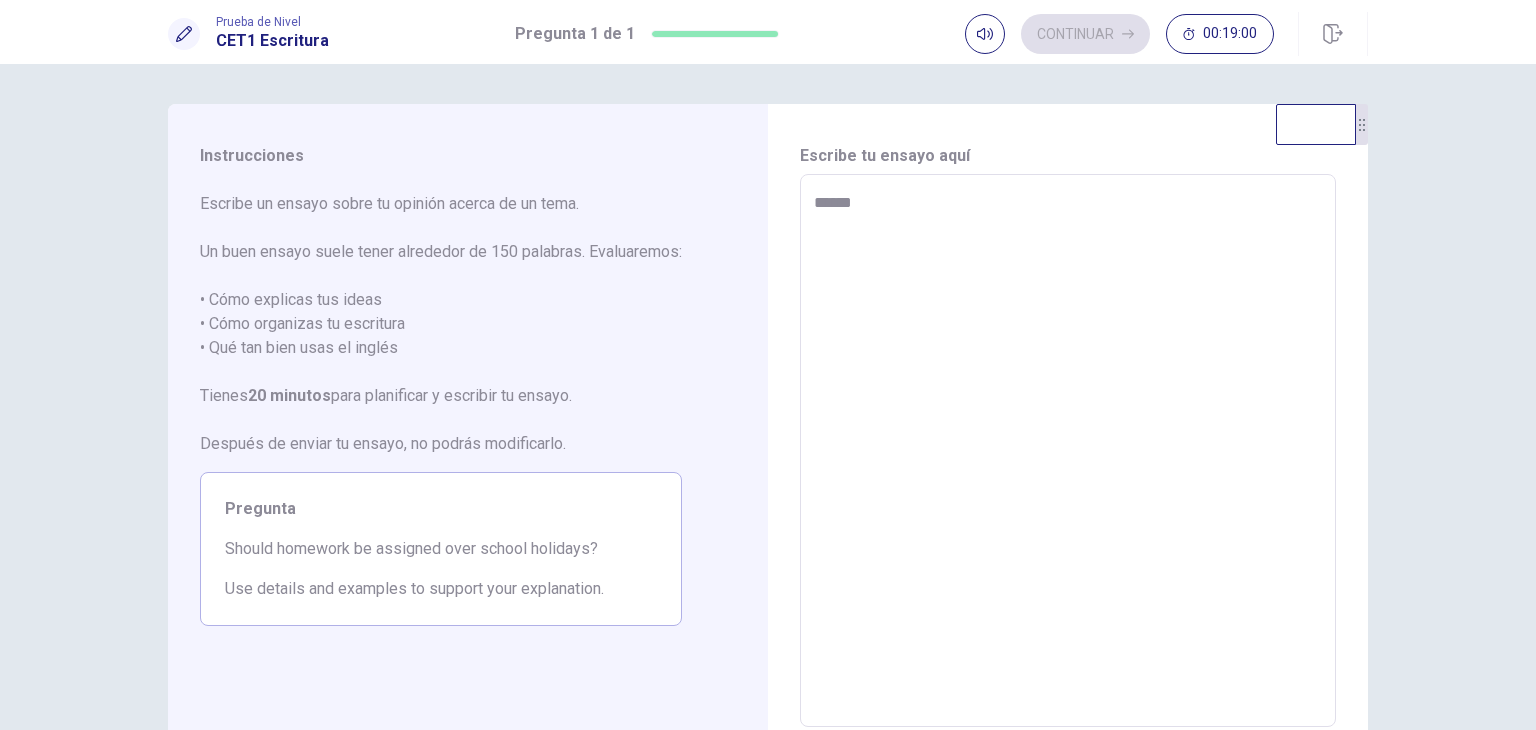 type on "*****" 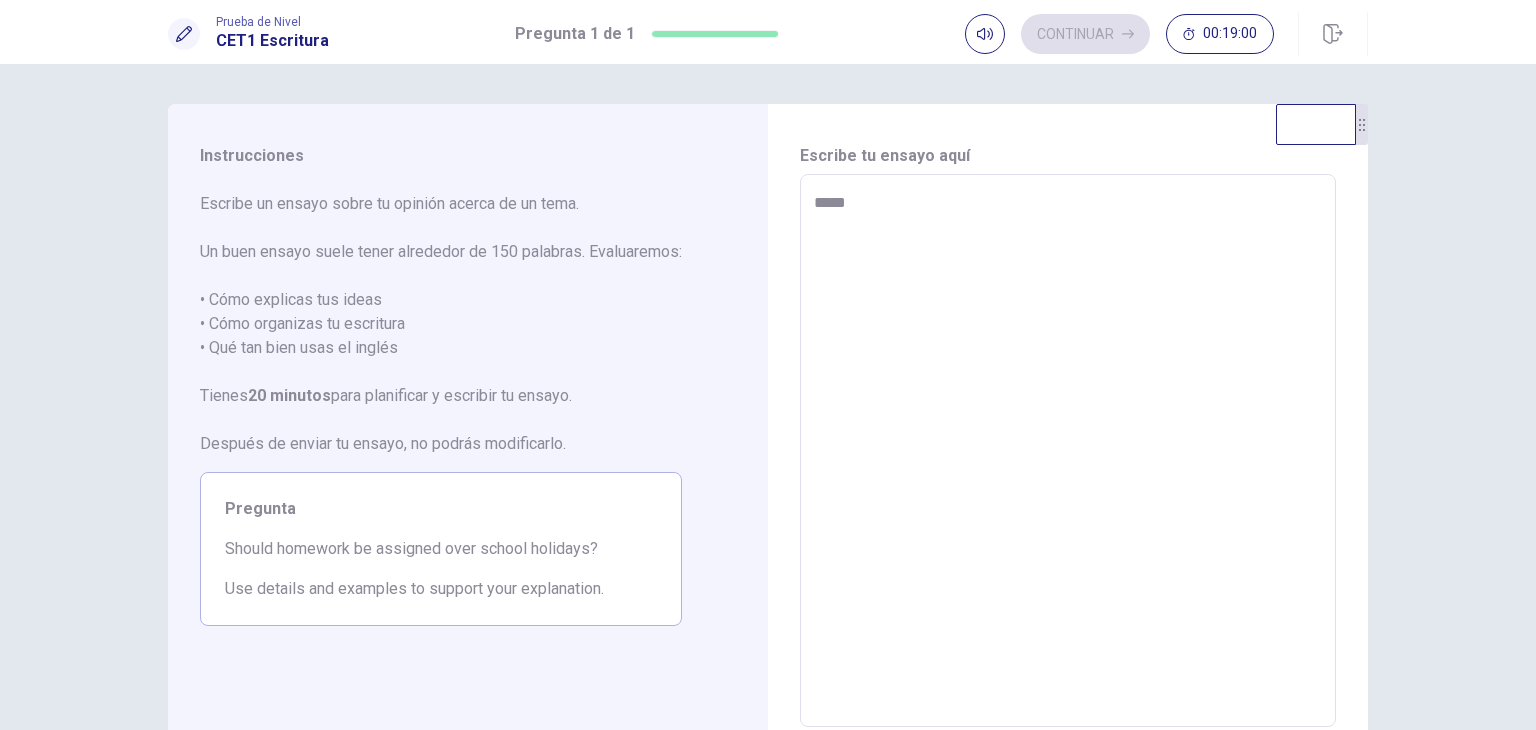 type on "*" 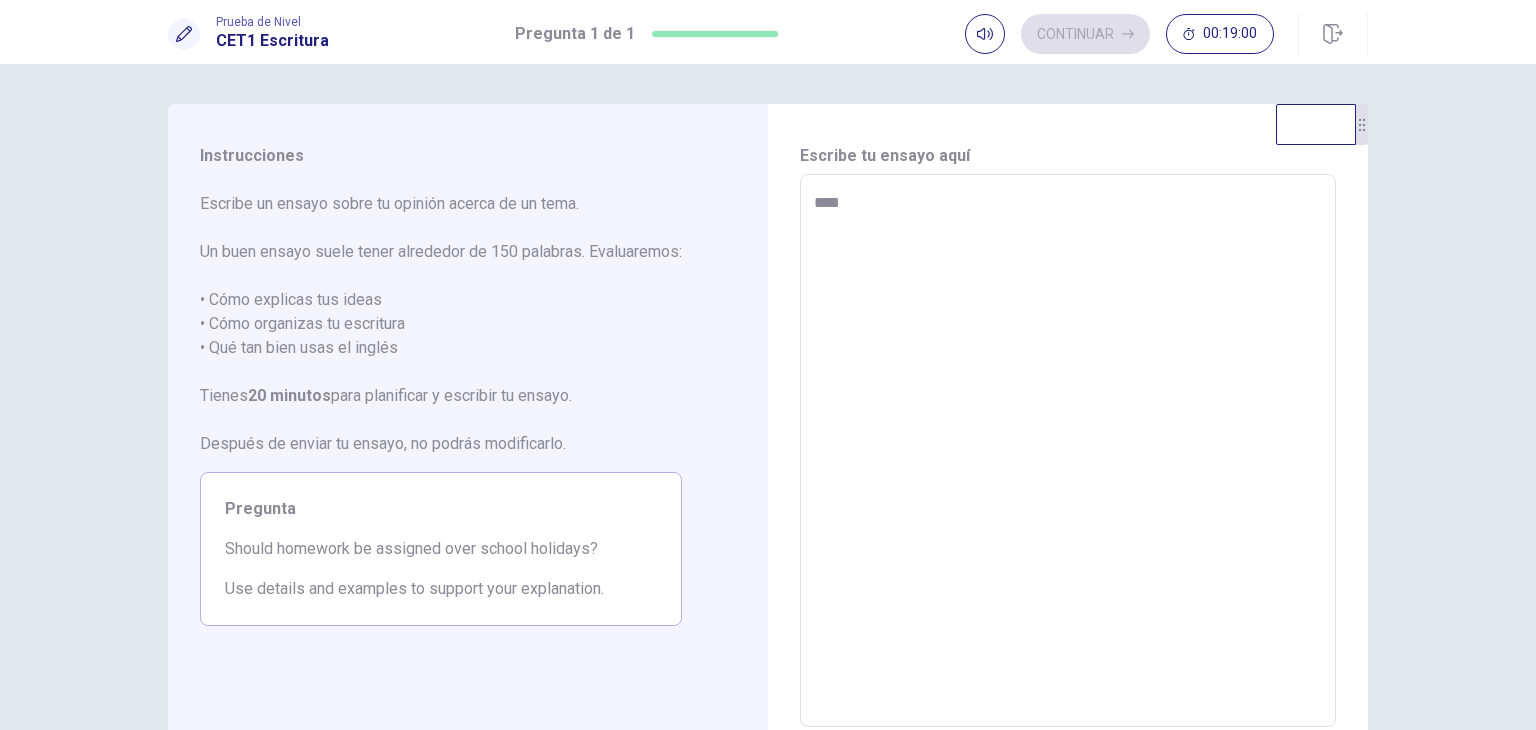 type on "*" 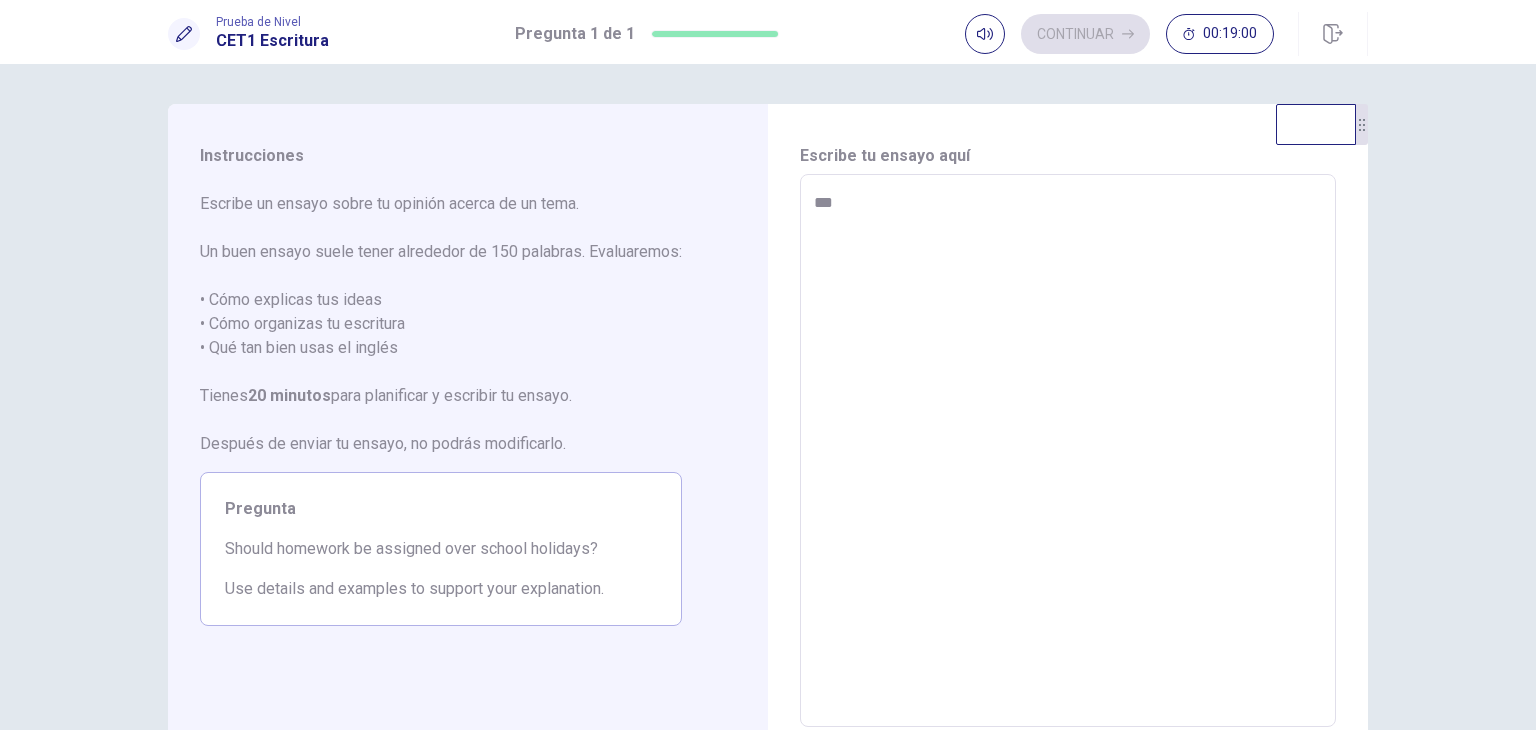 type on "*" 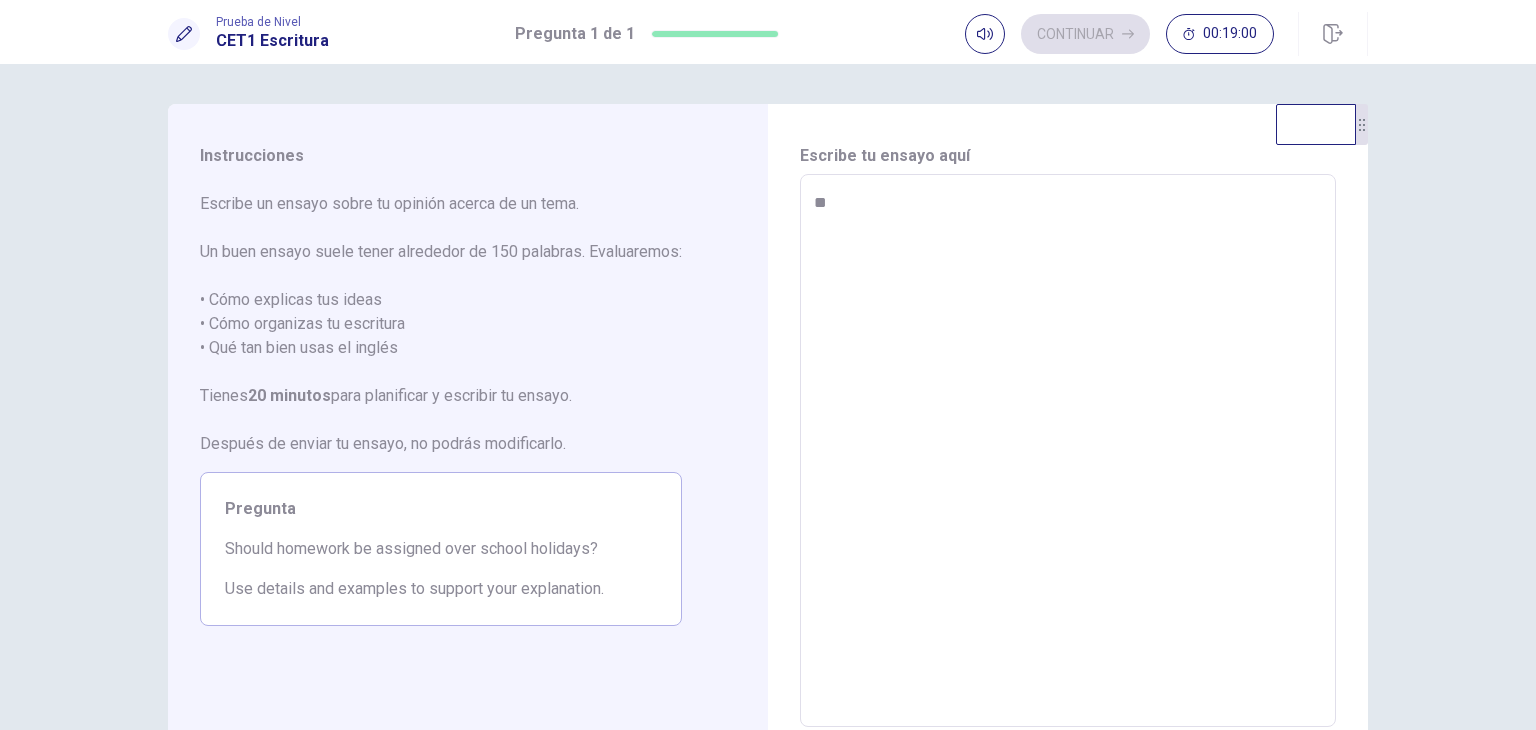 type on "*" 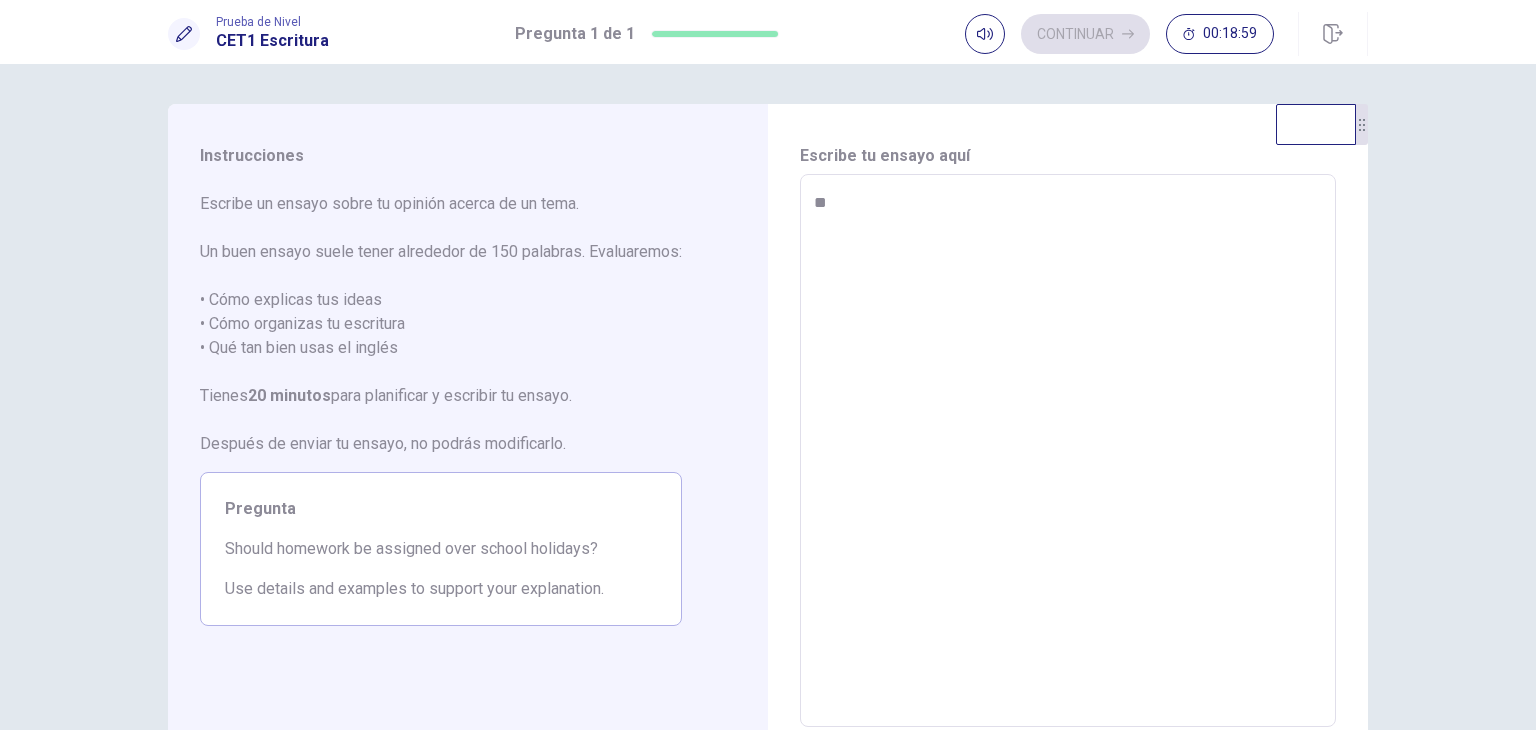 type on "*" 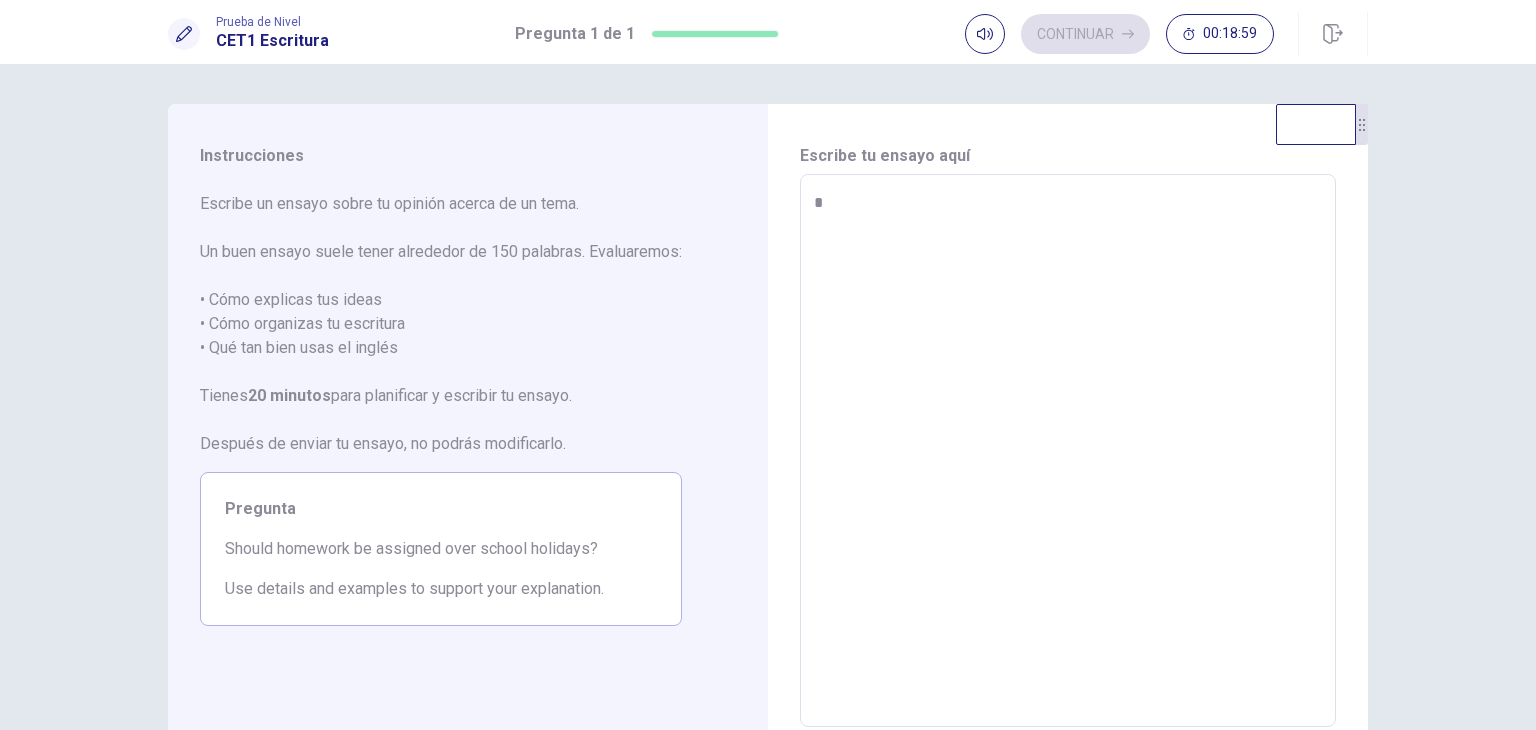 type on "*" 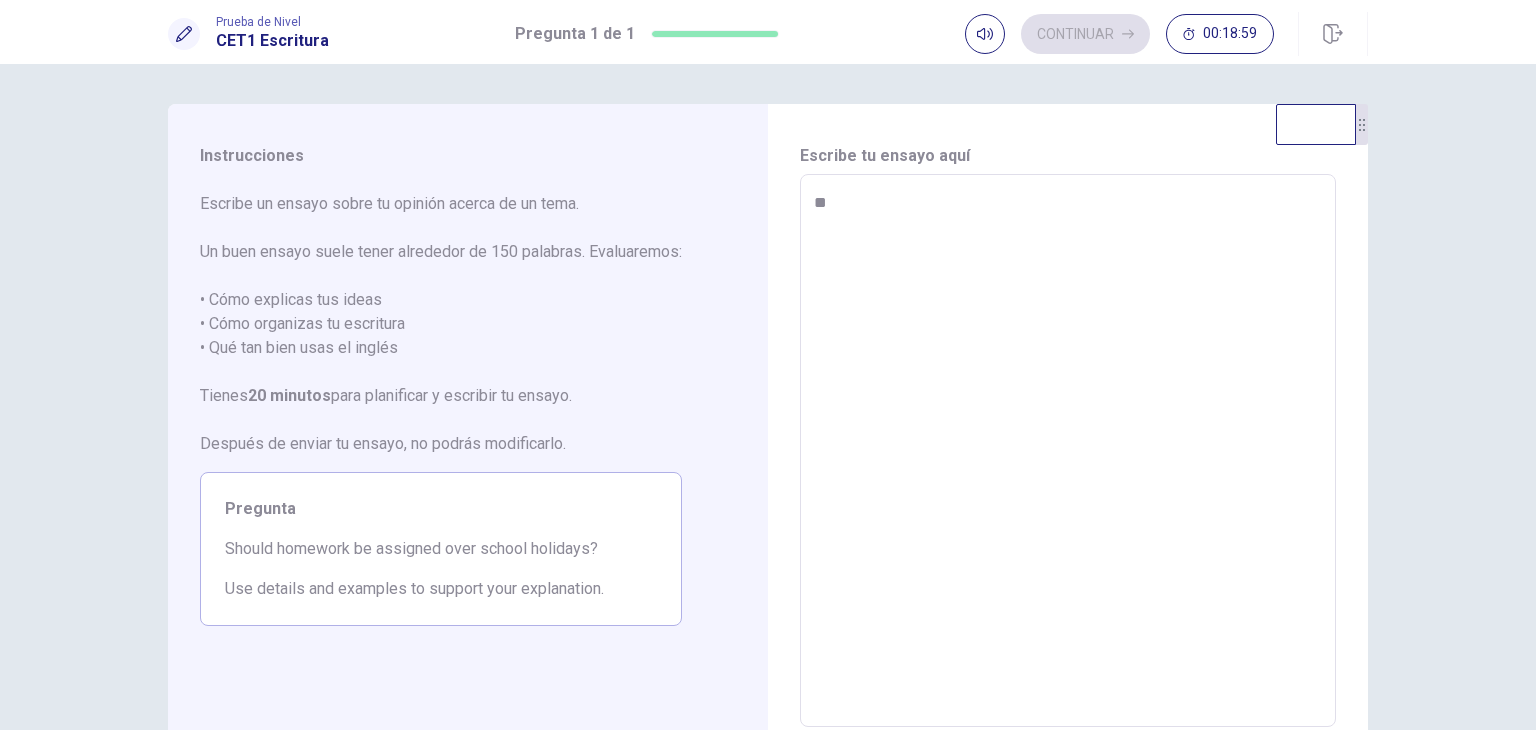 type on "*" 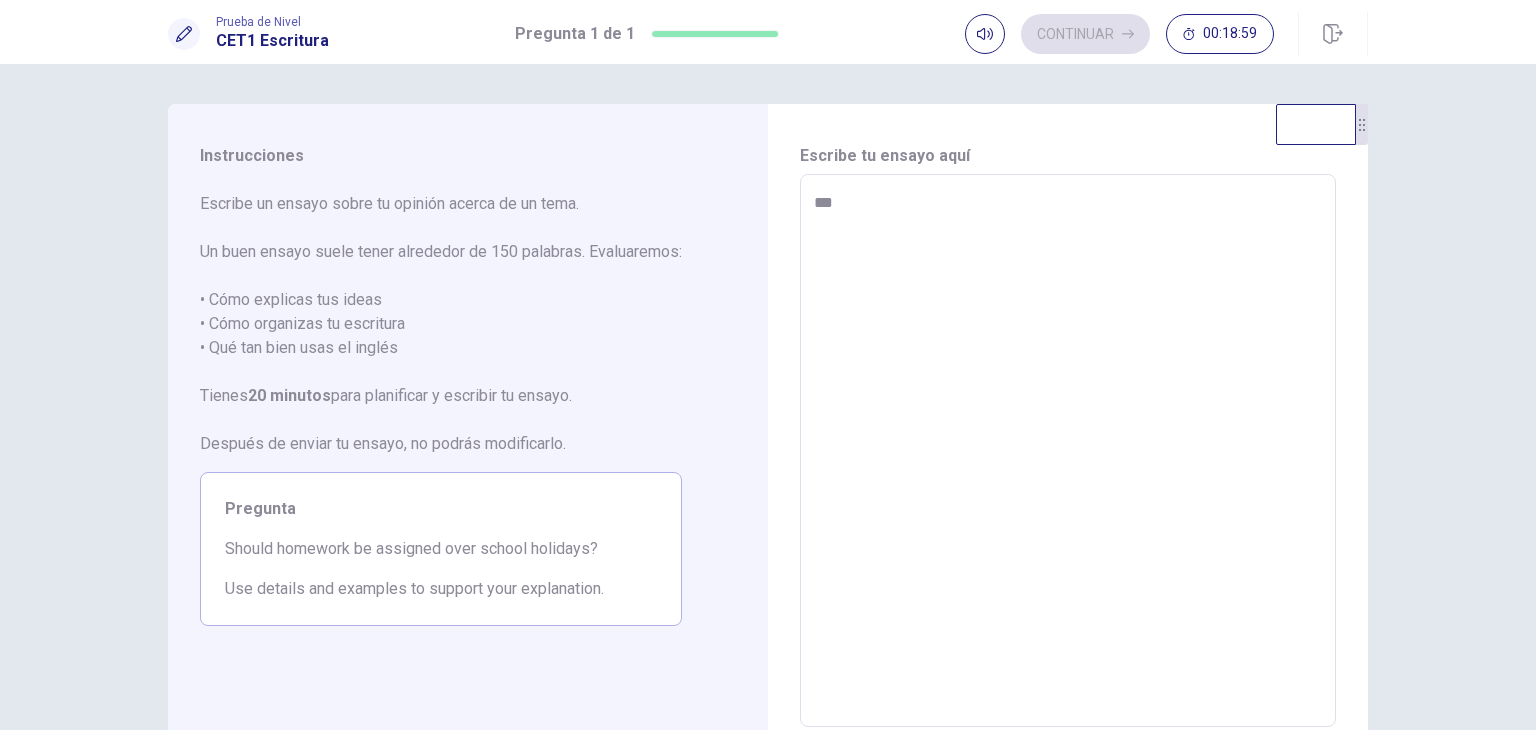 type on "*" 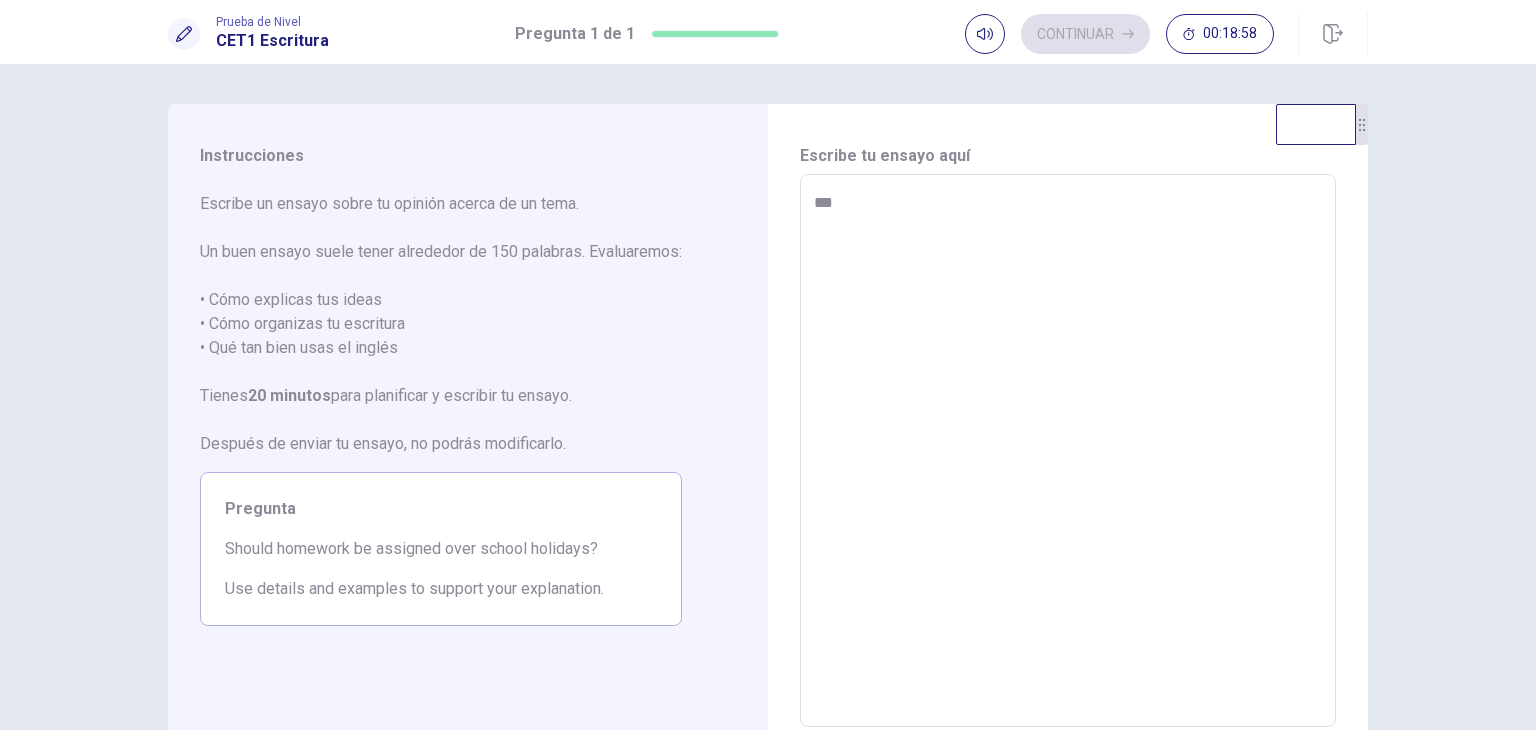 type on "****" 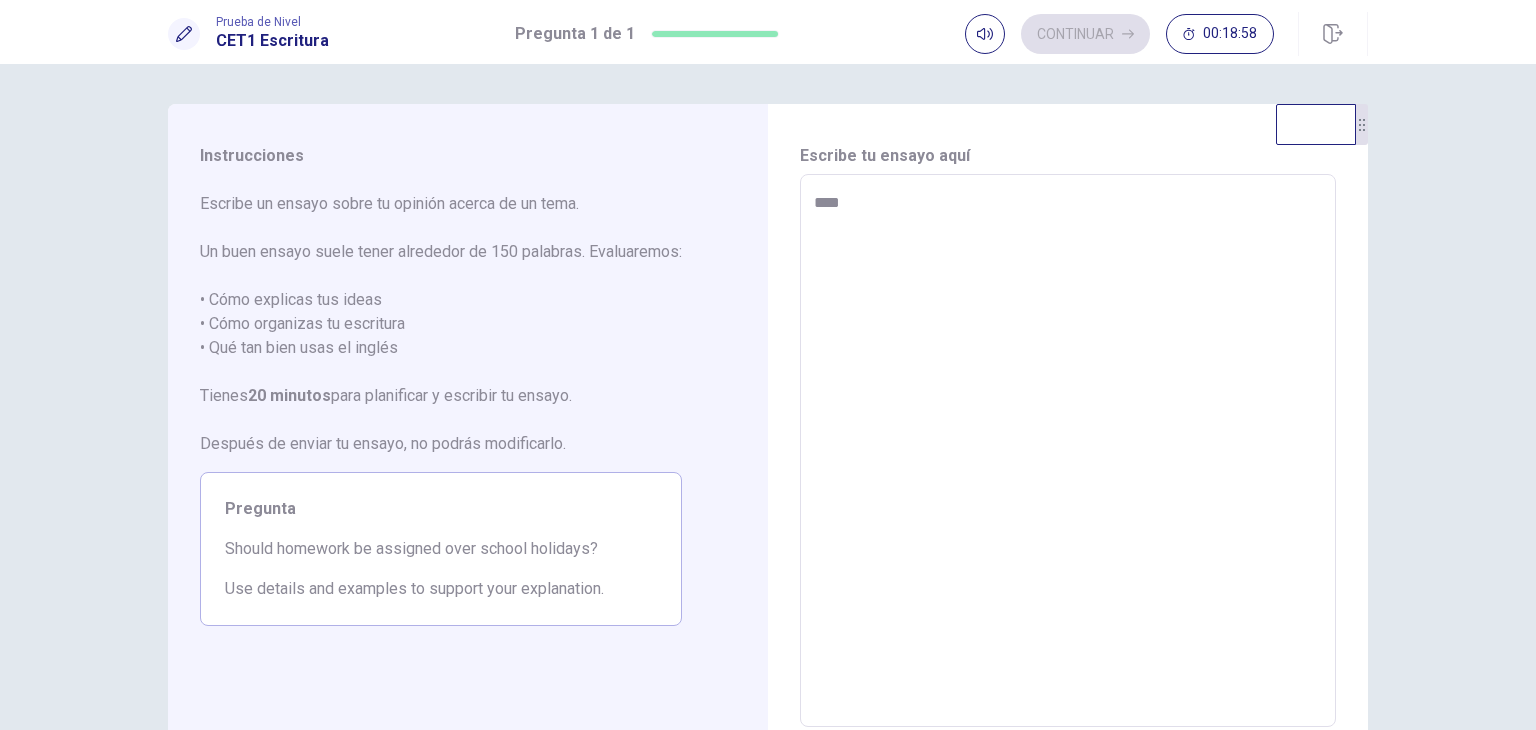type on "*" 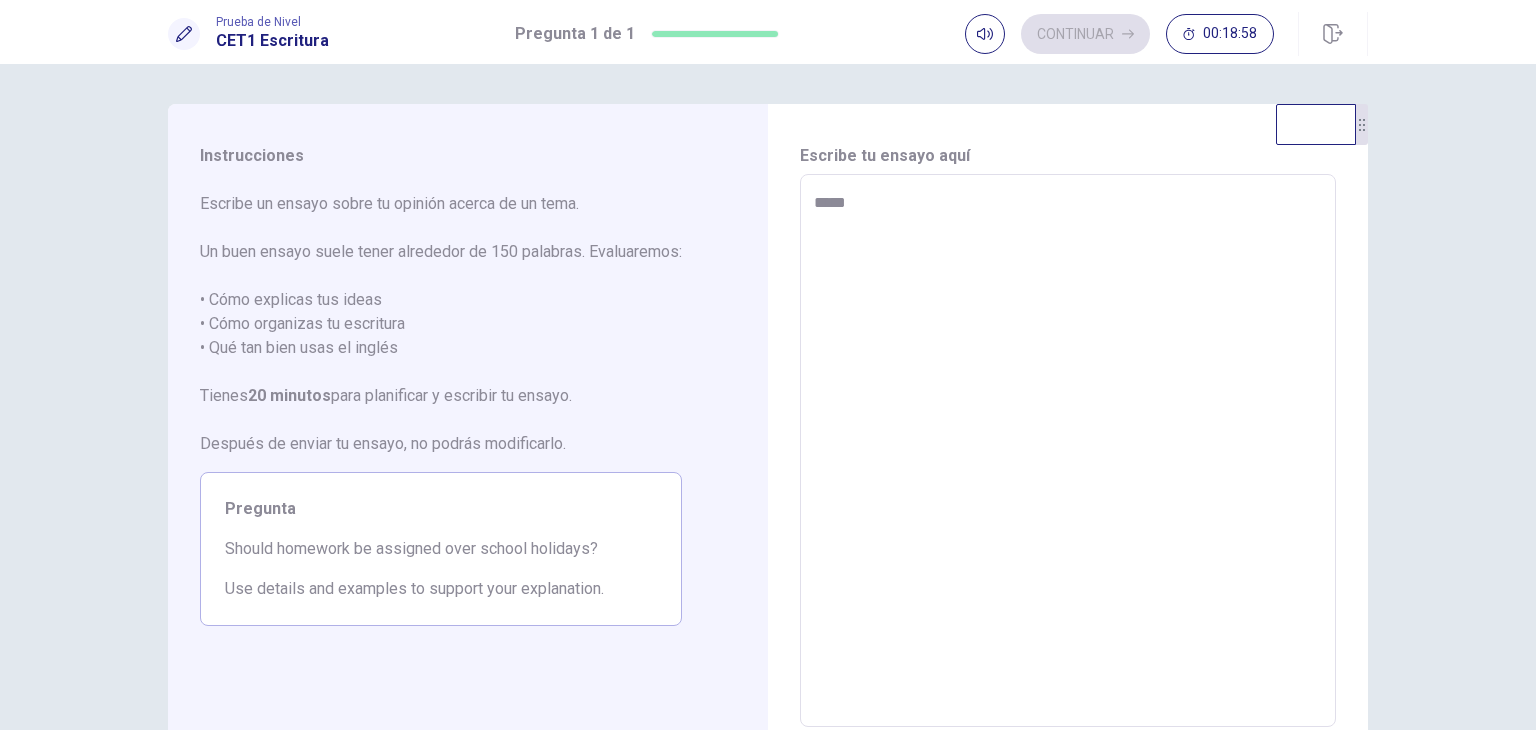 type on "*" 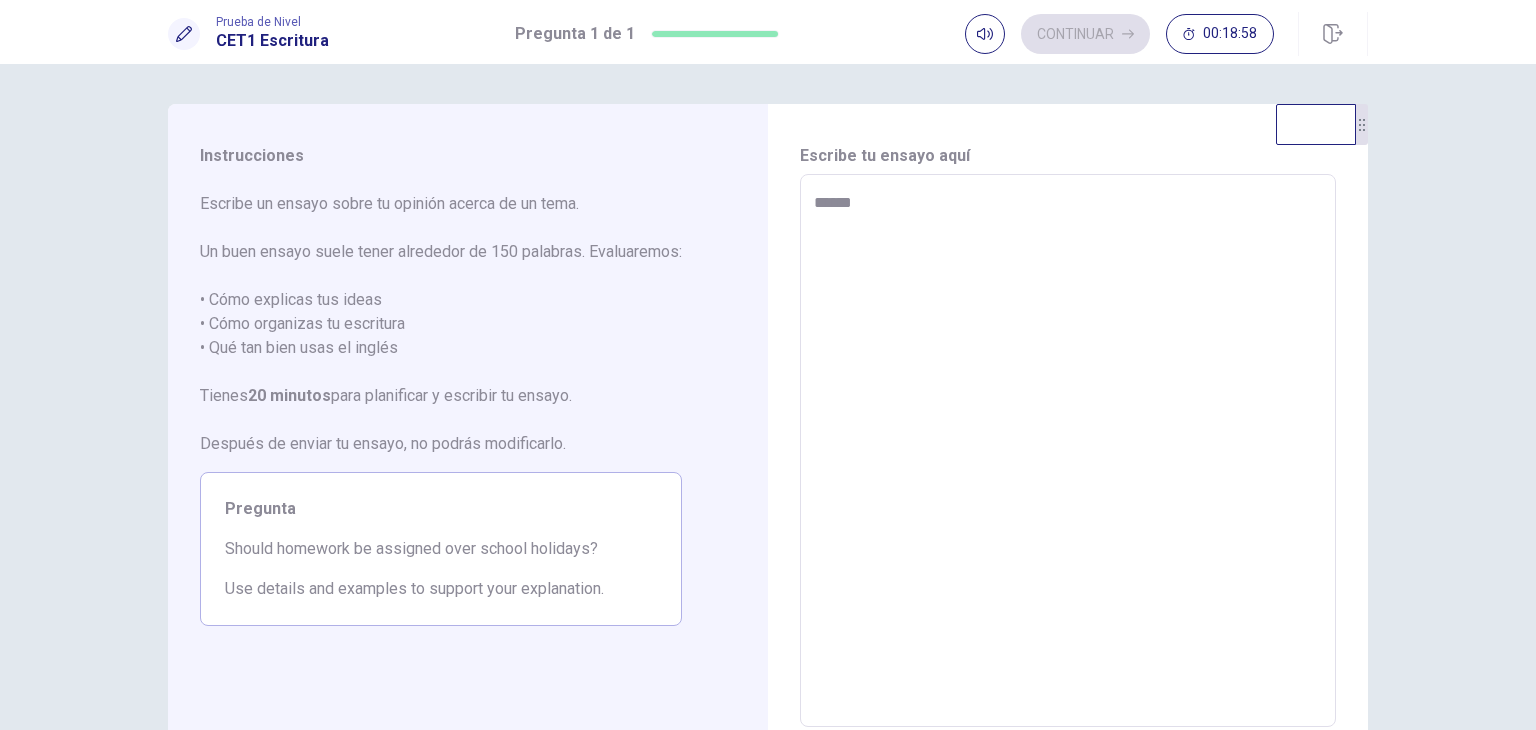type on "*" 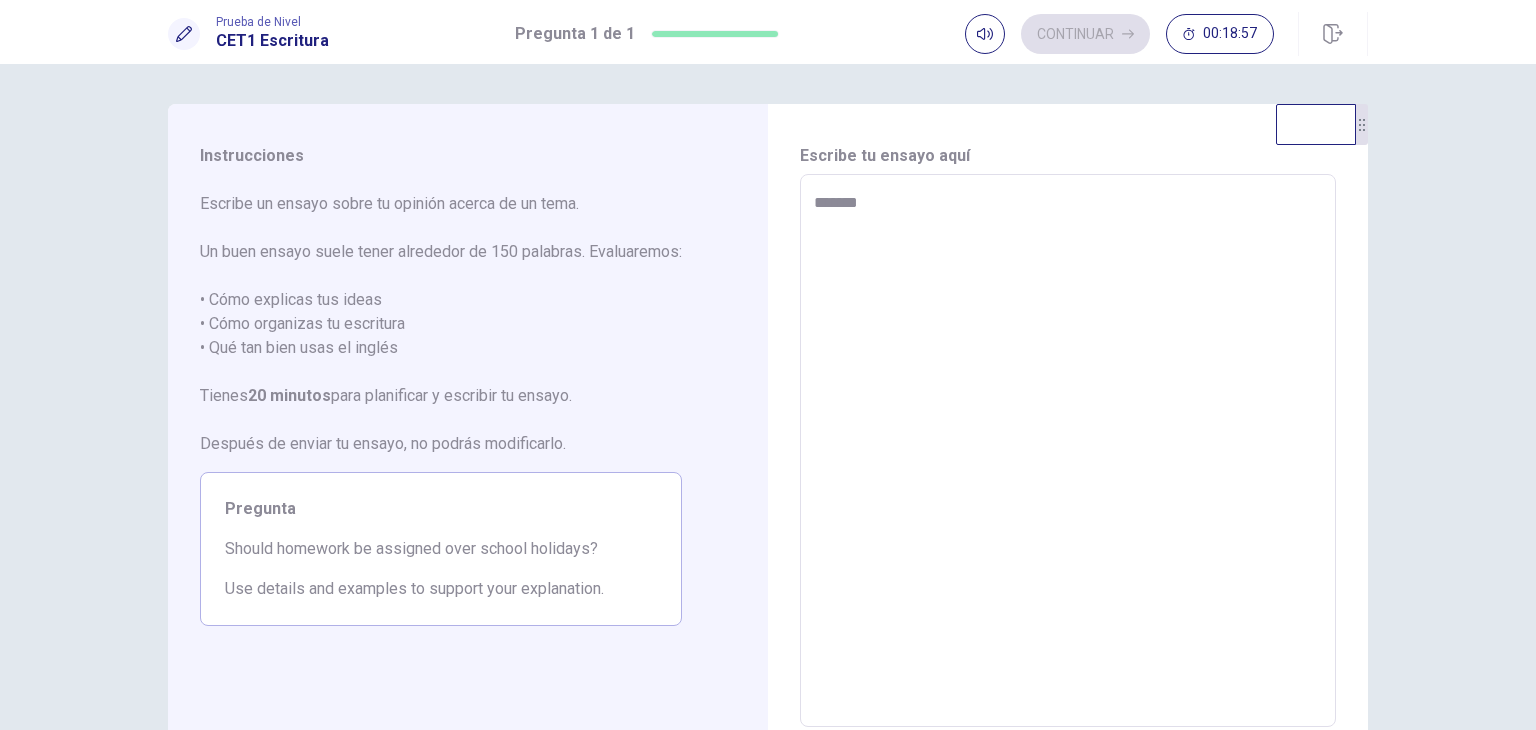 type on "*" 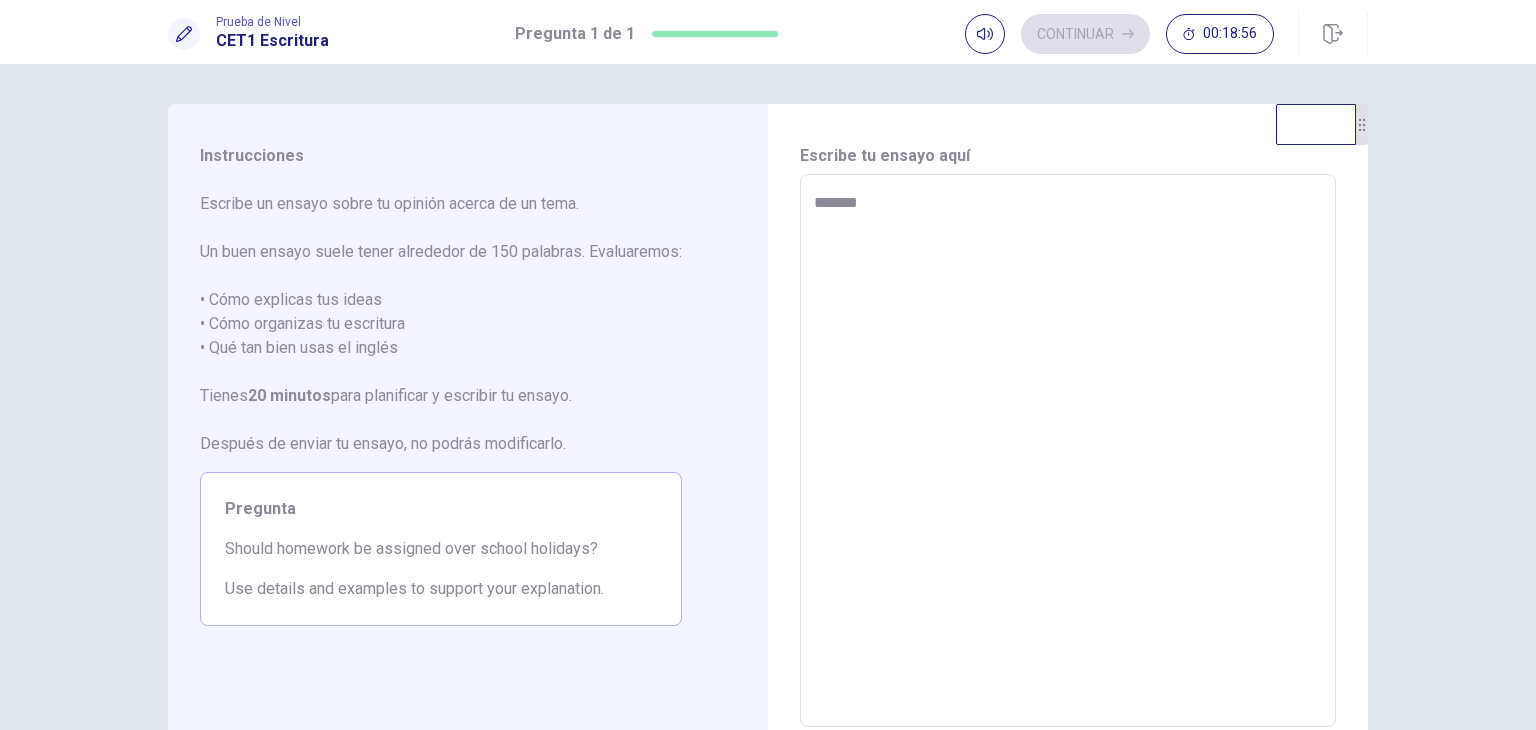 type on "********" 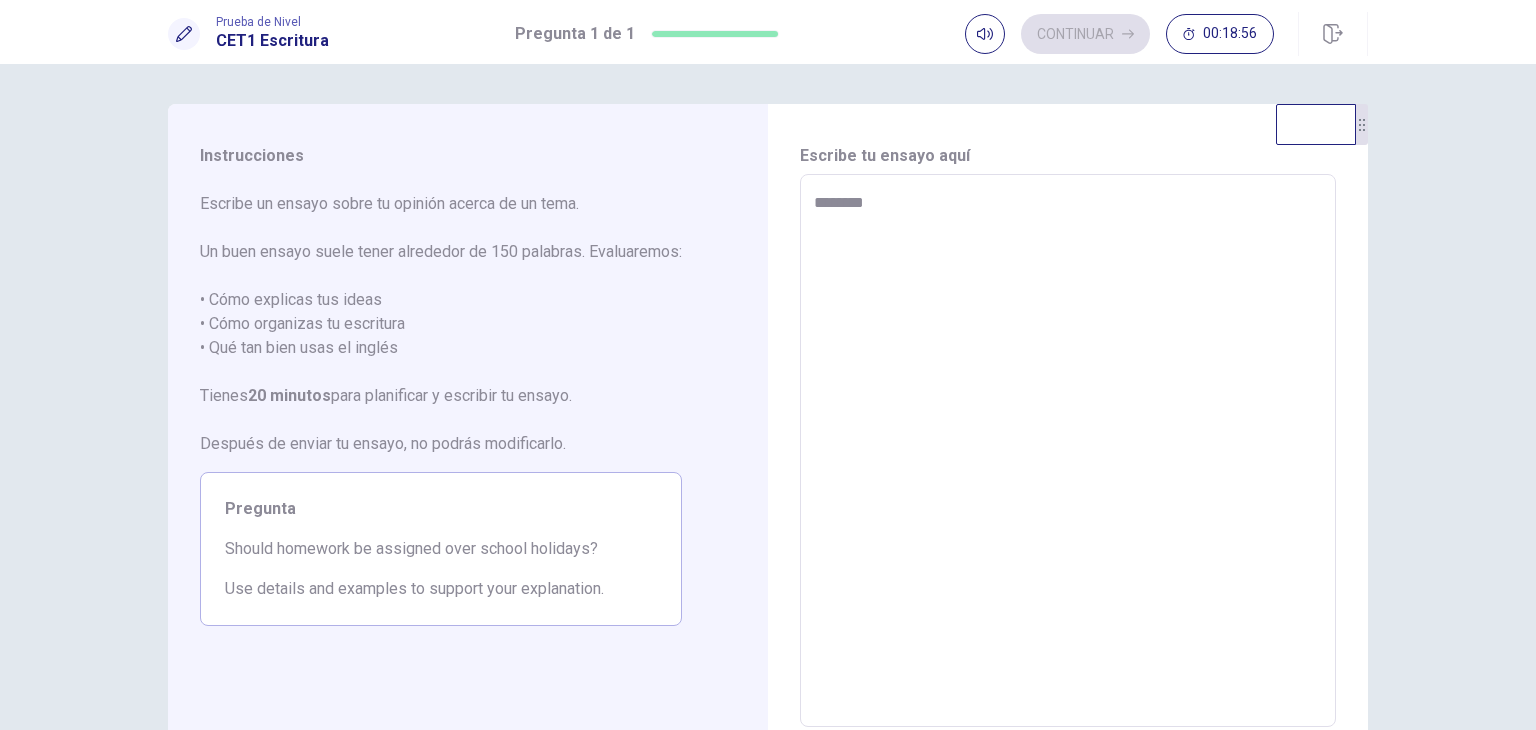 type on "*" 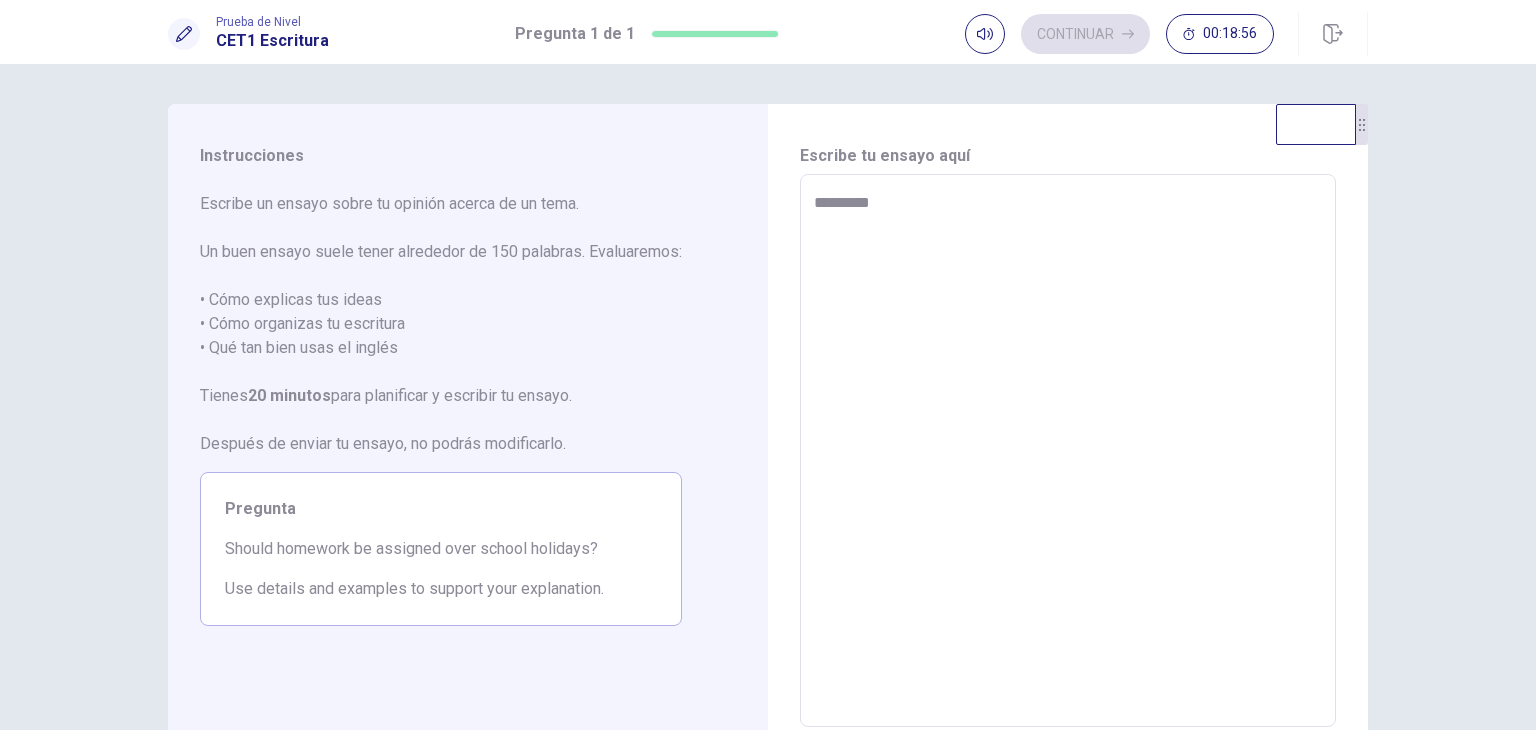 type on "*" 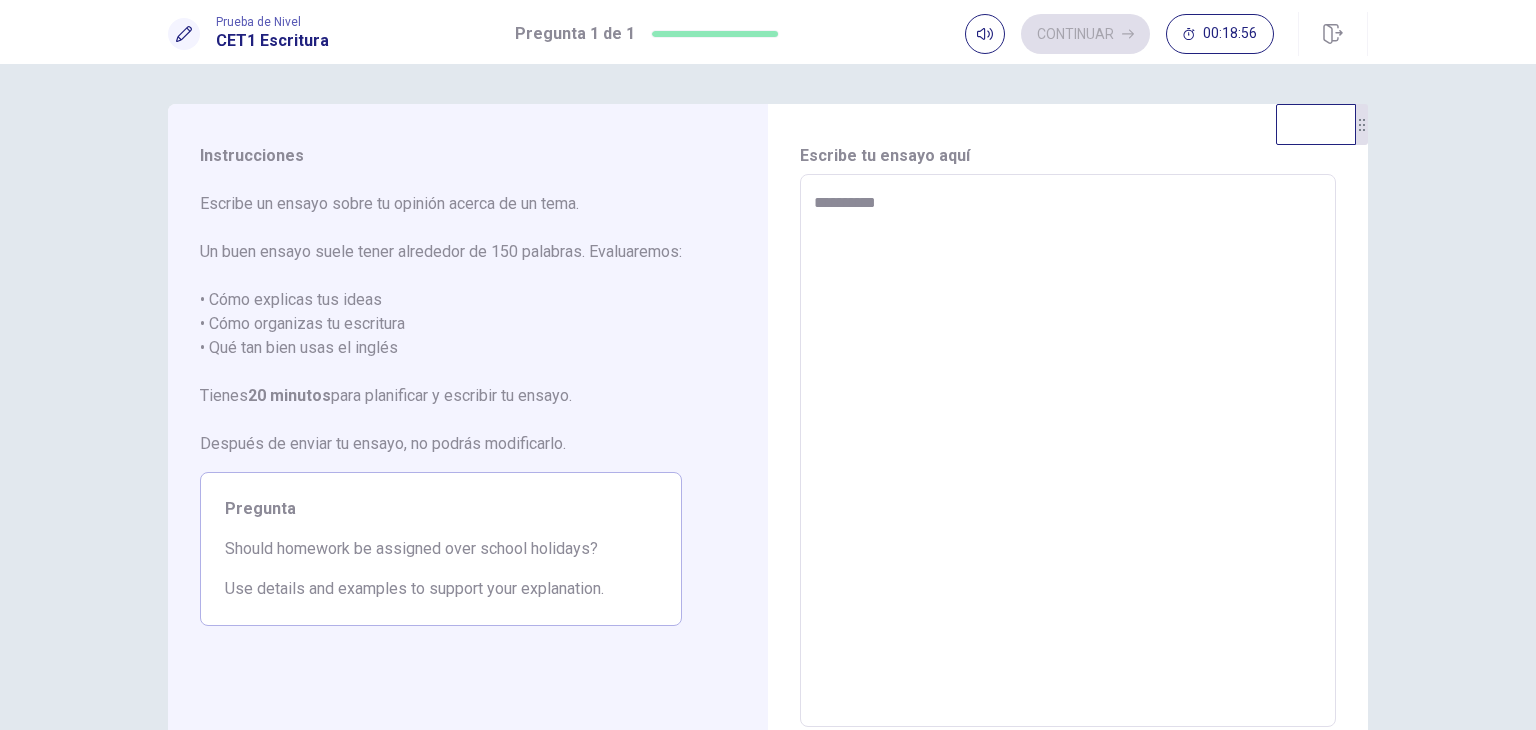 type on "*" 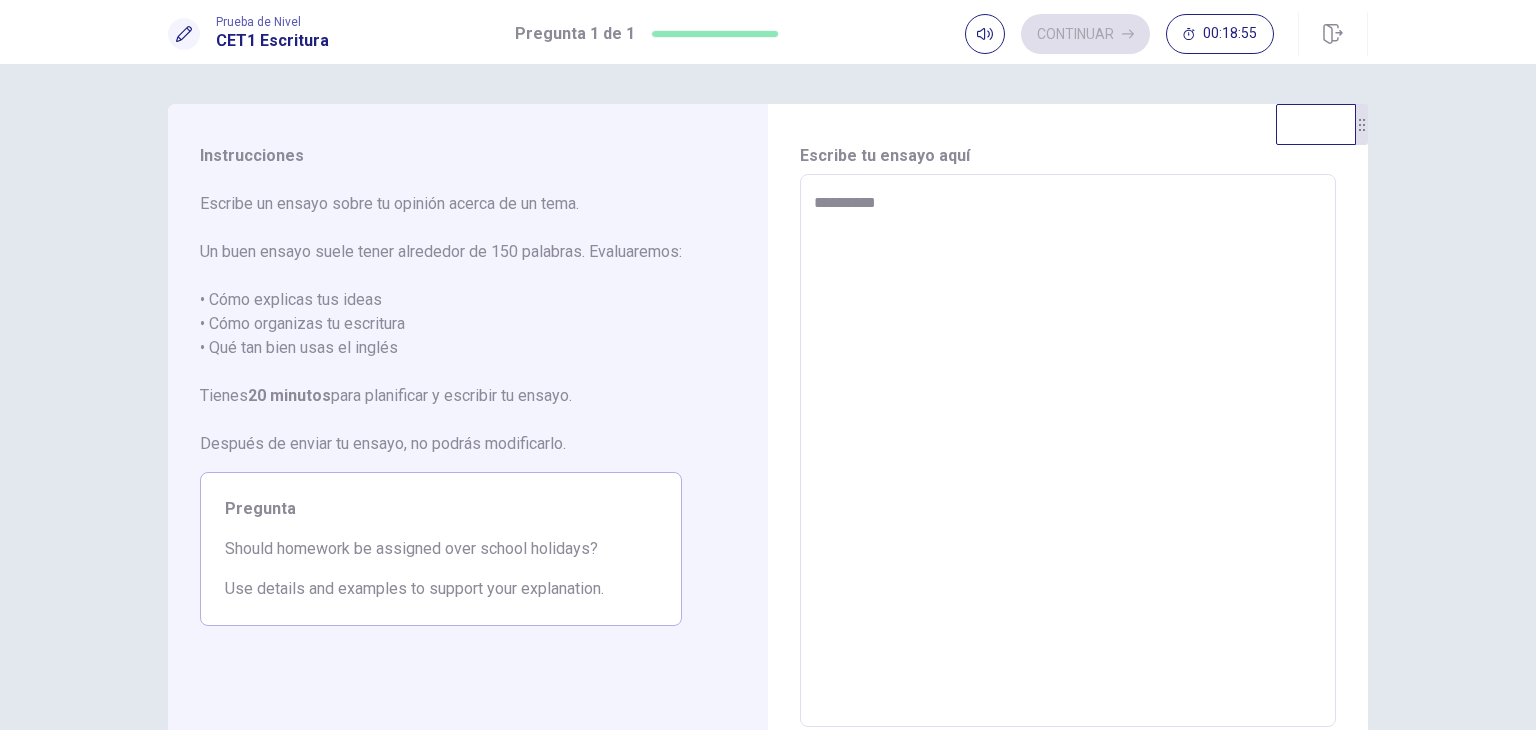 type on "**********" 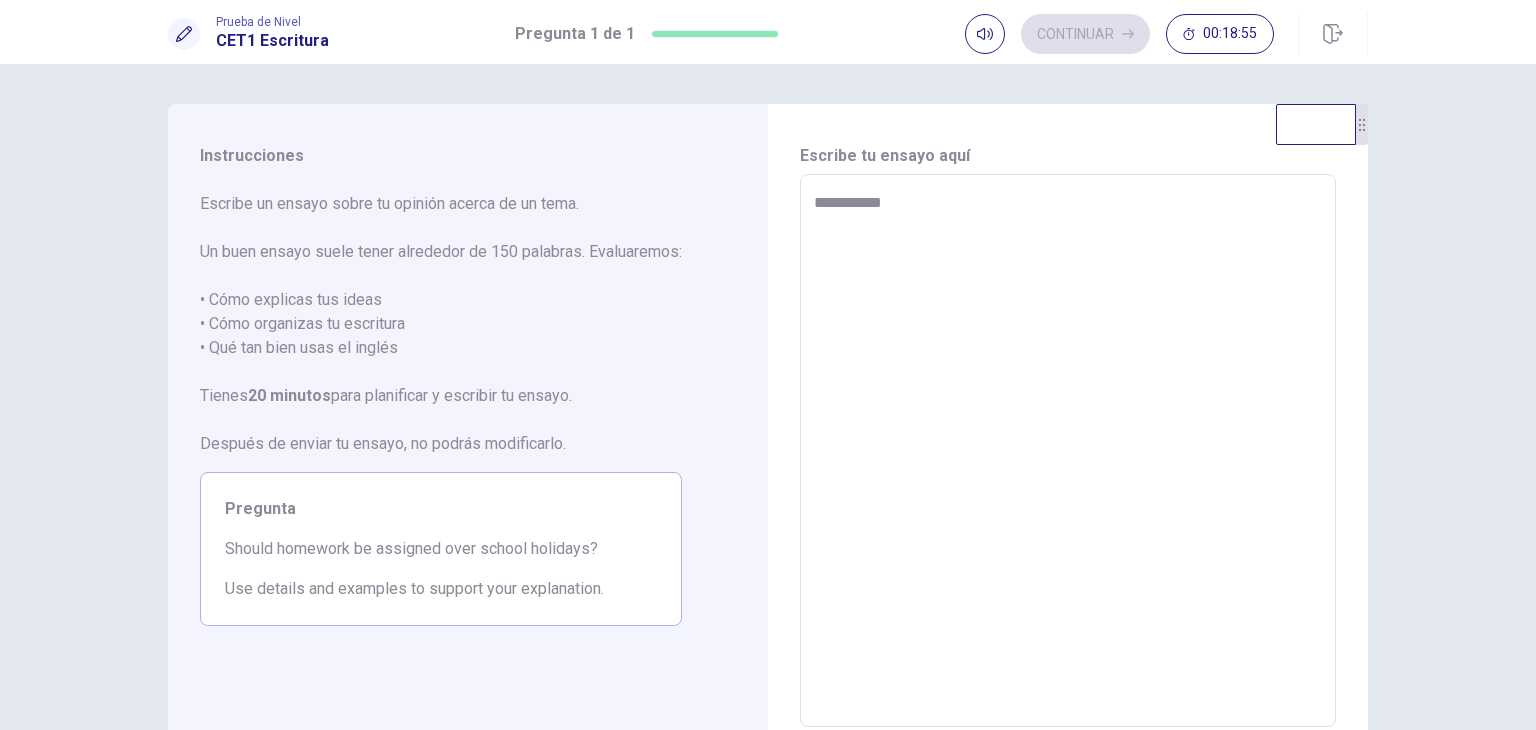 type on "*" 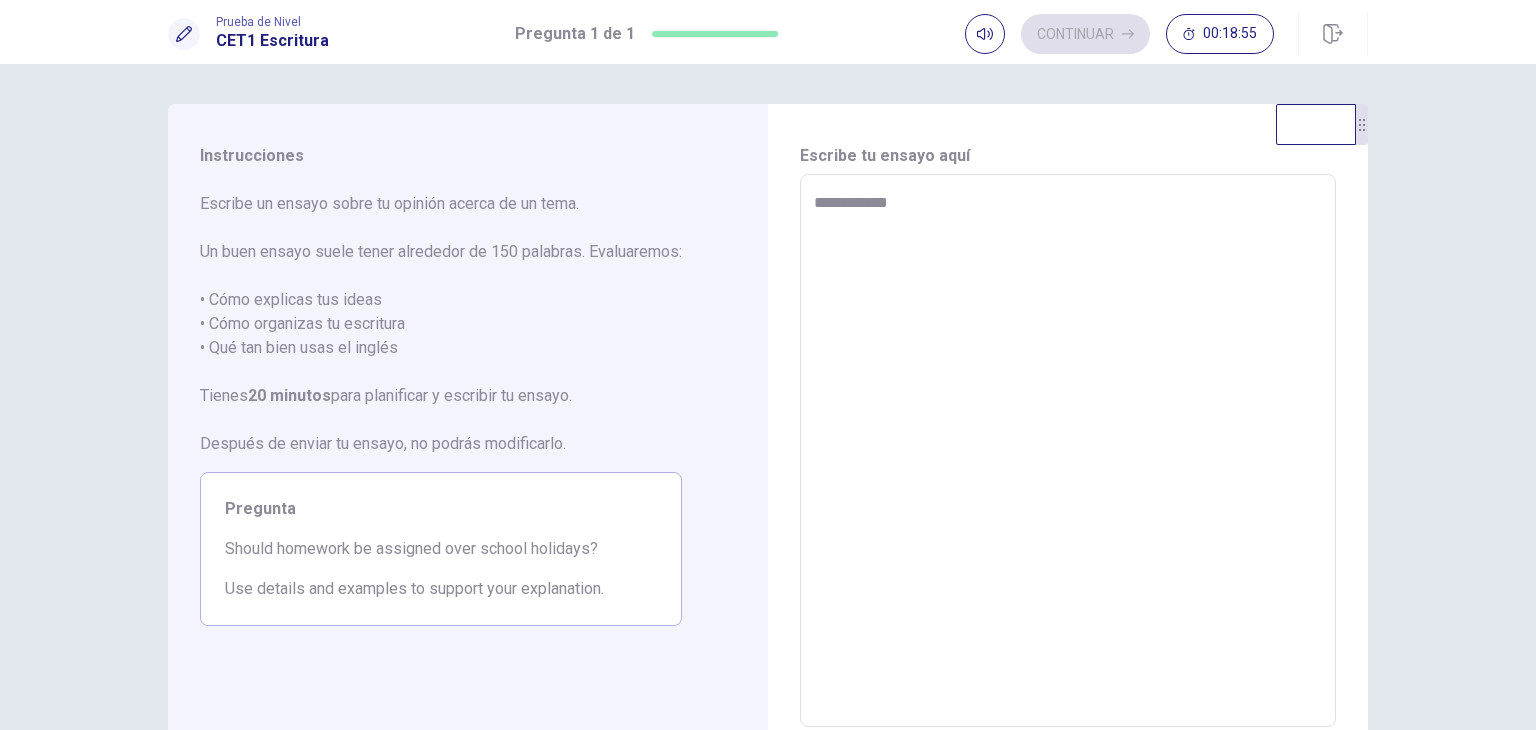 type on "*" 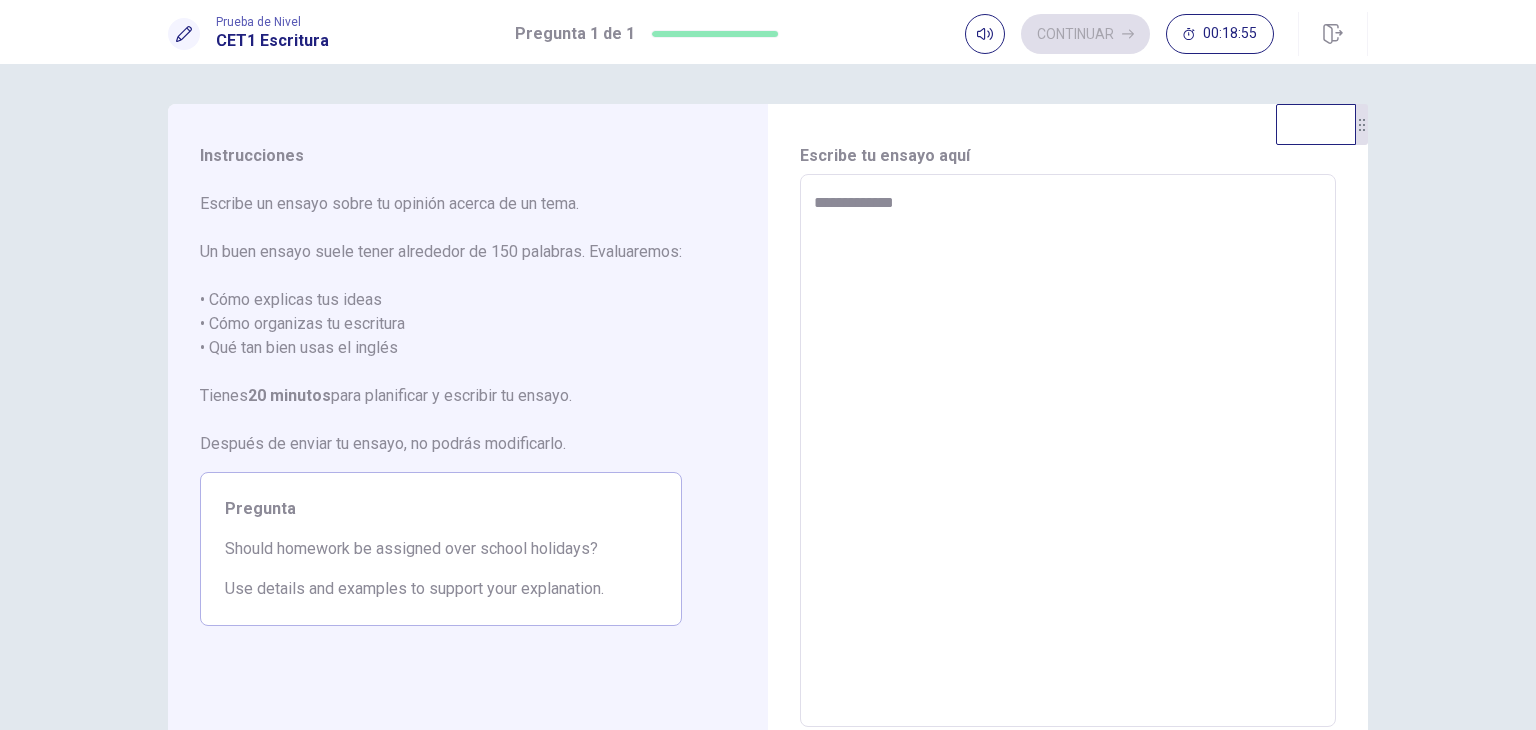 type on "*" 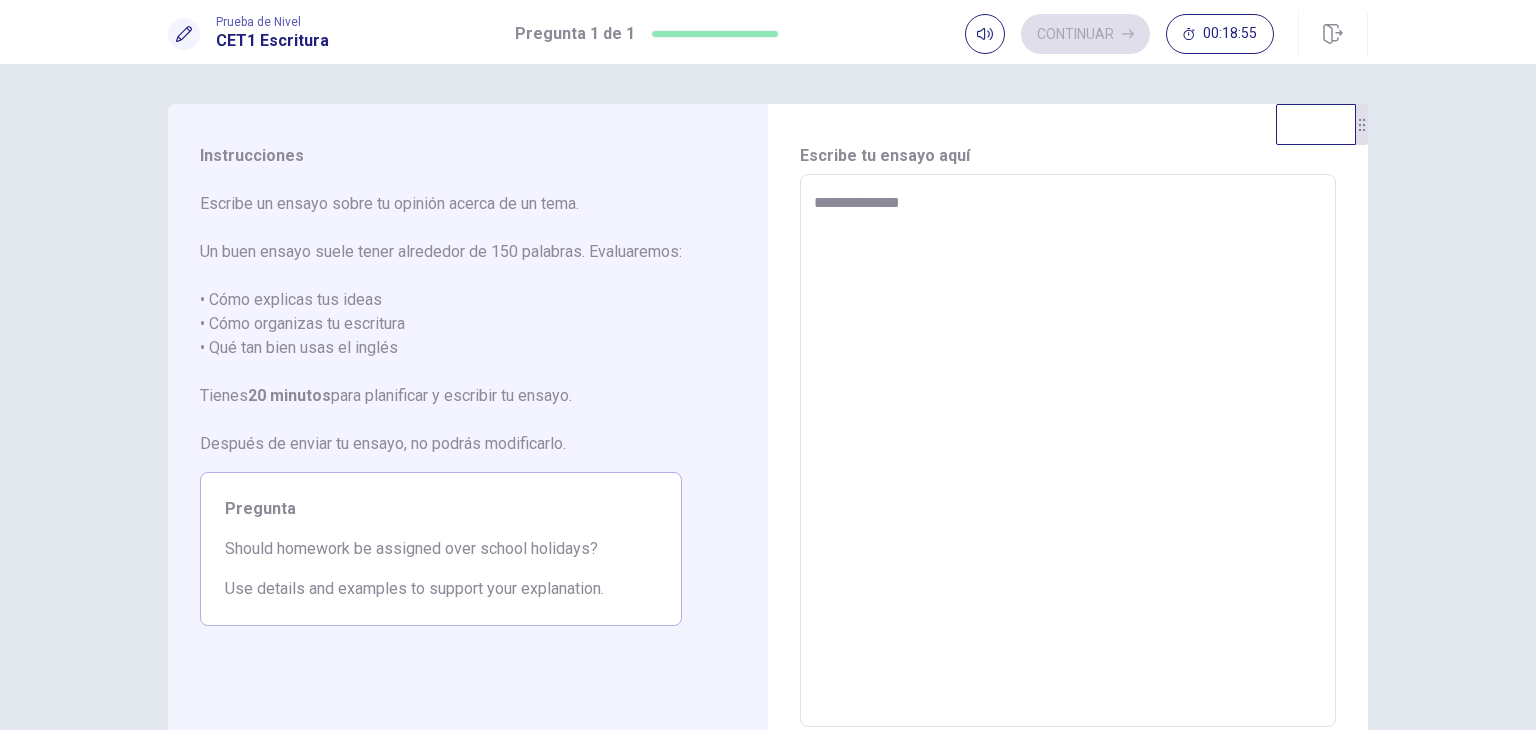 type on "*" 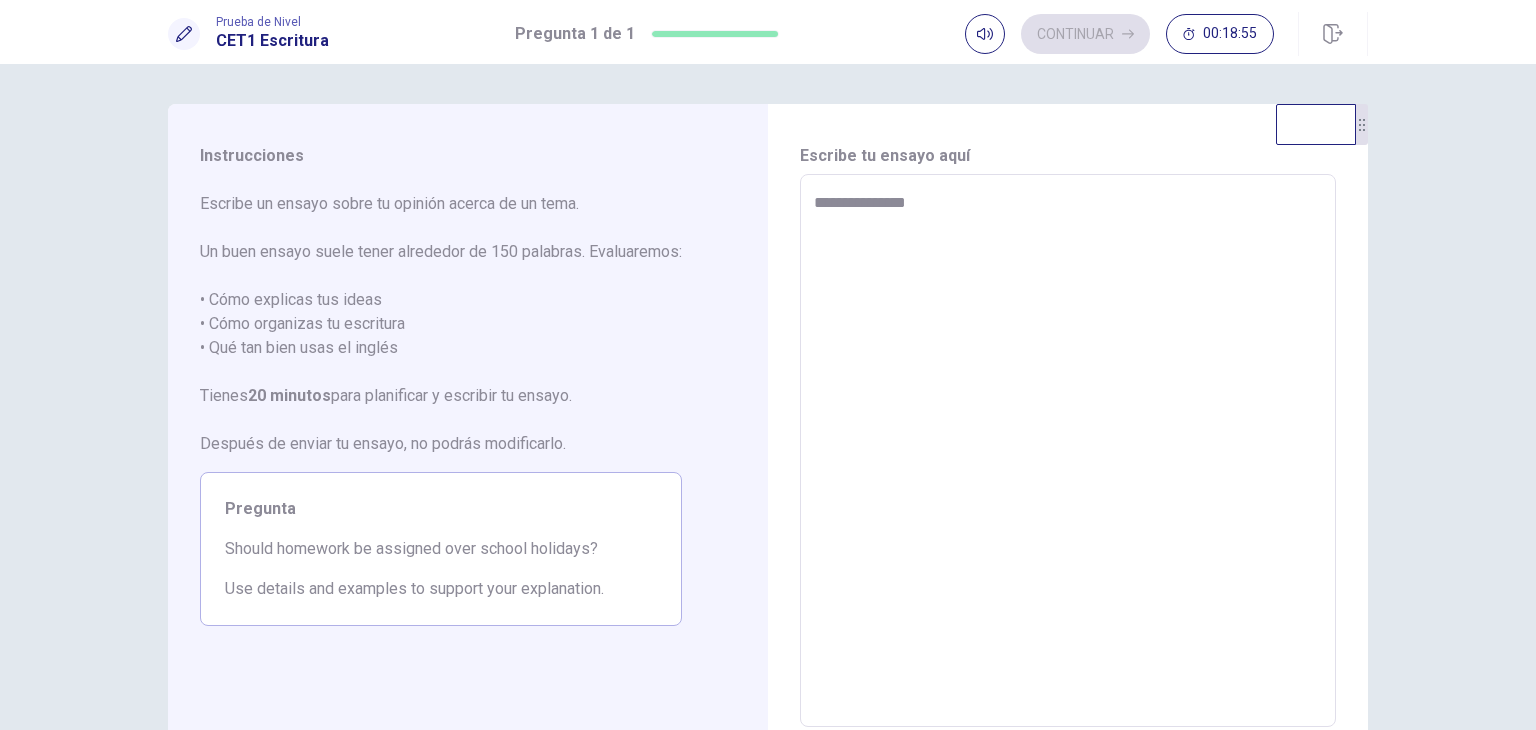 type on "*" 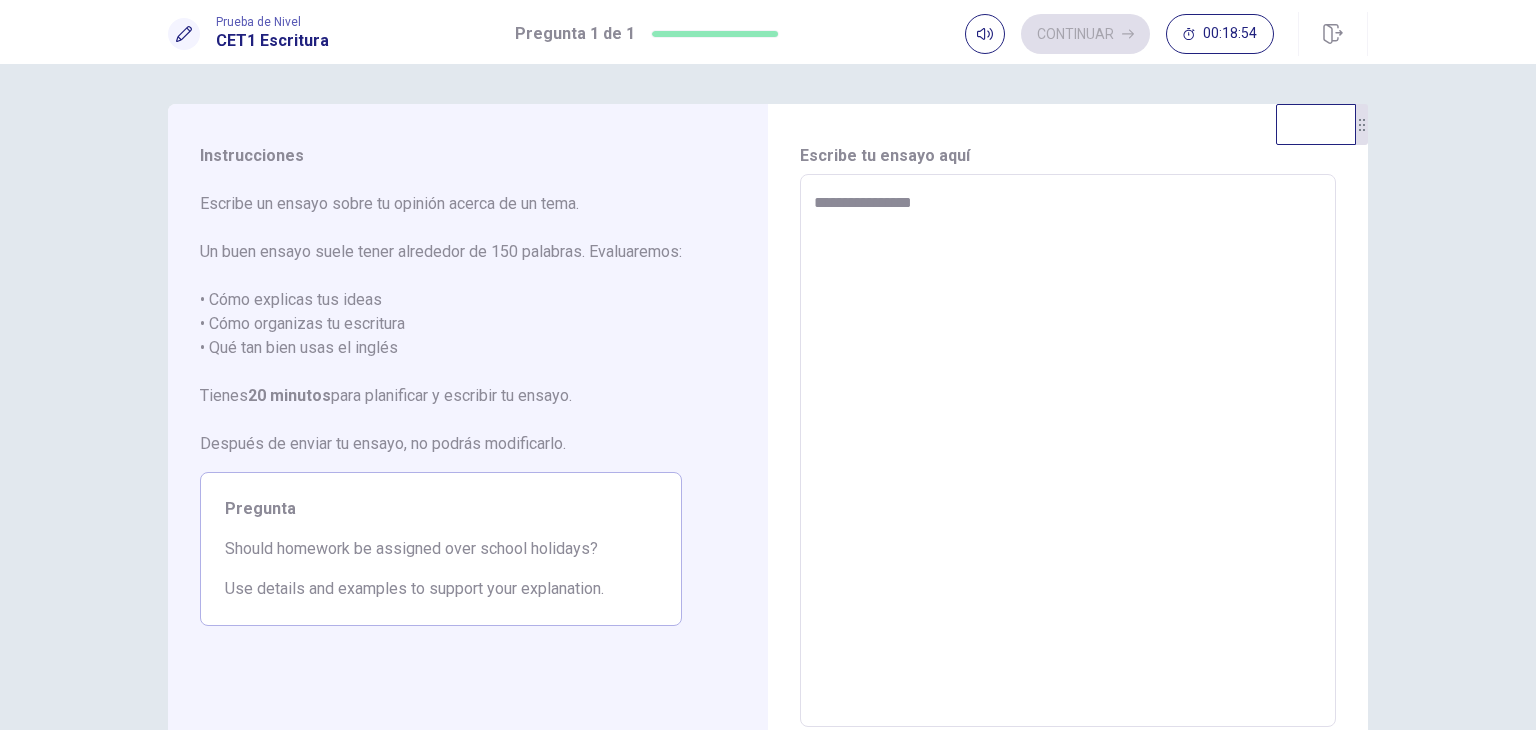 type on "*" 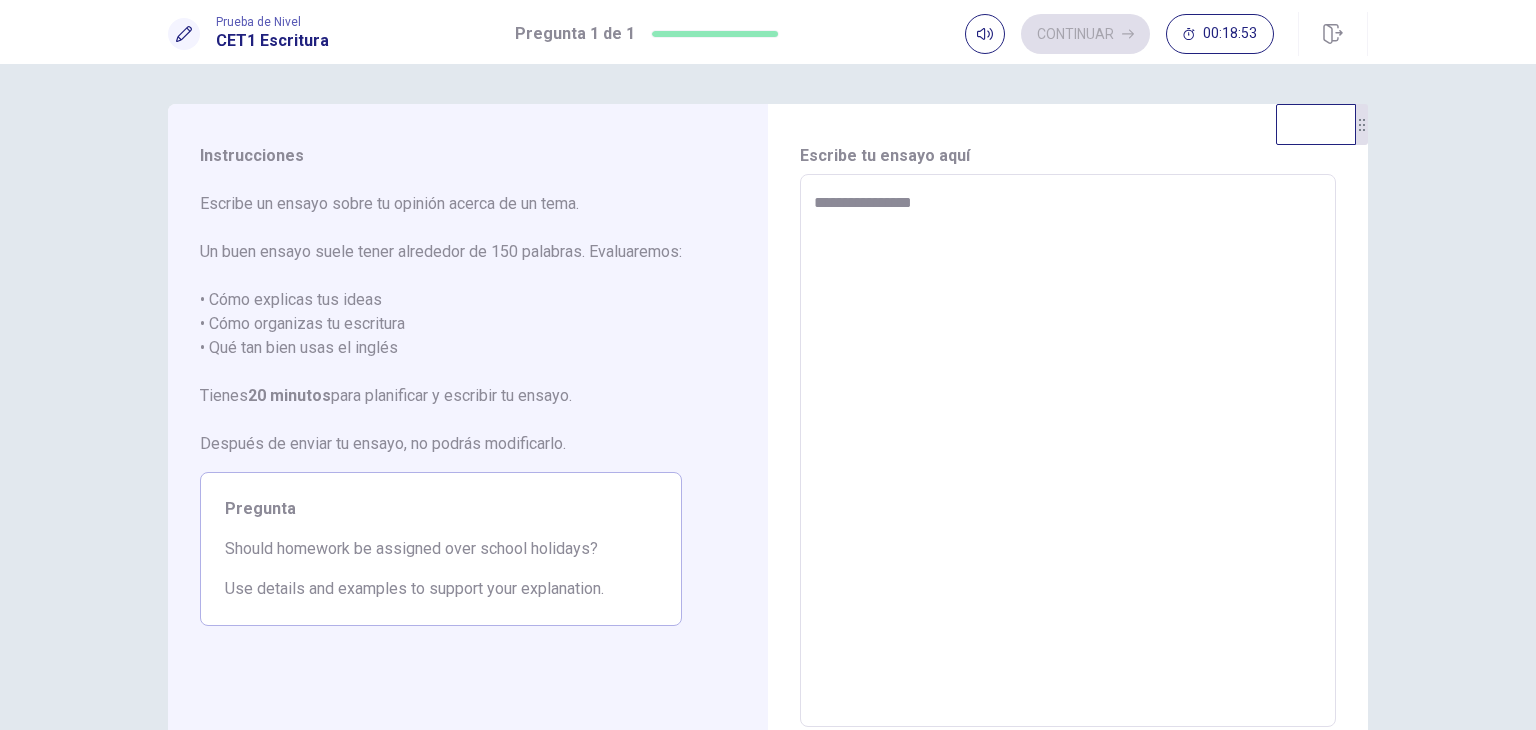 type on "**********" 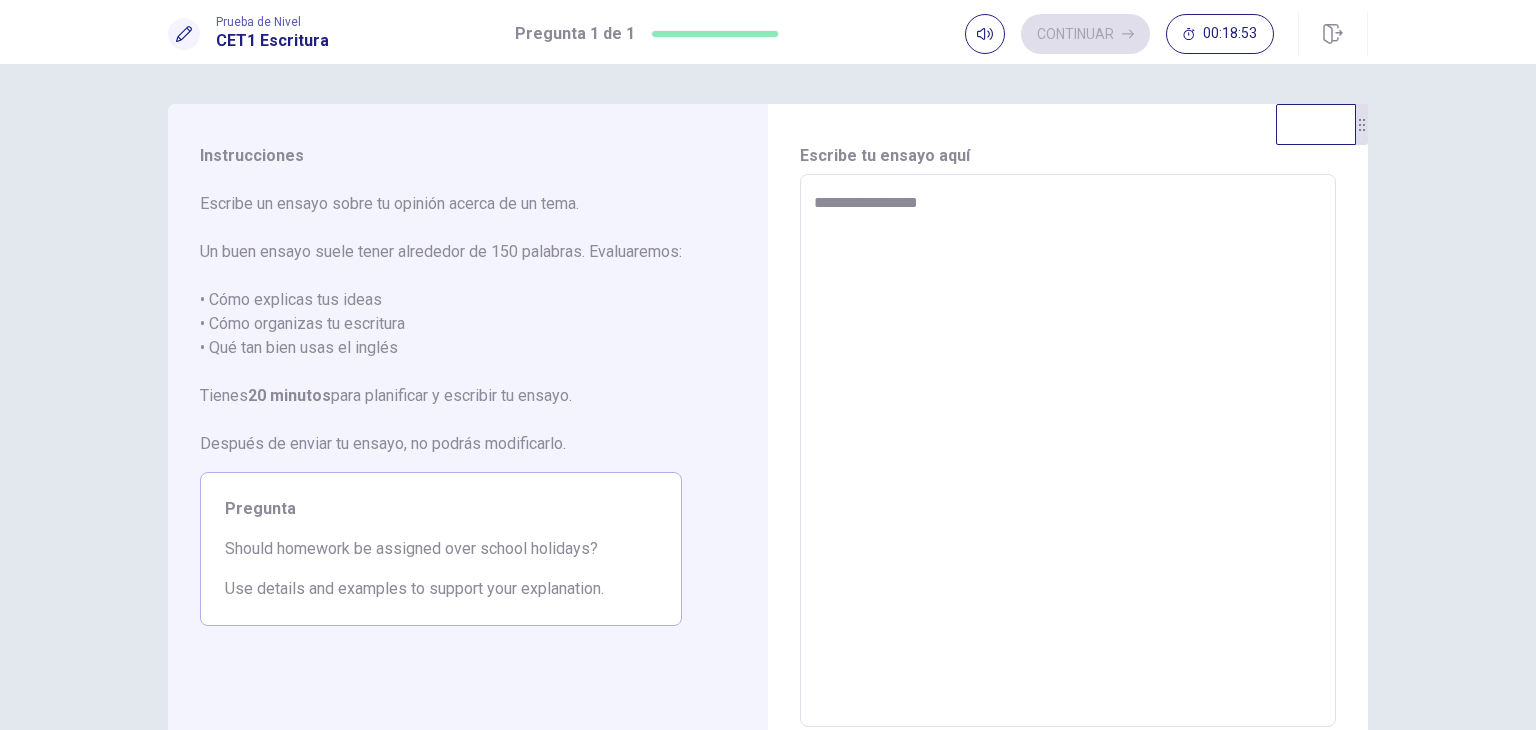 type on "*" 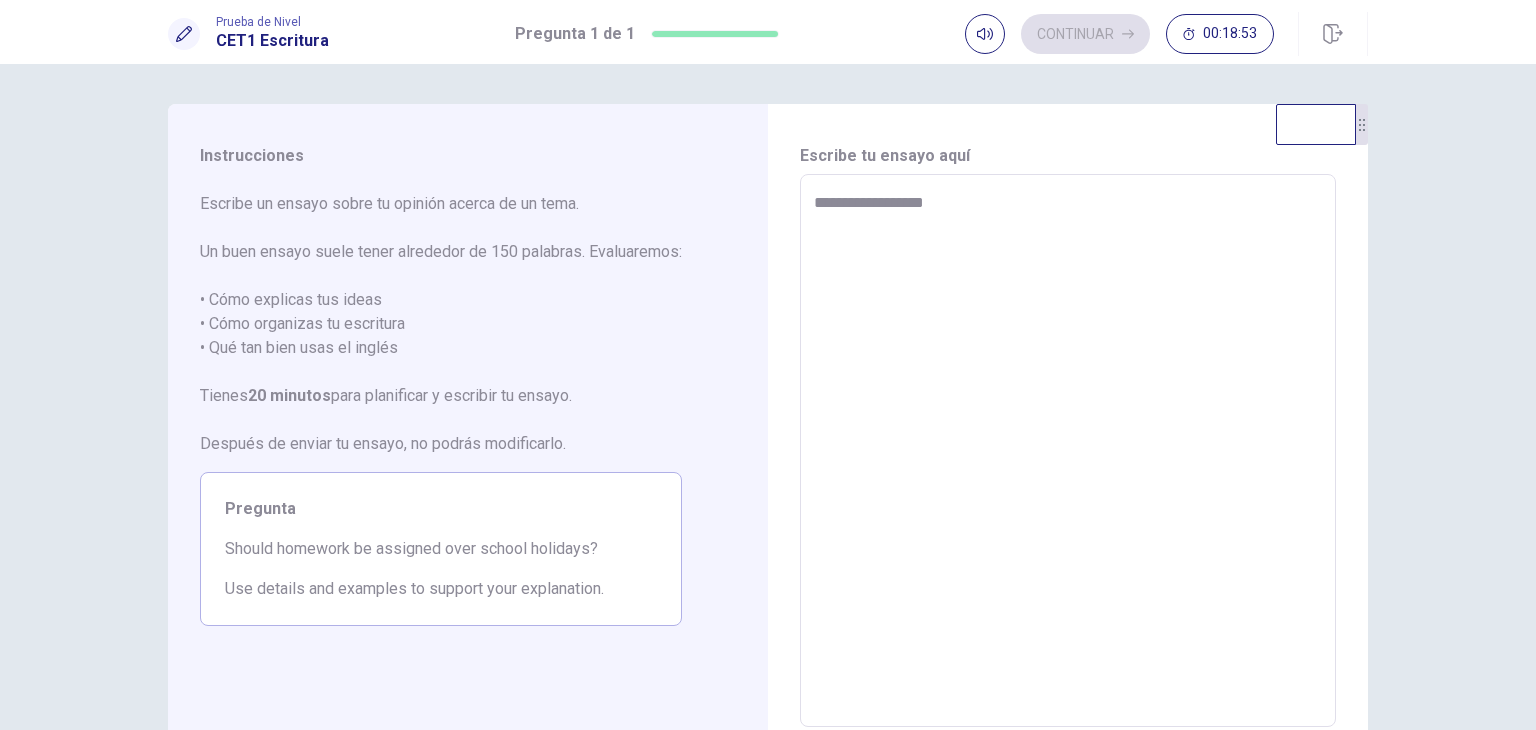 type on "*" 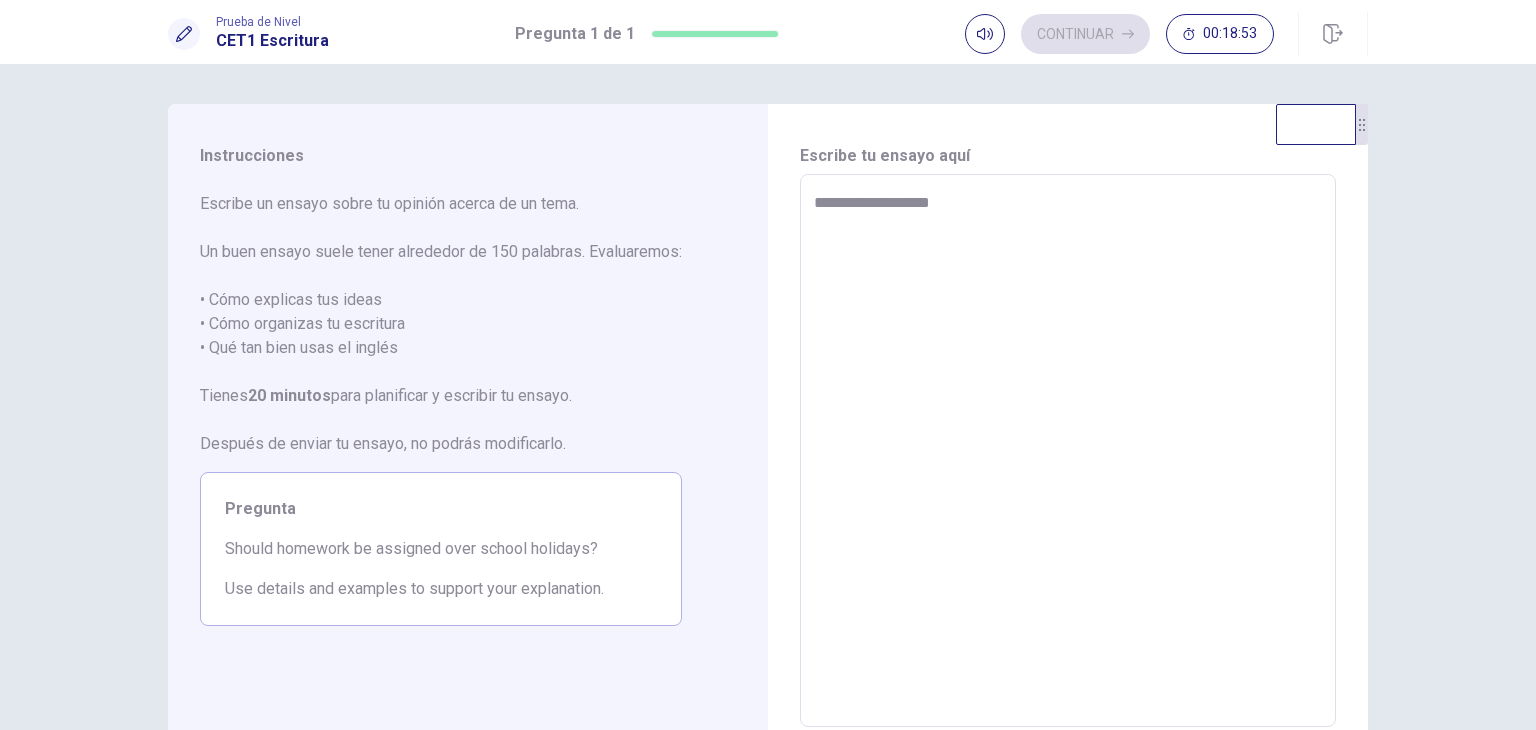 type on "*" 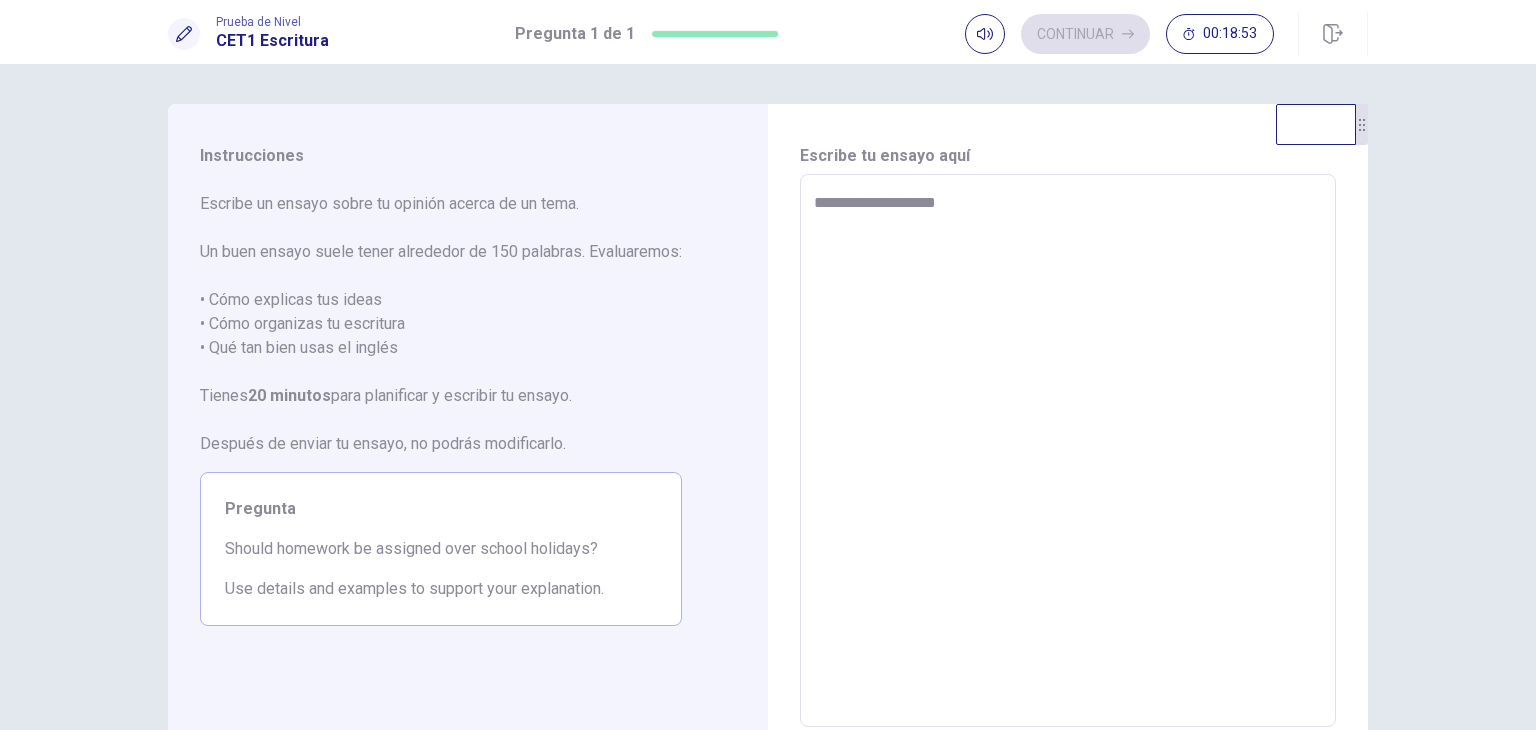 type on "*" 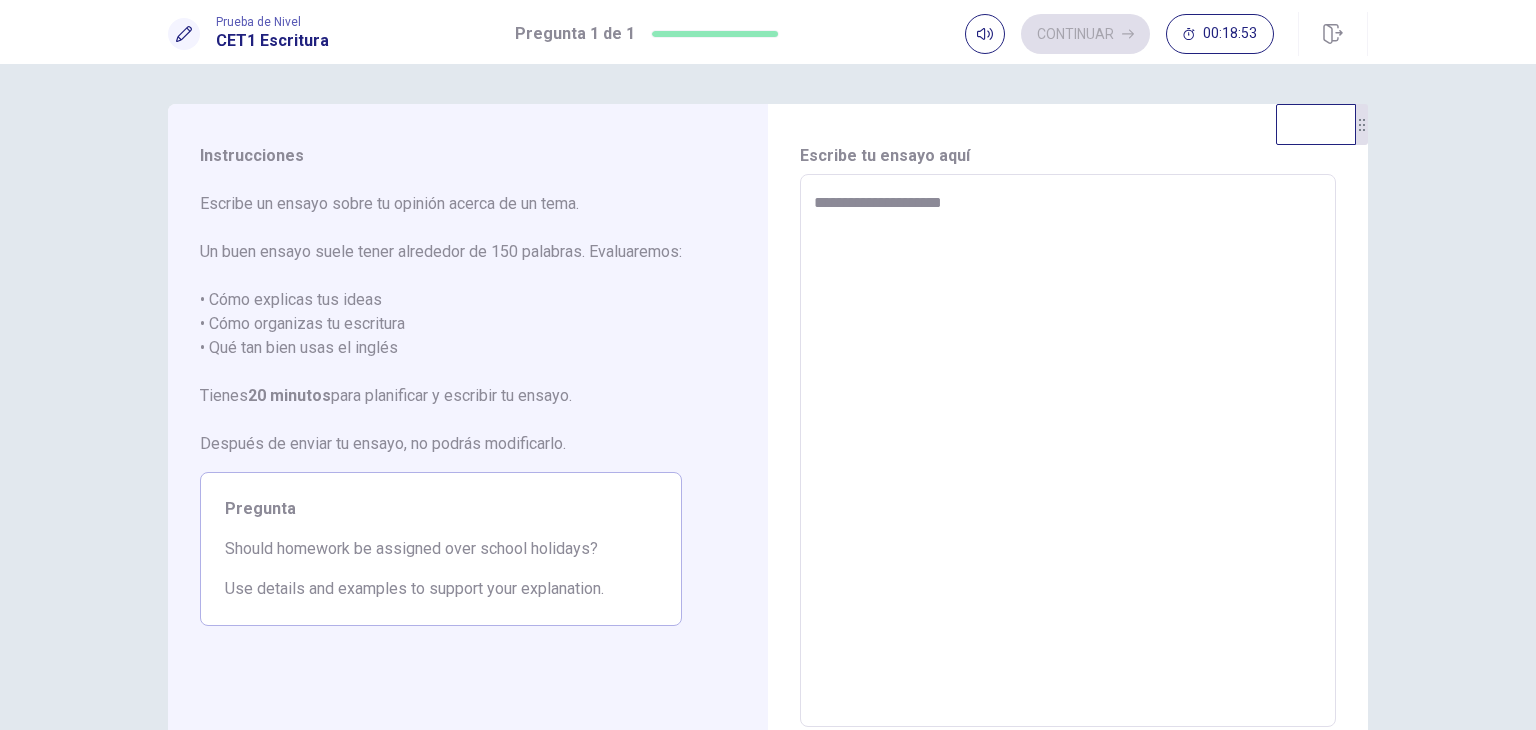 type on "*" 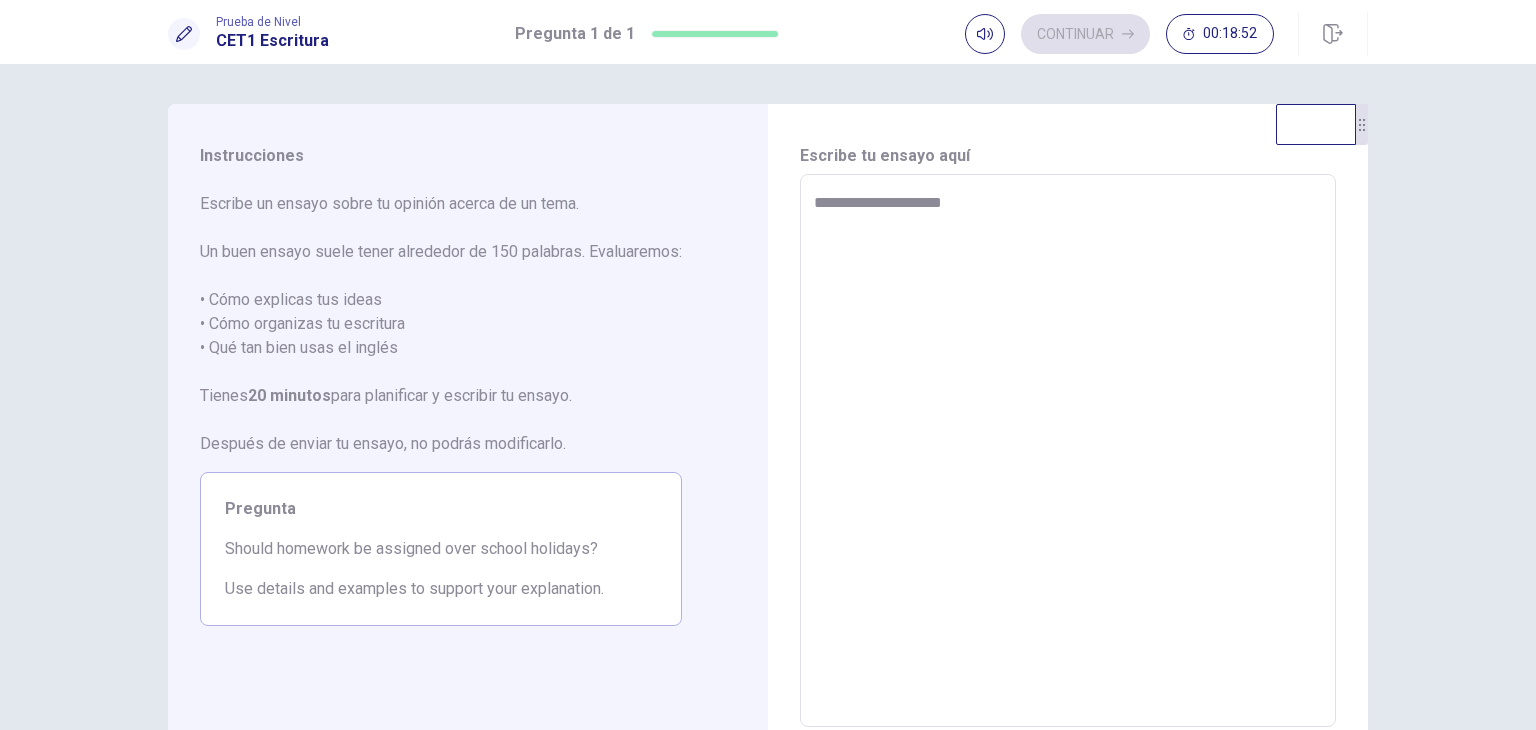 type on "**********" 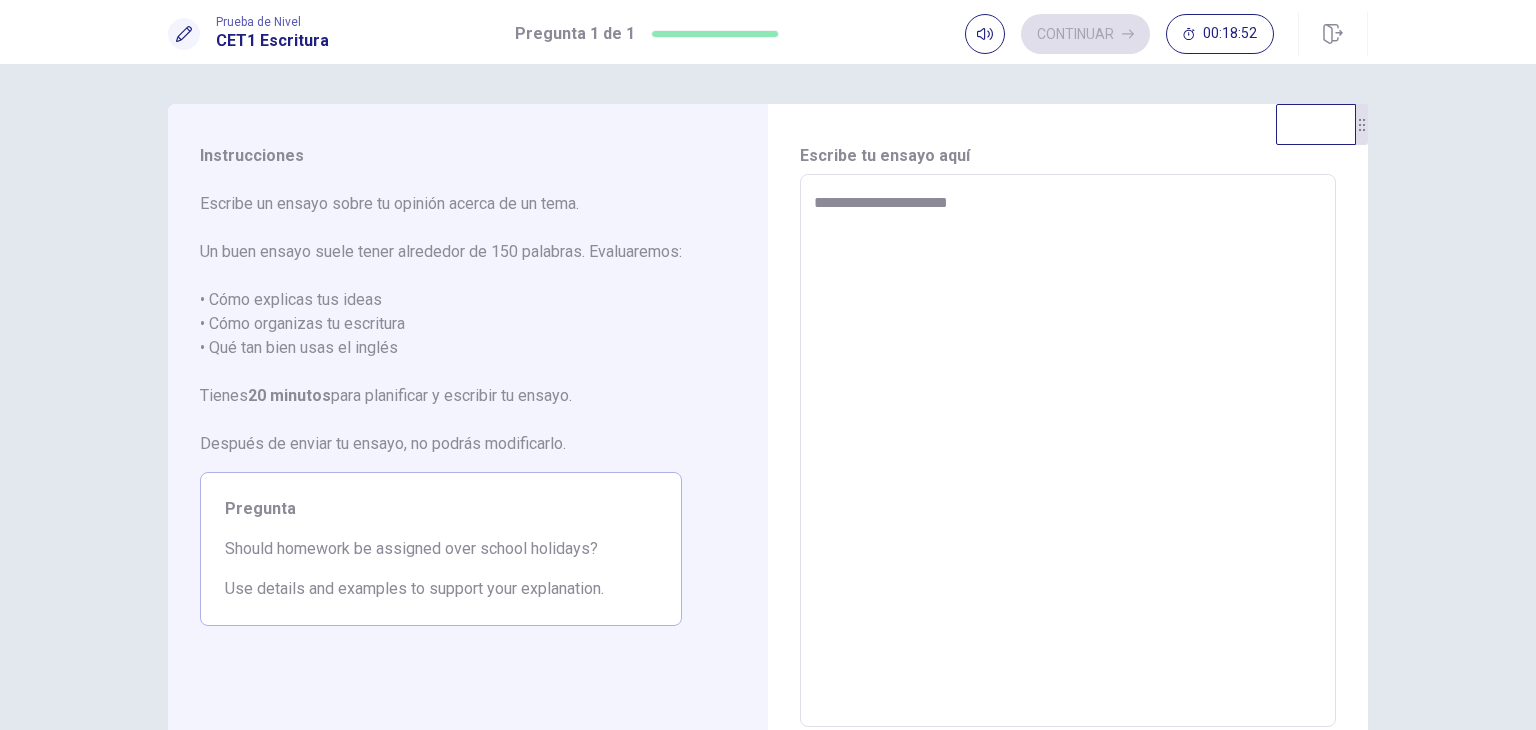 type on "*" 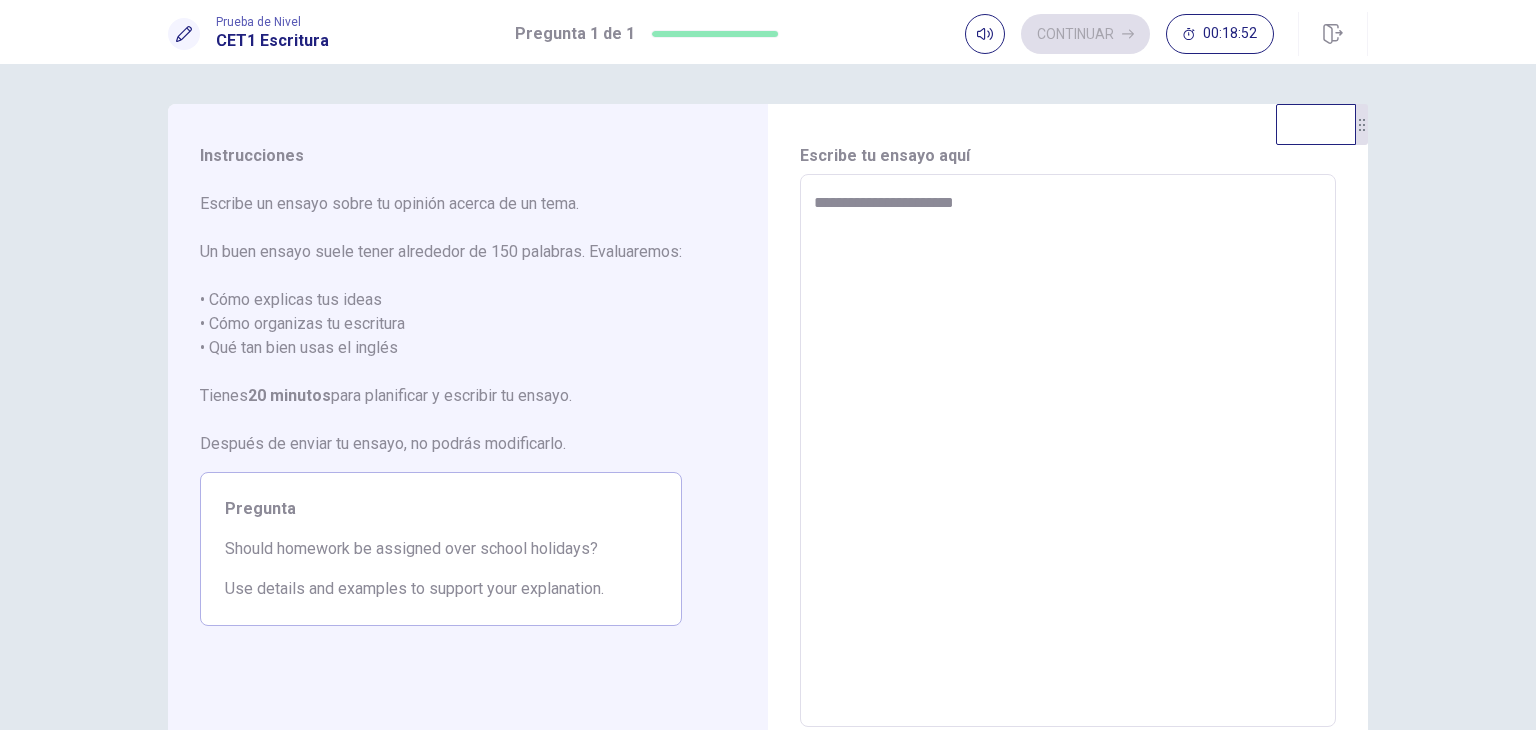 type on "*" 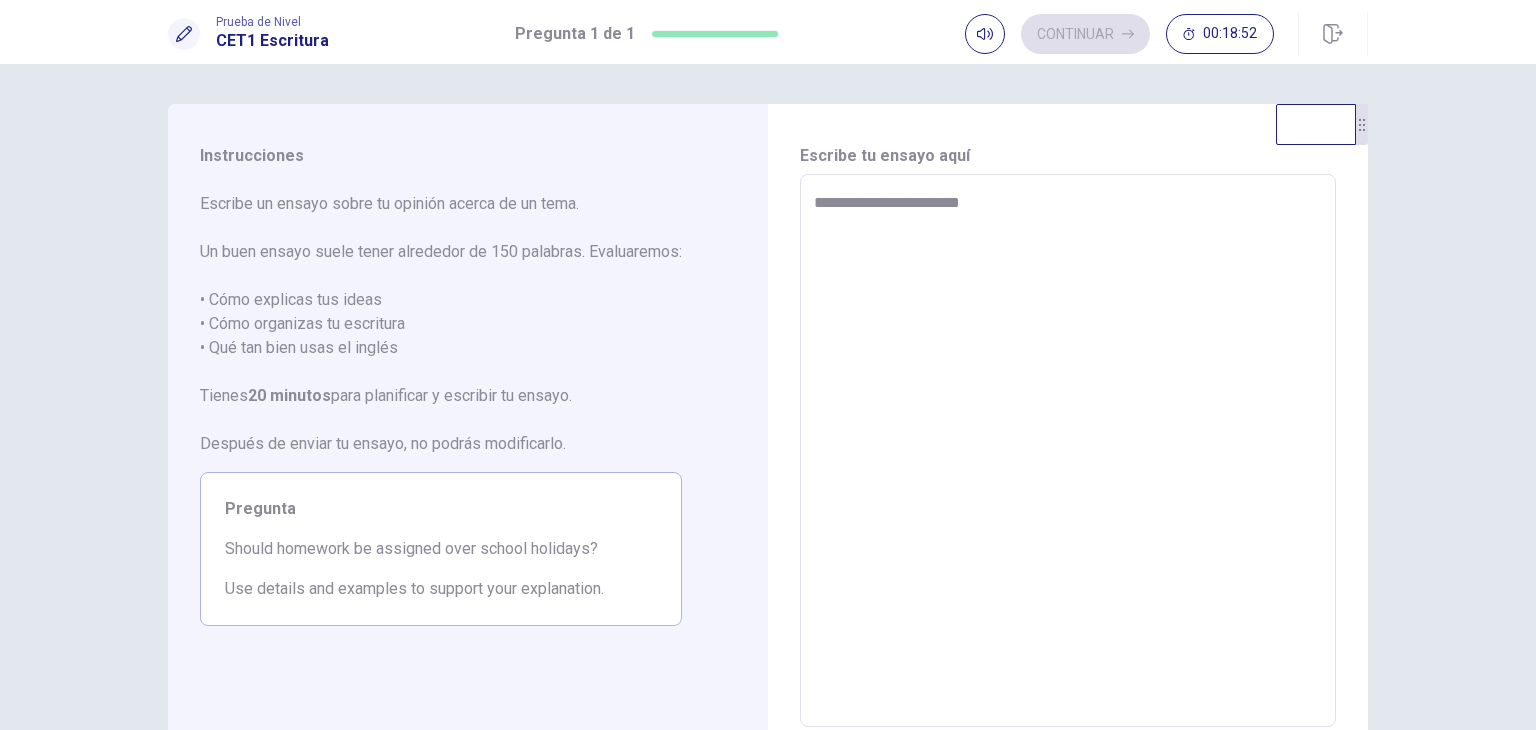 type on "*" 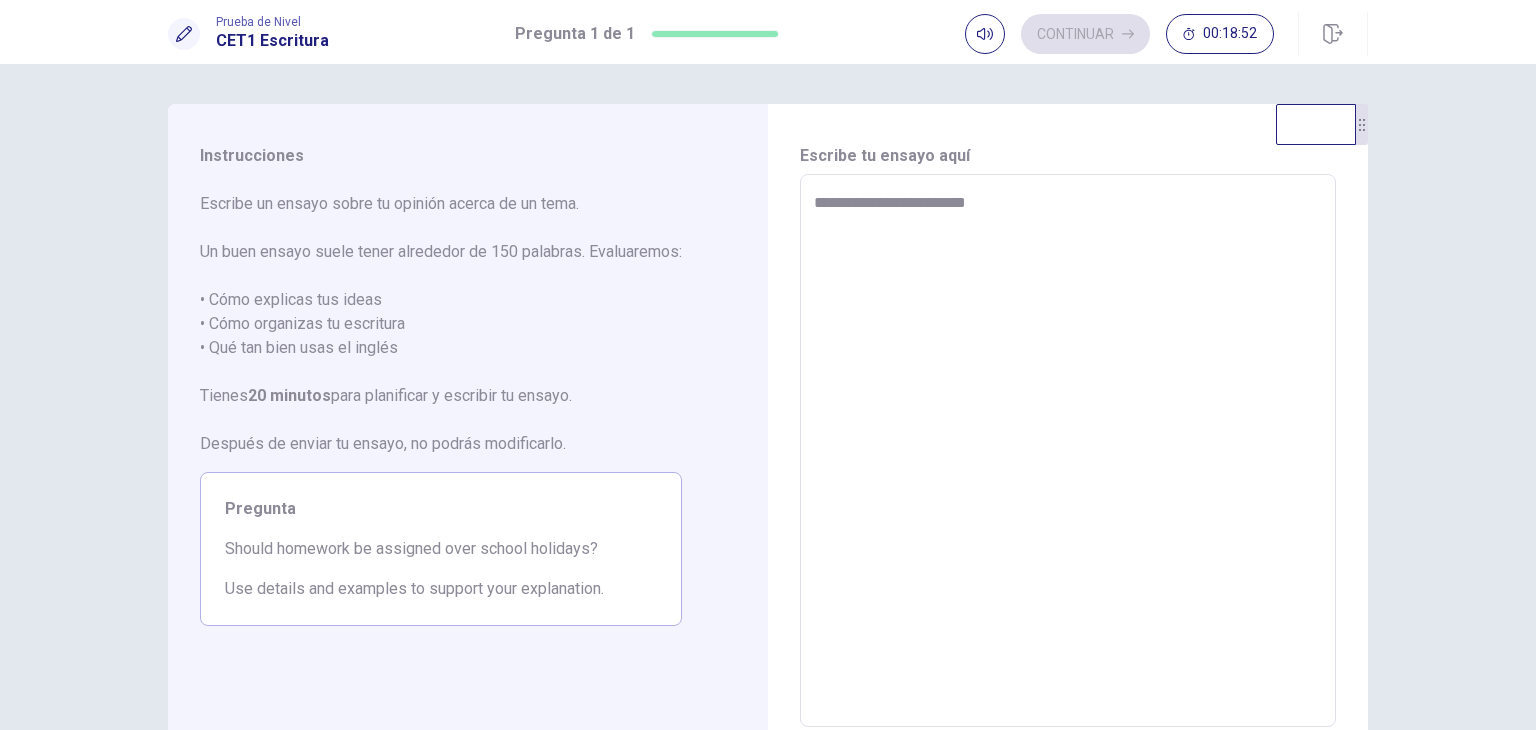 type on "*" 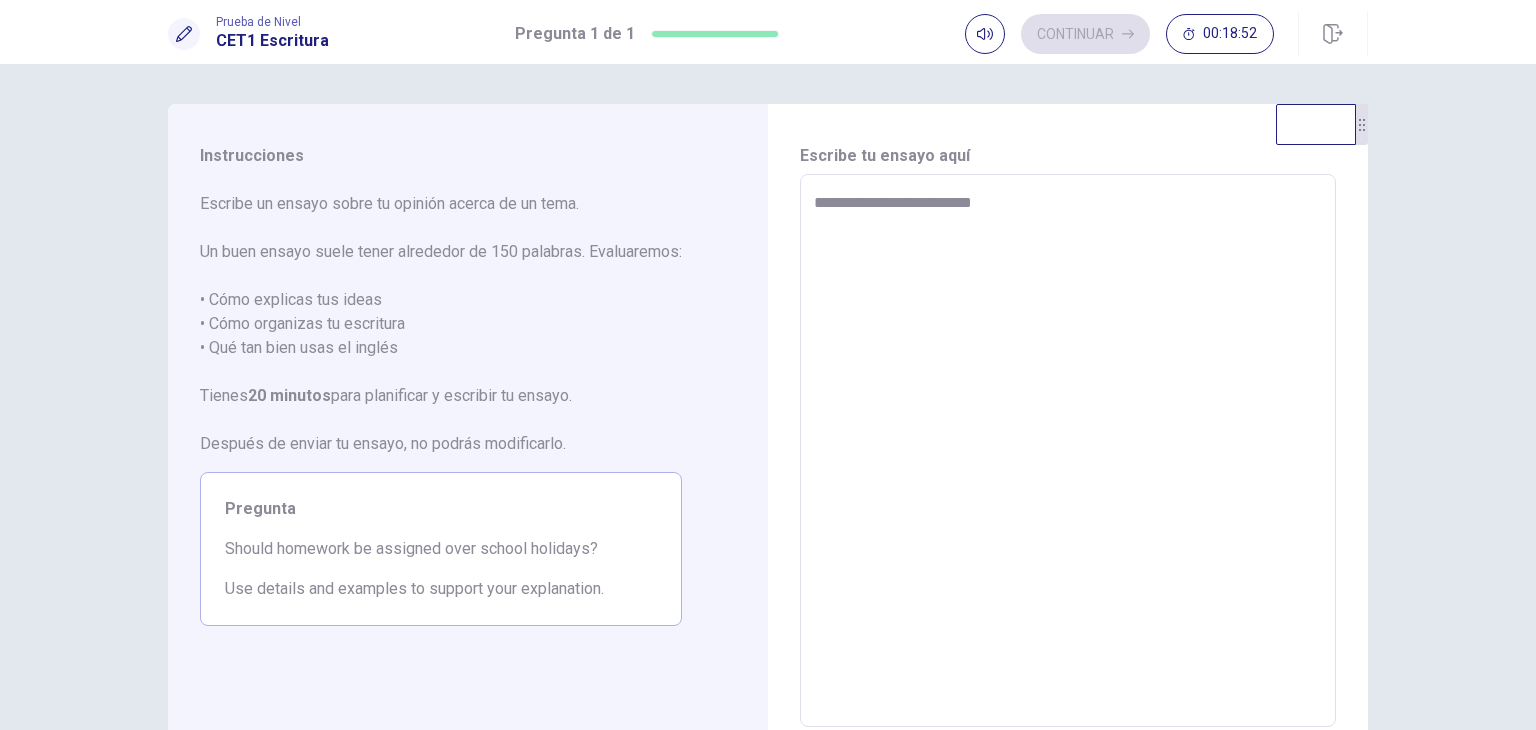 type on "*" 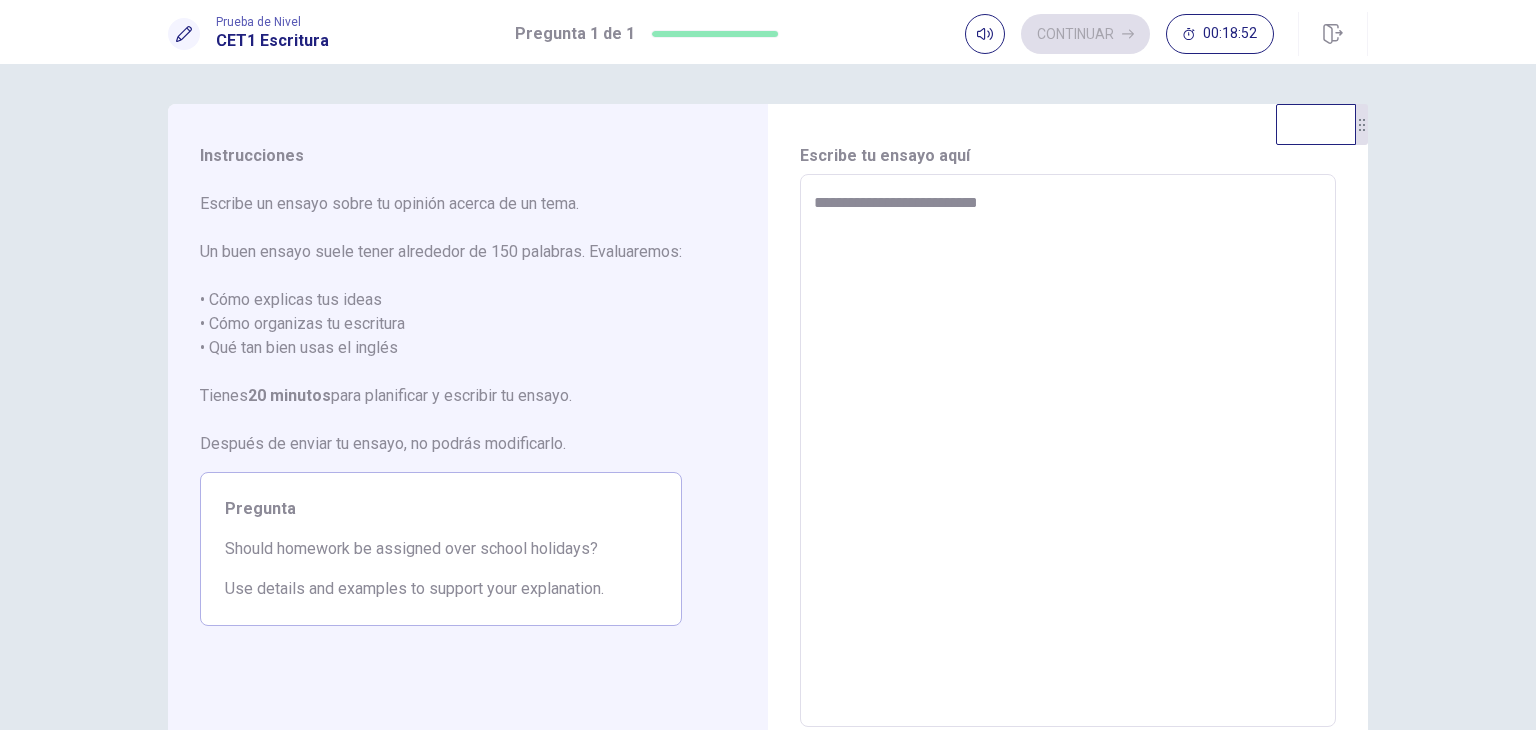 type on "*" 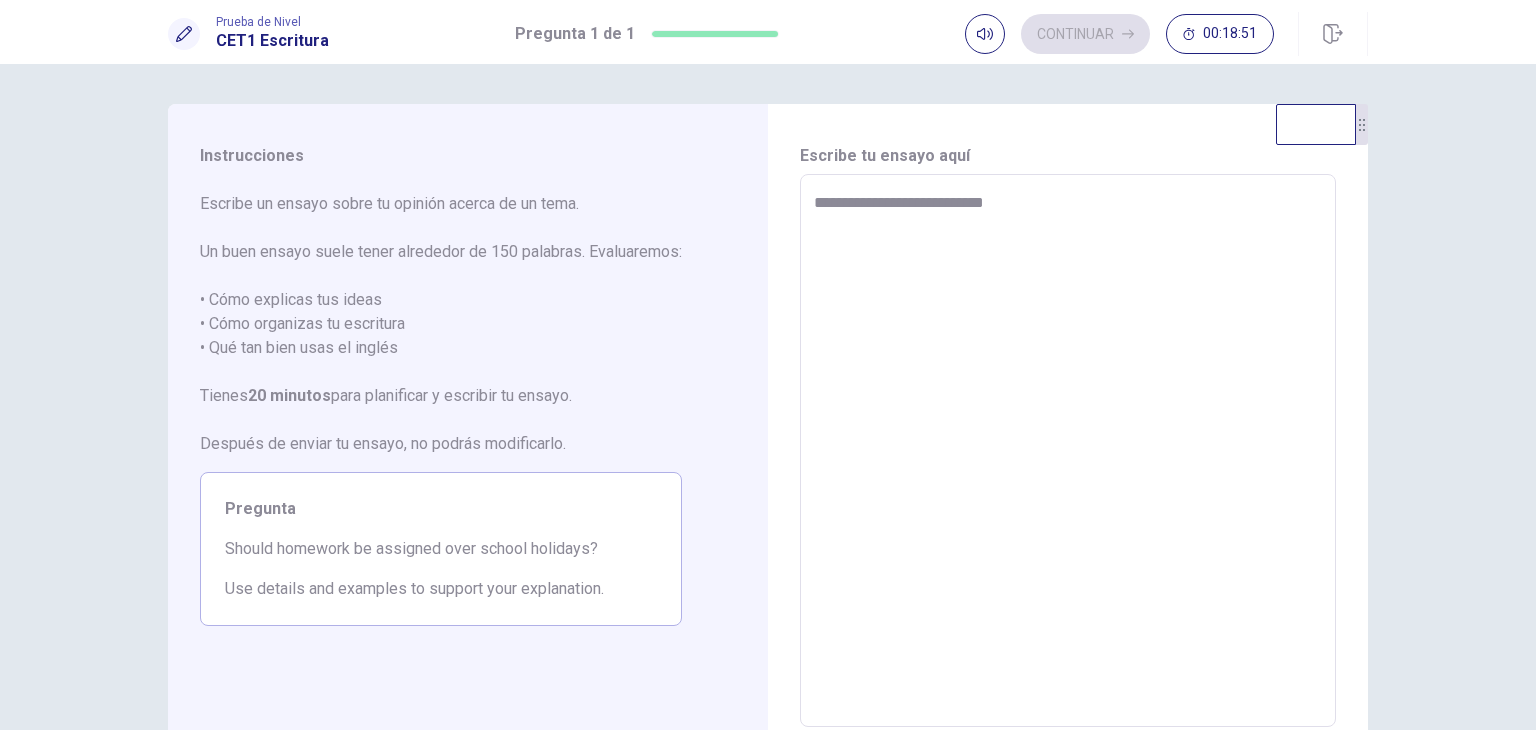 type on "*" 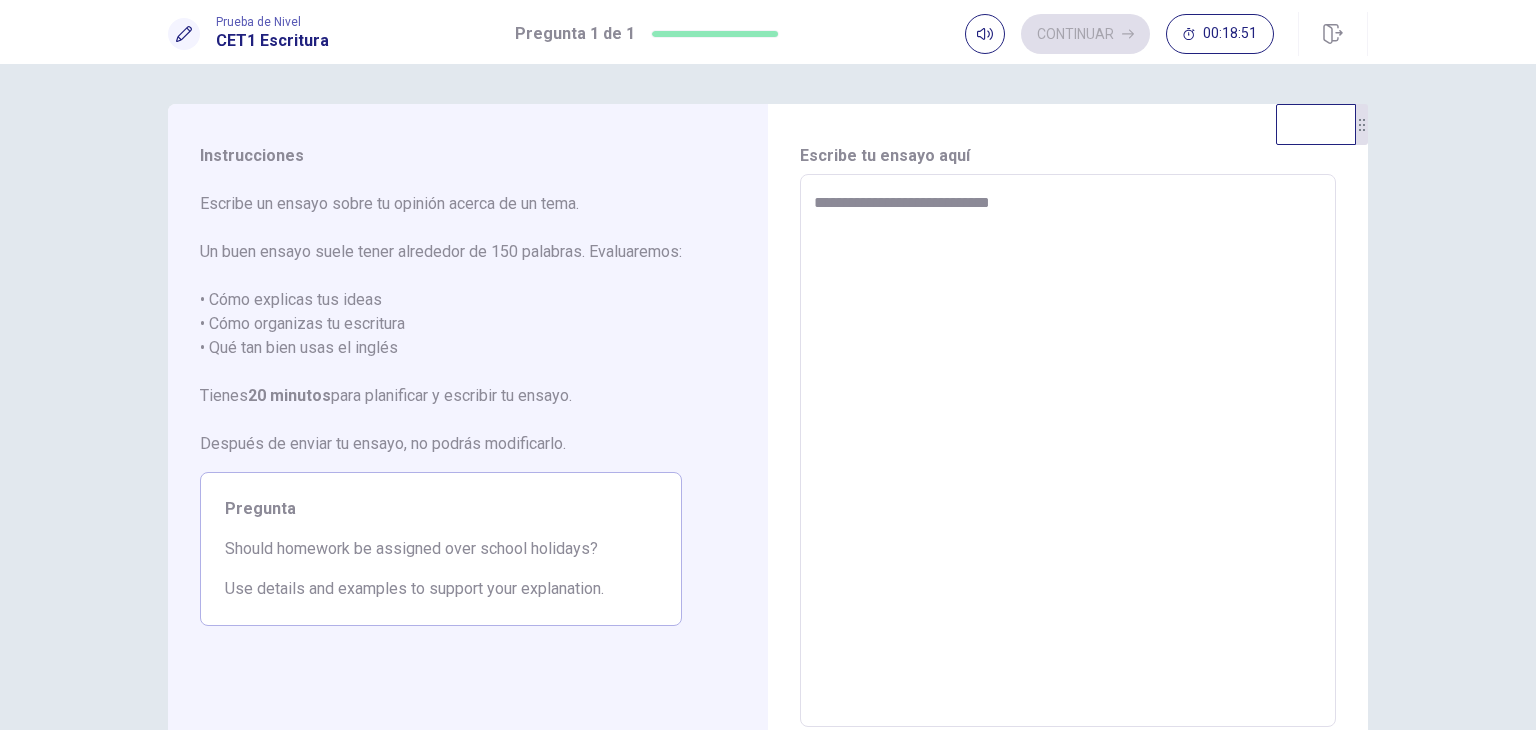 type on "*" 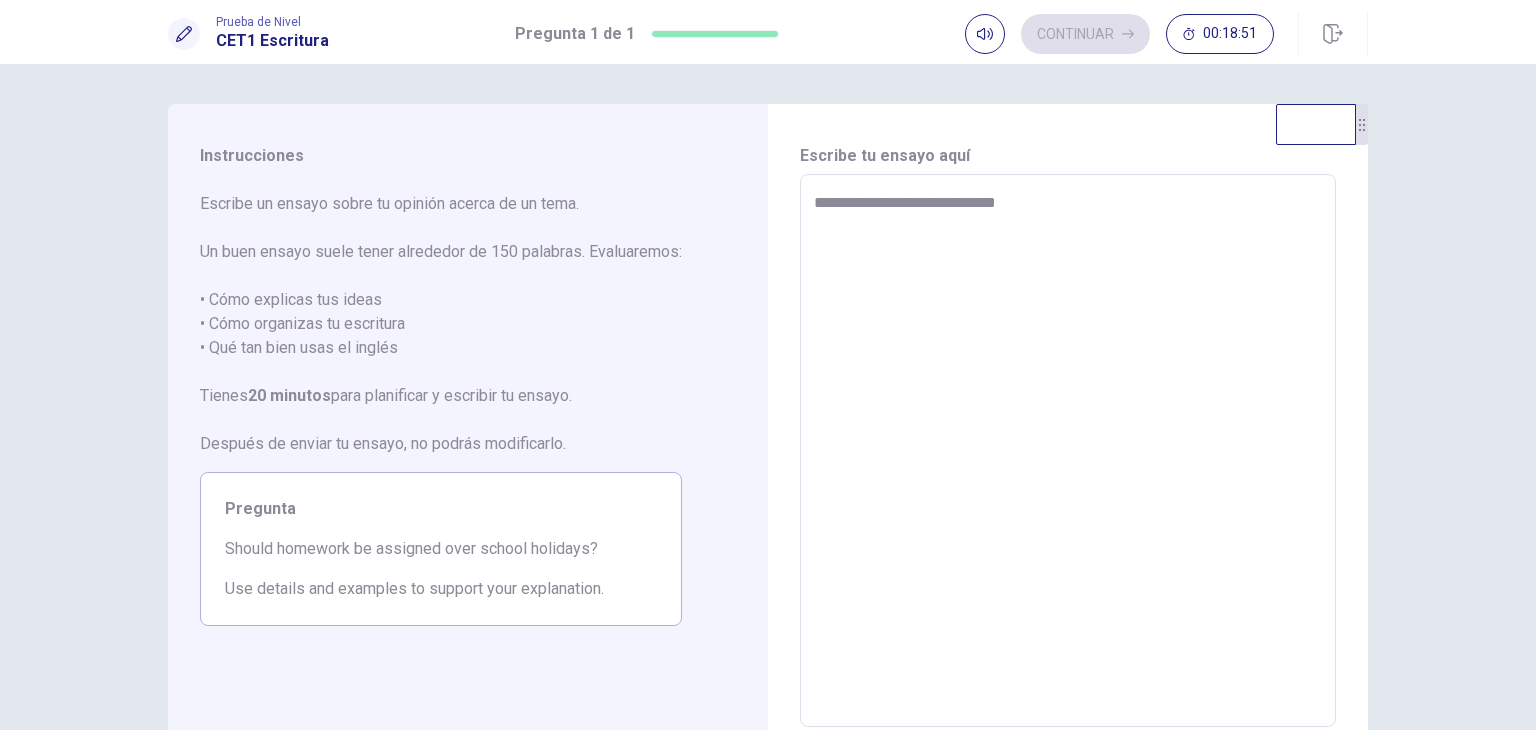 type on "*" 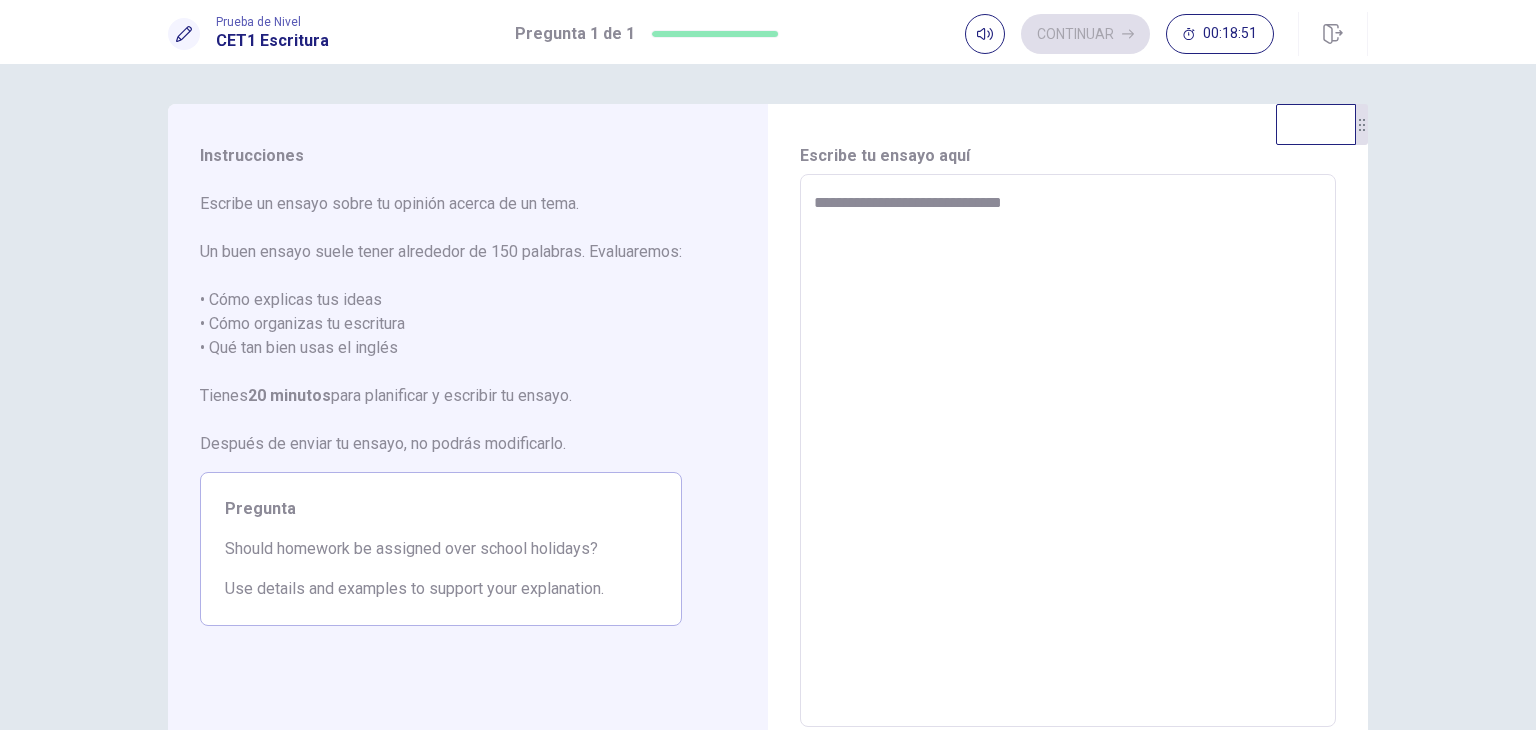 type on "*" 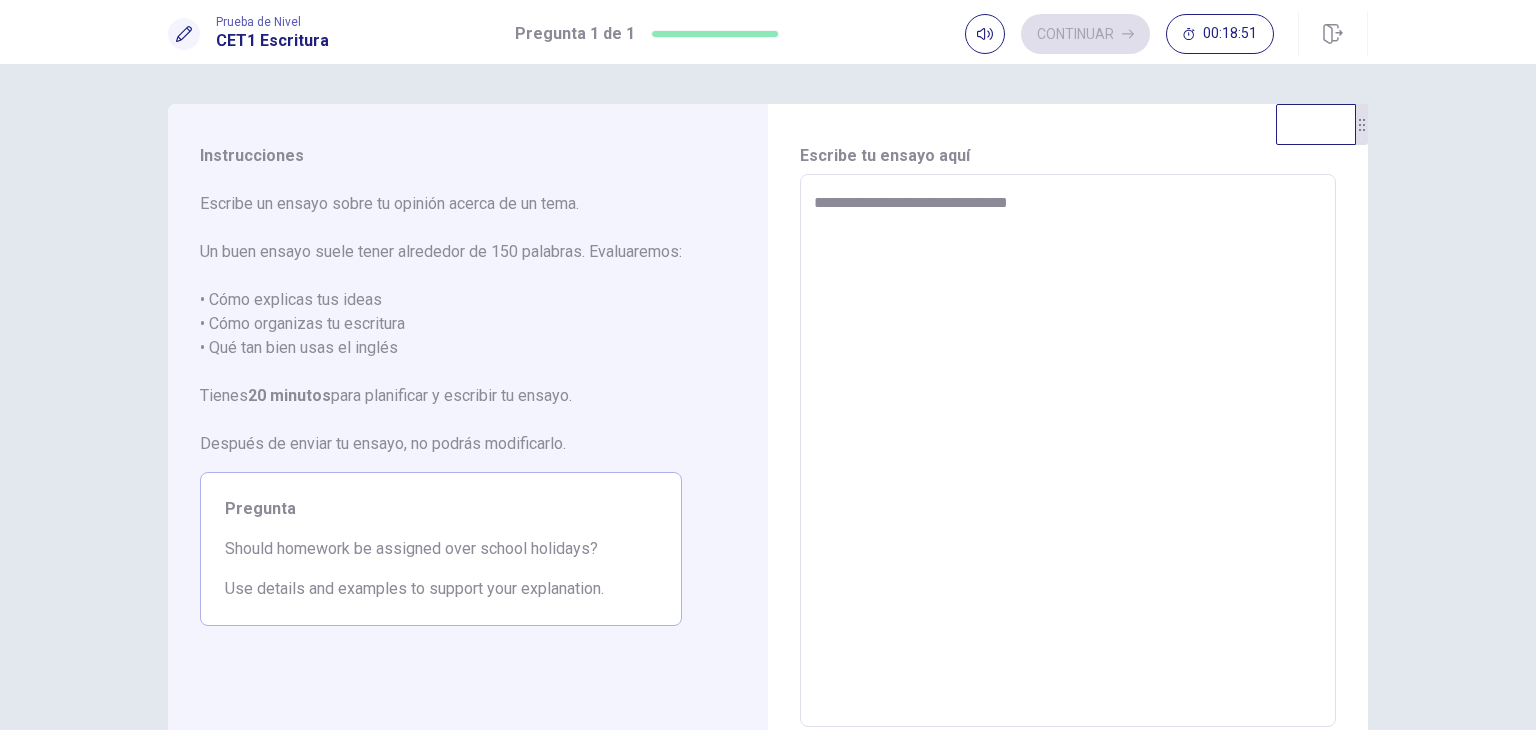 type on "*" 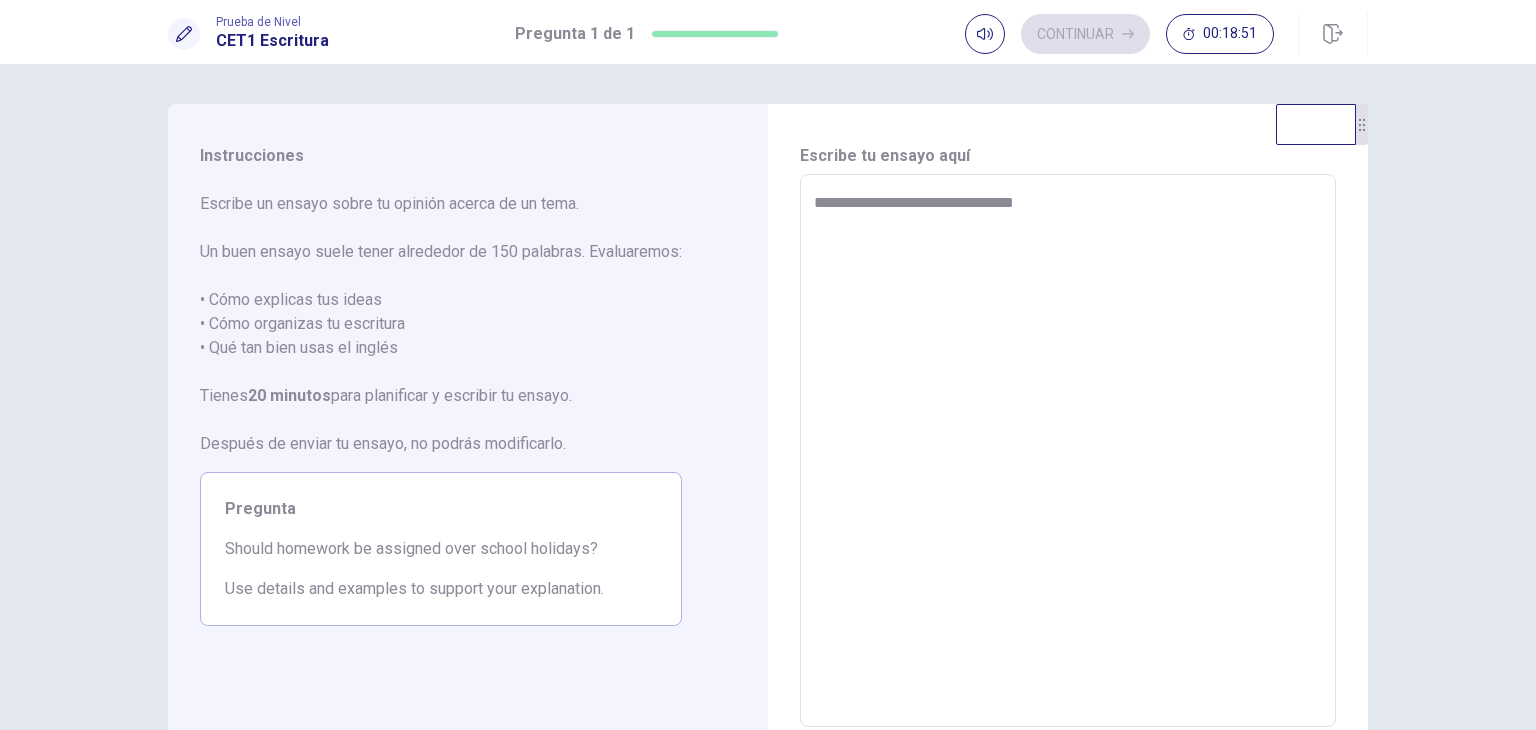 type on "*" 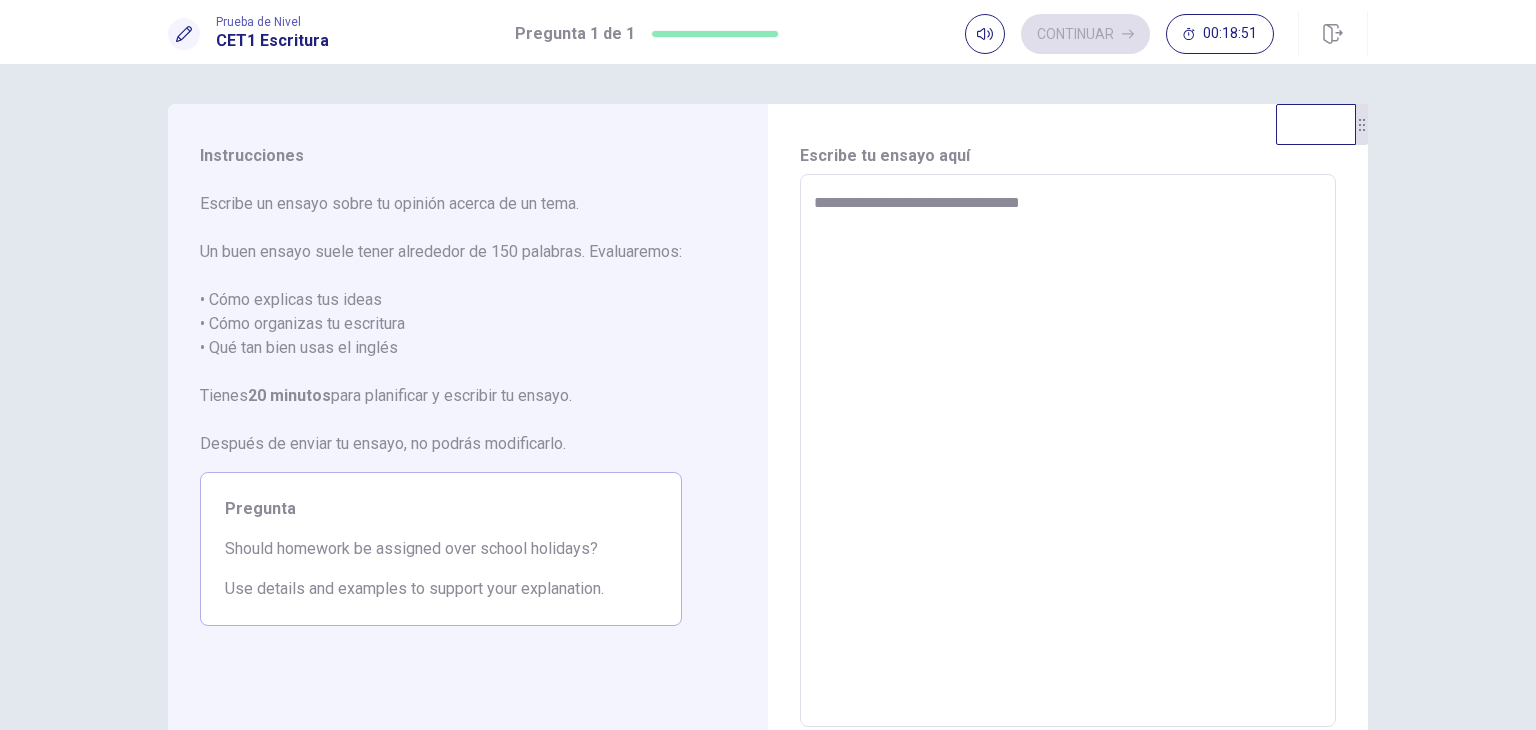 type on "*" 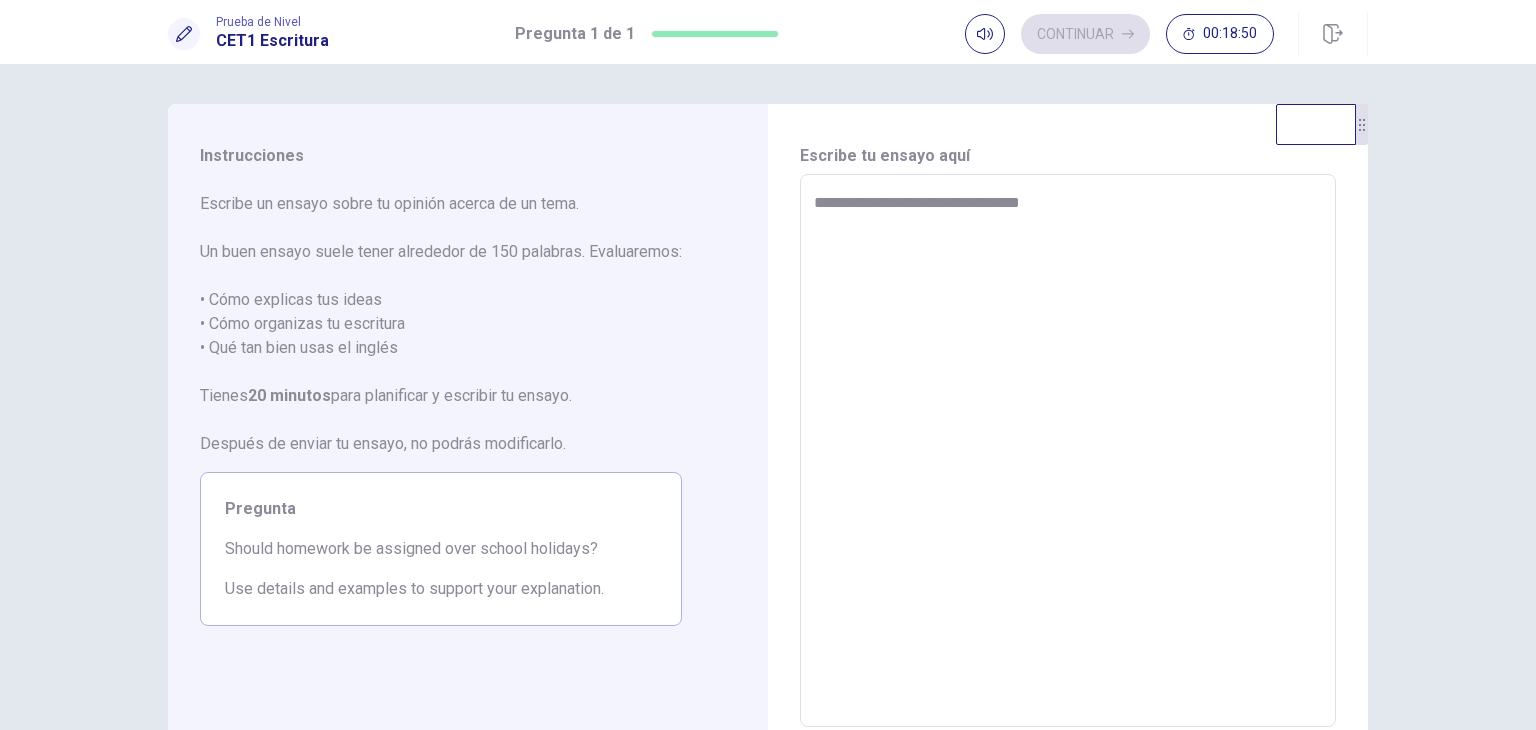 type on "**********" 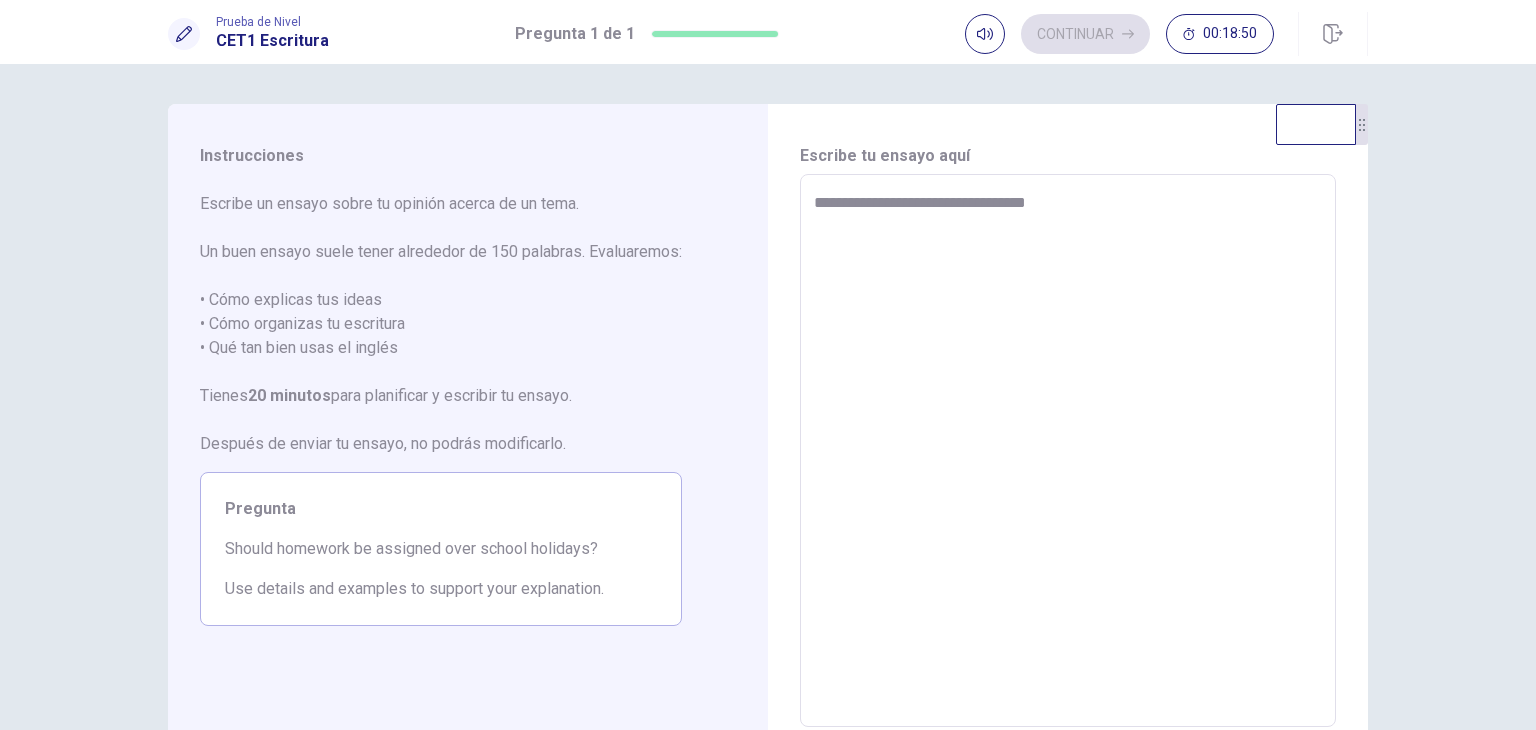 type on "*" 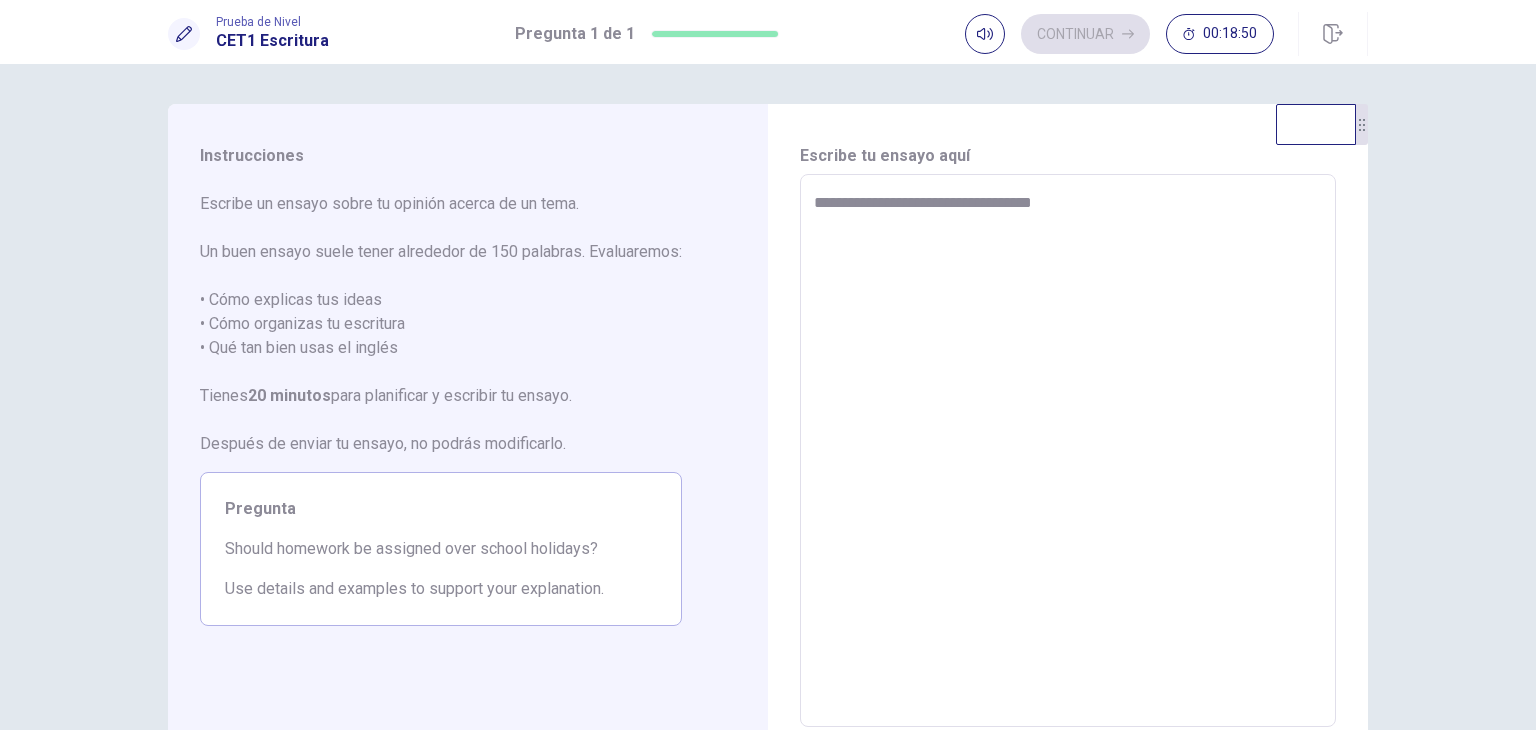 type on "*" 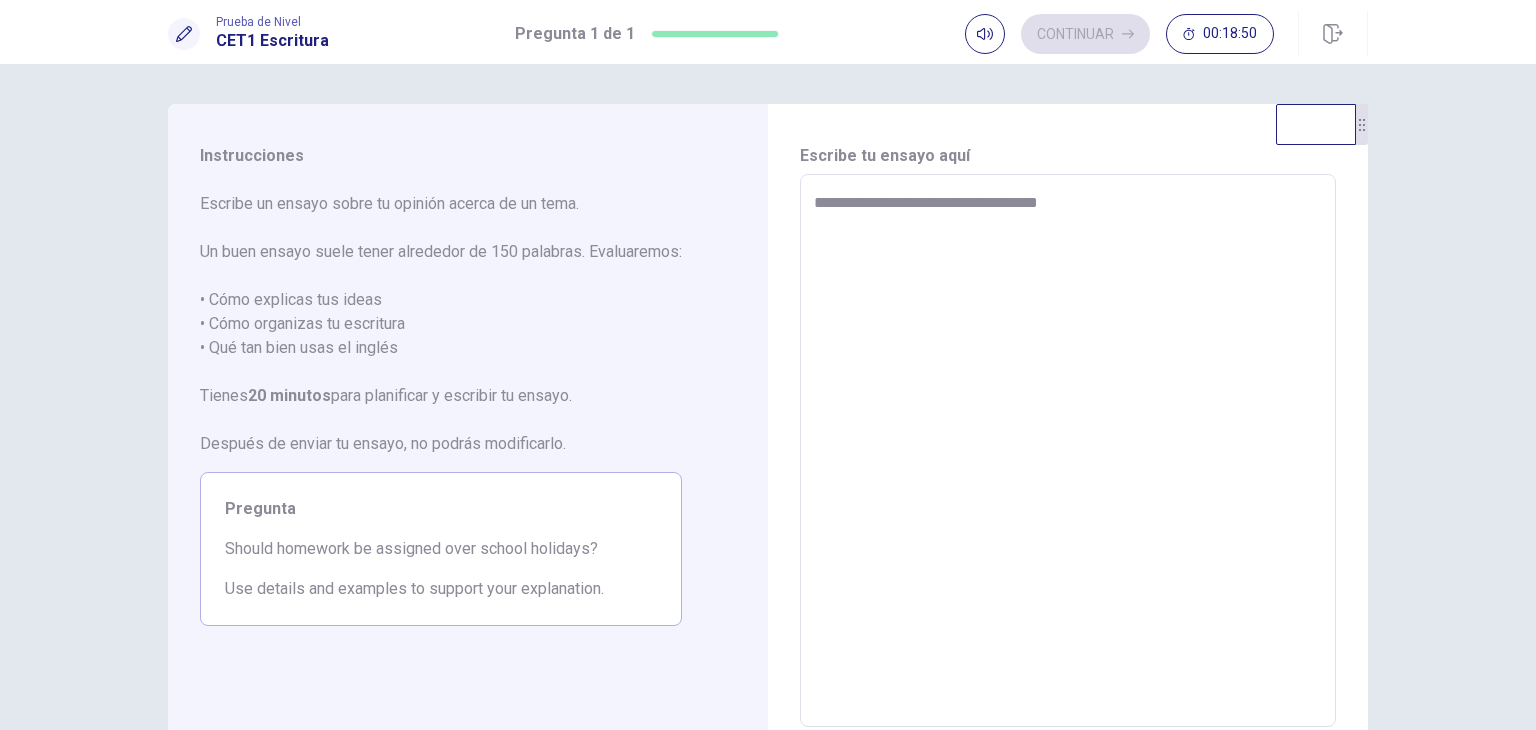 type on "*" 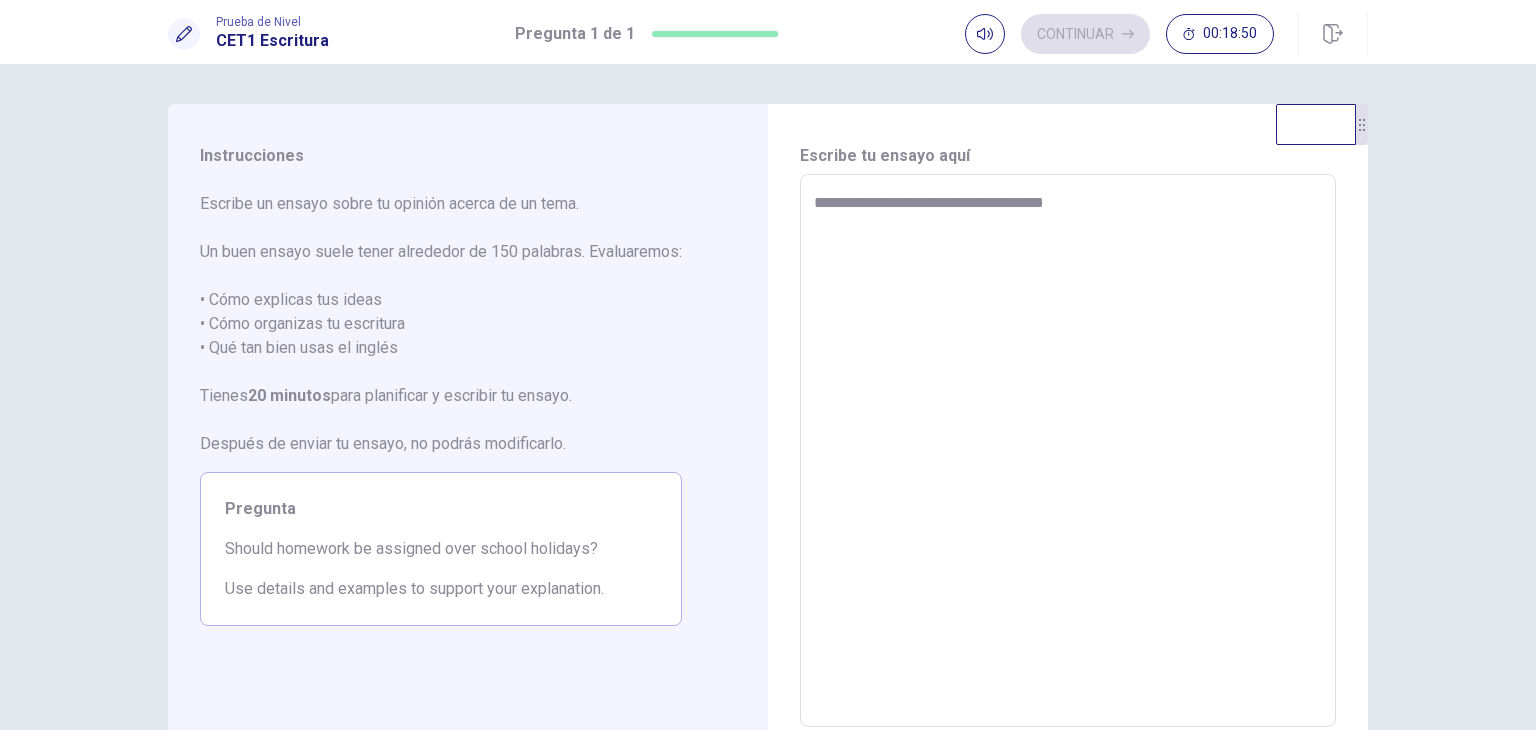 type on "*" 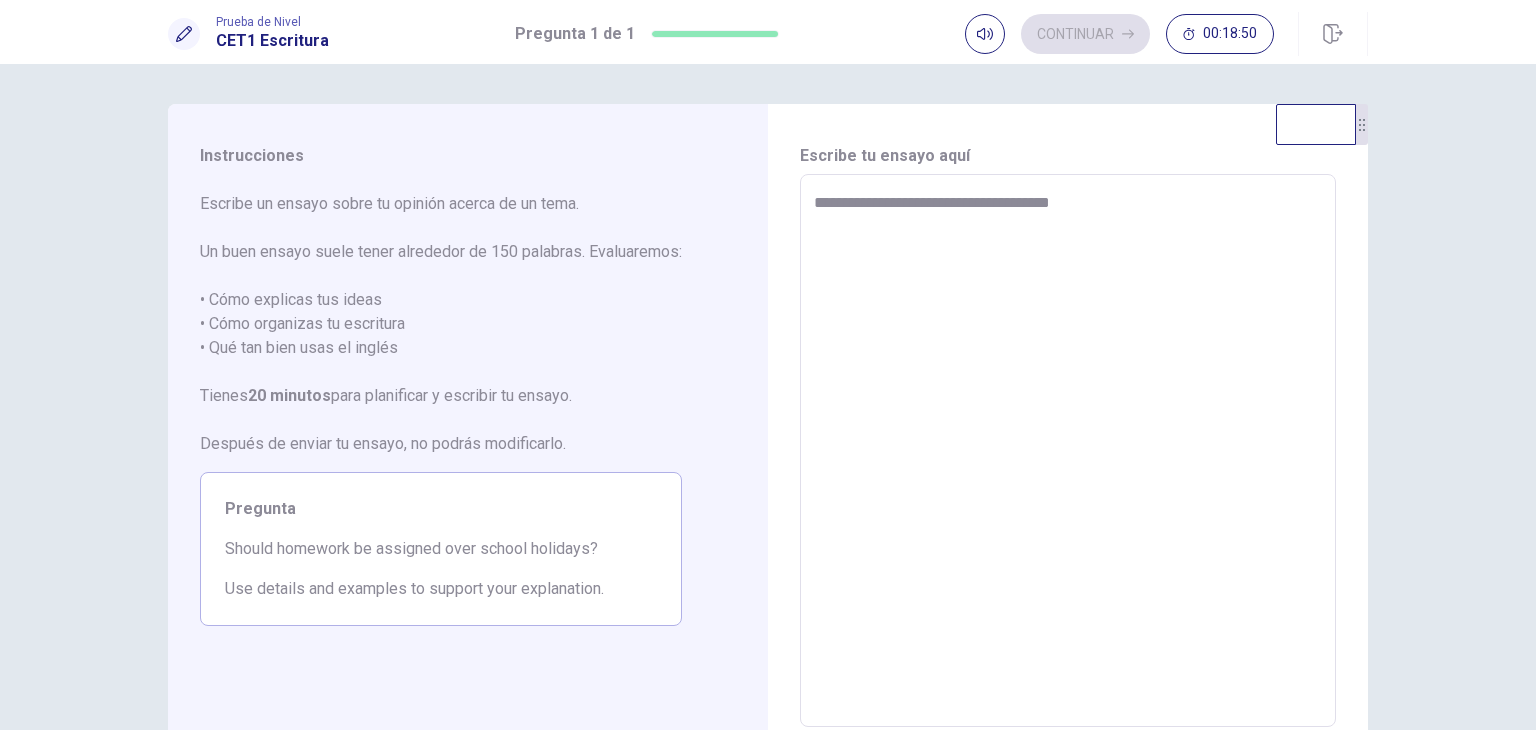 type on "*" 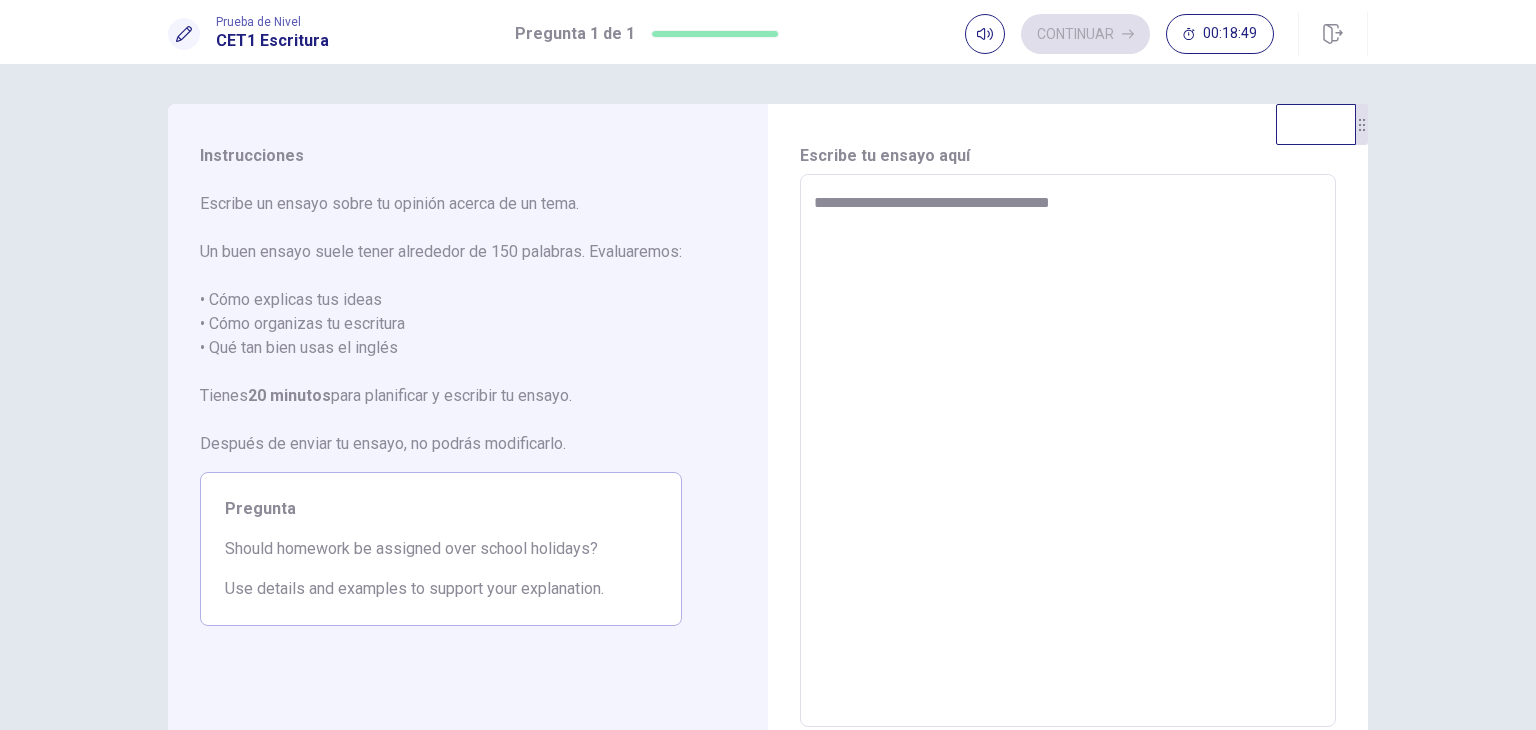 type on "**********" 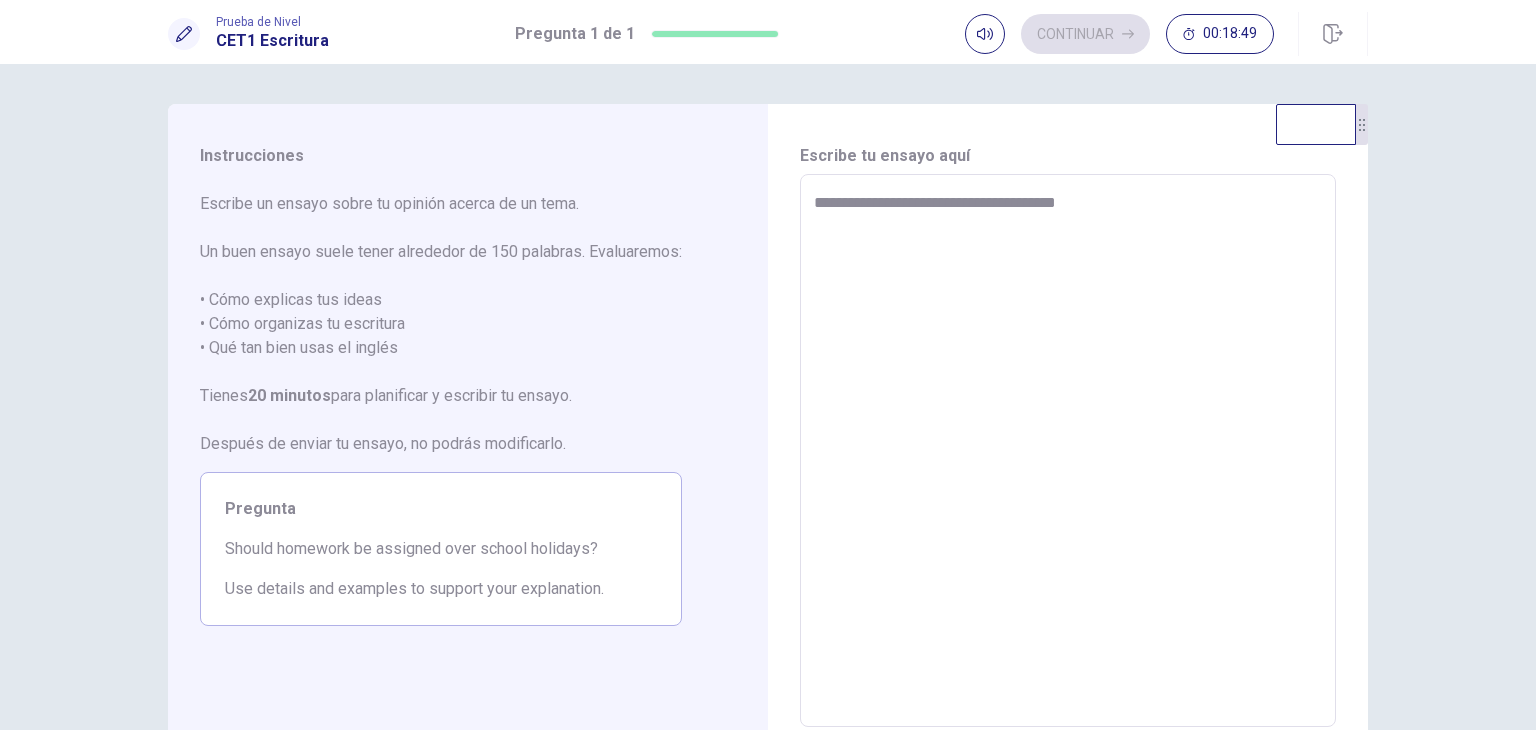type on "*" 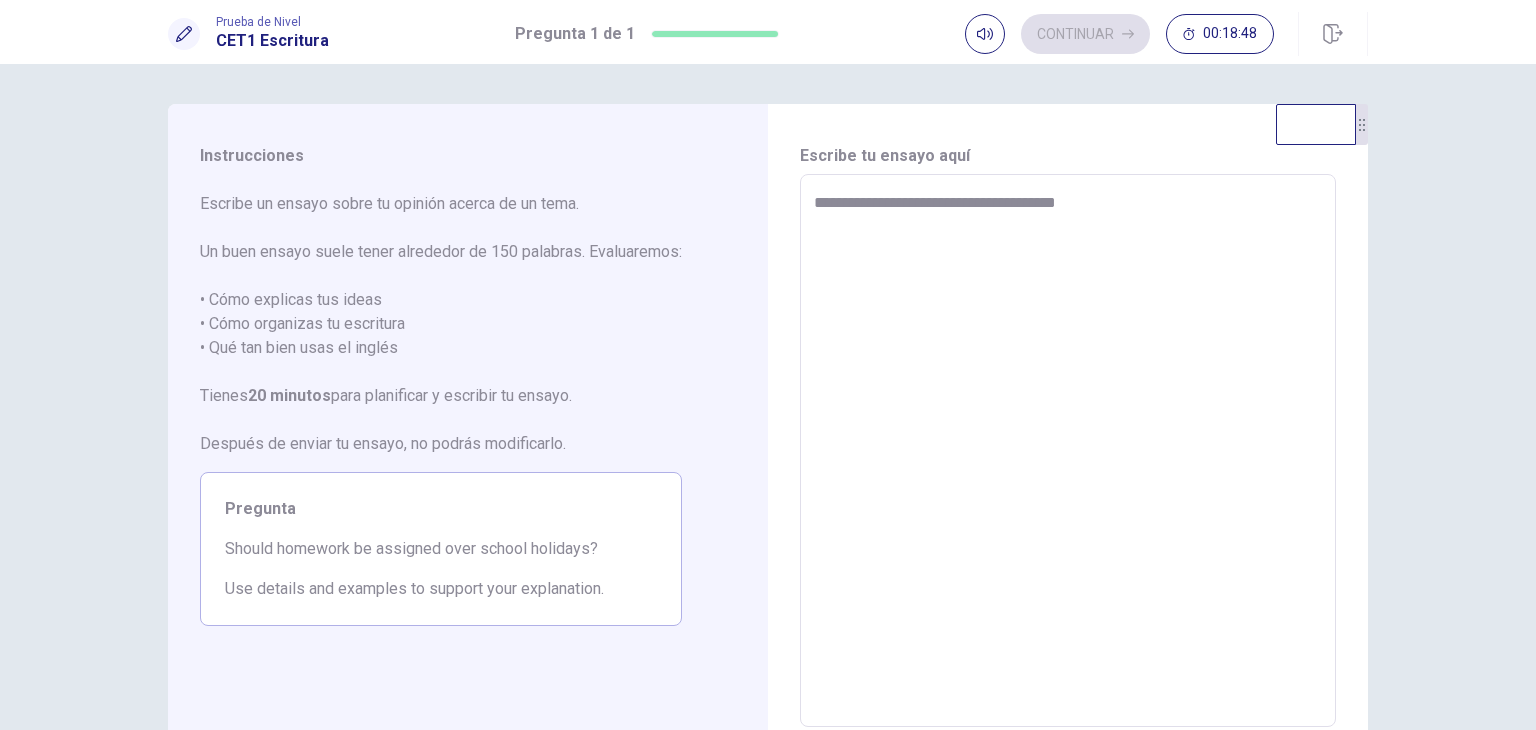 type on "**********" 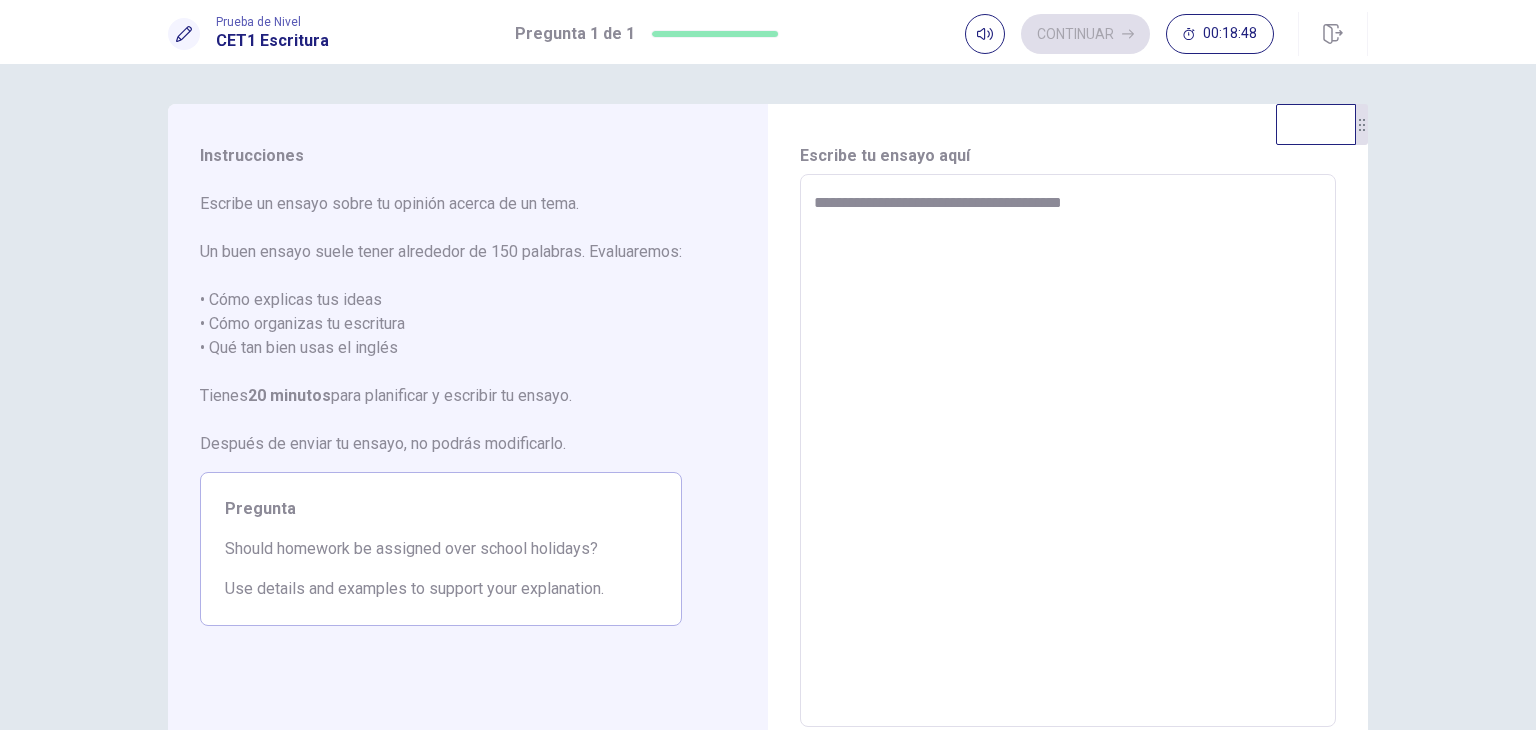 type on "*" 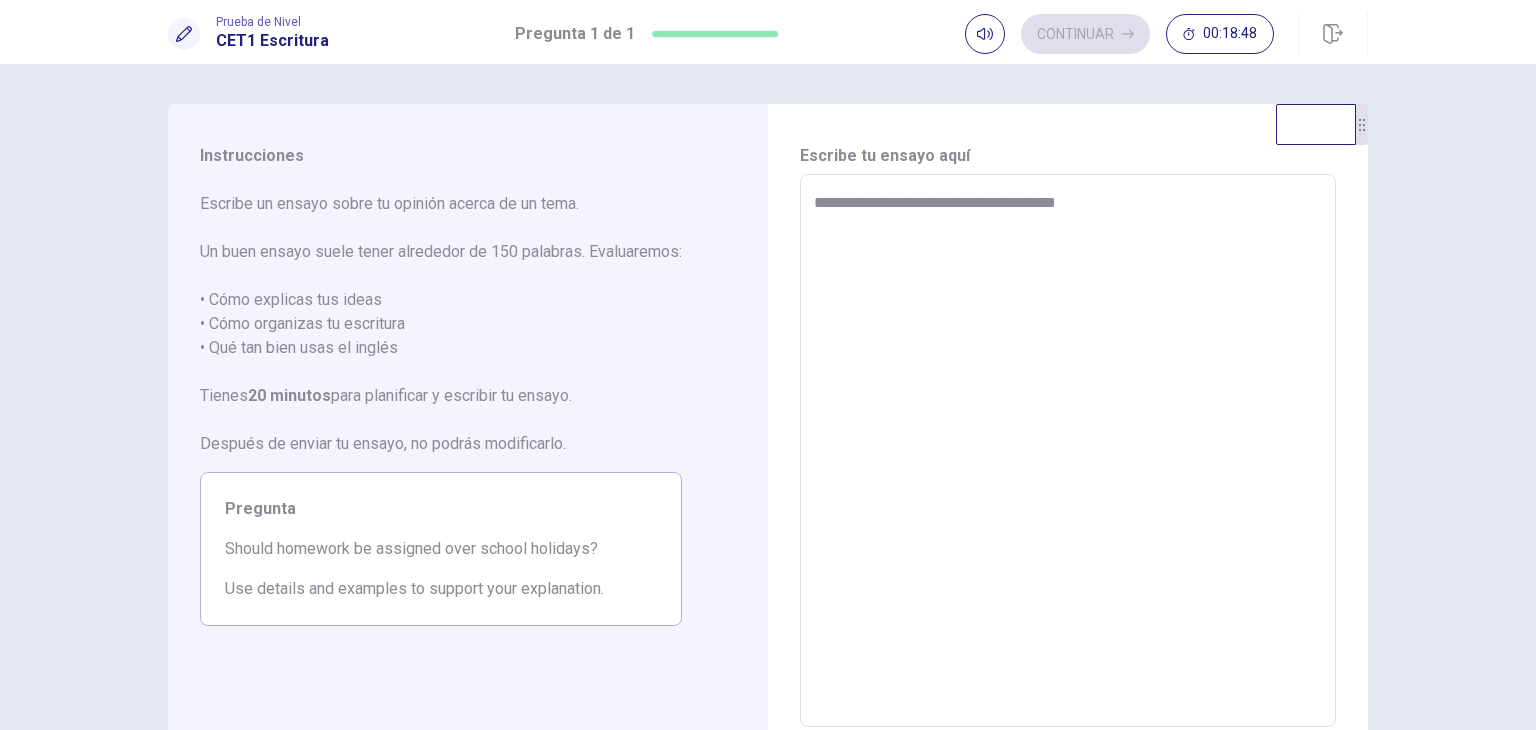 type on "*" 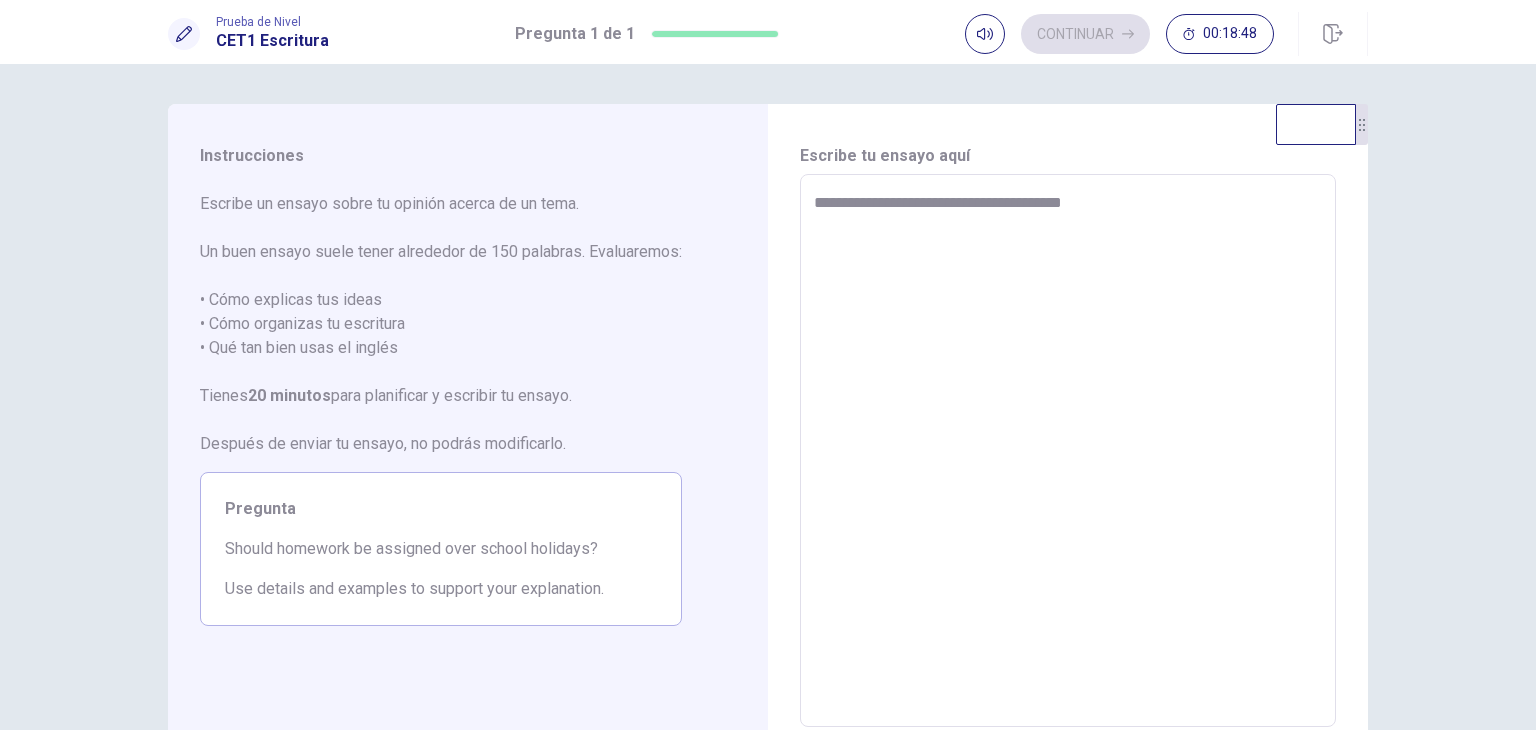 type on "*" 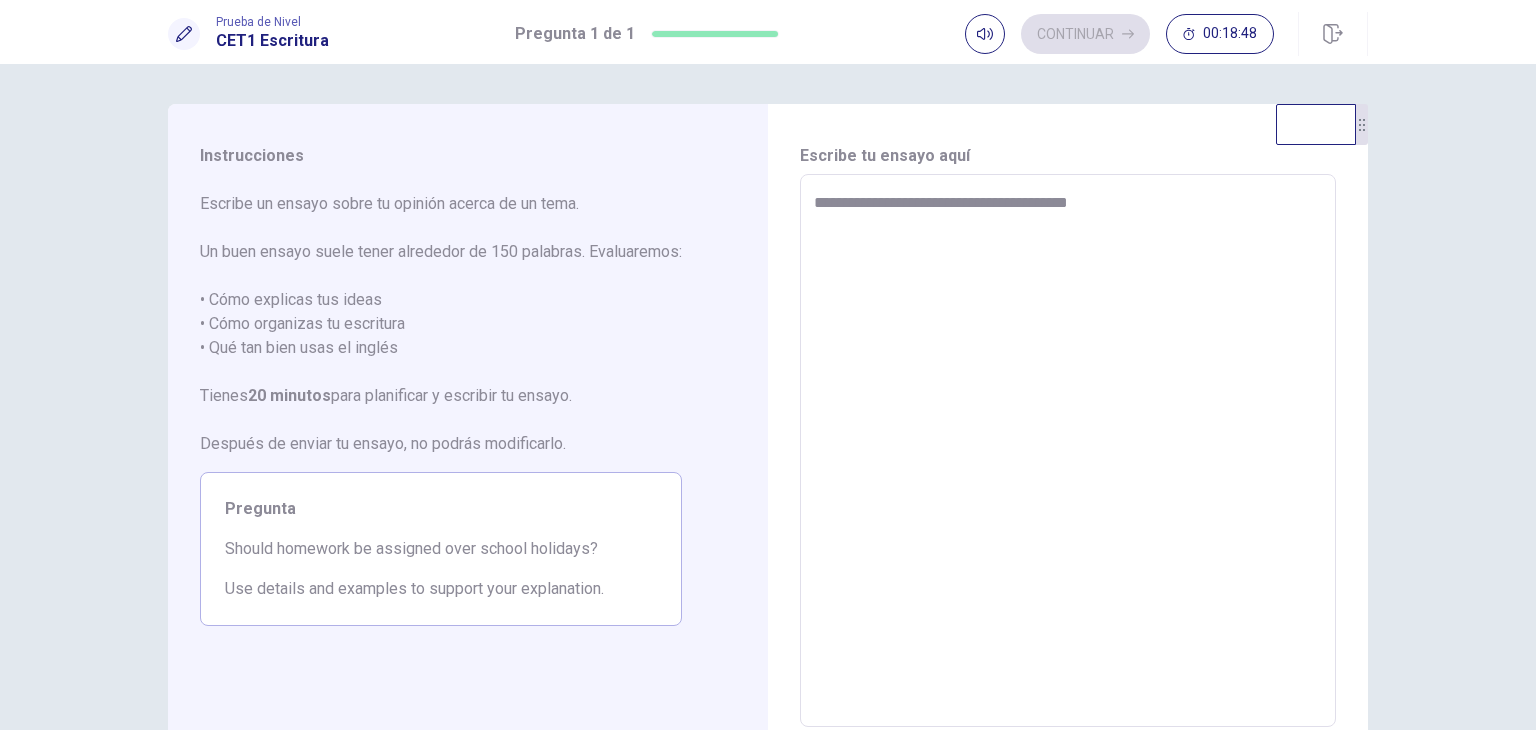 type on "*" 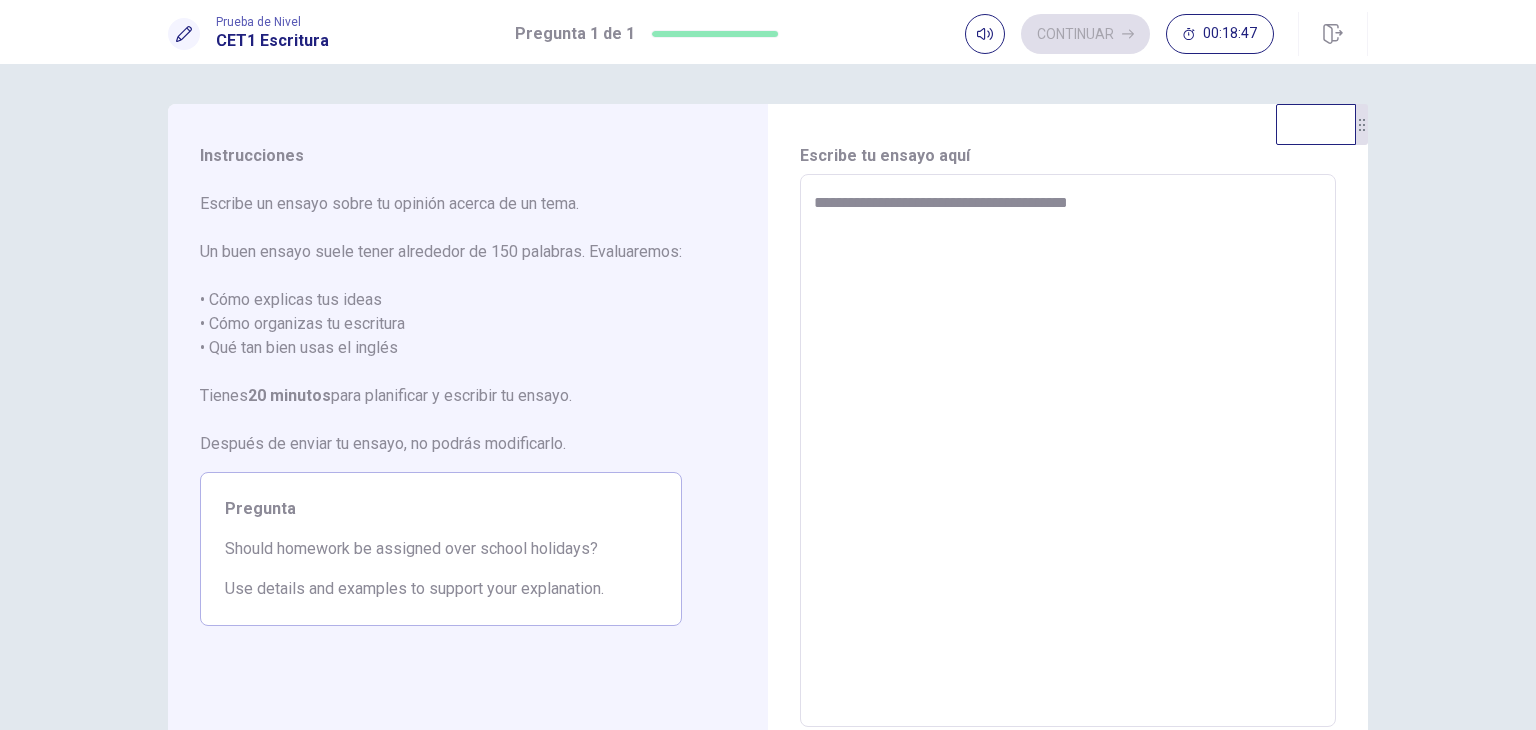 type on "**********" 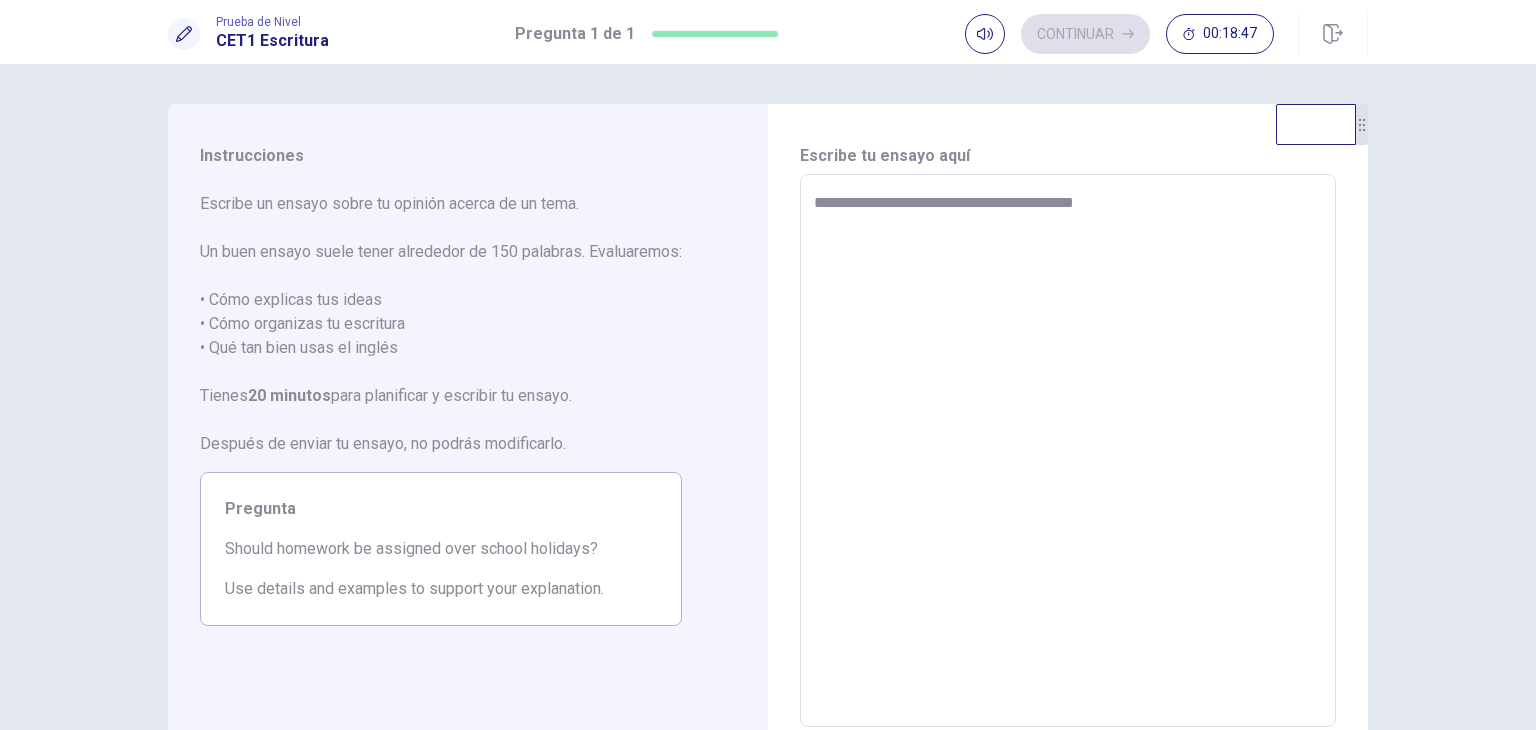 type on "*" 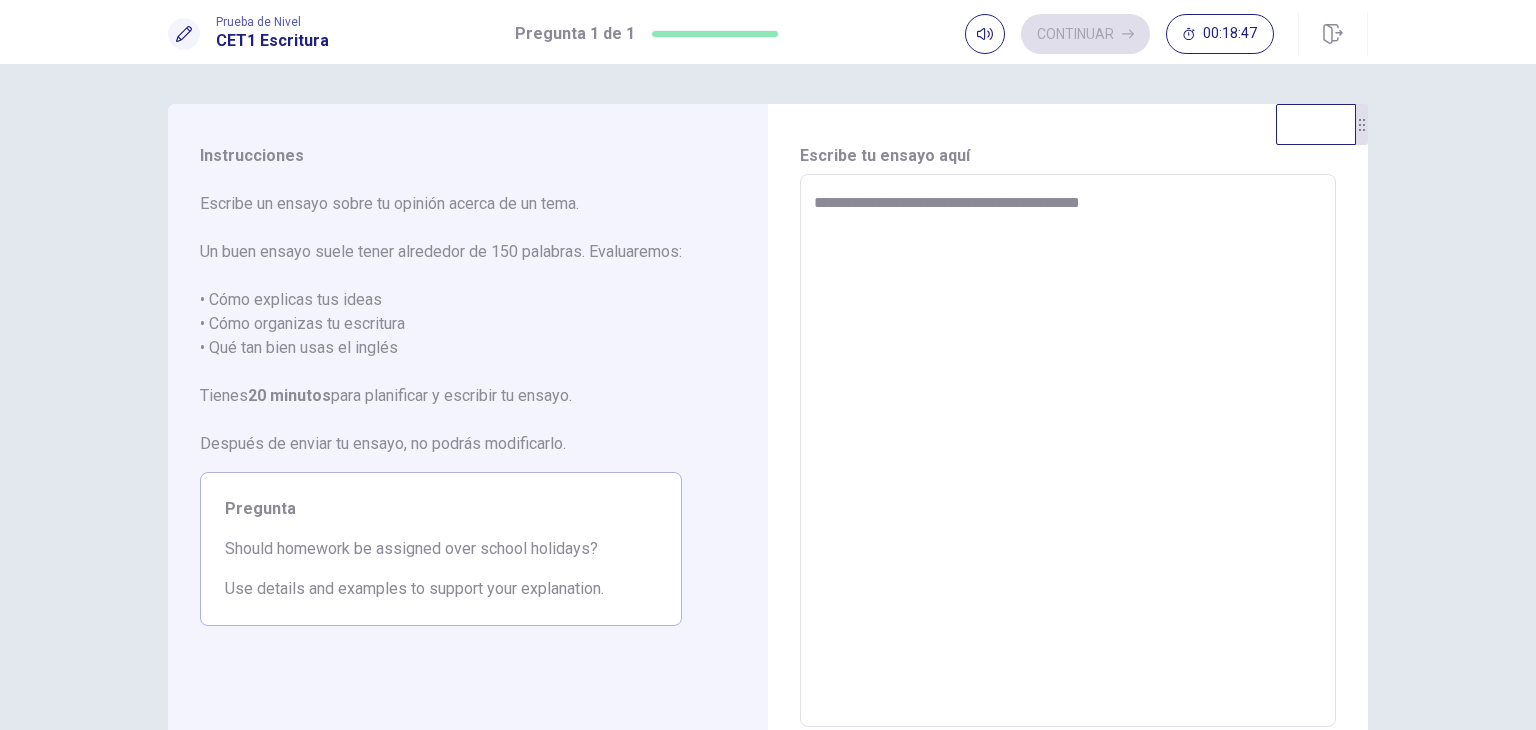 type on "*" 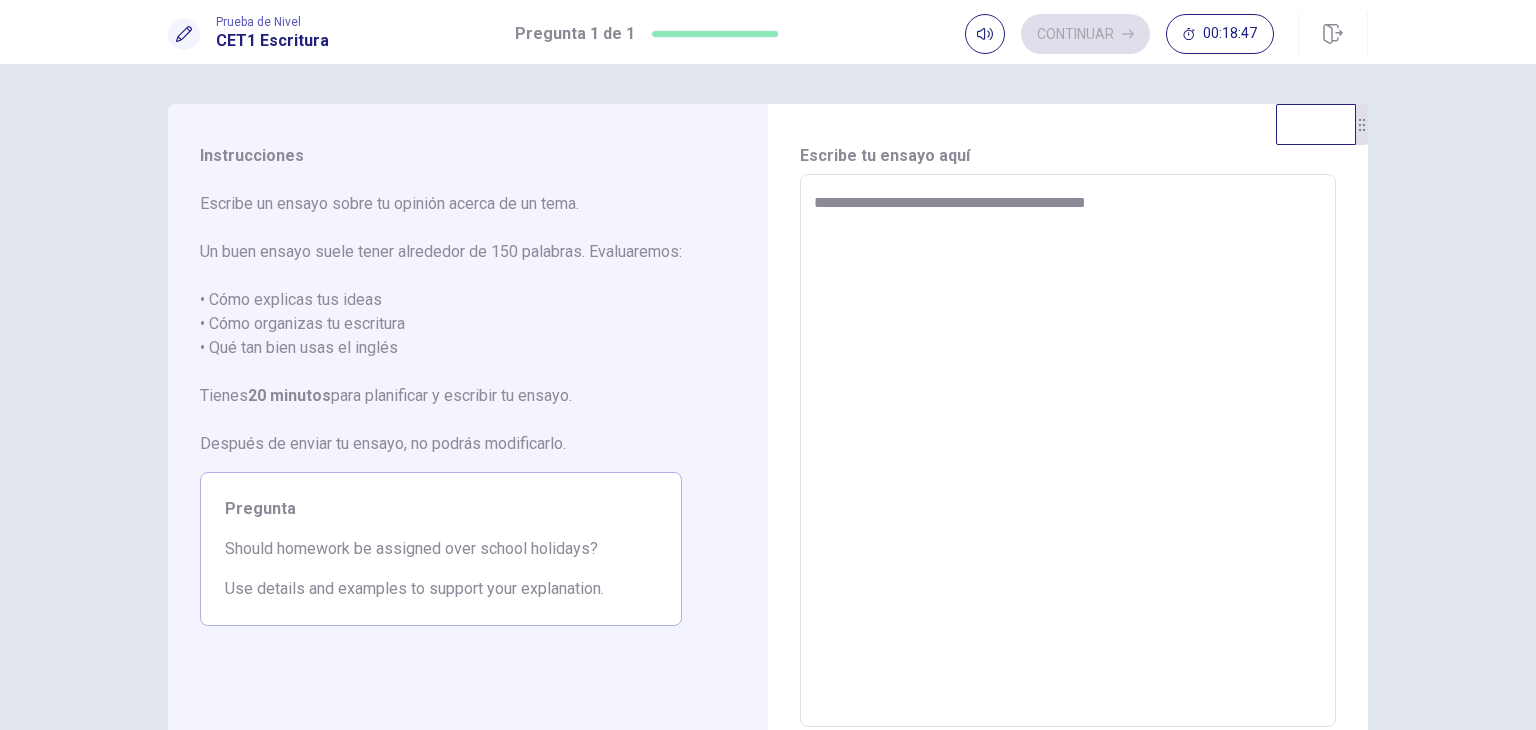 type on "*" 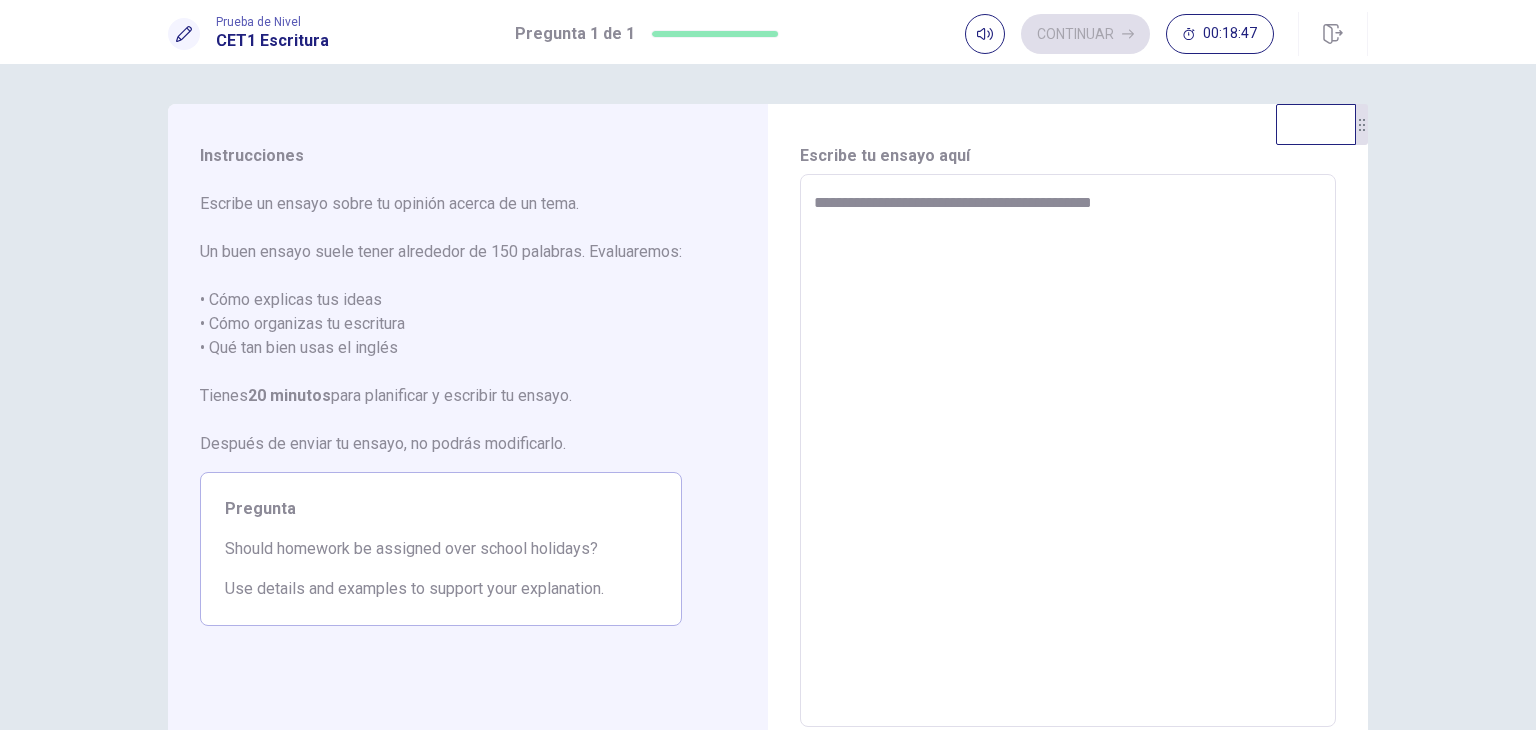 type on "*" 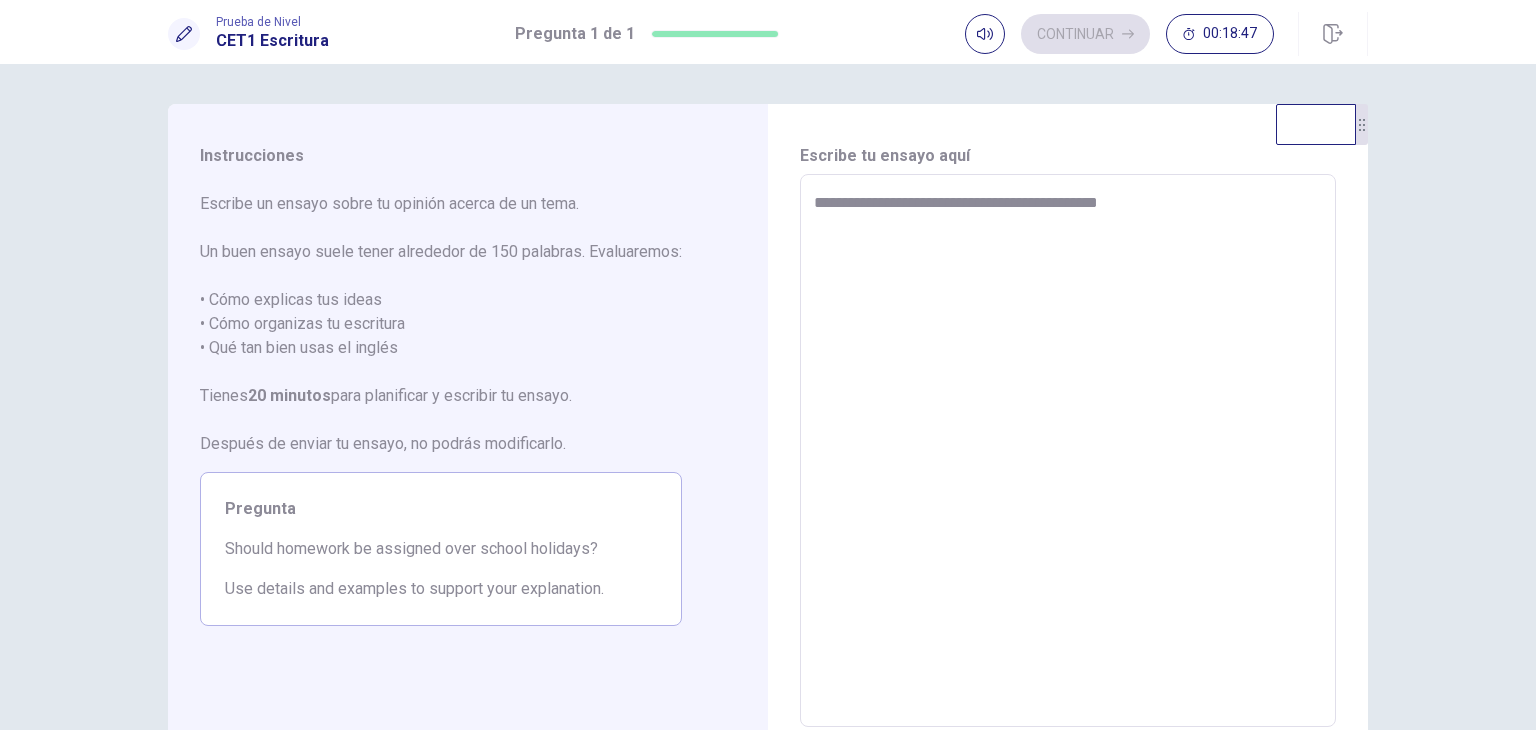 type on "*" 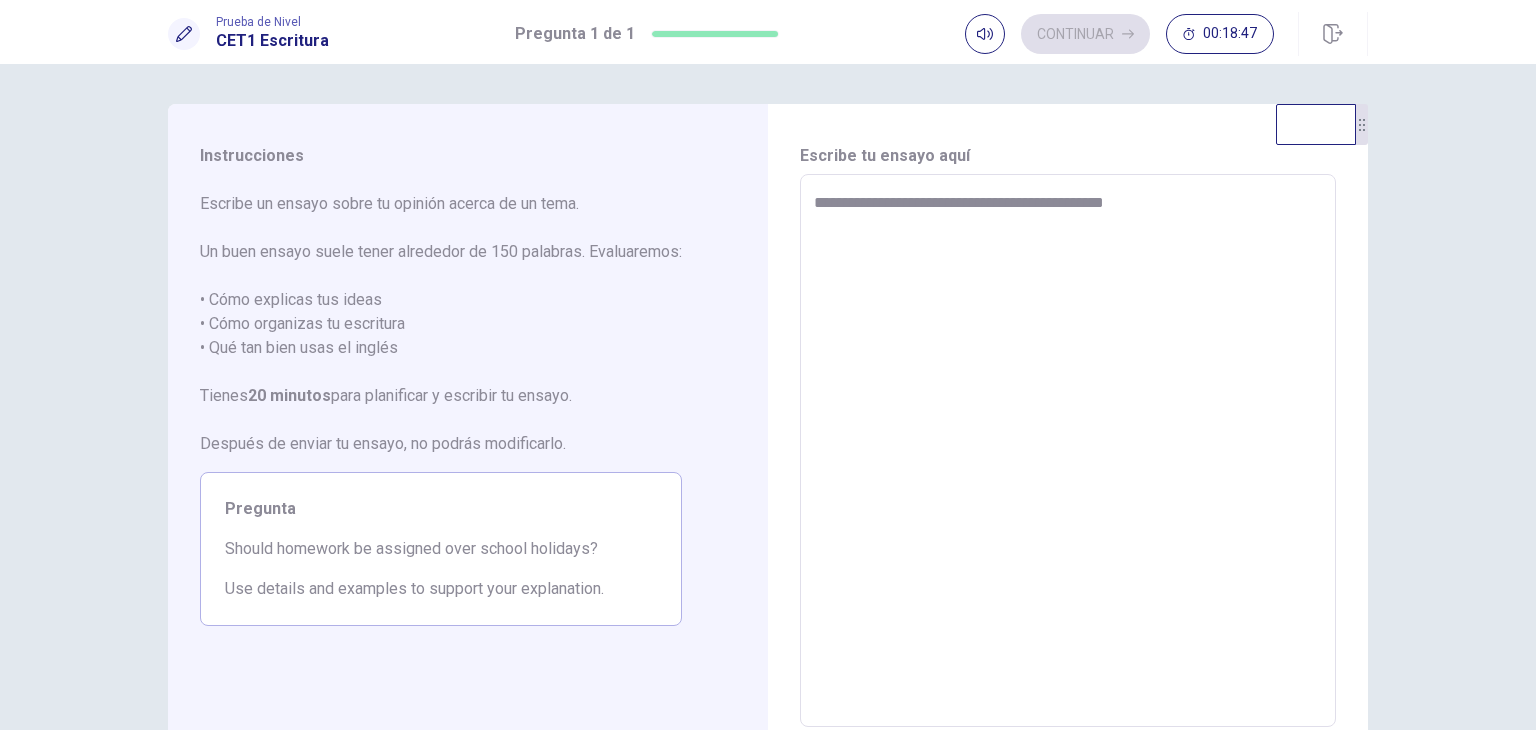 type on "*" 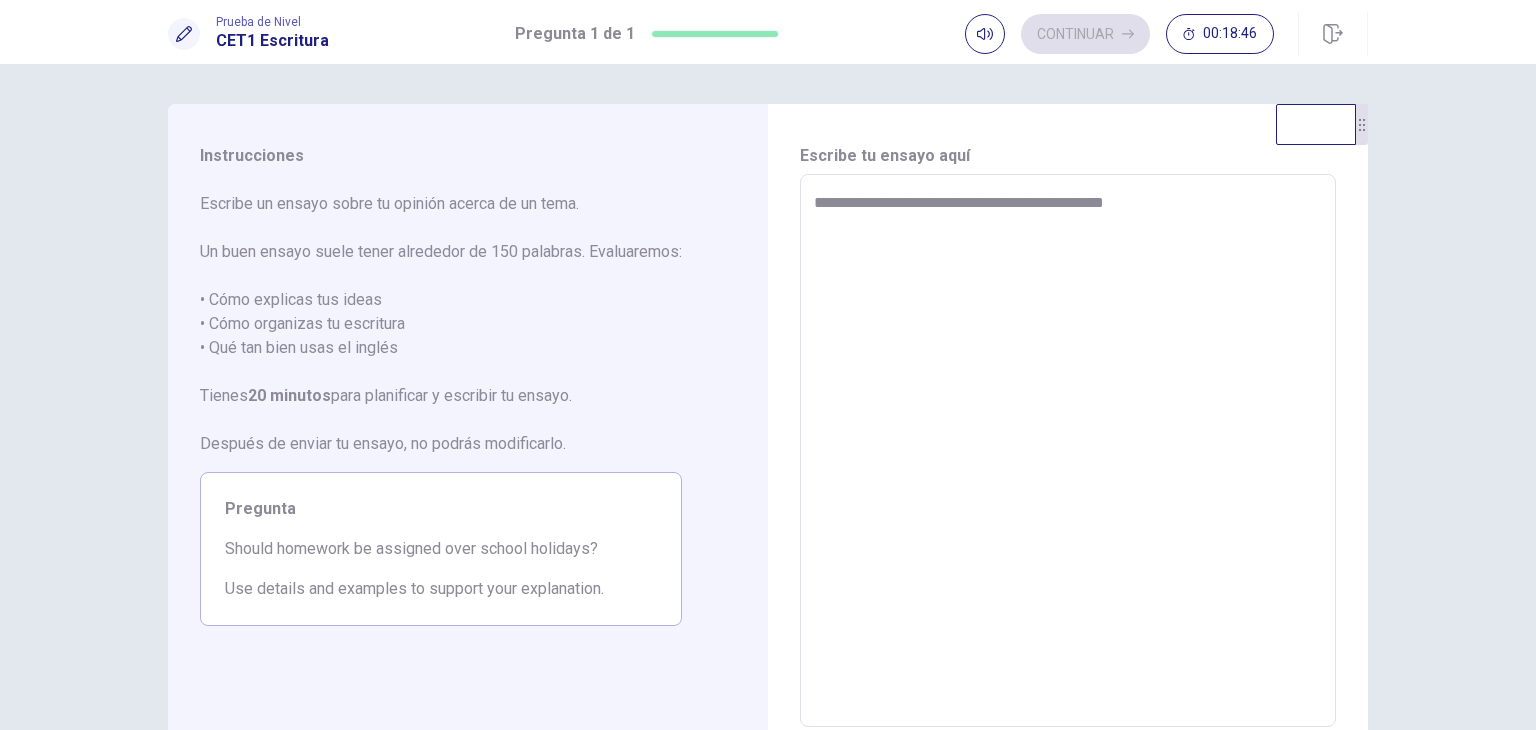 type on "**********" 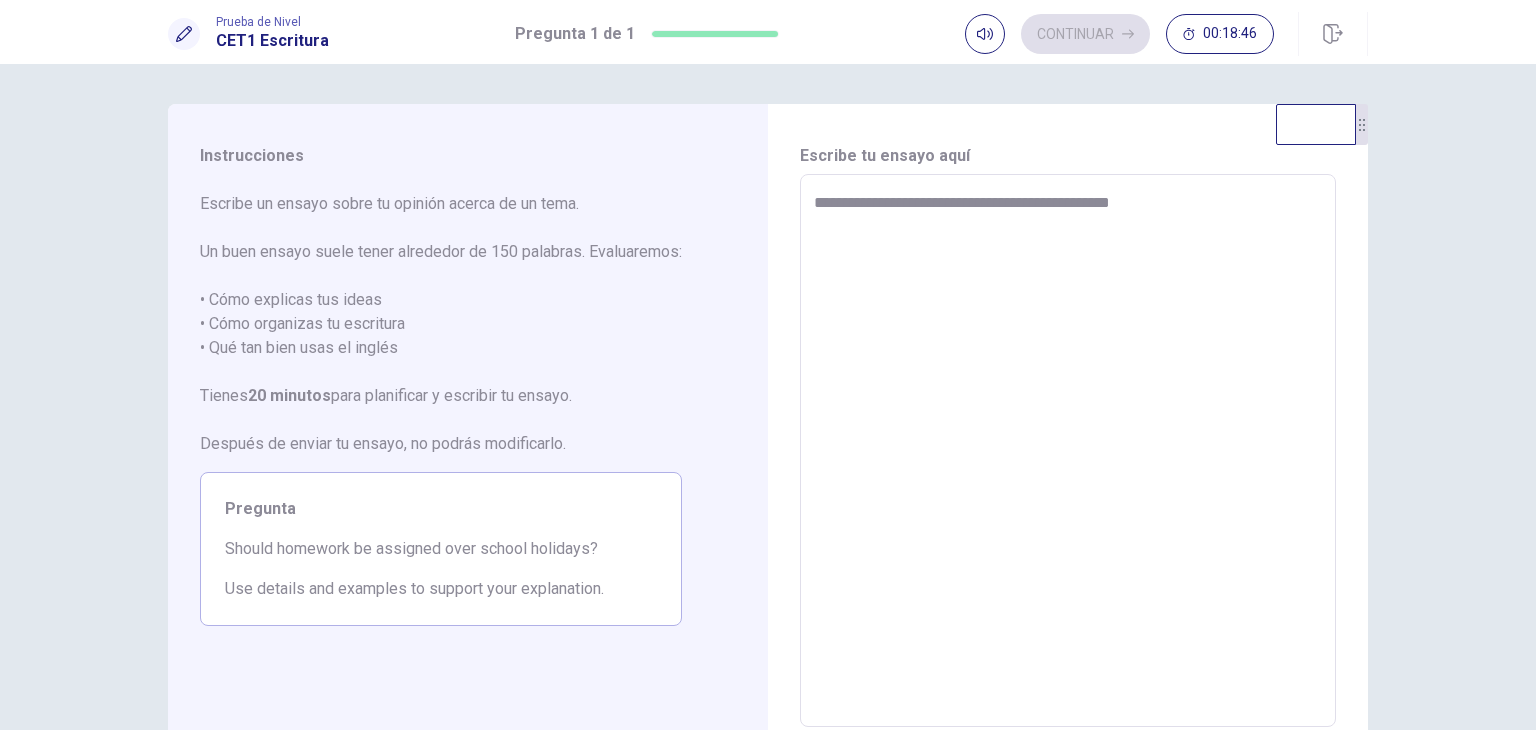 type on "*" 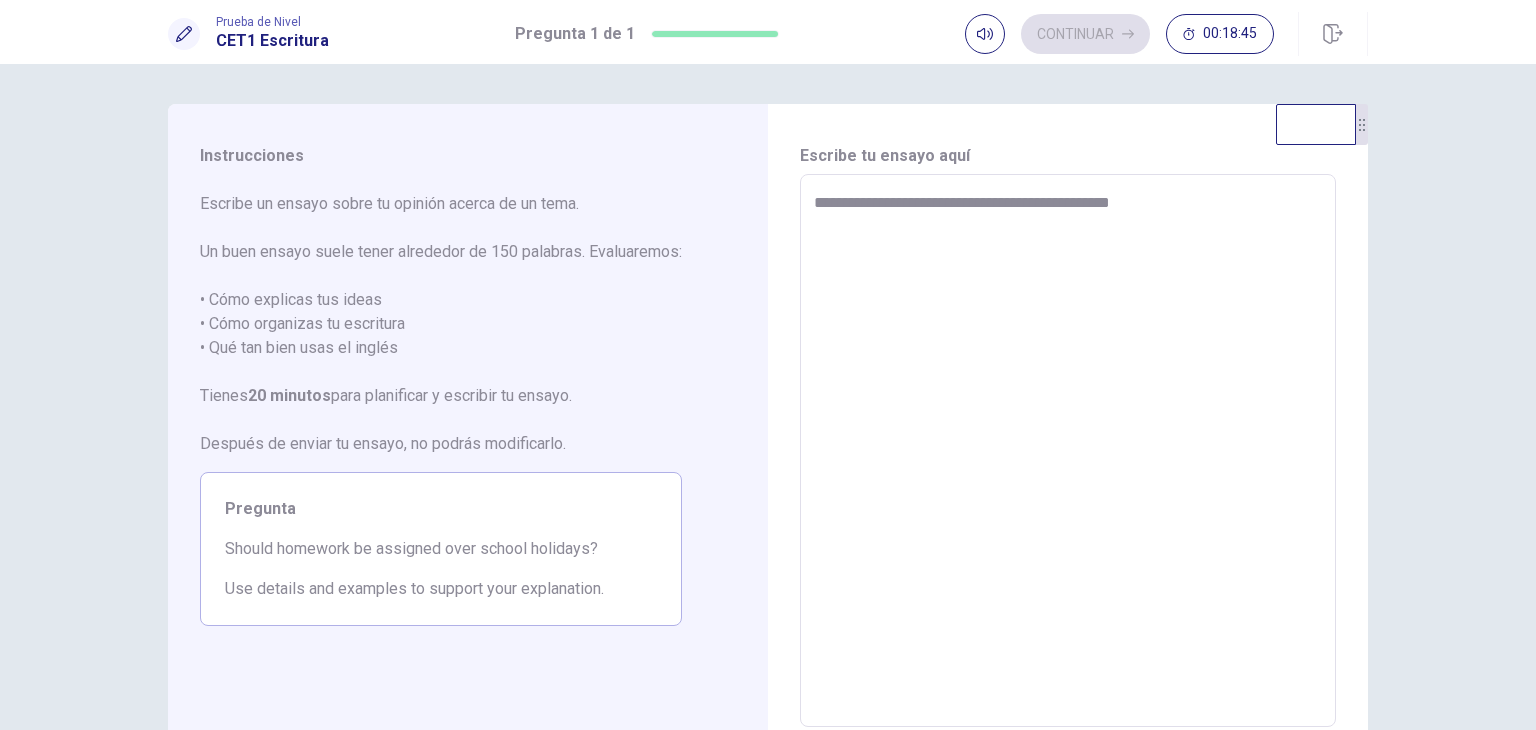 type on "**********" 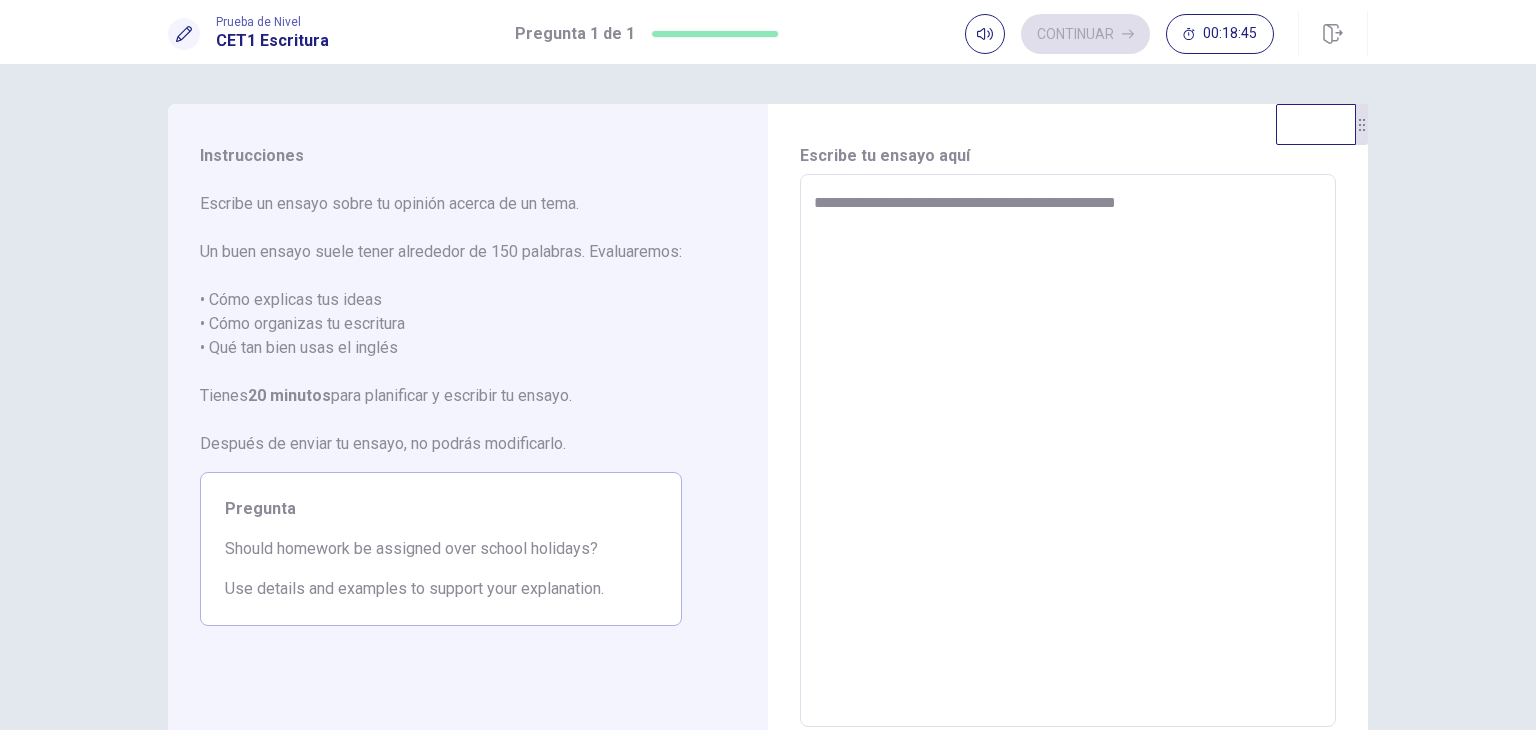 type on "*" 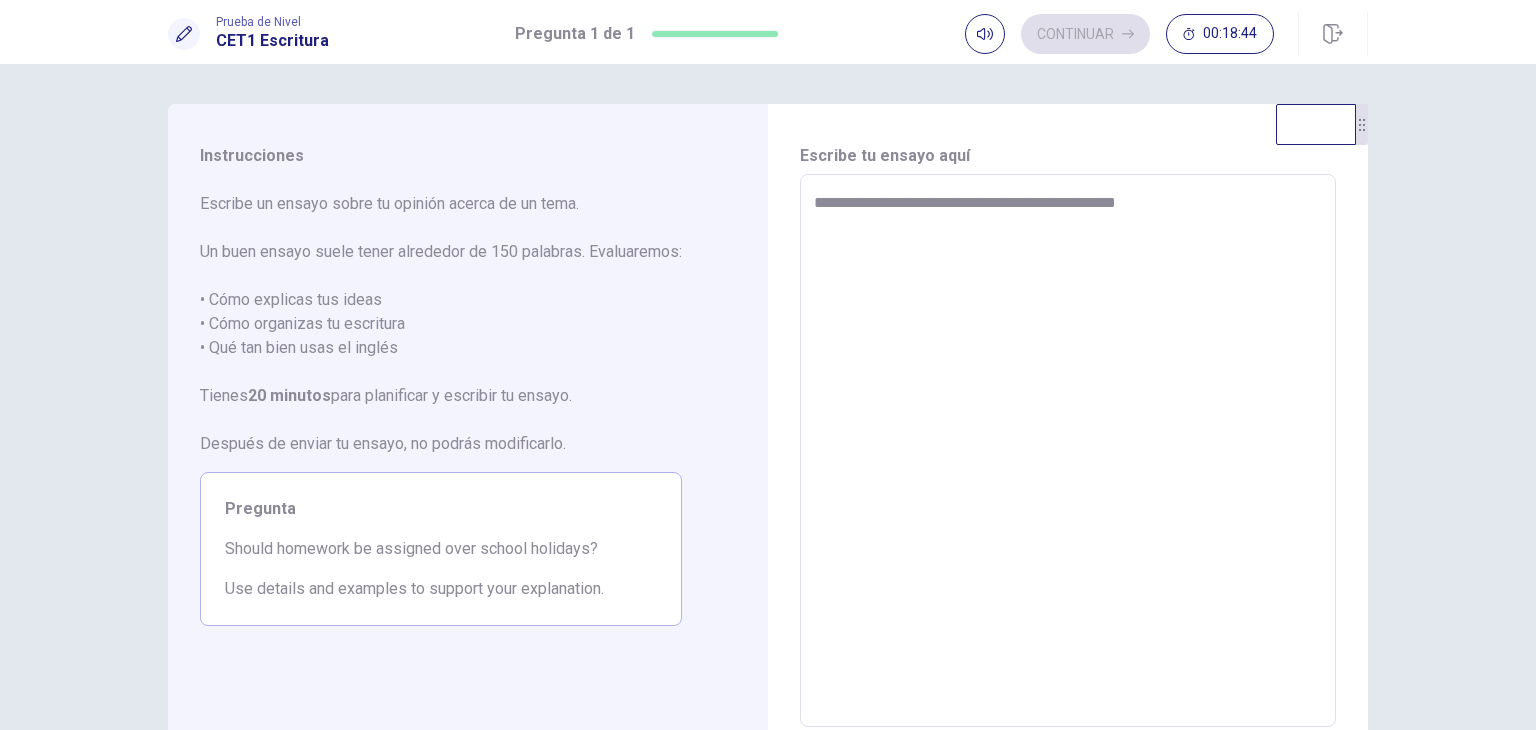 type on "**********" 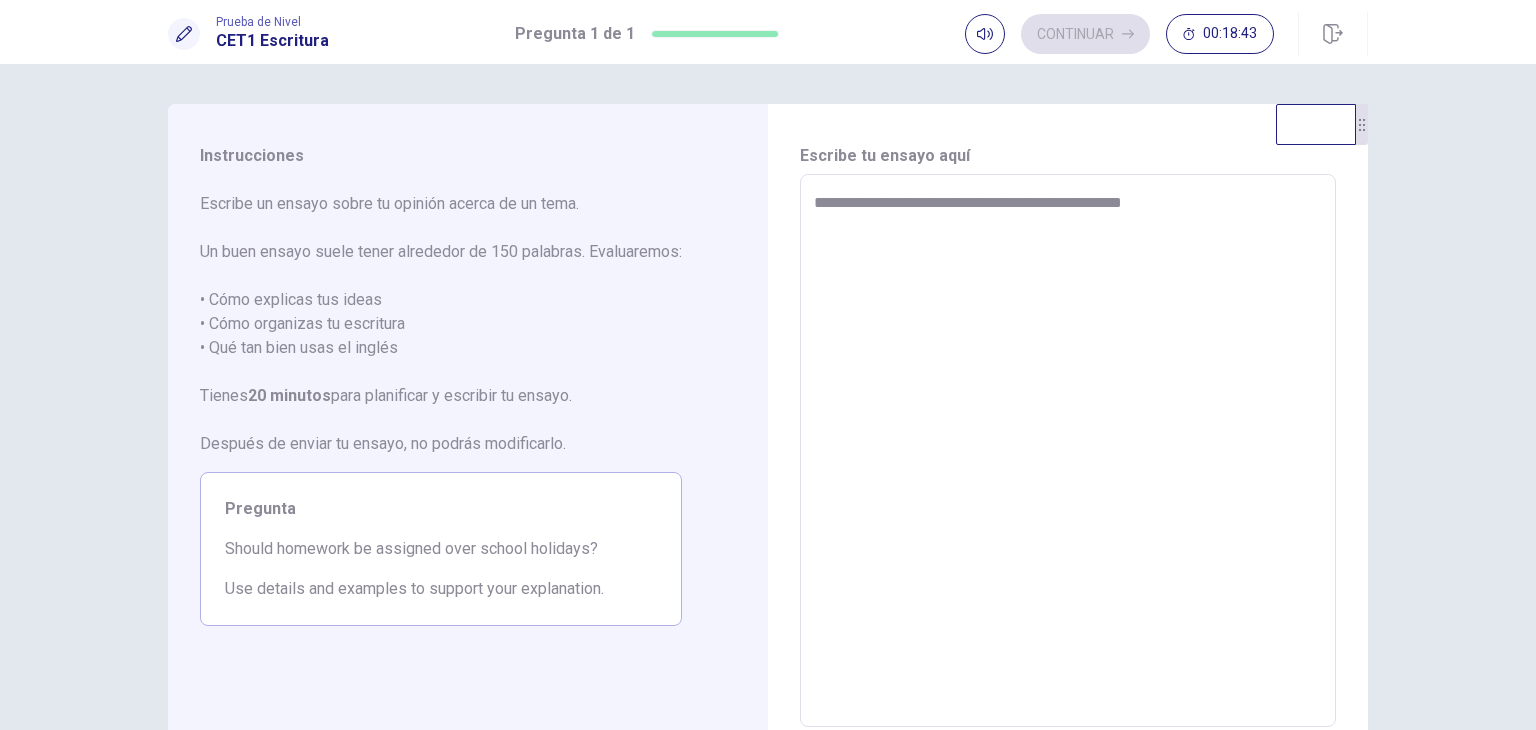 type on "*" 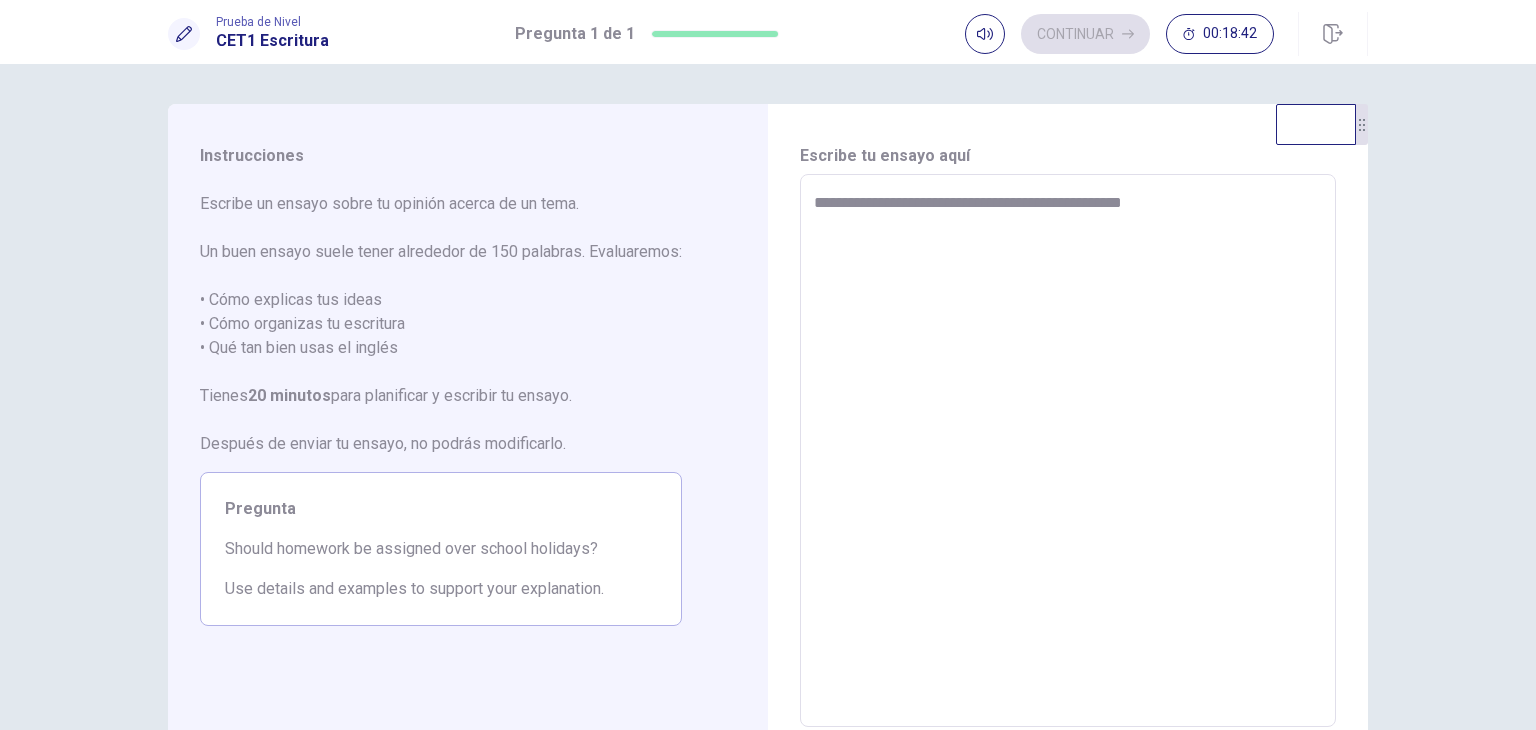 type on "**********" 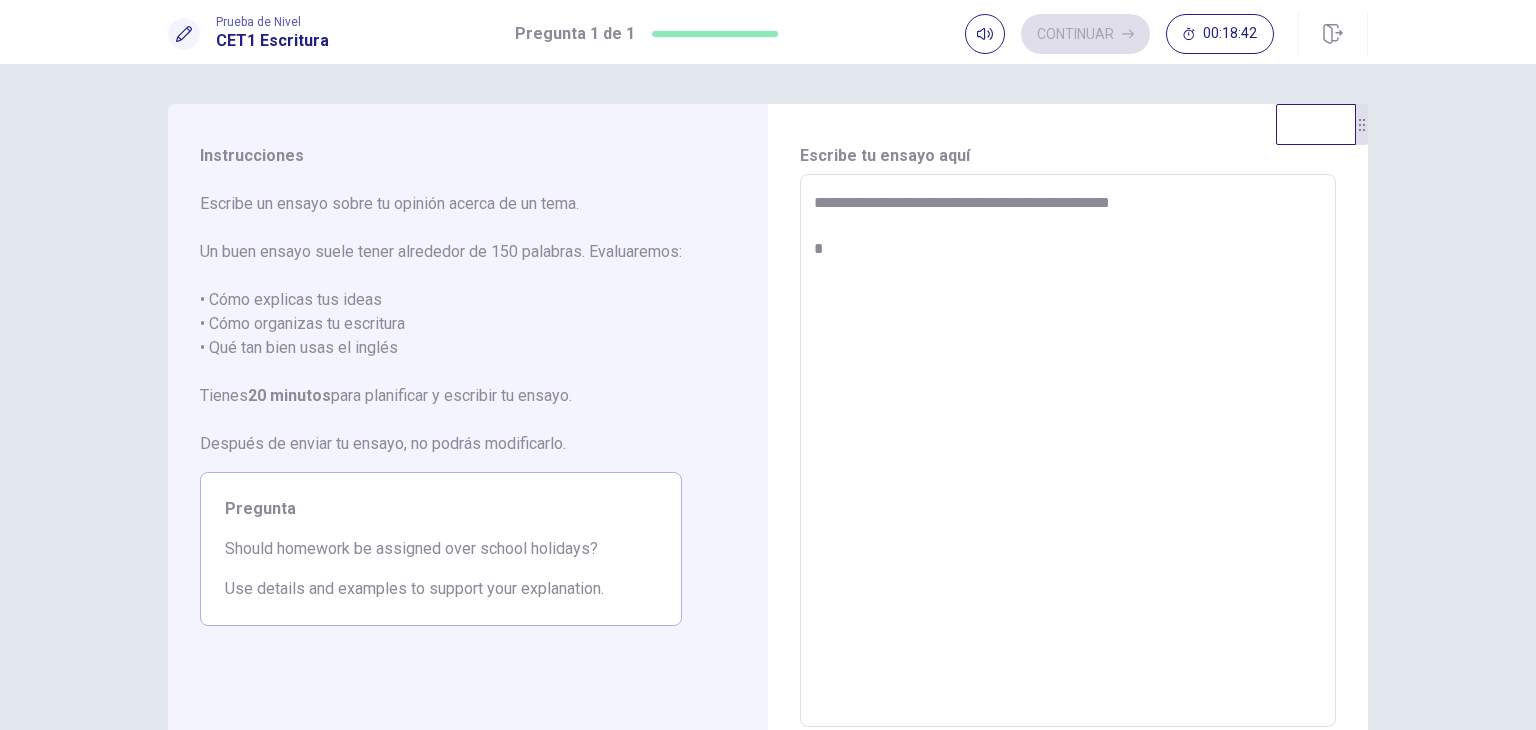 type on "*" 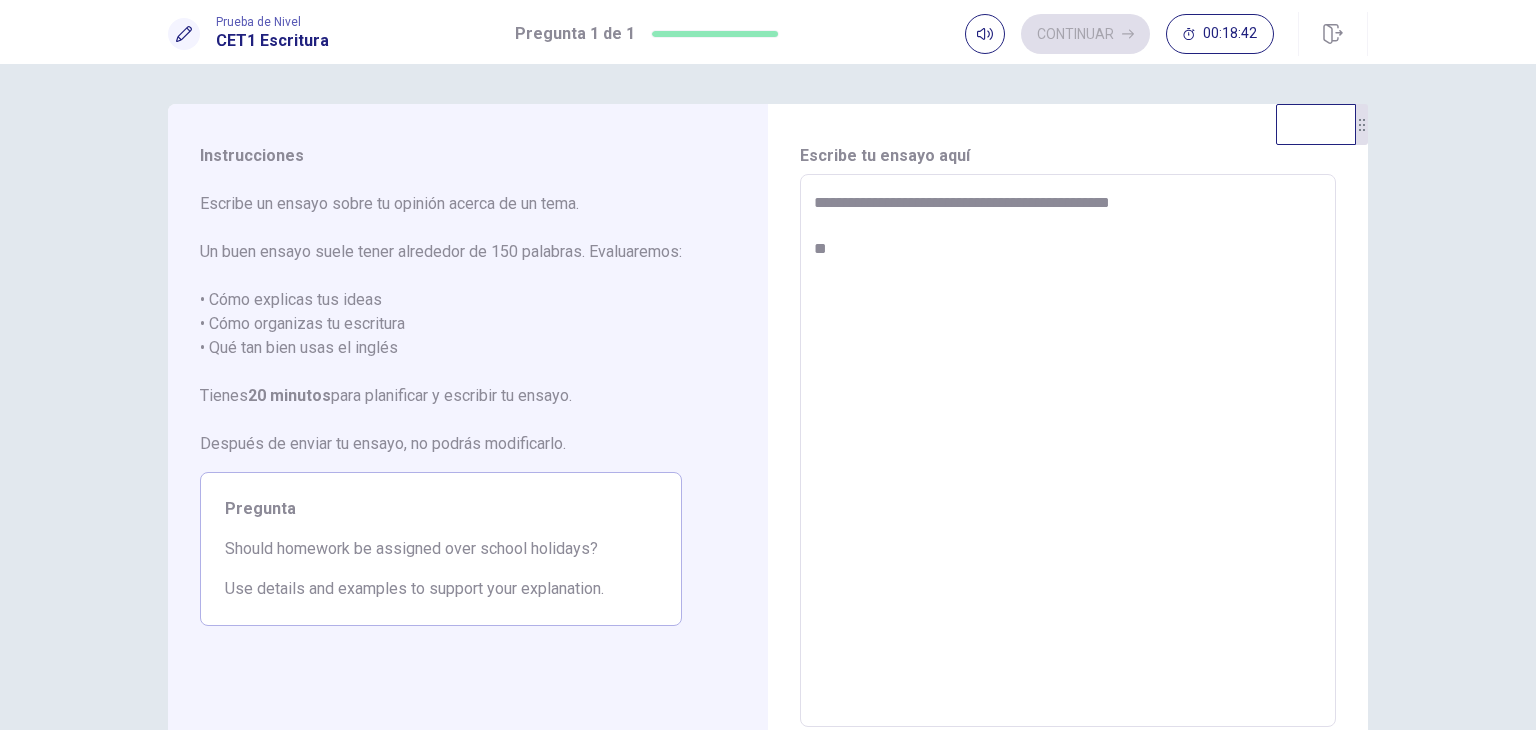 type on "*" 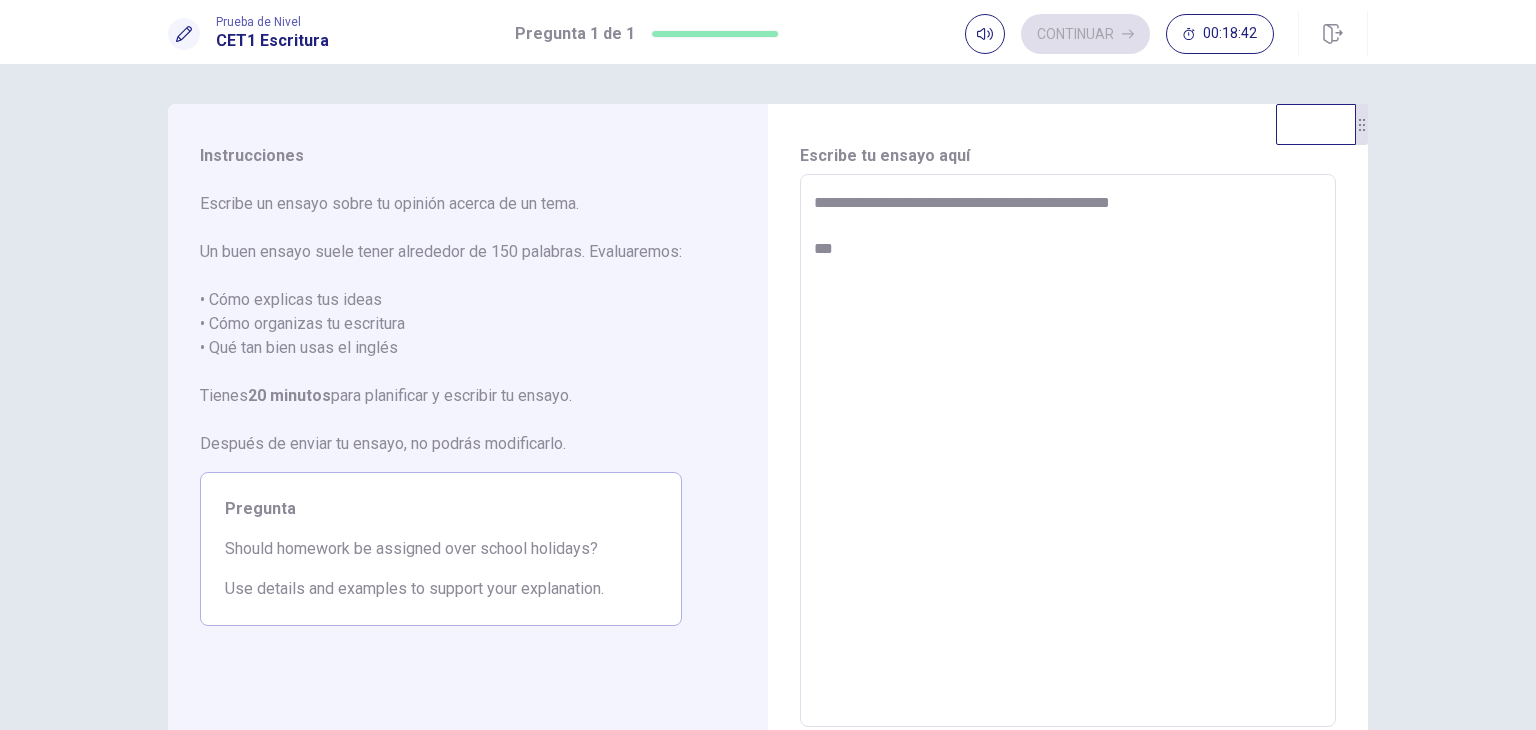 type on "*" 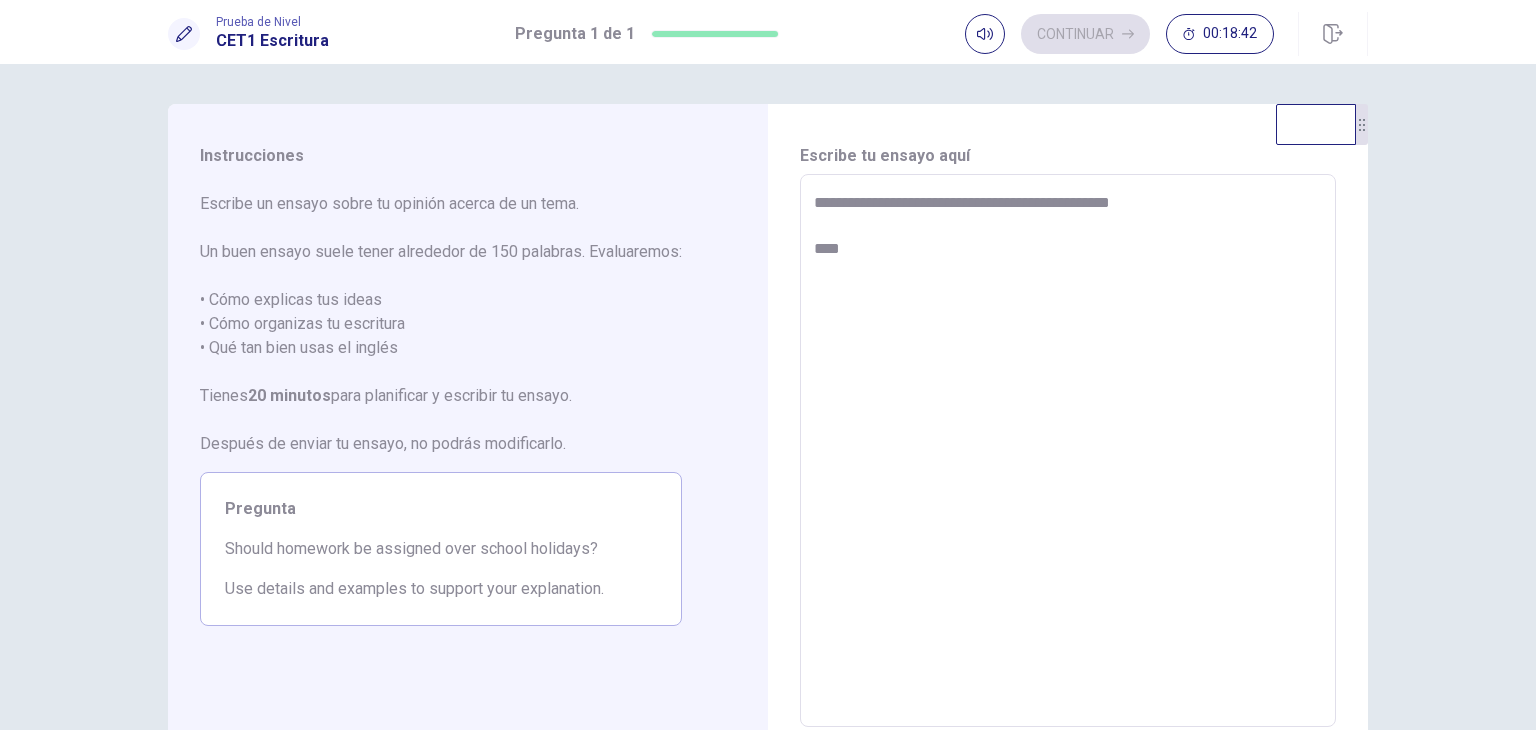 type on "*" 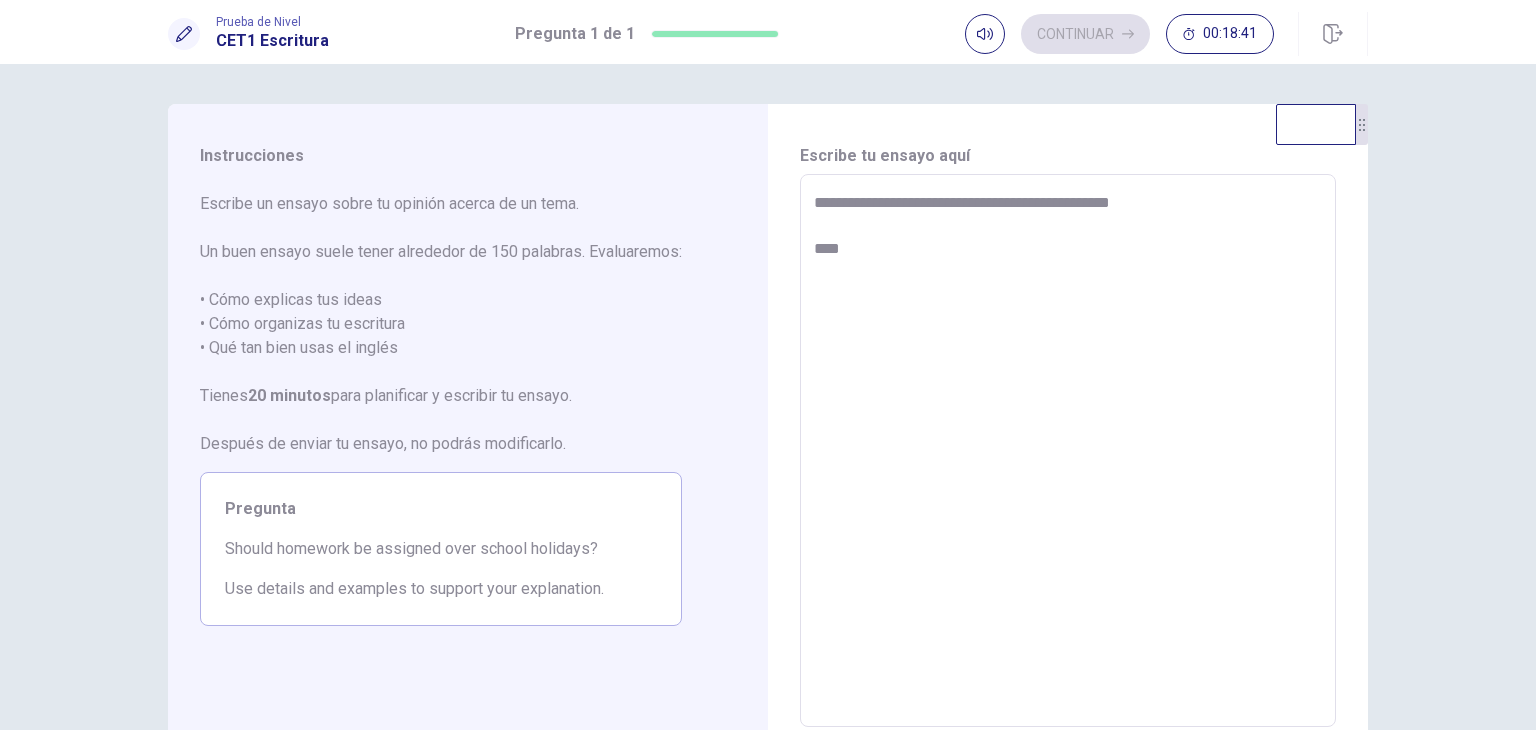 type on "**********" 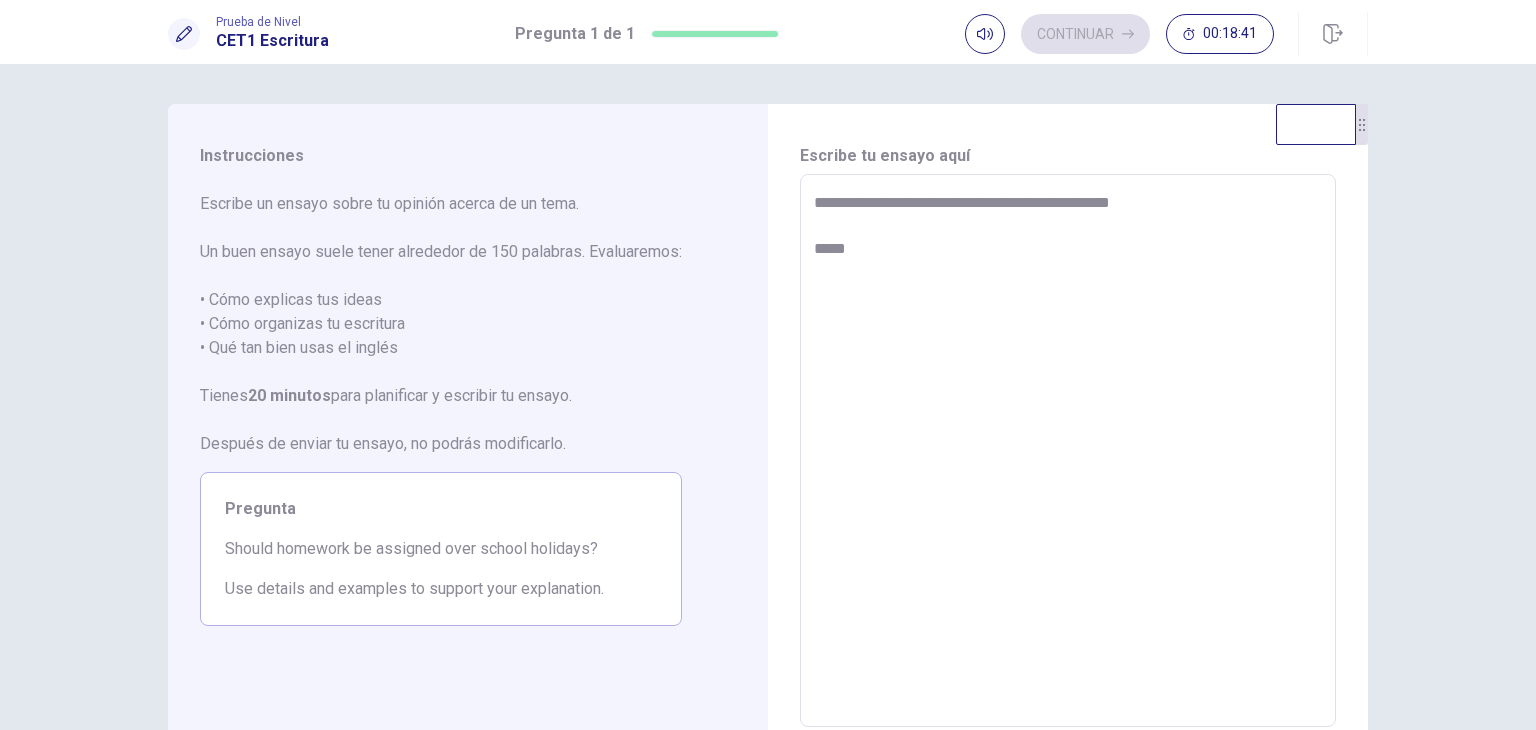 type on "*" 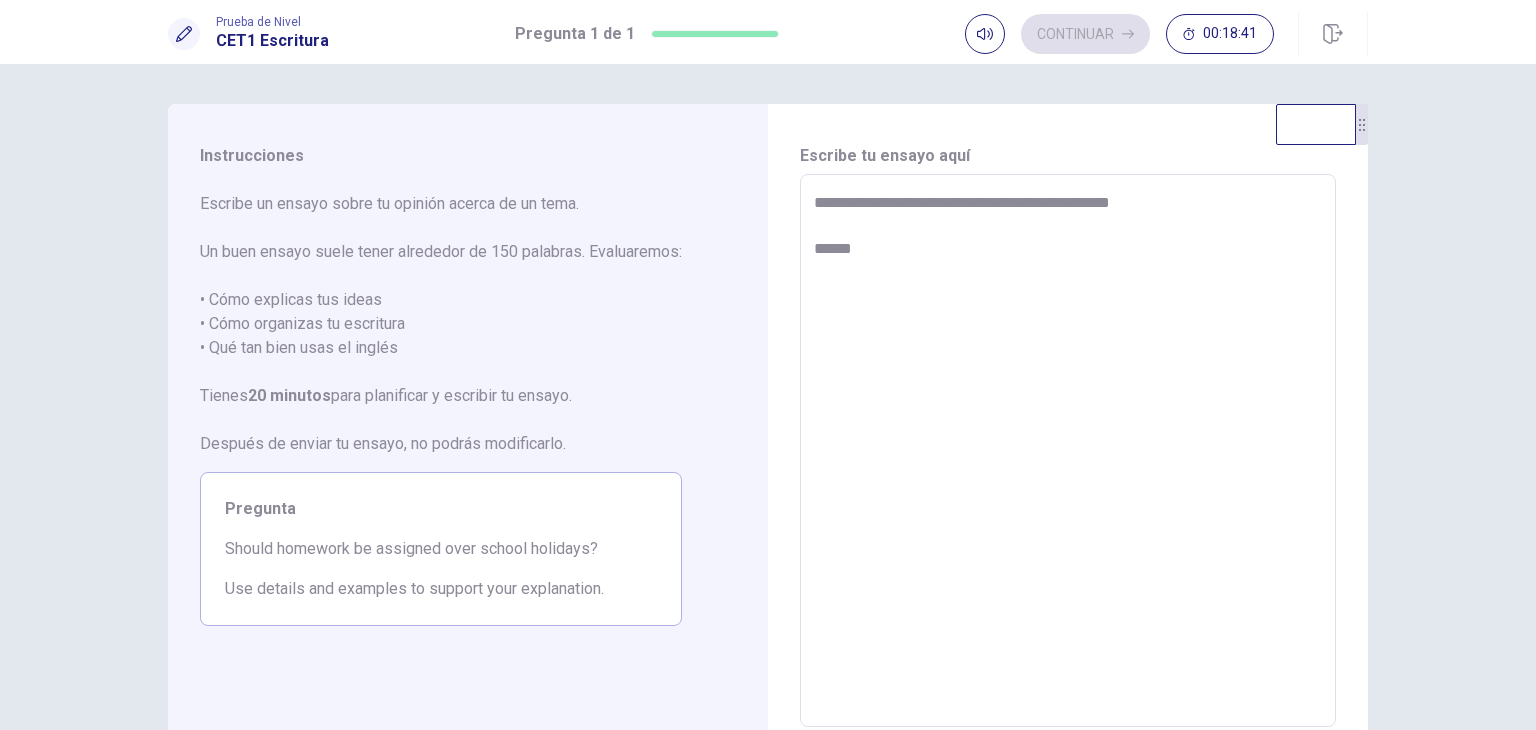 type on "*" 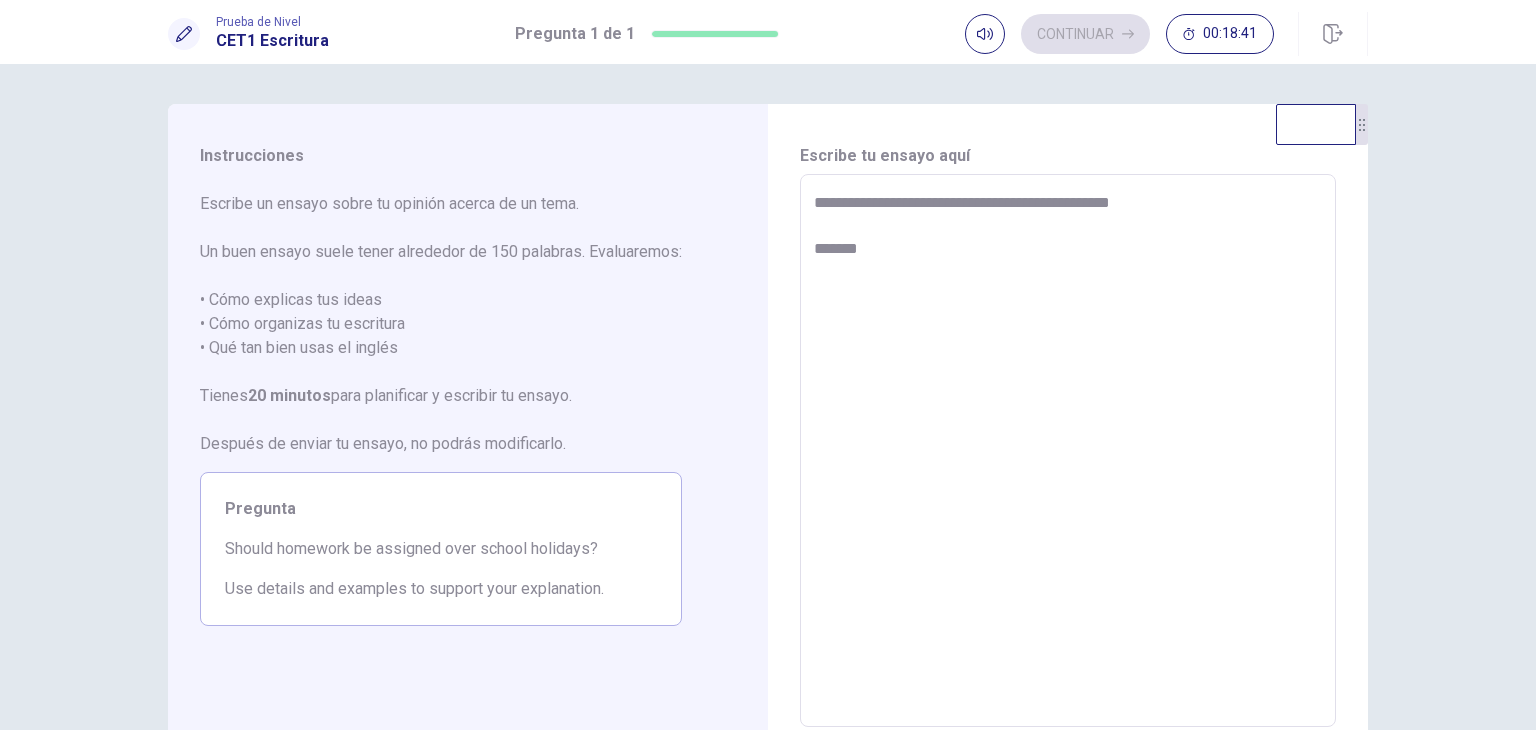 type on "*" 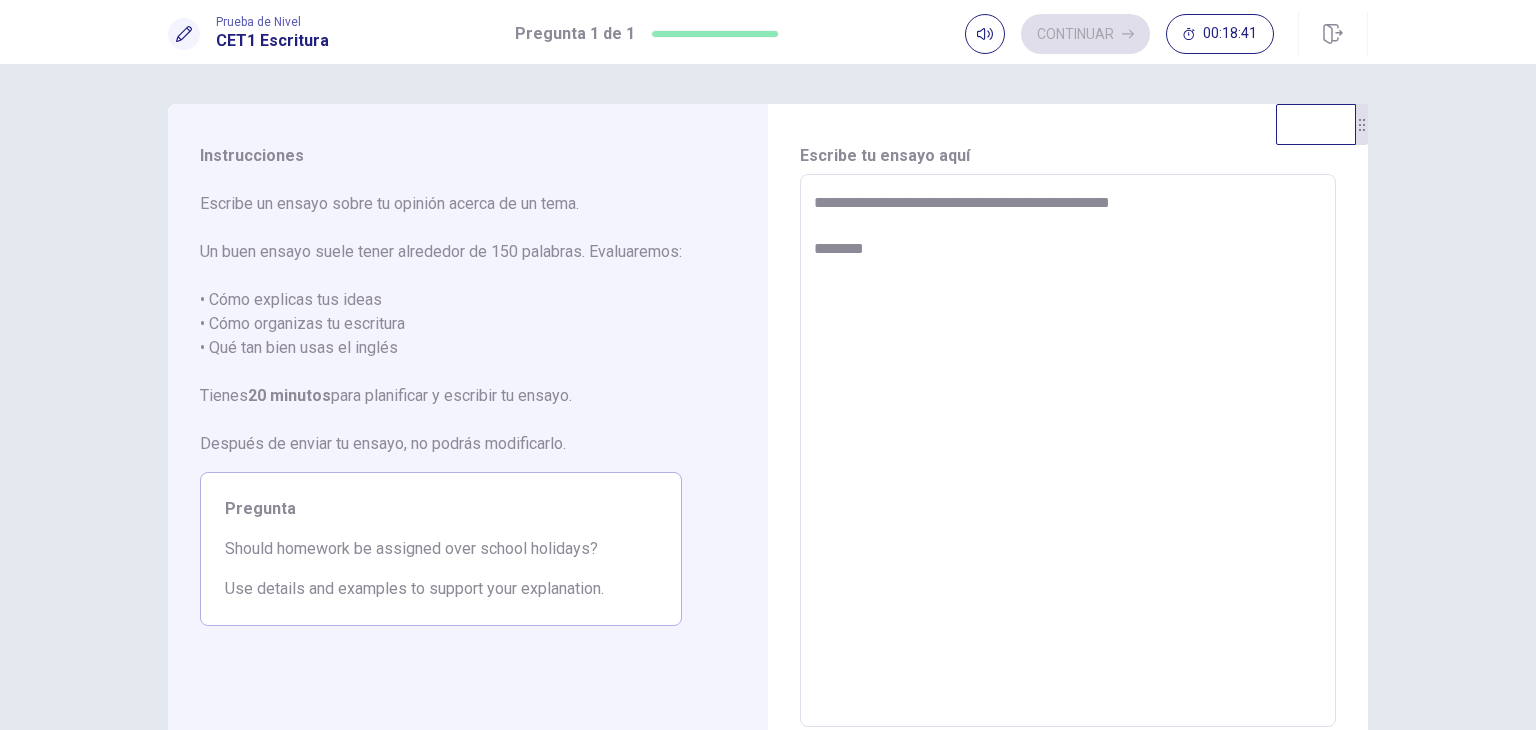 type on "*" 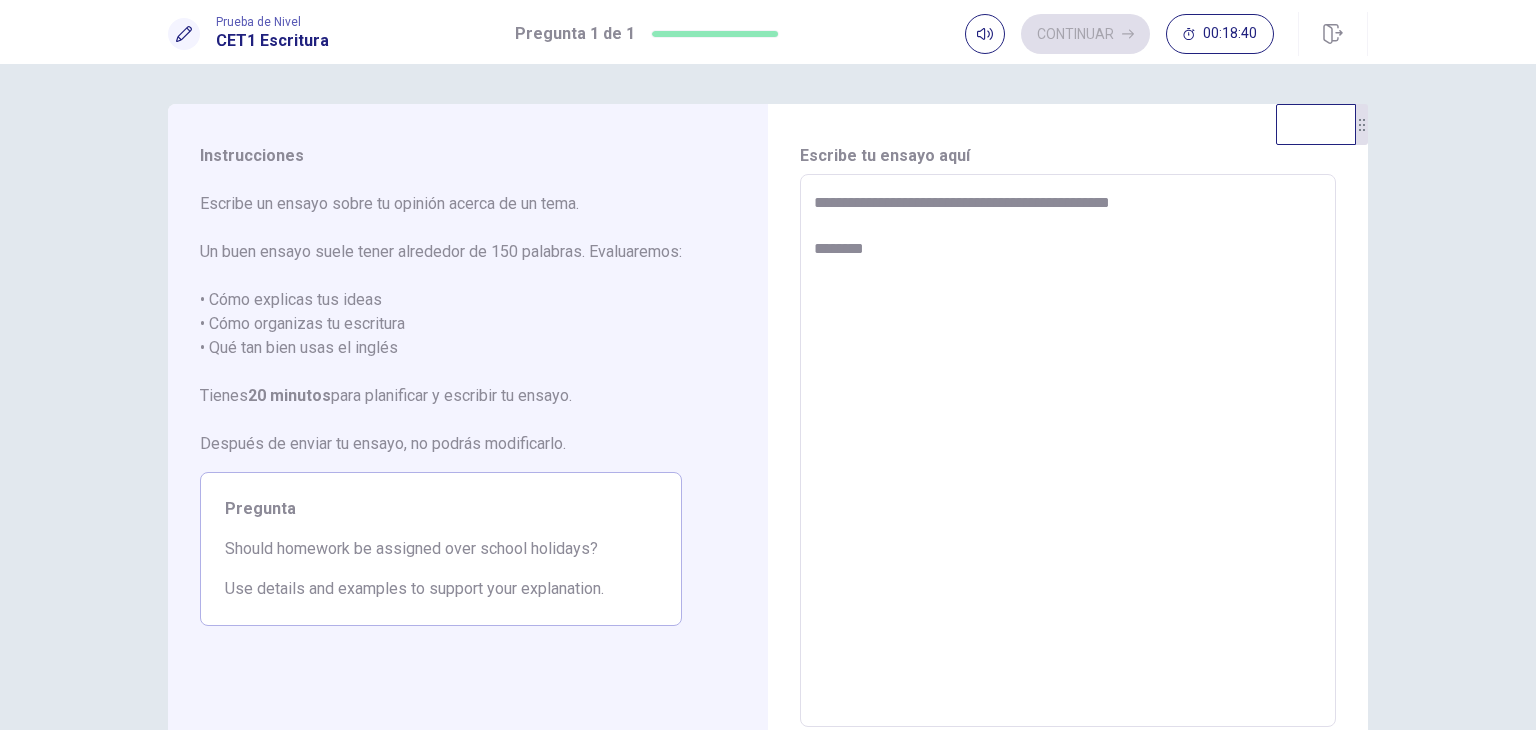 type on "**********" 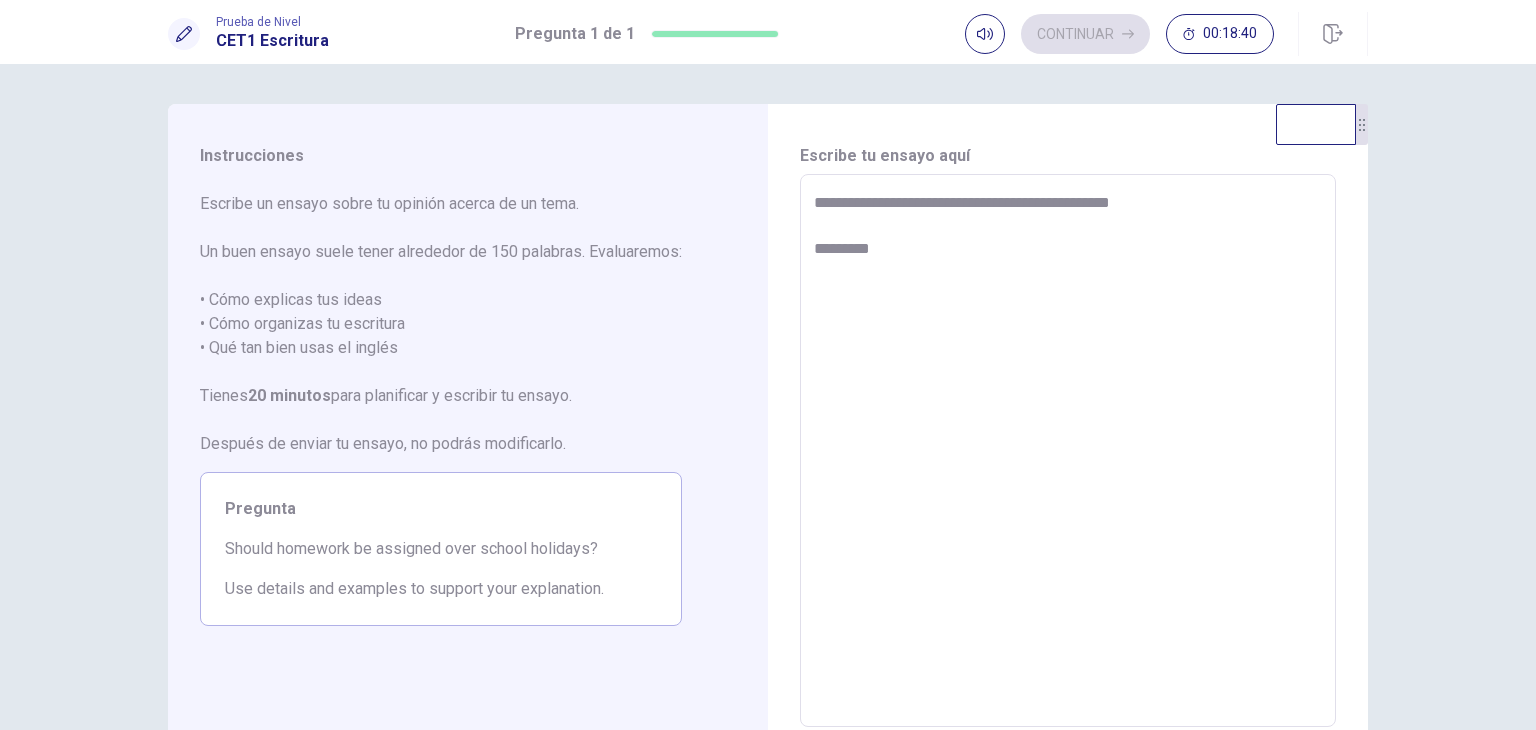 type on "*" 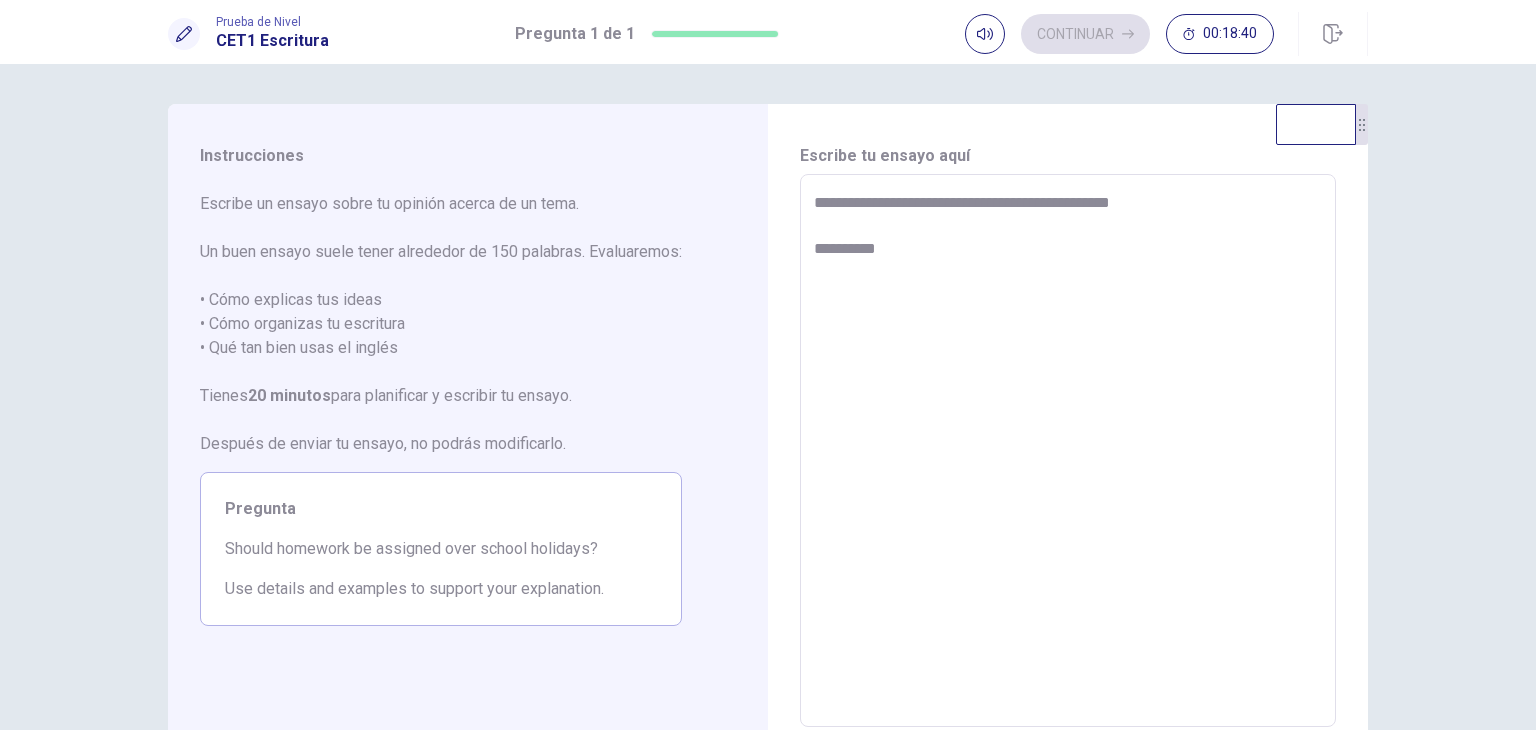 type on "*" 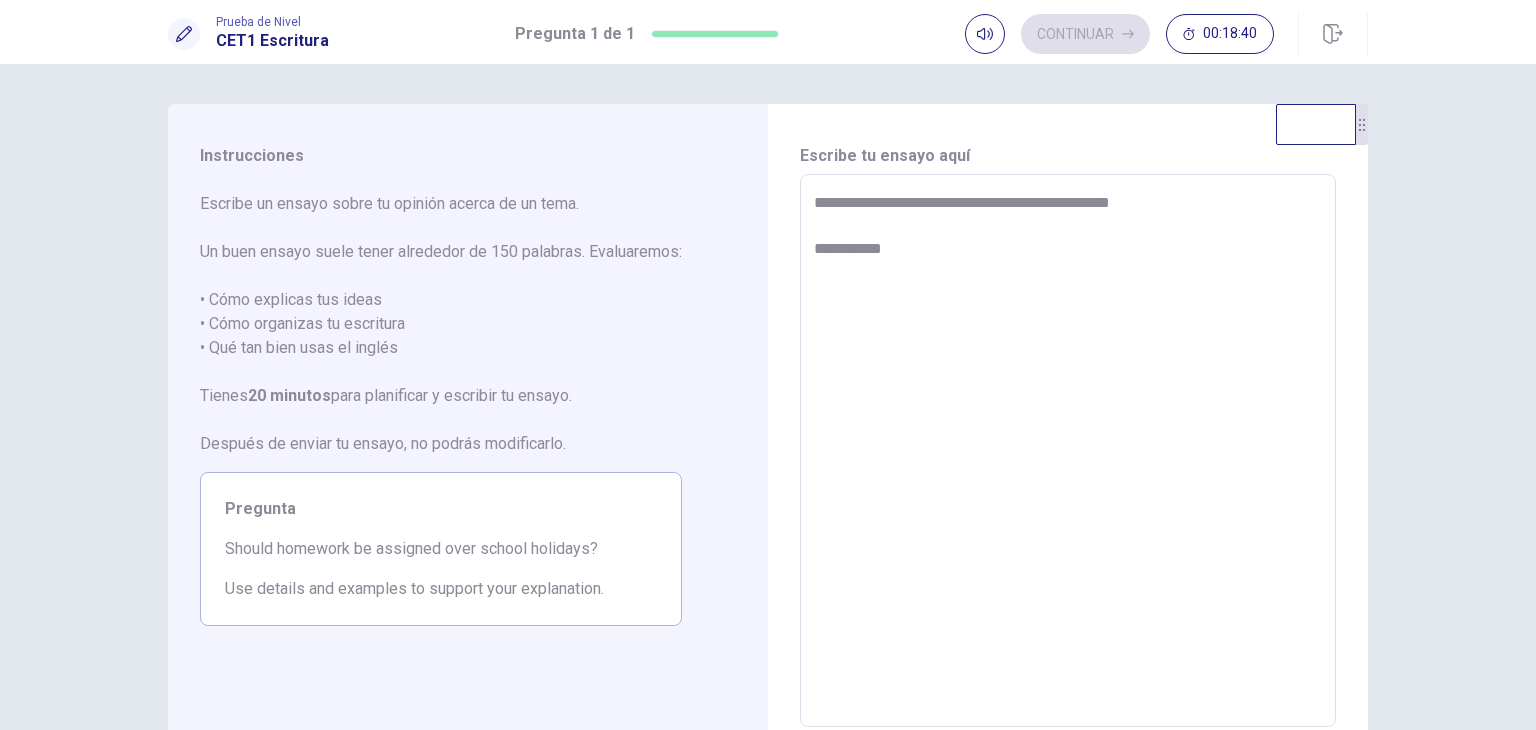 type on "*" 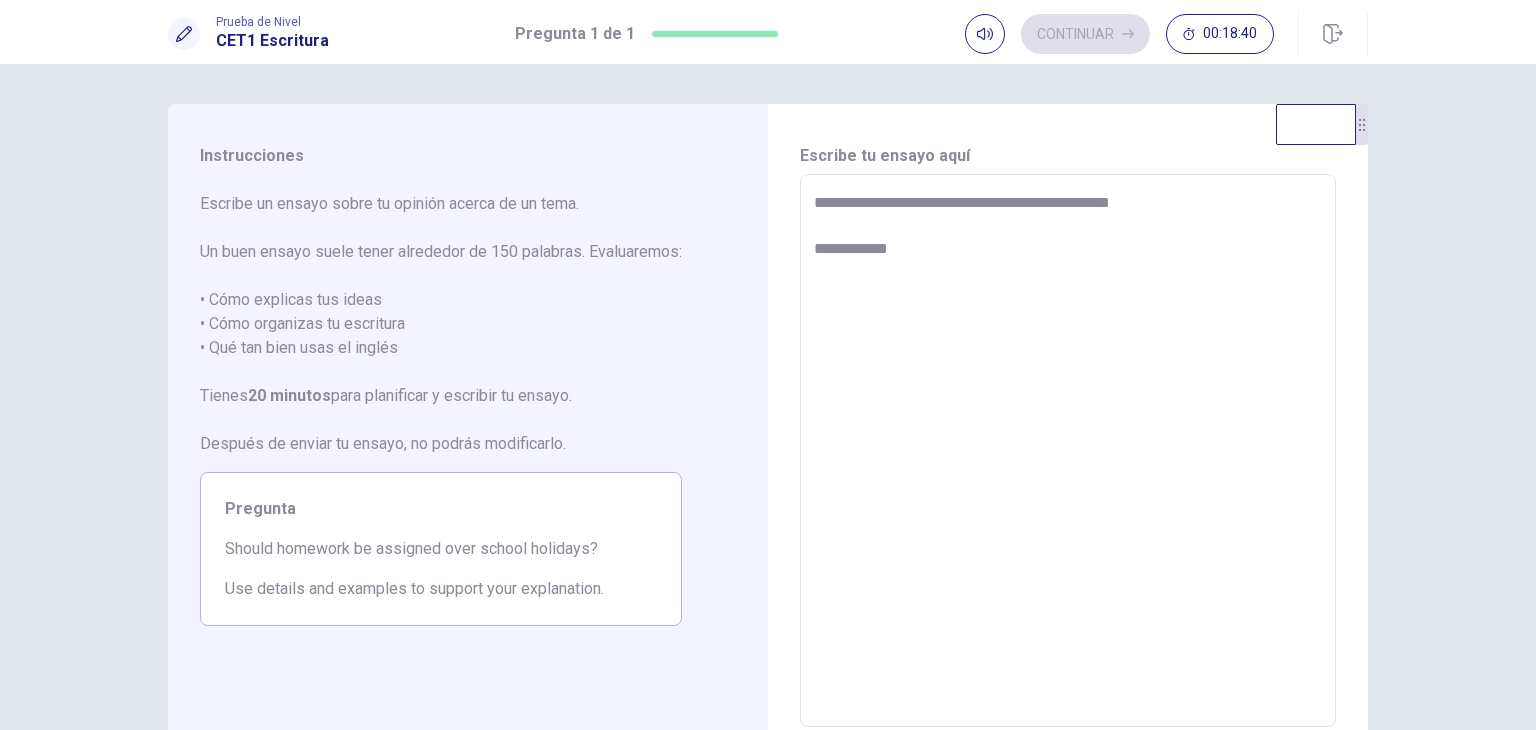 type on "*" 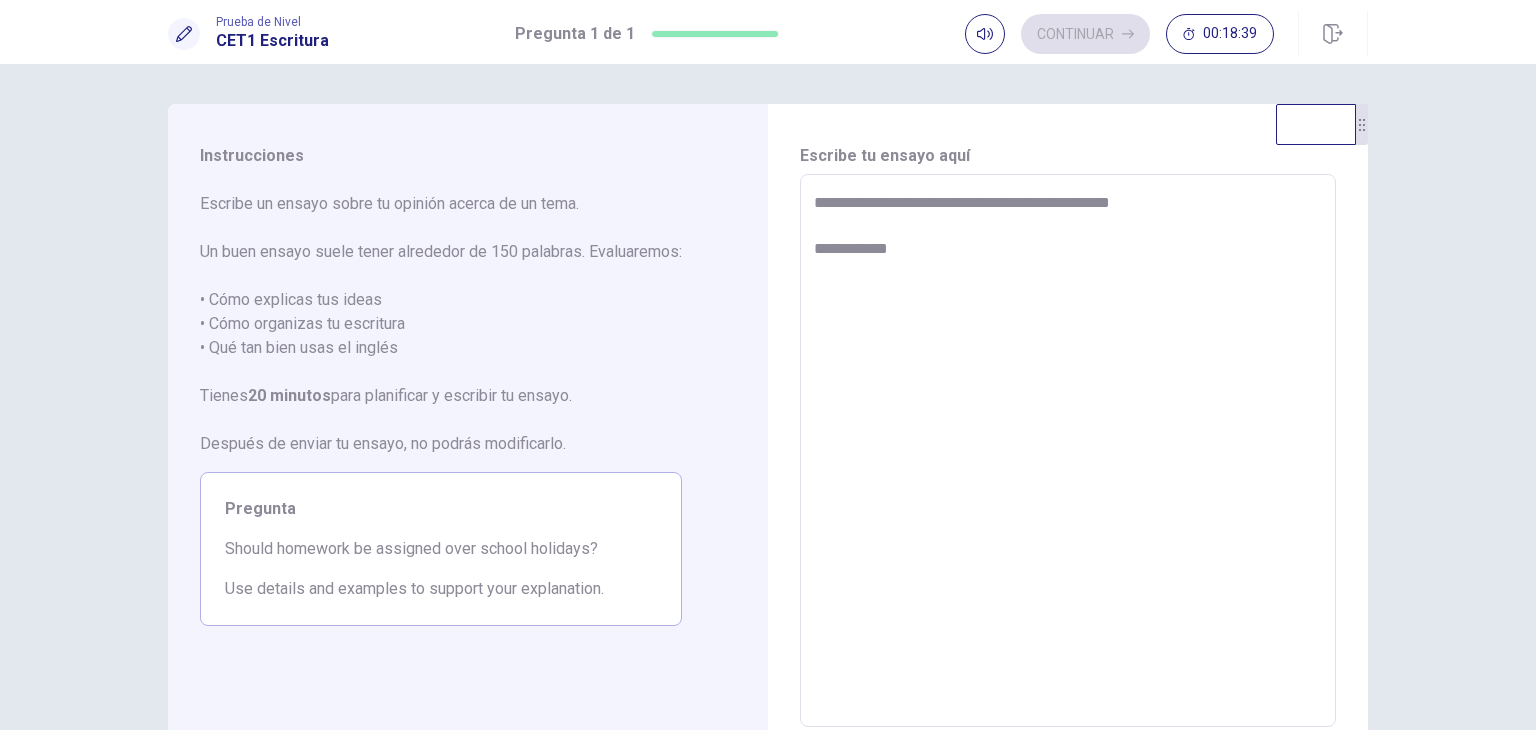 type on "**********" 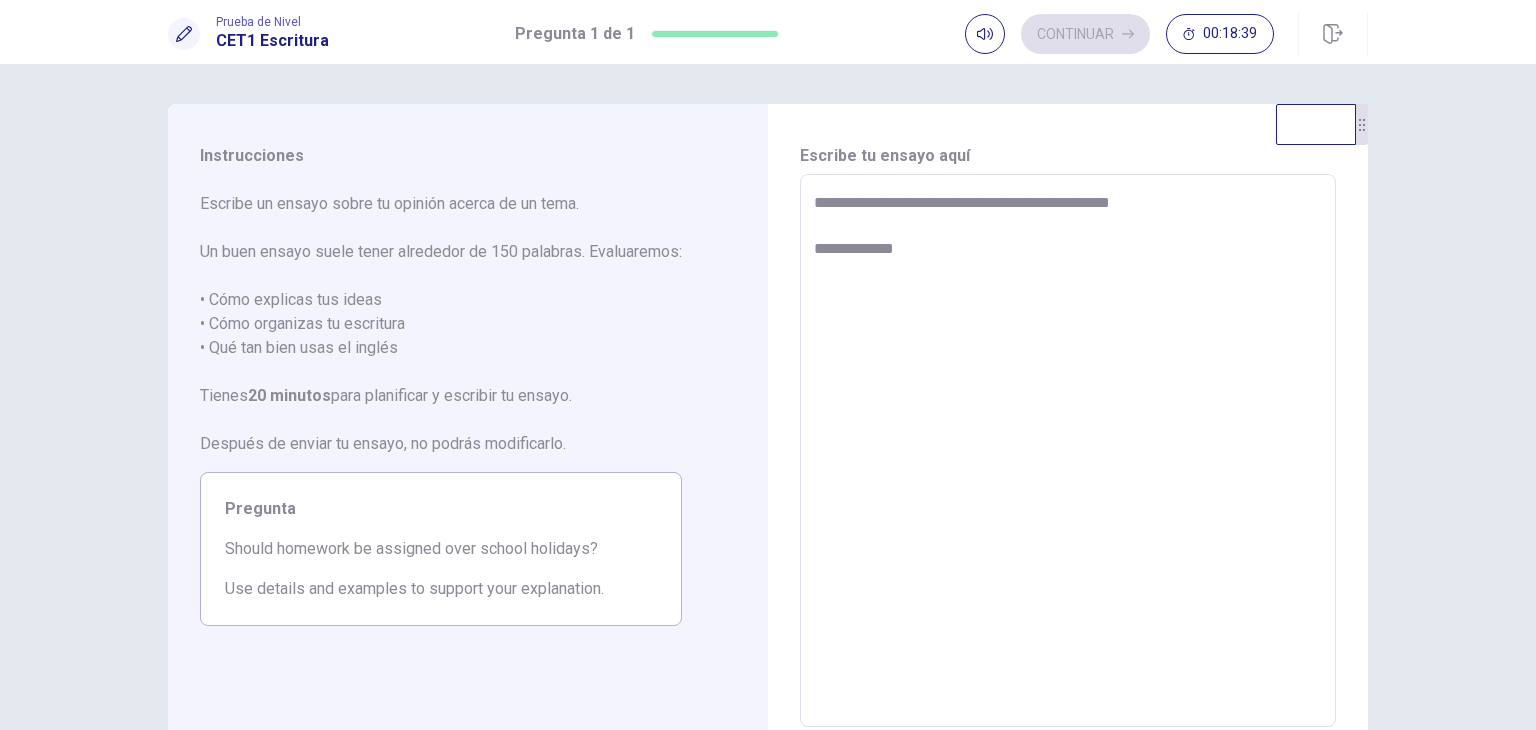 type on "*" 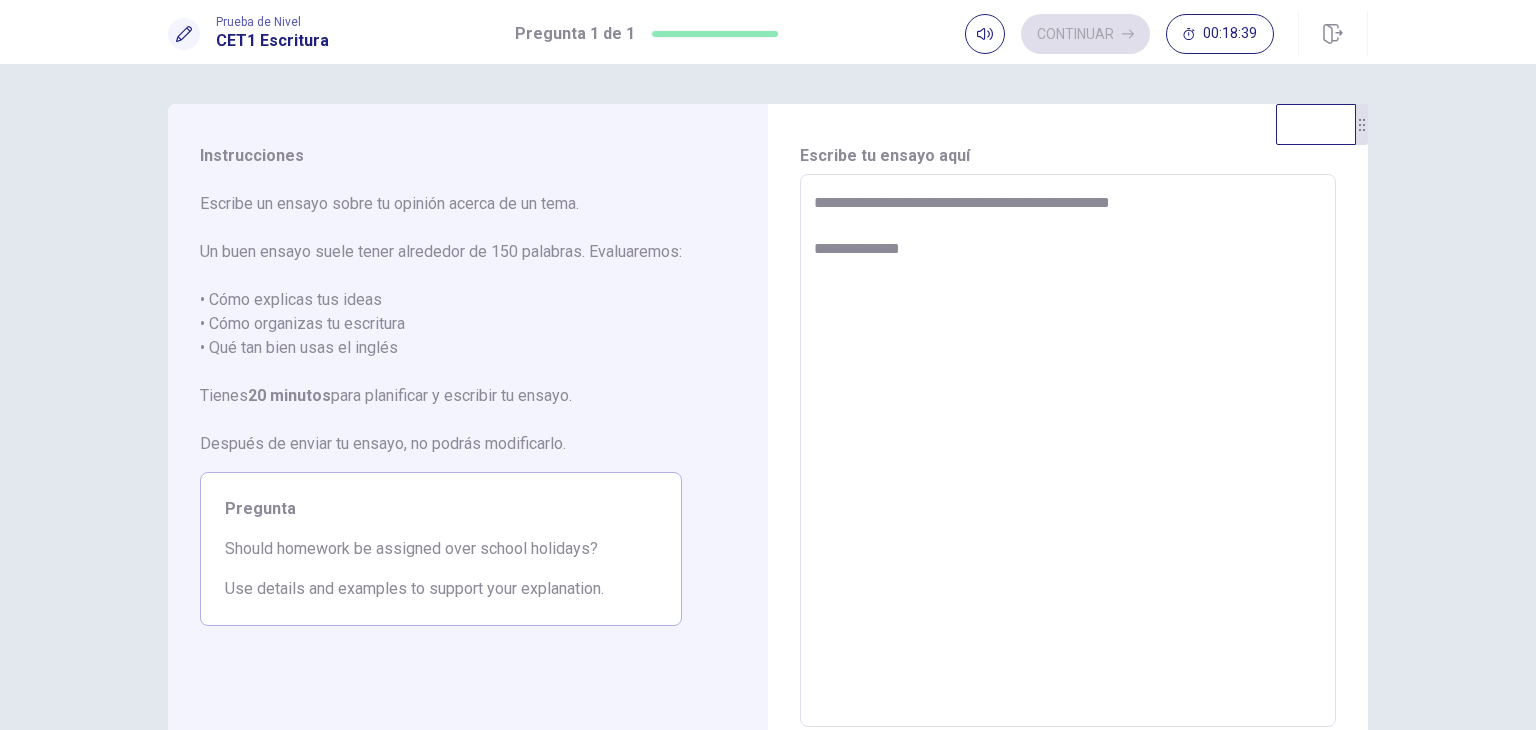 type on "*" 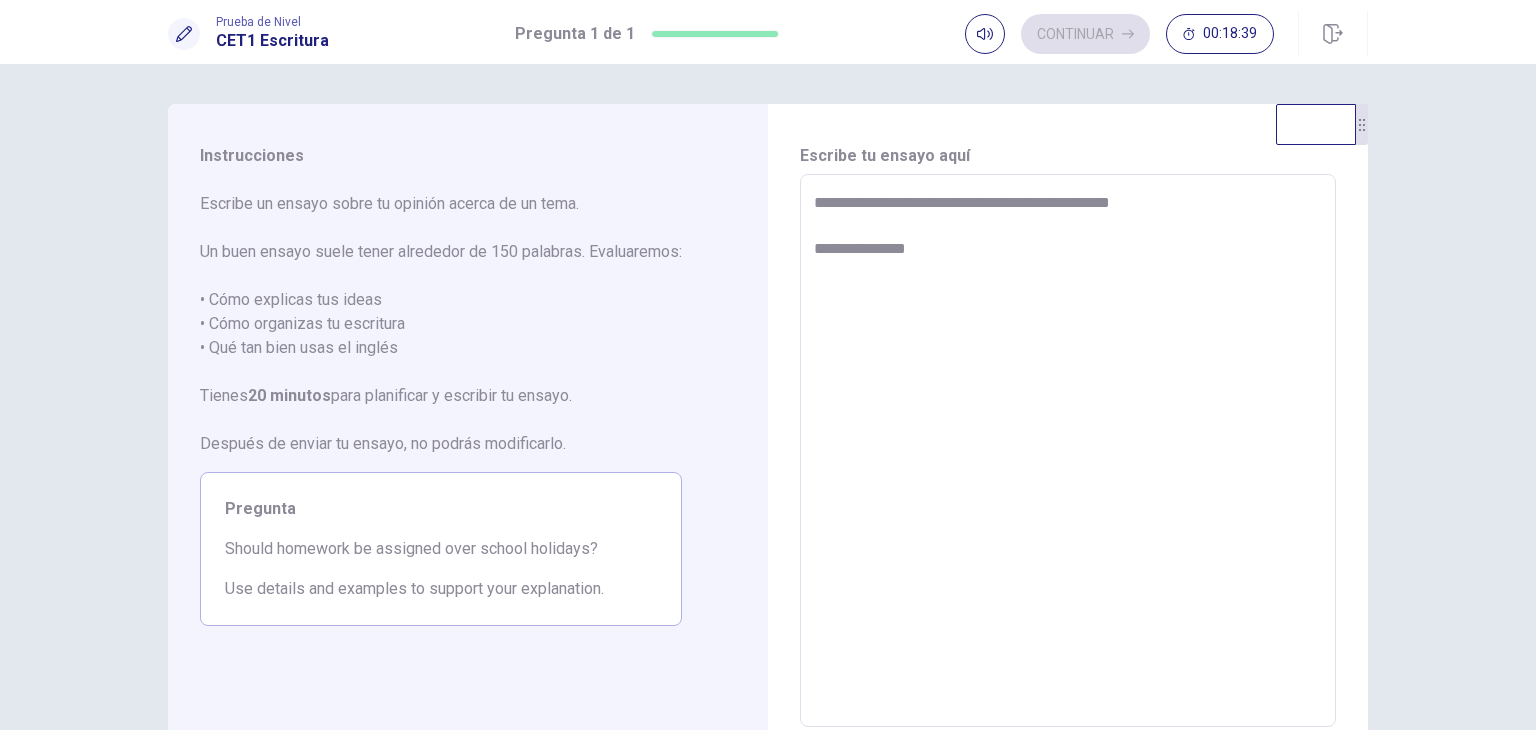 type on "*" 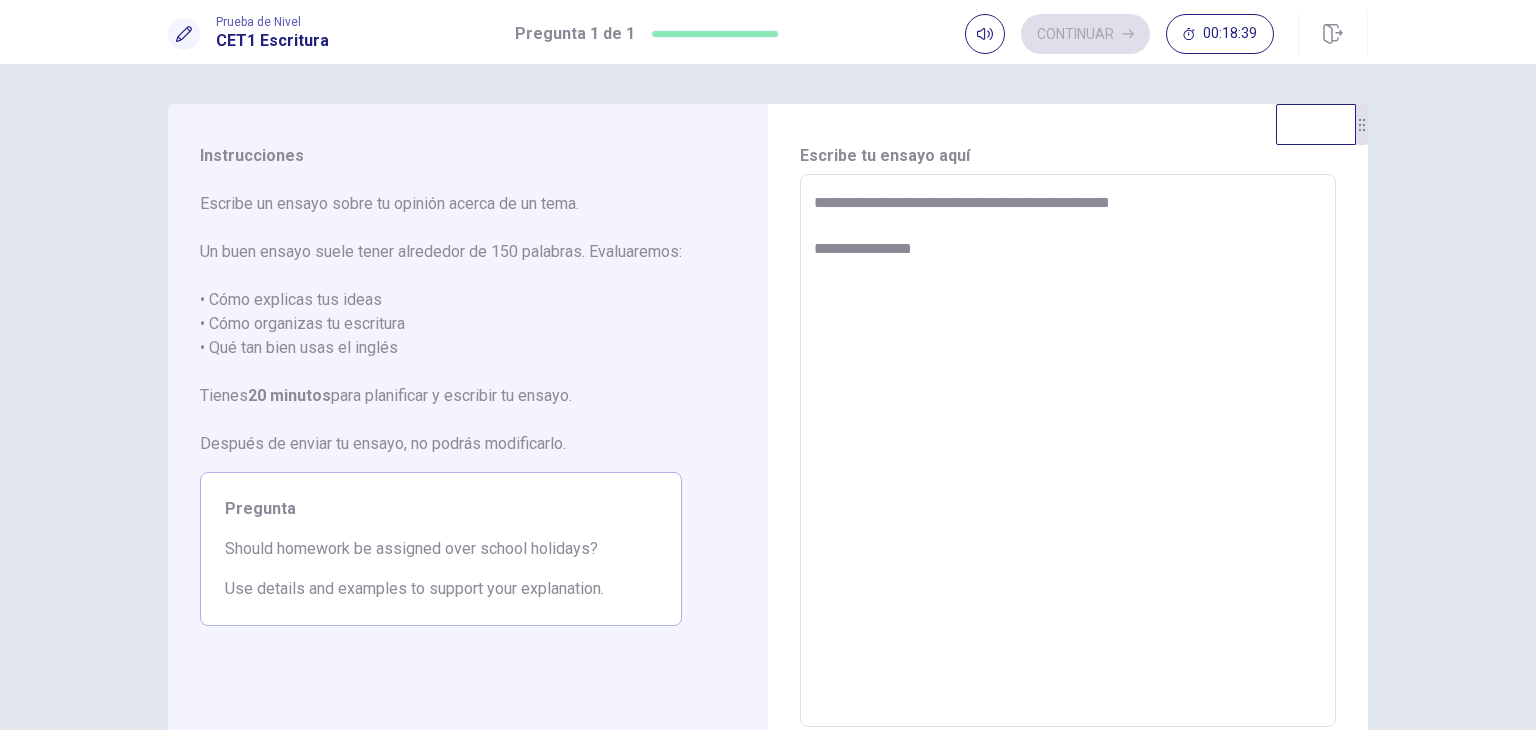 type on "*" 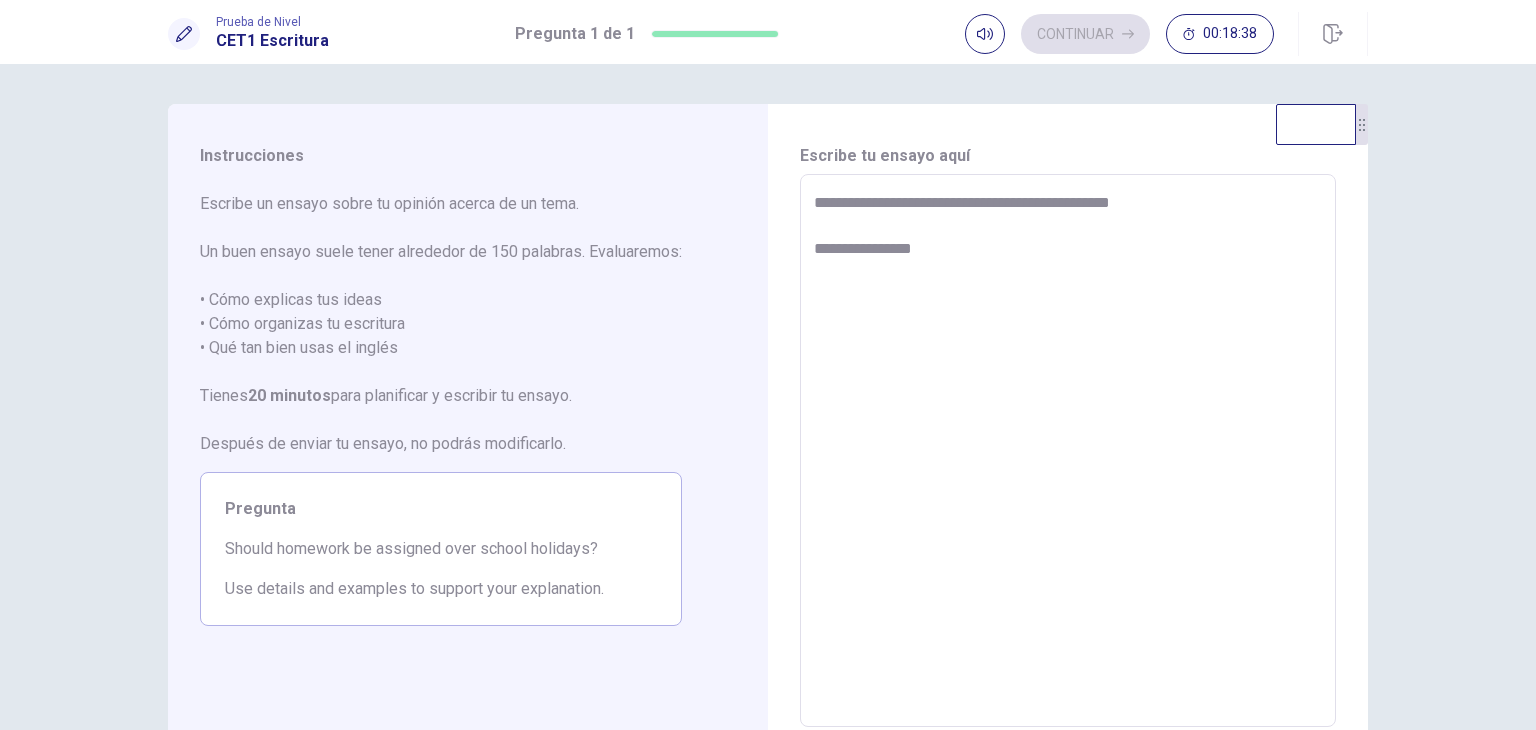 type on "**********" 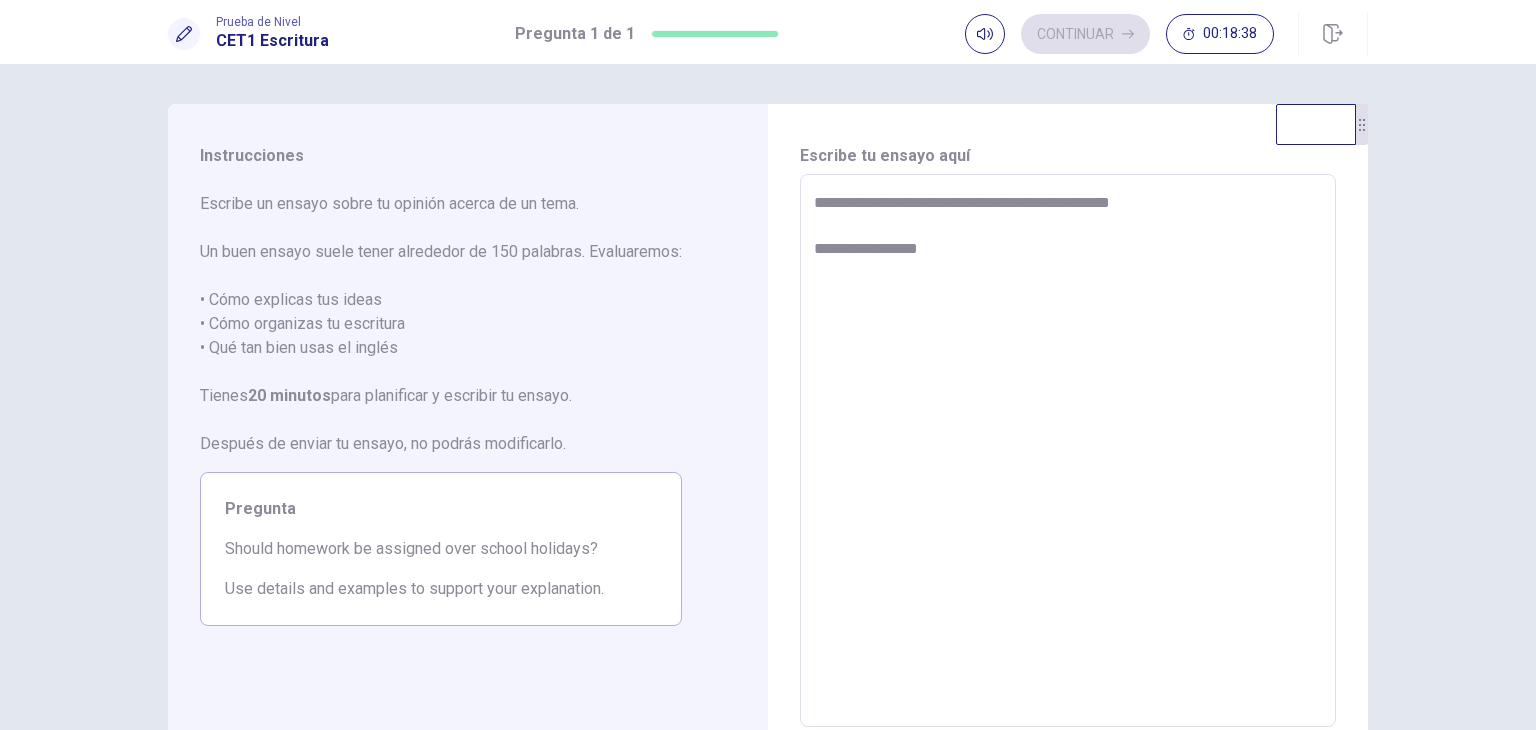 type on "*" 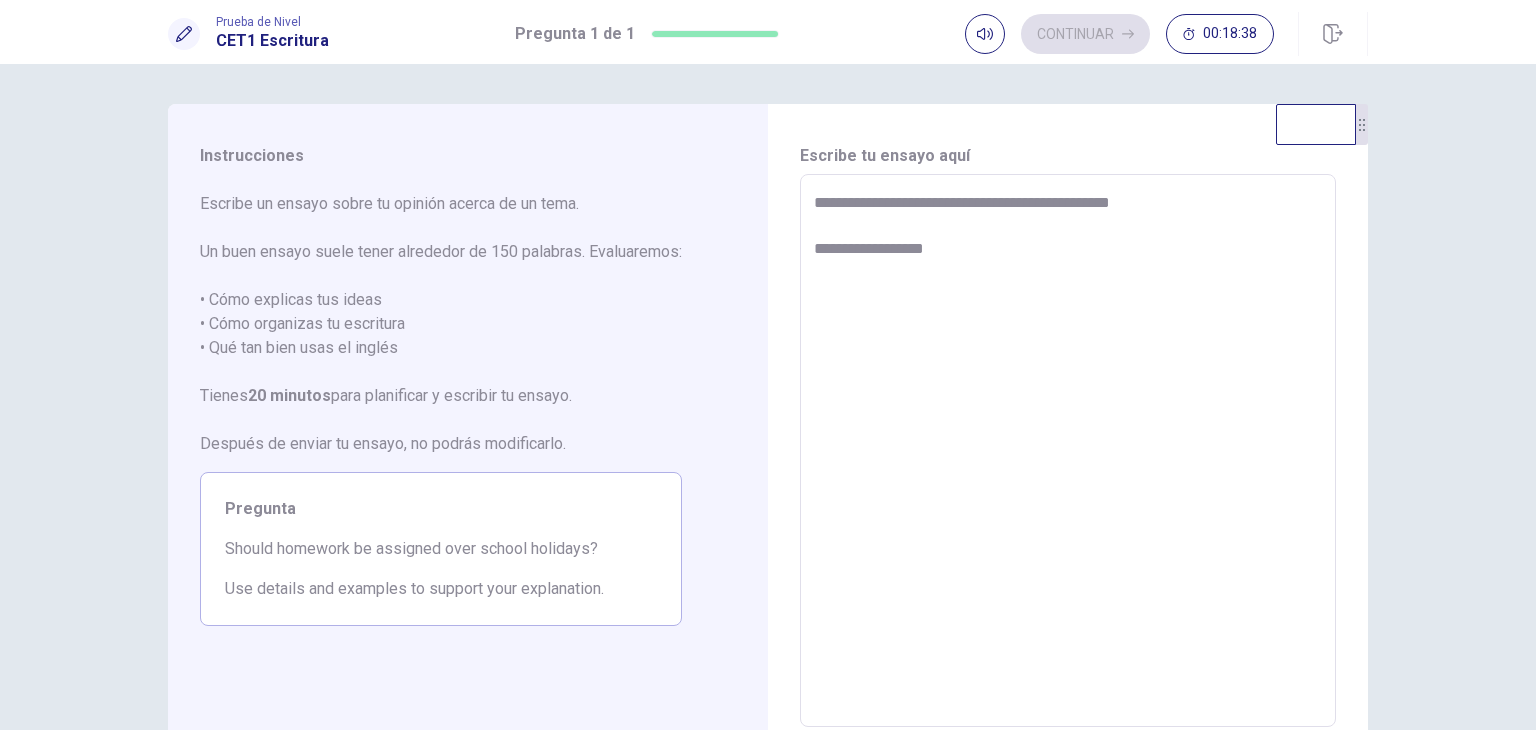 type on "*" 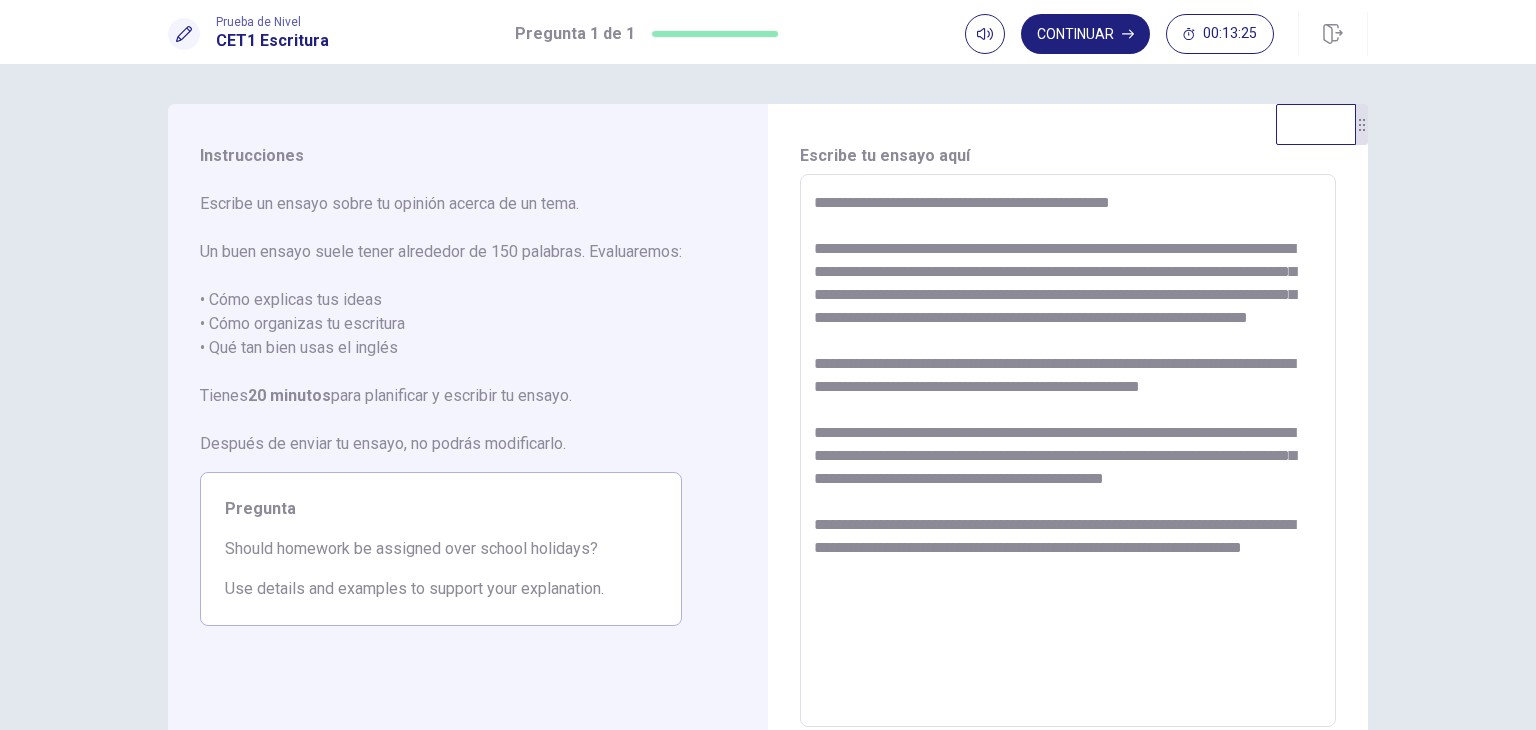 click on "**********" at bounding box center [1068, 451] 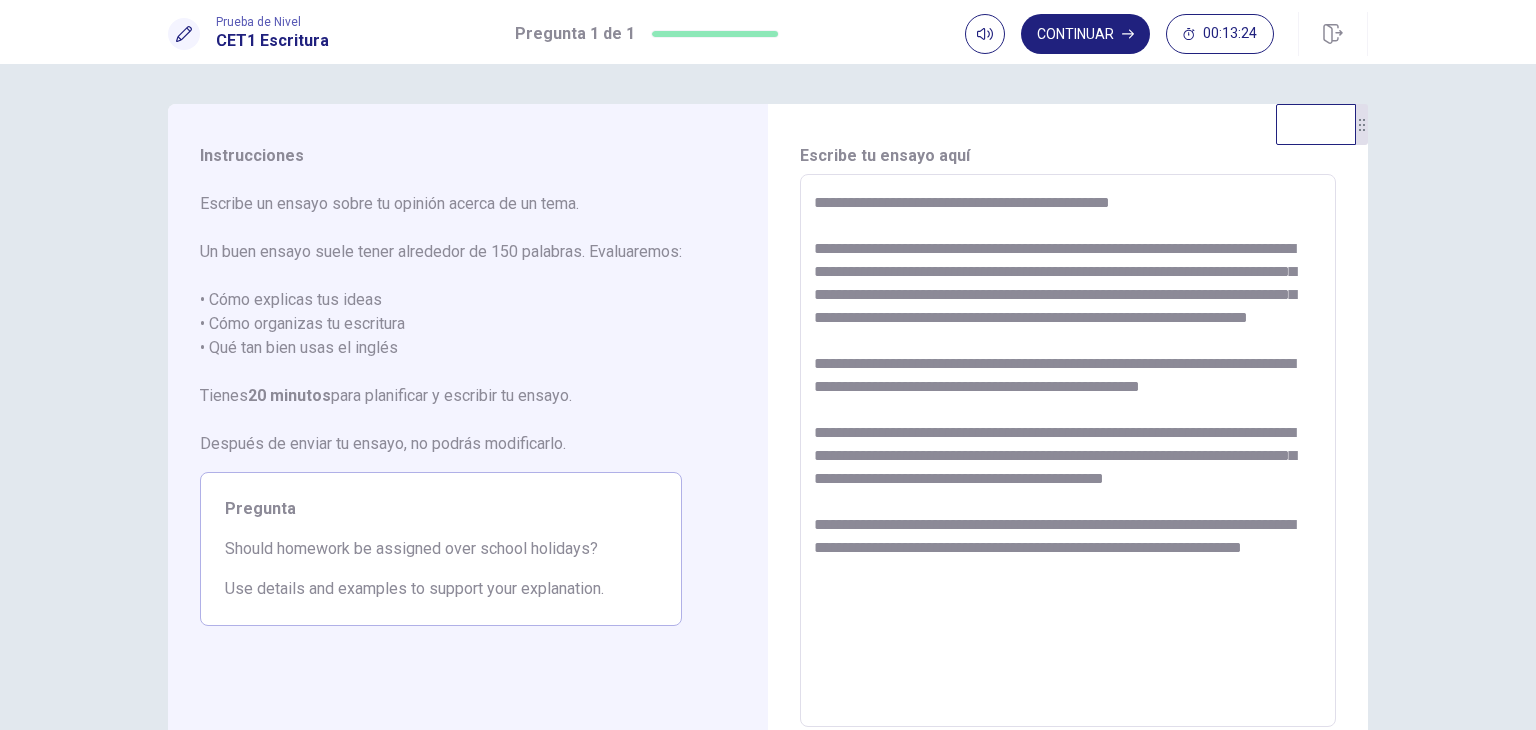 click on "**********" at bounding box center (1068, 451) 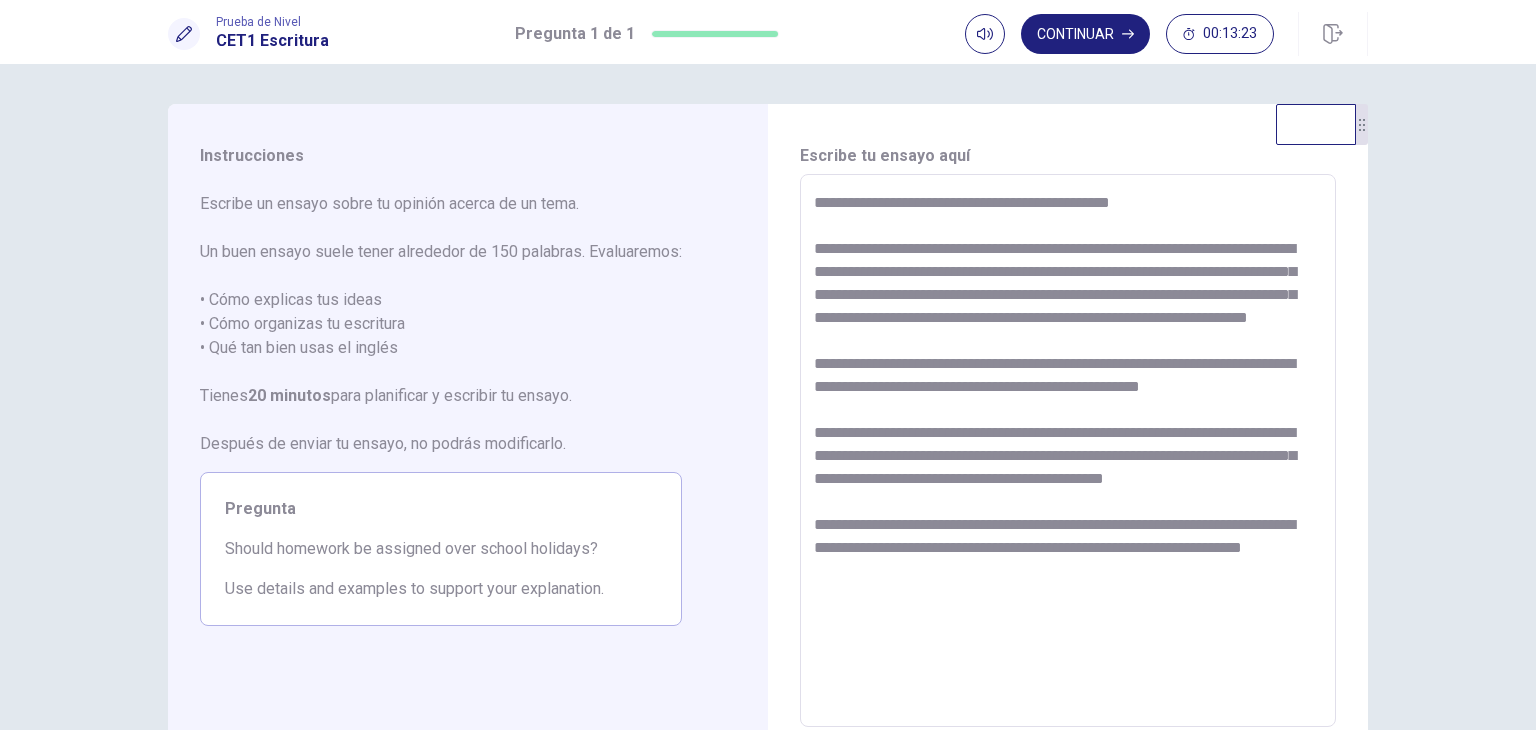 click on "**********" at bounding box center (1068, 451) 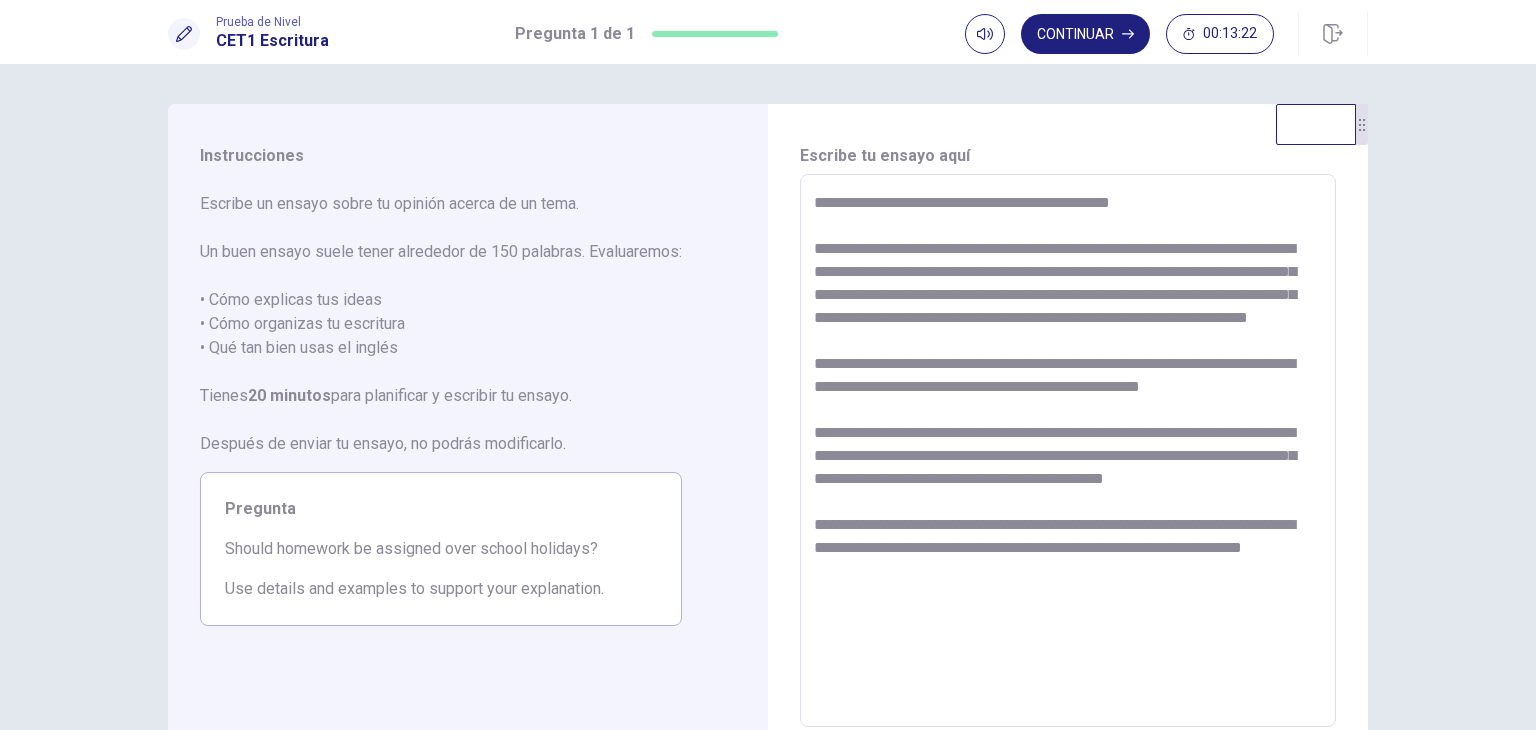 click on "**********" at bounding box center [1068, 451] 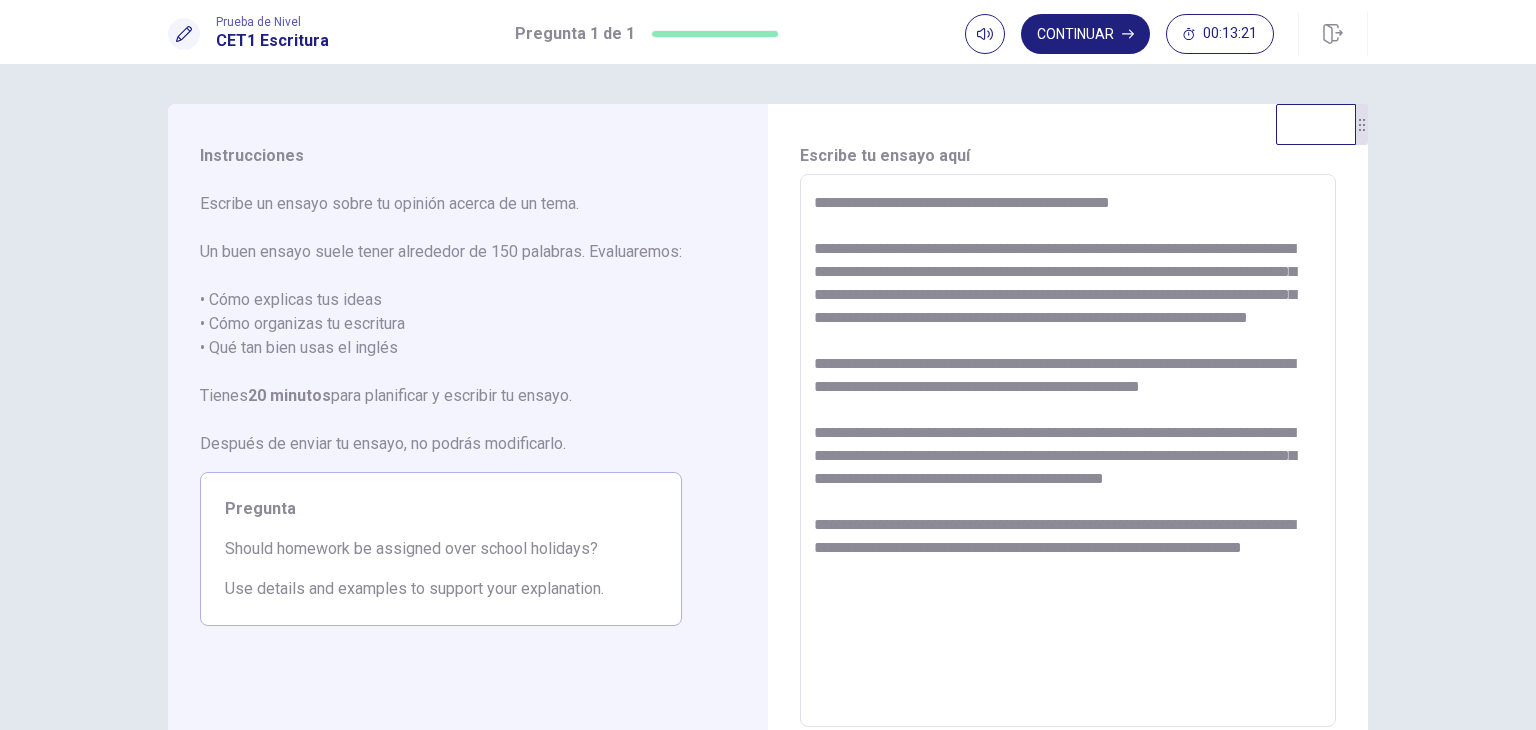 click on "**********" at bounding box center (1068, 451) 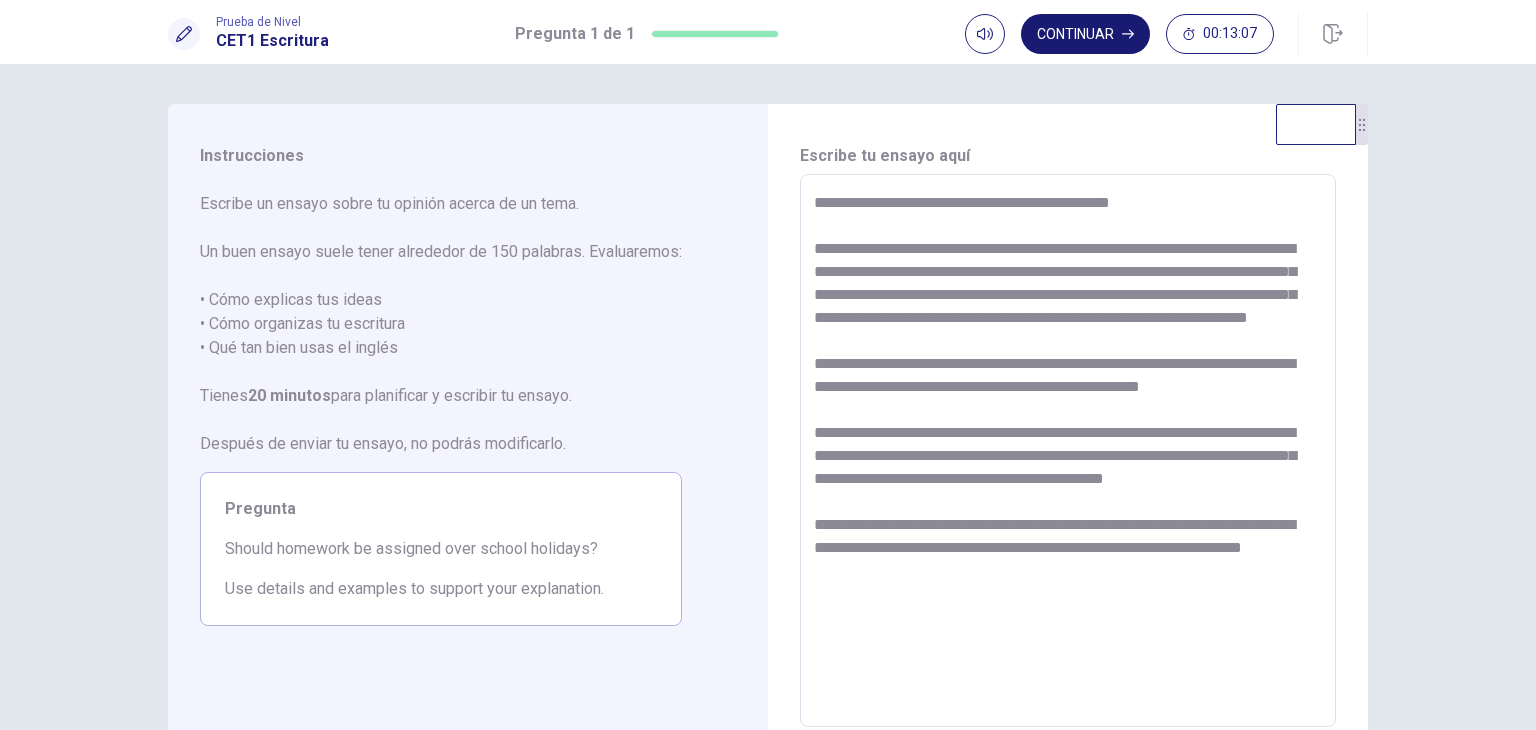 click on "Continuar" at bounding box center (1085, 34) 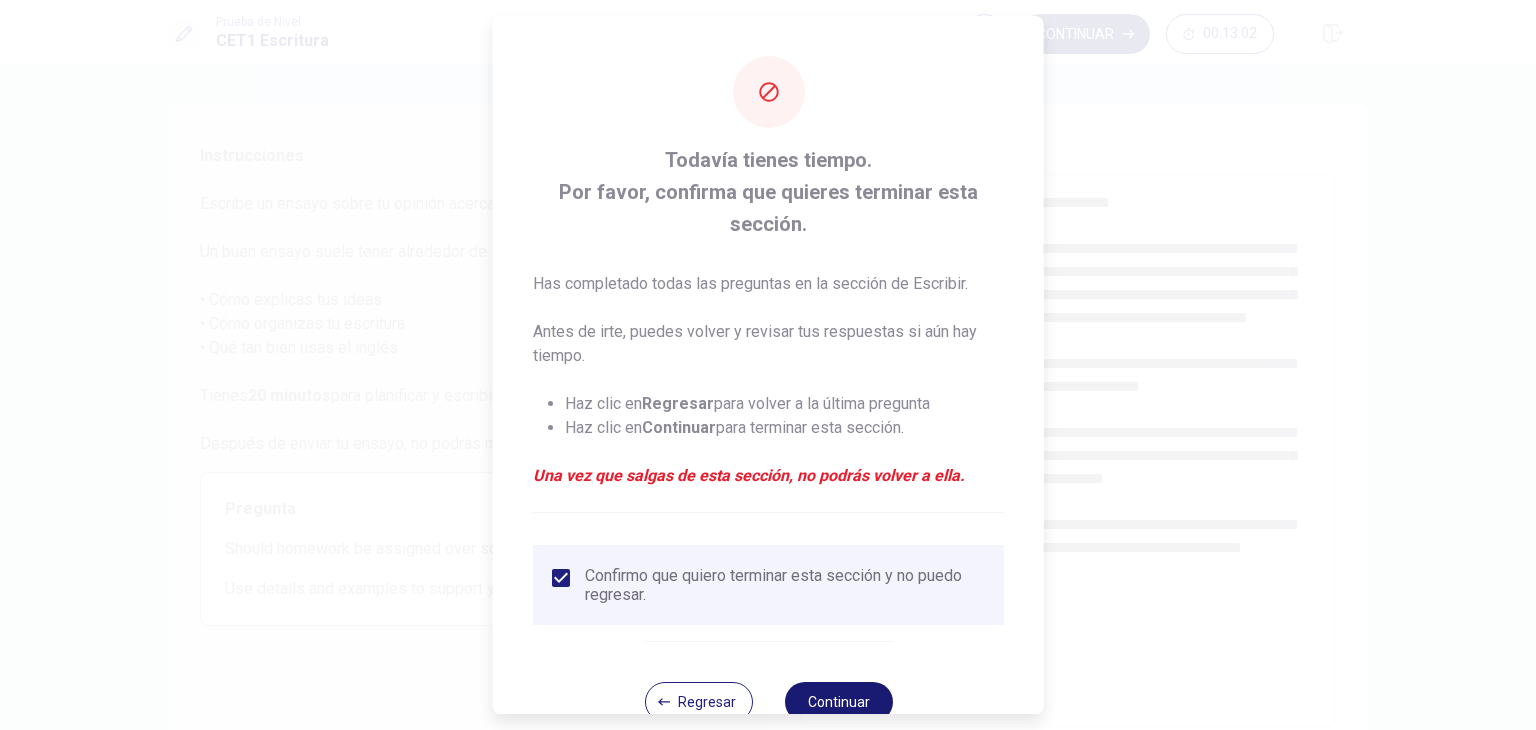 click on "Continuar" at bounding box center [838, 702] 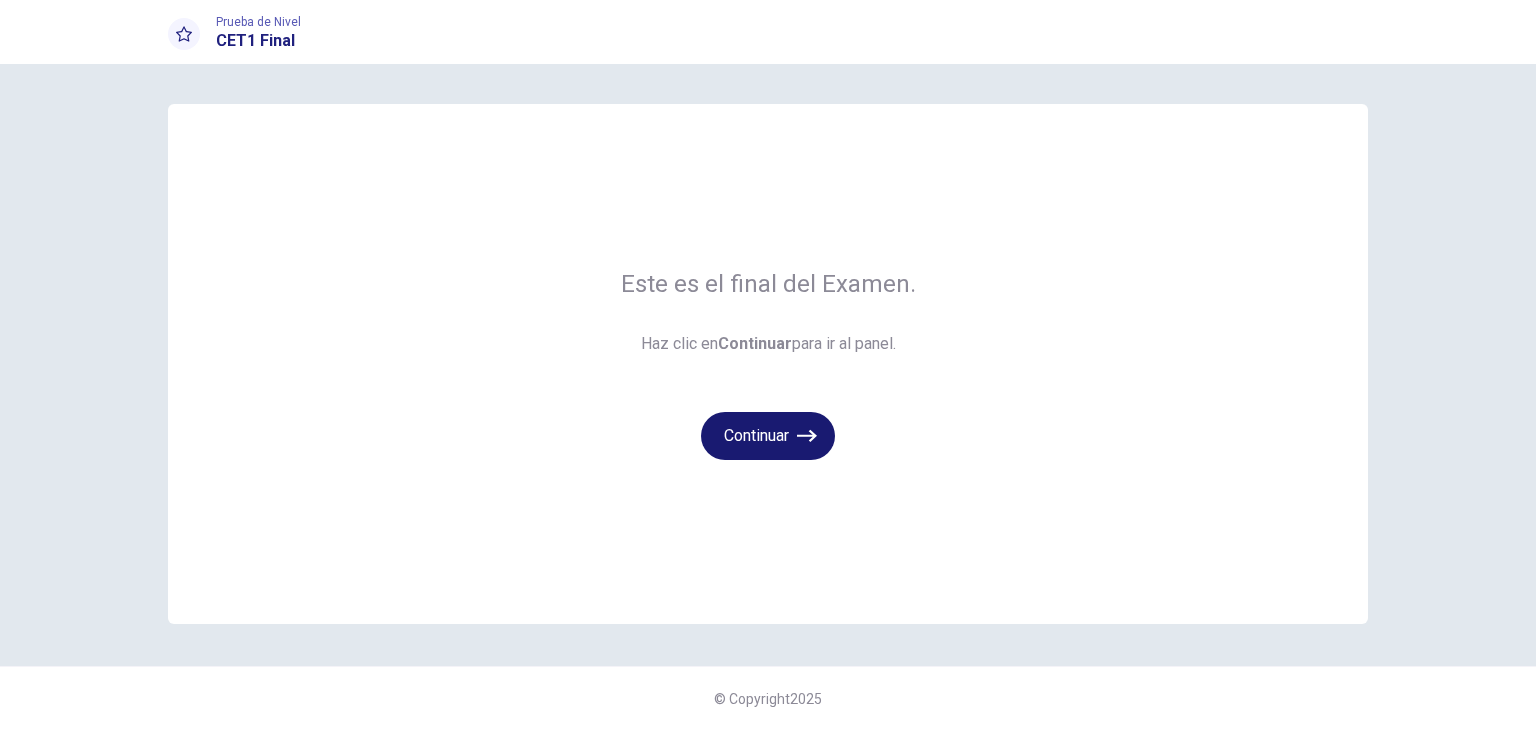 click on "Continuar" at bounding box center (768, 436) 